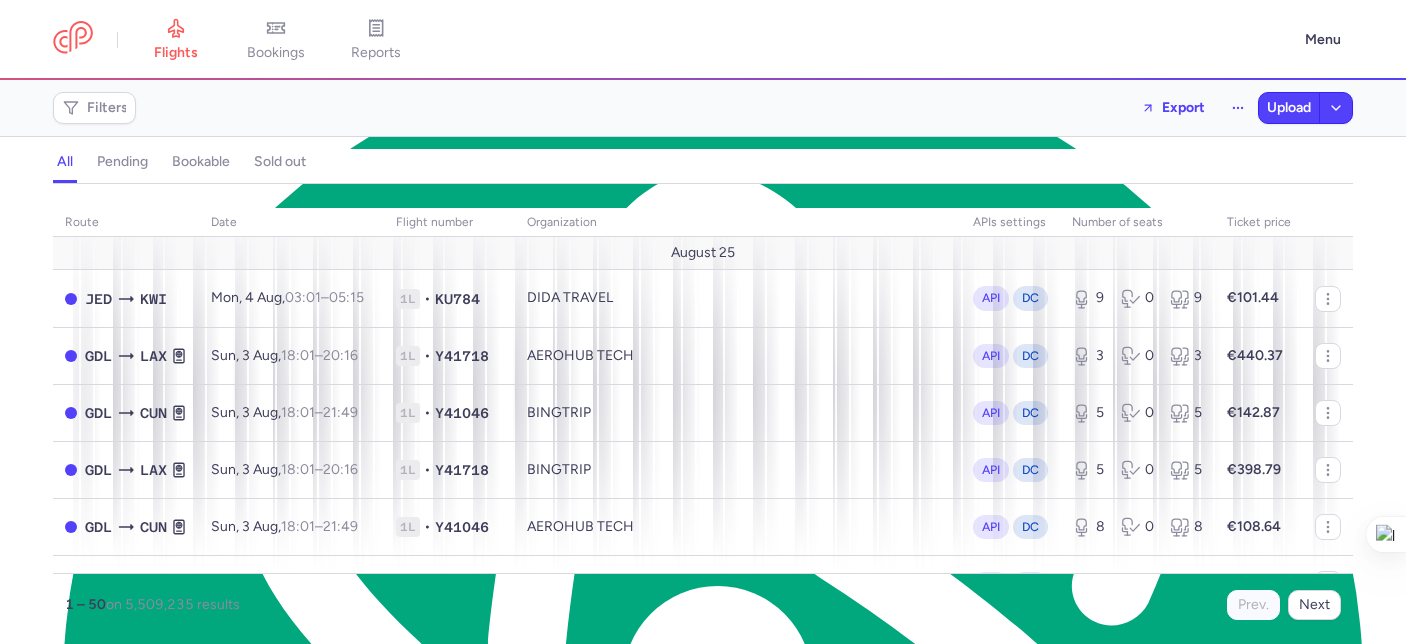 scroll, scrollTop: 0, scrollLeft: 0, axis: both 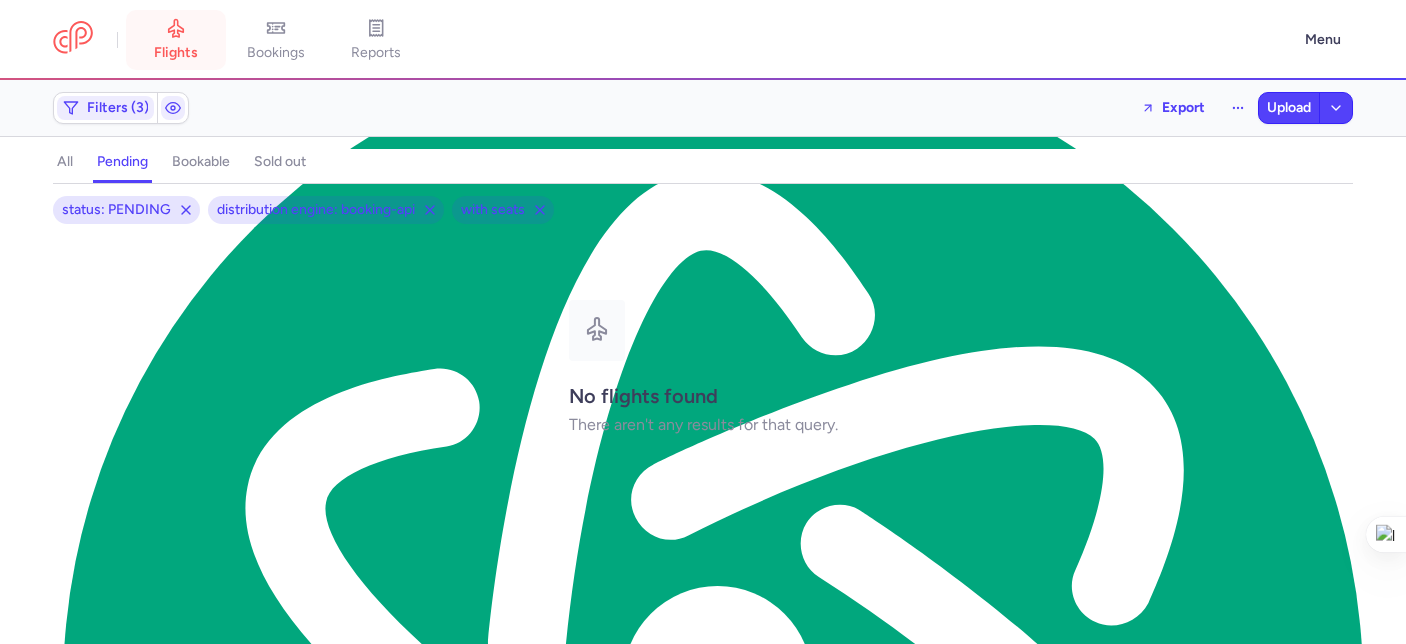 click on "flights" at bounding box center [176, 40] 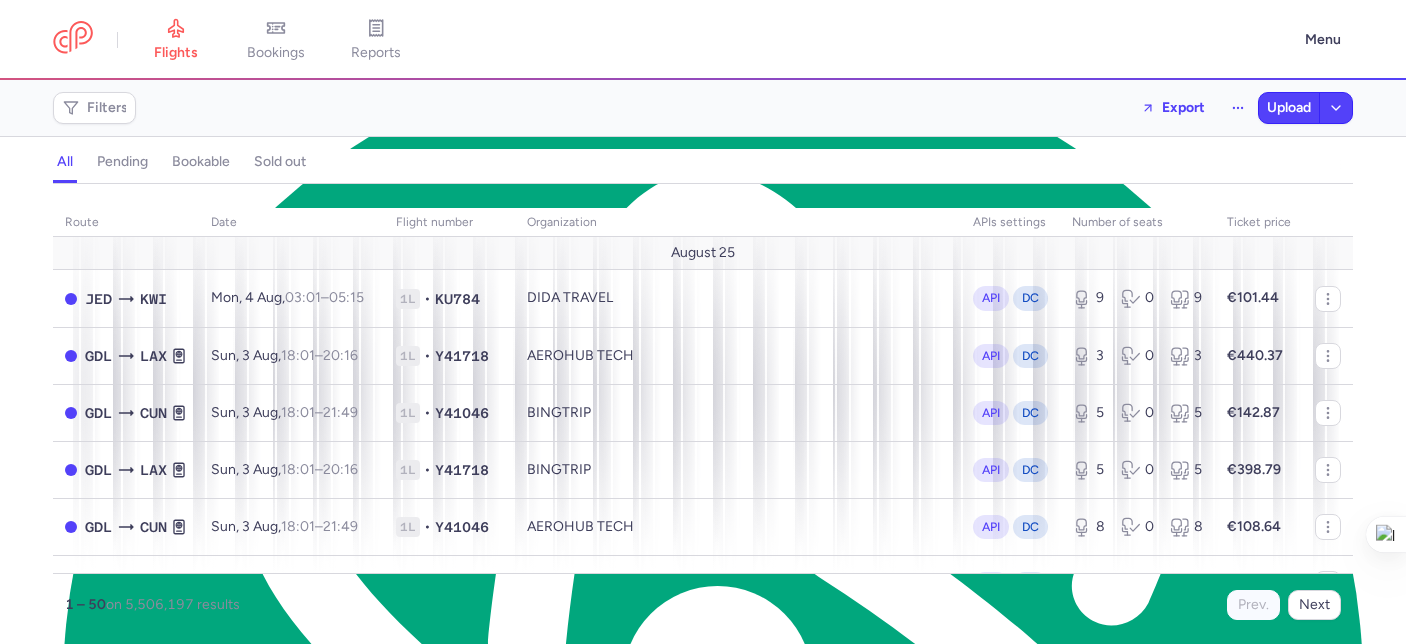 click on "pending" at bounding box center (122, 162) 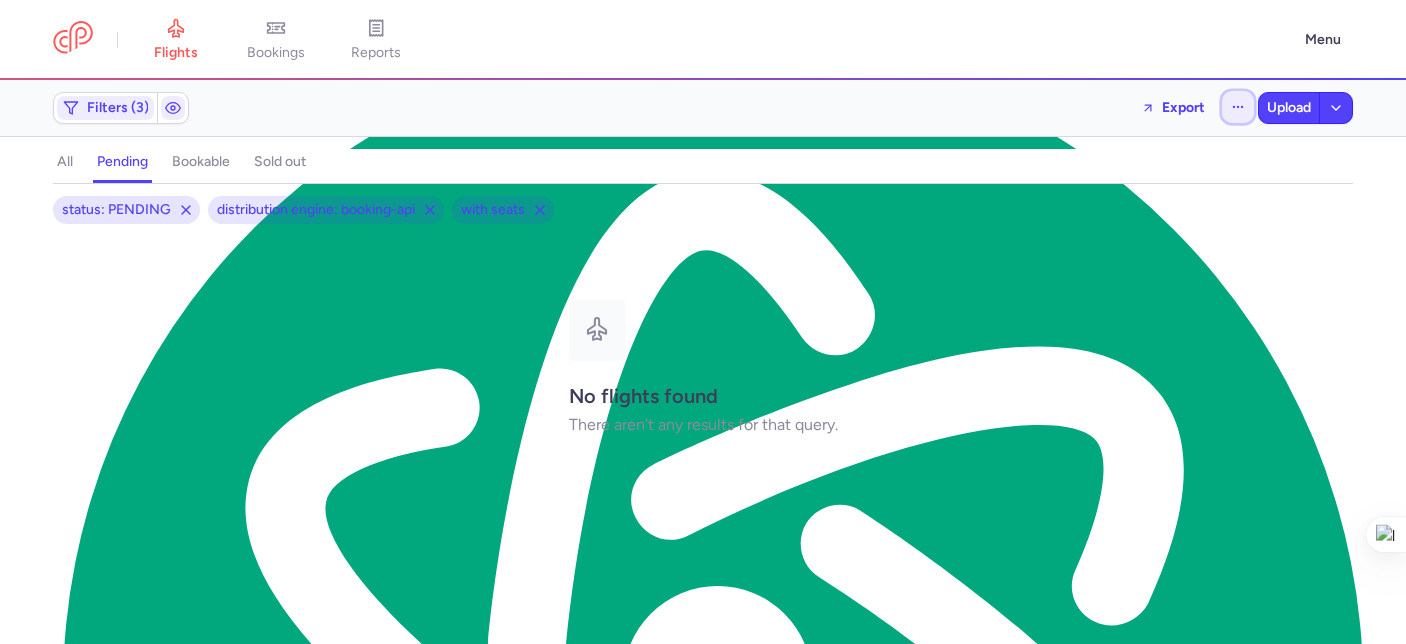 click 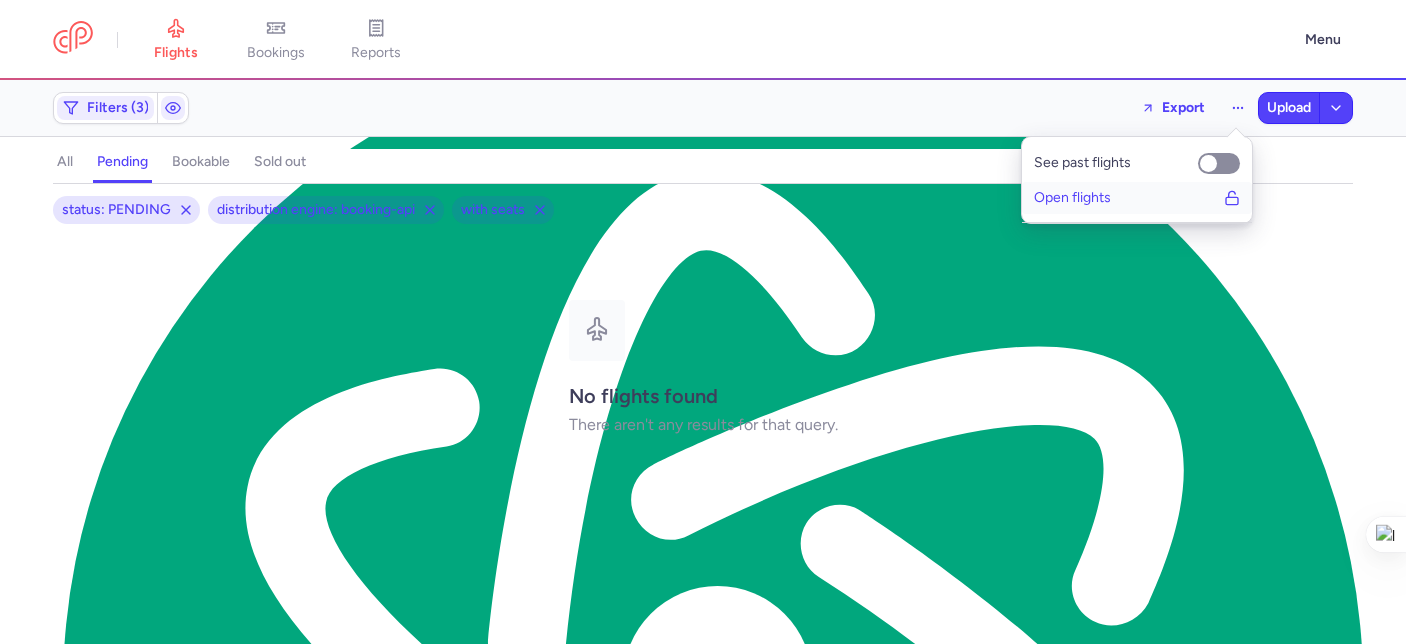 click on "Open flights" at bounding box center (1137, 198) 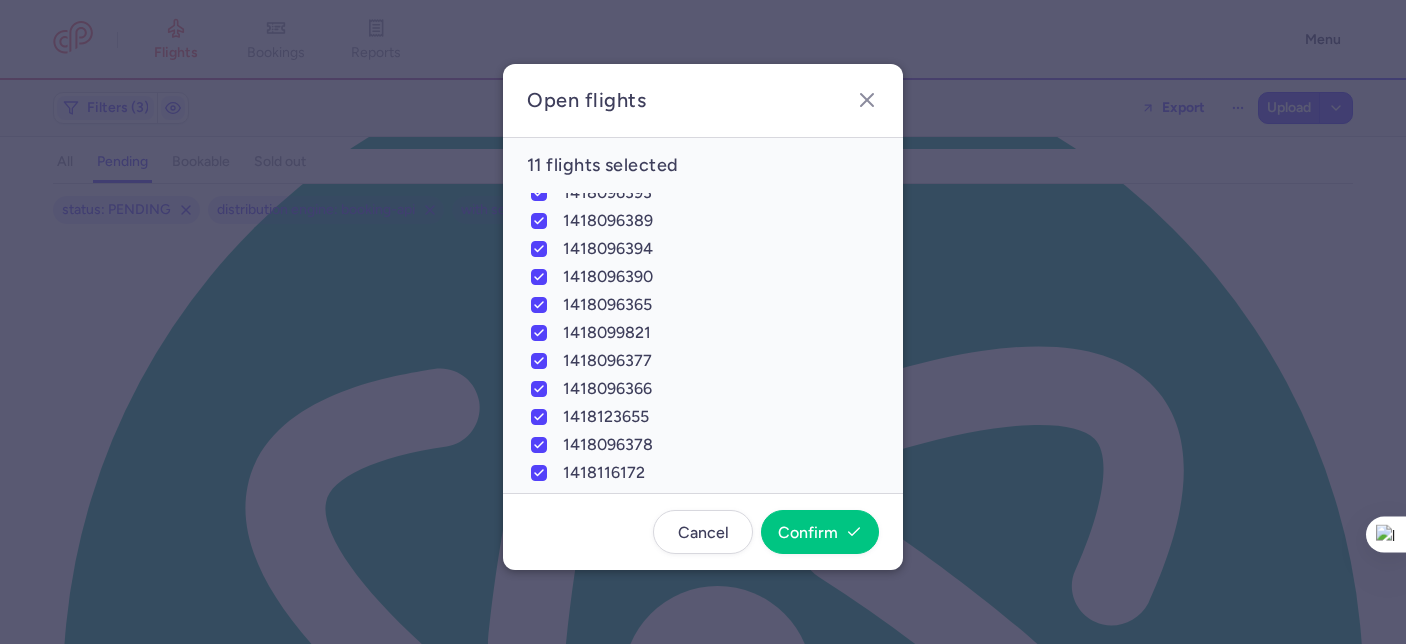 scroll, scrollTop: 32, scrollLeft: 0, axis: vertical 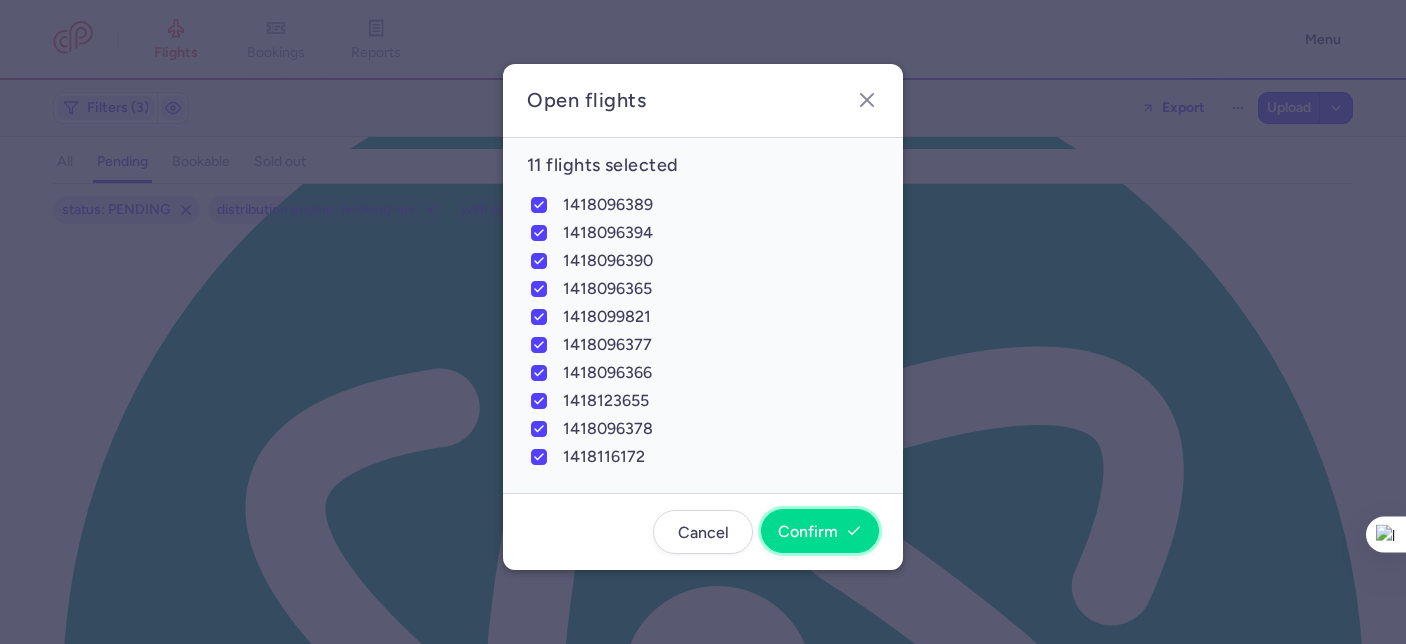 click on "Confirm" at bounding box center (808, 532) 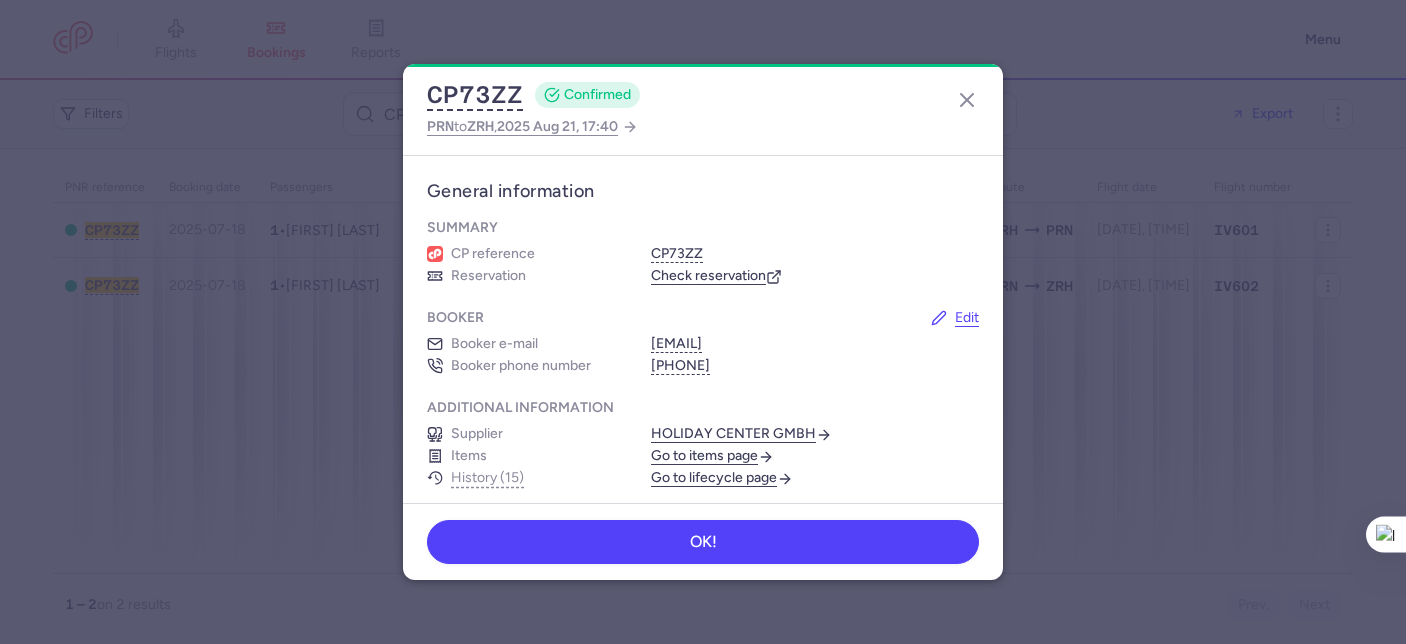 scroll, scrollTop: 0, scrollLeft: 0, axis: both 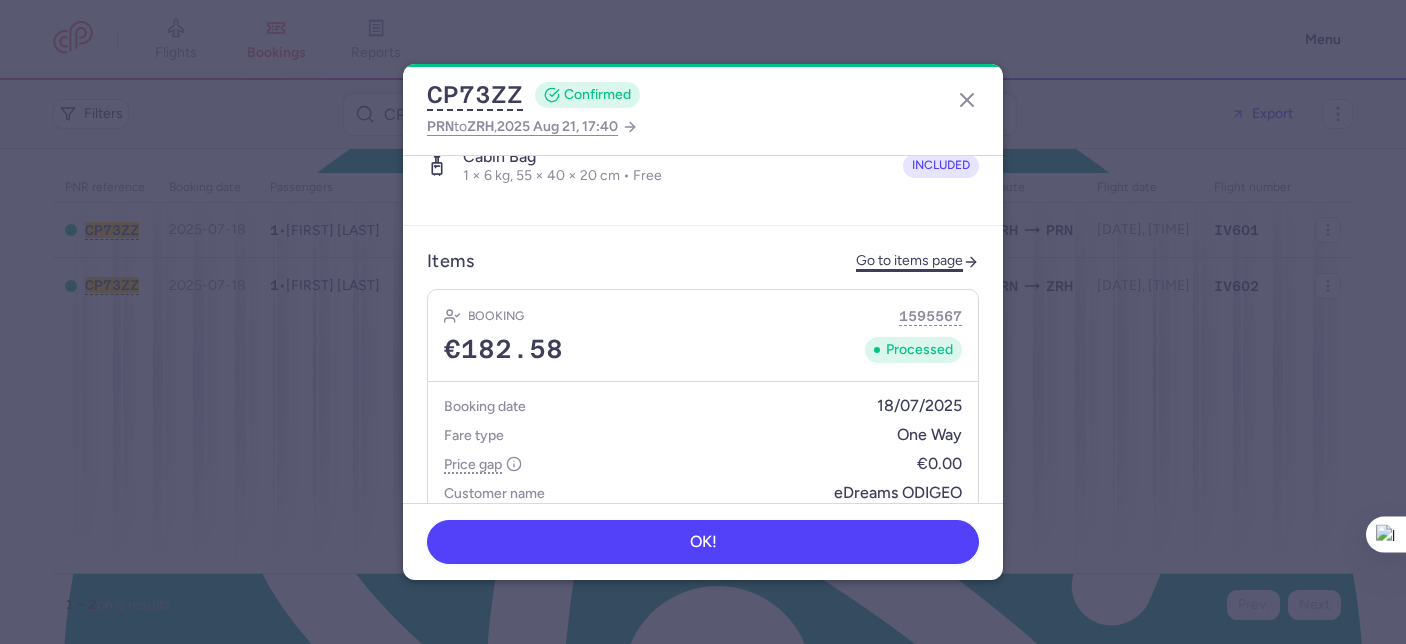 click on "Go to items page" 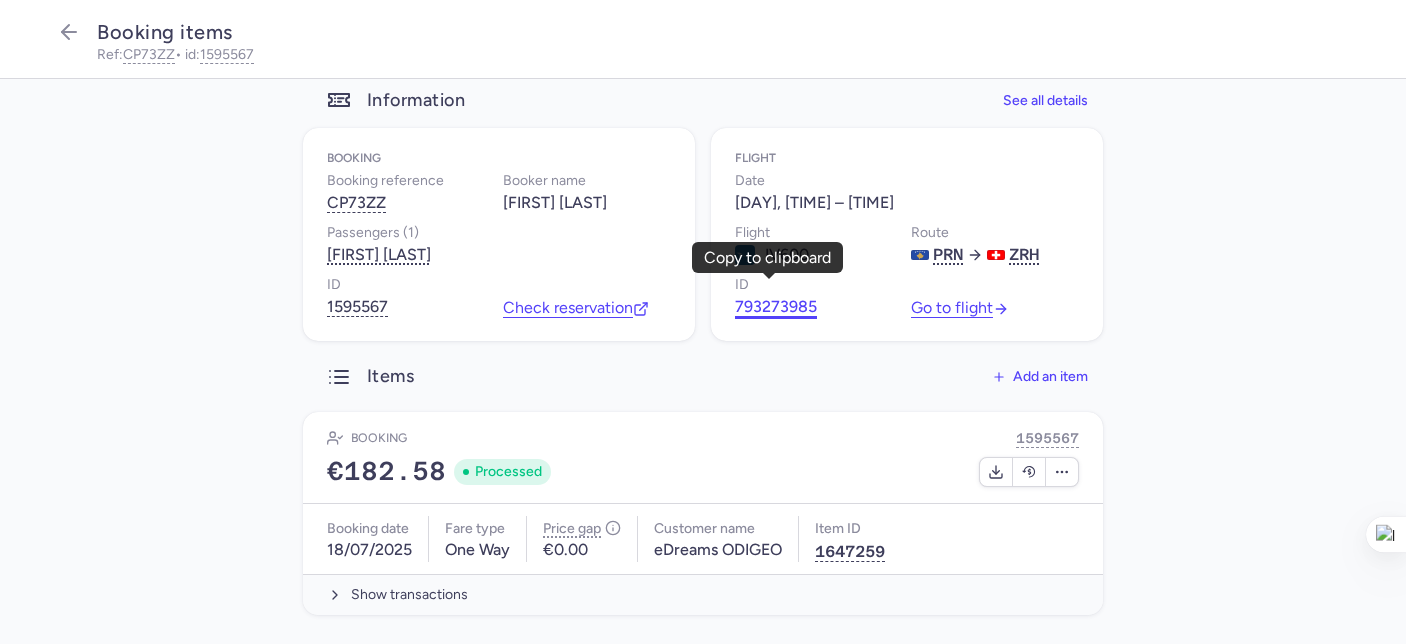 scroll, scrollTop: 41, scrollLeft: 0, axis: vertical 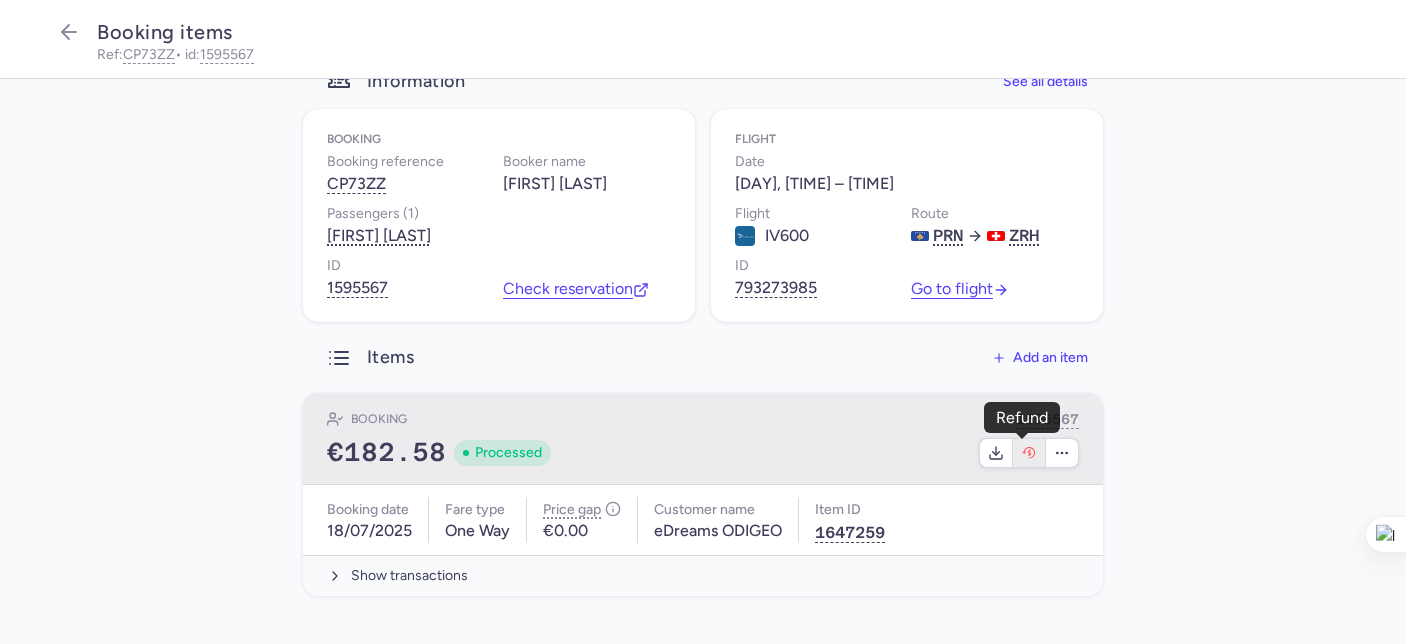 click 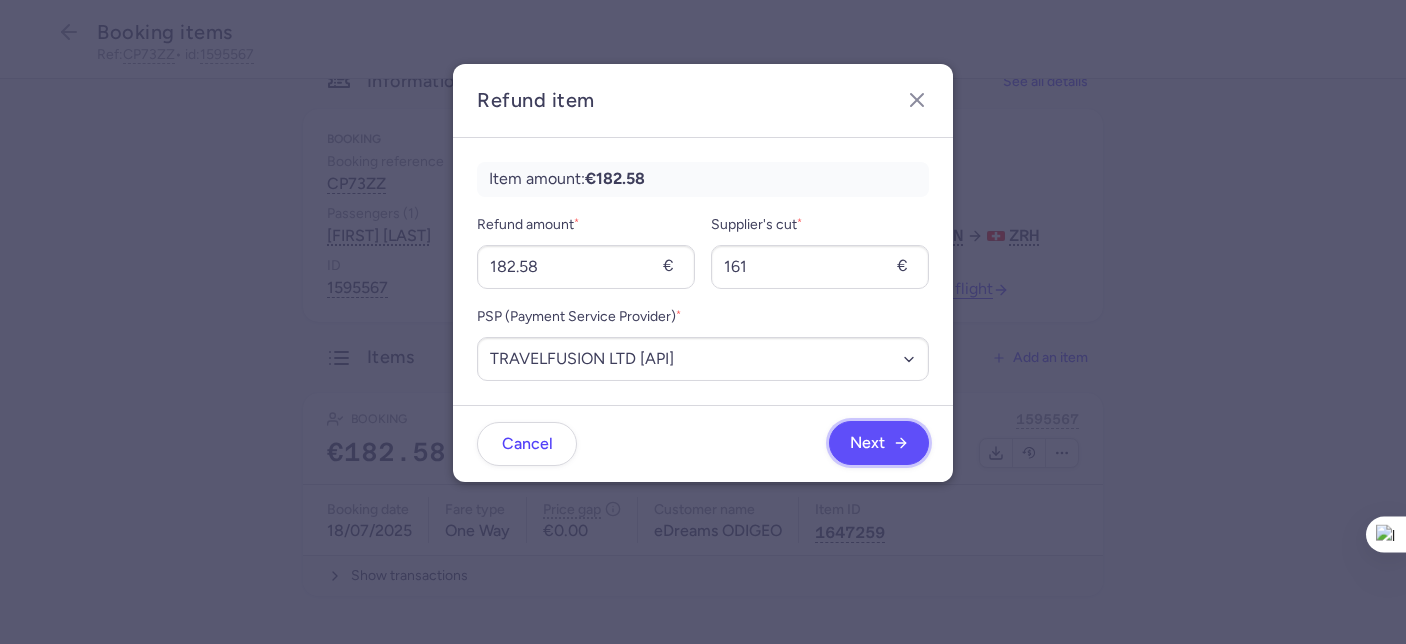 click on "Next" at bounding box center (879, 443) 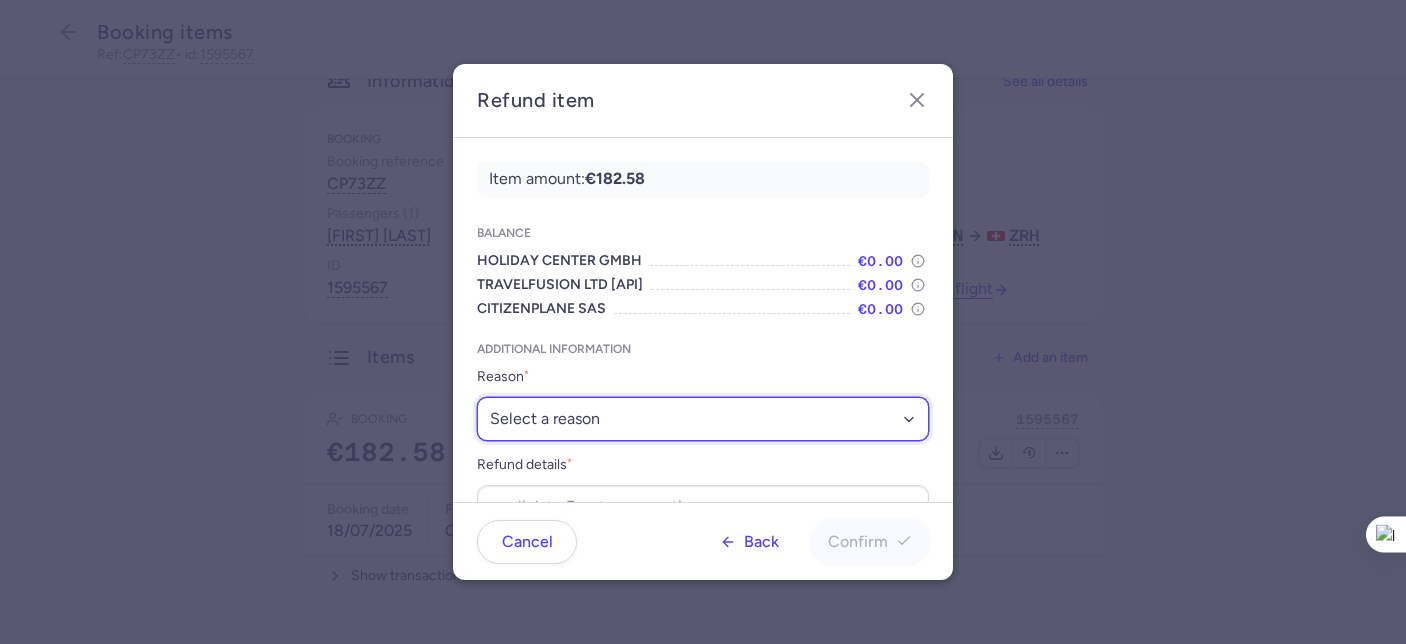 click on "Select a reason ✈️ Airline ceasing ops 💼 Ancillary issue 📄 APIS missing ⚙️ CitizenPlane error ⛔️ Denied boarding 🔁 Duplicate ❌ Flight canceled 🕵🏼‍♂️ Fraud 🎁 Goodwill 🎫 Goodwill allowance 🙃 Other 💺 Overbooking 💸 Refund with penalty 🙅 Schedule change not accepted 🤕 Supplier error 💵 Tax refund ❓ Unconfirmed booking" at bounding box center [703, 419] 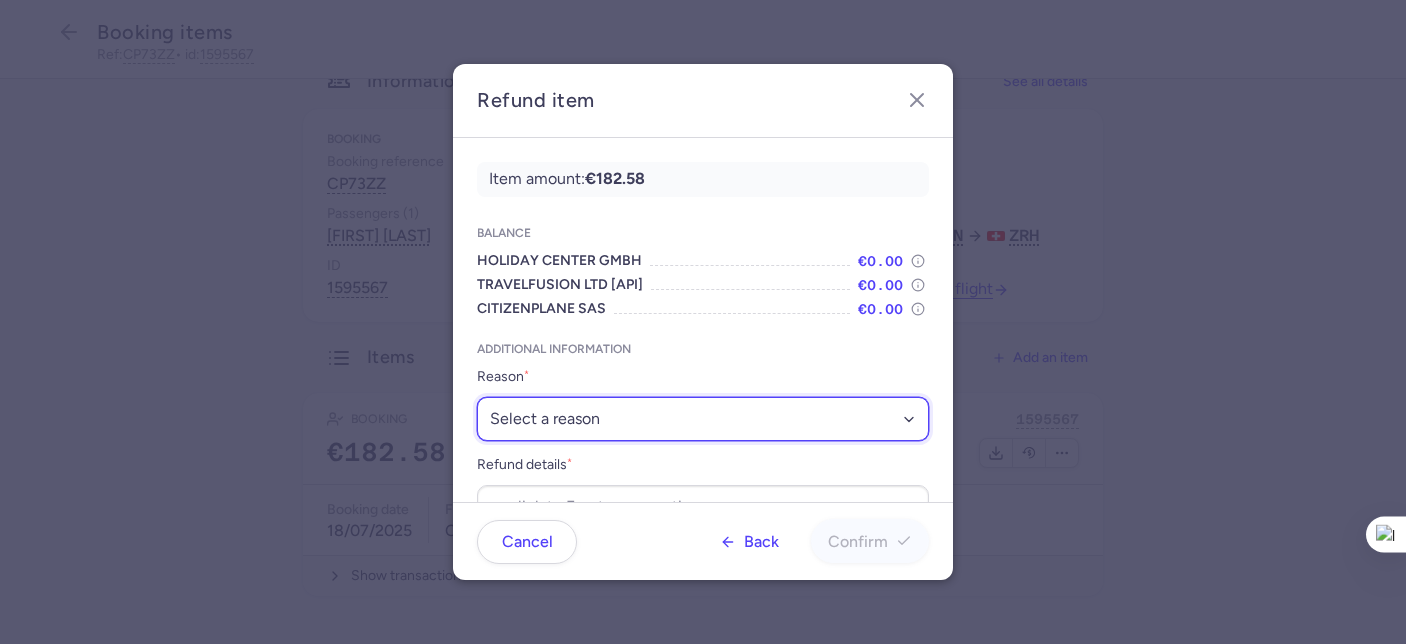 select on "GOODWILL" 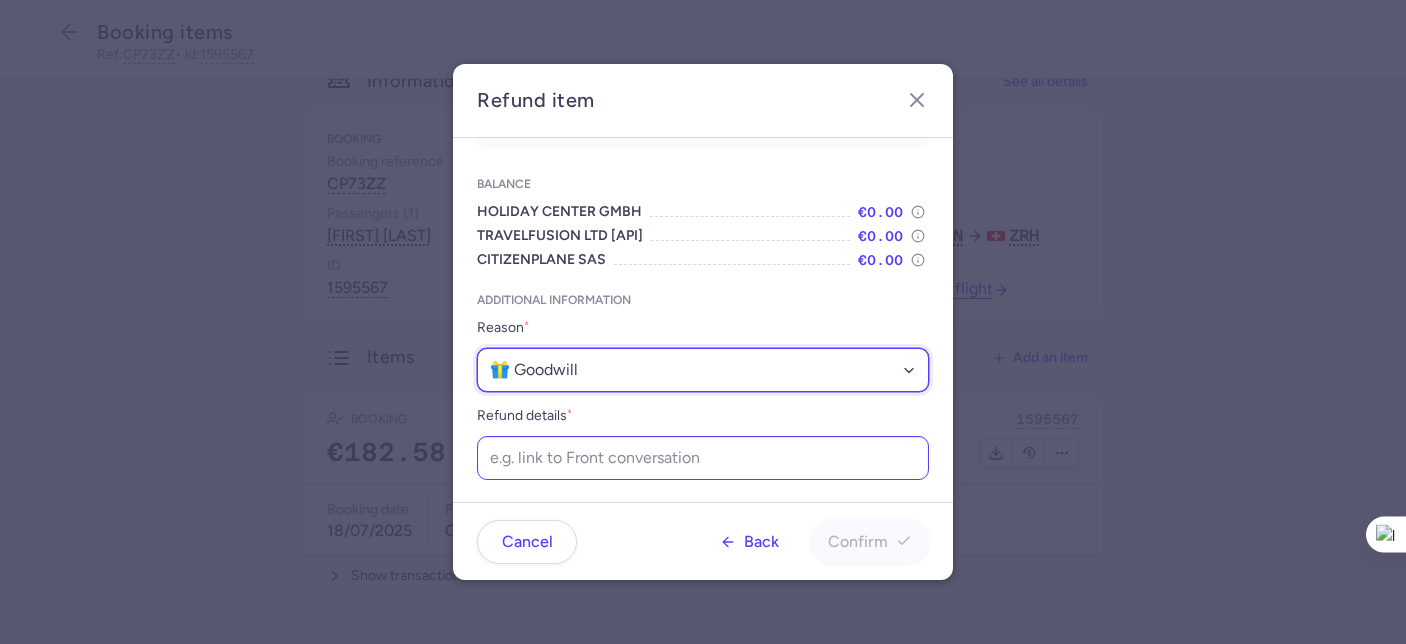 scroll, scrollTop: 50, scrollLeft: 0, axis: vertical 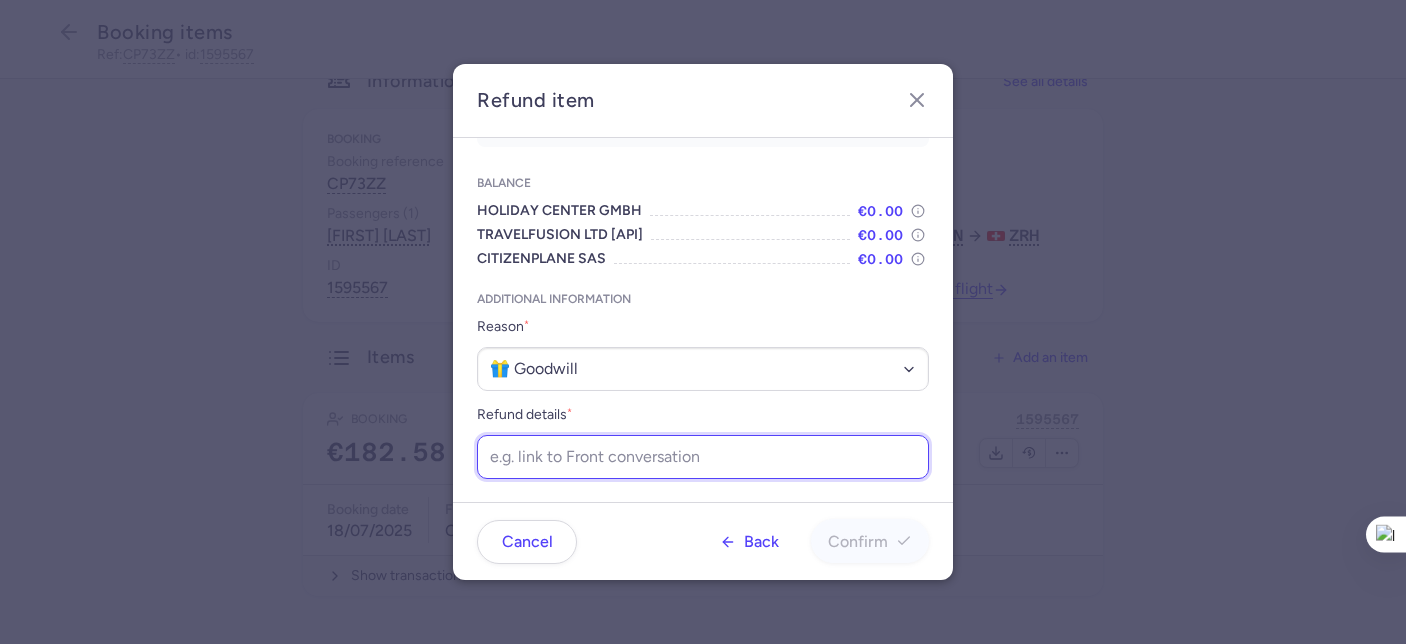 click on "Refund details  *" at bounding box center [703, 457] 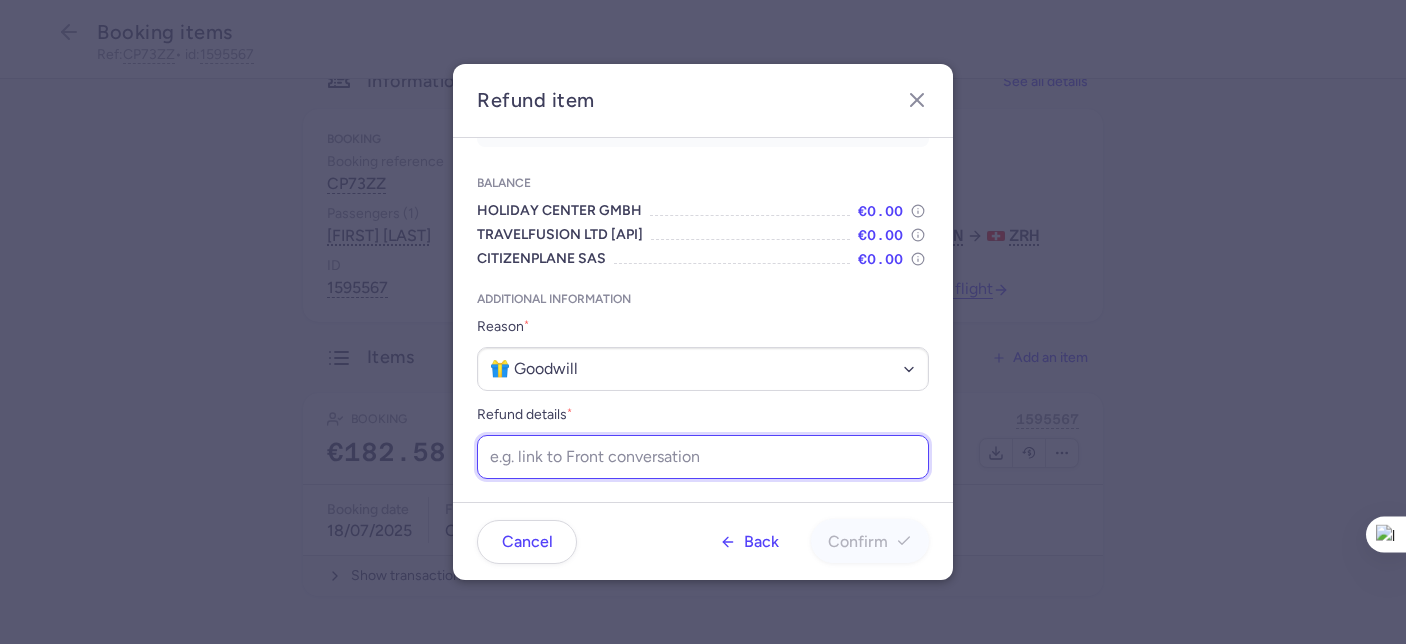 paste on "https://app.frontapp.com/open/cnv_f05d4g2?key=Jj3wiNK-W_1NMekodJG52ia8jhFmS0rs" 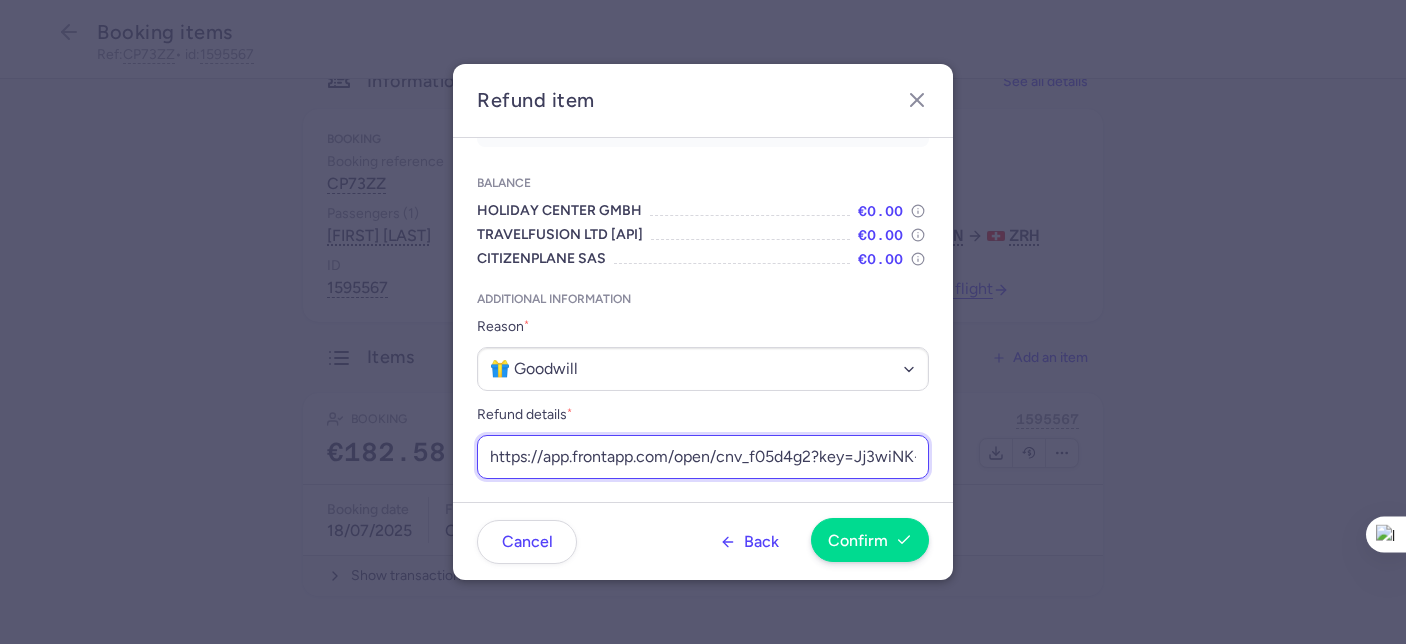 scroll, scrollTop: 0, scrollLeft: 243, axis: horizontal 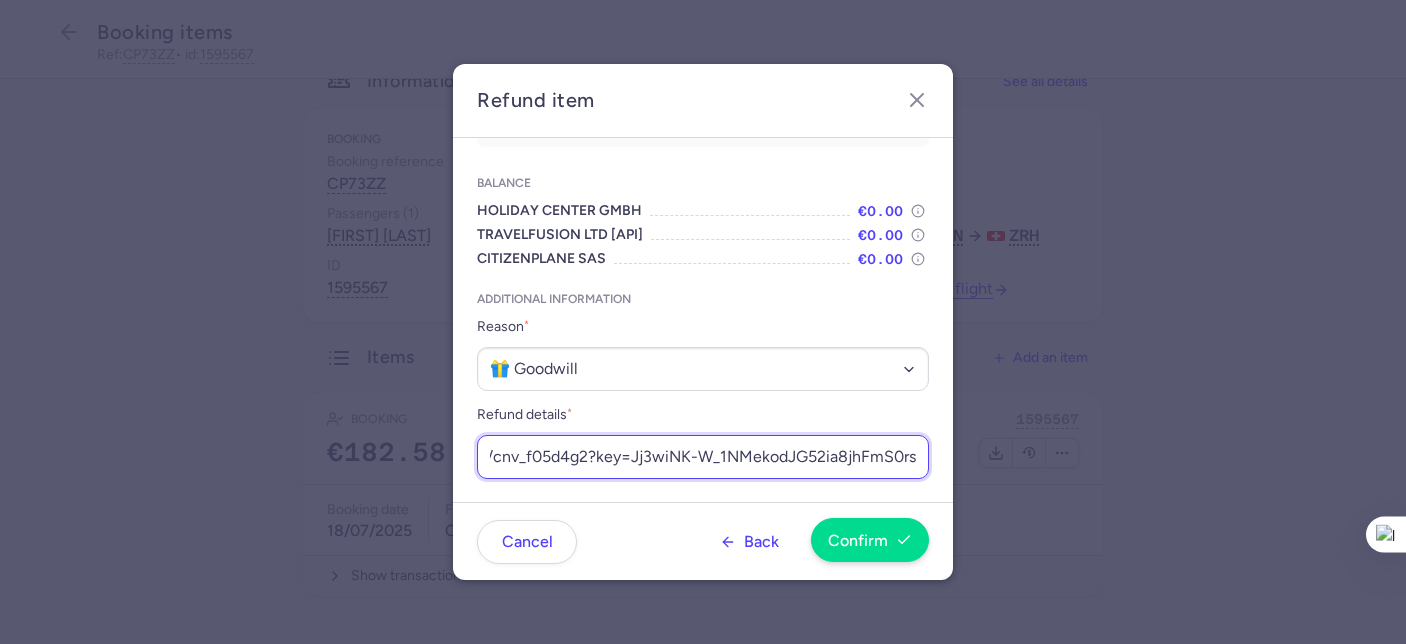 type on "https://app.frontapp.com/open/cnv_f05d4g2?key=Jj3wiNK-W_1NMekodJG52ia8jhFmS0rs" 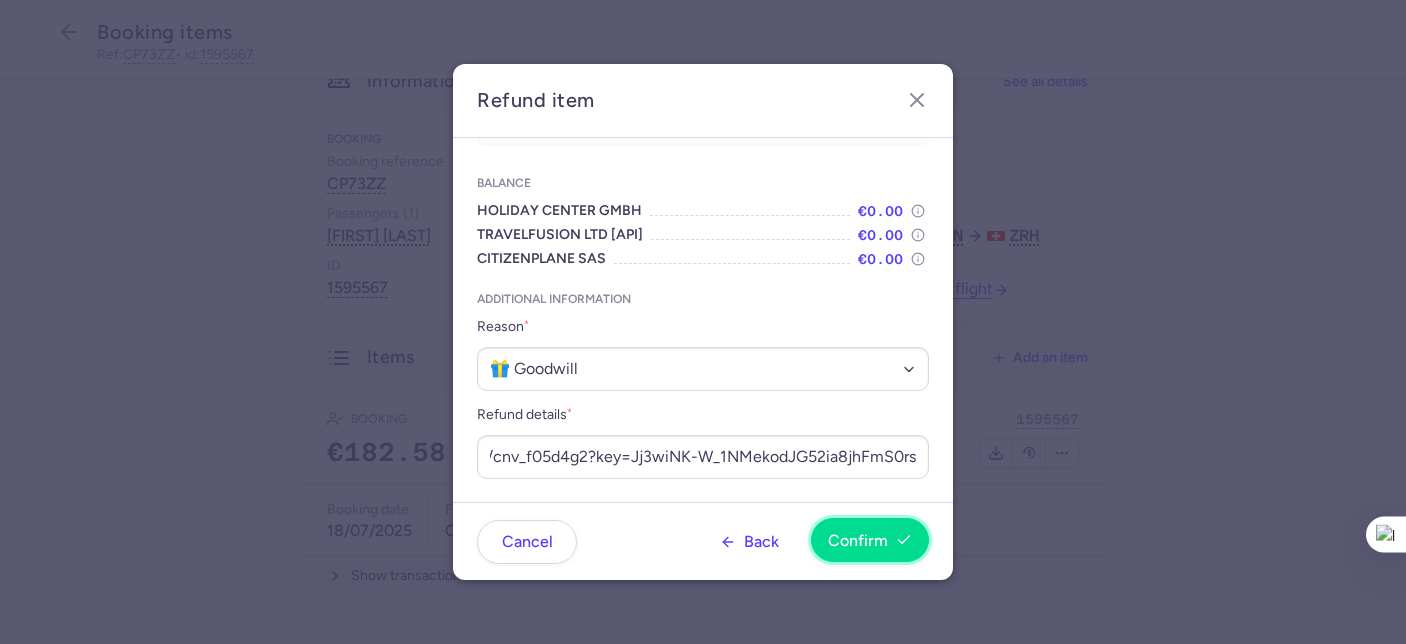 scroll, scrollTop: 0, scrollLeft: 0, axis: both 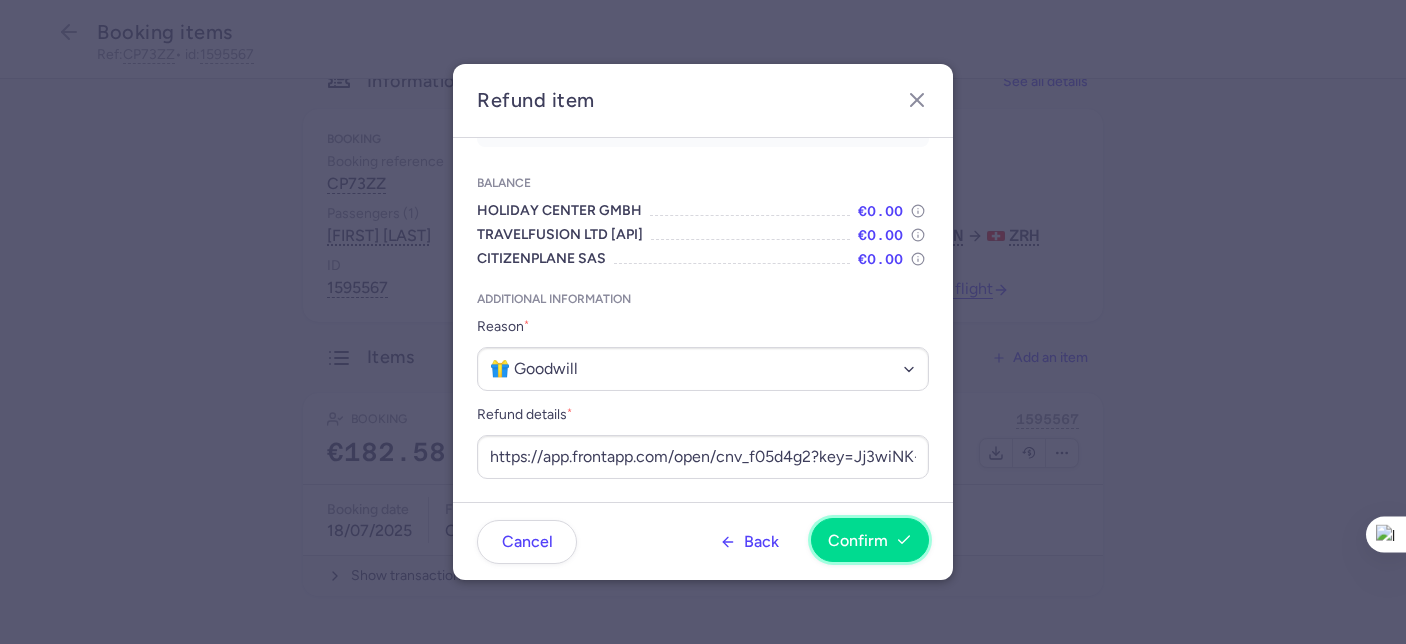 click on "Confirm" at bounding box center (870, 540) 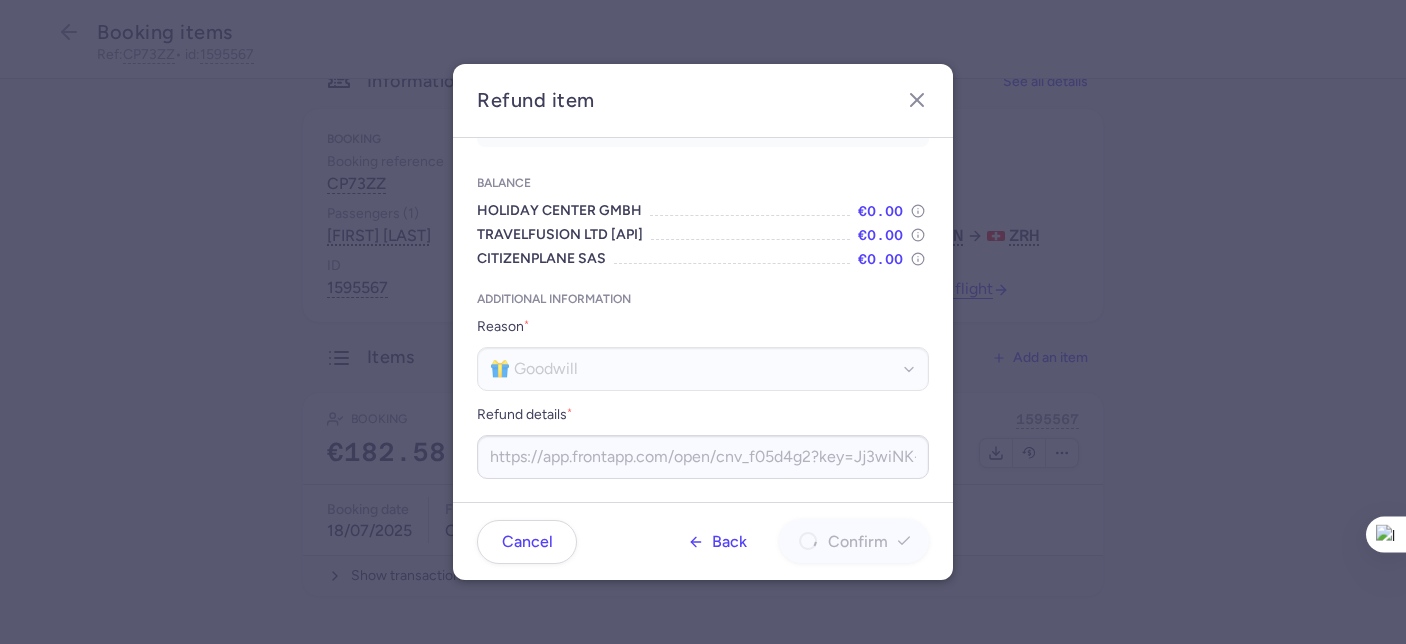 scroll, scrollTop: 0, scrollLeft: 0, axis: both 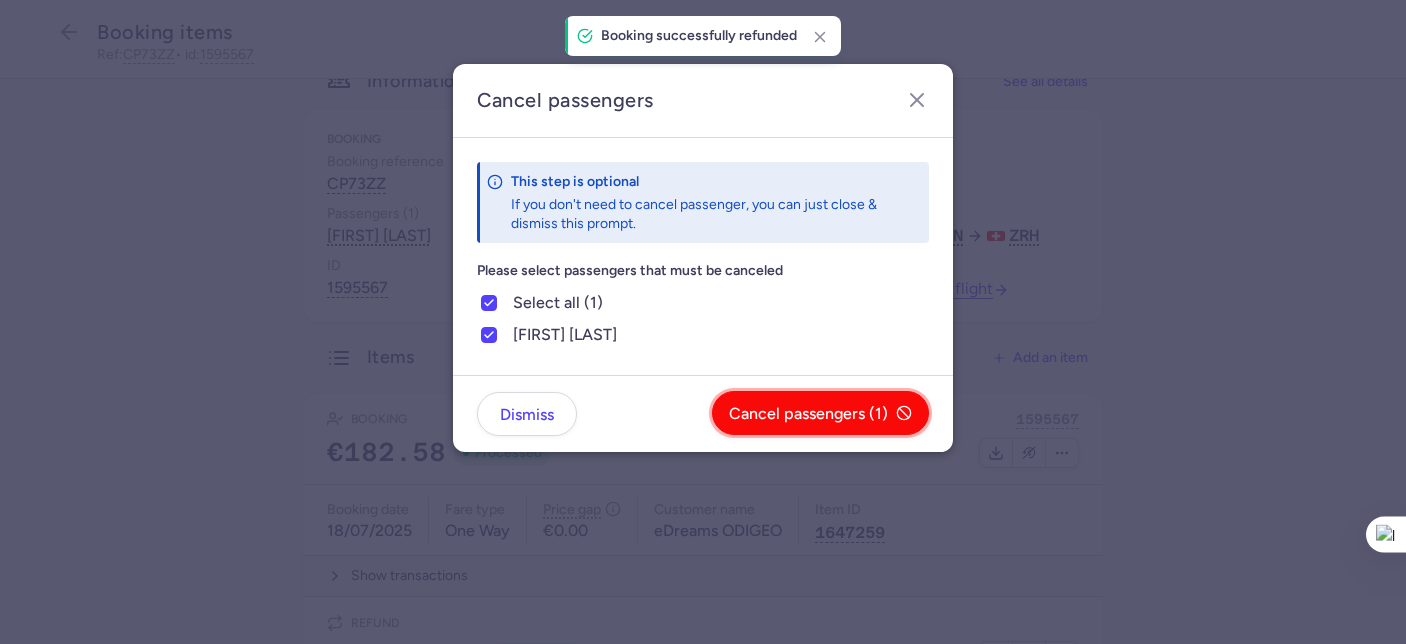 click on "Cancel passengers (1)" at bounding box center (808, 414) 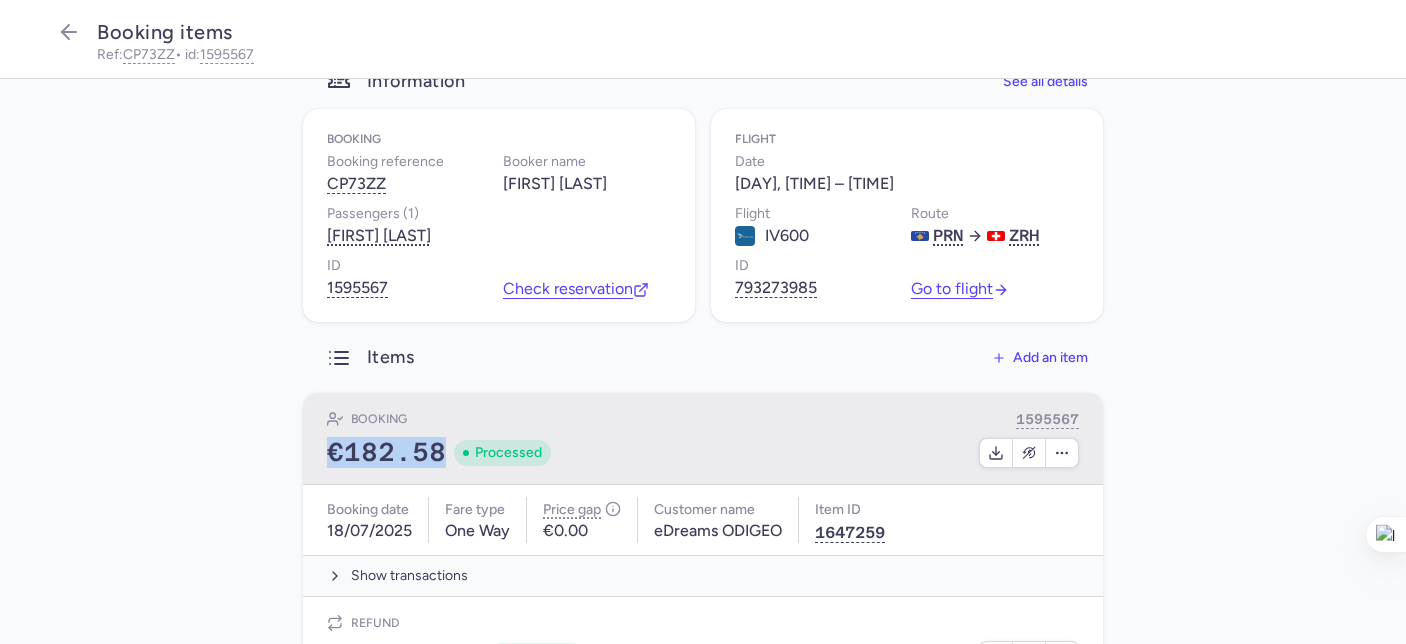 drag, startPoint x: 437, startPoint y: 452, endPoint x: 284, endPoint y: 418, distance: 156.73225 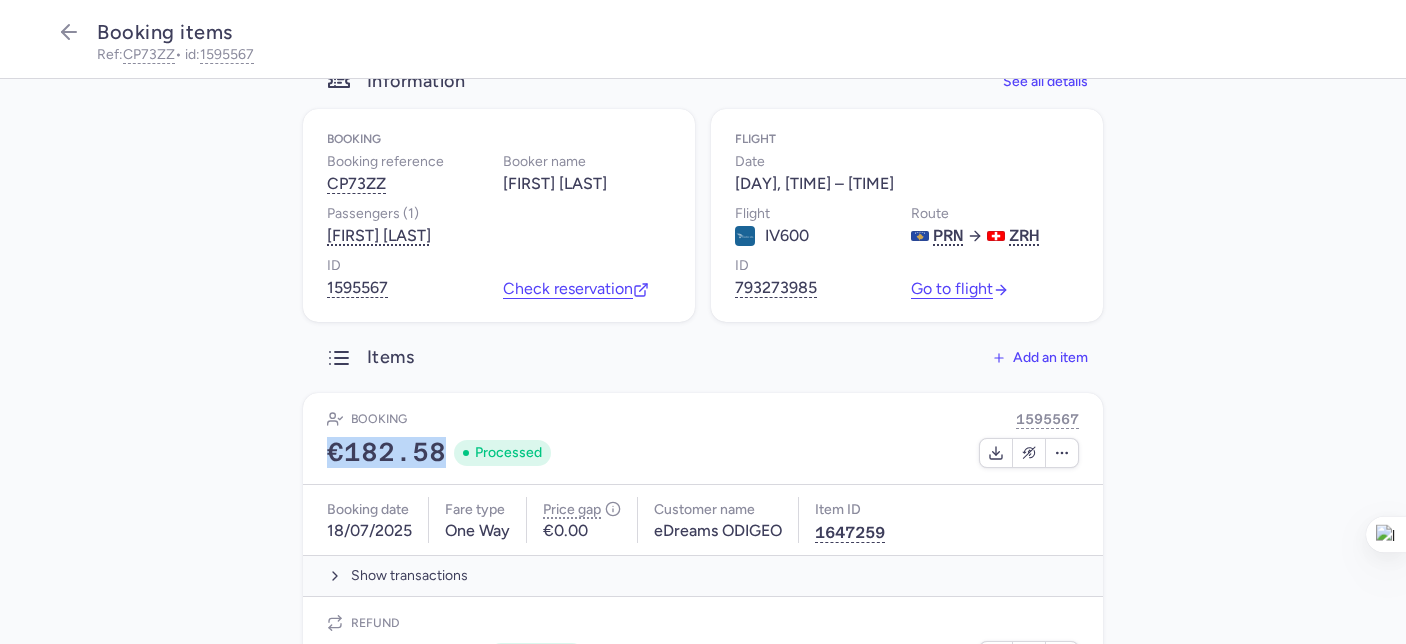 type on "€182.58" 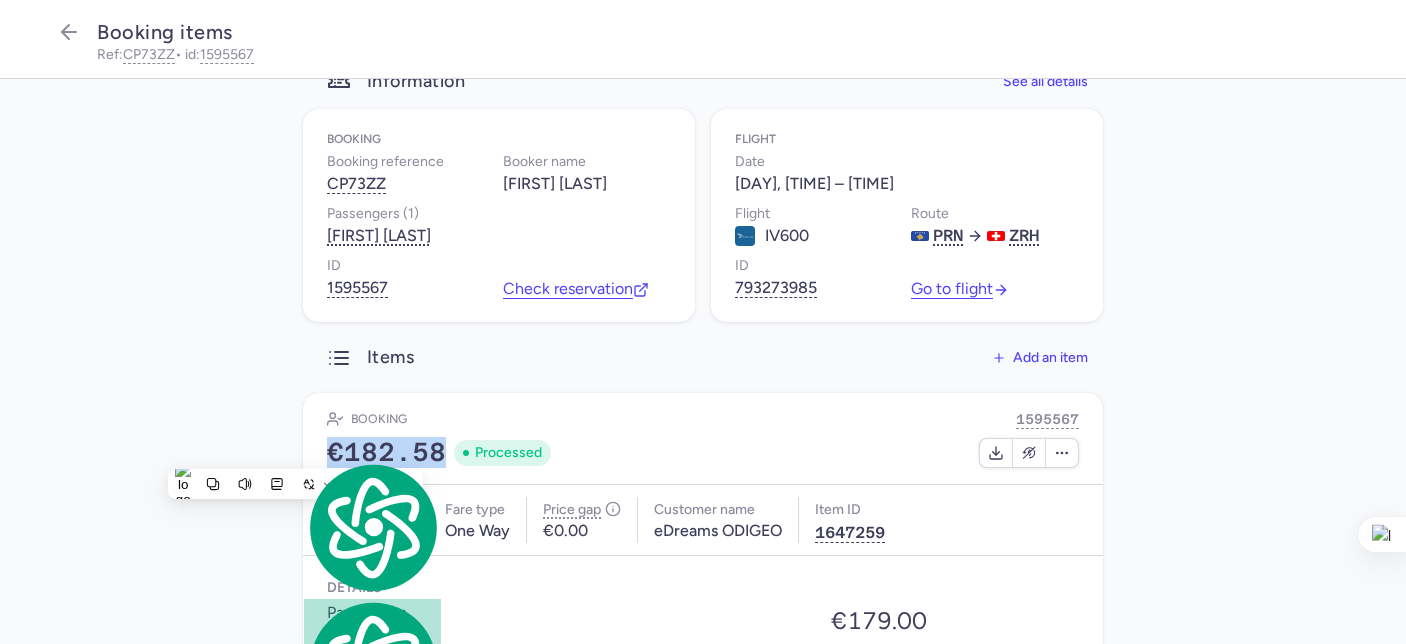 copy on "€182.58" 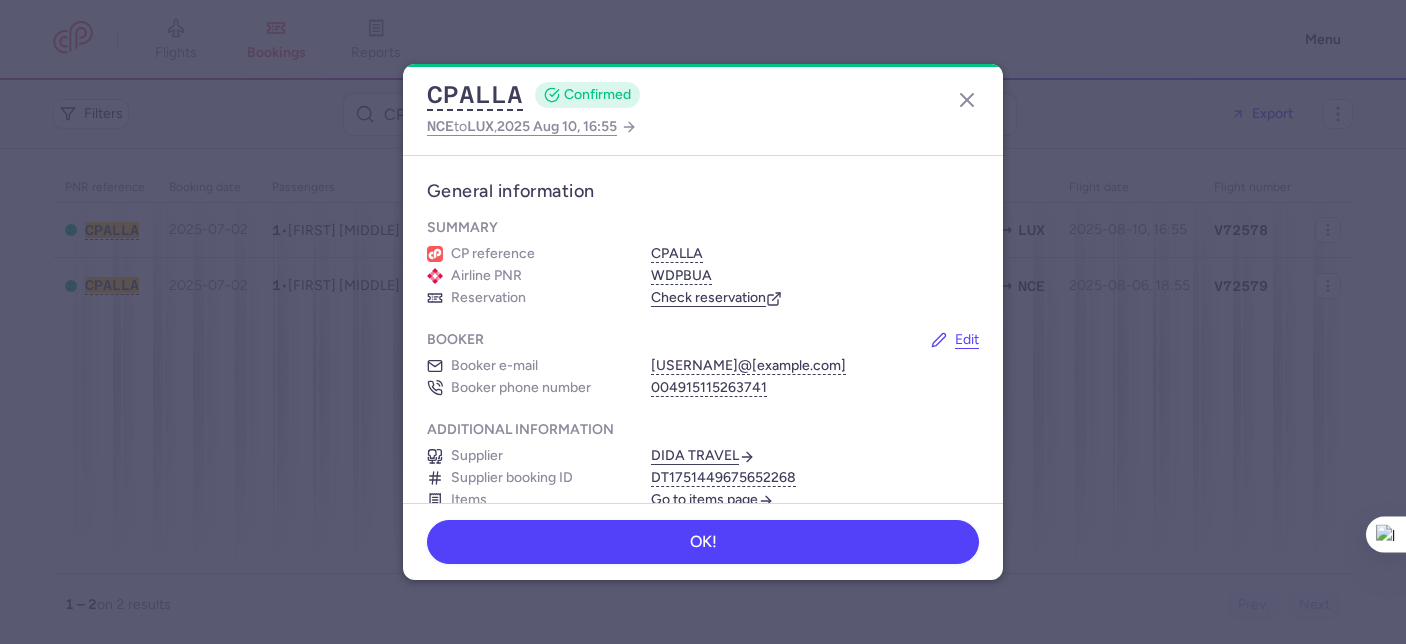 scroll, scrollTop: 0, scrollLeft: 0, axis: both 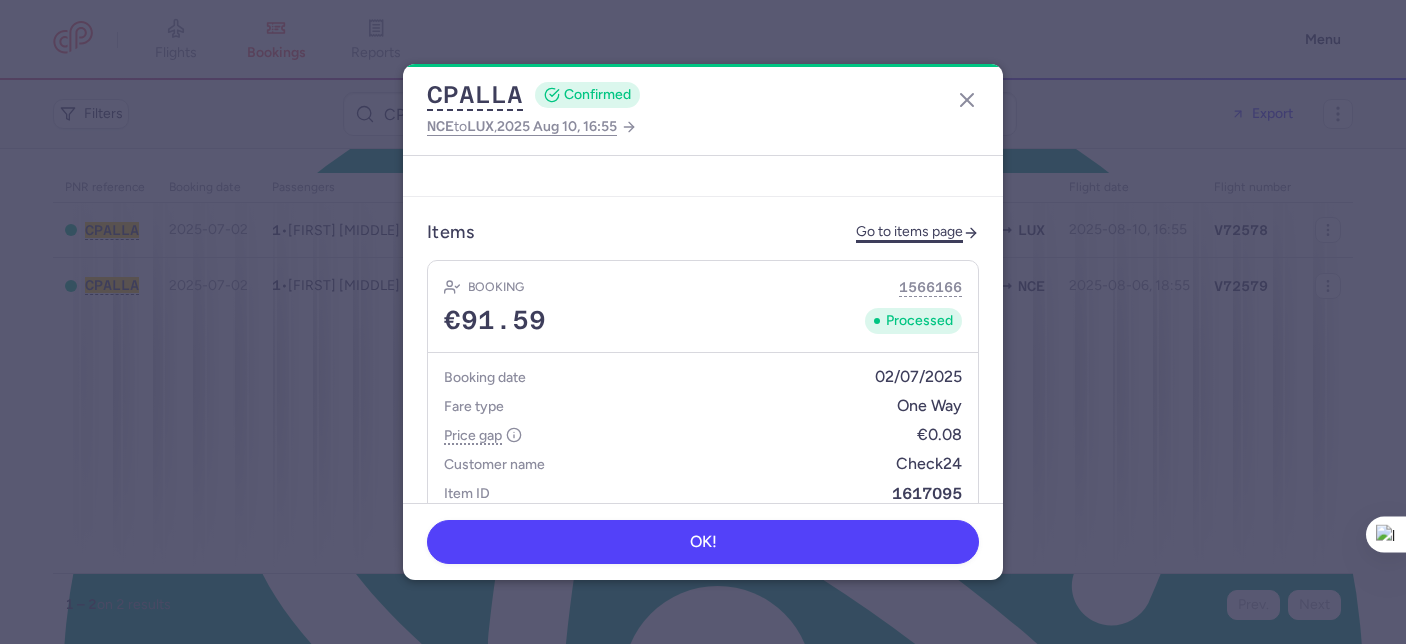 click on "Go to items page" 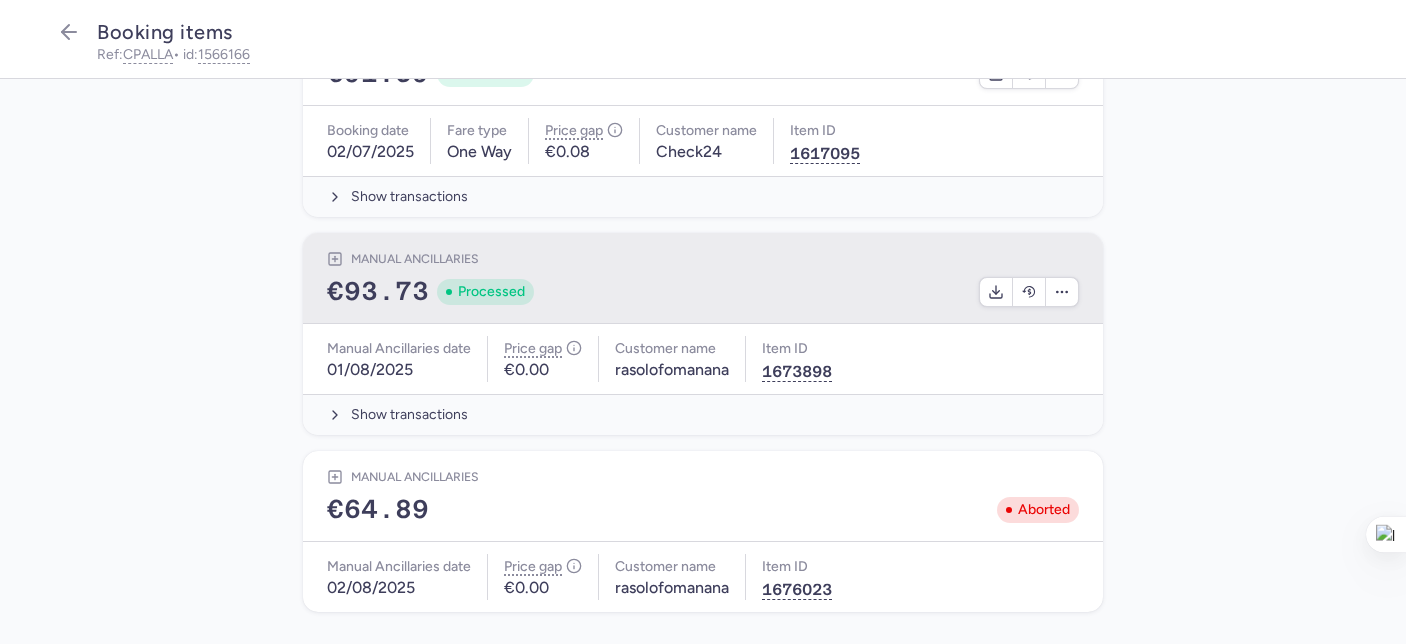 scroll, scrollTop: 456, scrollLeft: 0, axis: vertical 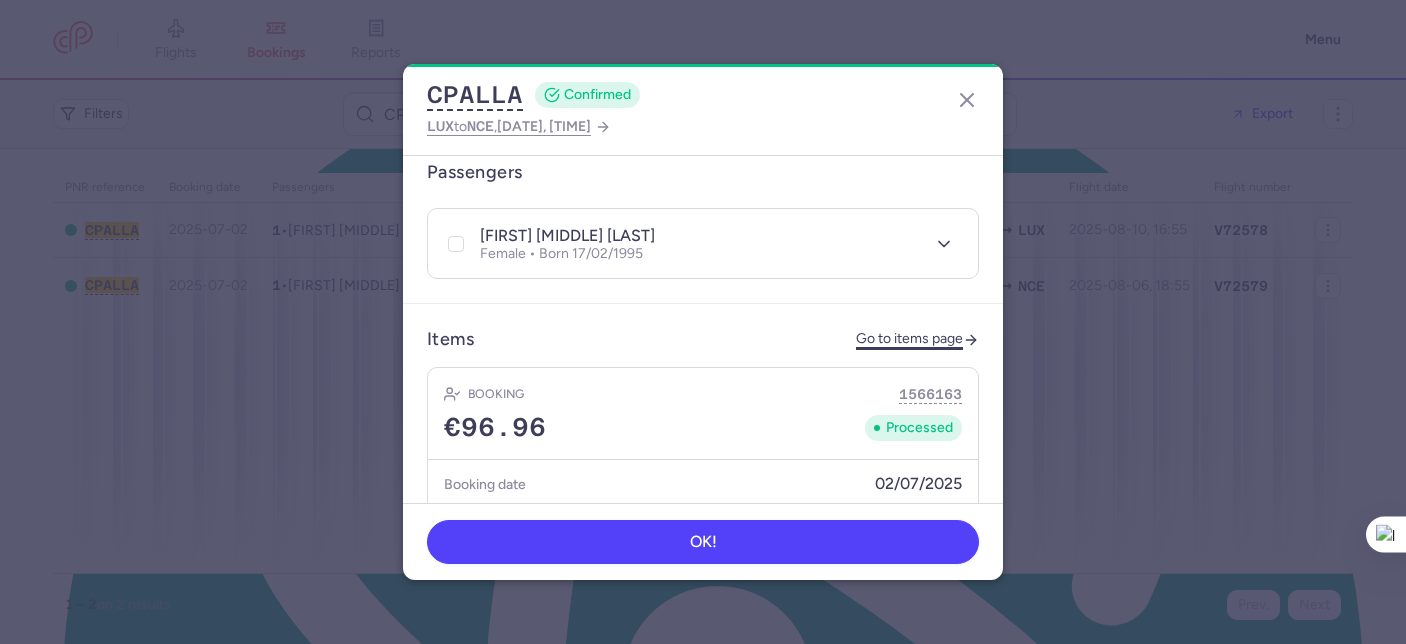 click on "Go to items page" 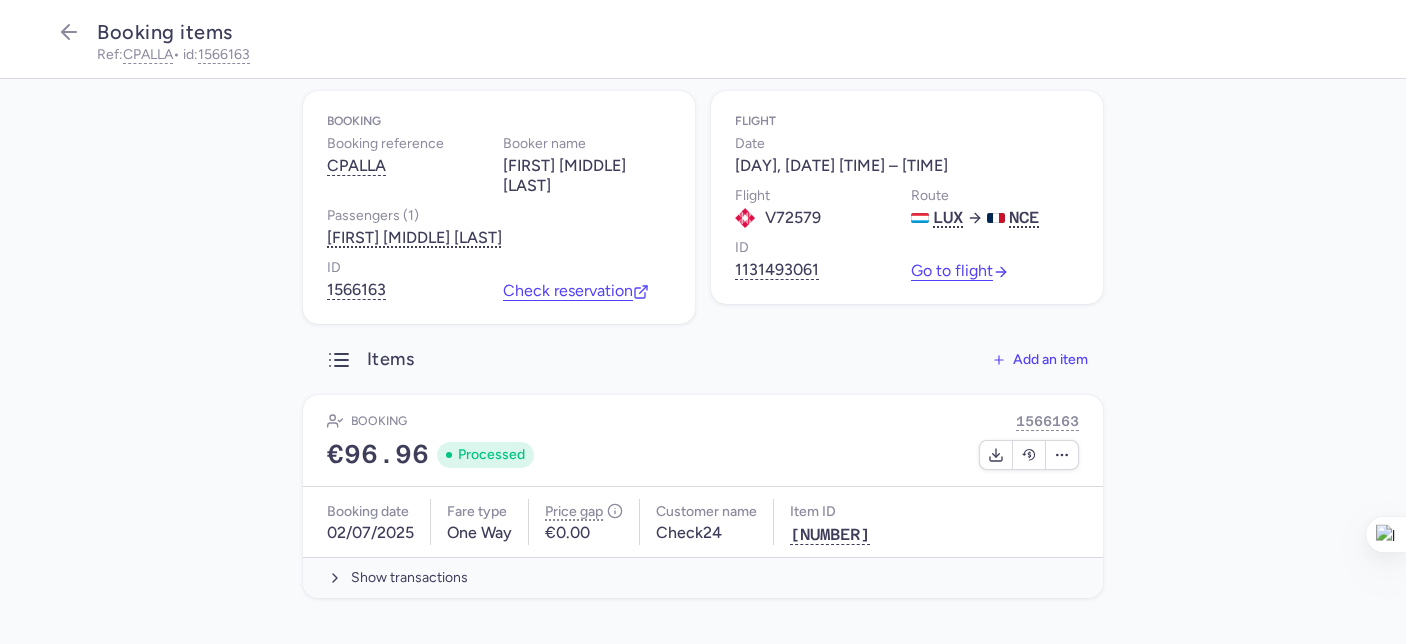 scroll, scrollTop: 61, scrollLeft: 0, axis: vertical 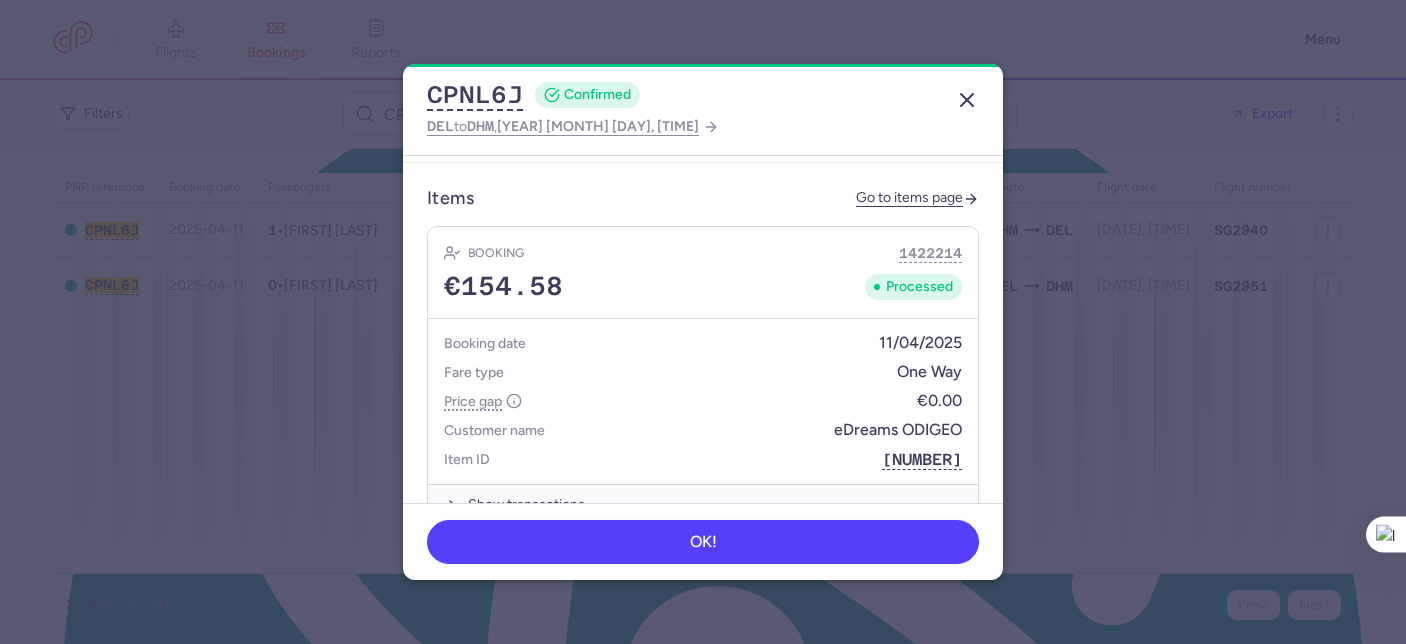click 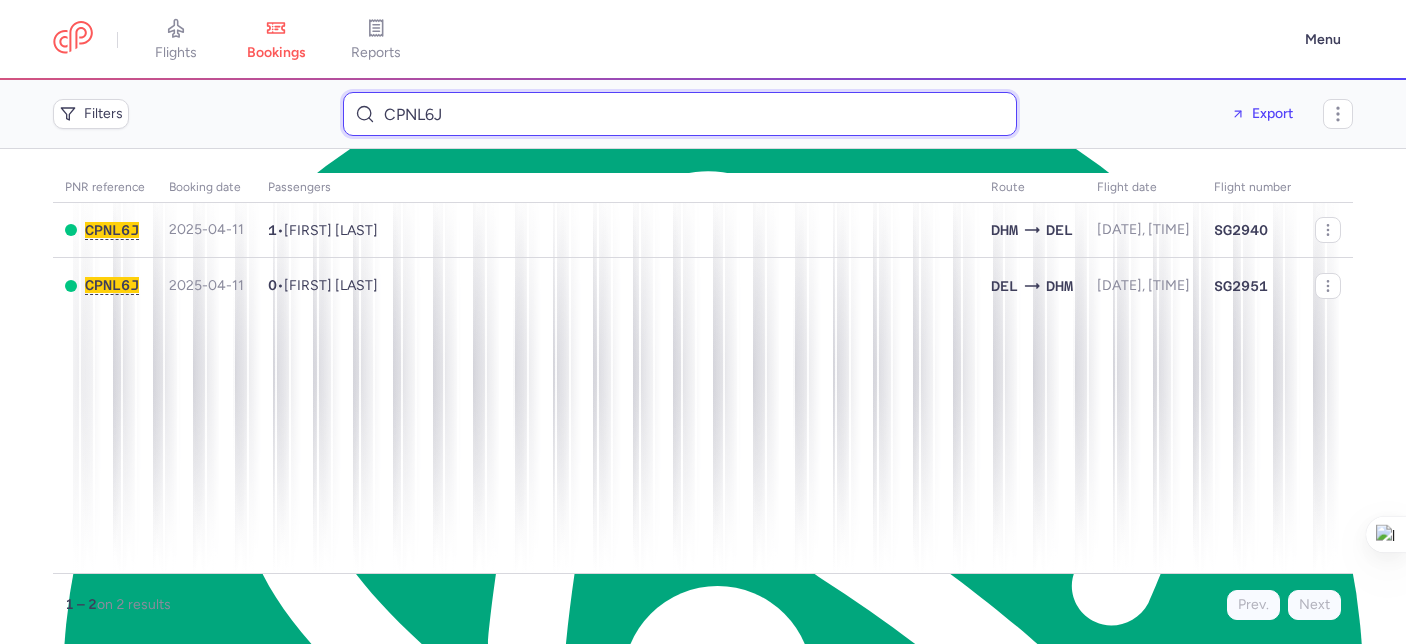 drag, startPoint x: 552, startPoint y: 117, endPoint x: 357, endPoint y: 94, distance: 196.35173 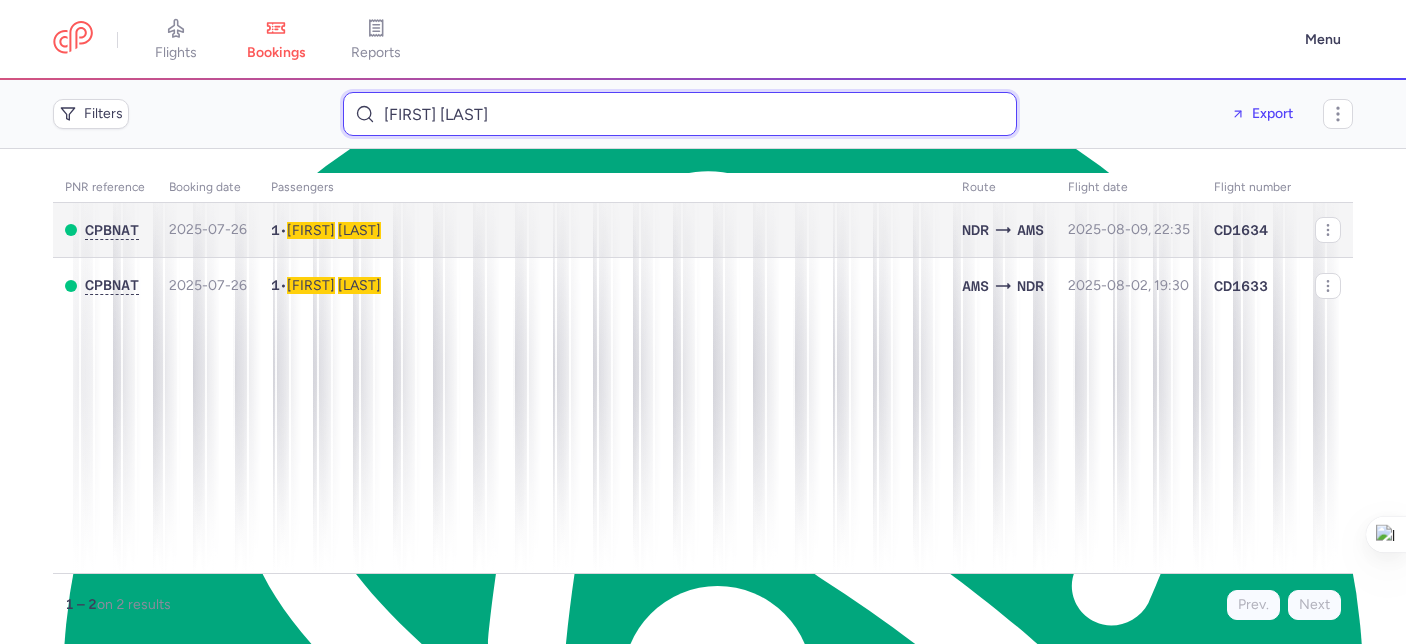 type on "[FIRST] [LAST]" 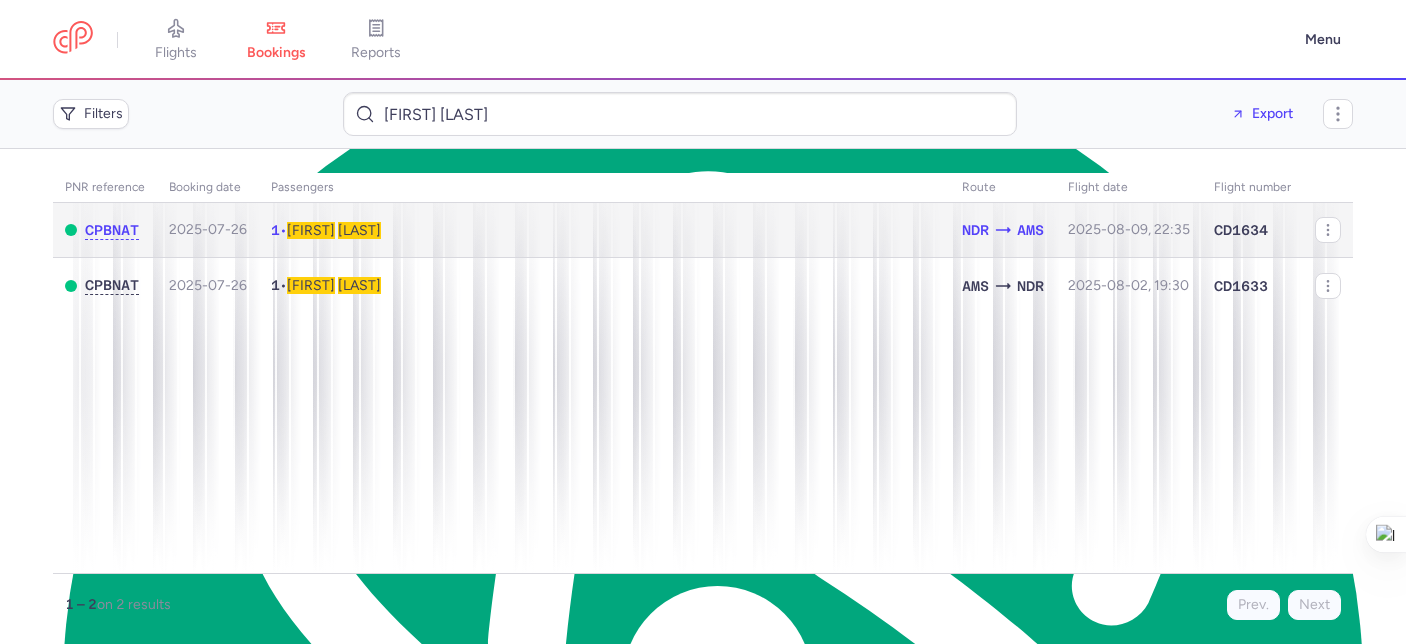 click on "1 [TEXT] • [FIRST] [LAST]" at bounding box center (604, 230) 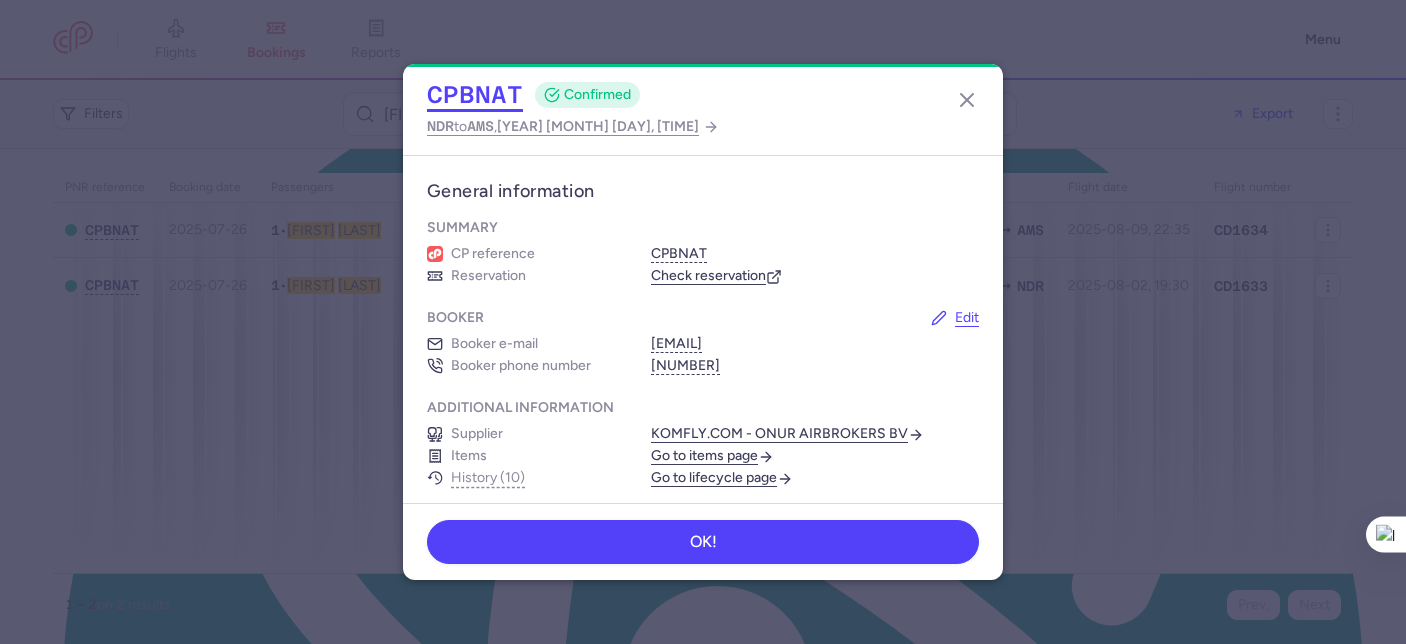 click on "CPBNAT" 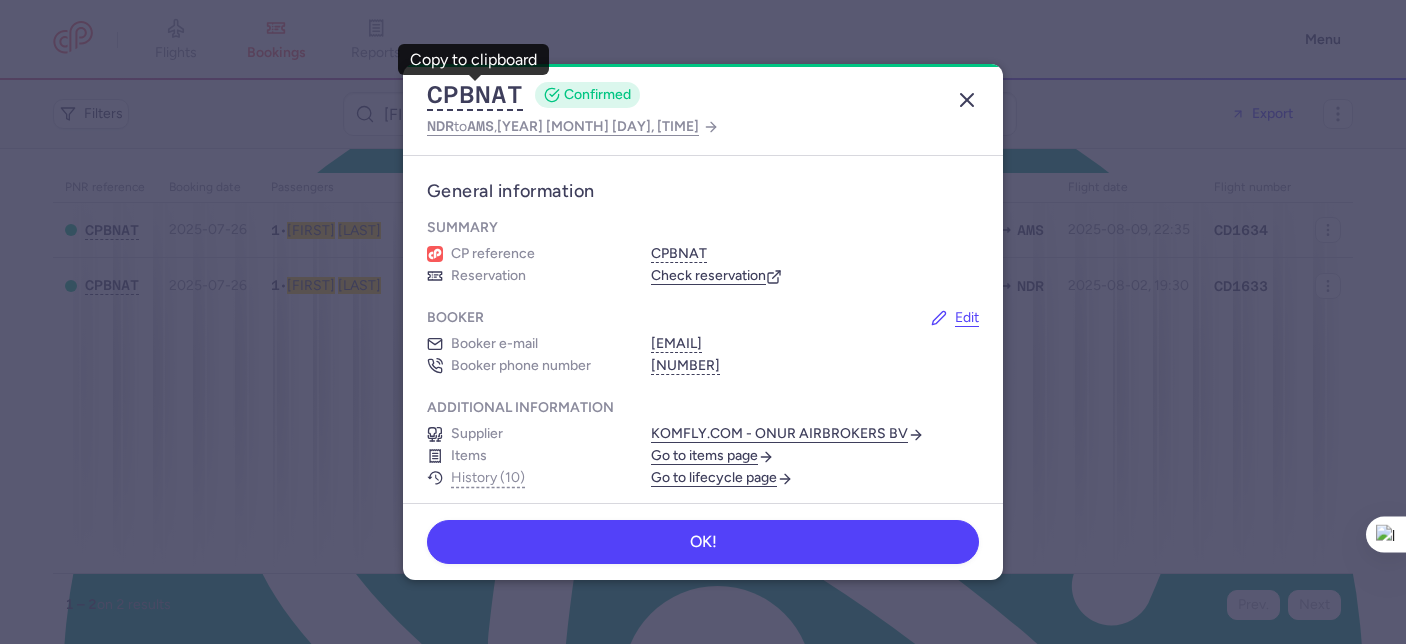 click 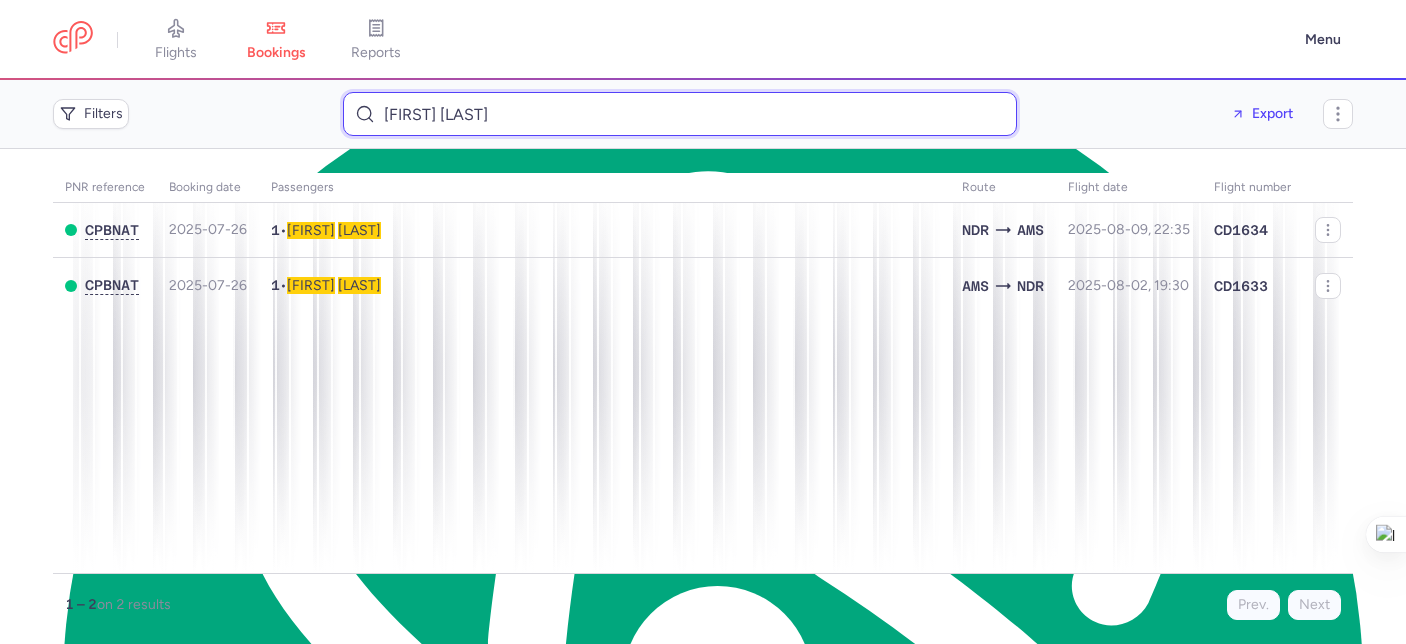 type on "s" 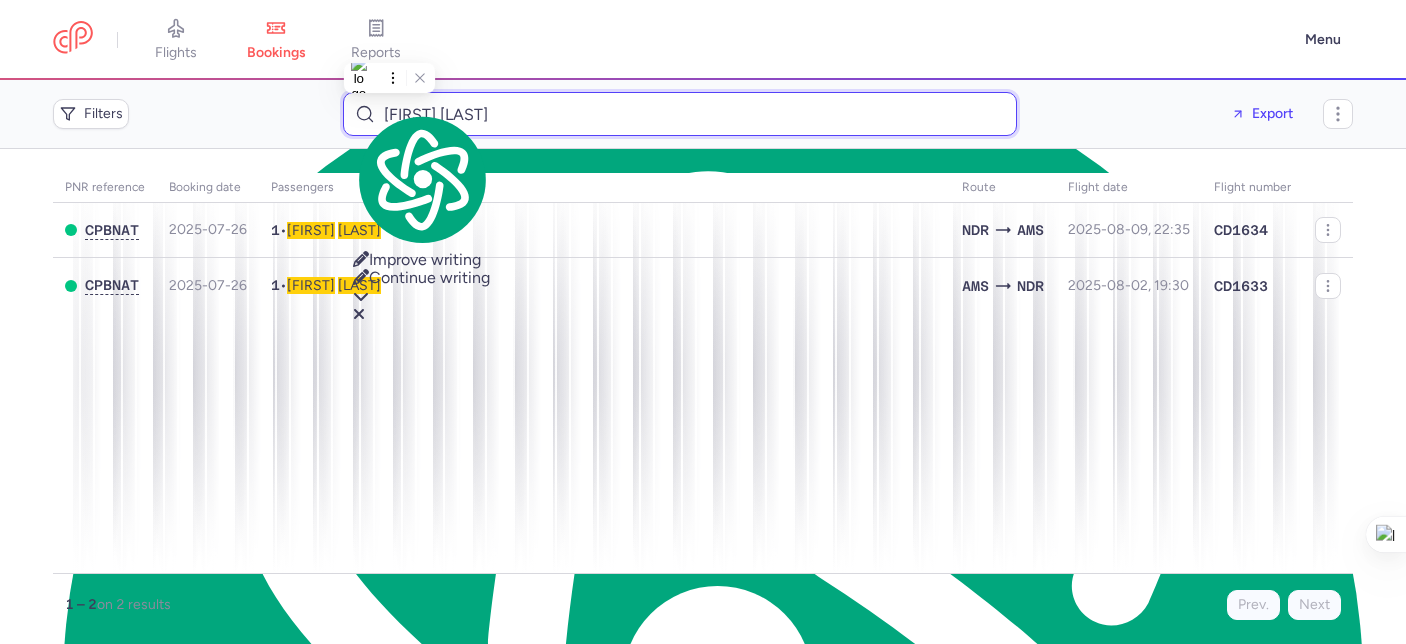 paste on "[EMAIL]" 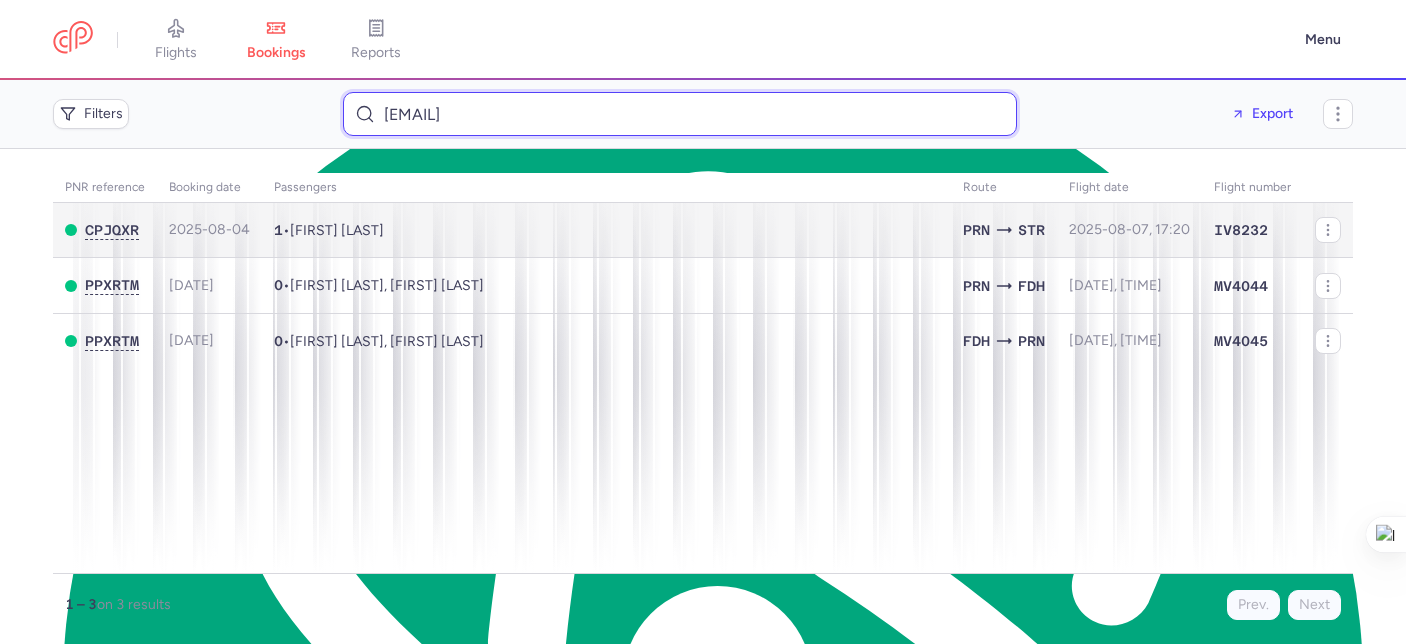 type on "[EMAIL]" 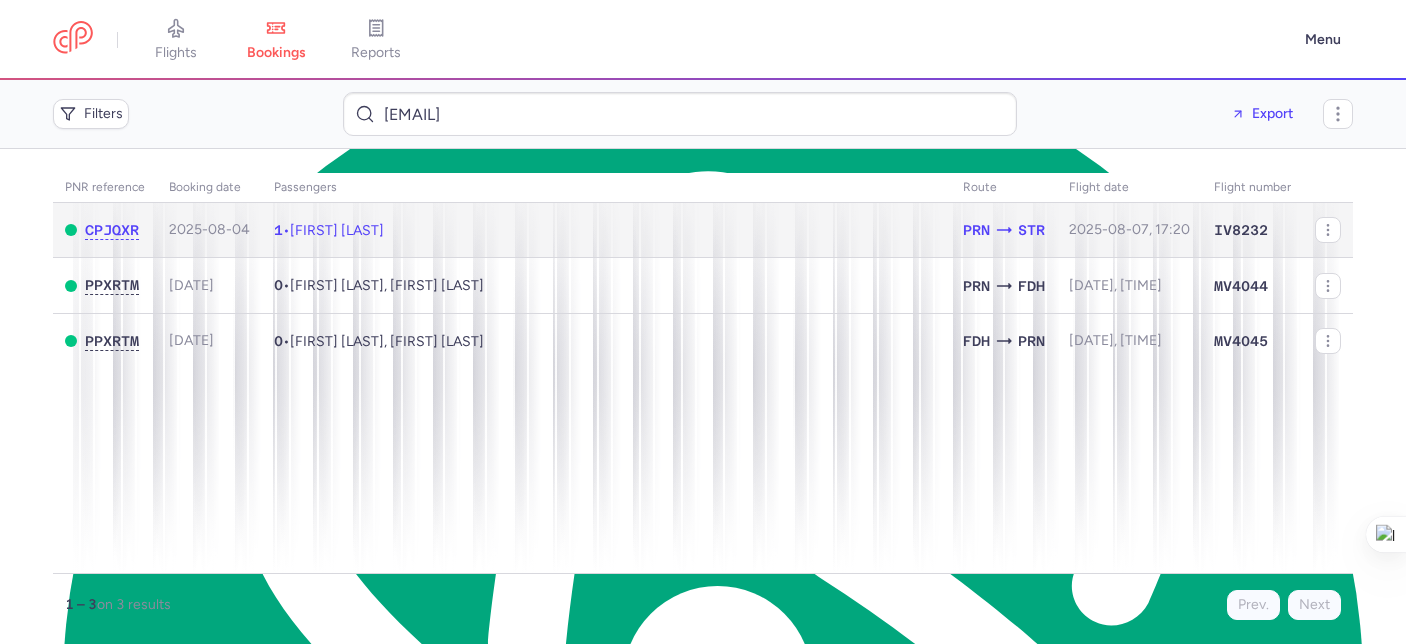 click on "1 [TEXT] • [FIRST] [LAST]" at bounding box center [606, 230] 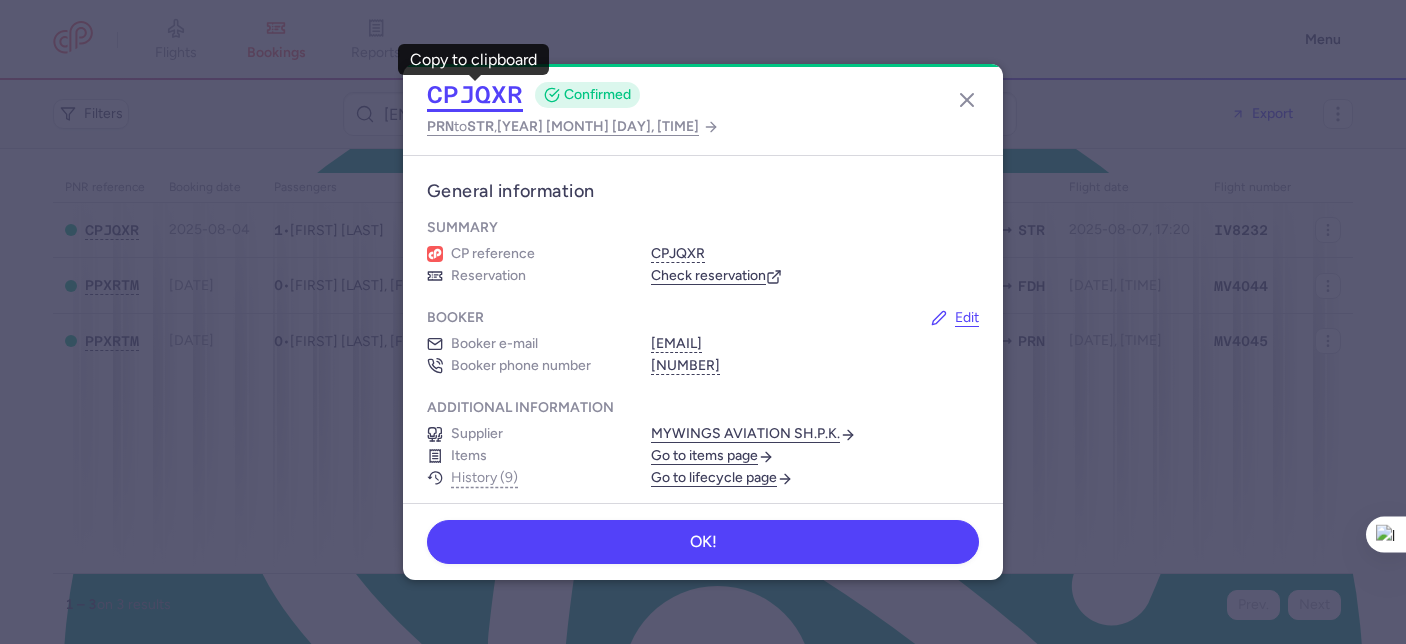 click on "CPJQXR" 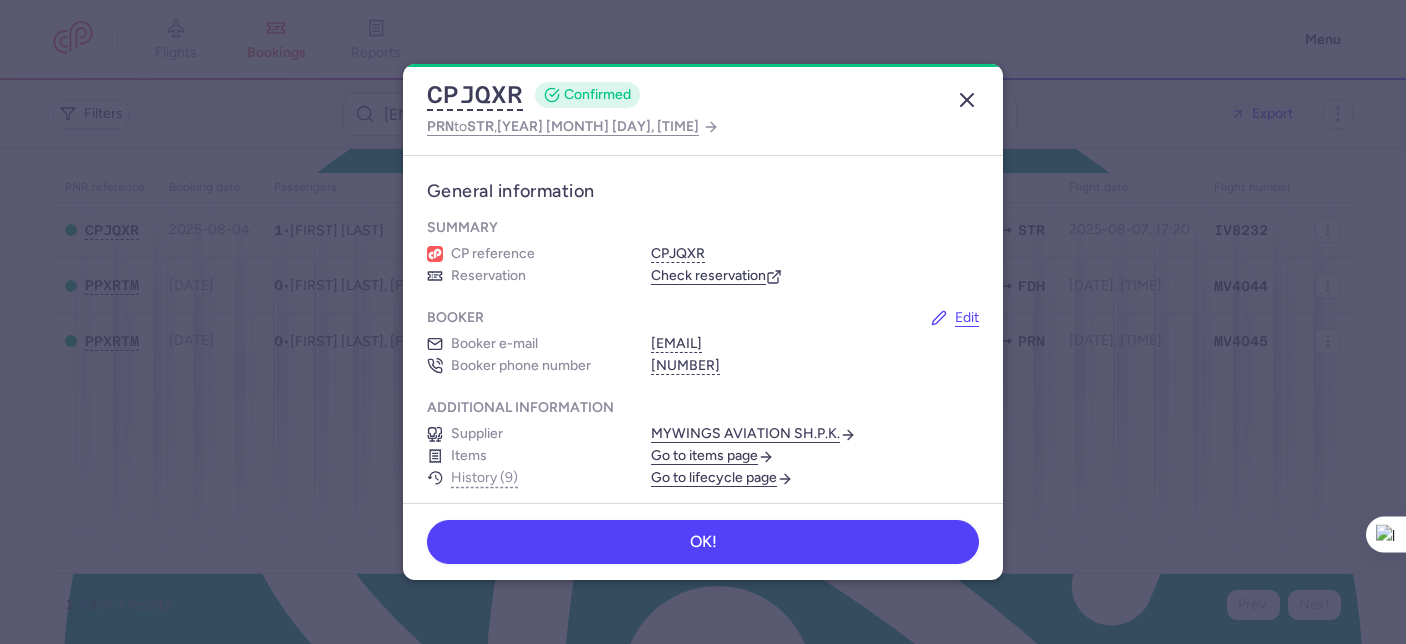 click 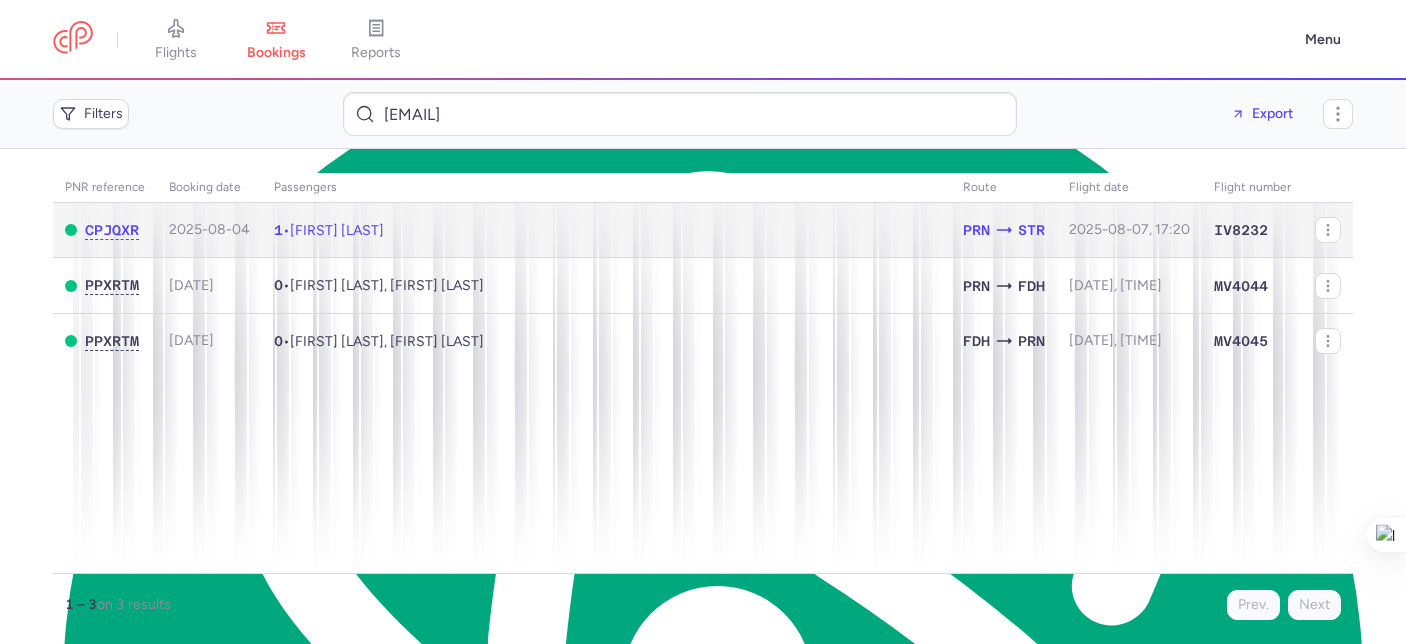 drag, startPoint x: 417, startPoint y: 227, endPoint x: 295, endPoint y: 227, distance: 122 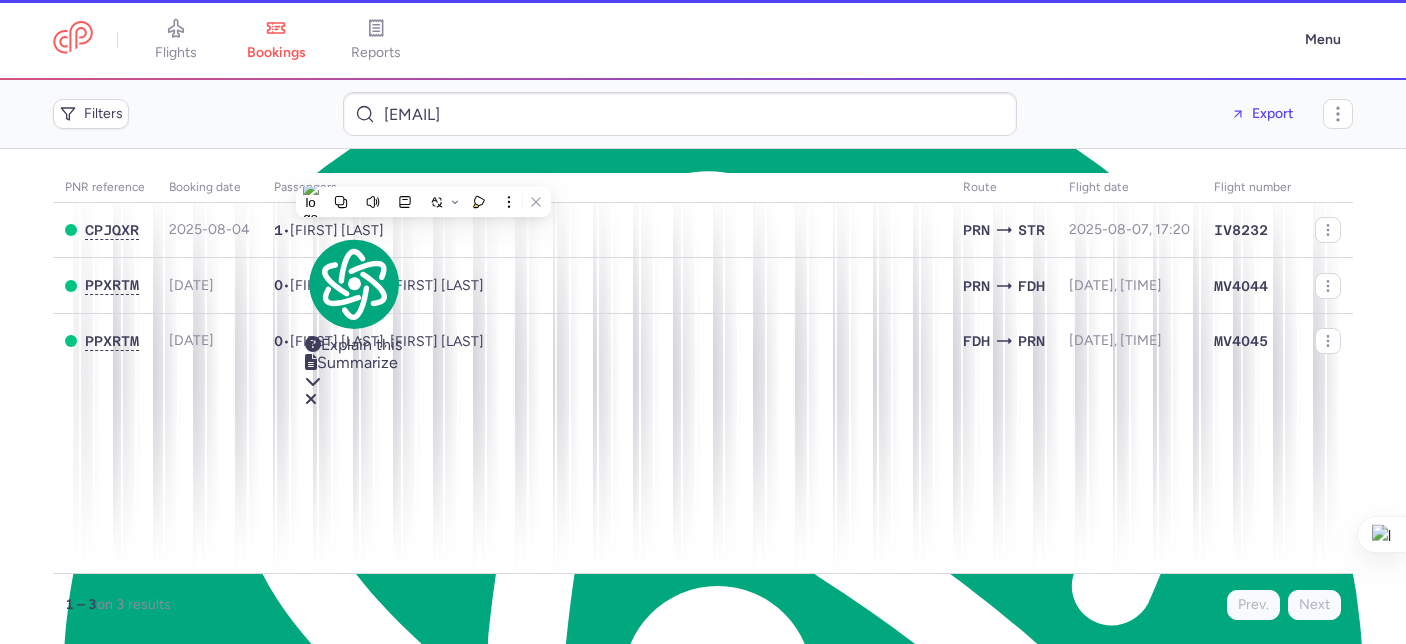 type 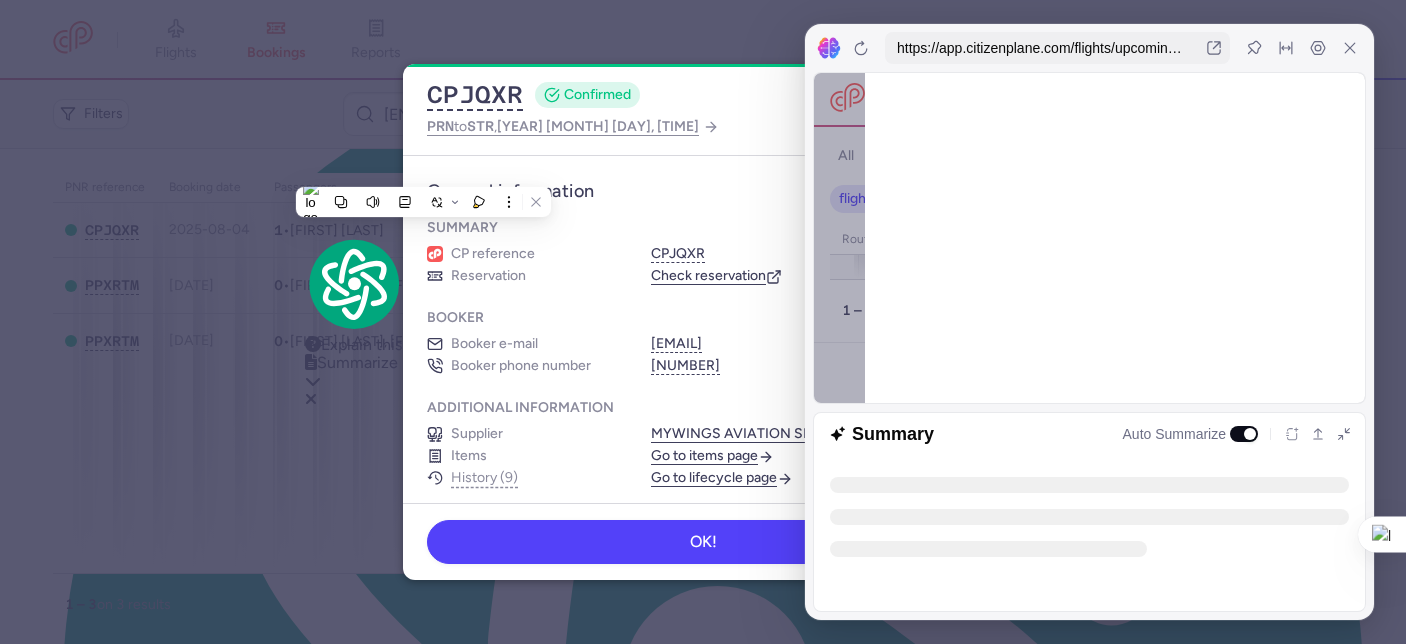 scroll, scrollTop: 0, scrollLeft: 0, axis: both 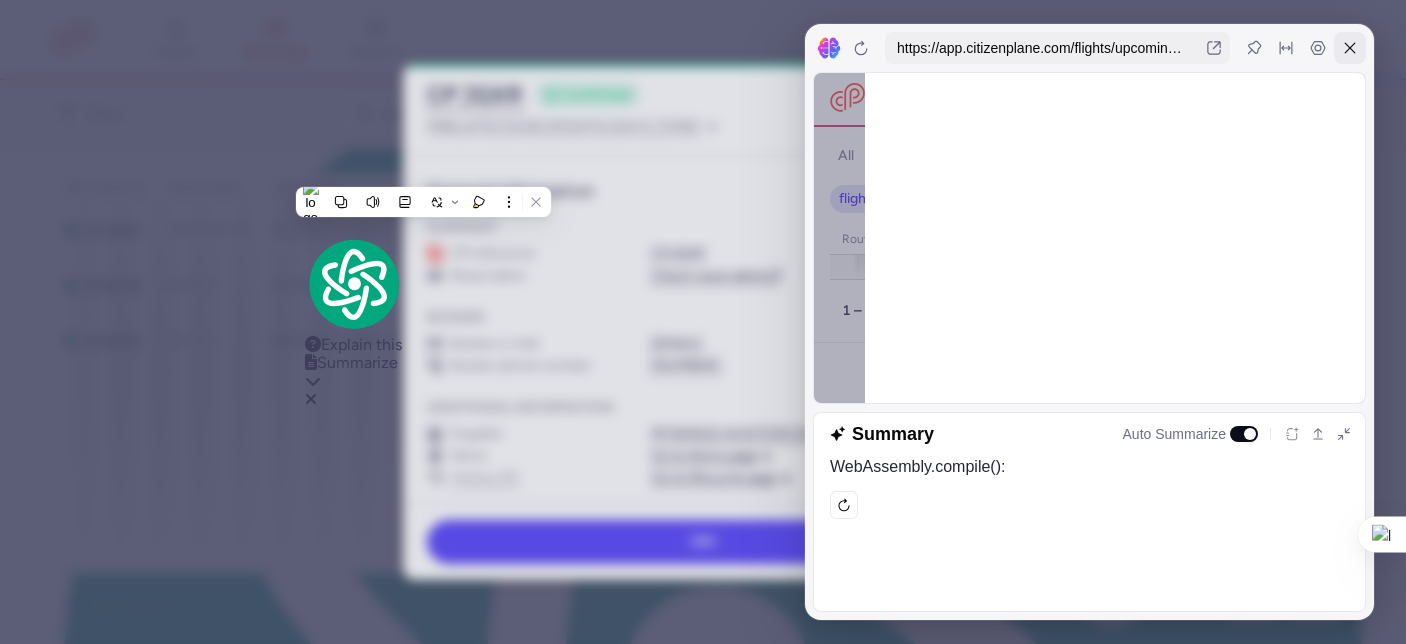 select on "hours" 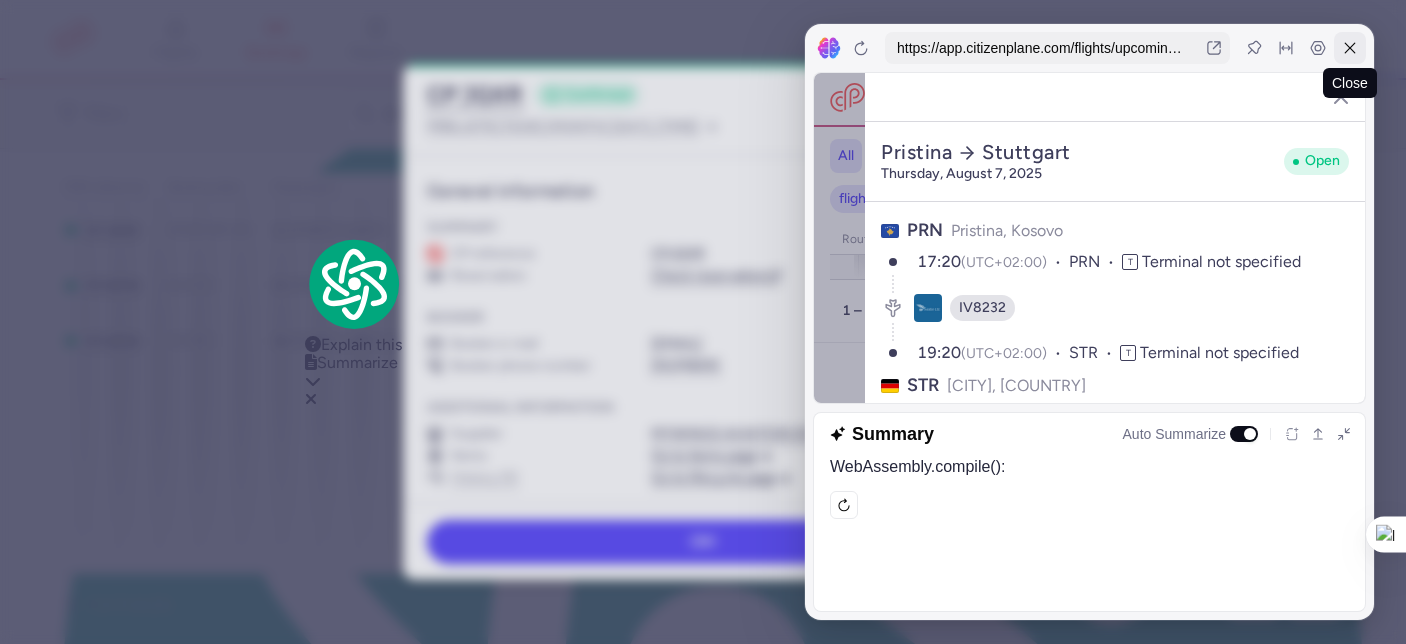 click 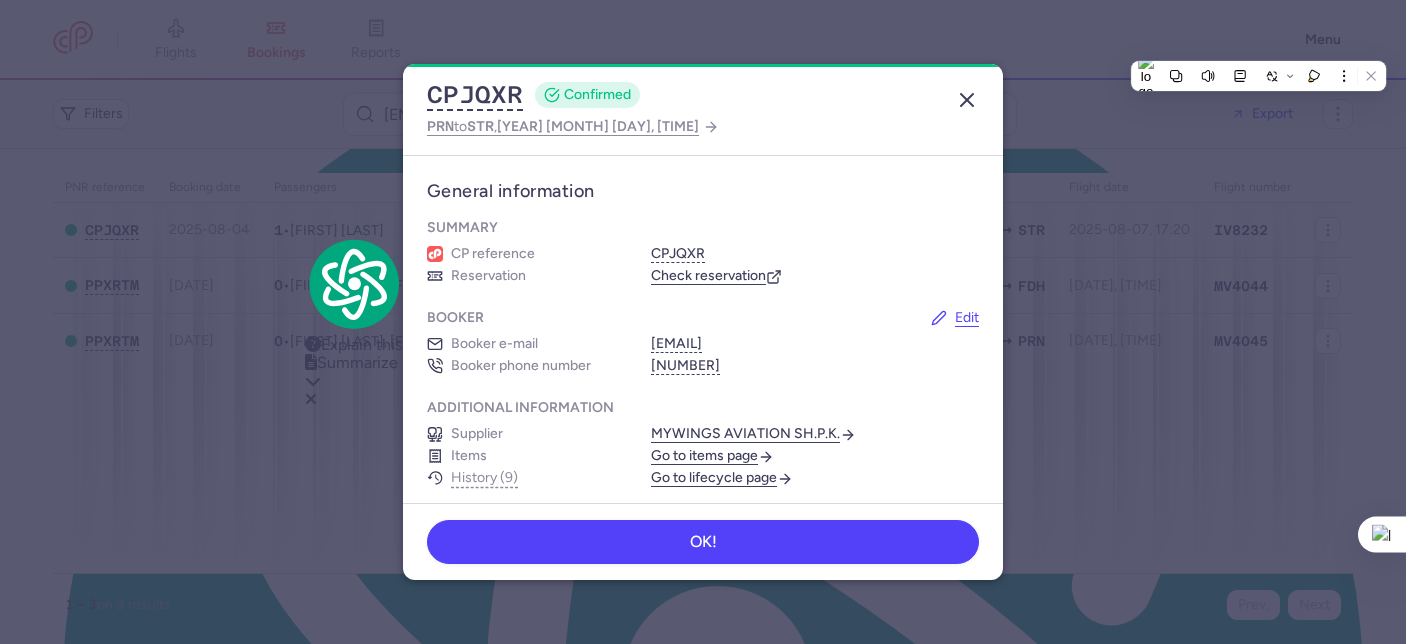 click 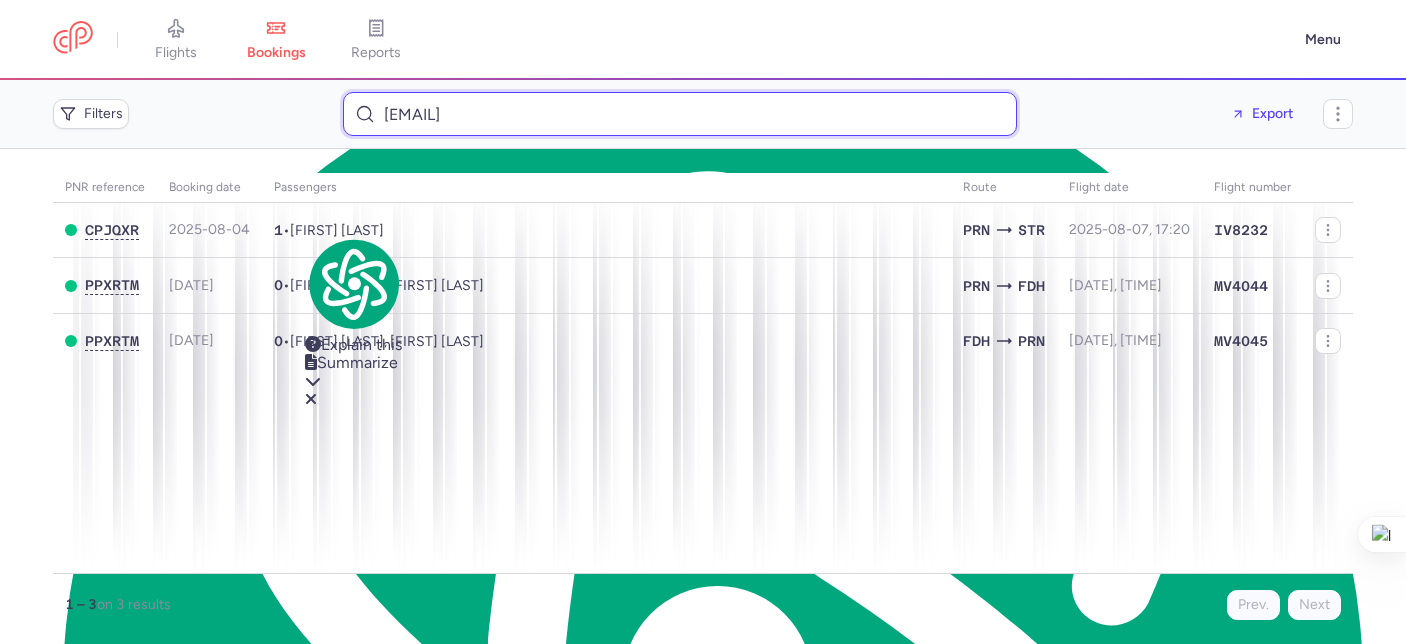 drag, startPoint x: 606, startPoint y: 117, endPoint x: 332, endPoint y: 110, distance: 274.08942 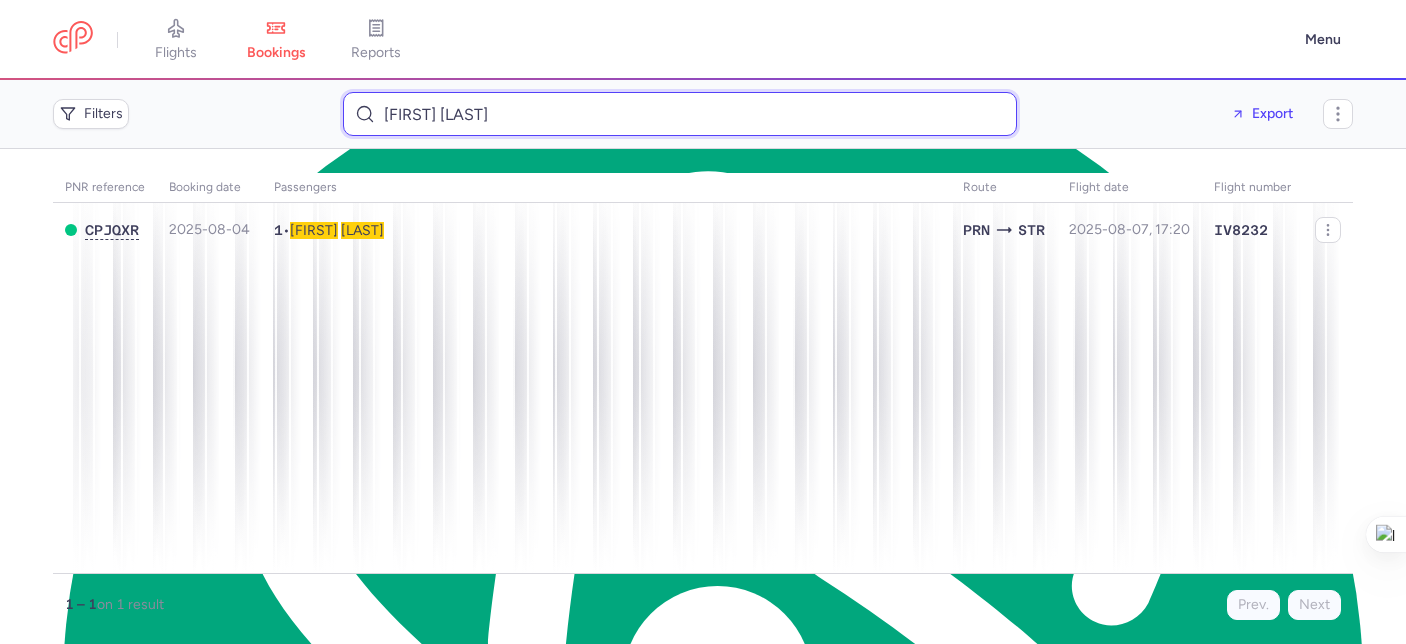 drag, startPoint x: 548, startPoint y: 110, endPoint x: 354, endPoint y: 86, distance: 195.4789 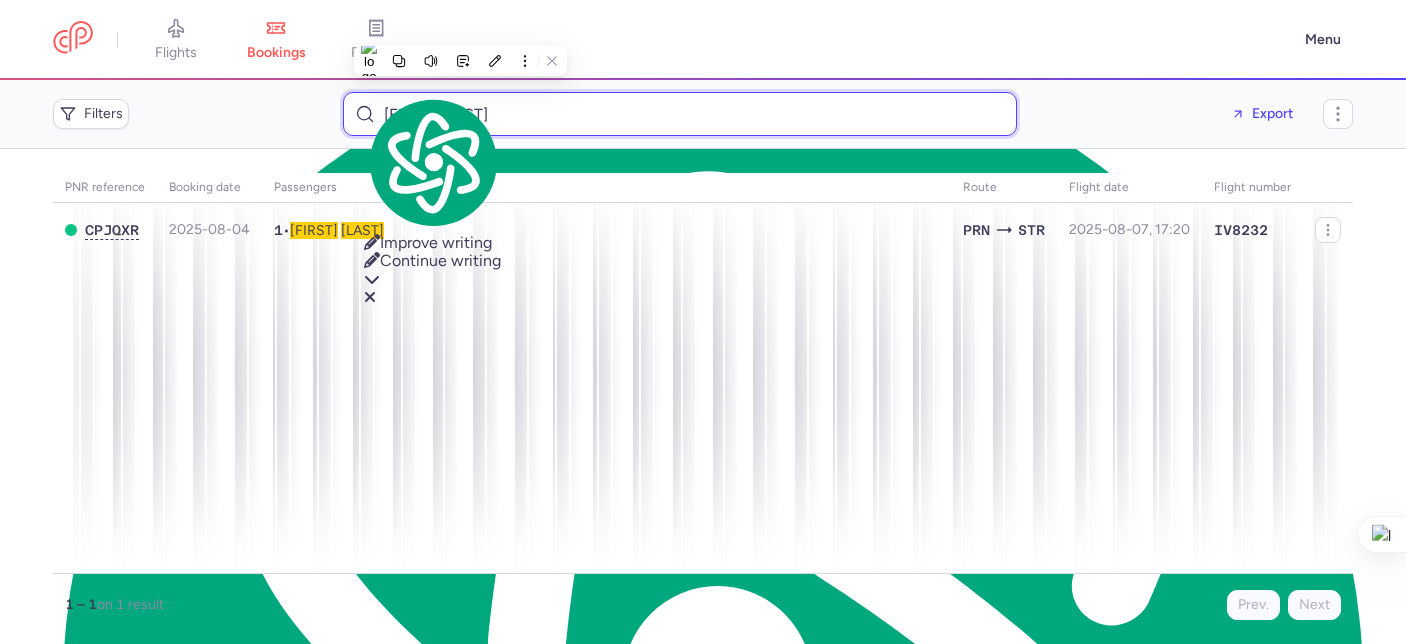 paste on "endrito@outlook.com" 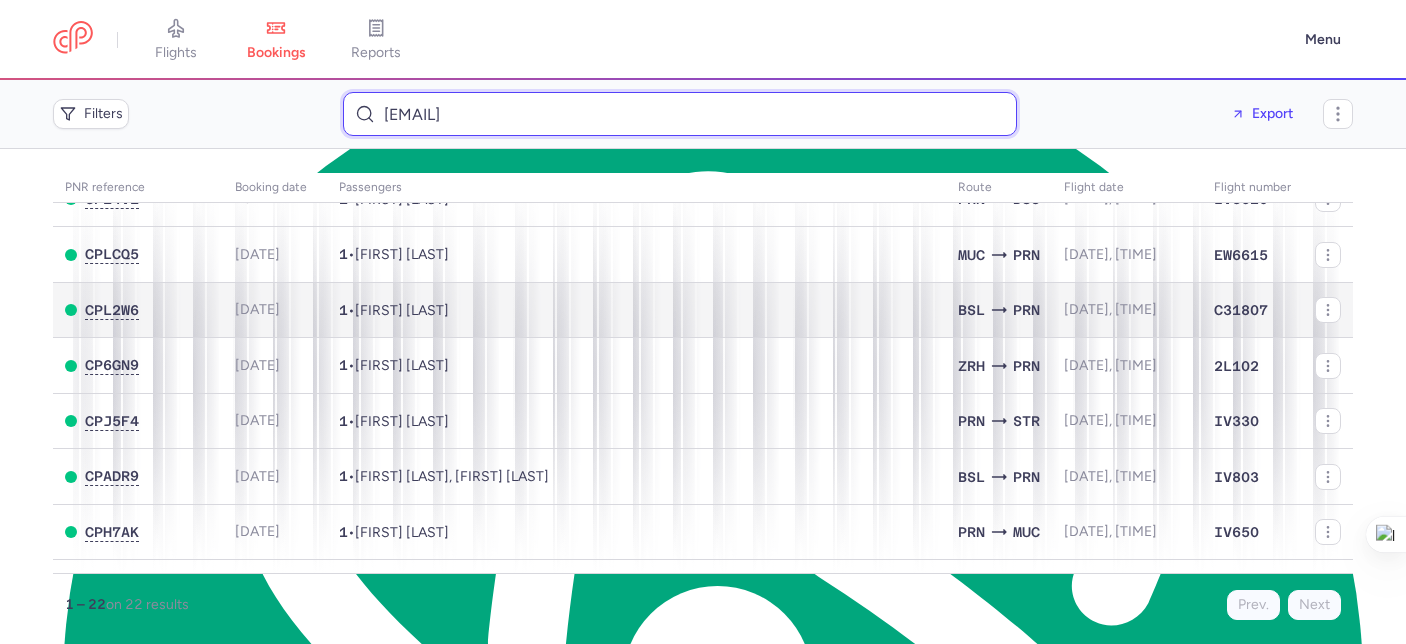 scroll, scrollTop: 0, scrollLeft: 0, axis: both 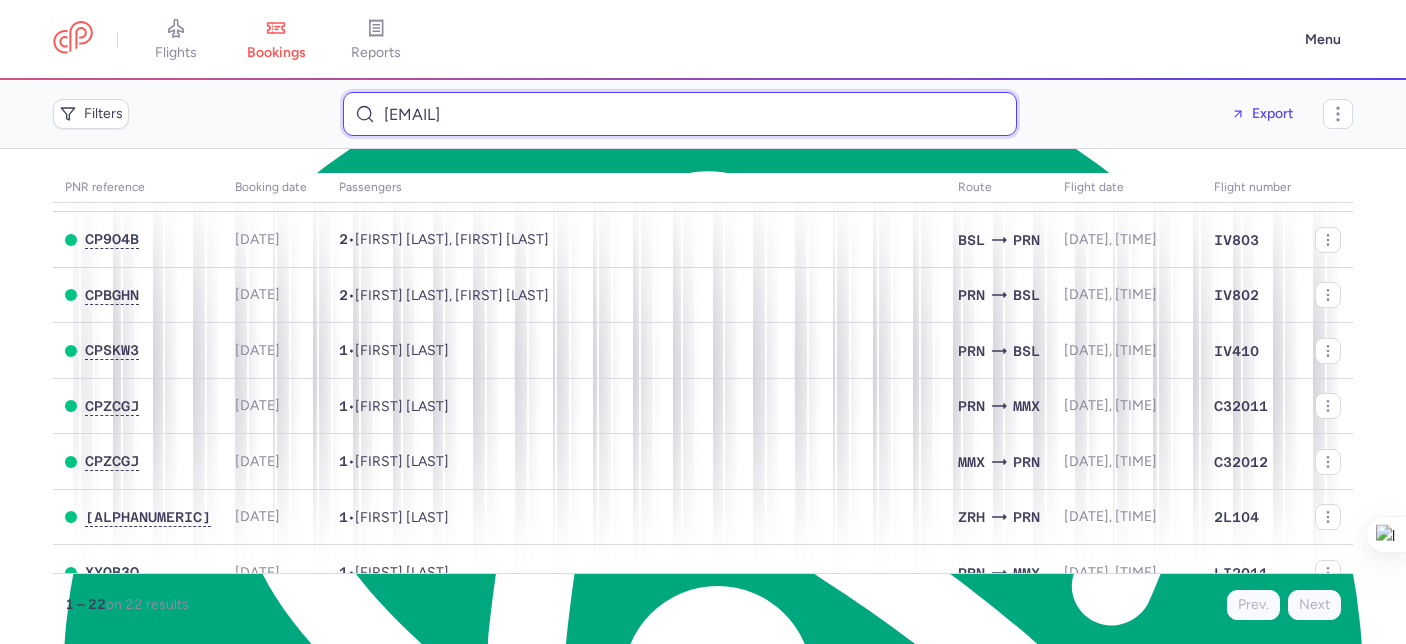 click on "endrito@outlook.com" at bounding box center [680, 114] 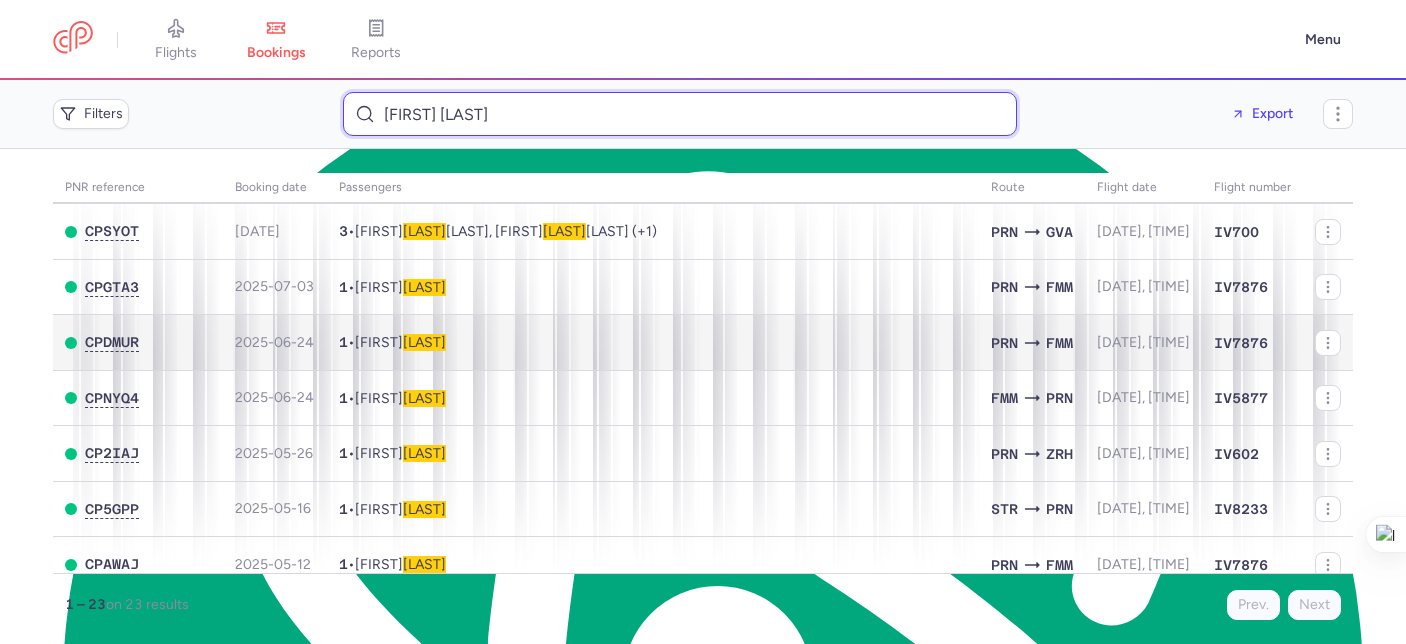 scroll, scrollTop: 0, scrollLeft: 0, axis: both 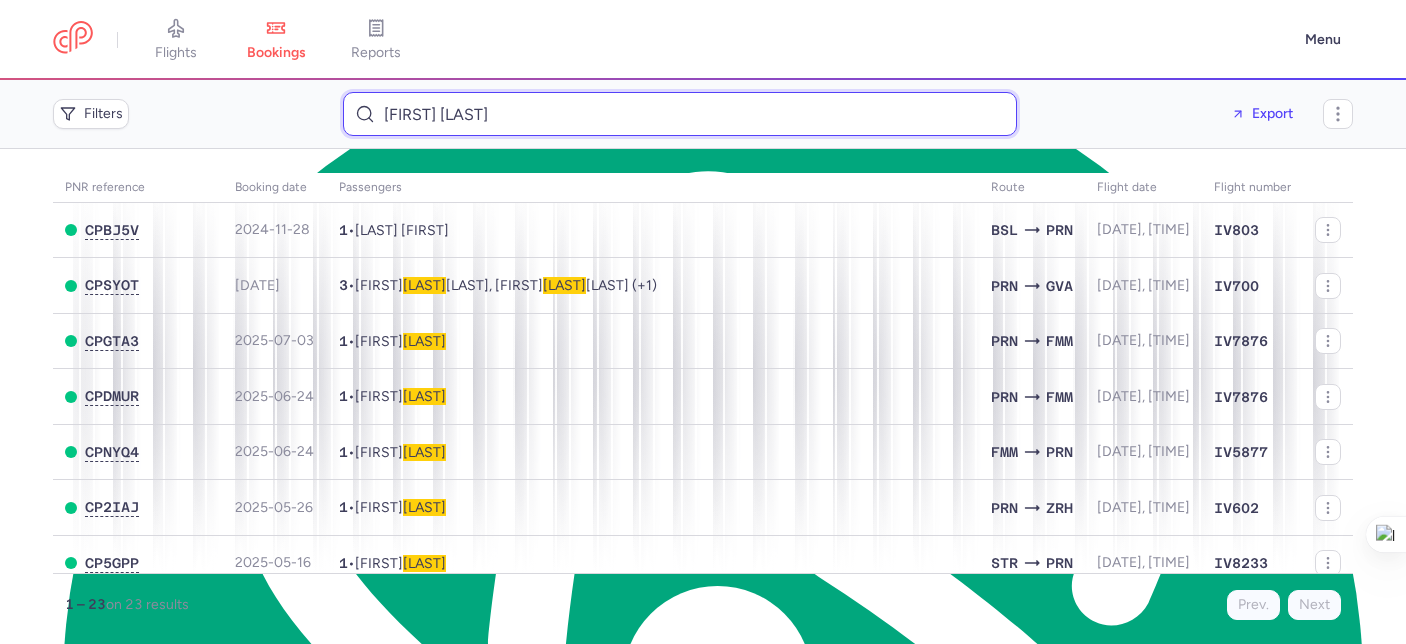 type on "endrito morina" 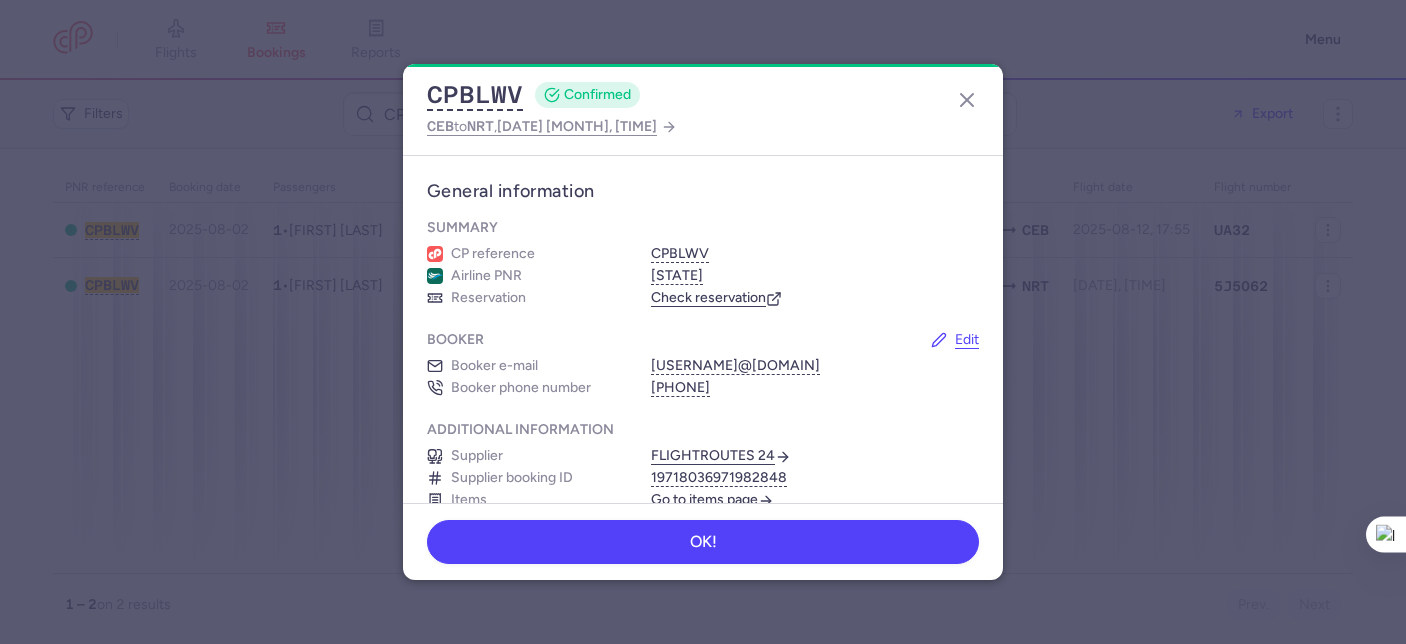 scroll, scrollTop: 0, scrollLeft: 0, axis: both 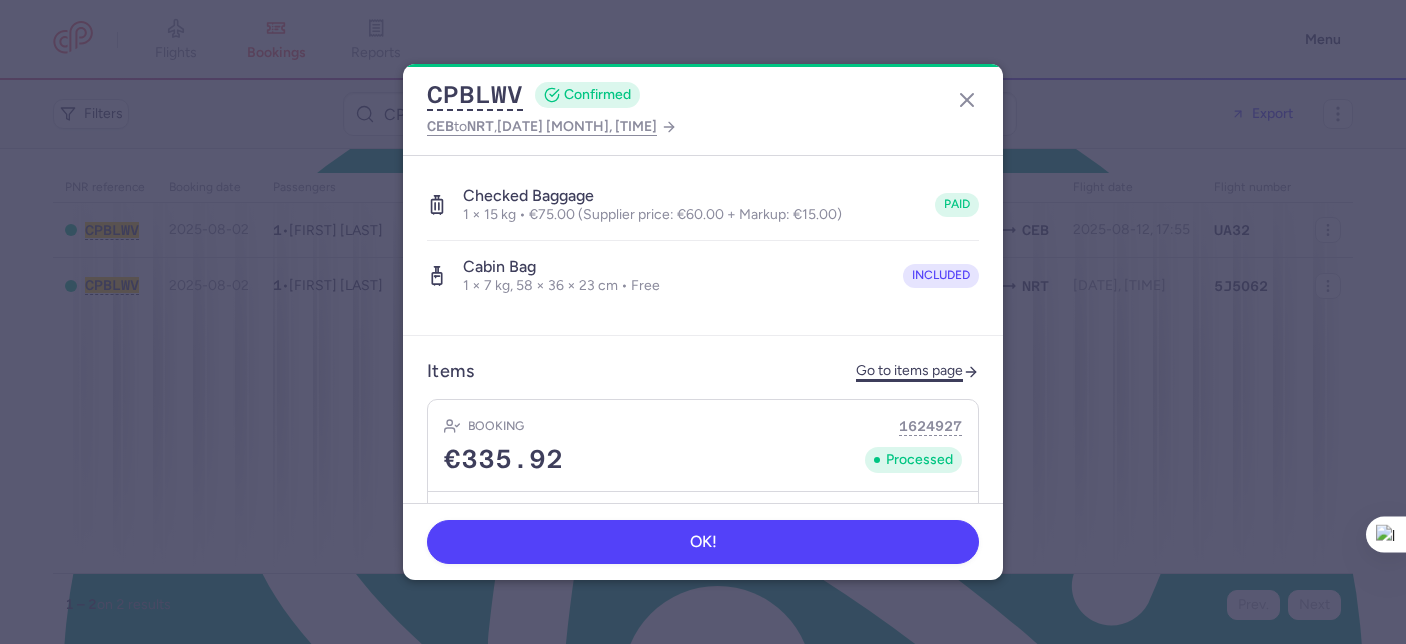 click on "Go to items page" 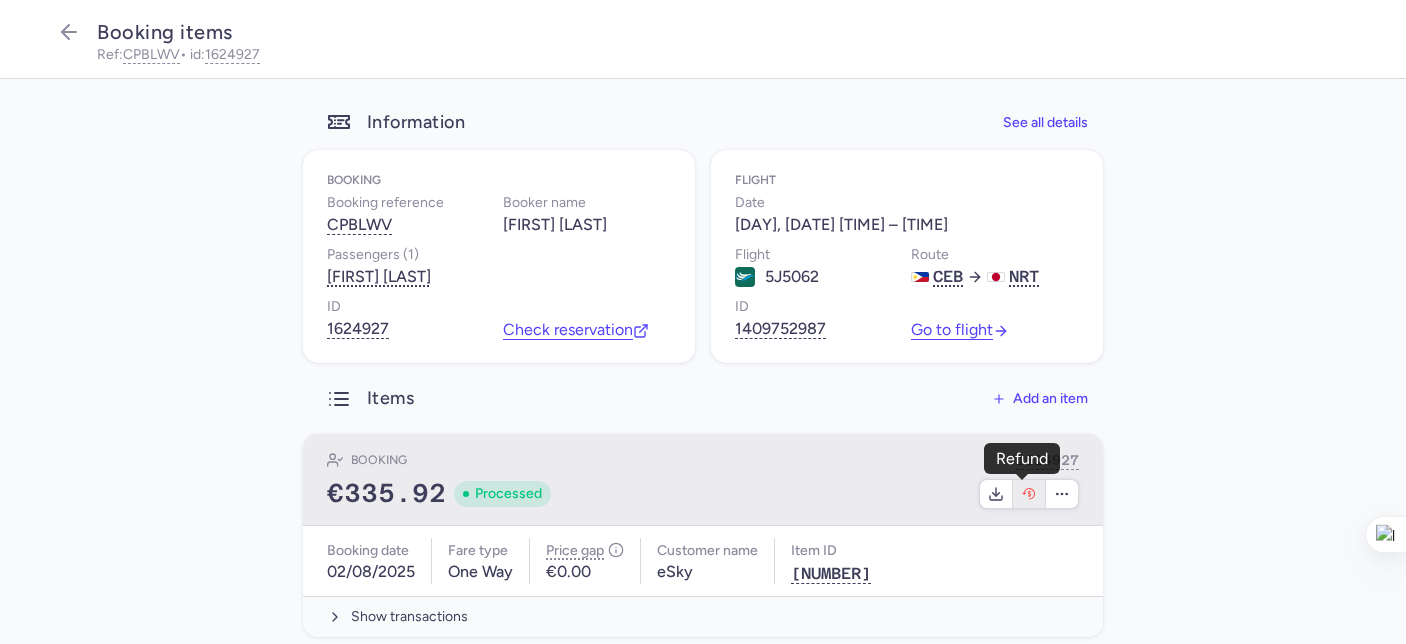 click 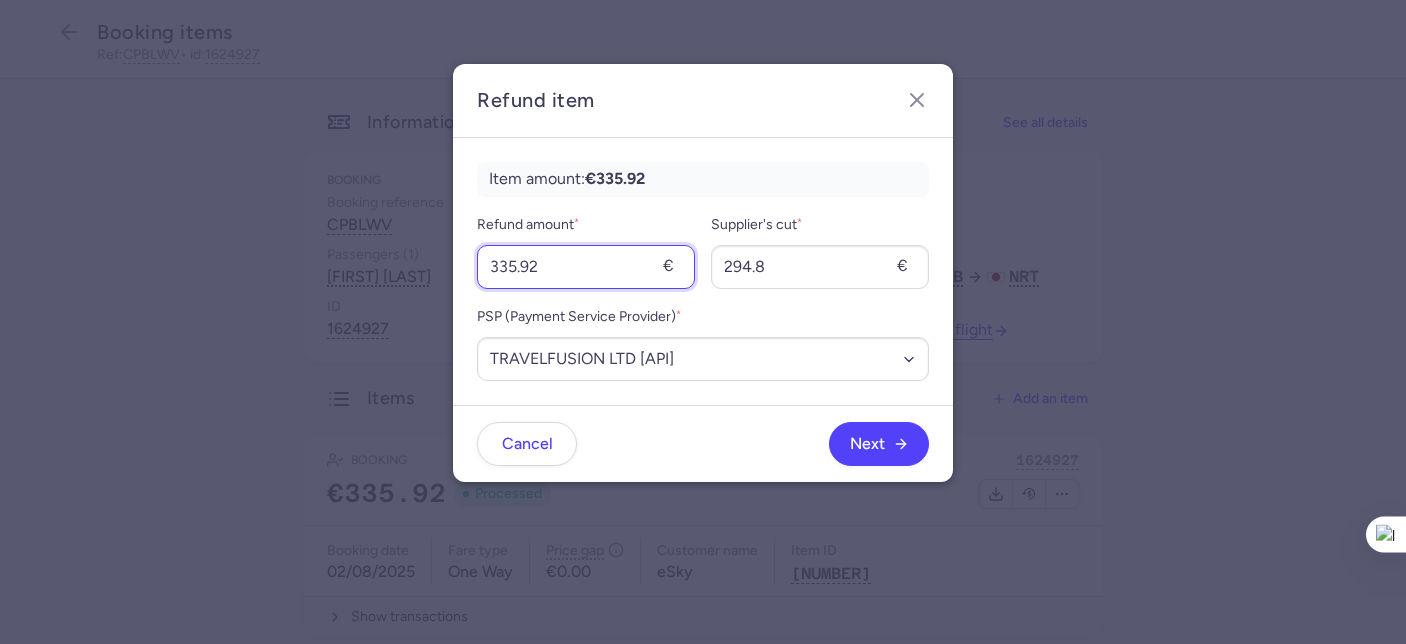 drag, startPoint x: 496, startPoint y: 260, endPoint x: 482, endPoint y: 257, distance: 14.3178215 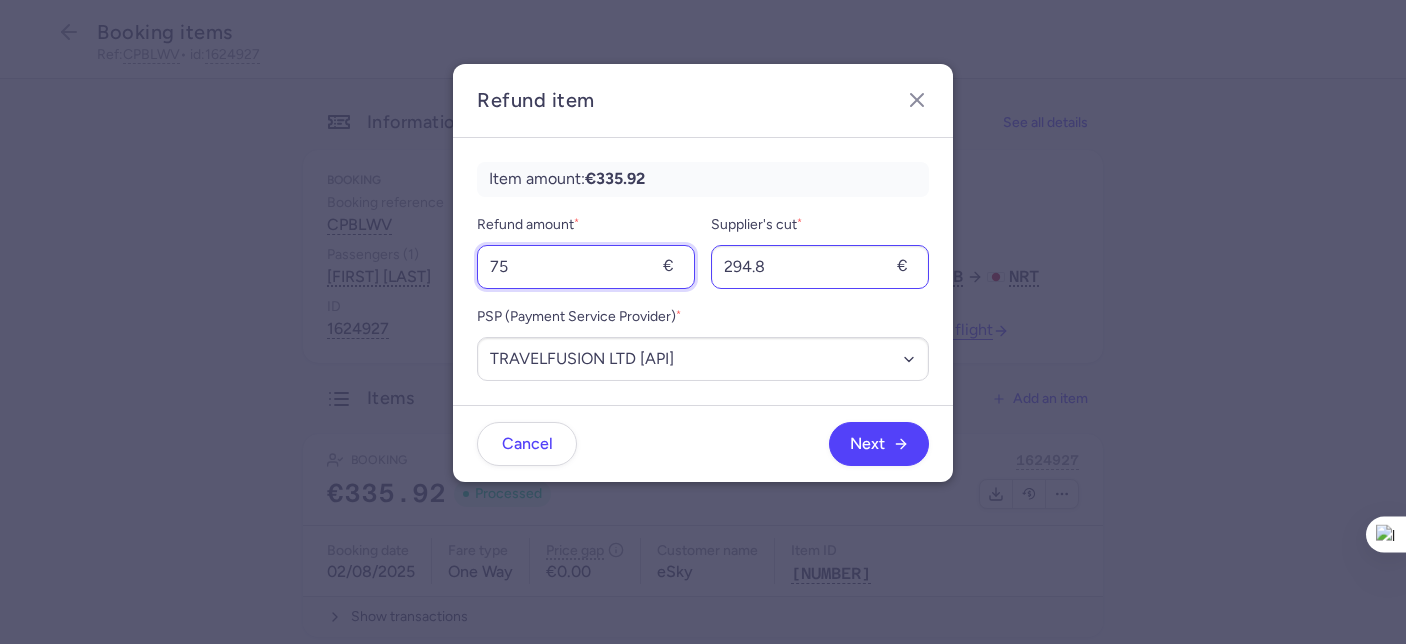 type on "75" 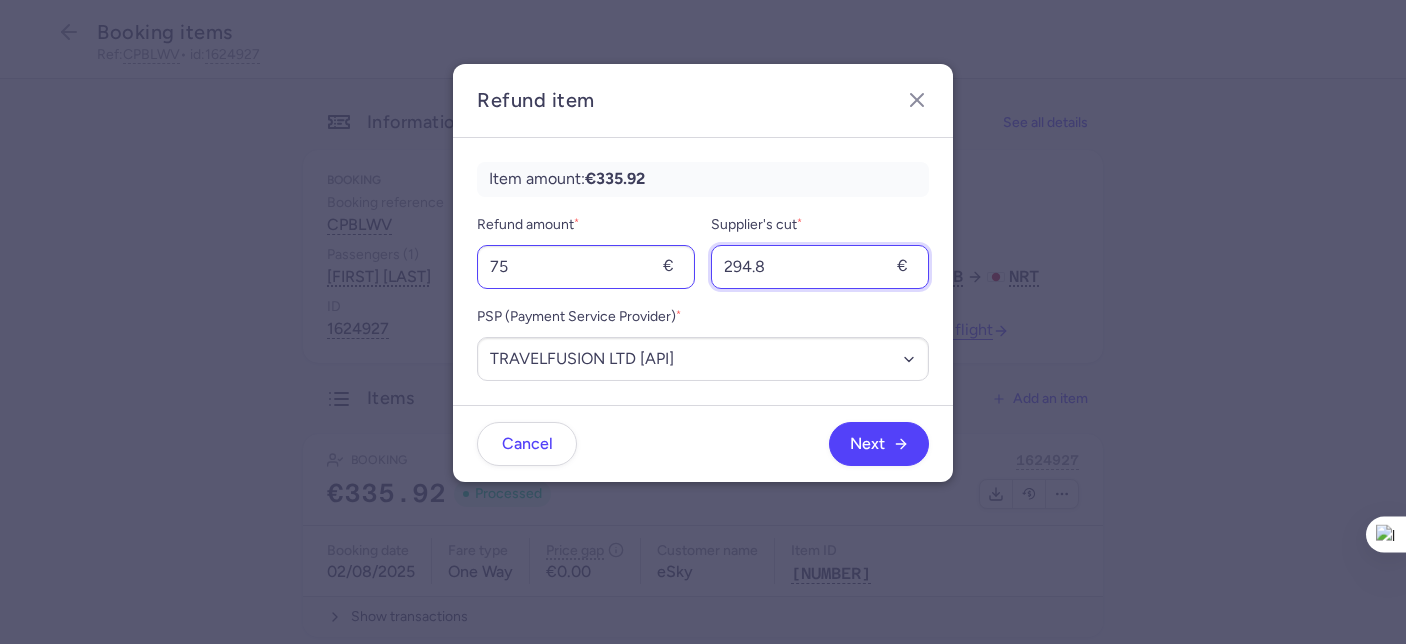 drag, startPoint x: 780, startPoint y: 257, endPoint x: 692, endPoint y: 257, distance: 88 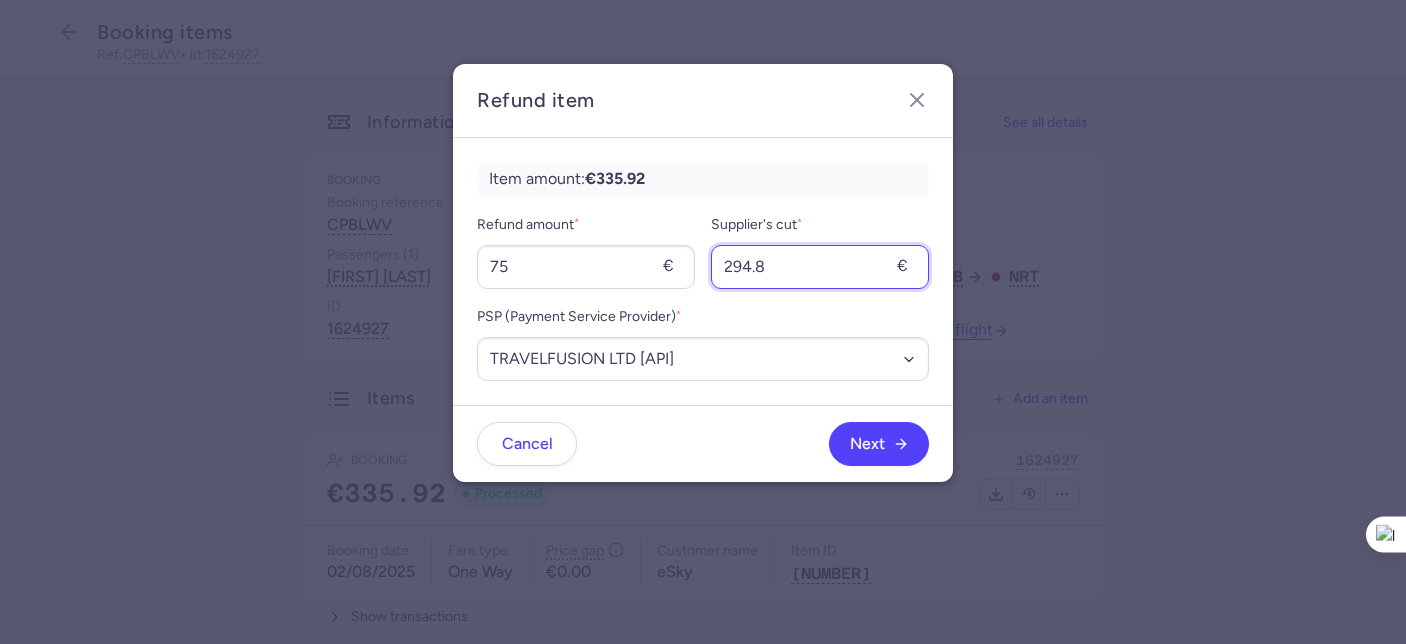 drag, startPoint x: 799, startPoint y: 260, endPoint x: 699, endPoint y: 264, distance: 100.07997 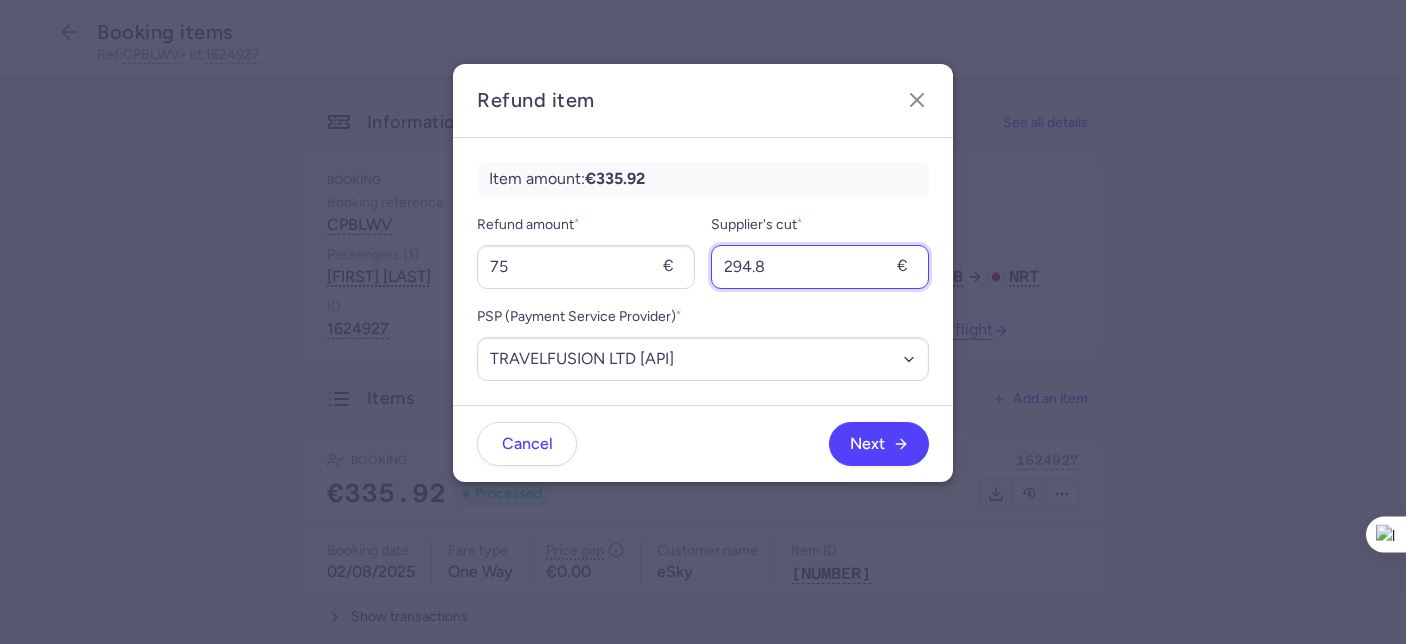 click on "Refund amount  * 75 € Supplier's cut  * 294.8 €" at bounding box center [703, 251] 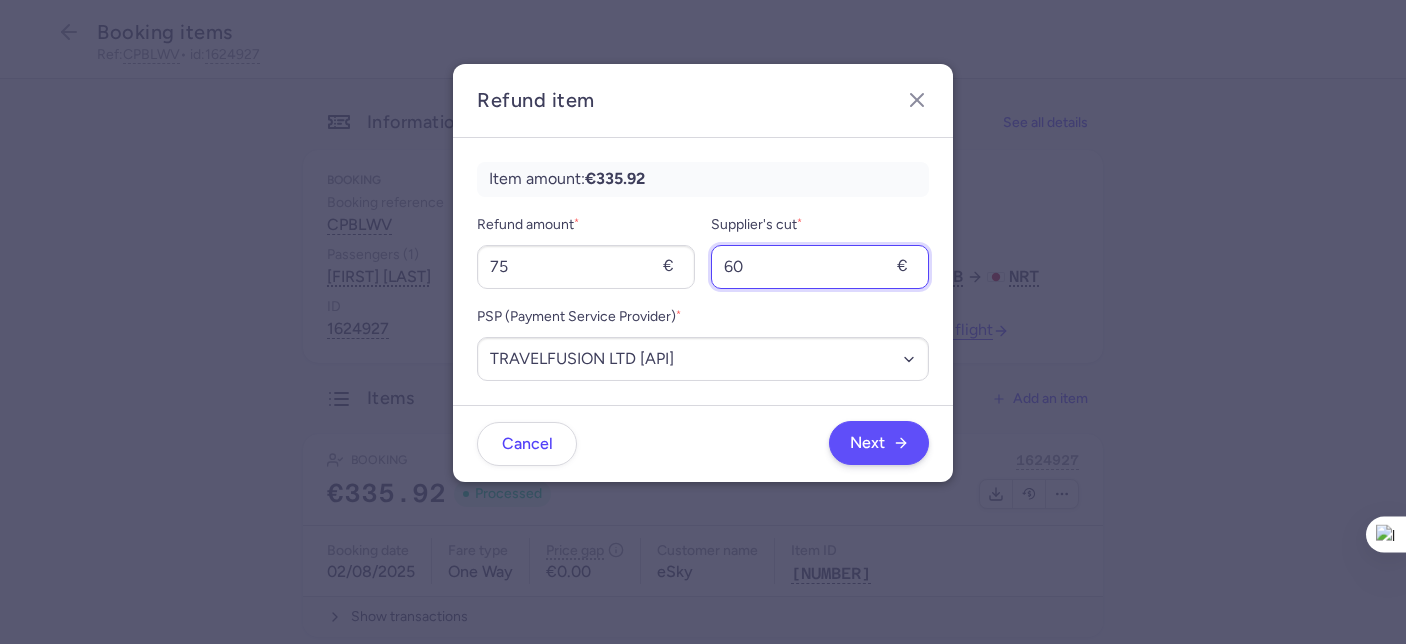type on "60" 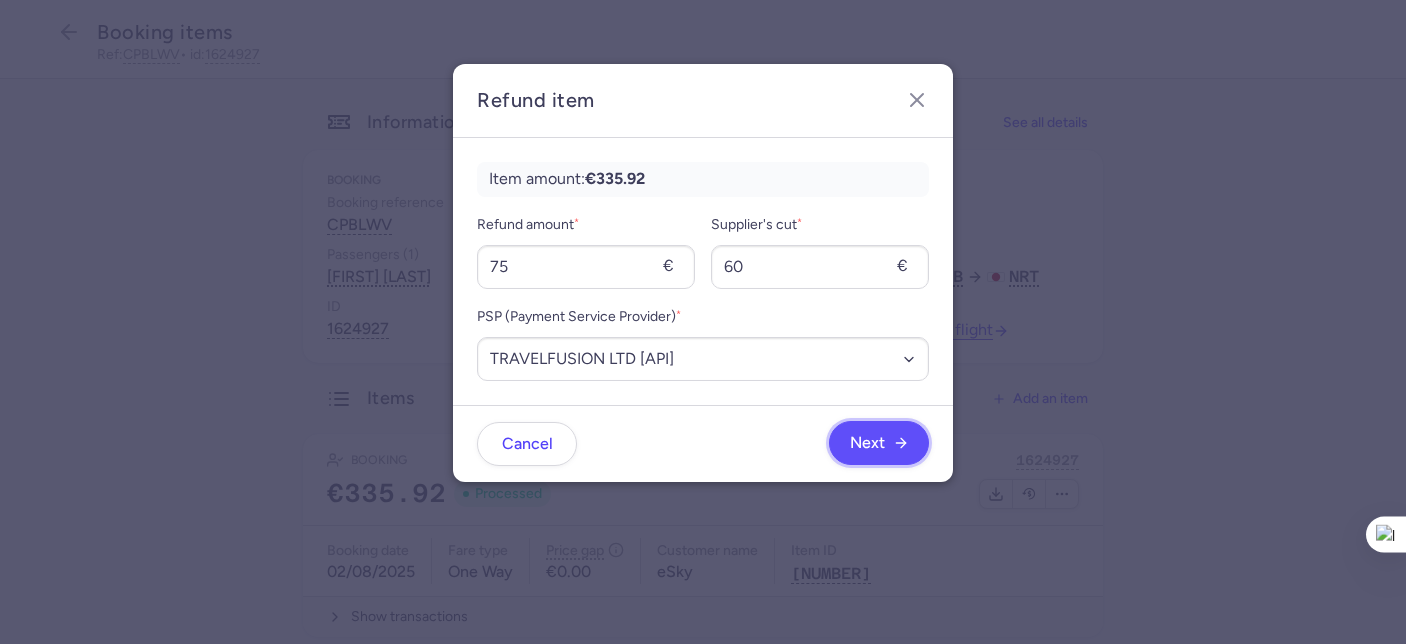 click 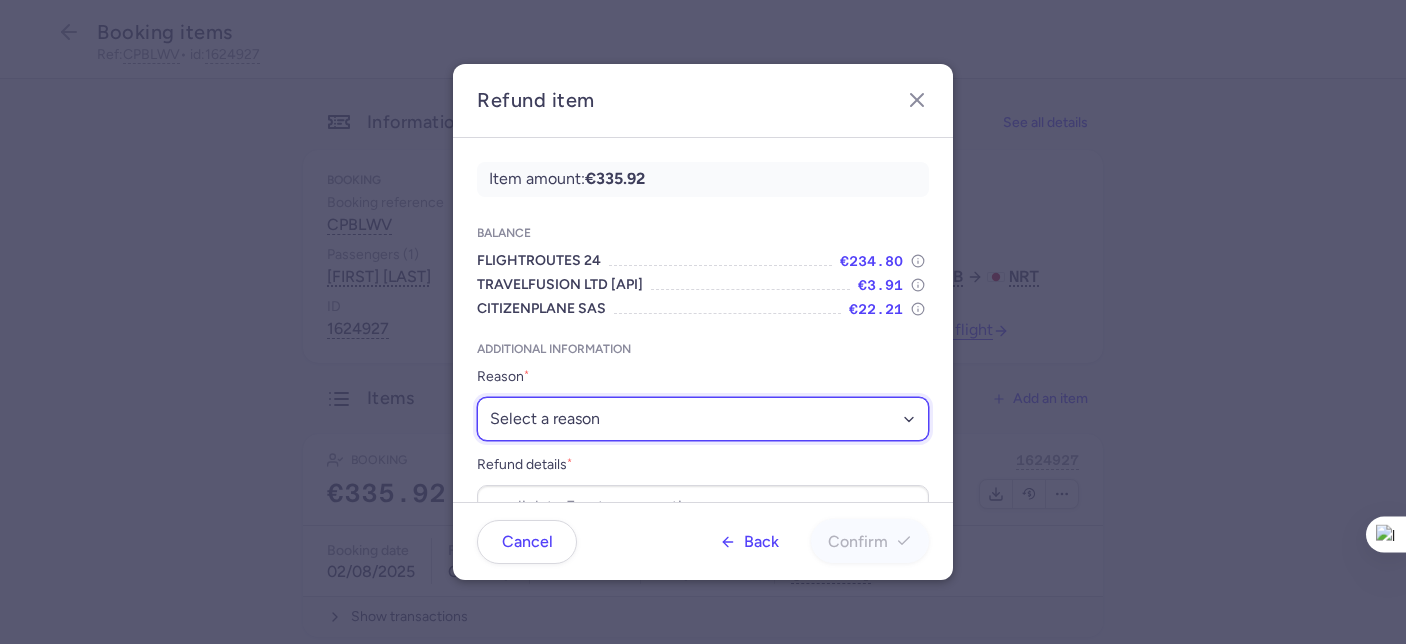 click on "Select a reason ✈️ Airline ceasing ops 💼 Ancillary issue 📄 APIS missing ⚙️ CitizenPlane error ⛔️ Denied boarding 🔁 Duplicate ❌ Flight canceled 🕵🏼‍♂️ Fraud 🎁 Goodwill 🎫 Goodwill allowance 🙃 Other 💺 Overbooking 💸 Refund with penalty 🙅 Schedule change not accepted 🤕 Supplier error 💵 Tax refund ❓ Unconfirmed booking" at bounding box center [703, 419] 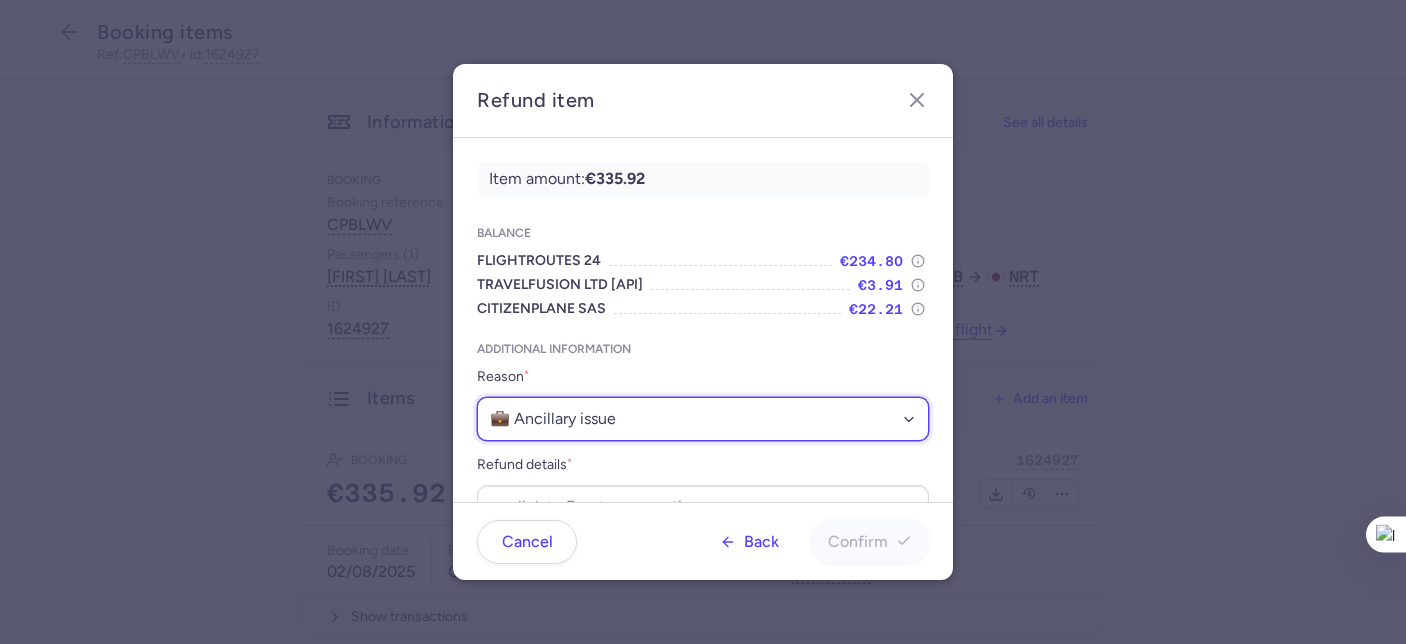 click on "Select a reason ✈️ Airline ceasing ops 💼 Ancillary issue 📄 APIS missing ⚙️ CitizenPlane error ⛔️ Denied boarding 🔁 Duplicate ❌ Flight canceled 🕵🏼‍♂️ Fraud 🎁 Goodwill 🎫 Goodwill allowance 🙃 Other 💺 Overbooking 💸 Refund with penalty 🙅 Schedule change not accepted 🤕 Supplier error 💵 Tax refund ❓ Unconfirmed booking" at bounding box center [703, 419] 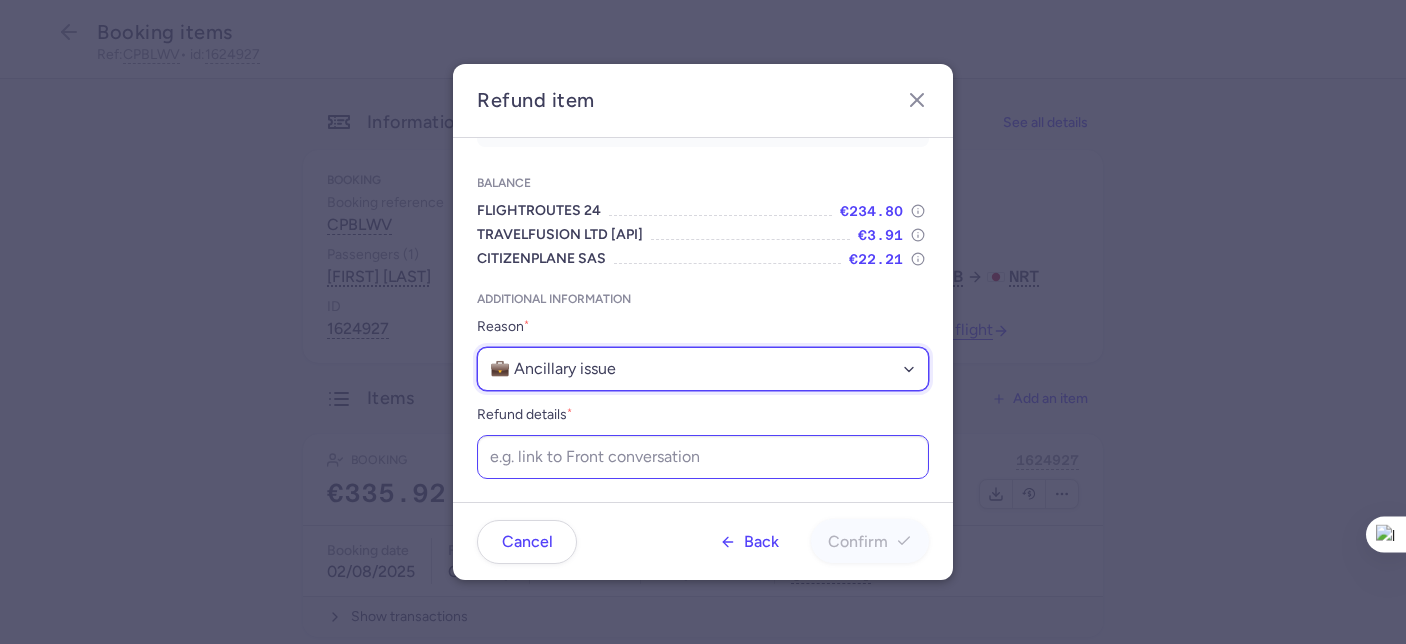 scroll, scrollTop: 50, scrollLeft: 0, axis: vertical 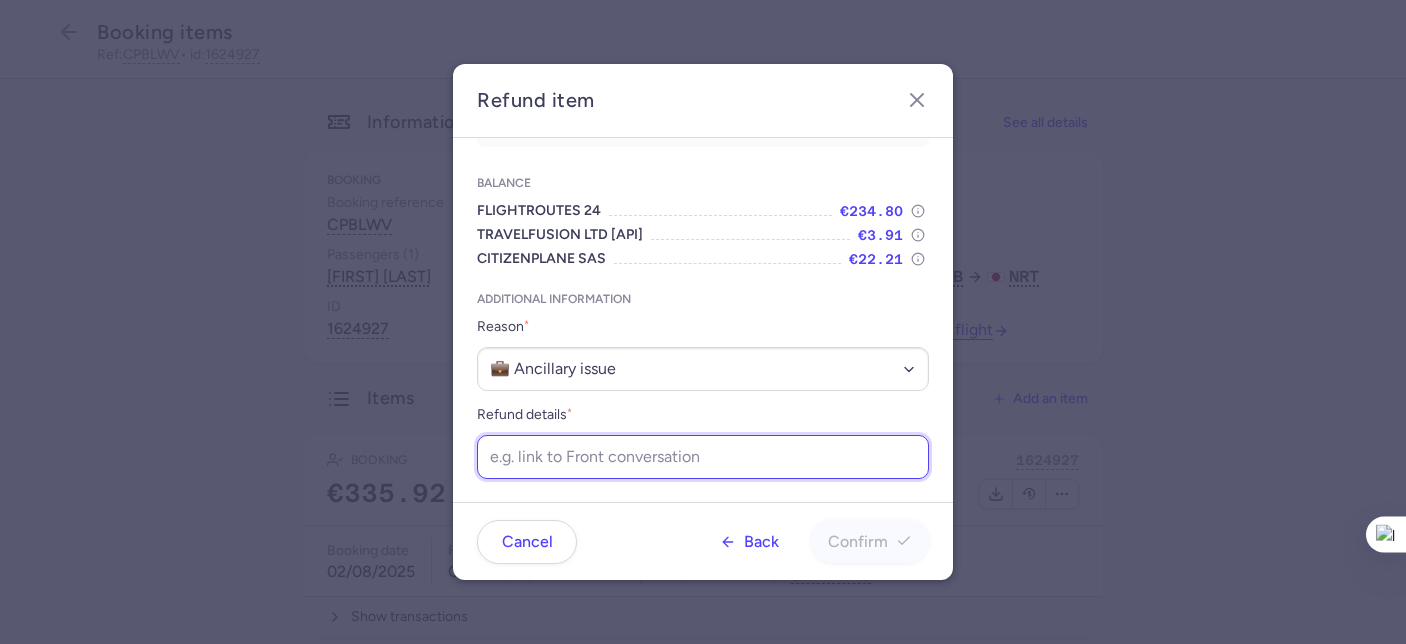 click on "Refund details  *" at bounding box center [703, 457] 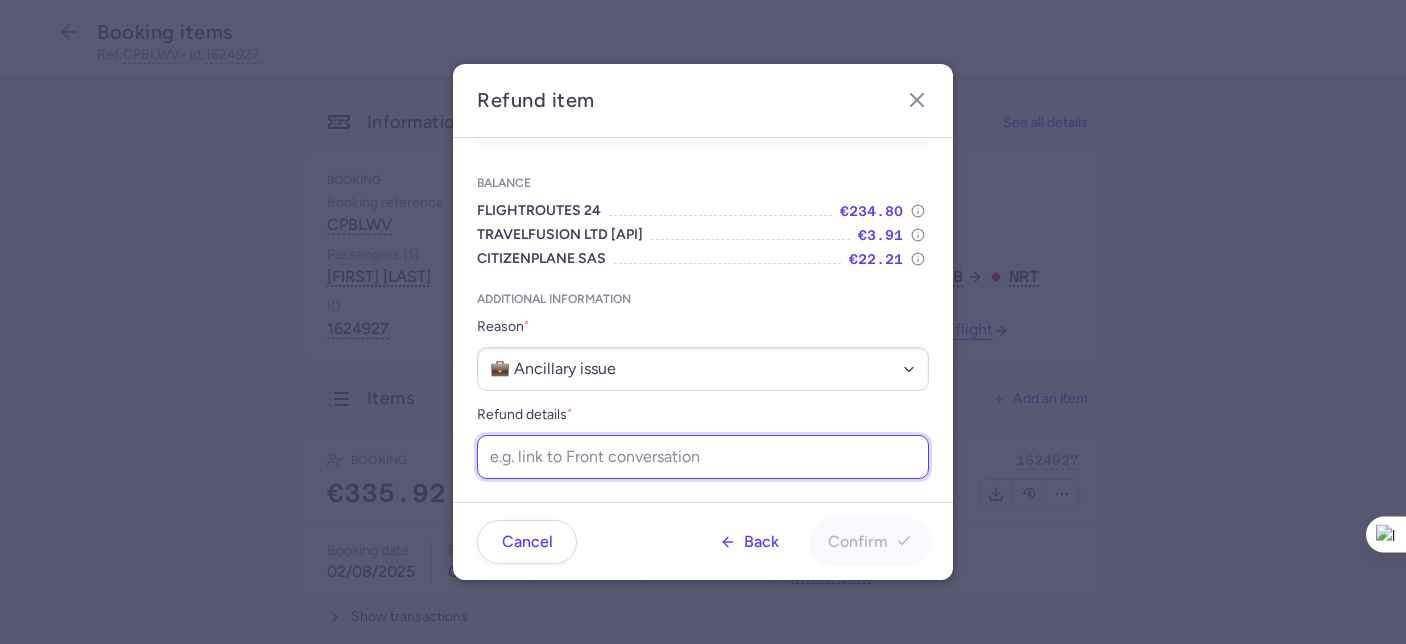paste on "https://app.frontapp.com/open/cnv_f114g5e?key=YeP6Yegidf4rIJMAGGCvZNmJszF42O1n" 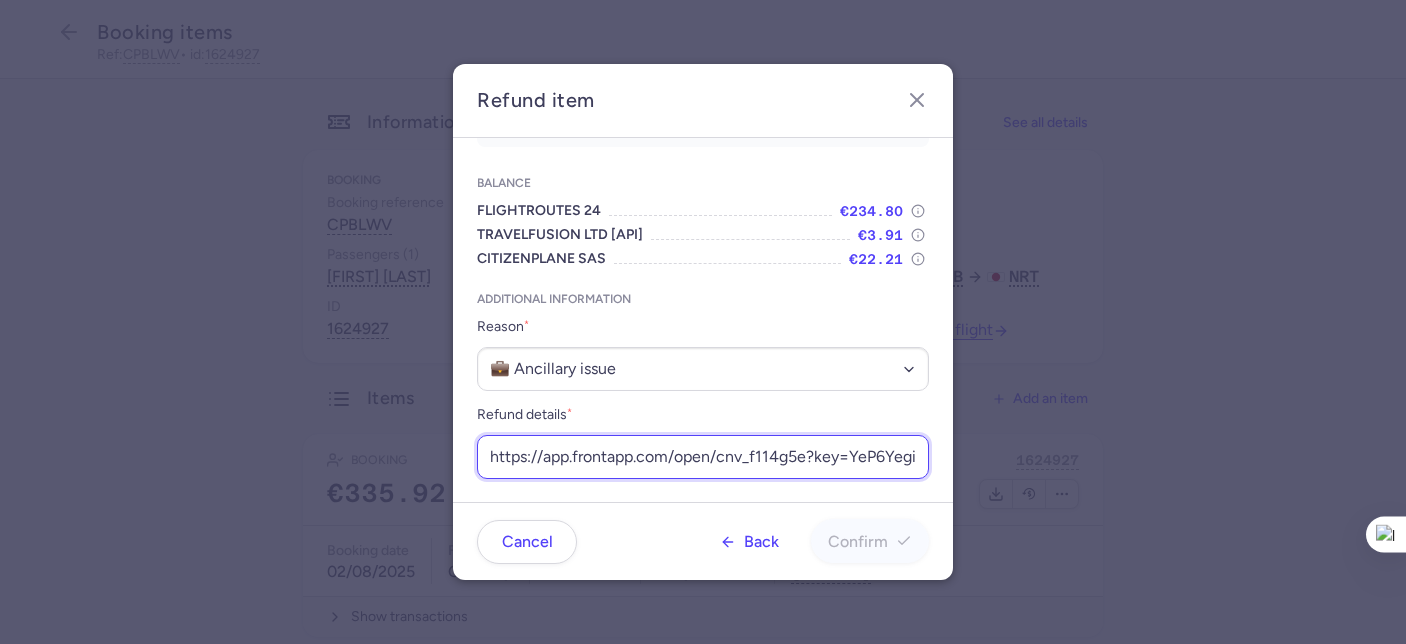 scroll, scrollTop: 0, scrollLeft: 244, axis: horizontal 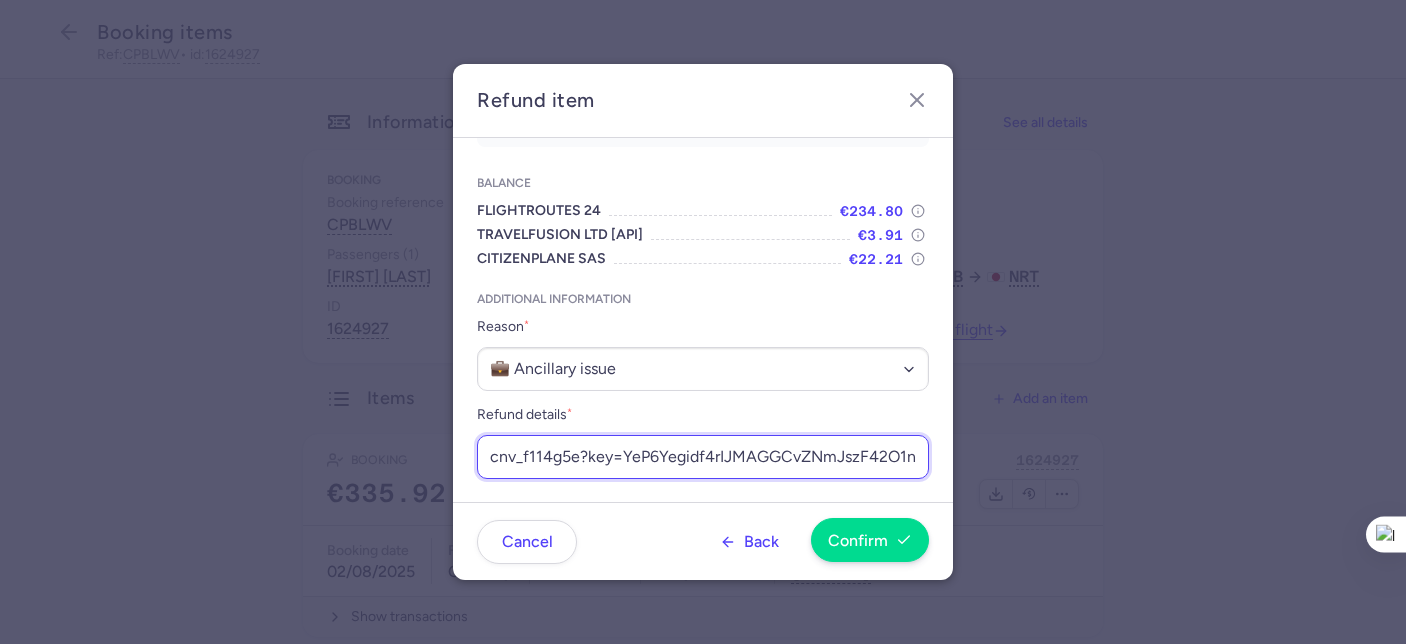 type on "https://app.frontapp.com/open/cnv_f114g5e?key=YeP6Yegidf4rIJMAGGCvZNmJszF42O1n" 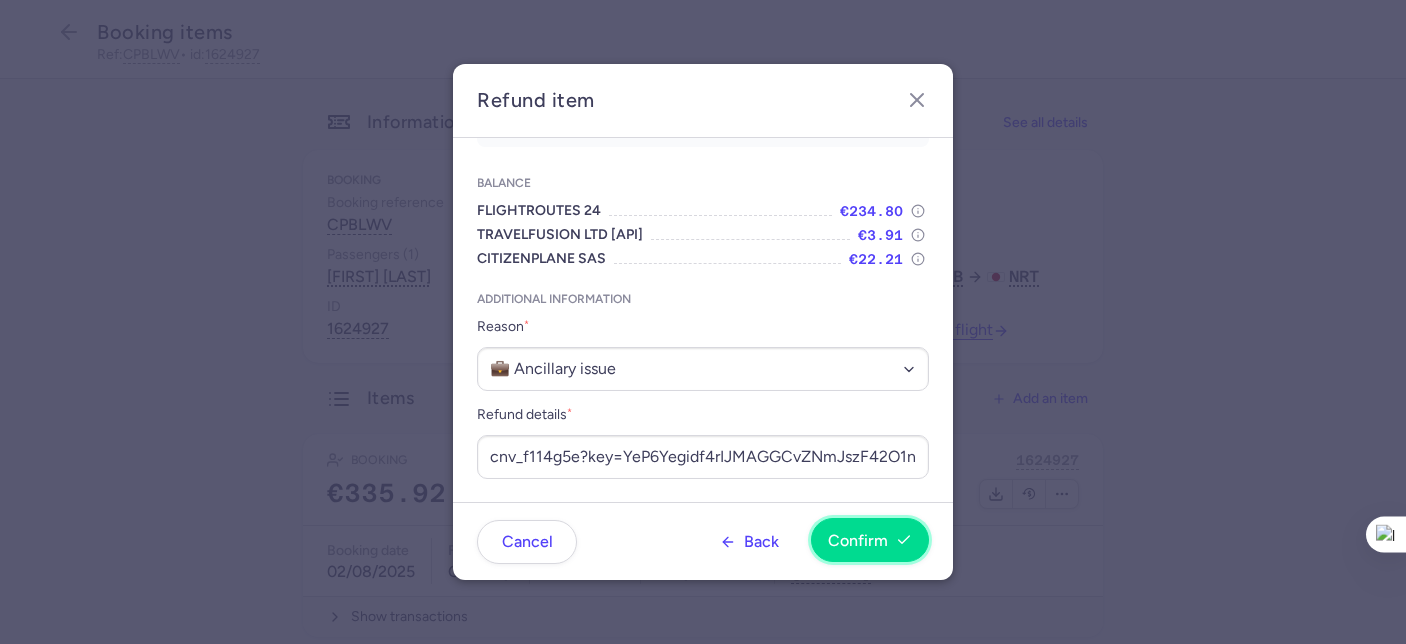 click on "Confirm" at bounding box center [858, 541] 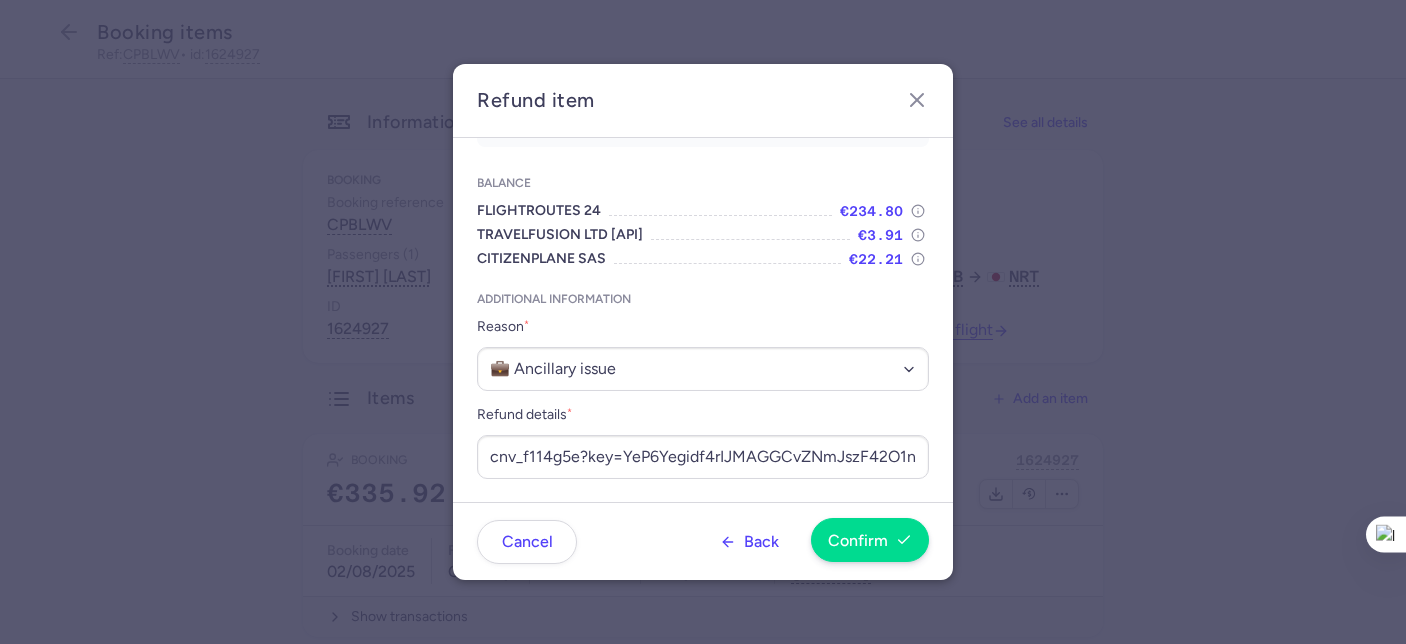 scroll, scrollTop: 0, scrollLeft: 0, axis: both 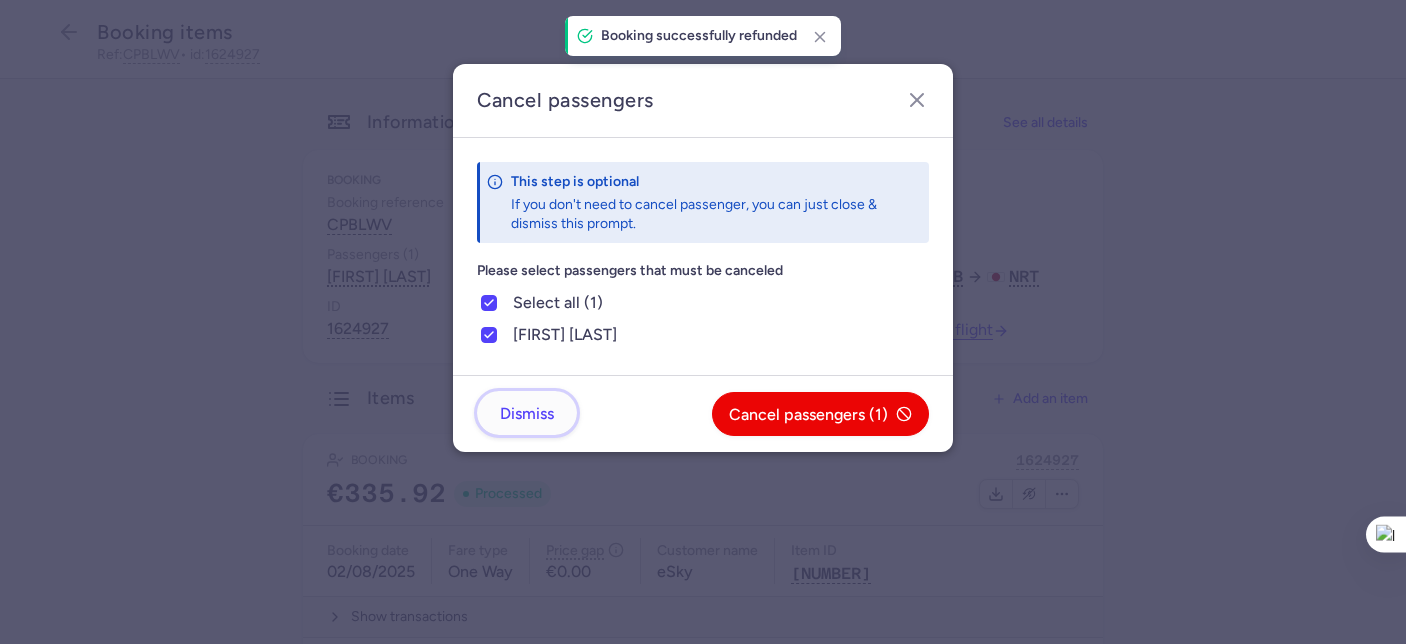 click on "Dismiss" at bounding box center (527, 414) 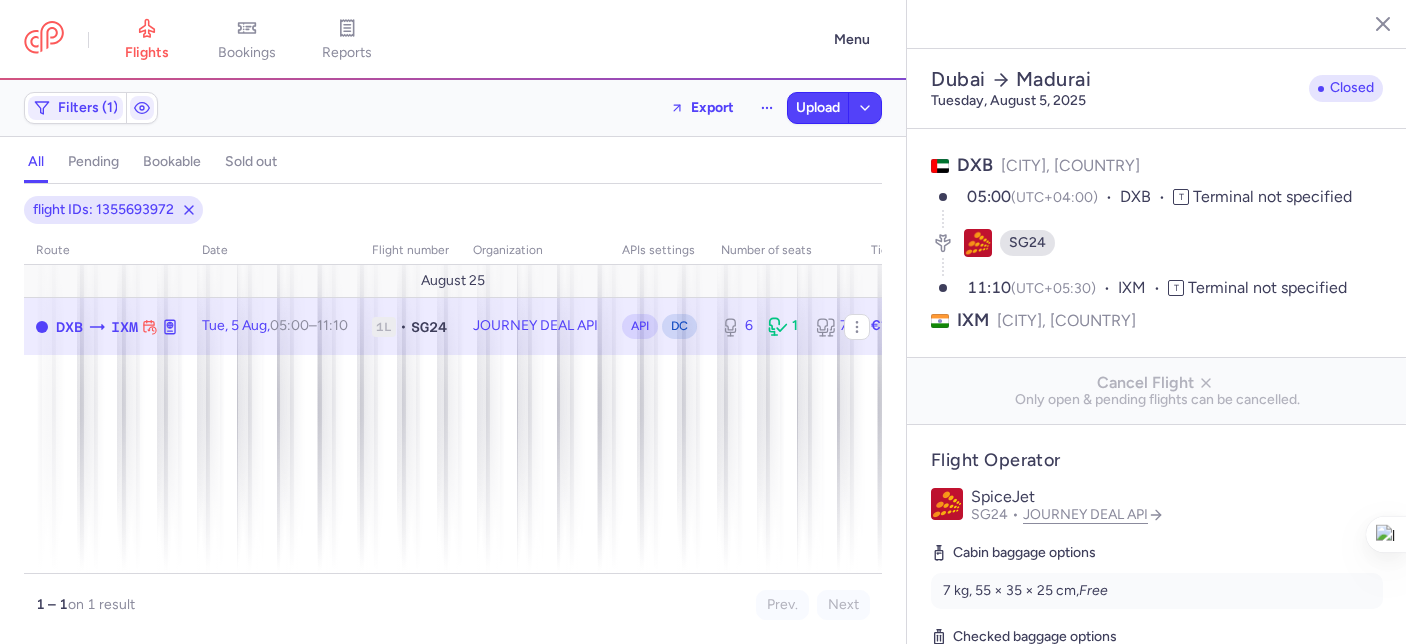 select on "days" 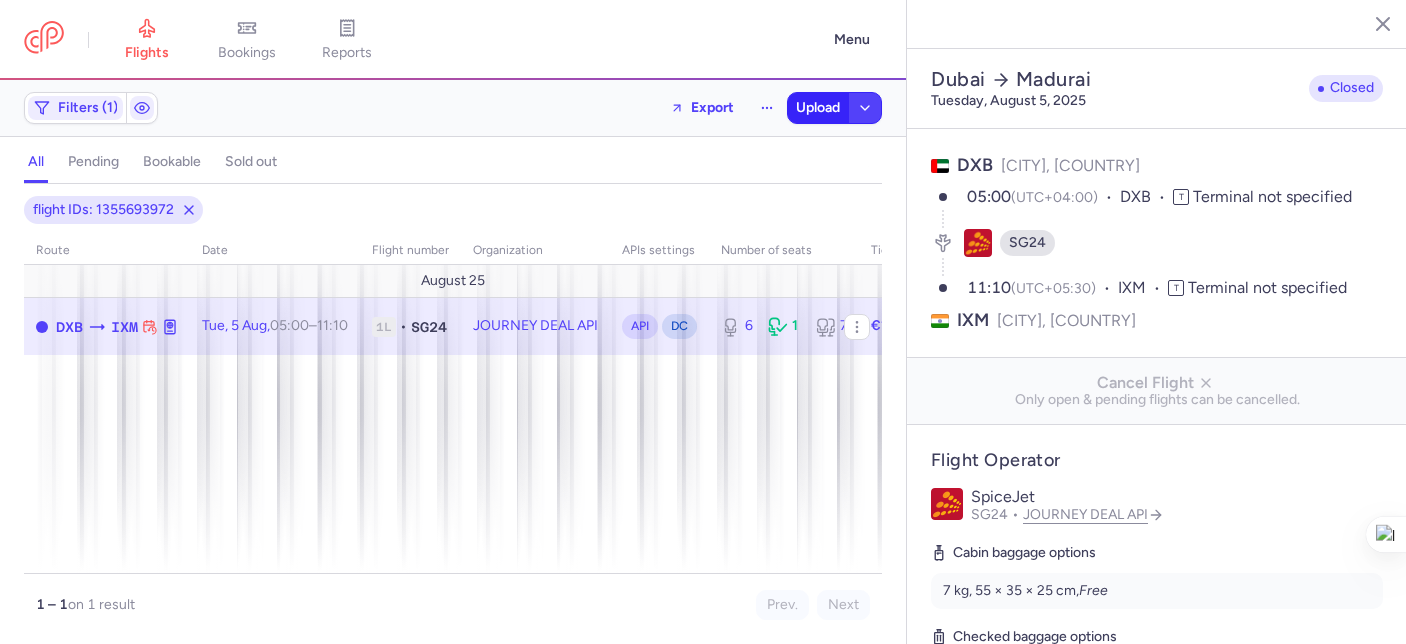 scroll, scrollTop: 0, scrollLeft: 0, axis: both 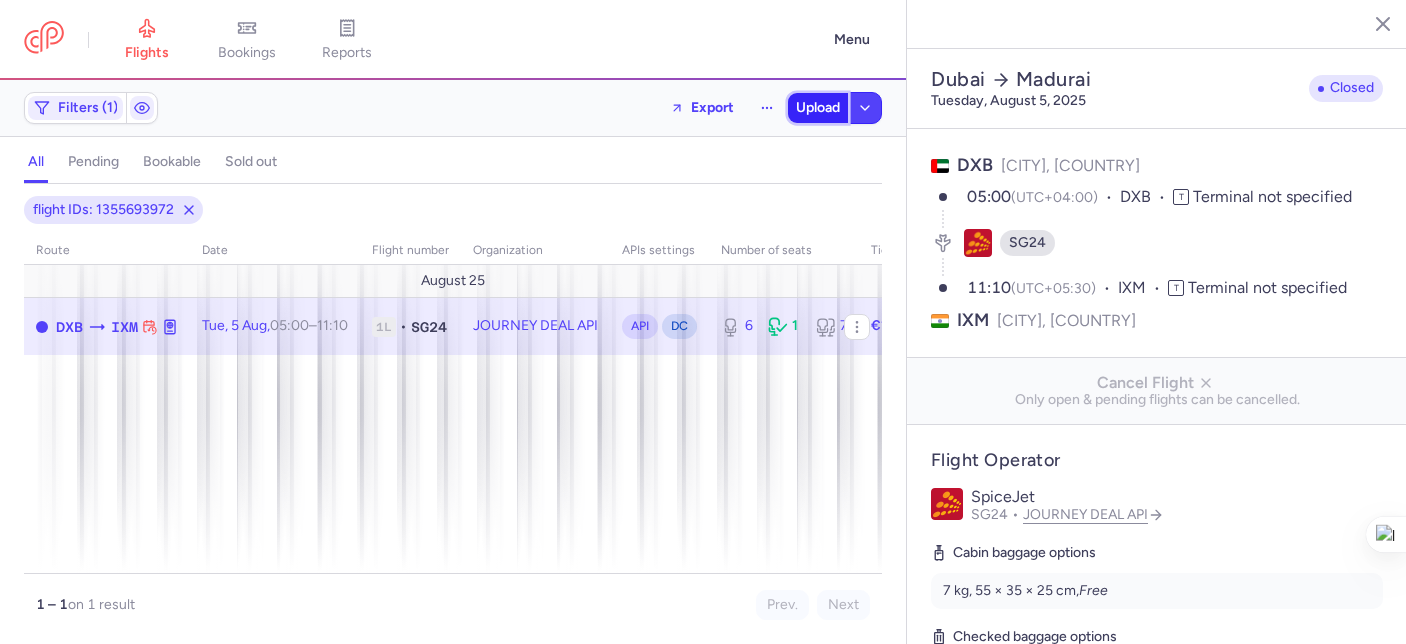 click on "Upload" at bounding box center (818, 108) 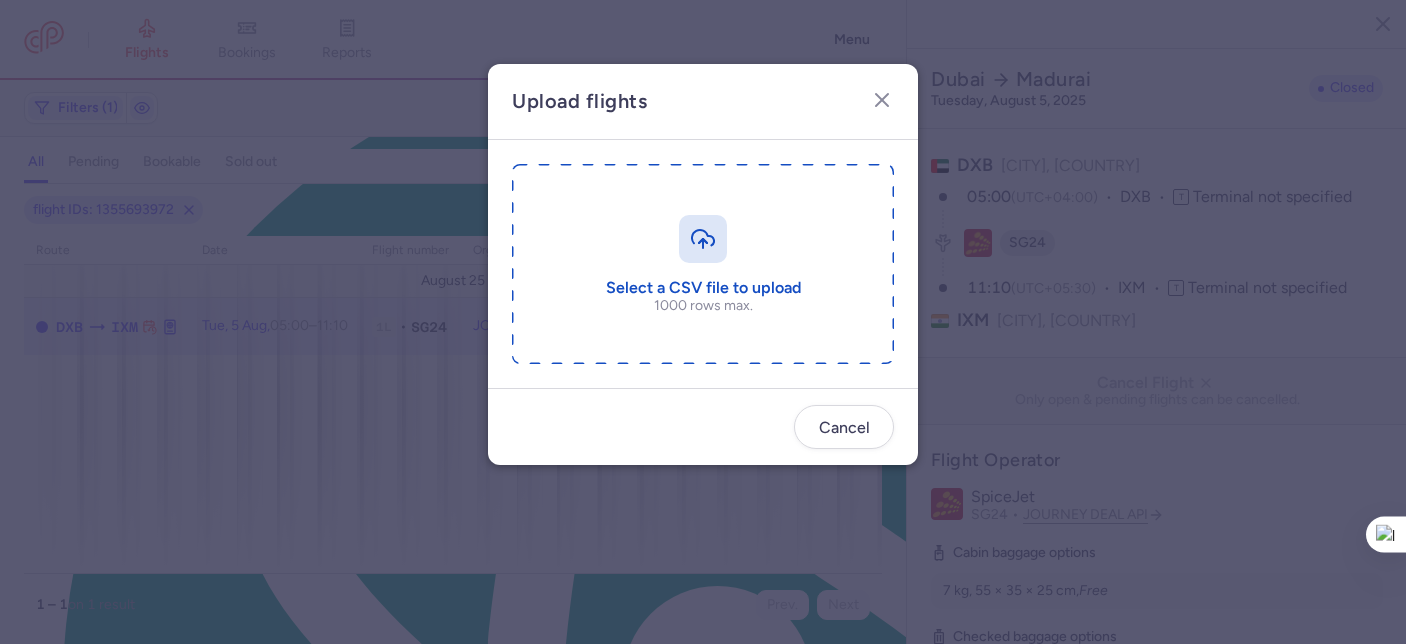 scroll, scrollTop: 34, scrollLeft: 0, axis: vertical 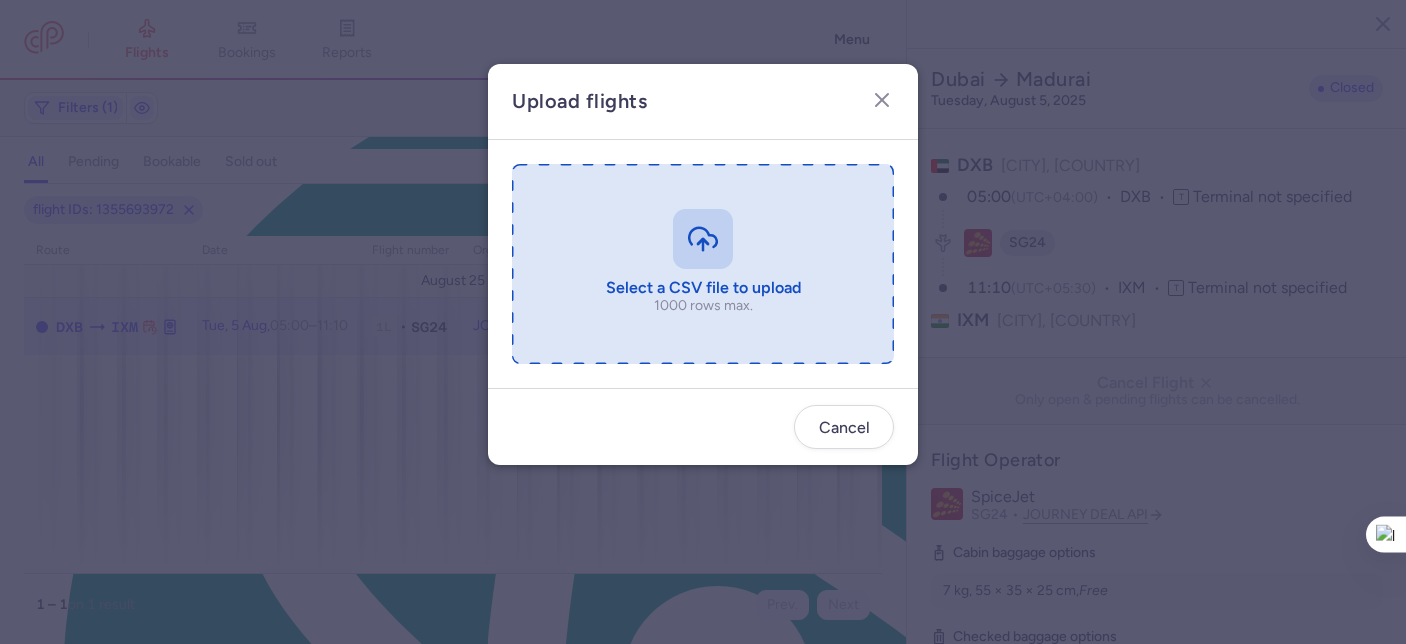 click at bounding box center (703, 264) 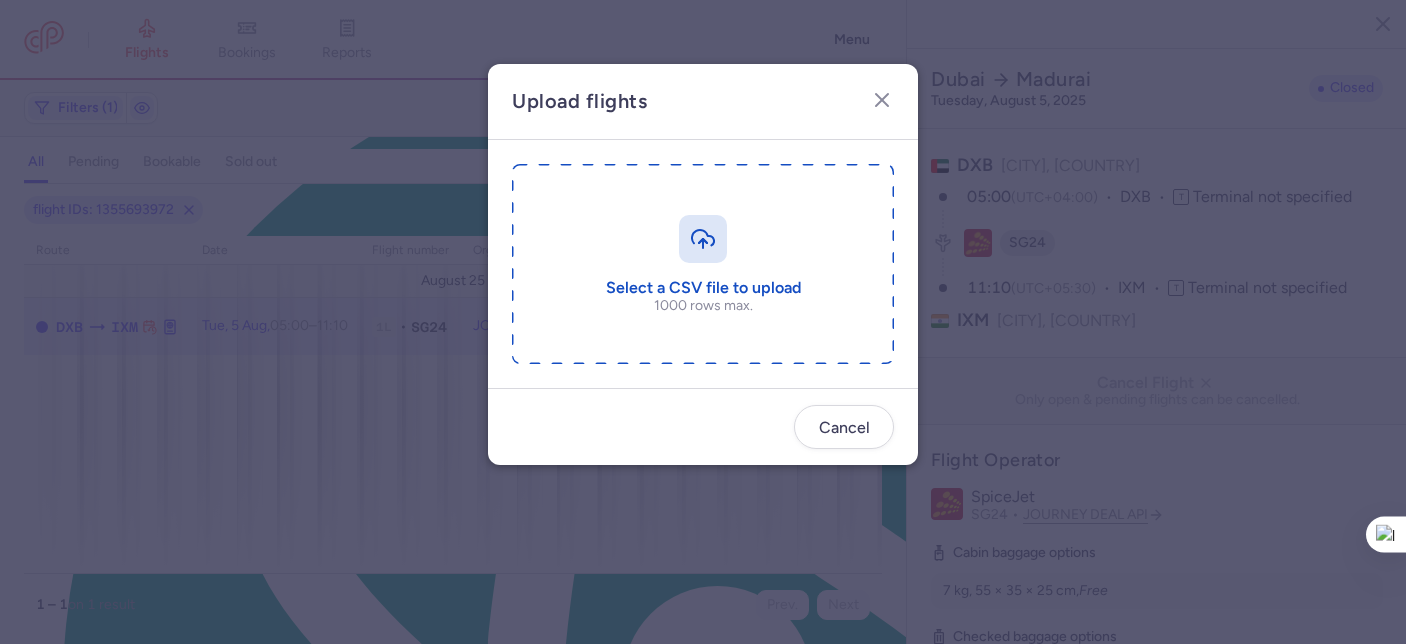 type on "C:\fakepath\export_flights_[DATE].csv" 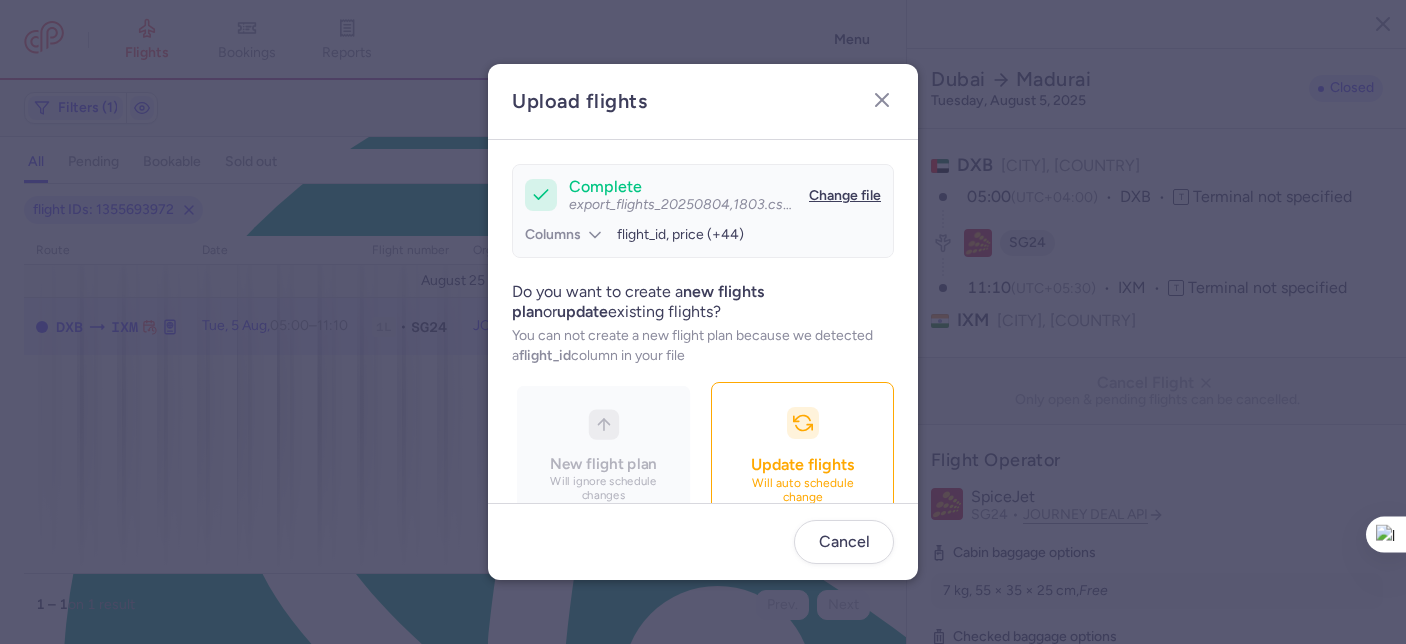 scroll, scrollTop: 215, scrollLeft: 0, axis: vertical 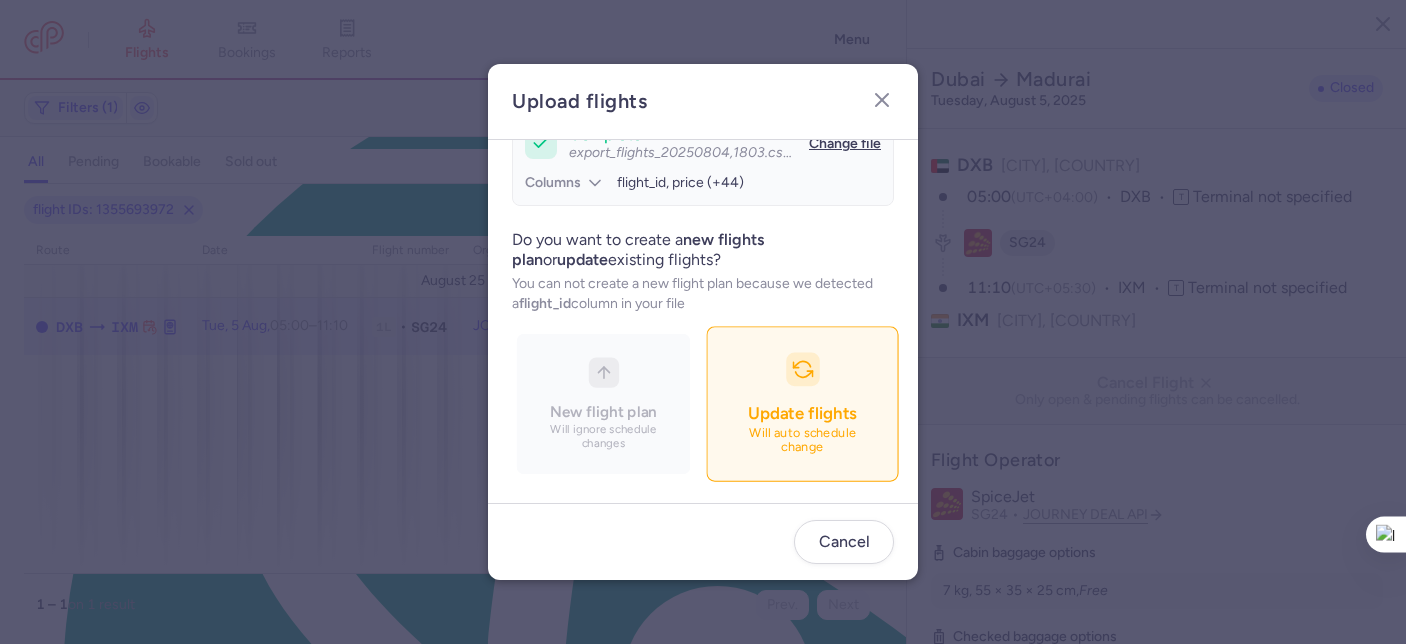 click on "Update flights Will auto schedule change" at bounding box center (802, 404) 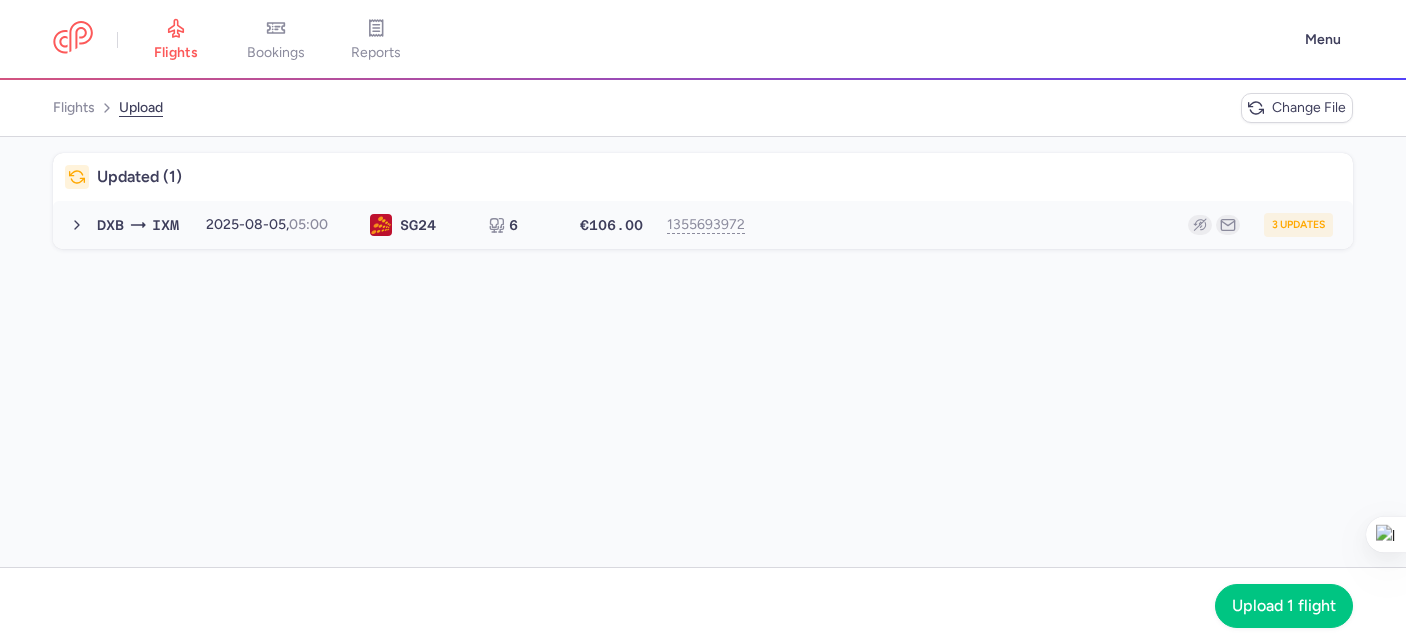 click on "3 updates" at bounding box center (1047, 225) 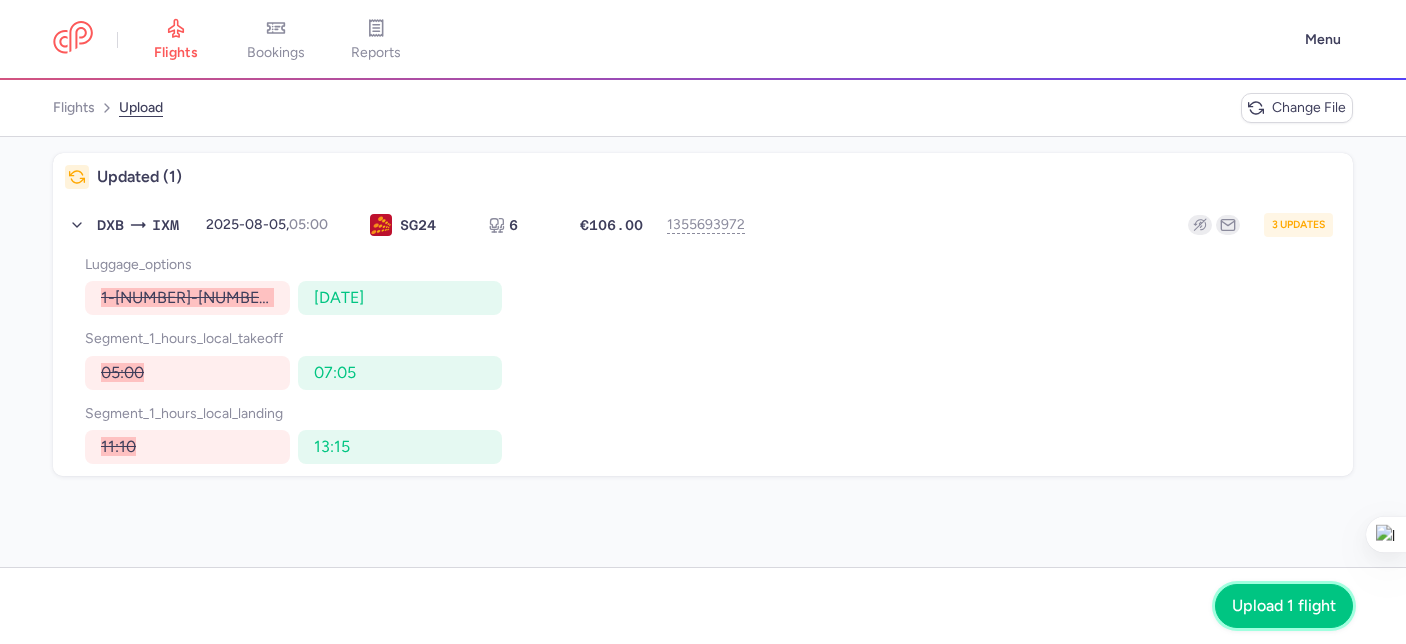 drag, startPoint x: 1270, startPoint y: 595, endPoint x: 1198, endPoint y: 535, distance: 93.723 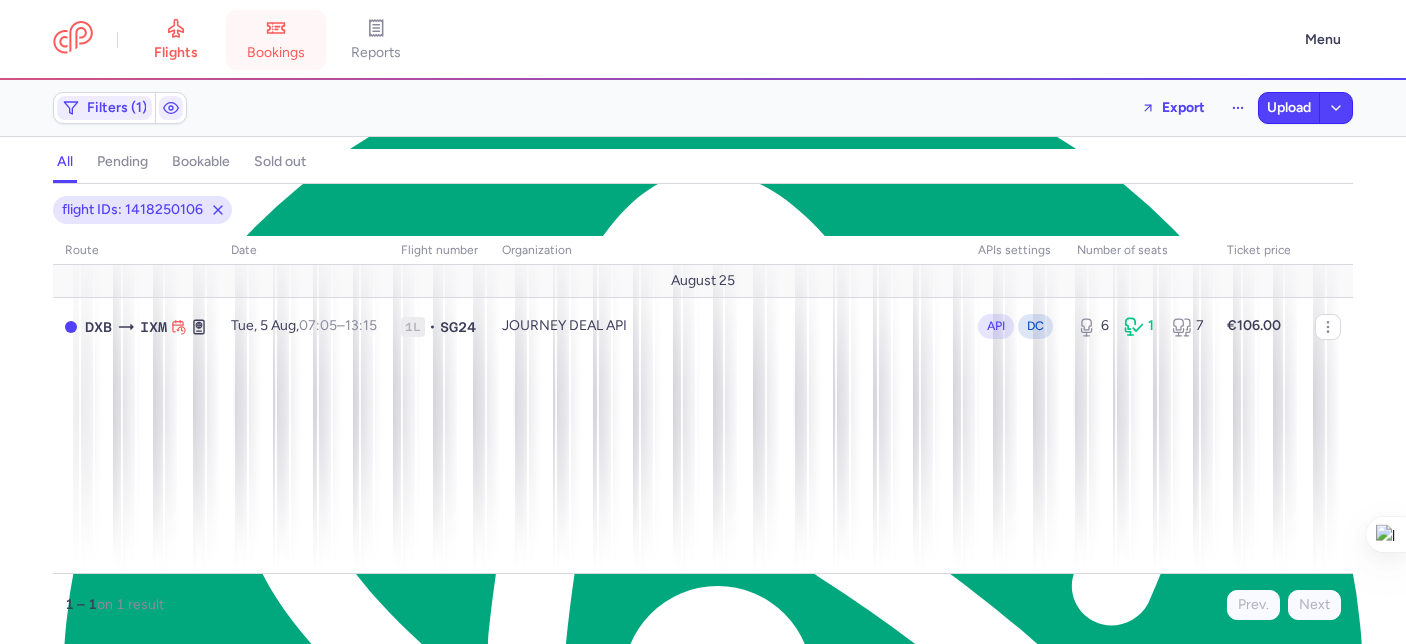 click on "bookings" at bounding box center [276, 53] 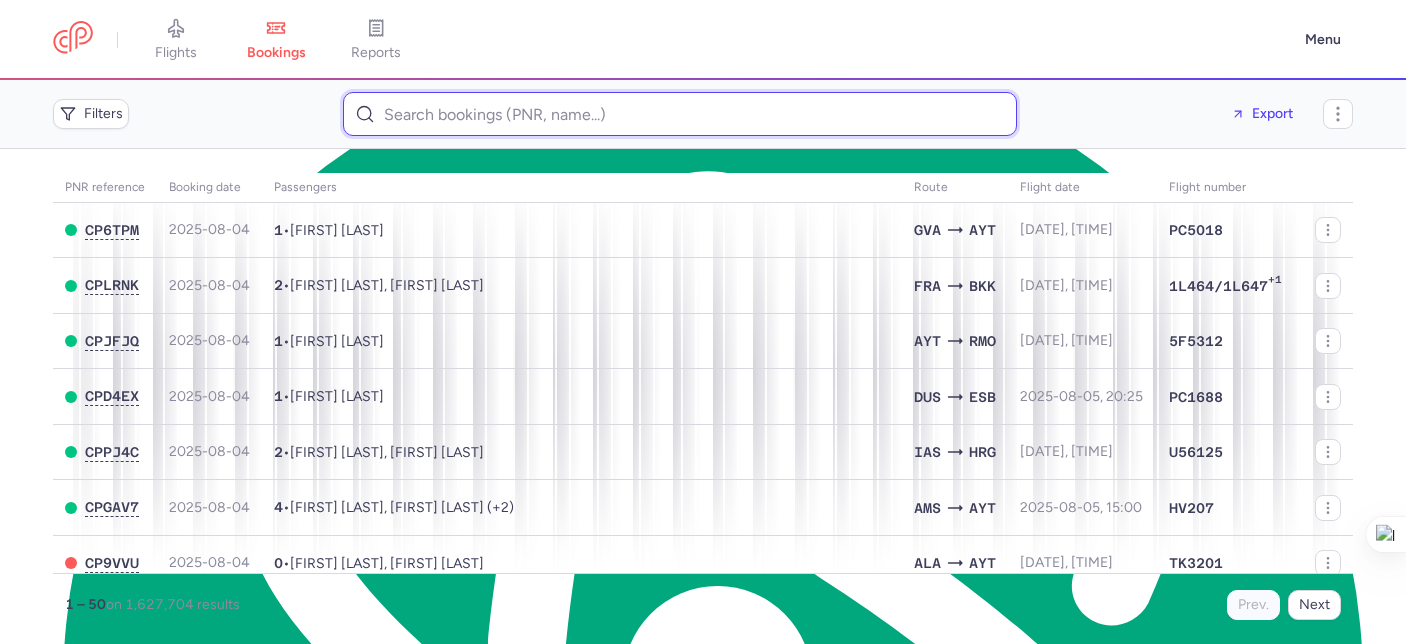 click at bounding box center [680, 114] 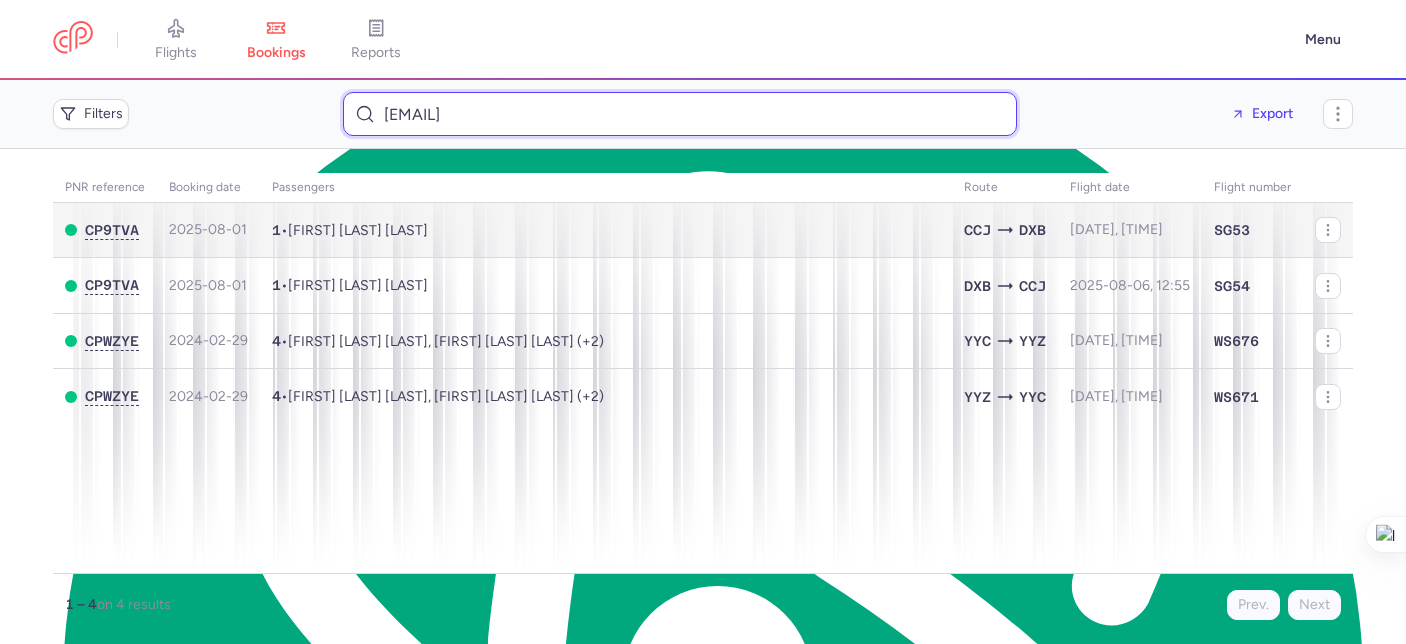 type on "kunhuparambil@gmail.com" 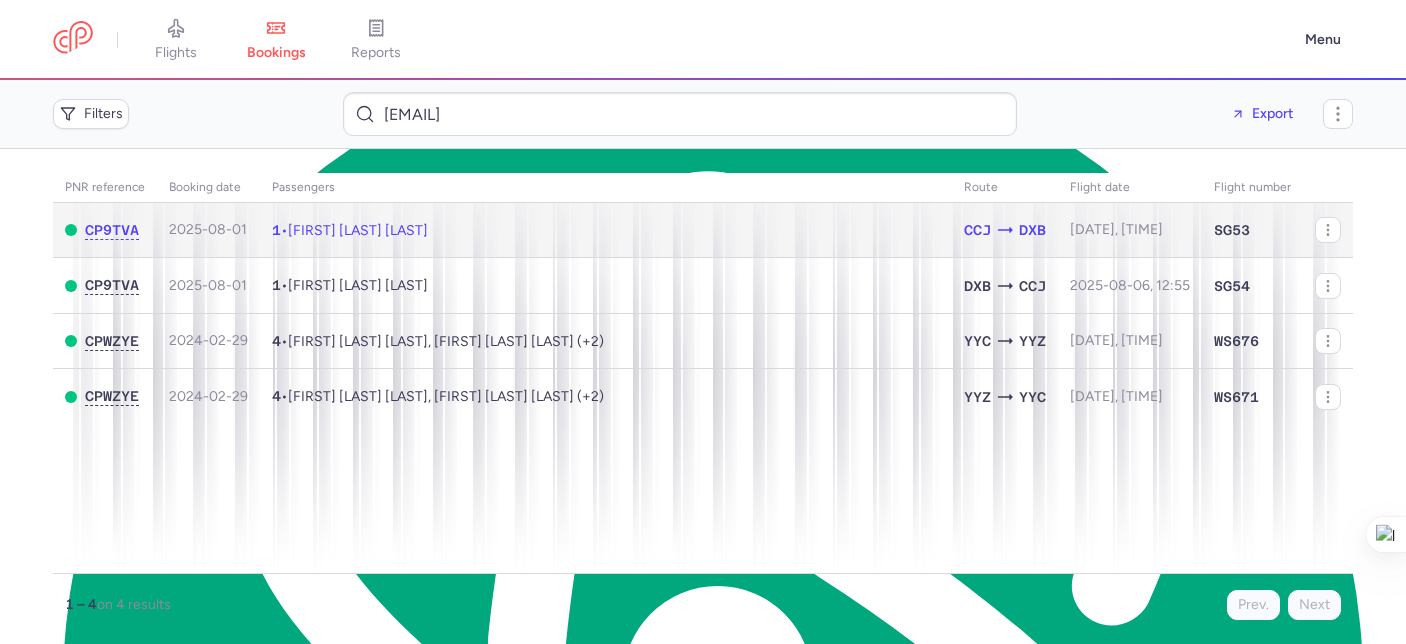click on "1  •  Kunhumuhammed ELAYAM PARAMBIL" 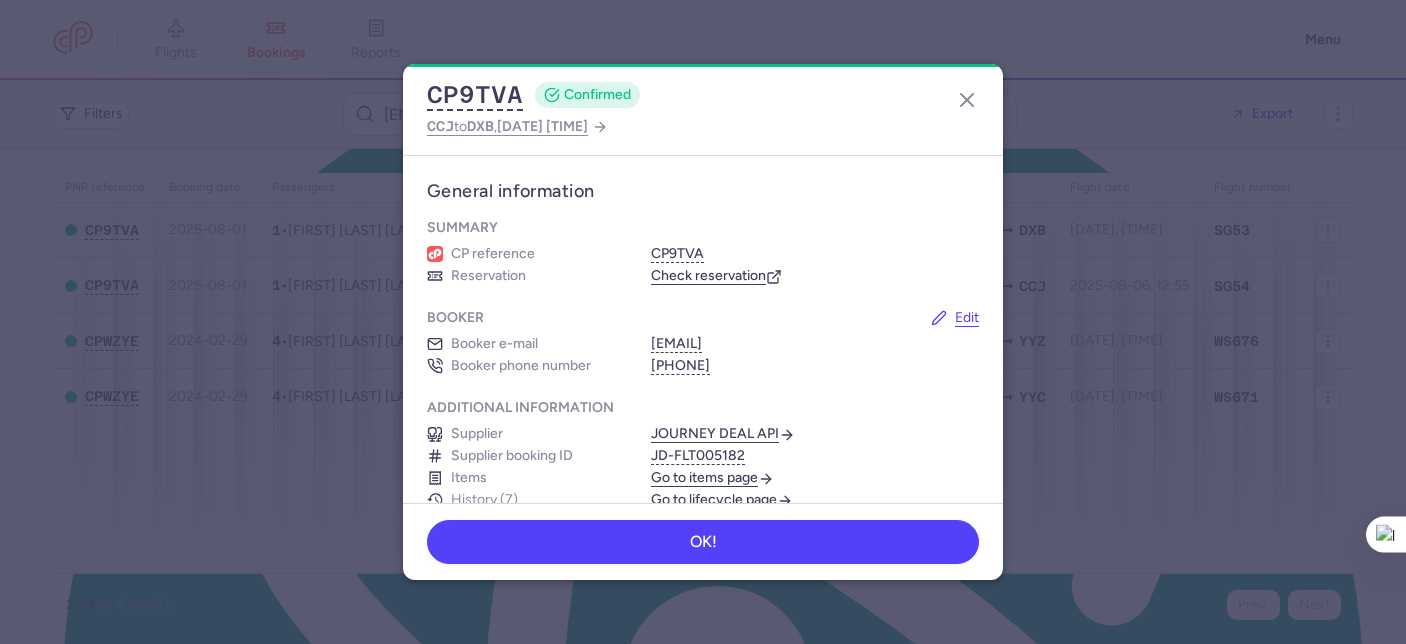drag, startPoint x: 444, startPoint y: 99, endPoint x: 419, endPoint y: 64, distance: 43.011627 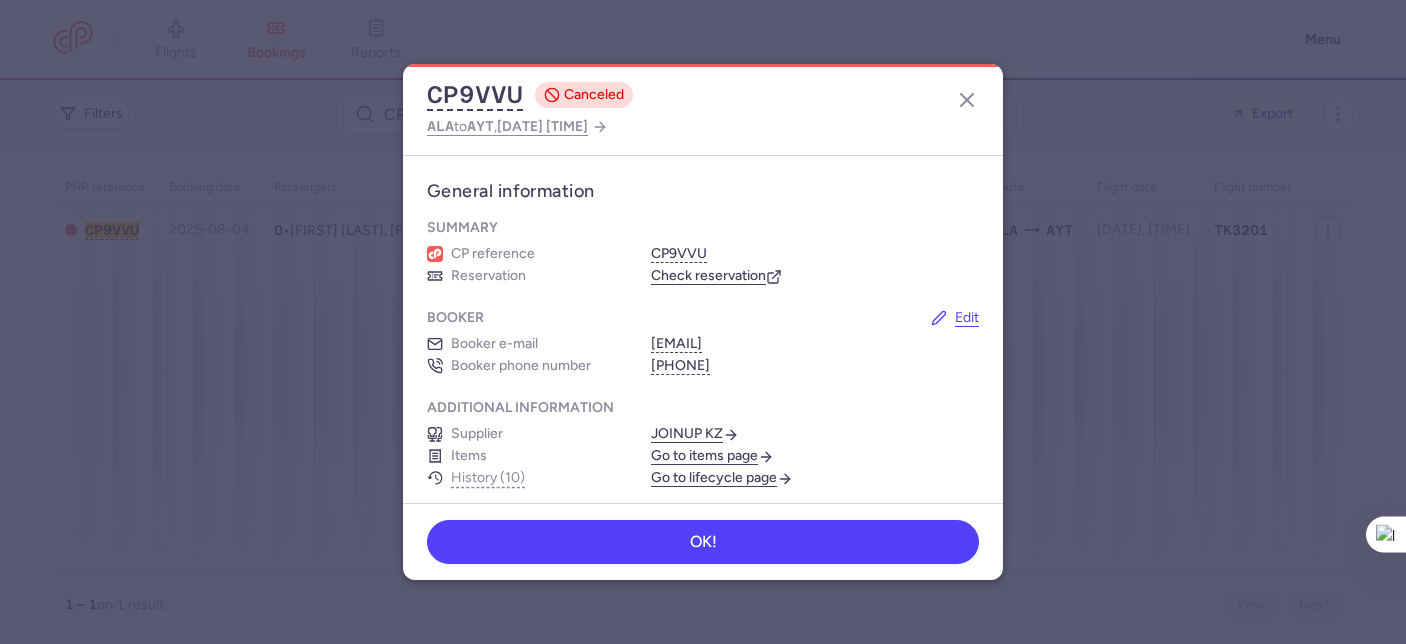 scroll, scrollTop: 0, scrollLeft: 0, axis: both 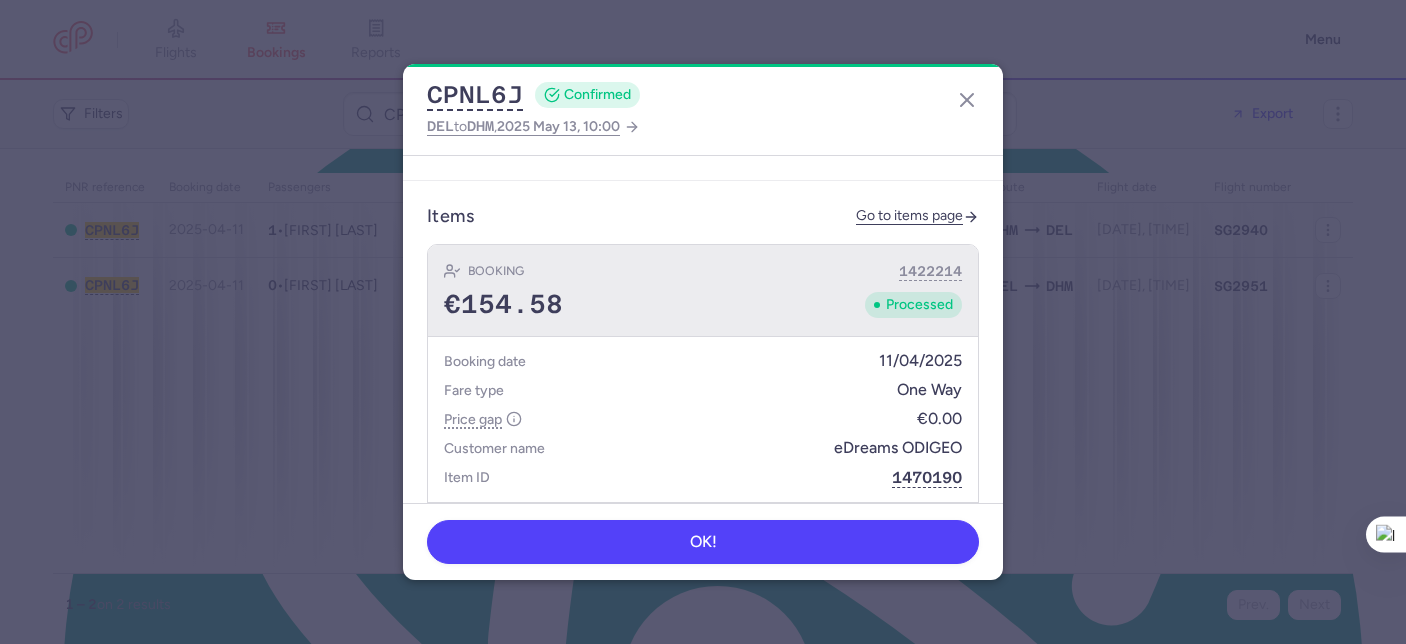 click on "Booking 1422214" at bounding box center [703, 271] 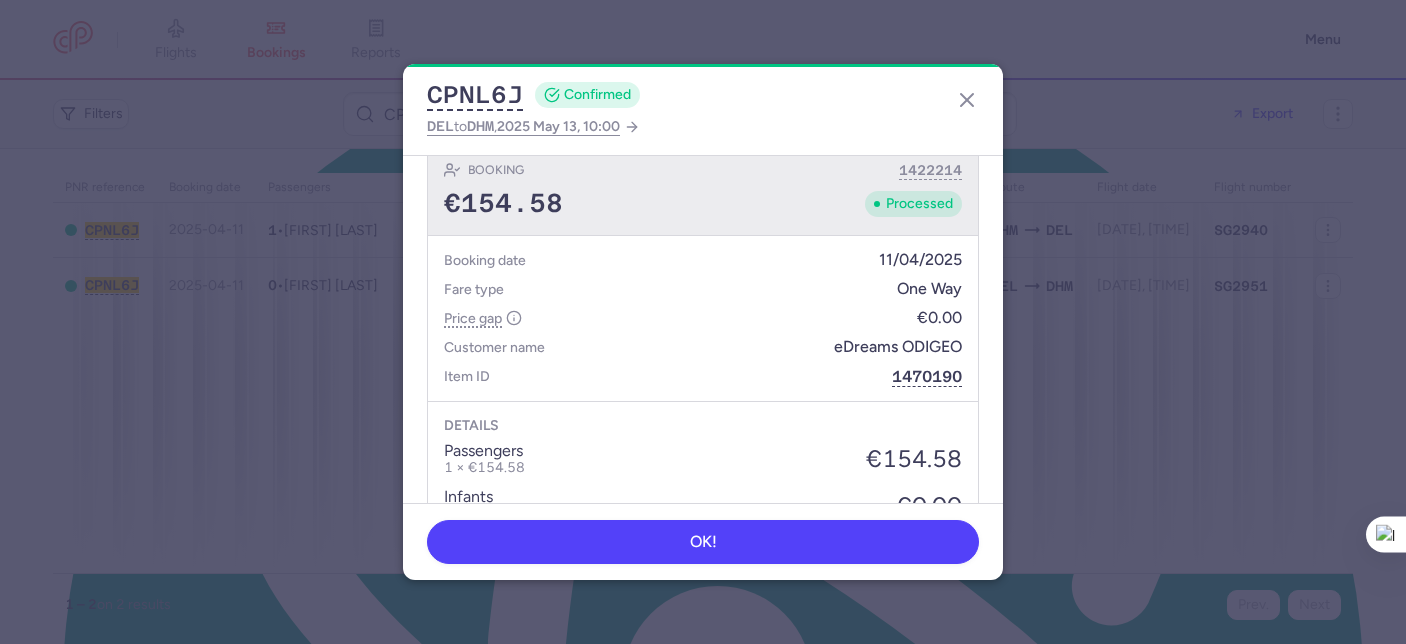 scroll, scrollTop: 1091, scrollLeft: 0, axis: vertical 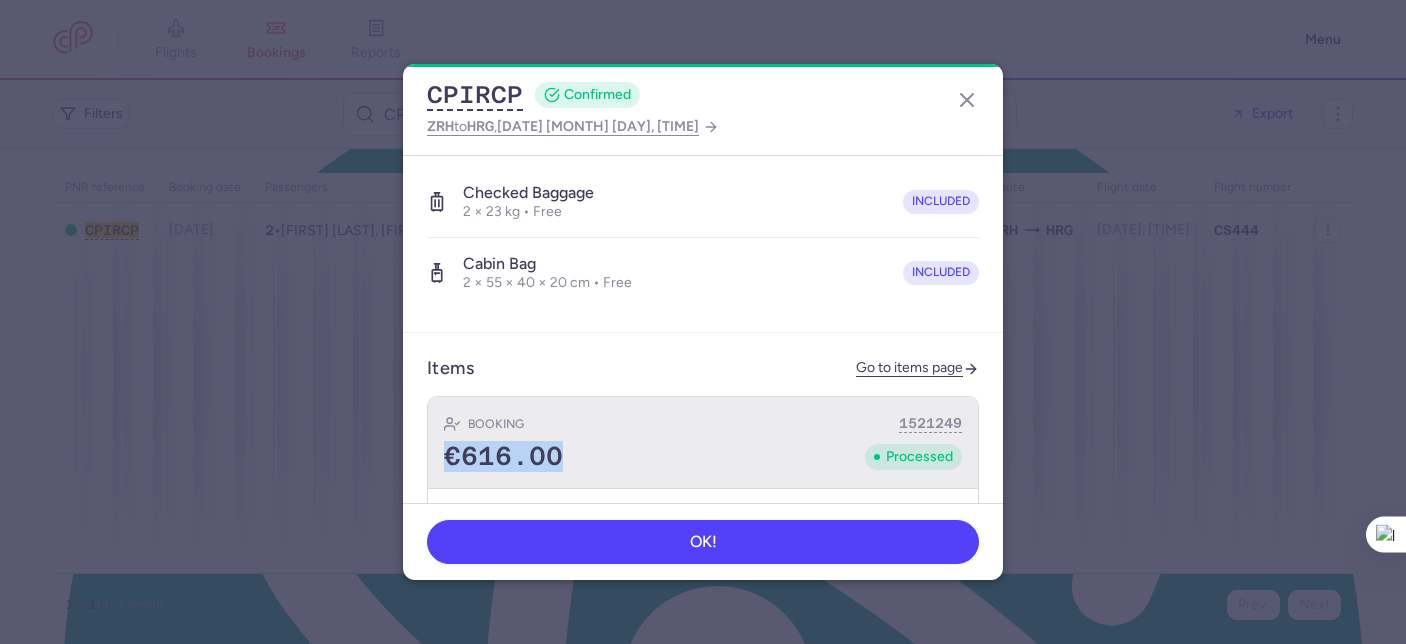 drag, startPoint x: 567, startPoint y: 457, endPoint x: 442, endPoint y: 458, distance: 125.004 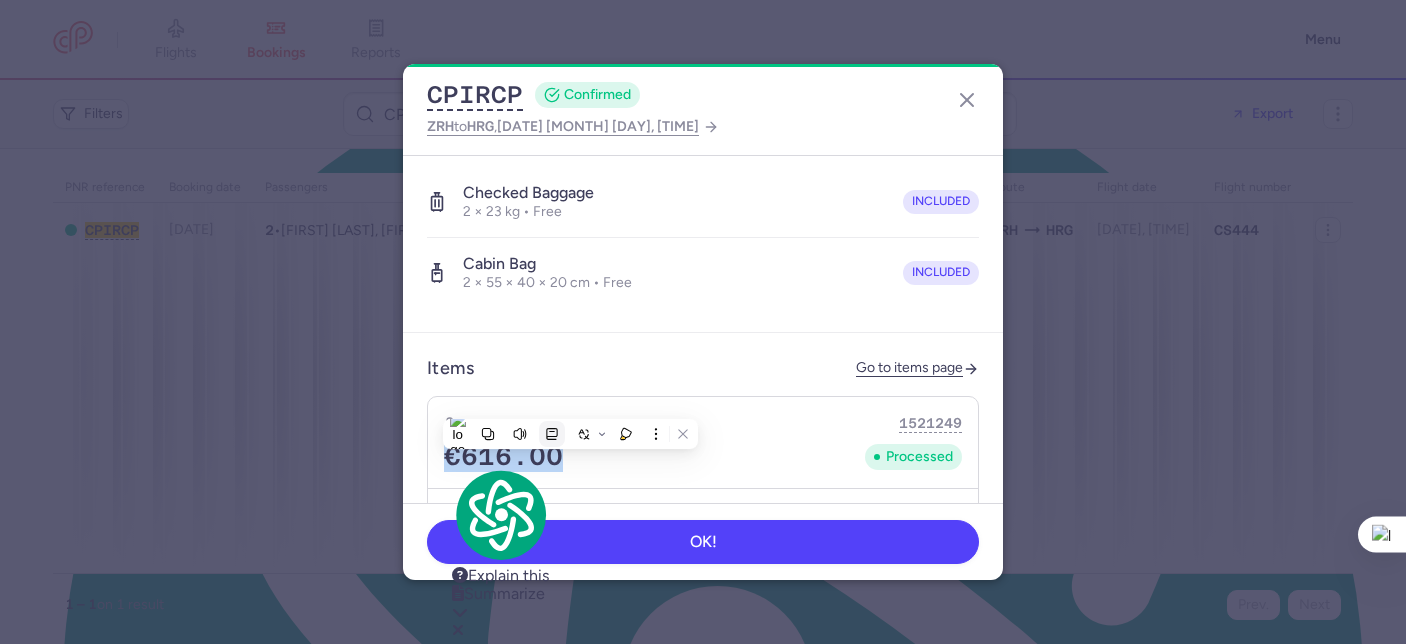 copy on "€616.00" 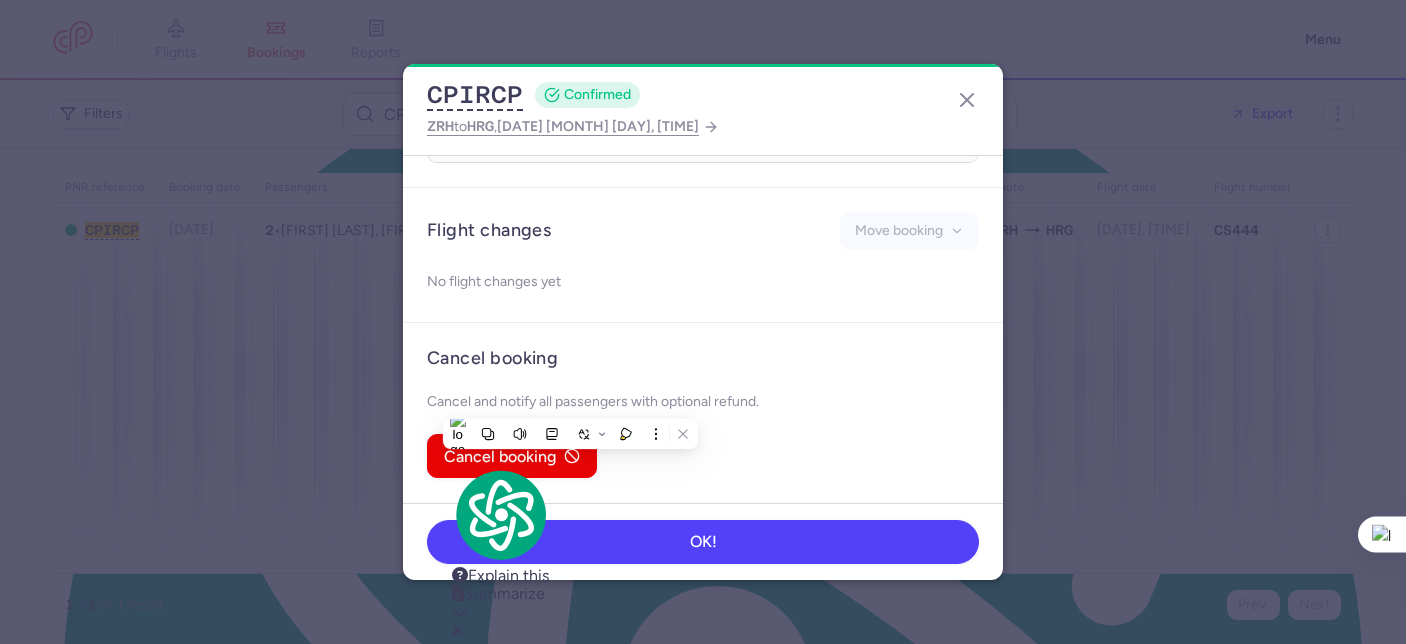 scroll, scrollTop: 1811, scrollLeft: 0, axis: vertical 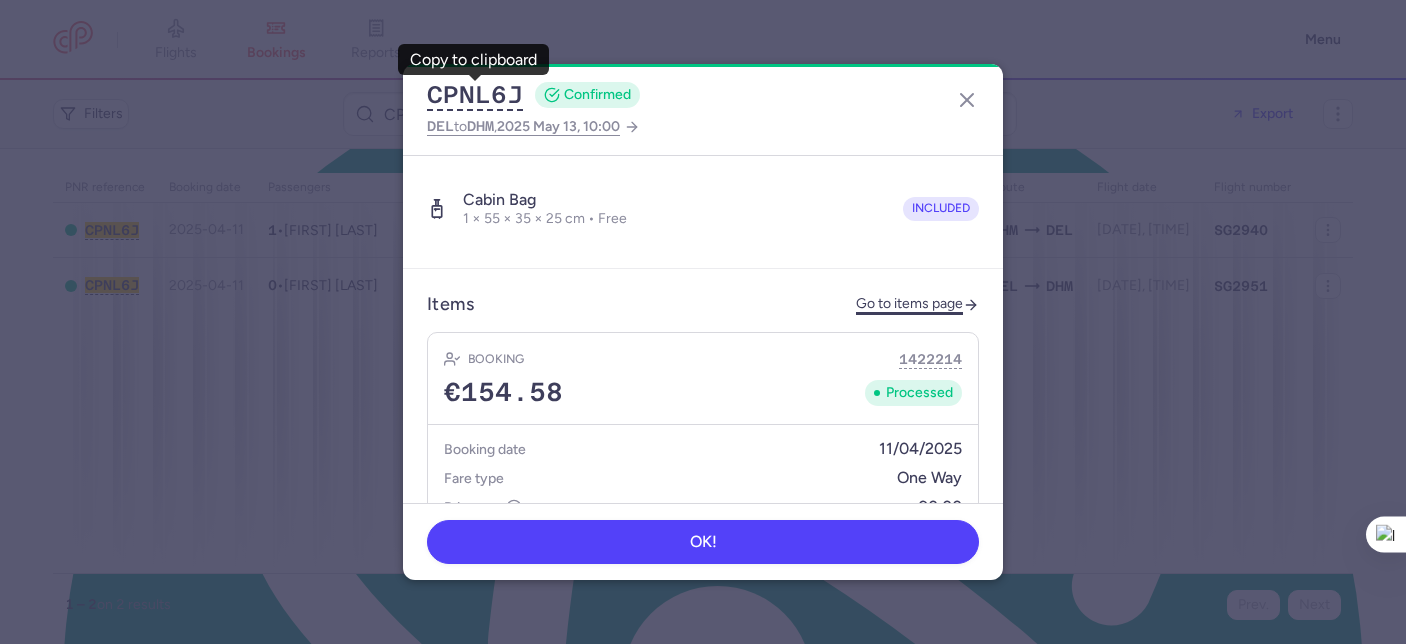 click on "Go to items page" 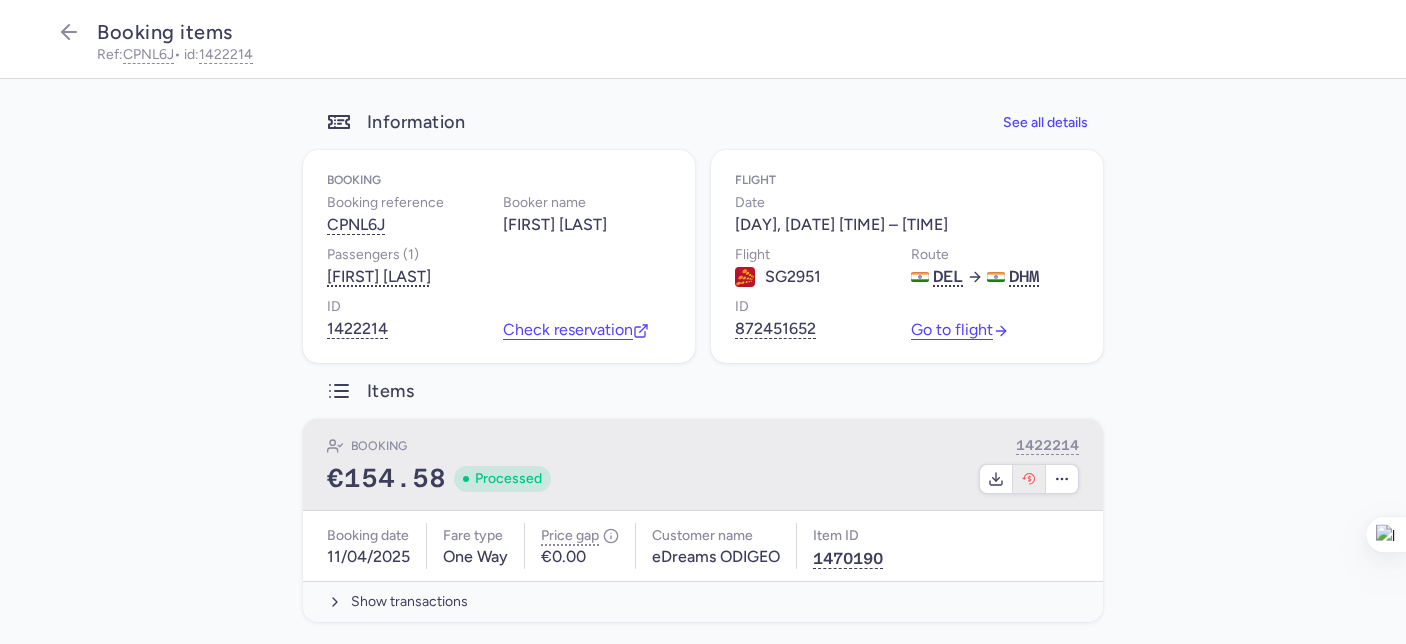 click 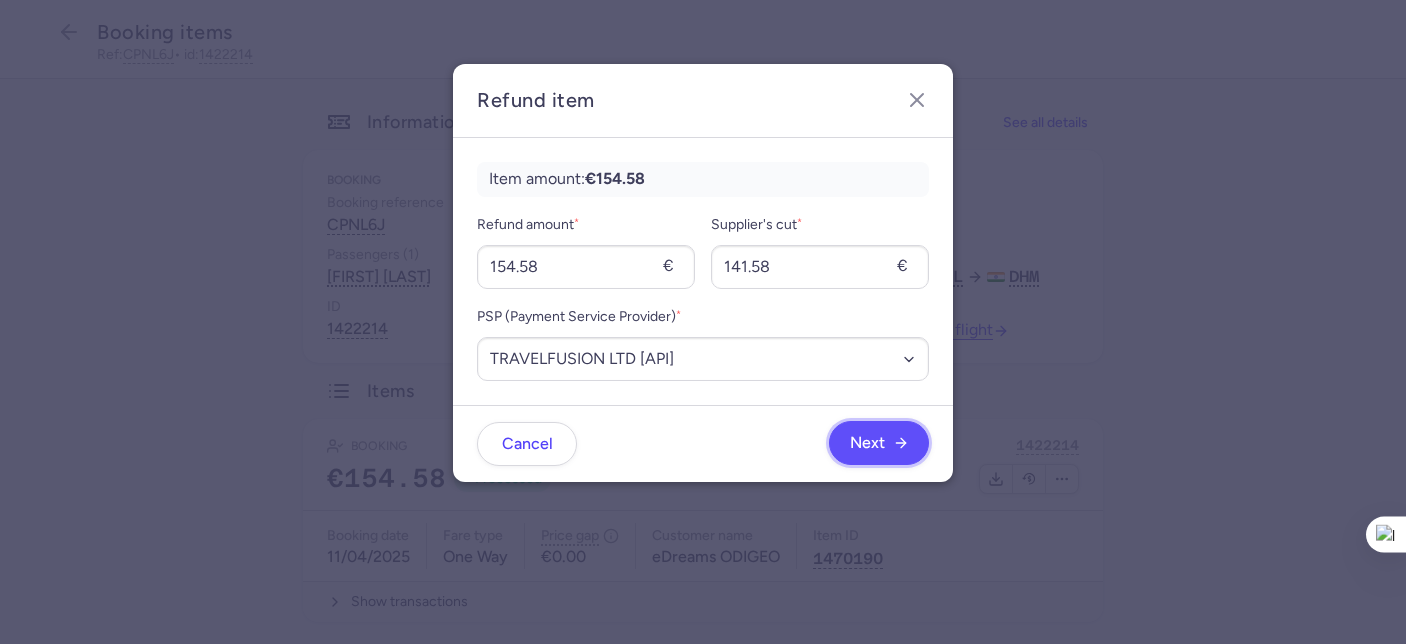 drag, startPoint x: 887, startPoint y: 439, endPoint x: 871, endPoint y: 448, distance: 18.35756 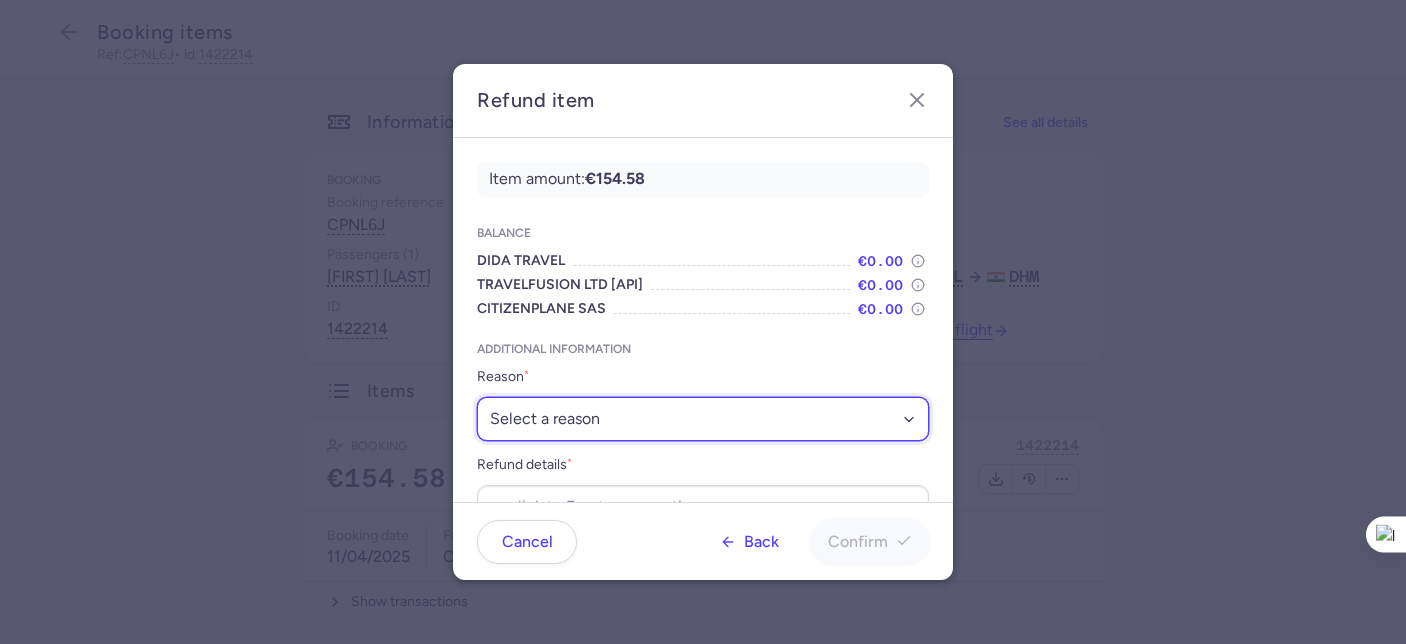 click on "Select a reason ✈️ Airline ceasing ops 💼 Ancillary issue 📄 APIS missing ⚙️ CitizenPlane error ⛔️ Denied boarding 🔁 Duplicate ❌ Flight canceled 🕵🏼‍♂️ Fraud 🎁 Goodwill 🎫 Goodwill allowance 🙃 Other 💺 Overbooking 💸 Refund with penalty 🙅 Schedule change not accepted 🤕 Supplier error 💵 Tax refund ❓ Unconfirmed booking" at bounding box center (703, 419) 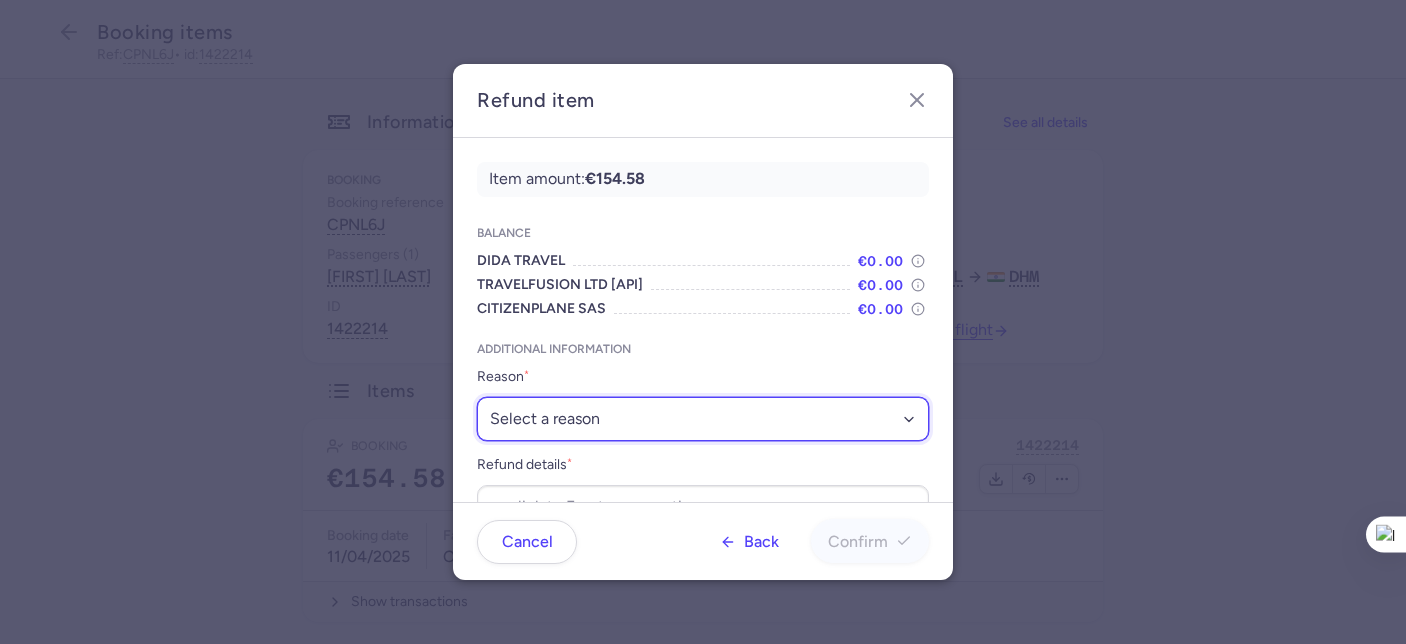select on "FLIGHT_CANCELED" 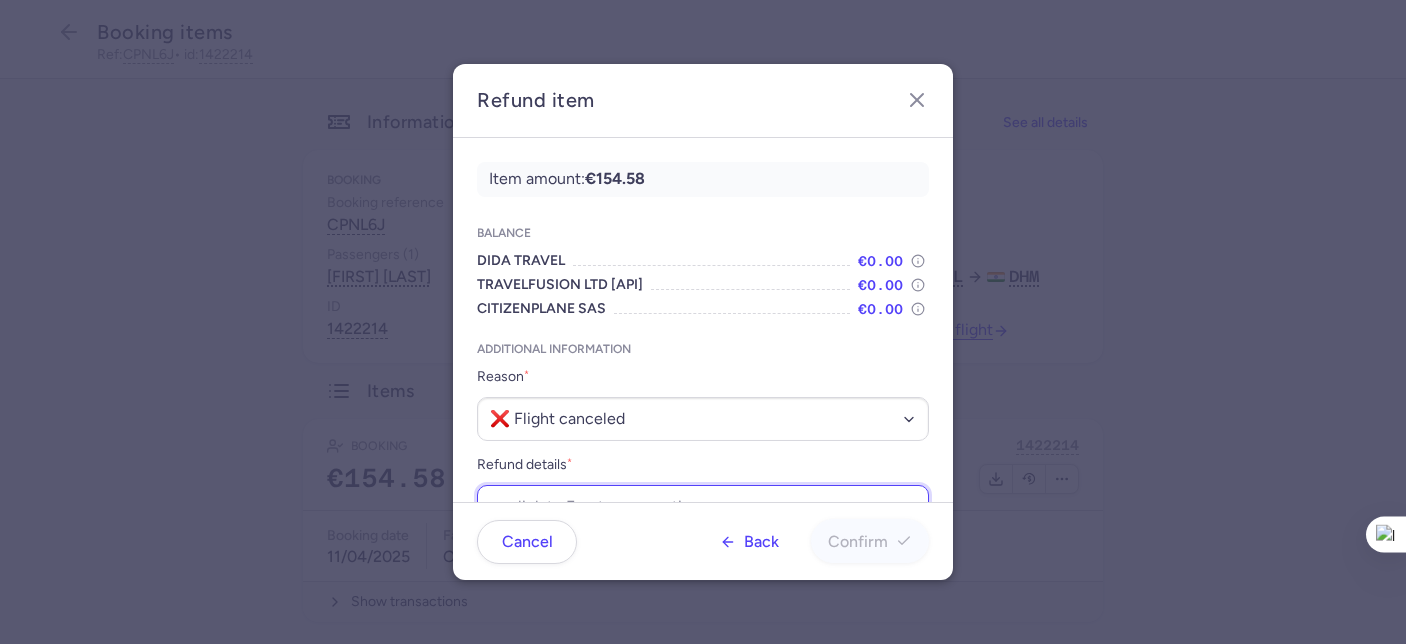 click on "Refund details  *" at bounding box center [703, 507] 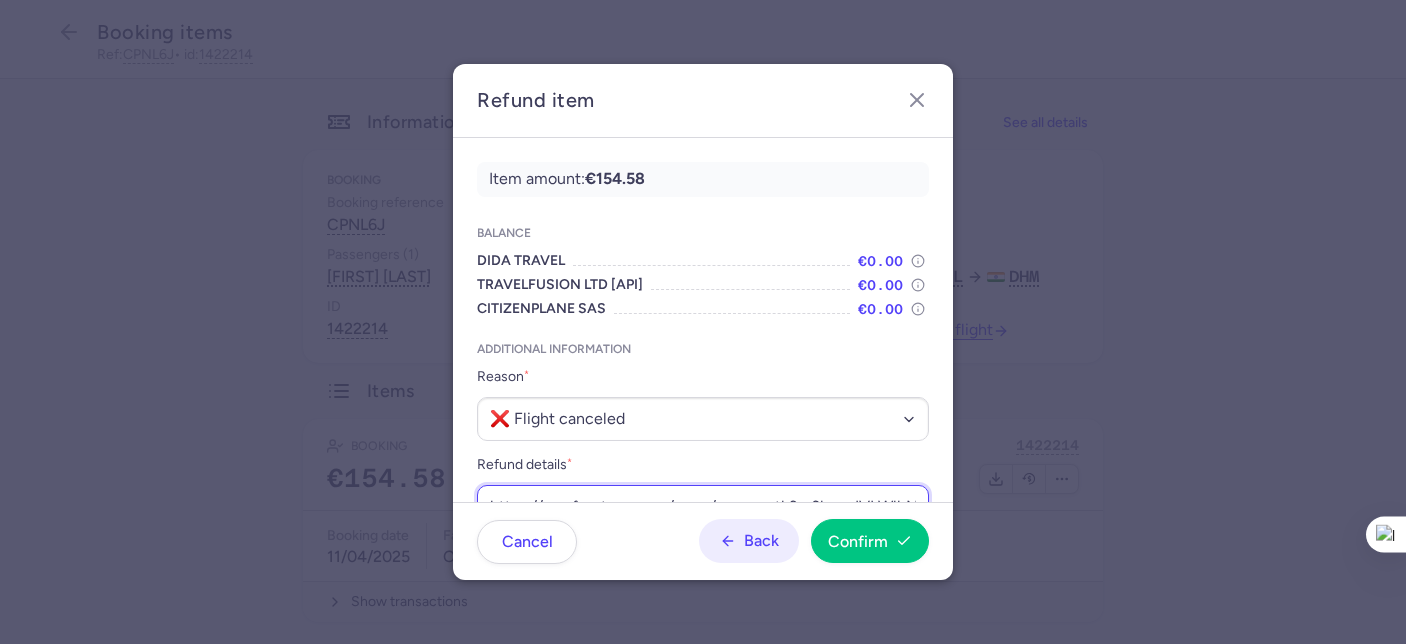 scroll, scrollTop: 0, scrollLeft: 259, axis: horizontal 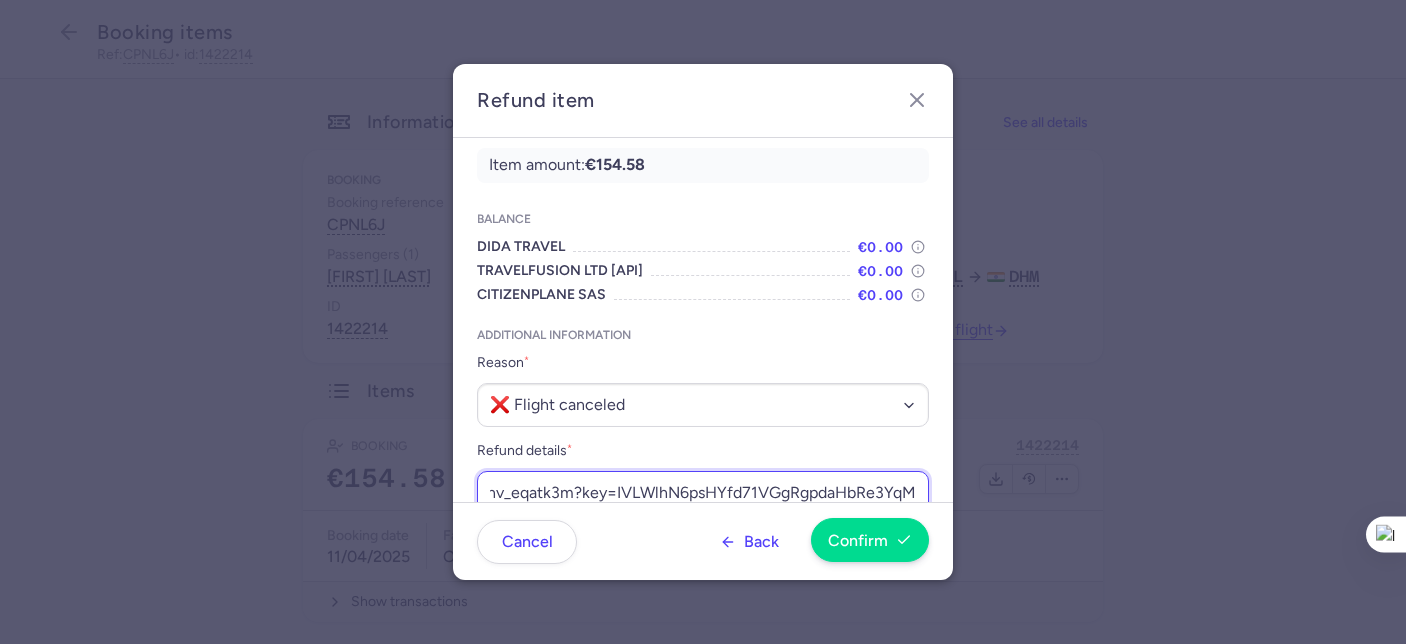 type on "https://app.frontapp.com/open/cnv_eqatk3m?key=IVLWlhN6psHYfd71VGgRgpdaHbRe3YqM" 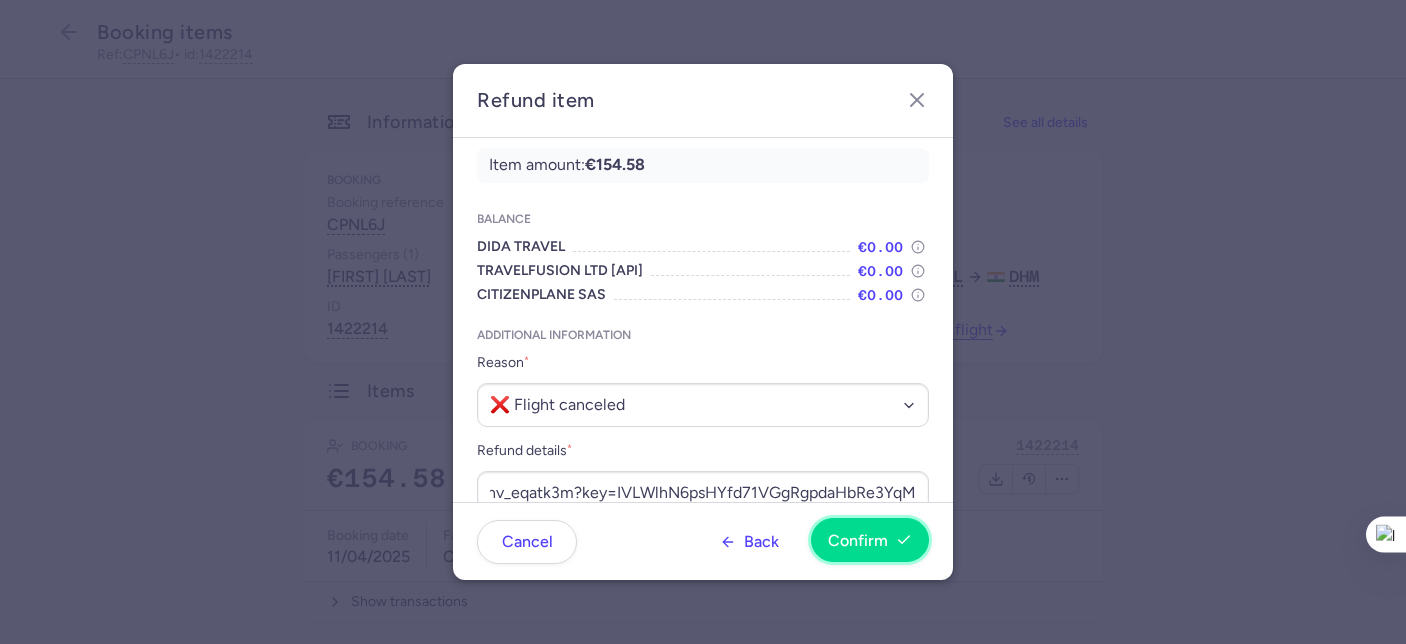 click on "Confirm" at bounding box center [858, 541] 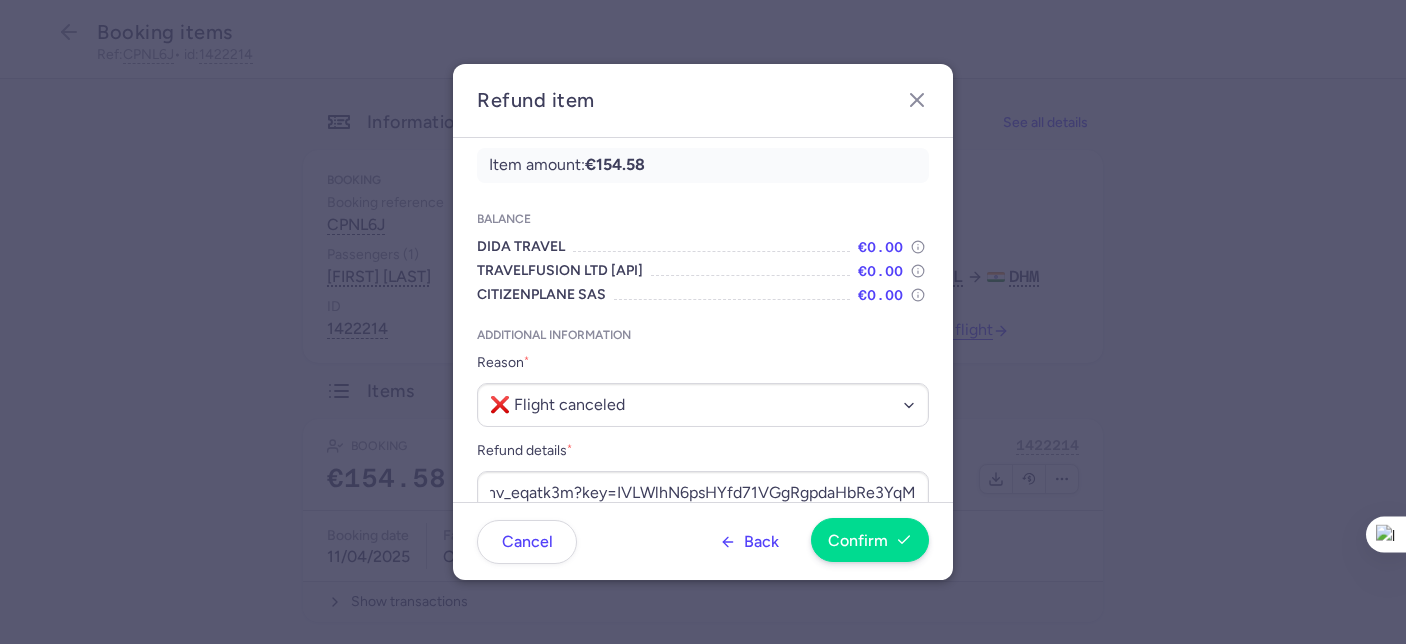 scroll, scrollTop: 0, scrollLeft: 0, axis: both 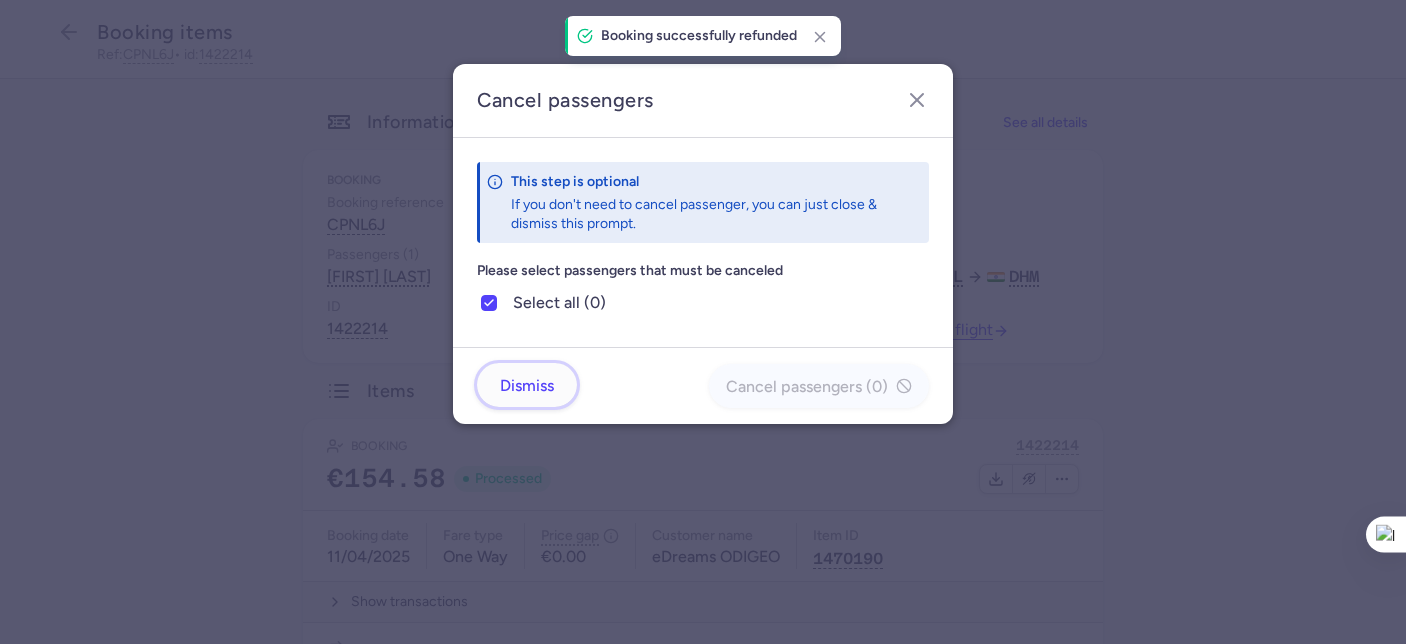 click on "Dismiss" at bounding box center (527, 386) 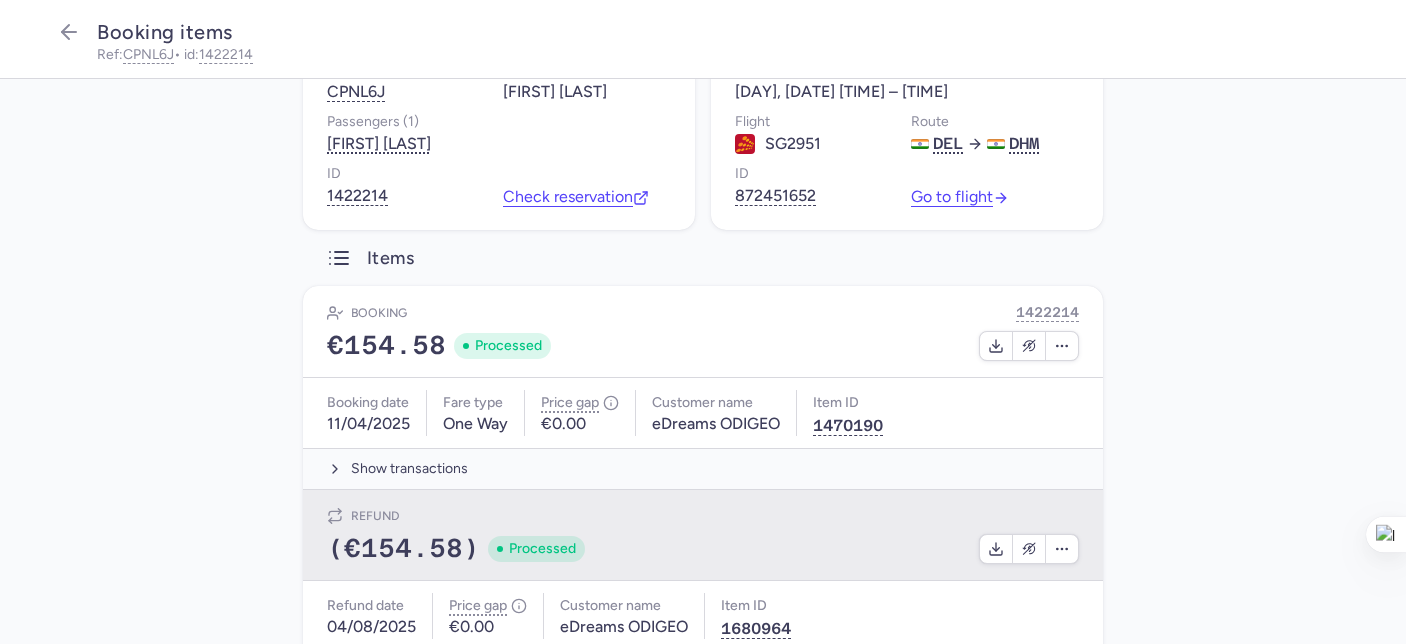 scroll, scrollTop: 229, scrollLeft: 0, axis: vertical 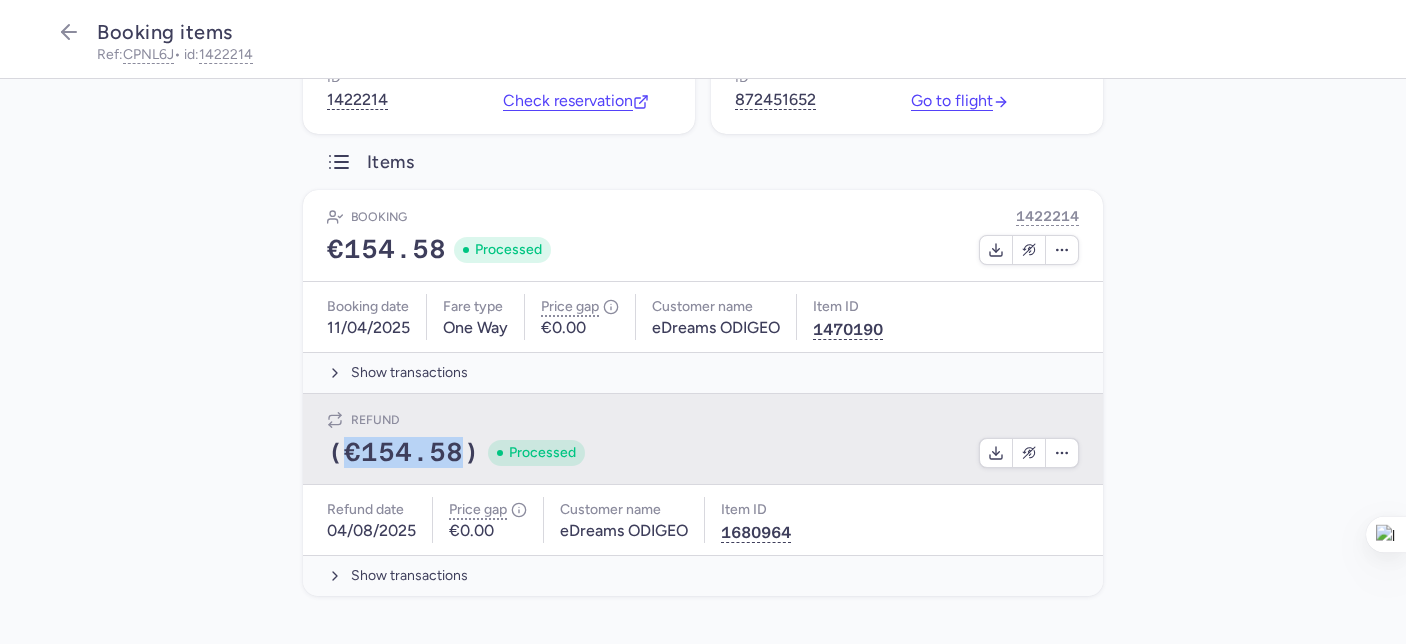 drag, startPoint x: 424, startPoint y: 453, endPoint x: 341, endPoint y: 453, distance: 83 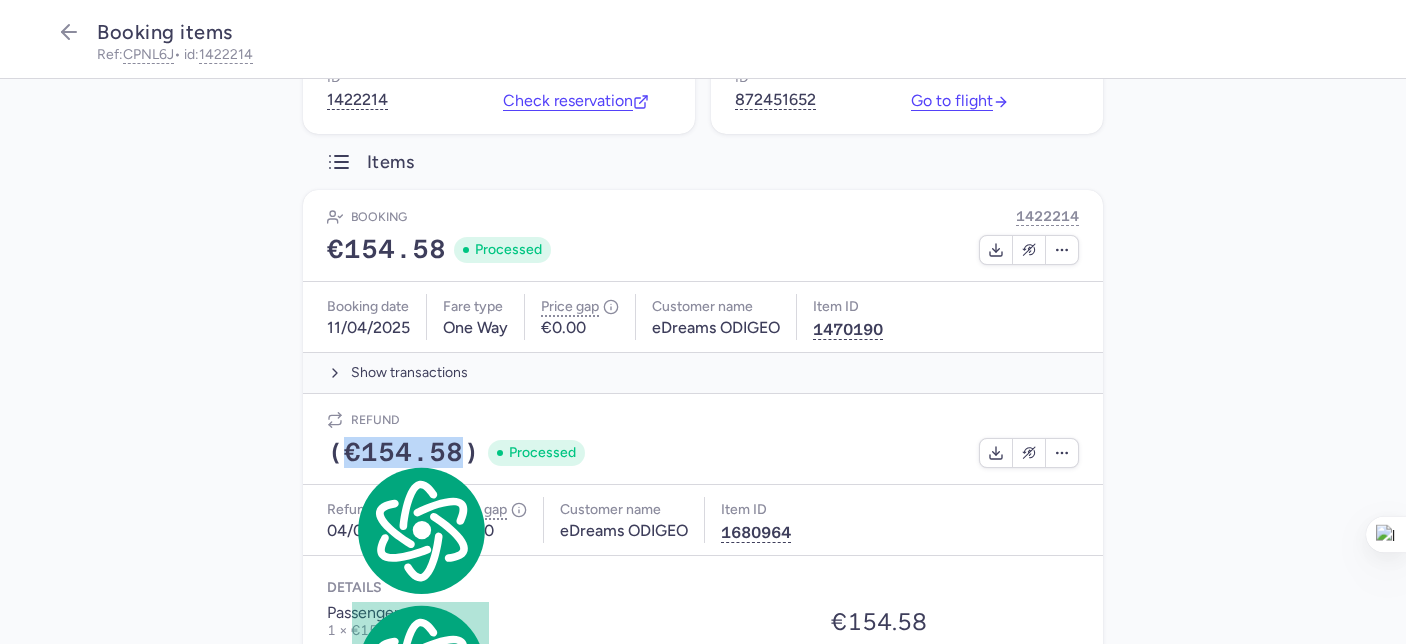 copy on "€154.58" 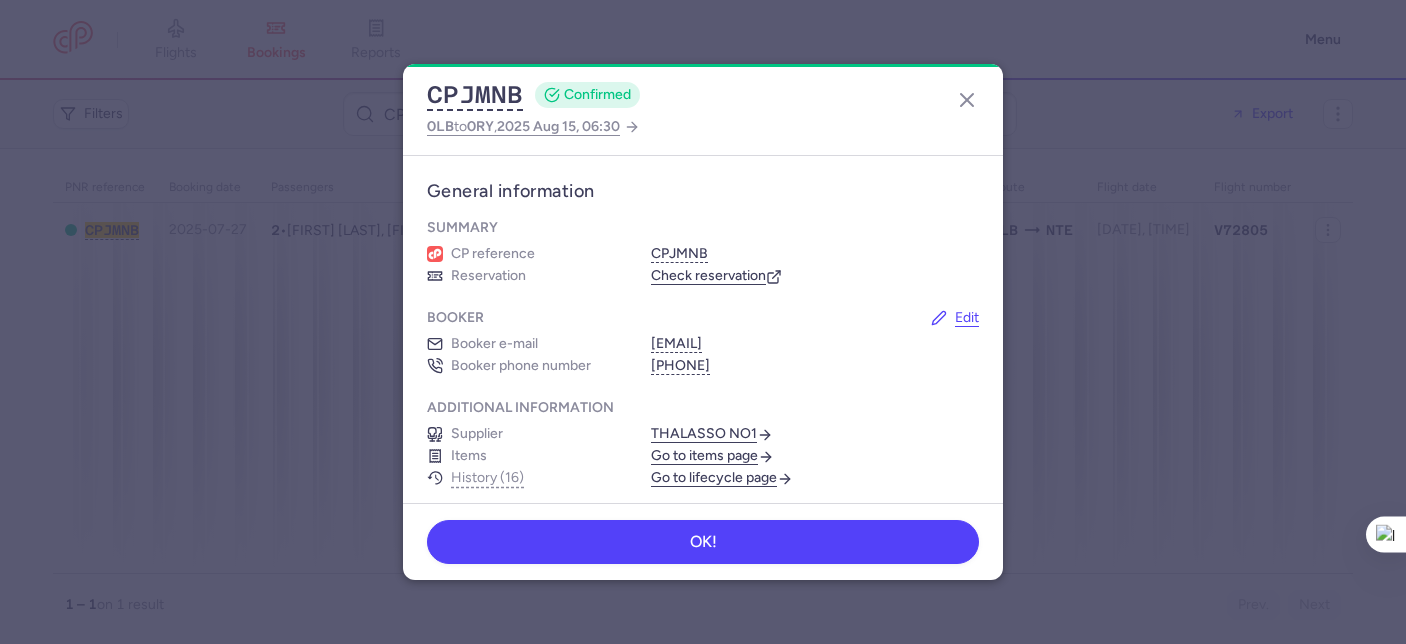 scroll, scrollTop: 0, scrollLeft: 0, axis: both 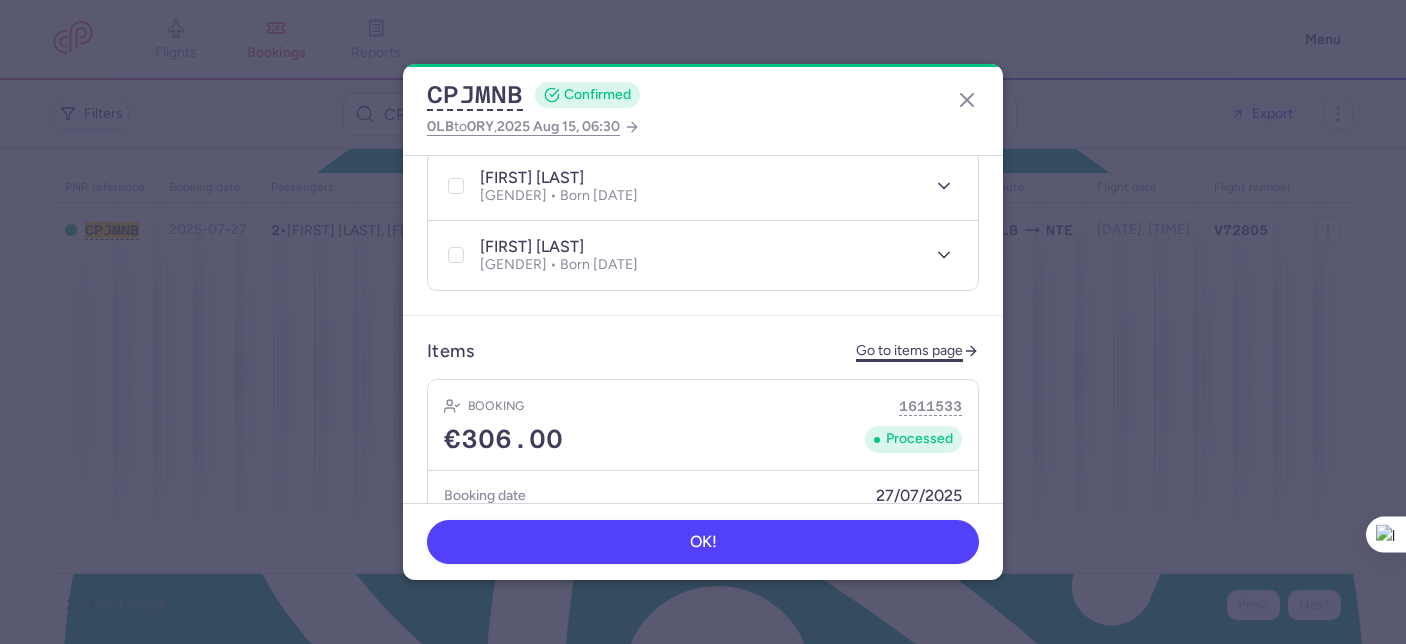 click on "Go to items page" 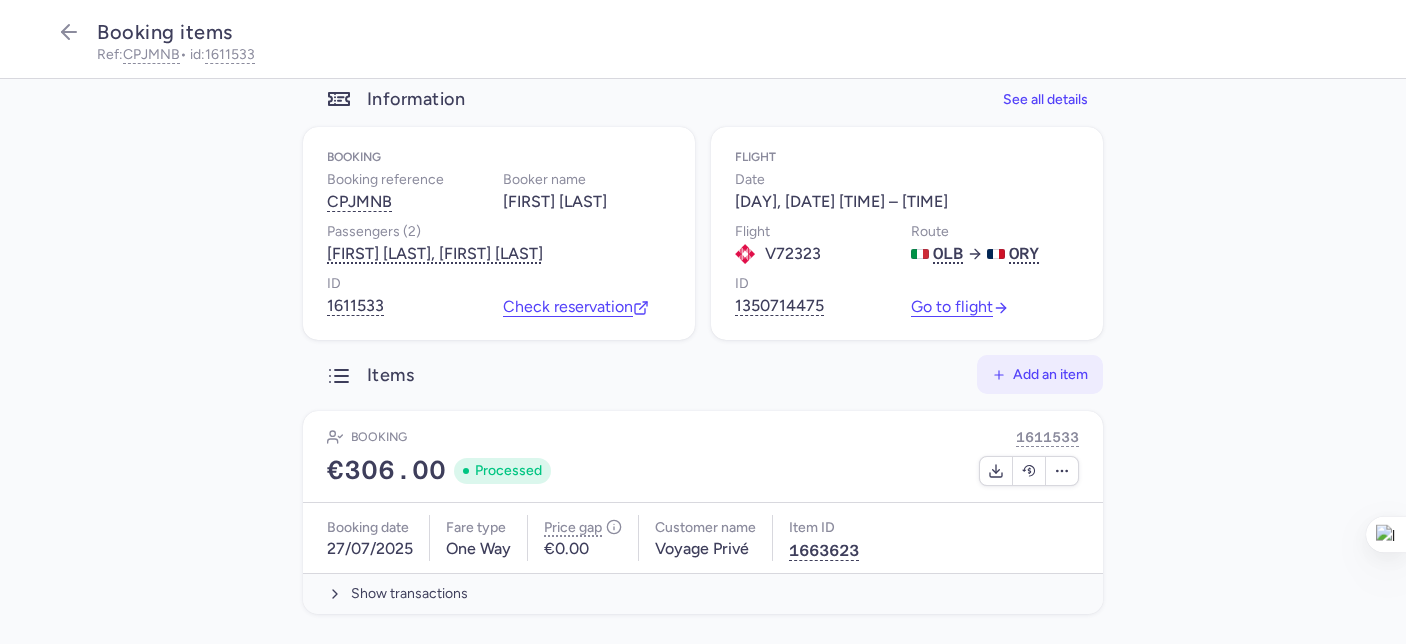 scroll, scrollTop: 41, scrollLeft: 0, axis: vertical 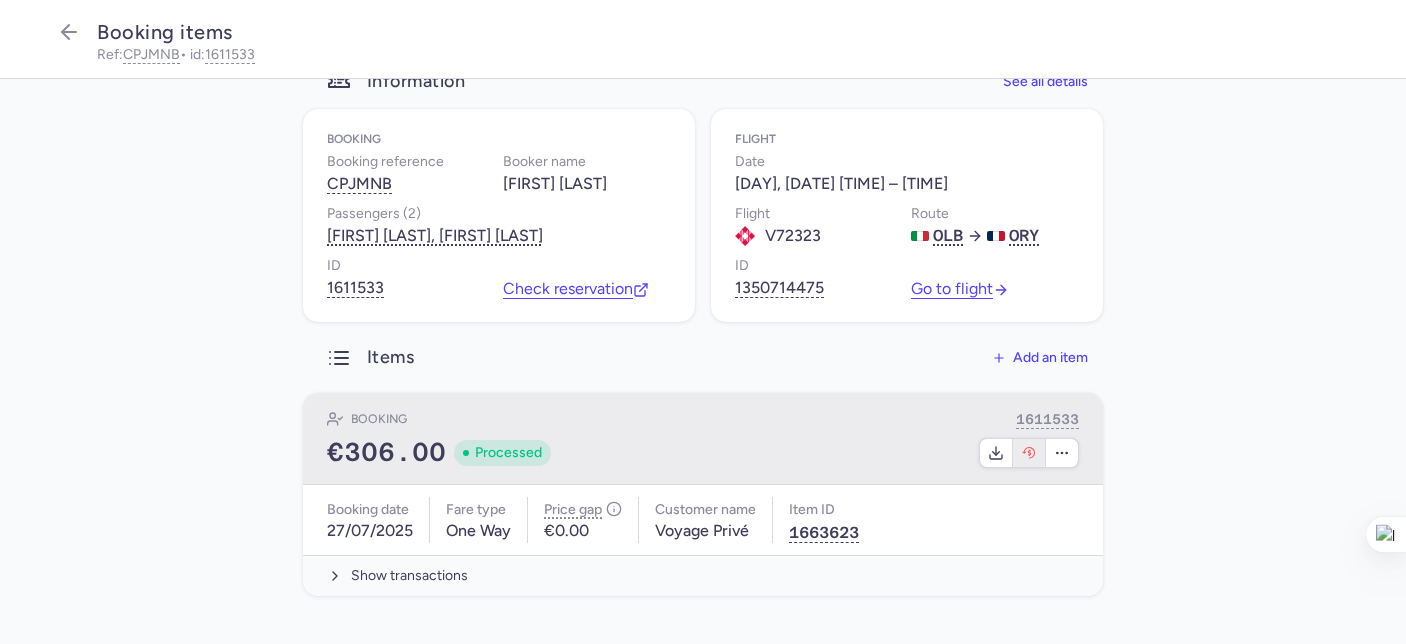 click 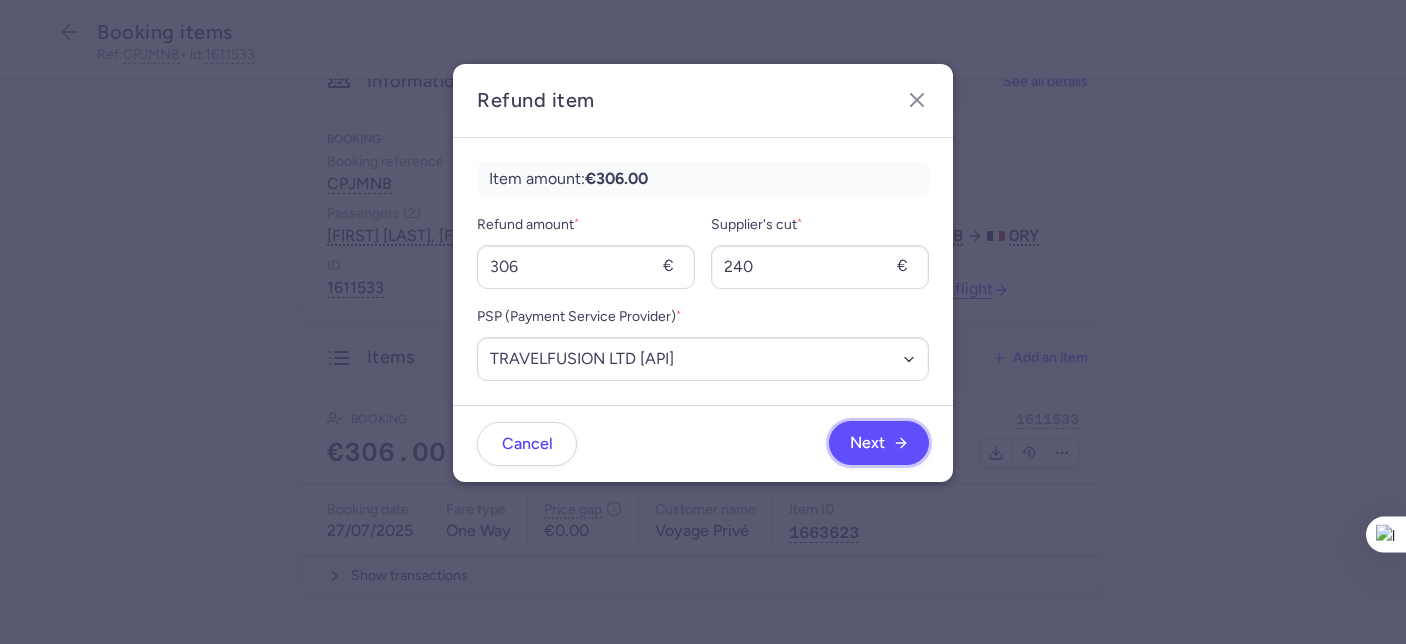 click on "Next" at bounding box center [867, 443] 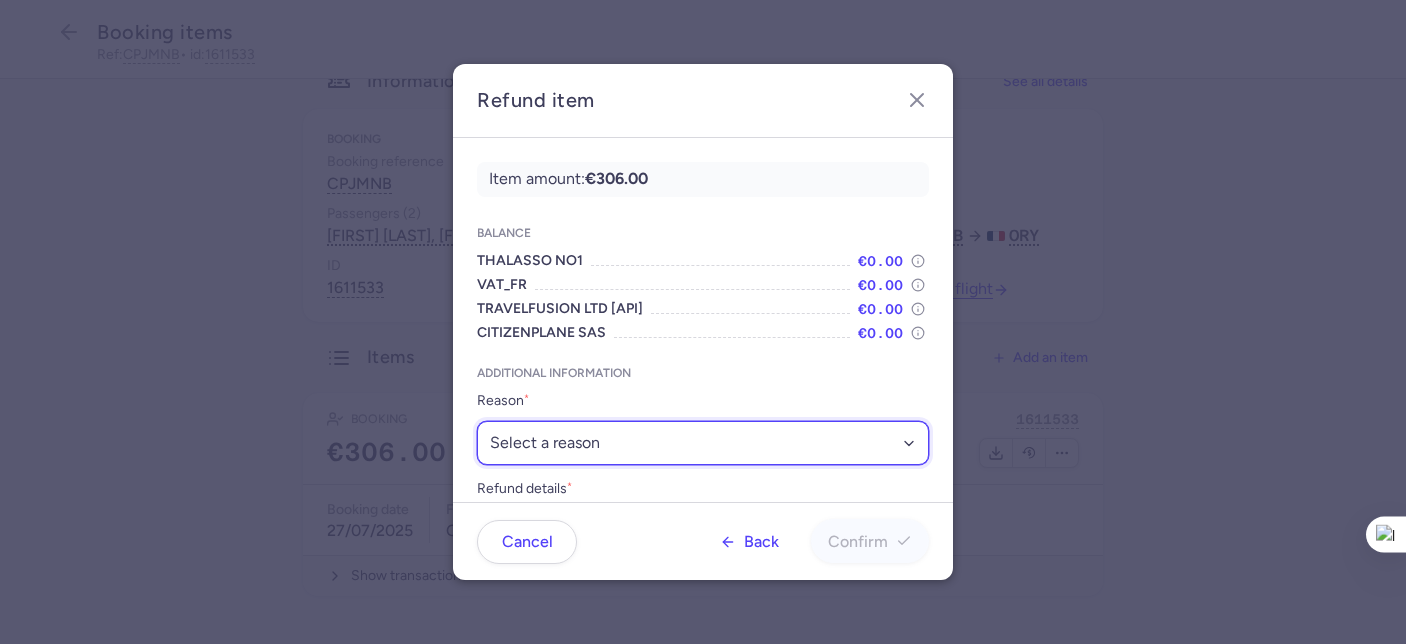 click on "Select a reason ✈️ Airline ceasing ops 💼 Ancillary issue 📄 APIS missing ⚙️ CitizenPlane error ⛔️ Denied boarding 🔁 Duplicate ❌ Flight canceled 🕵🏼‍♂️ Fraud 🎁 Goodwill 🎫 Goodwill allowance 🙃 Other 💺 Overbooking 💸 Refund with penalty 🙅 Schedule change not accepted 🤕 Supplier error 💵 Tax refund ❓ Unconfirmed booking" at bounding box center [703, 443] 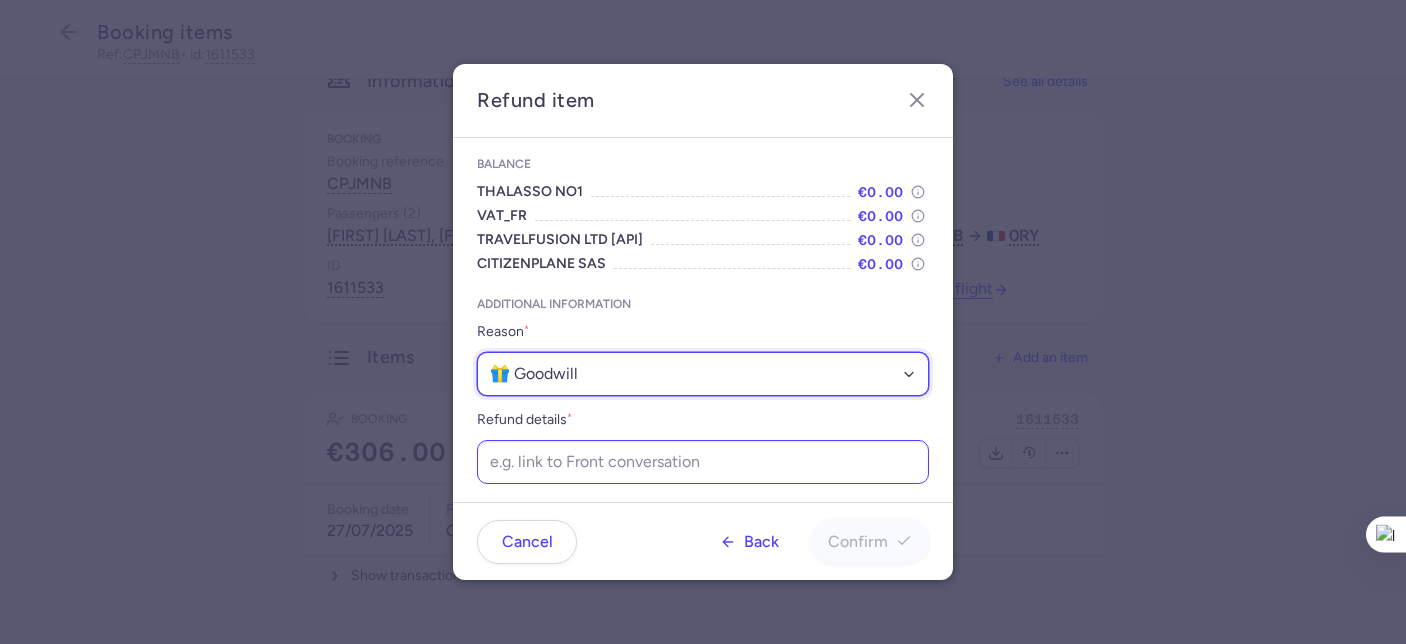 scroll, scrollTop: 74, scrollLeft: 0, axis: vertical 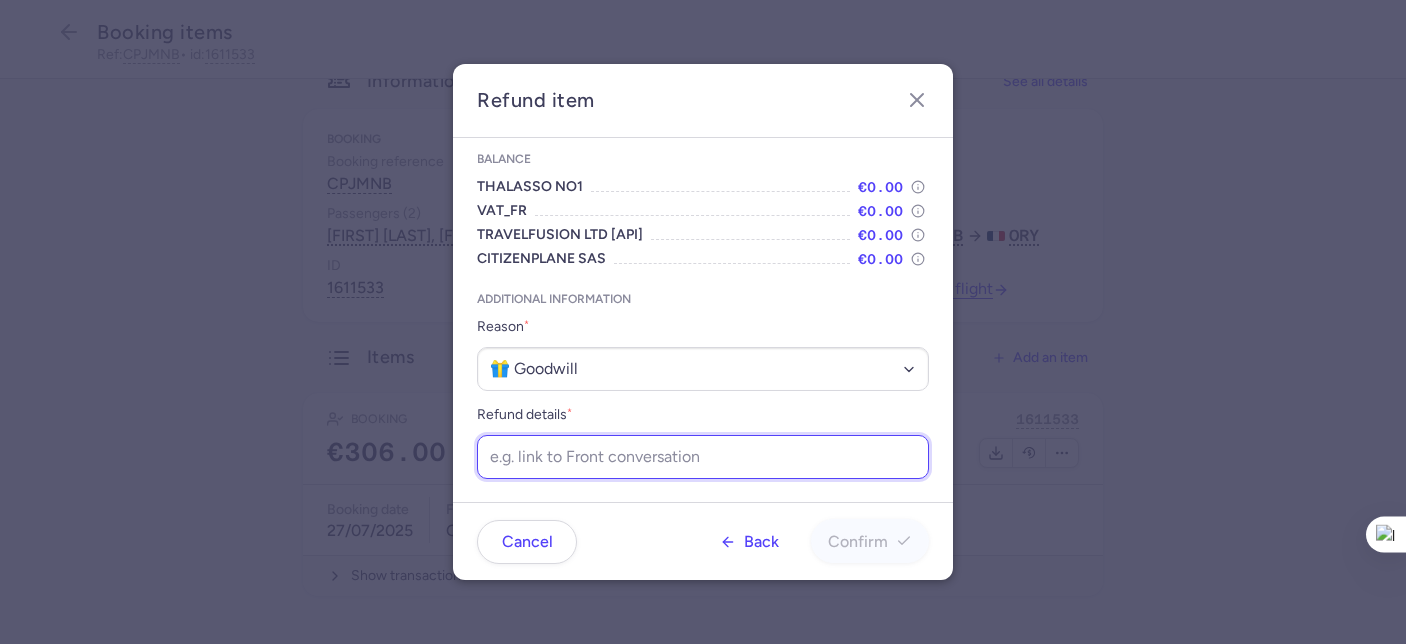 click on "Refund details  *" at bounding box center (703, 457) 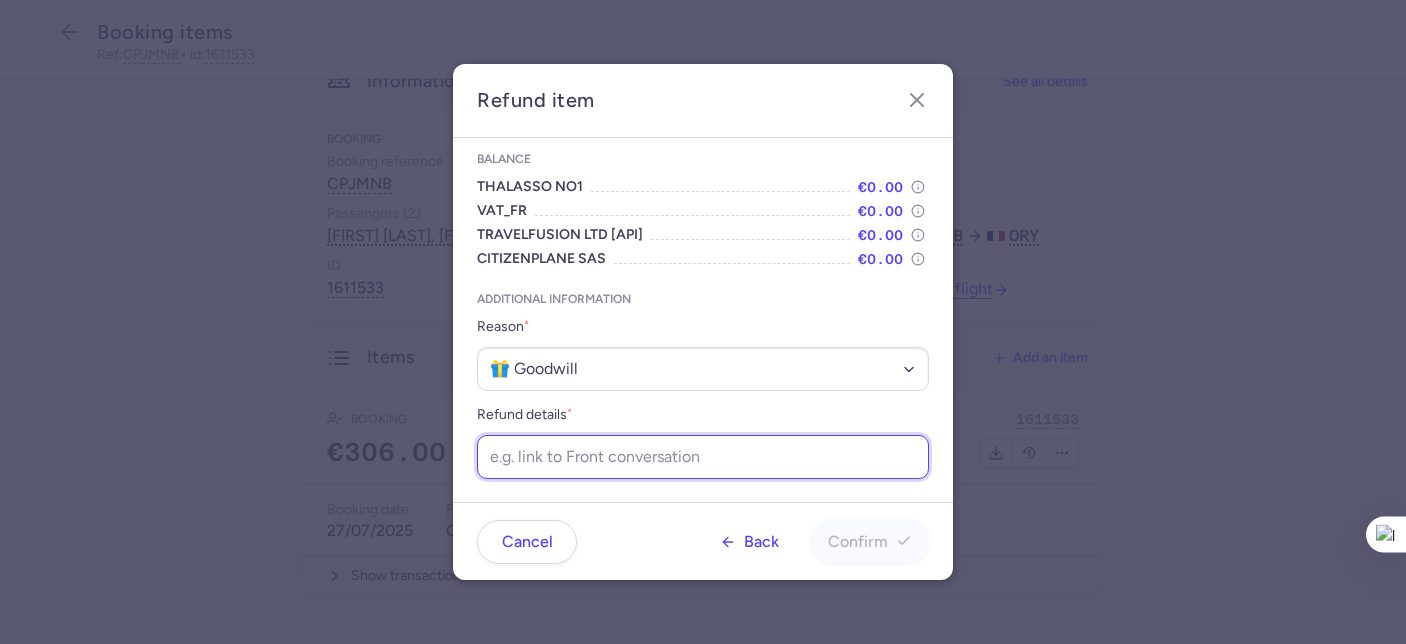 paste on "https://app.frontapp.com/open/cnv_f166s02?key=Zx3VzPqDVnb28IYyCAqLImVdmSQh6RAn" 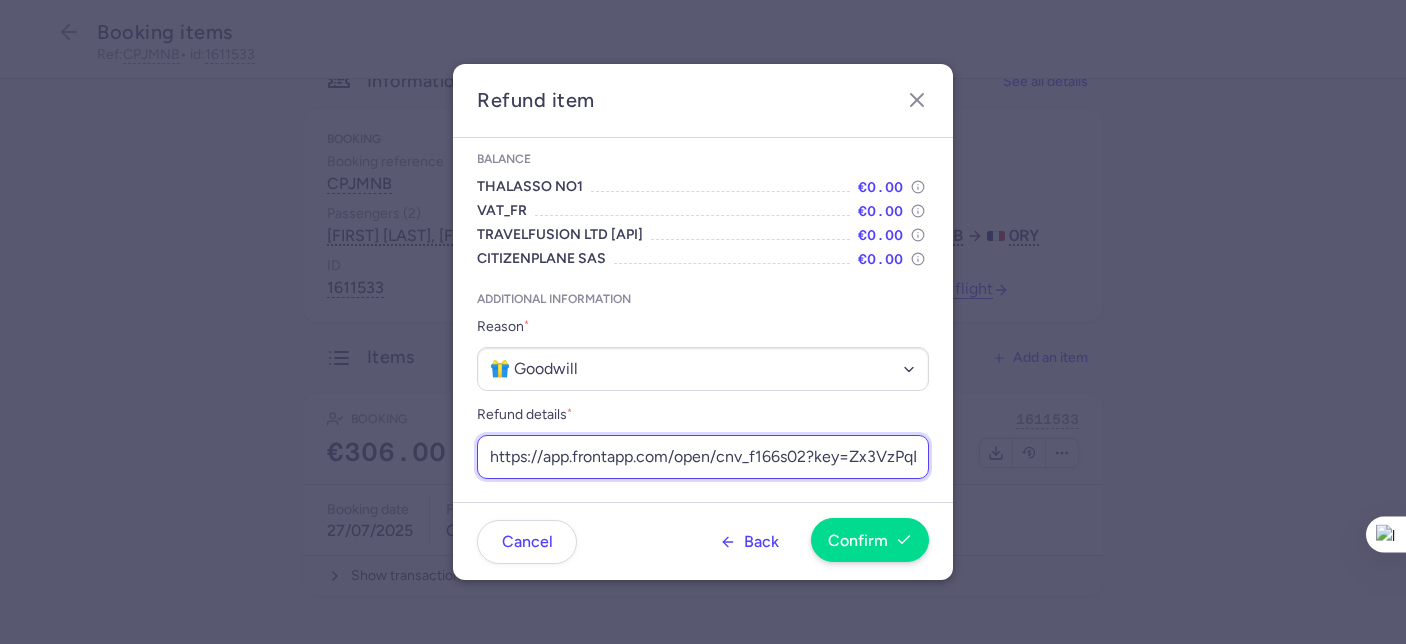 scroll, scrollTop: 0, scrollLeft: 258, axis: horizontal 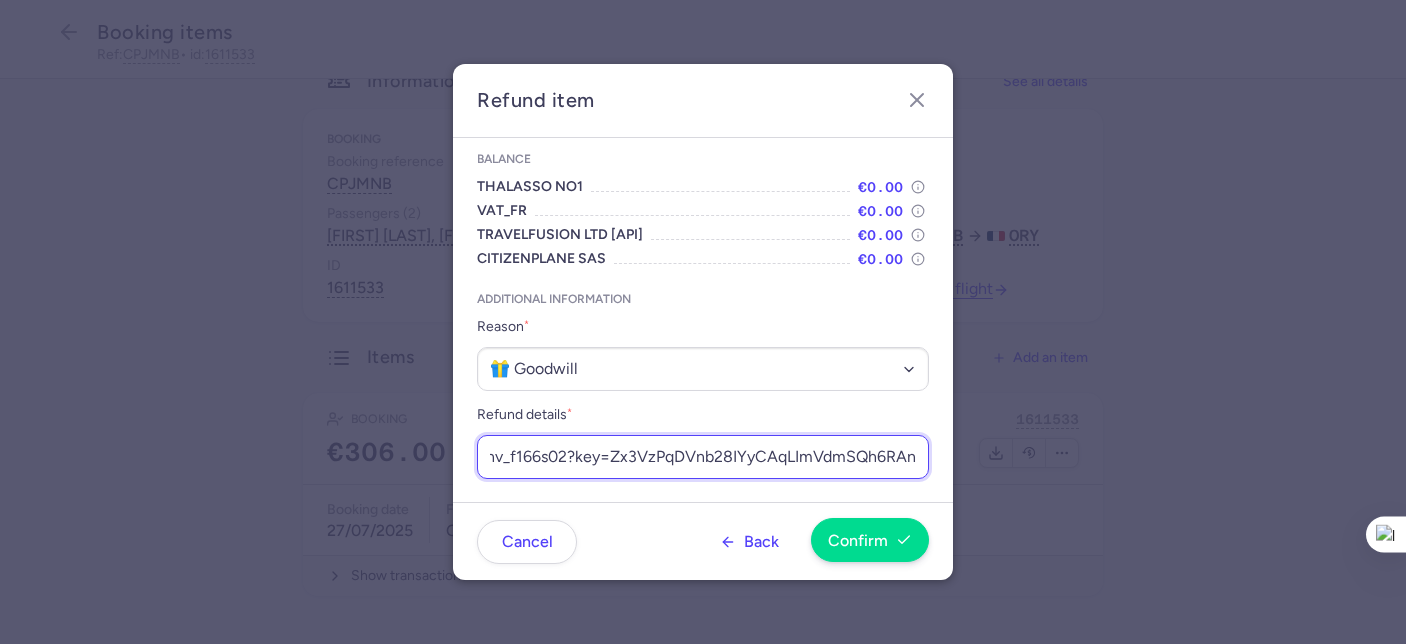 type on "https://app.frontapp.com/open/cnv_f166s02?key=Zx3VzPqDVnb28IYyCAqLImVdmSQh6RAn" 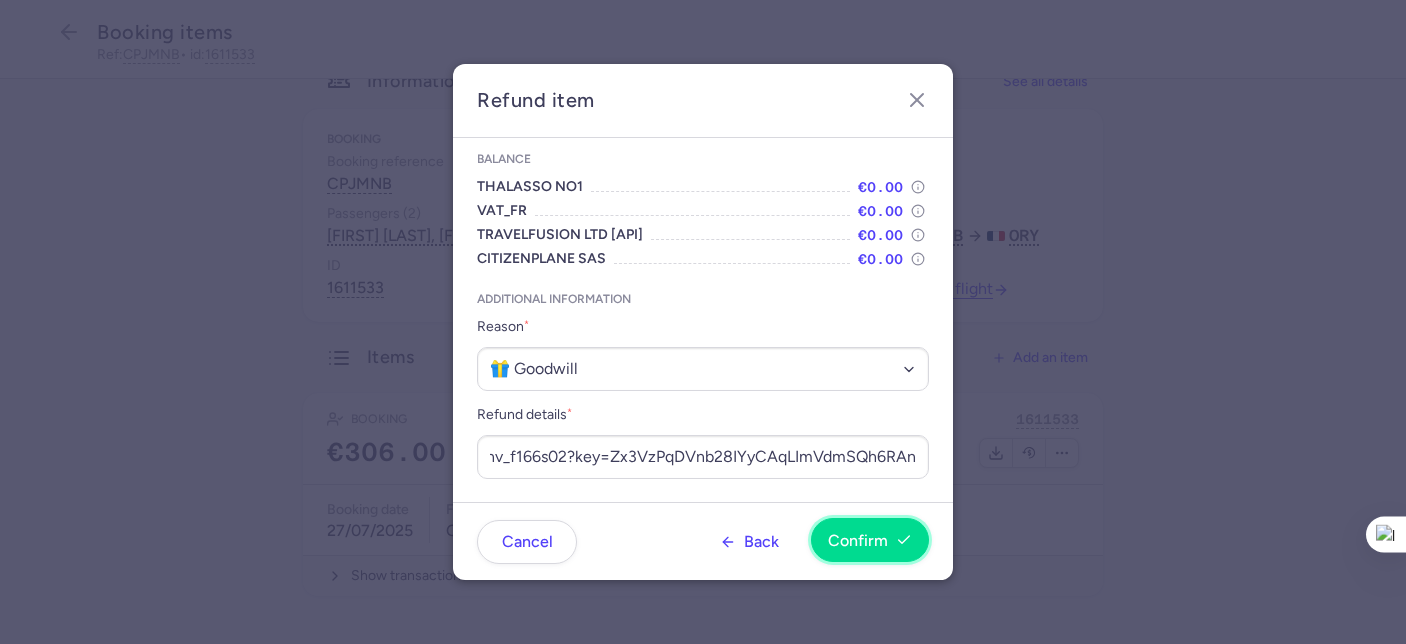 scroll, scrollTop: 0, scrollLeft: 0, axis: both 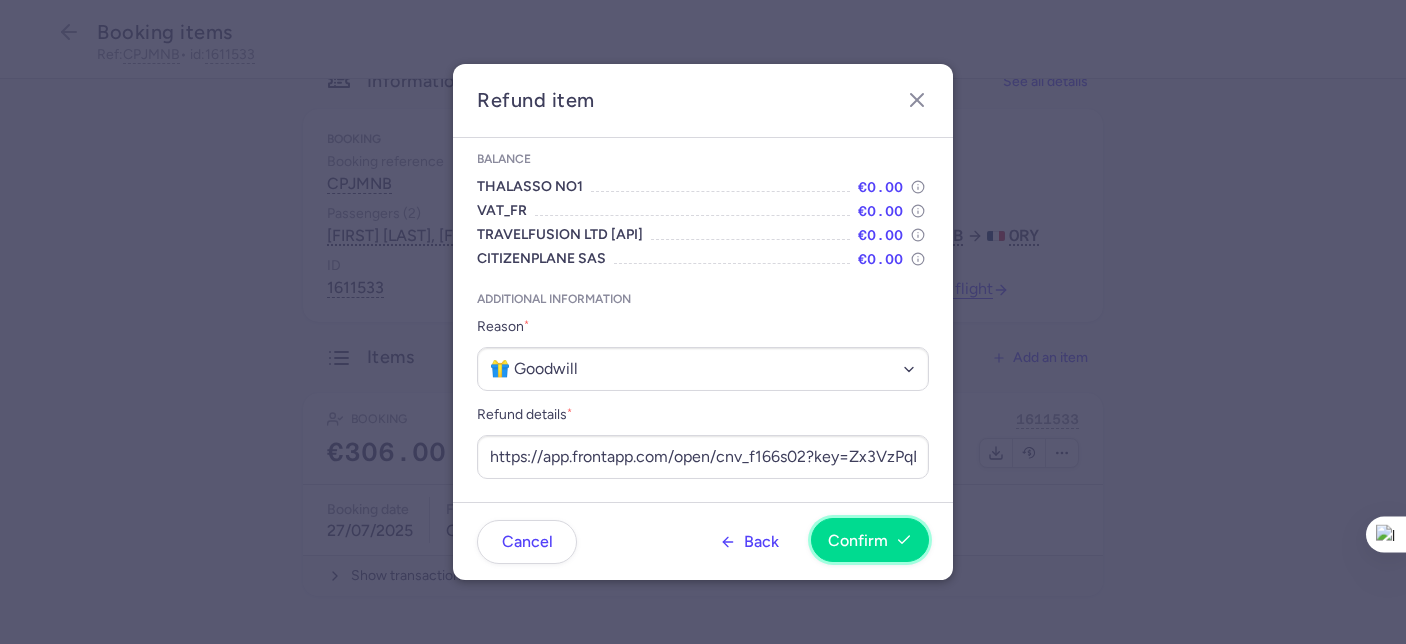 click on "Confirm" at bounding box center [858, 541] 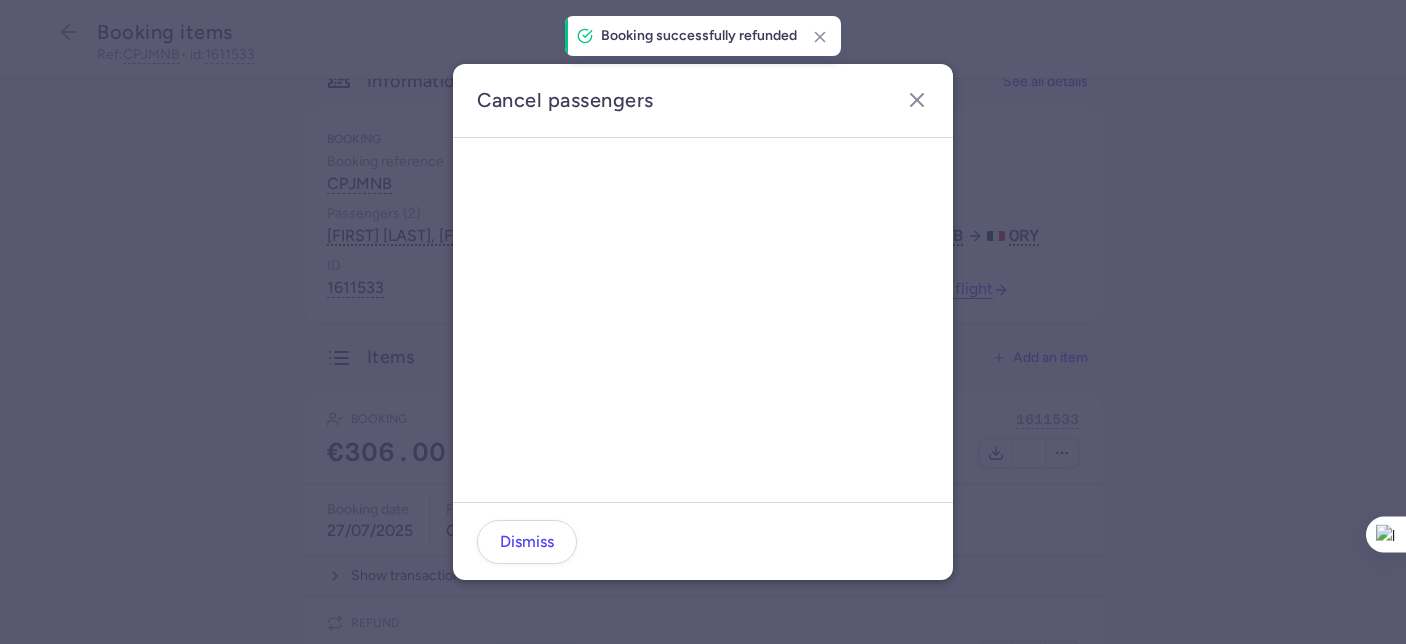 scroll, scrollTop: 0, scrollLeft: 0, axis: both 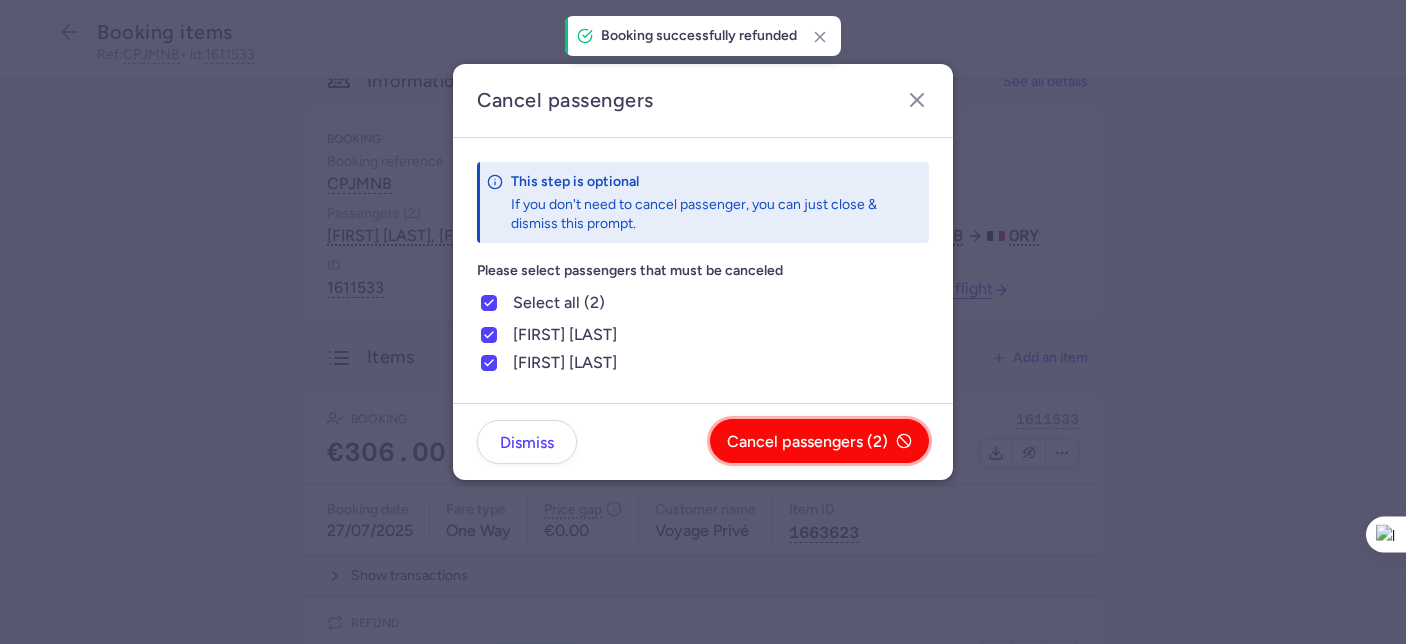 click on "Cancel passengers (2)" at bounding box center (819, 441) 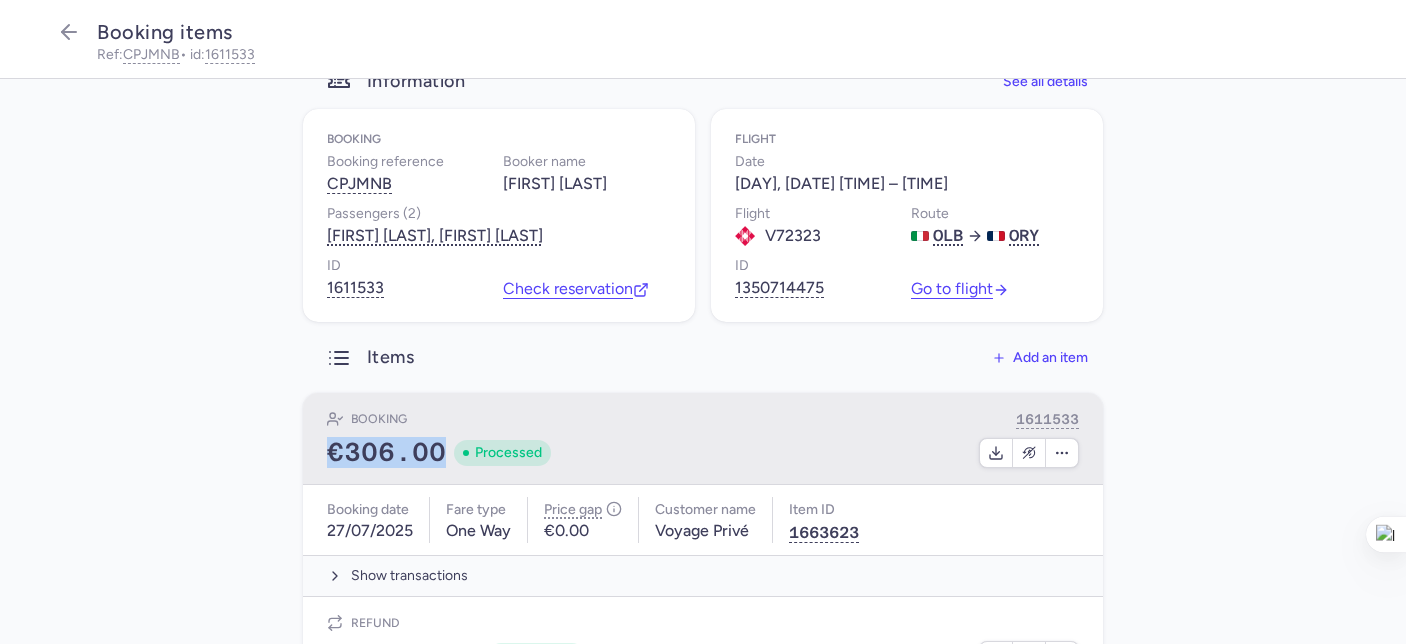 drag, startPoint x: 437, startPoint y: 455, endPoint x: 323, endPoint y: 443, distance: 114.62984 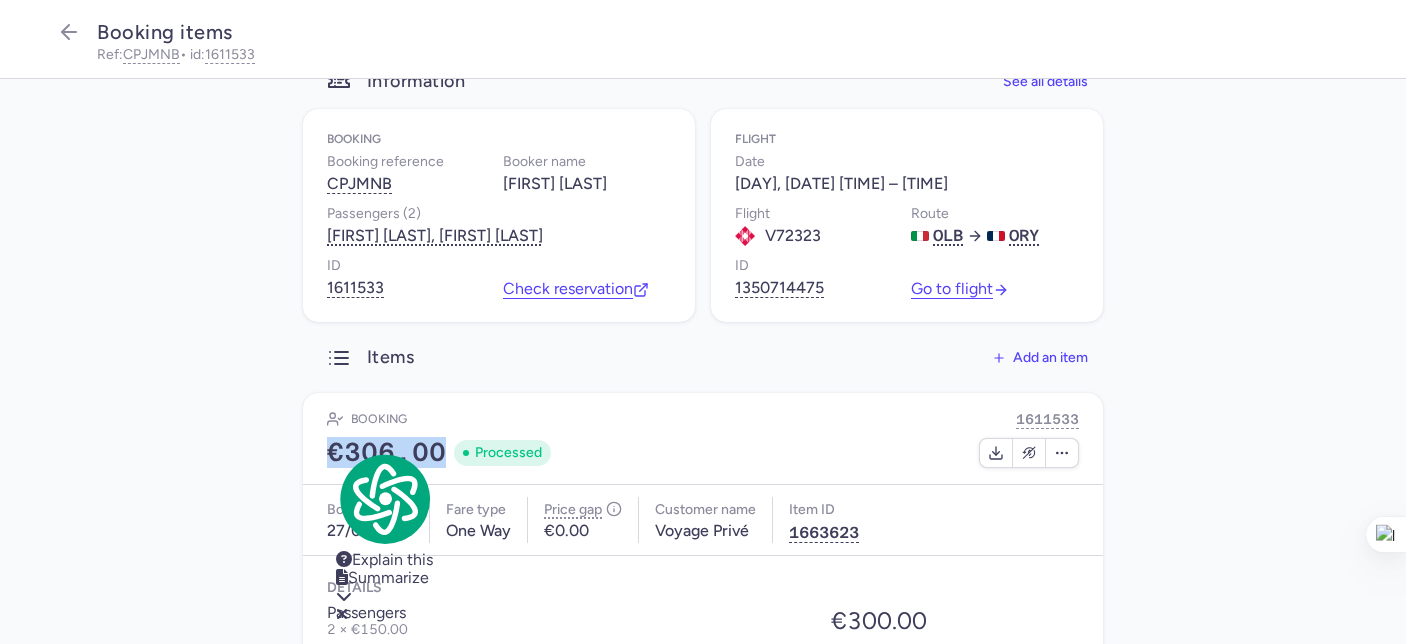 copy on "€306.00" 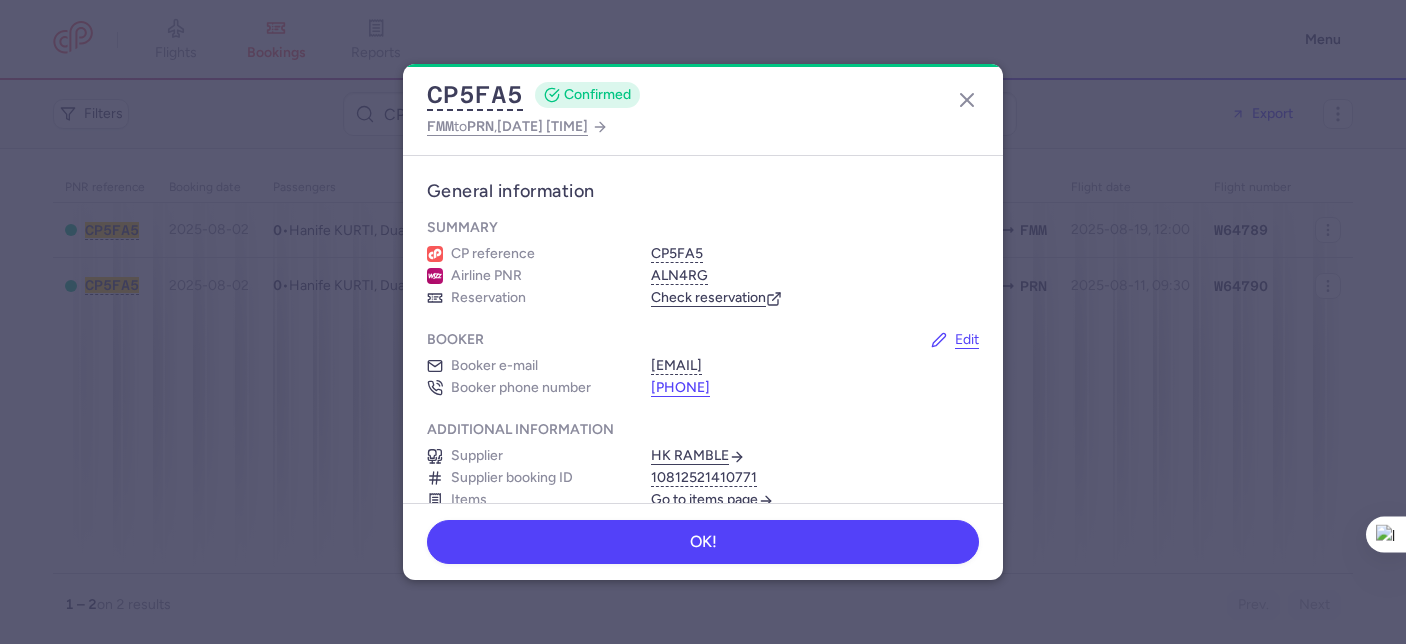 scroll, scrollTop: 0, scrollLeft: 0, axis: both 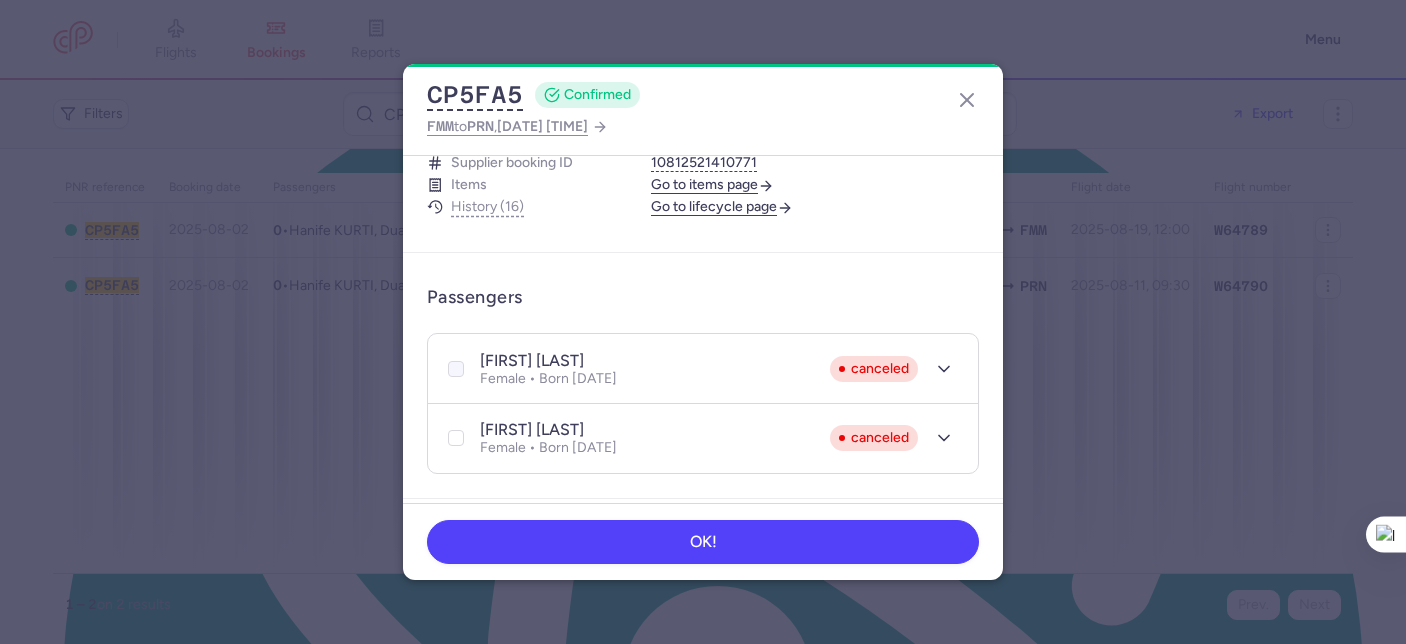 click 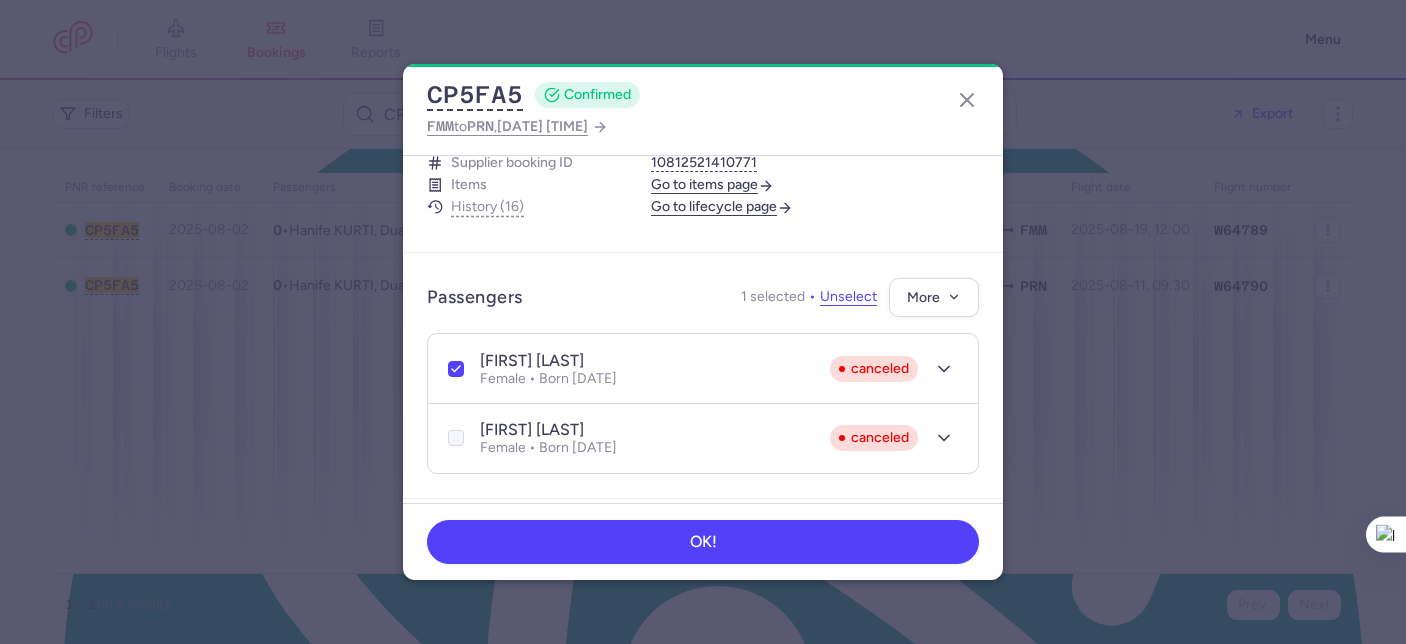 click 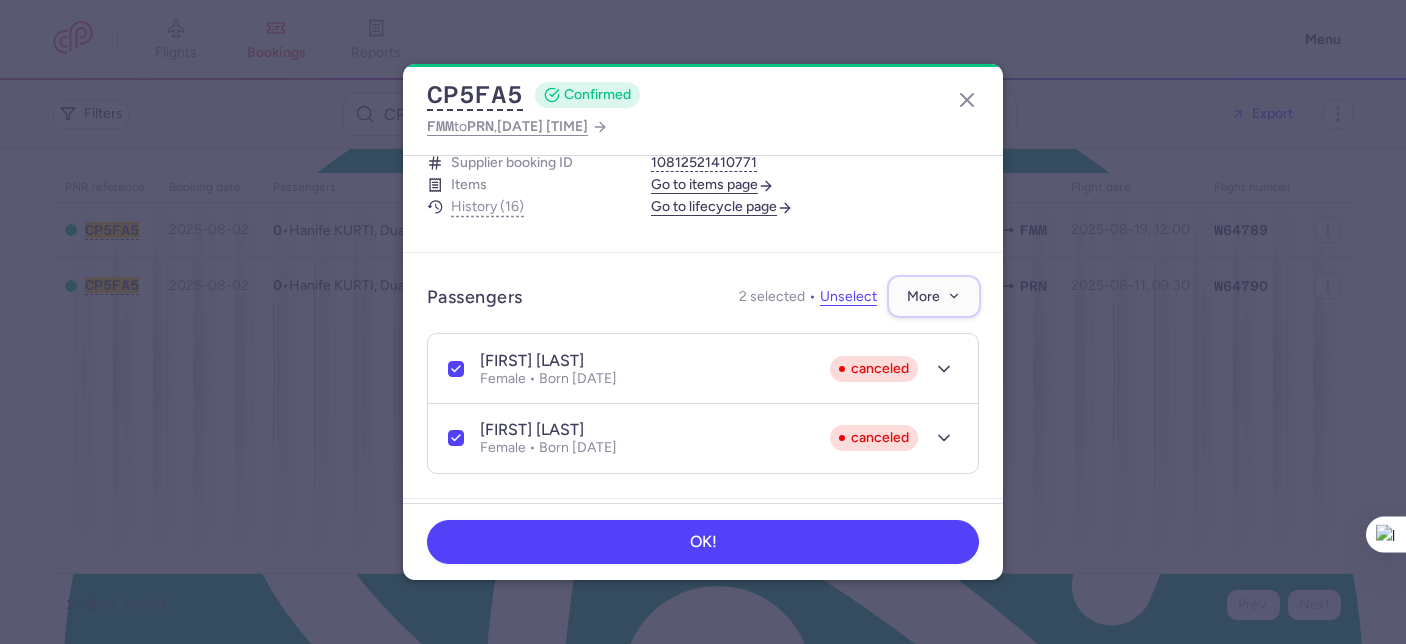 click 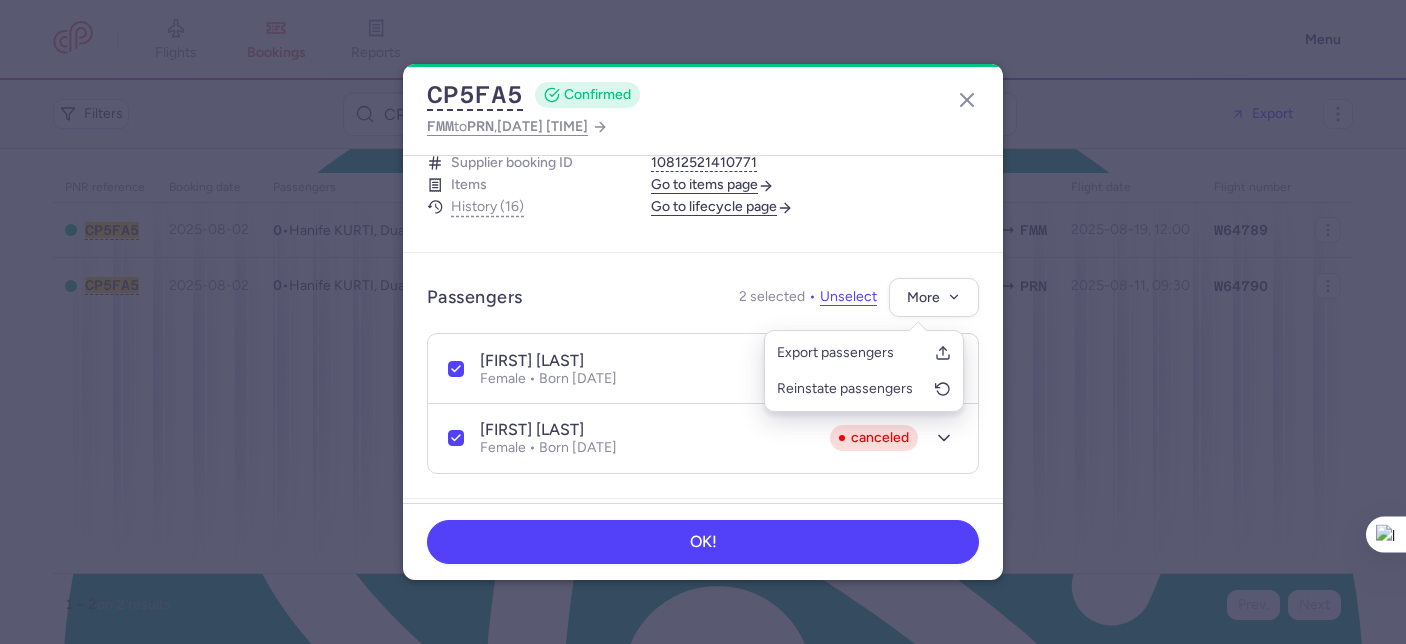 click on "Go to items page" 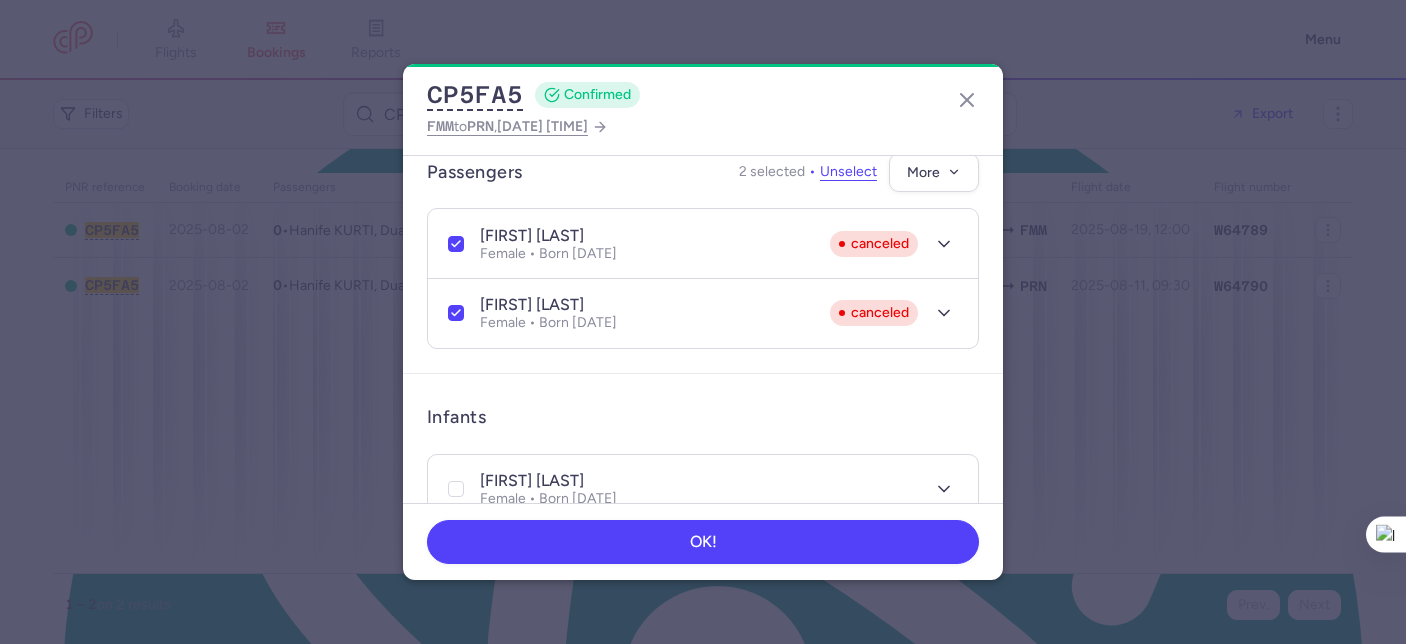 scroll, scrollTop: 442, scrollLeft: 0, axis: vertical 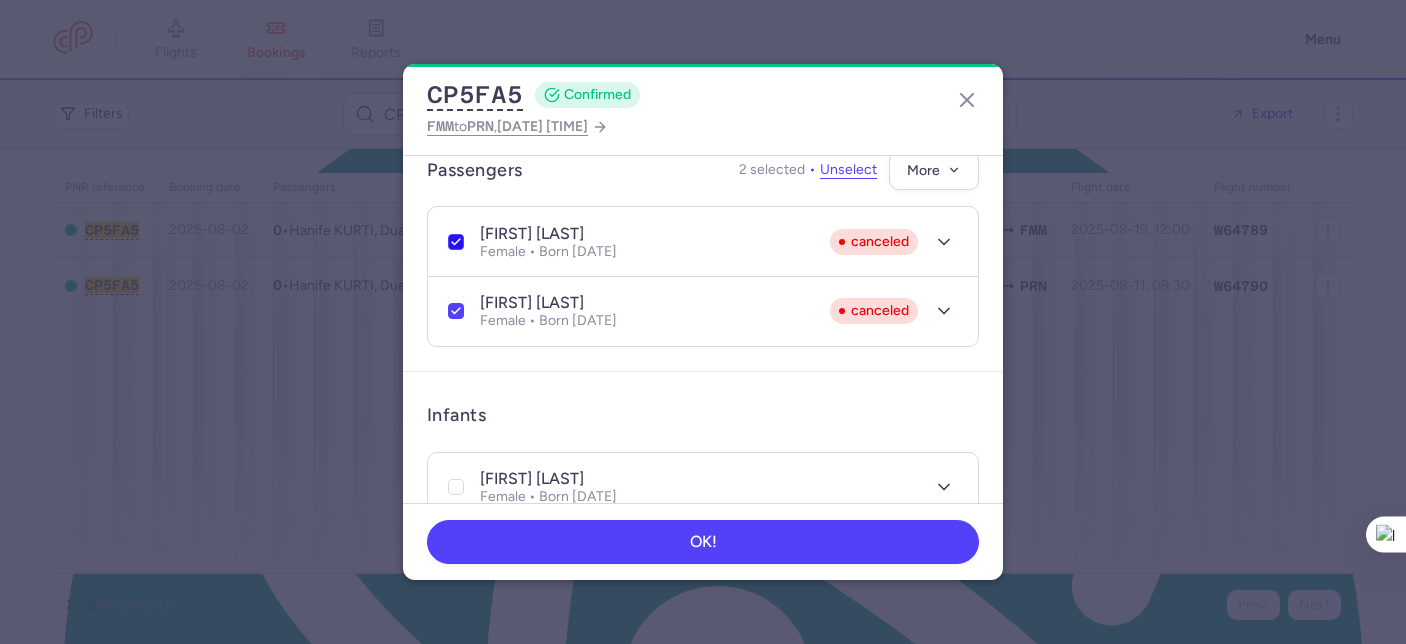 click at bounding box center [456, 242] 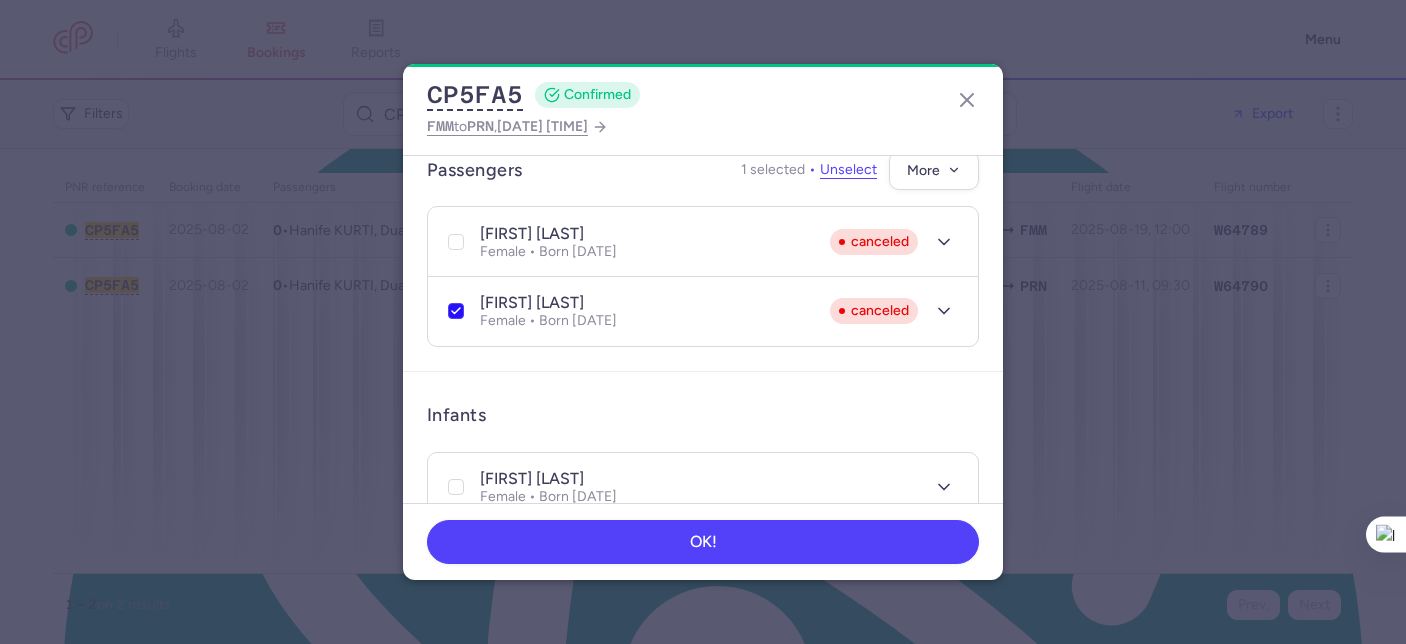 click at bounding box center [456, 311] 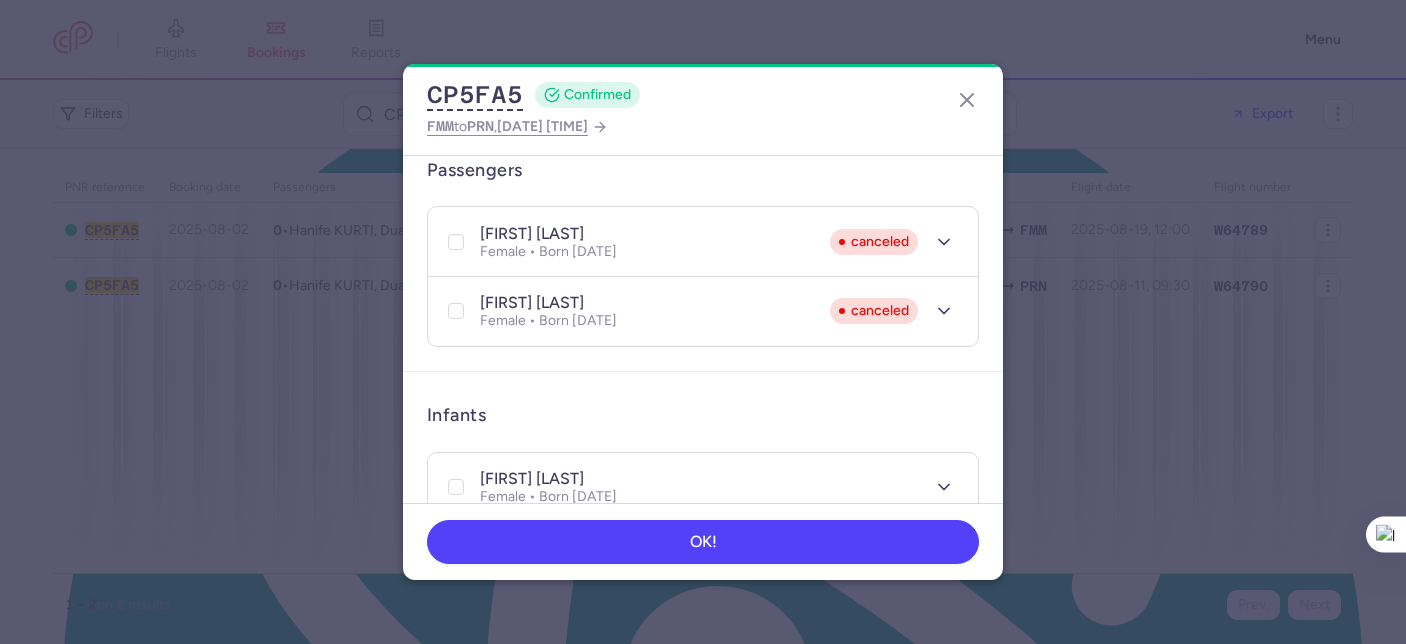 click on "Infants leana KURTI  Female • Born 18/02/2024" at bounding box center [703, 460] 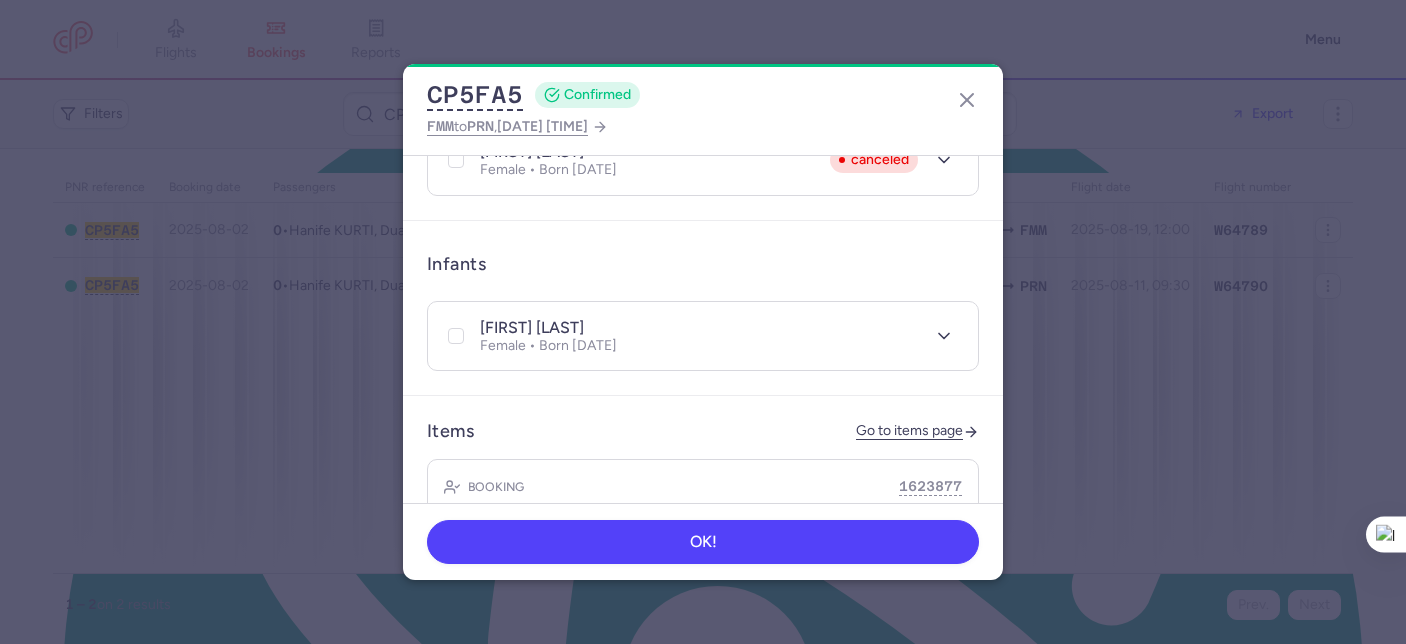 scroll, scrollTop: 600, scrollLeft: 0, axis: vertical 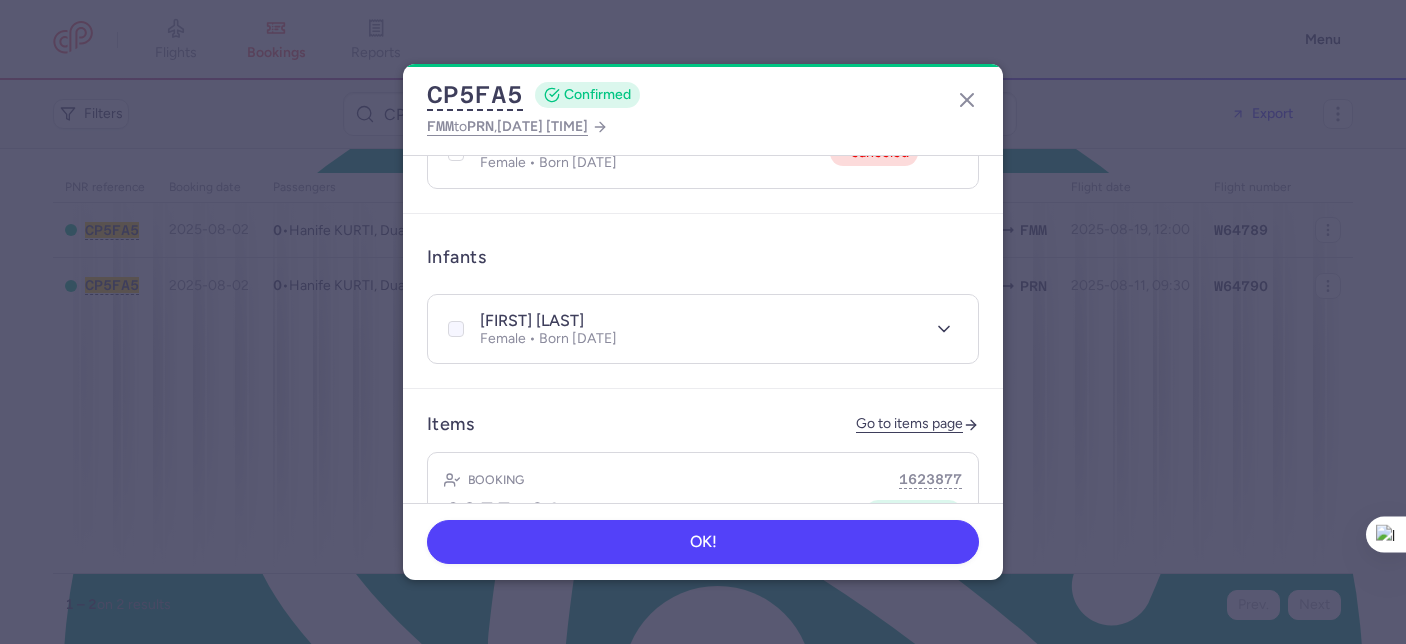 click 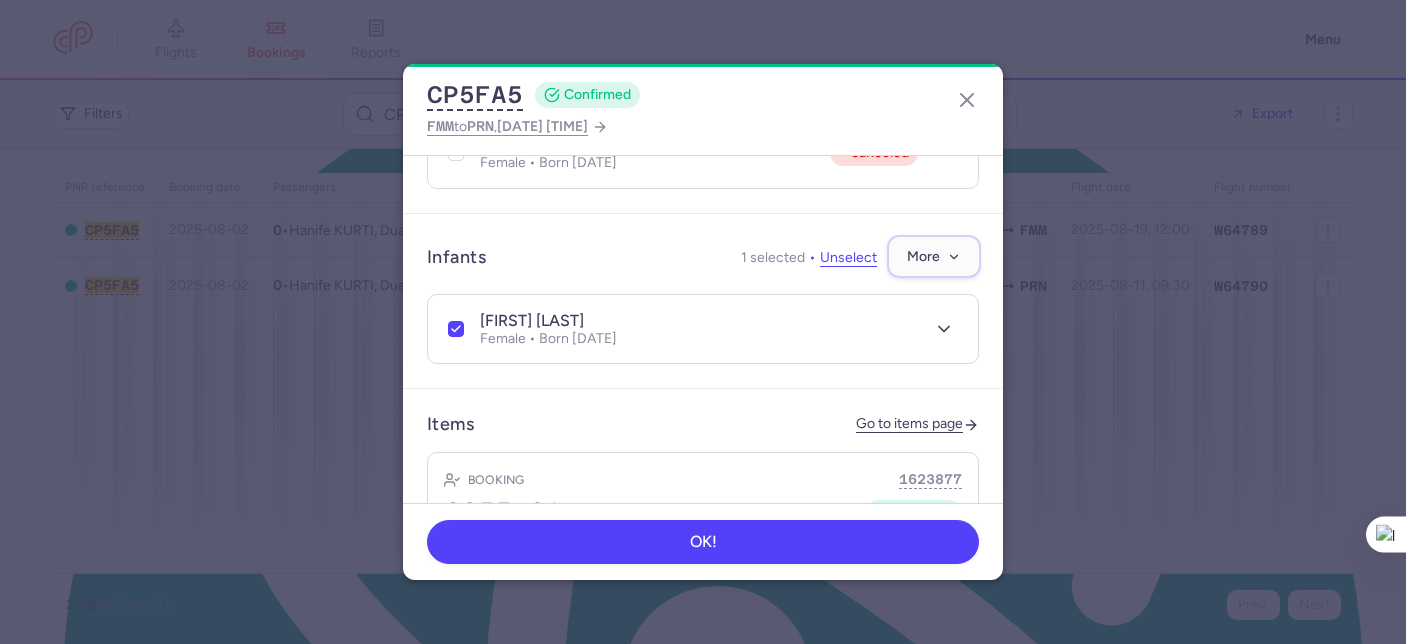 click on "More" at bounding box center (934, 256) 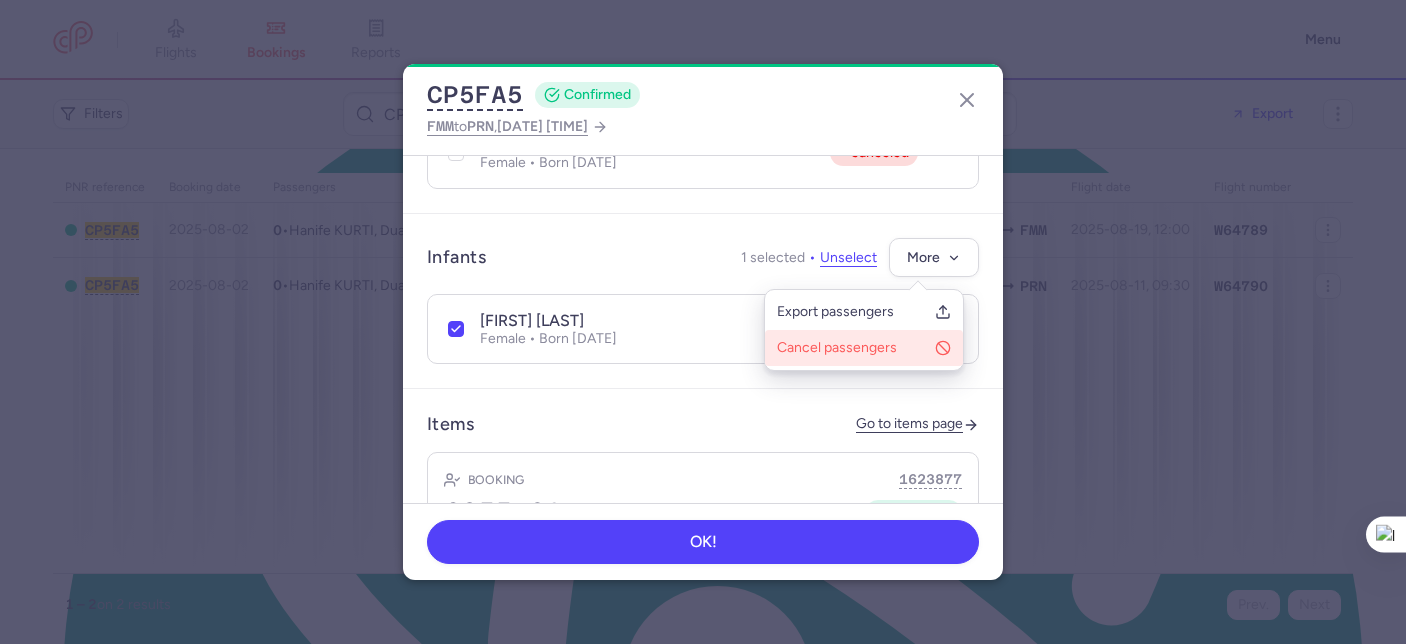 click on "Cancel passengers" at bounding box center (852, 348) 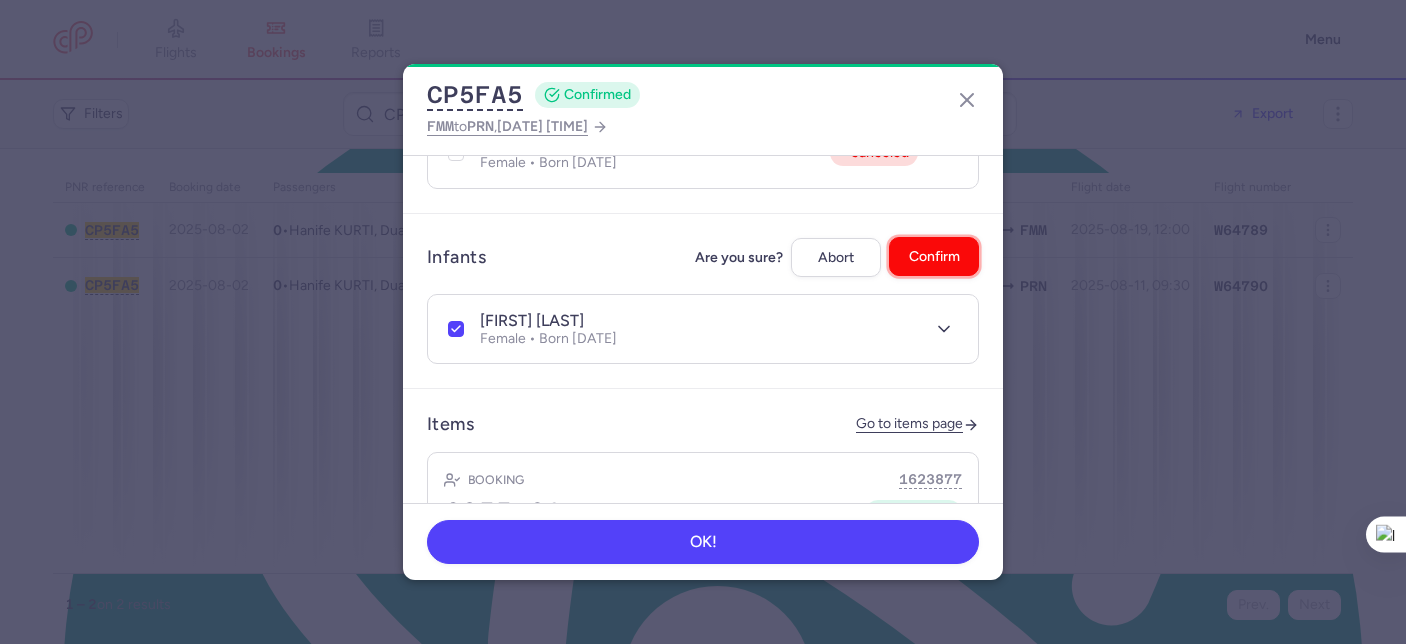 click on "Confirm" at bounding box center [934, 256] 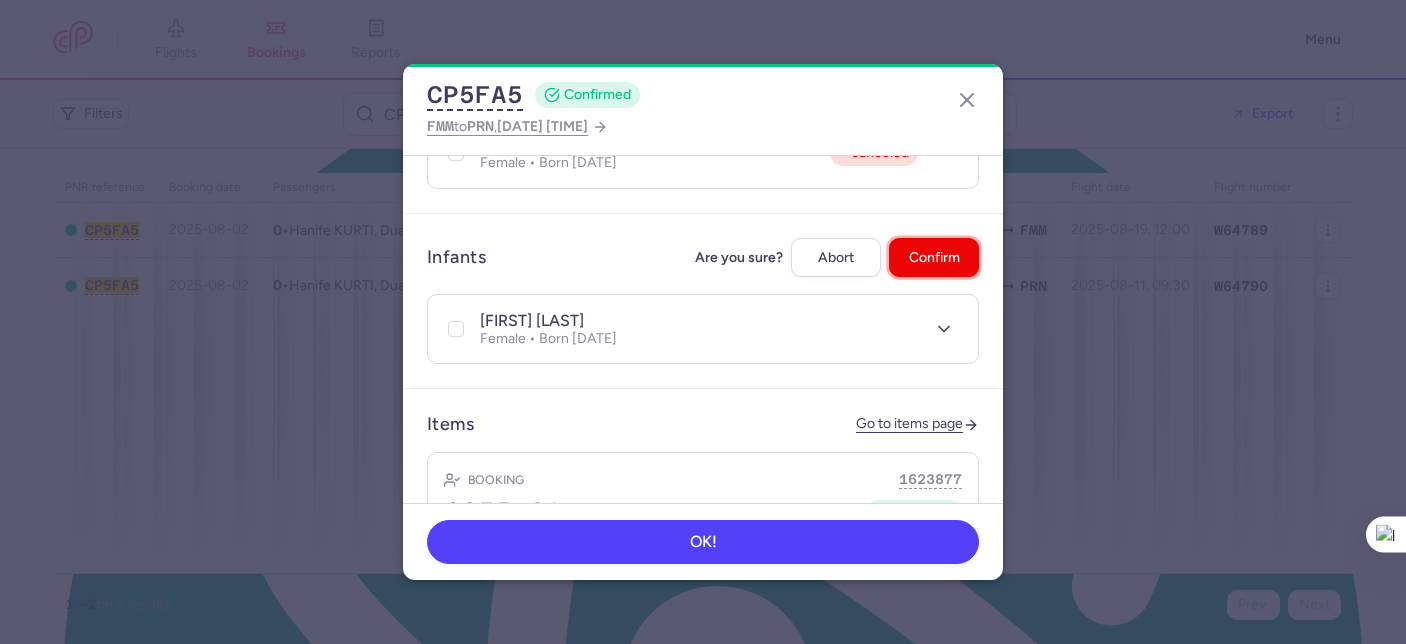 checkbox on "false" 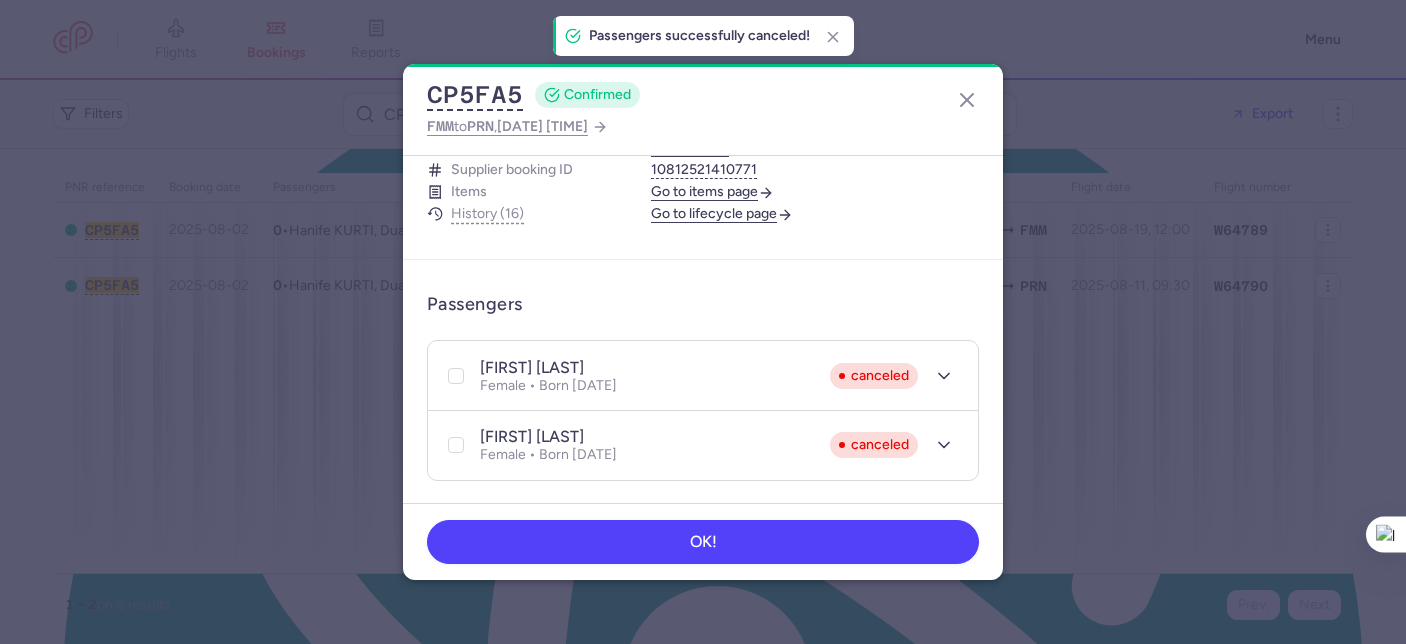 scroll, scrollTop: 202, scrollLeft: 0, axis: vertical 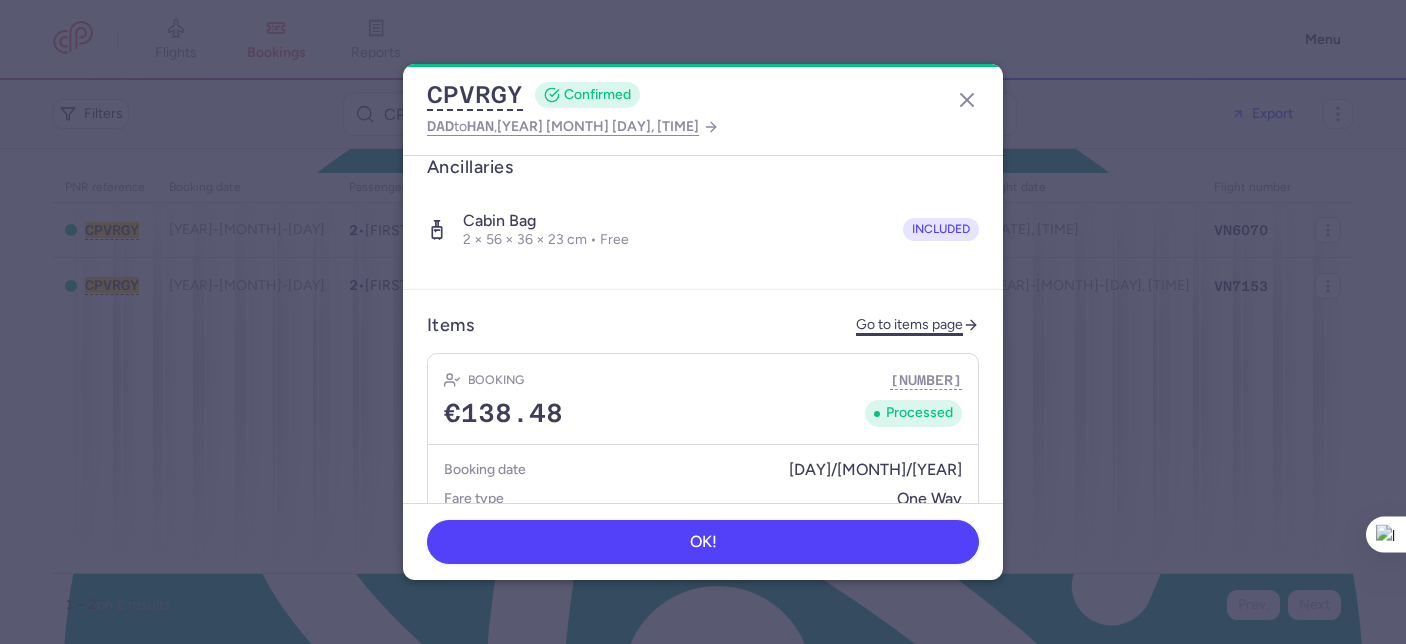 click on "Go to items page" 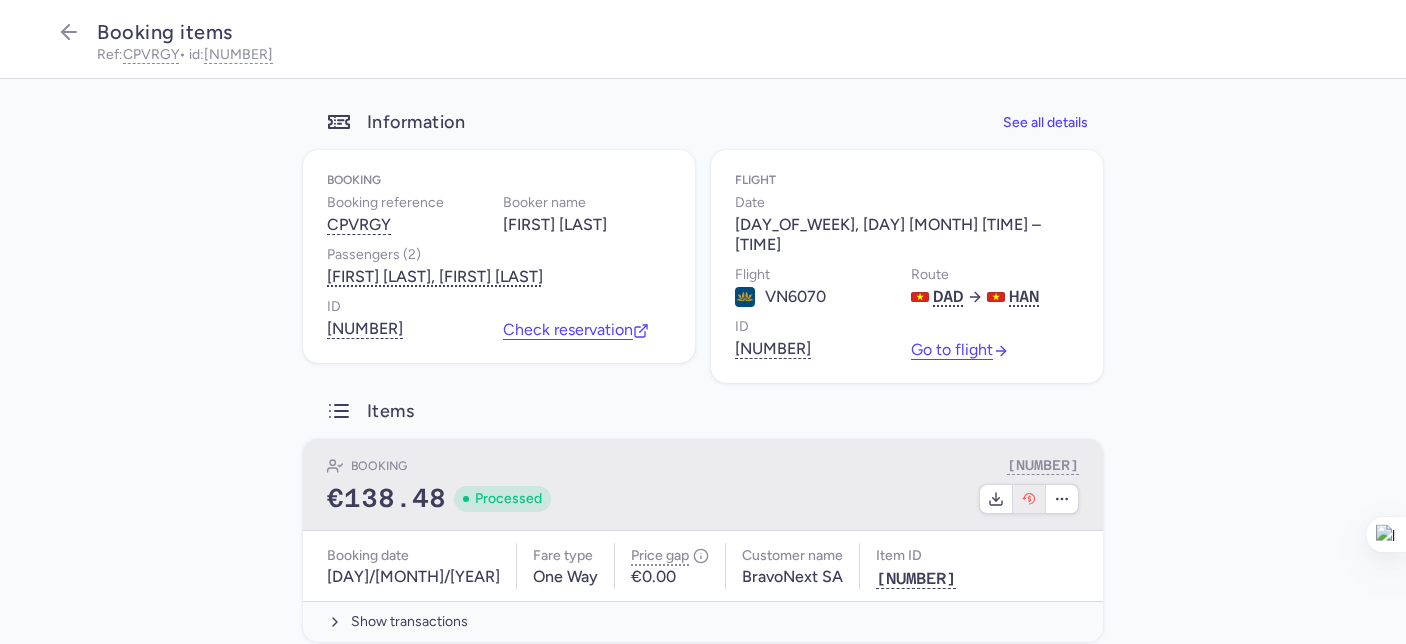 click 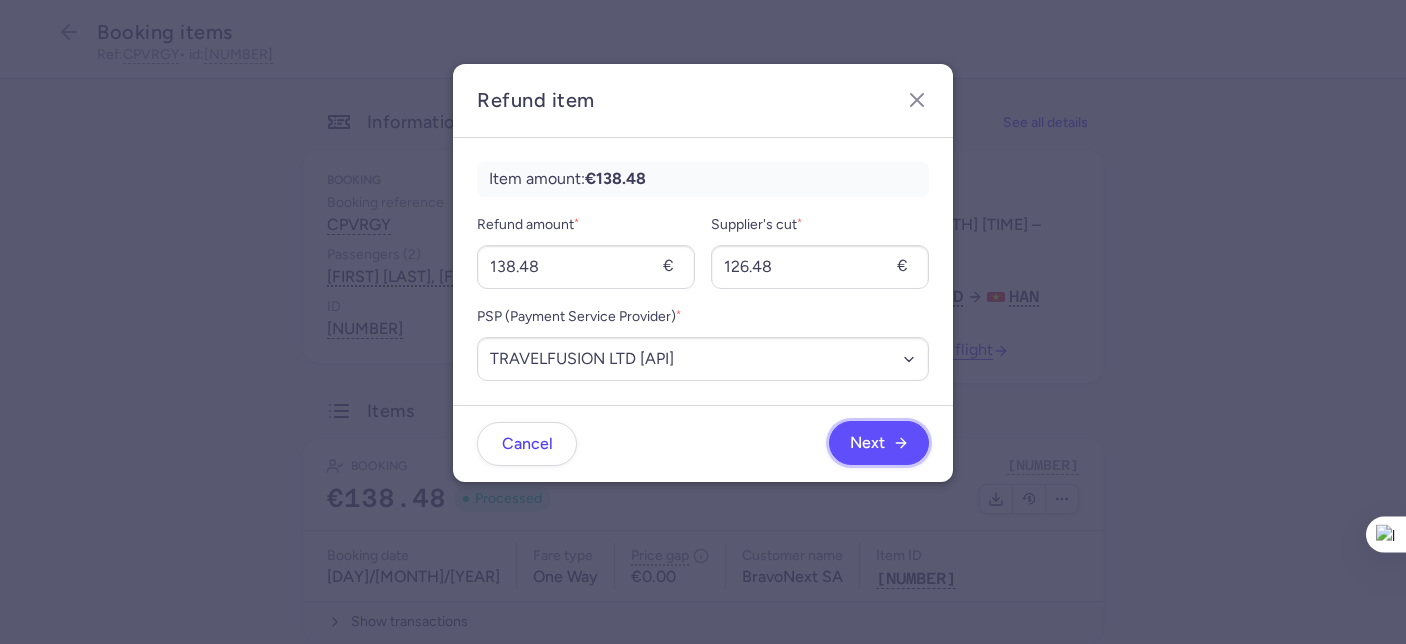 click on "Next" at bounding box center (867, 443) 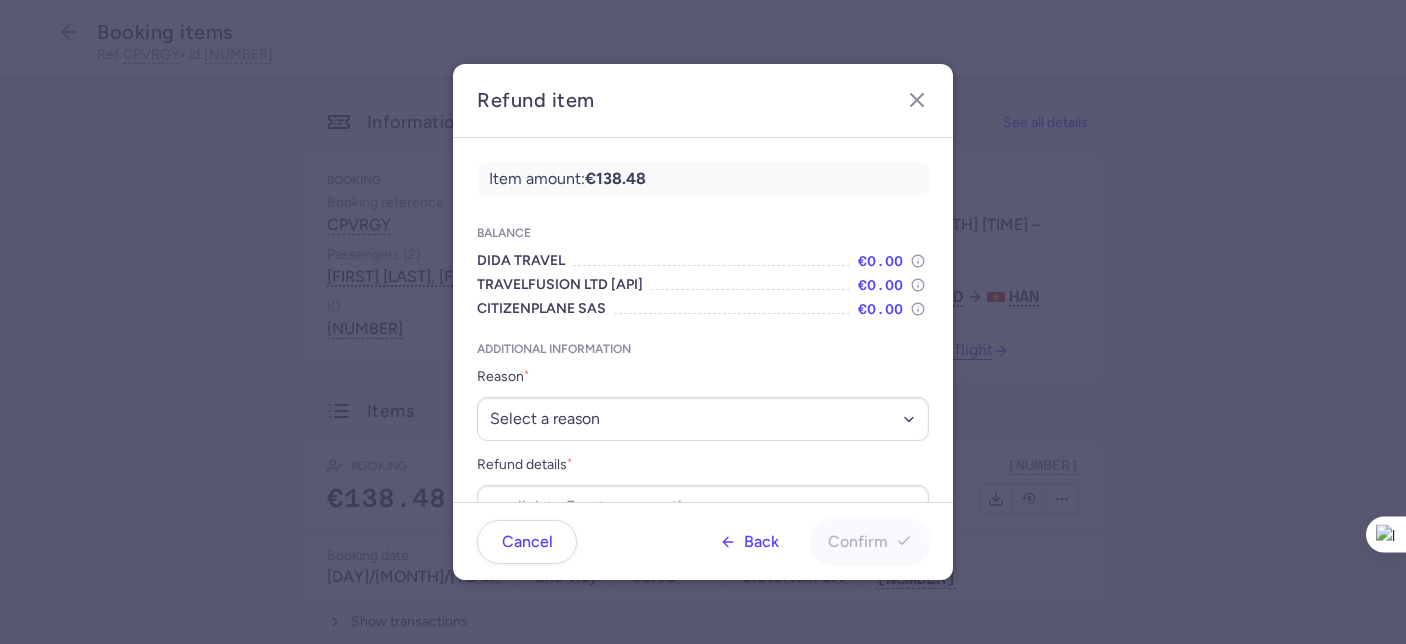 scroll, scrollTop: 4, scrollLeft: 0, axis: vertical 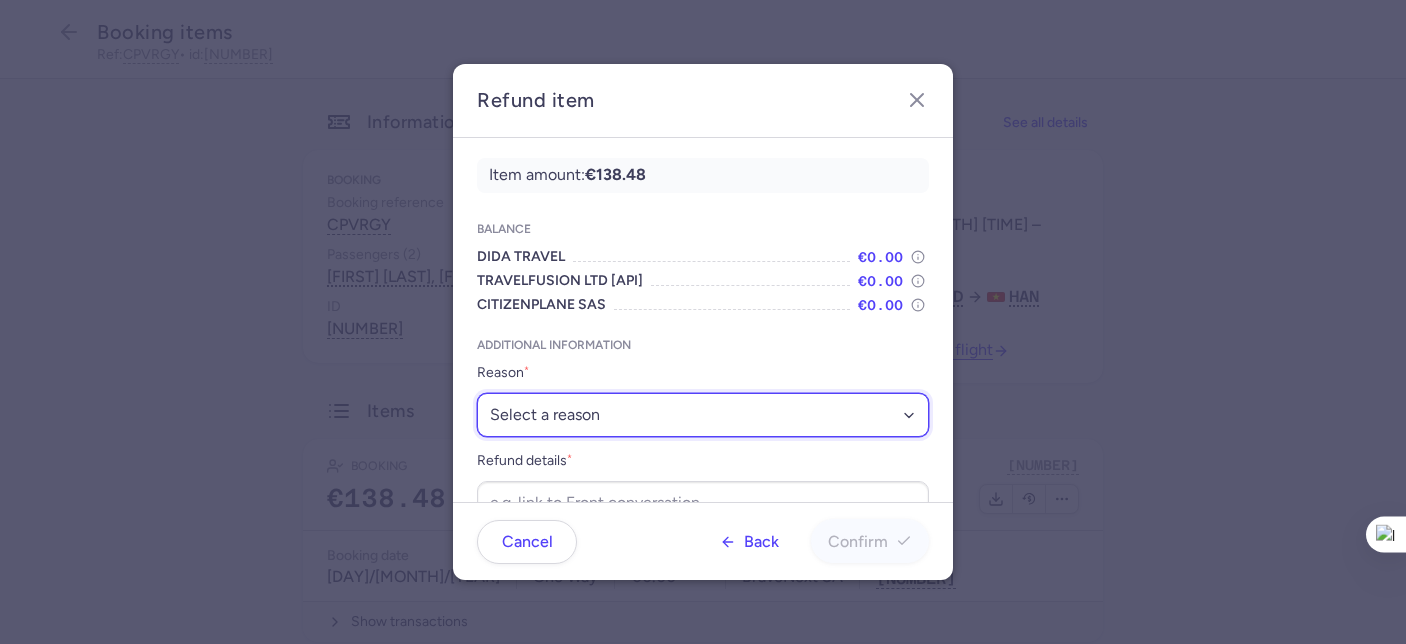 click on "Select a reason ✈️ Airline ceasing ops 💼 Ancillary issue 📄 APIS missing ⚙️ CitizenPlane error ⛔️ Denied boarding 🔁 Duplicate ❌ Flight canceled 🕵🏼‍♂️ Fraud 🎁 Goodwill 🎫 Goodwill allowance 🙃 Other 💺 Overbooking 💸 Refund with penalty 🙅 Schedule change not accepted 🤕 Supplier error 💵 Tax refund ❓ Unconfirmed booking" at bounding box center [703, 415] 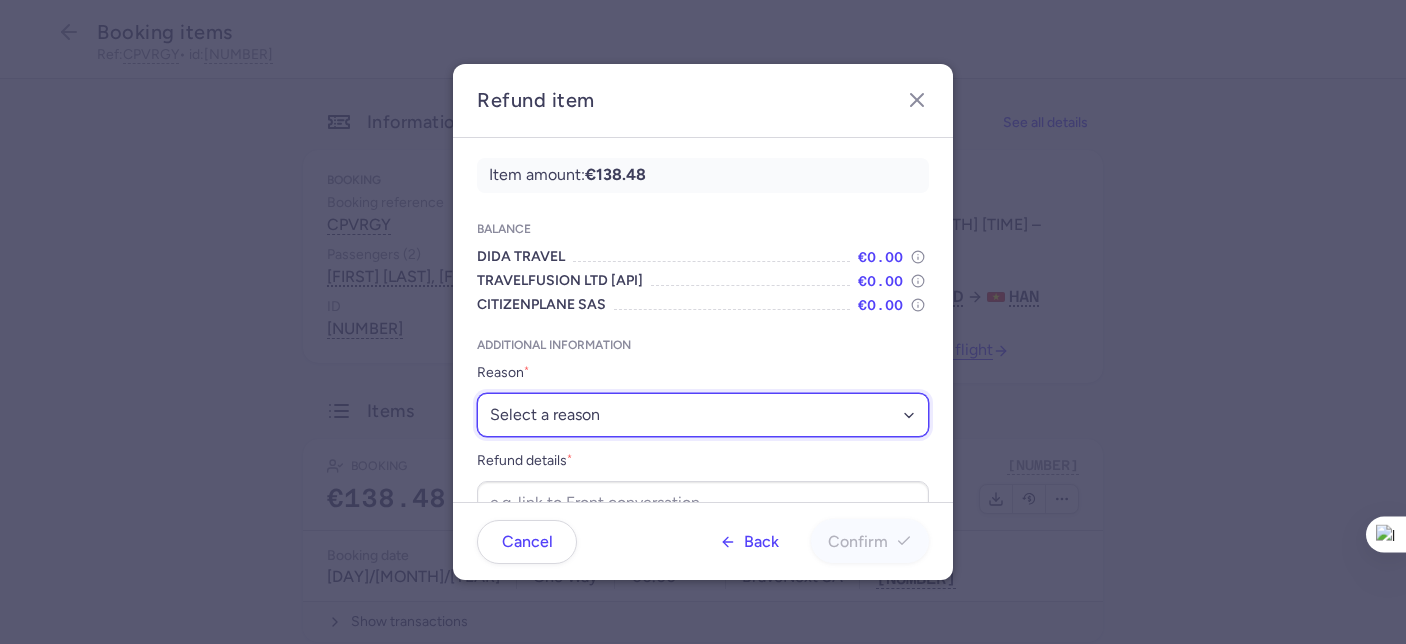 select on "FLIGHT_CANCELED" 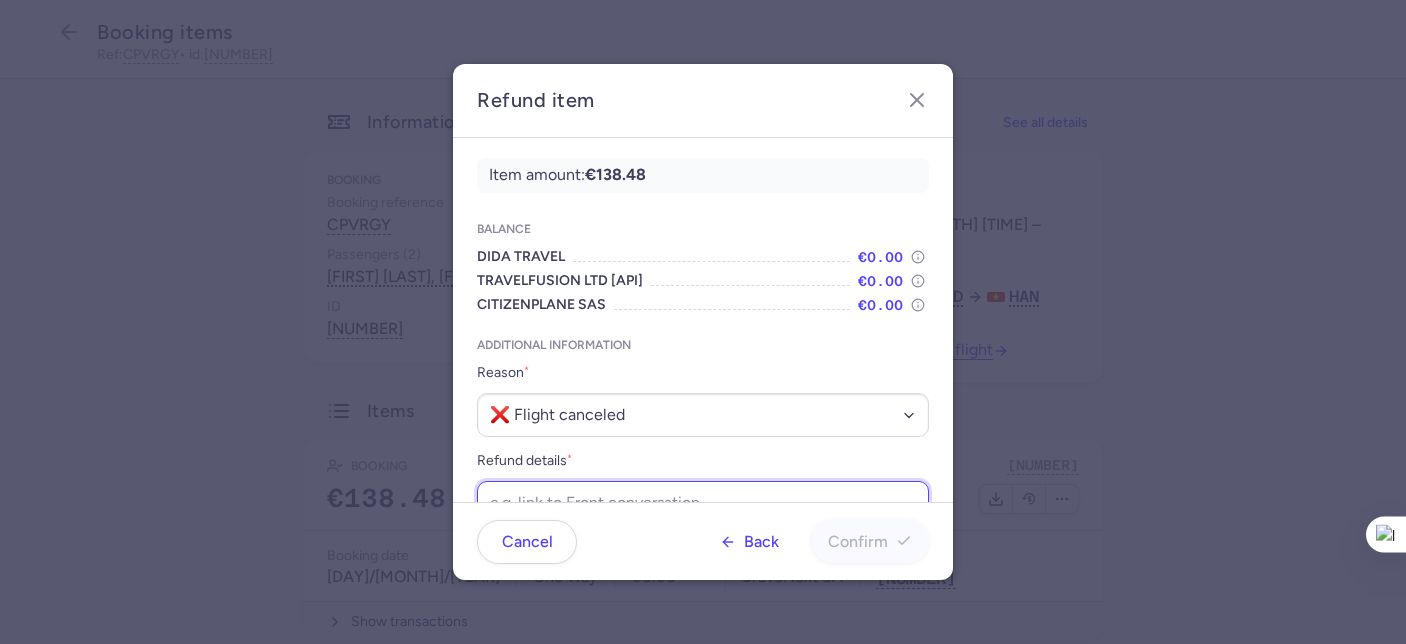 click on "Refund details  *" at bounding box center [703, 503] 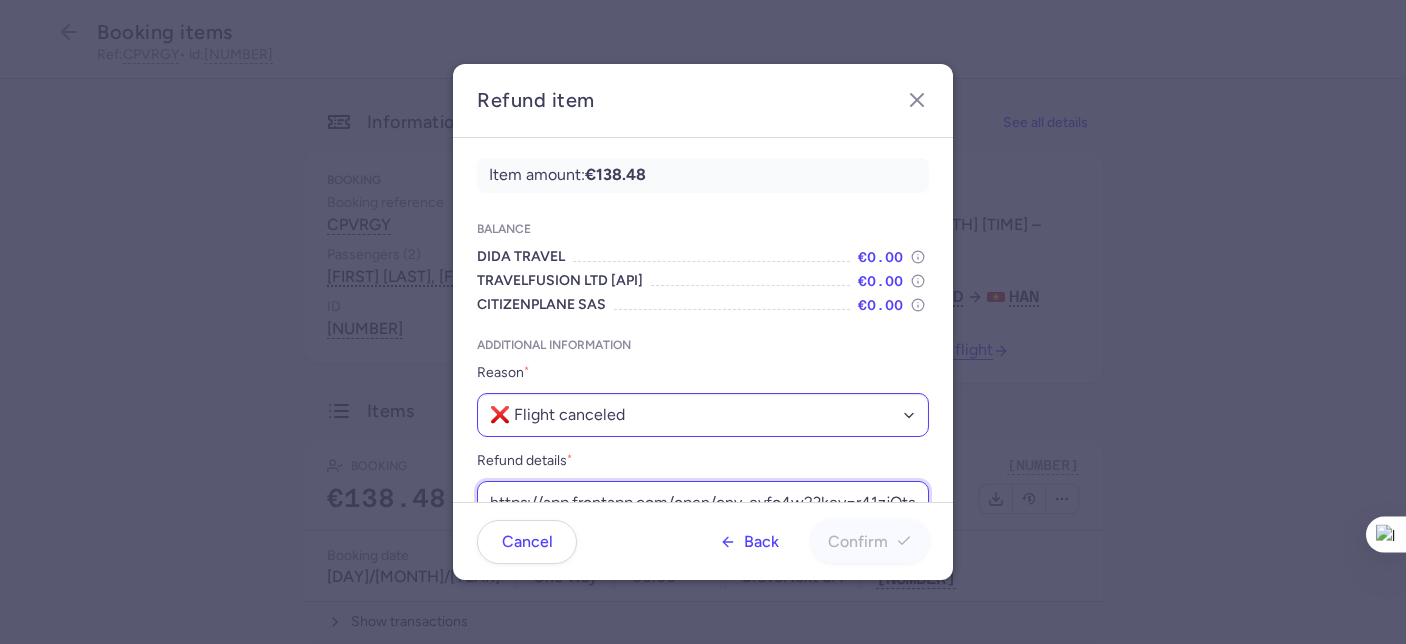 scroll, scrollTop: 0, scrollLeft: 243, axis: horizontal 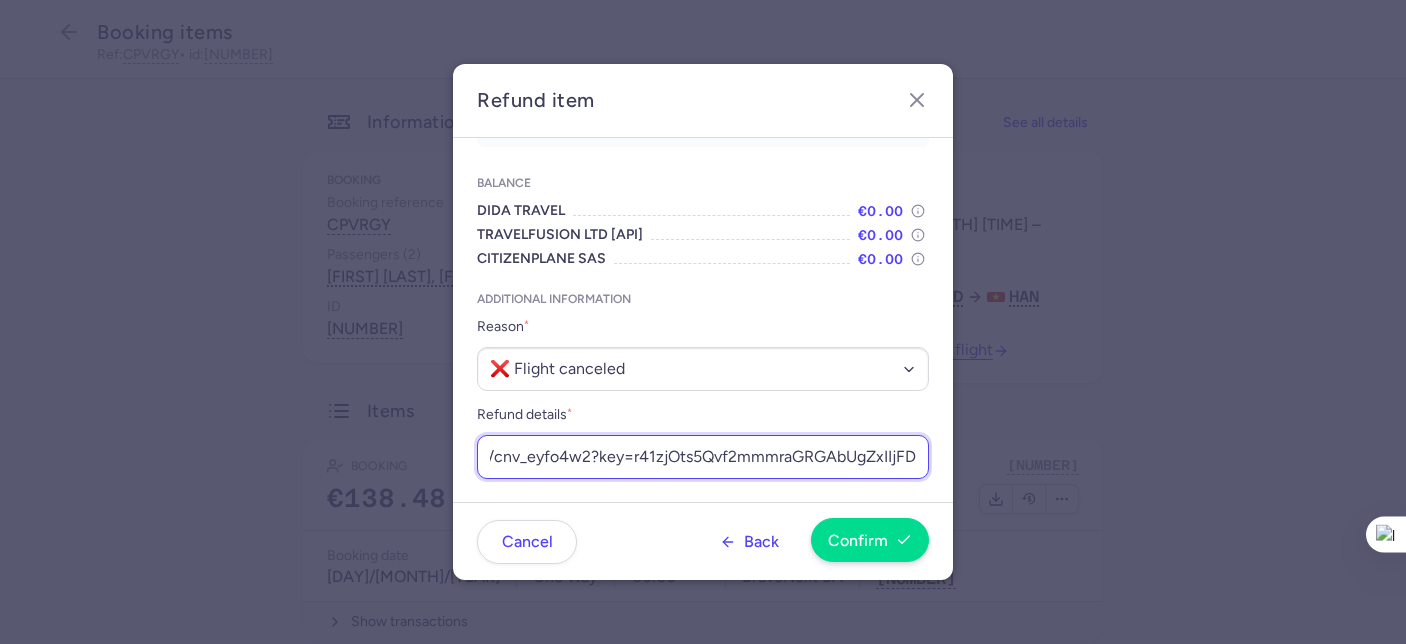 type on "https://app.frontapp.com/open/cnv_eyfo4w2?key=r41zjOts5Qvf2mmmraGRGAbUgZxIIjFD" 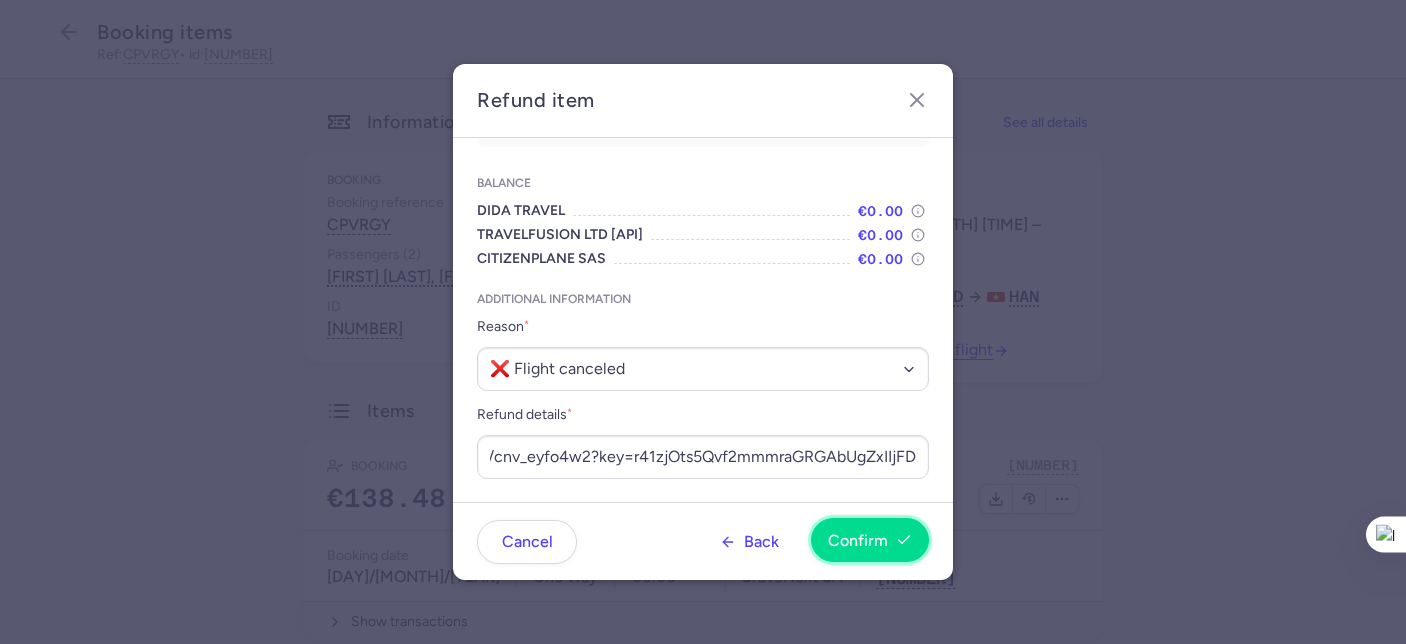 click on "Confirm" at bounding box center [858, 541] 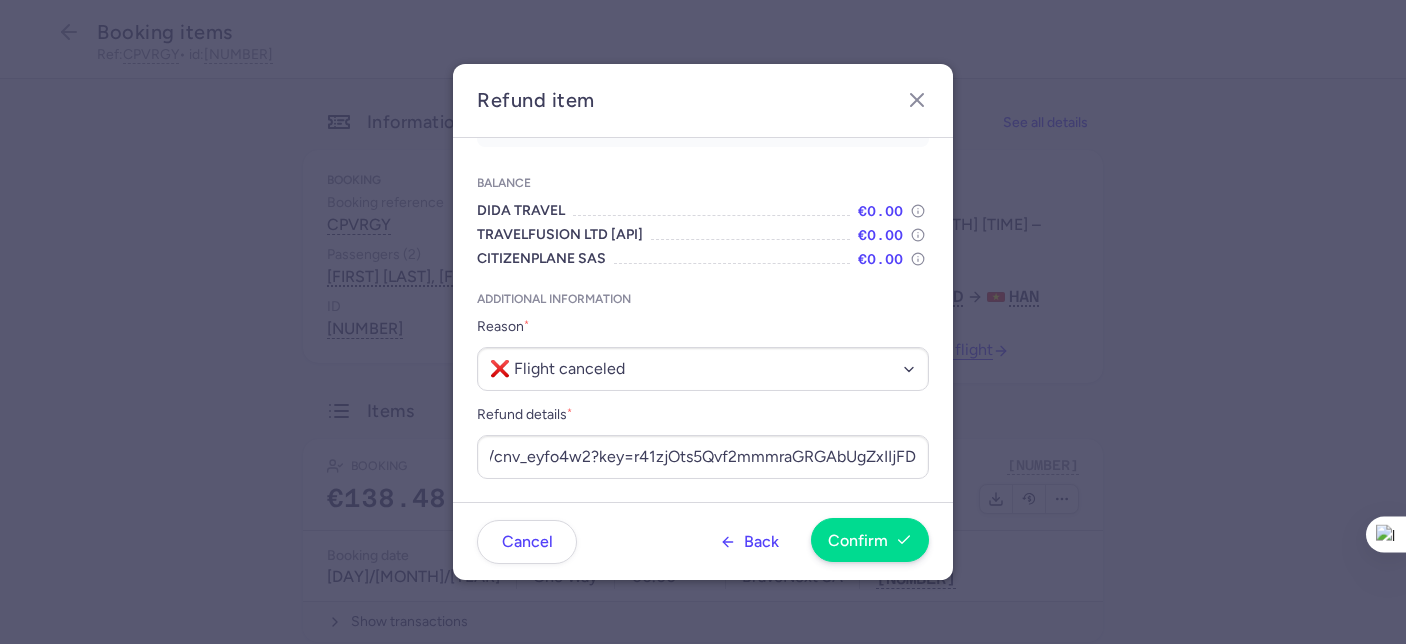 scroll, scrollTop: 0, scrollLeft: 0, axis: both 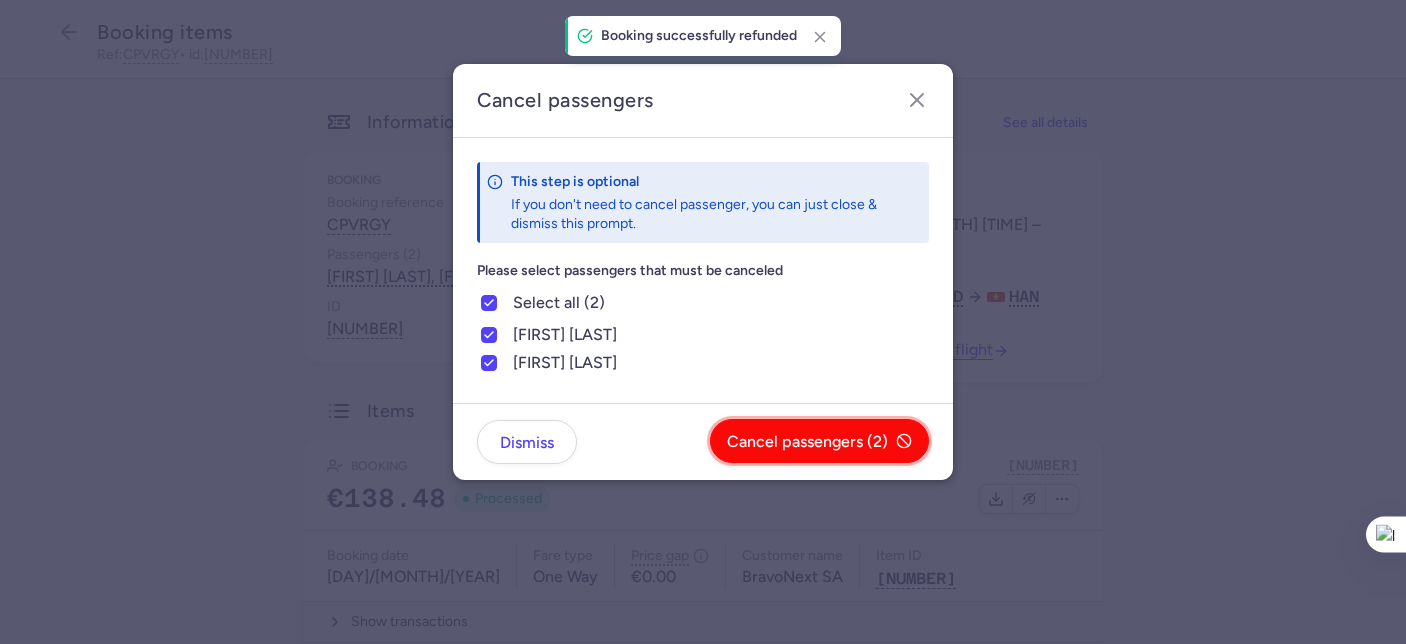 click on "Cancel passengers (2)" at bounding box center [807, 442] 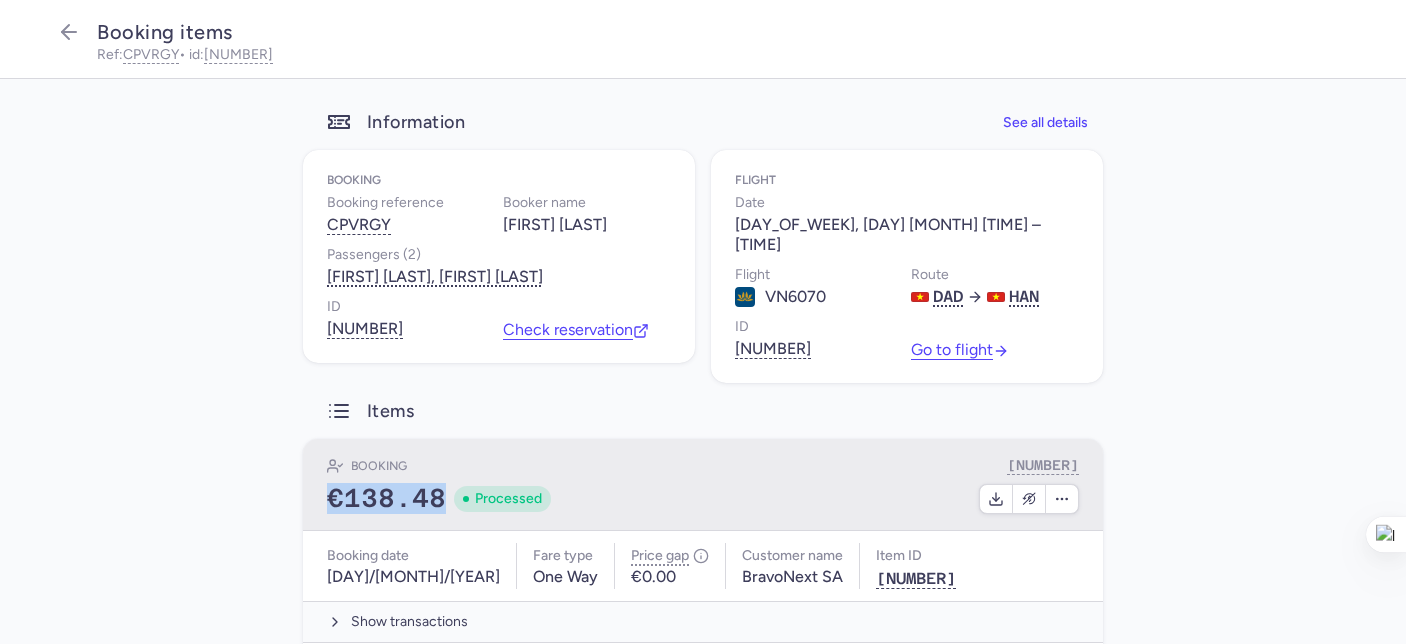 drag, startPoint x: 431, startPoint y: 485, endPoint x: 267, endPoint y: 324, distance: 229.81949 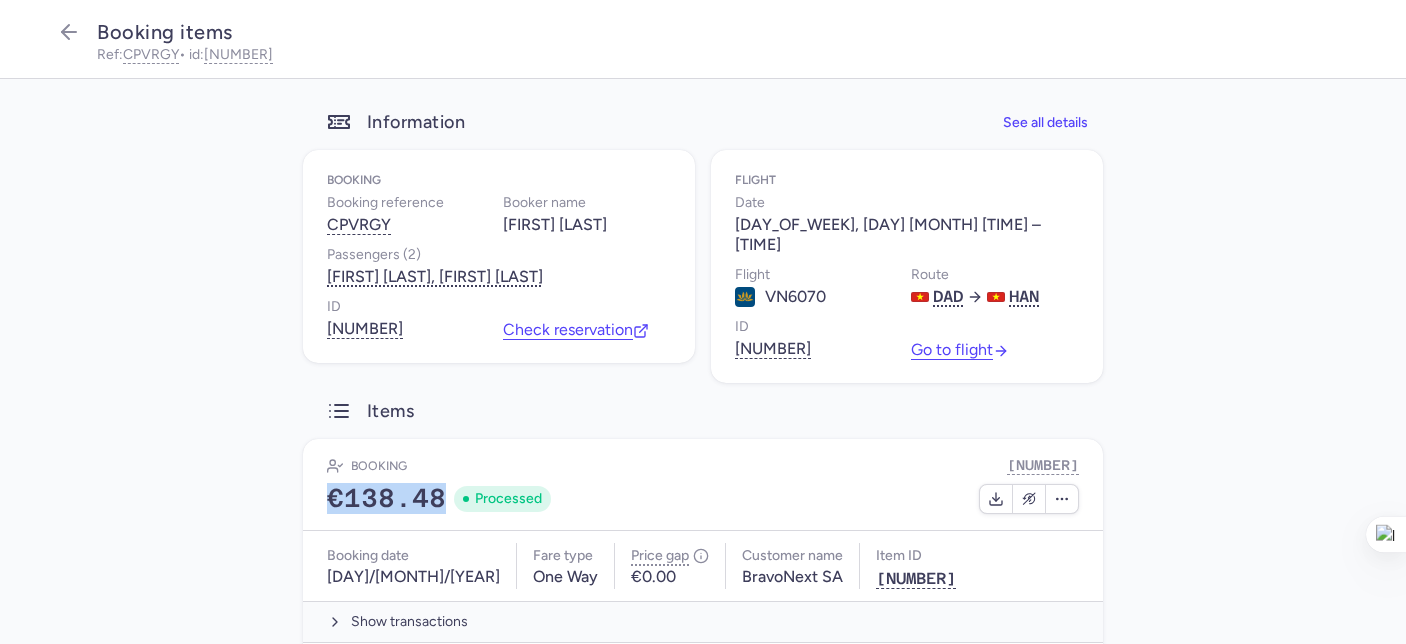 type on "€138.48" 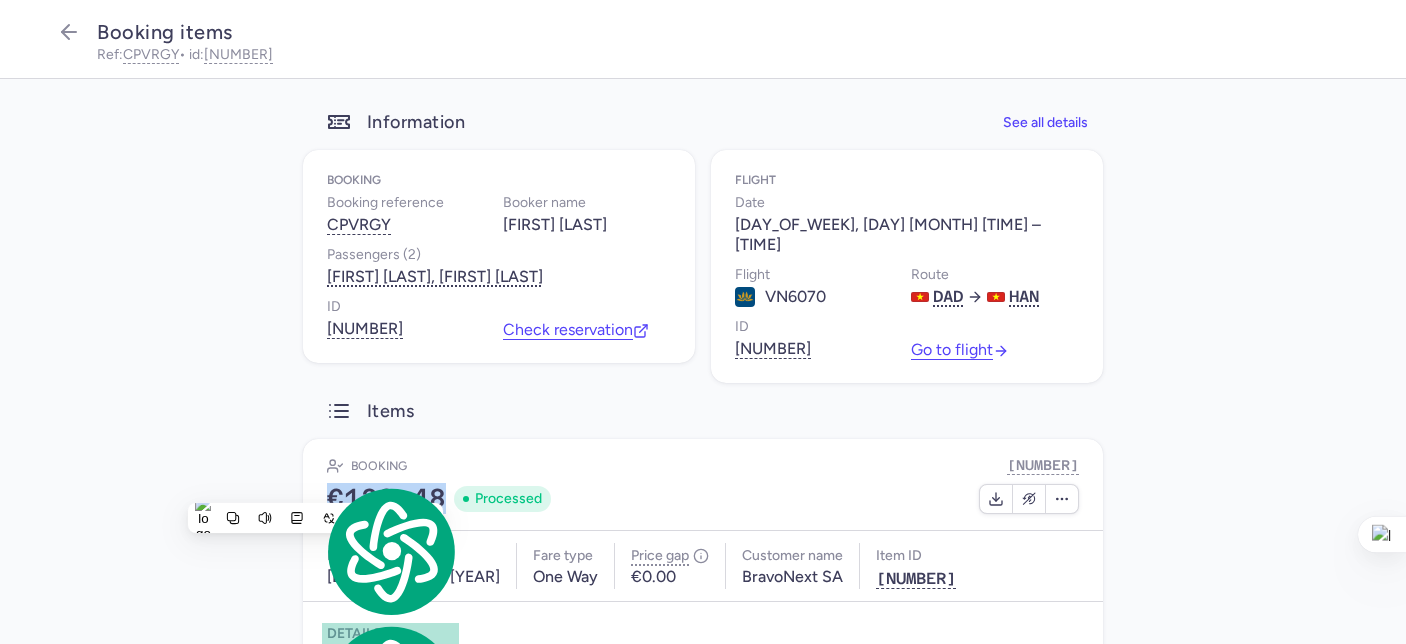 copy on "€138.48" 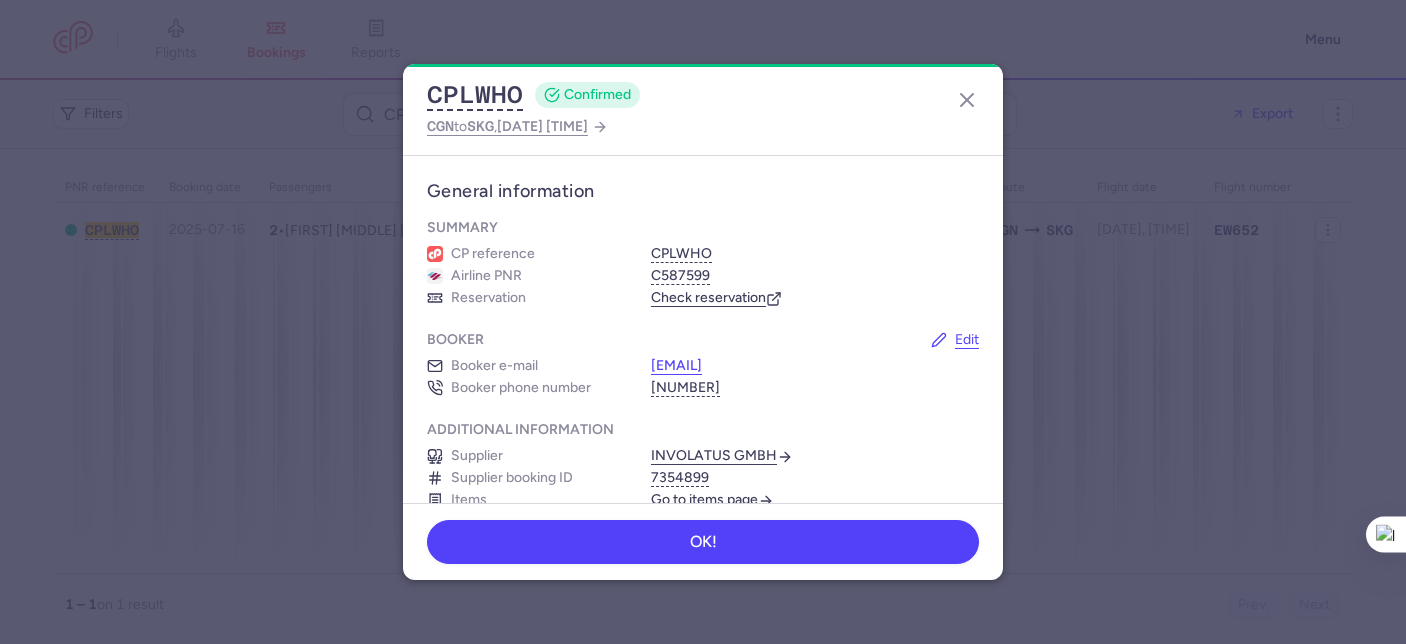 scroll, scrollTop: 0, scrollLeft: 0, axis: both 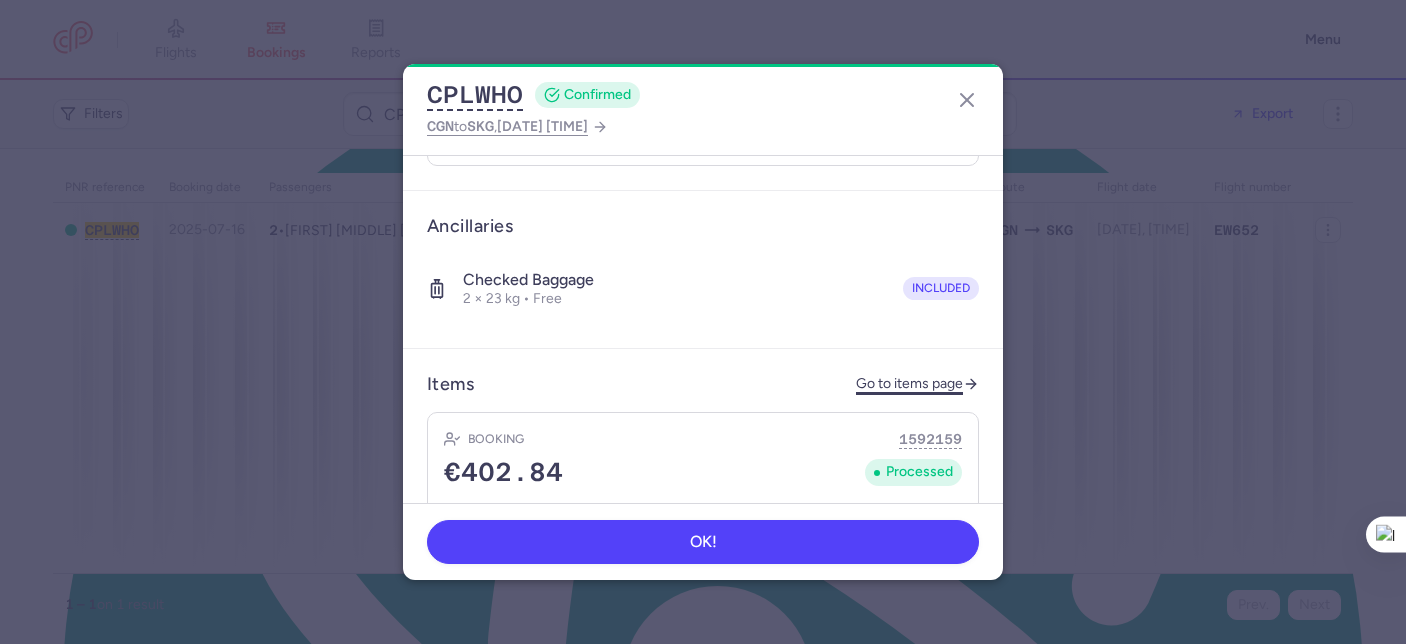 click on "Go to items page" 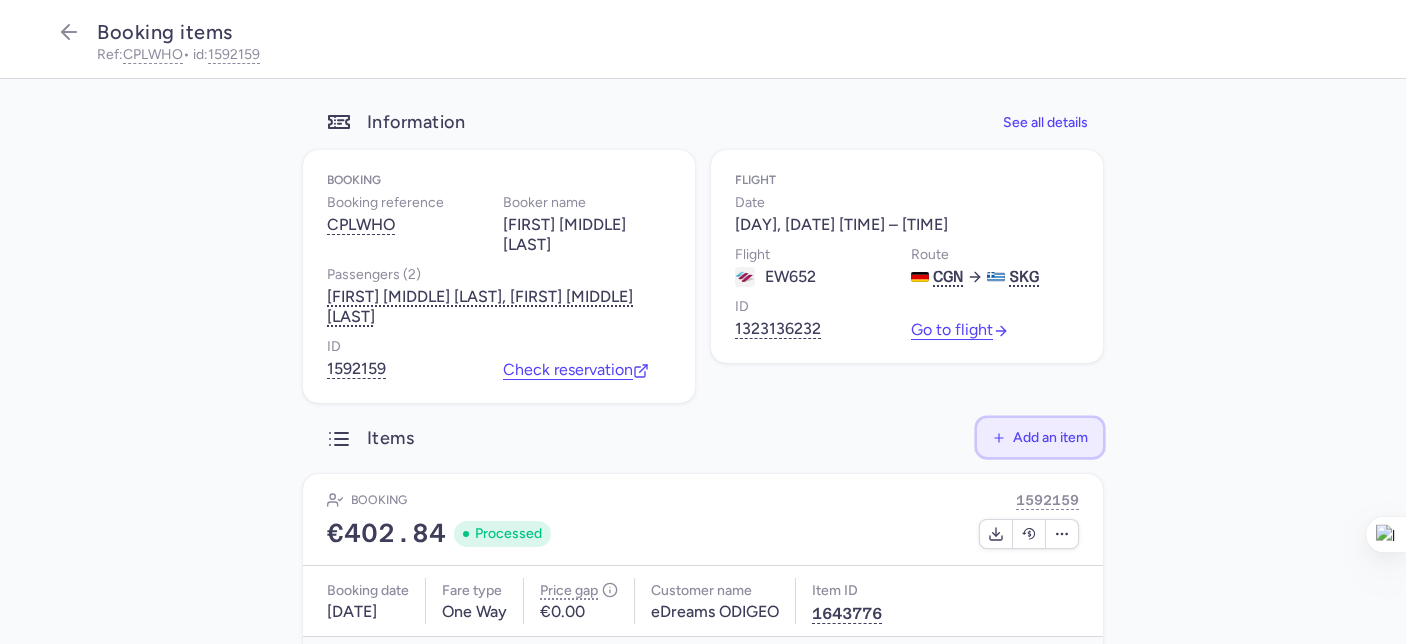 click on "Add an item" at bounding box center [1050, 437] 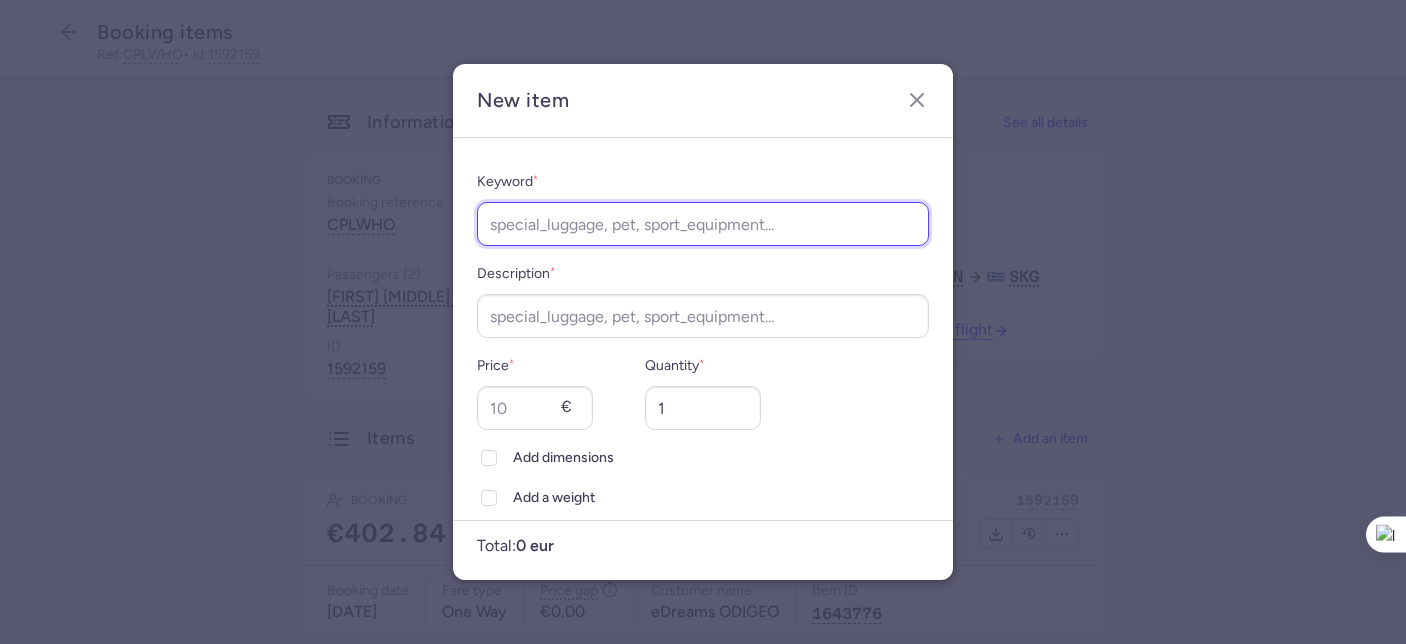 click on "Keyword  *" at bounding box center [703, 224] 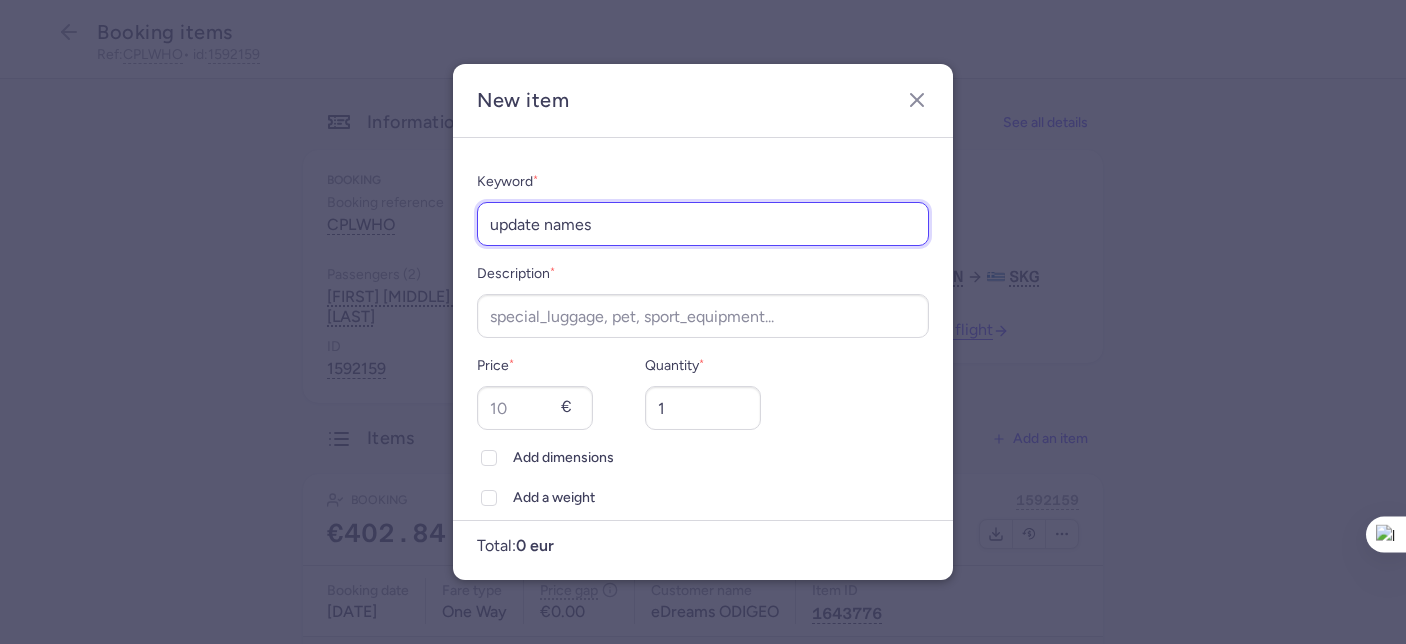 drag, startPoint x: 590, startPoint y: 225, endPoint x: 486, endPoint y: 222, distance: 104.04326 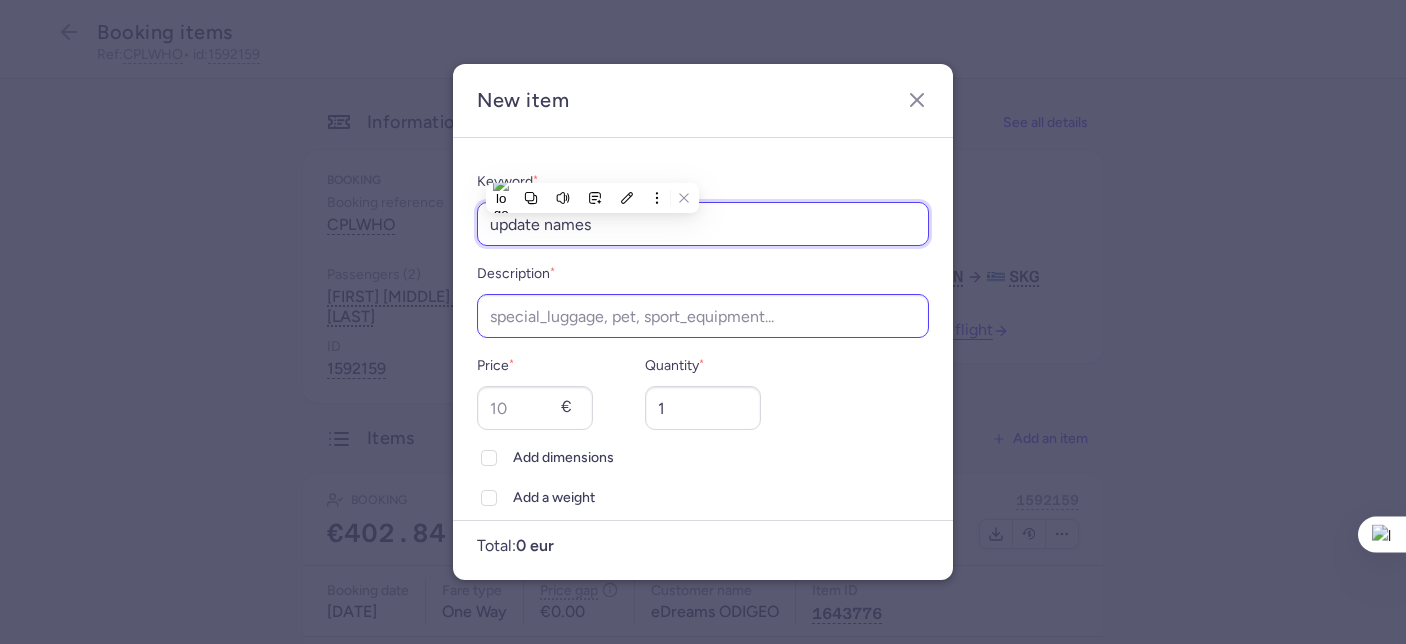 type on "update names" 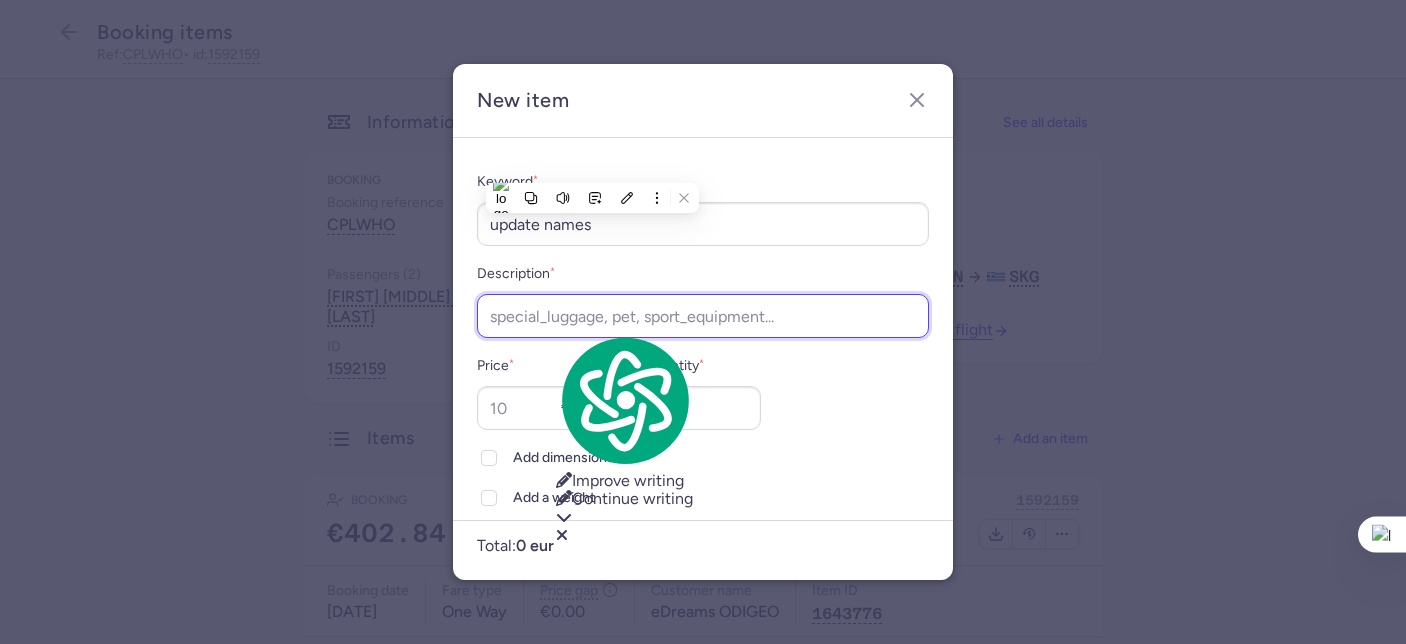 click on "Description  *" at bounding box center [703, 316] 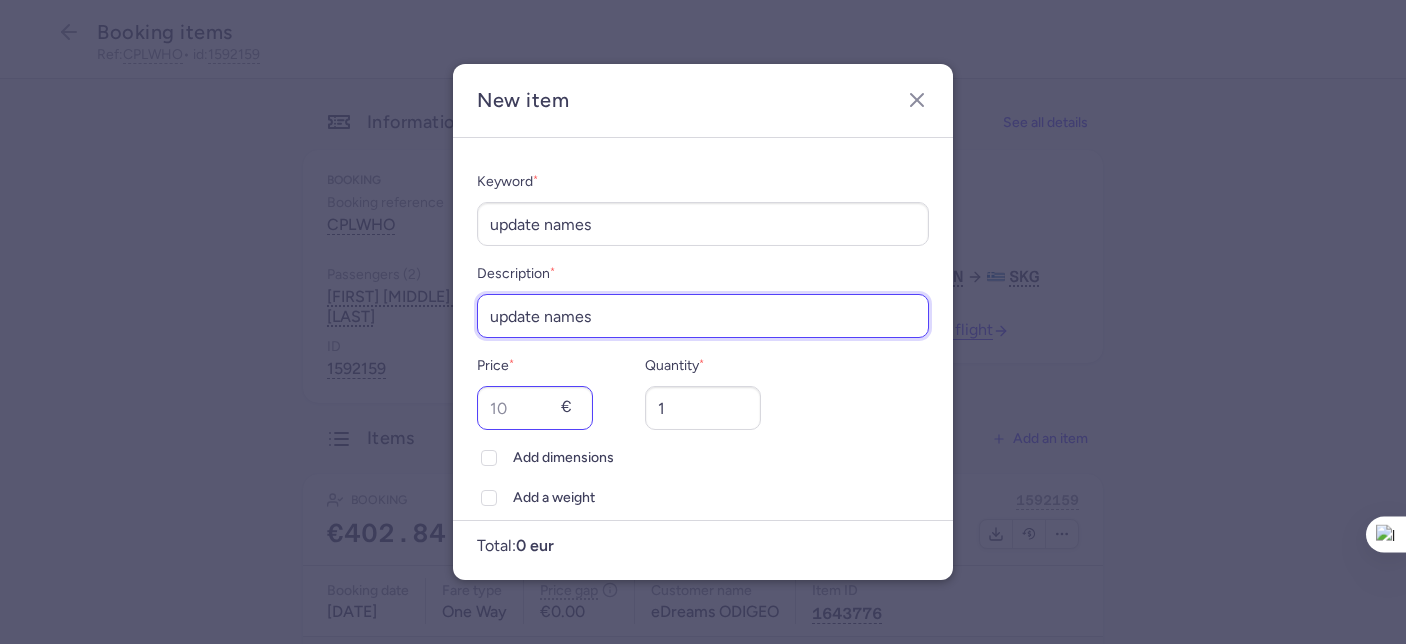 type on "update names" 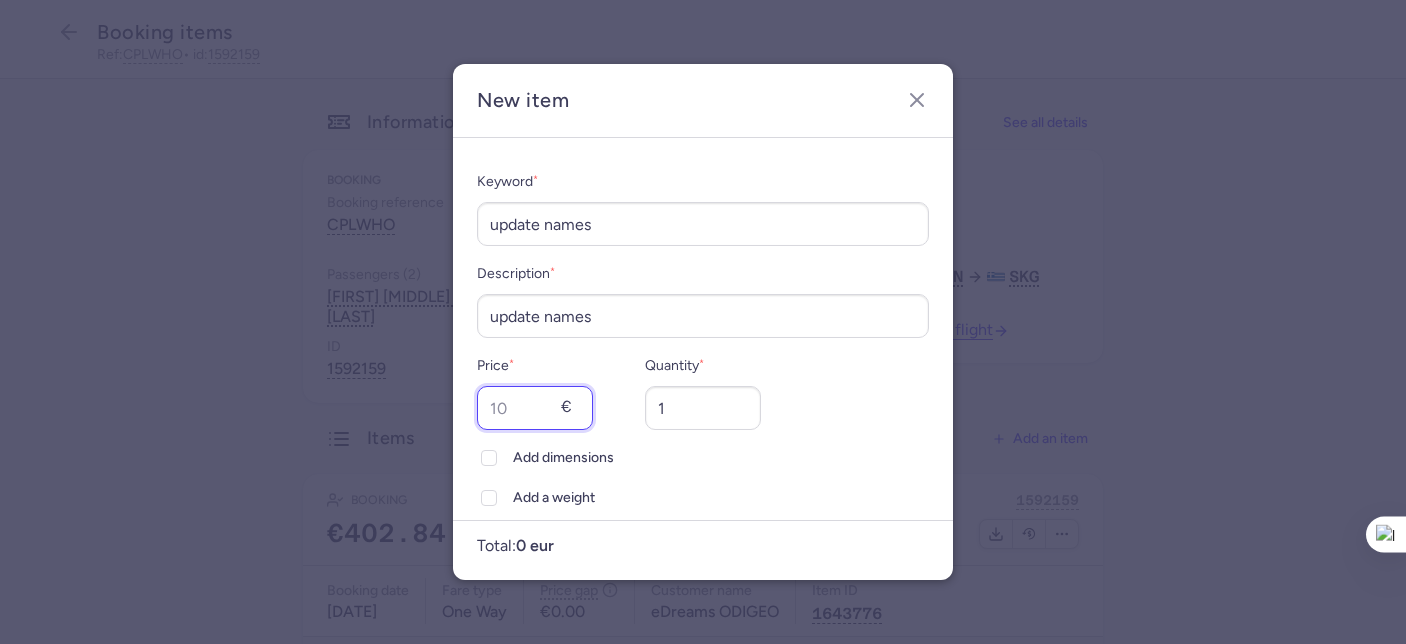click on "Price  *" at bounding box center [535, 408] 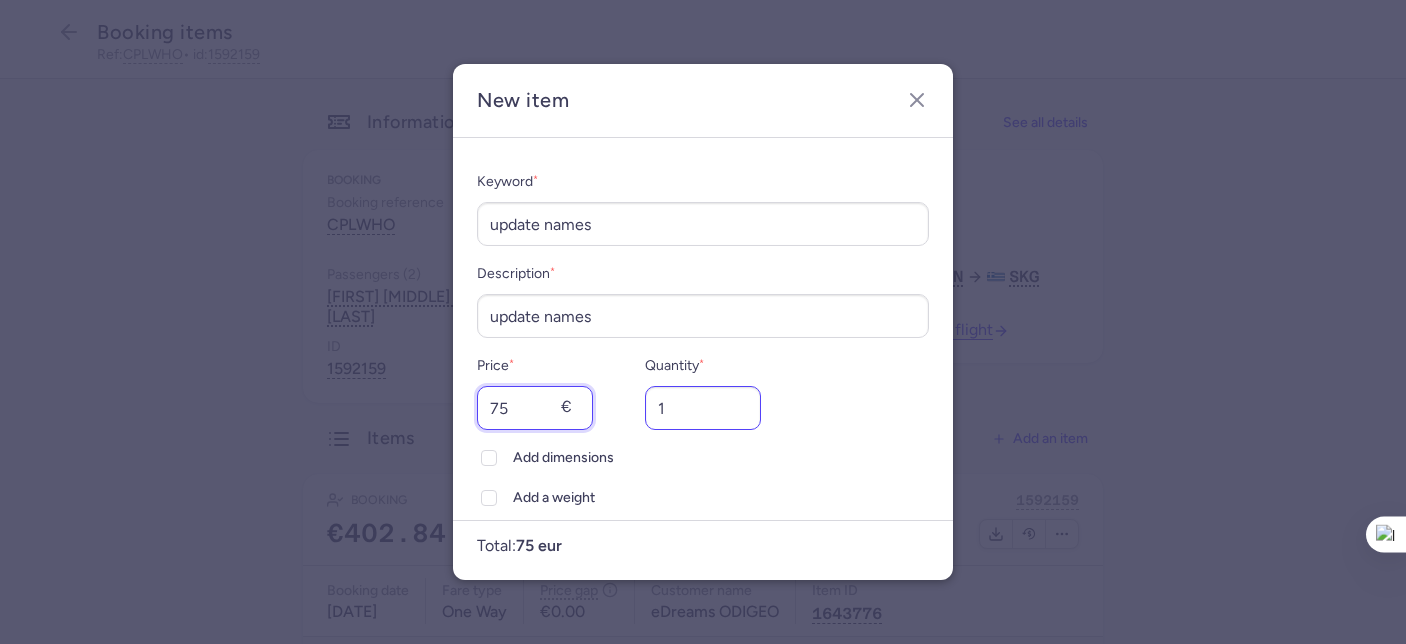 type on "75" 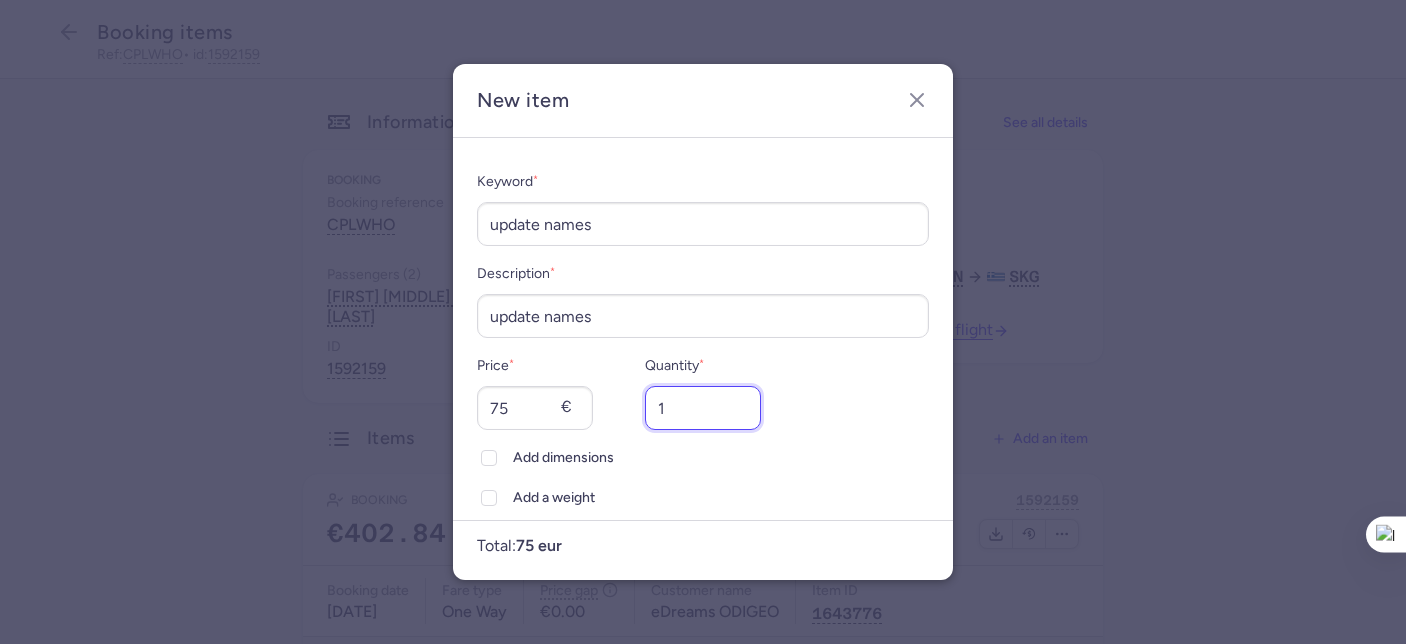 click on "1" at bounding box center (703, 408) 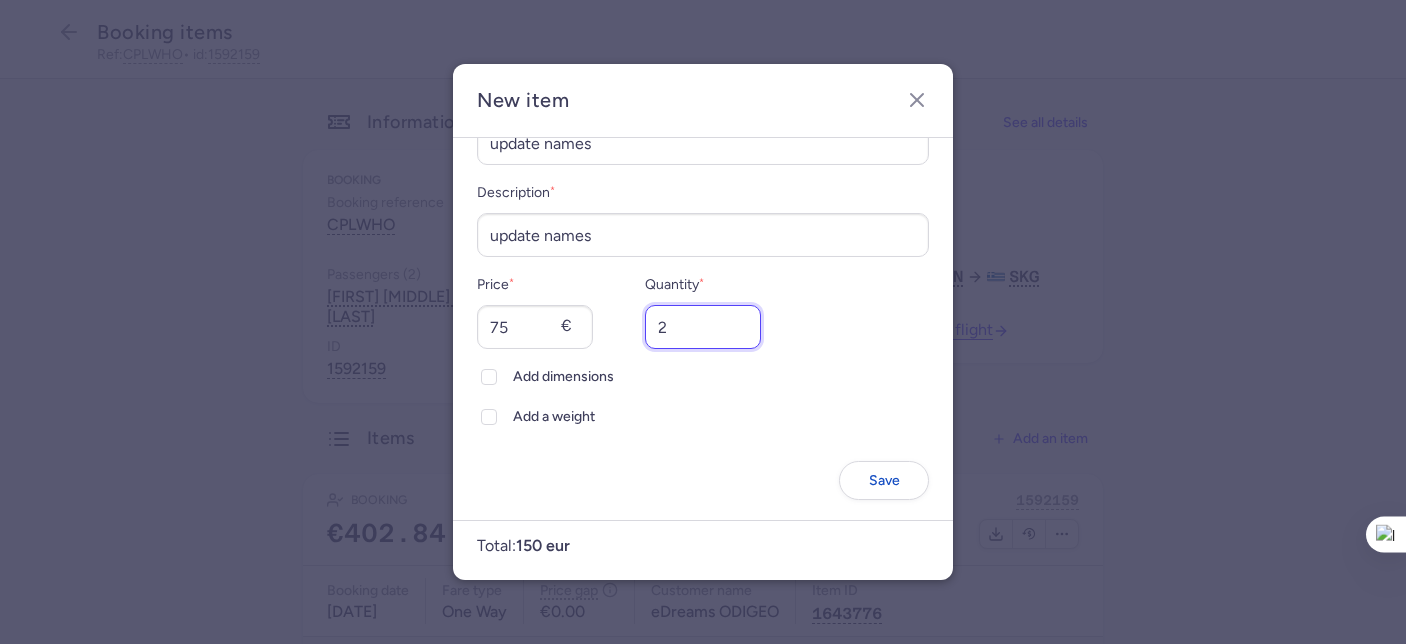 scroll, scrollTop: 92, scrollLeft: 0, axis: vertical 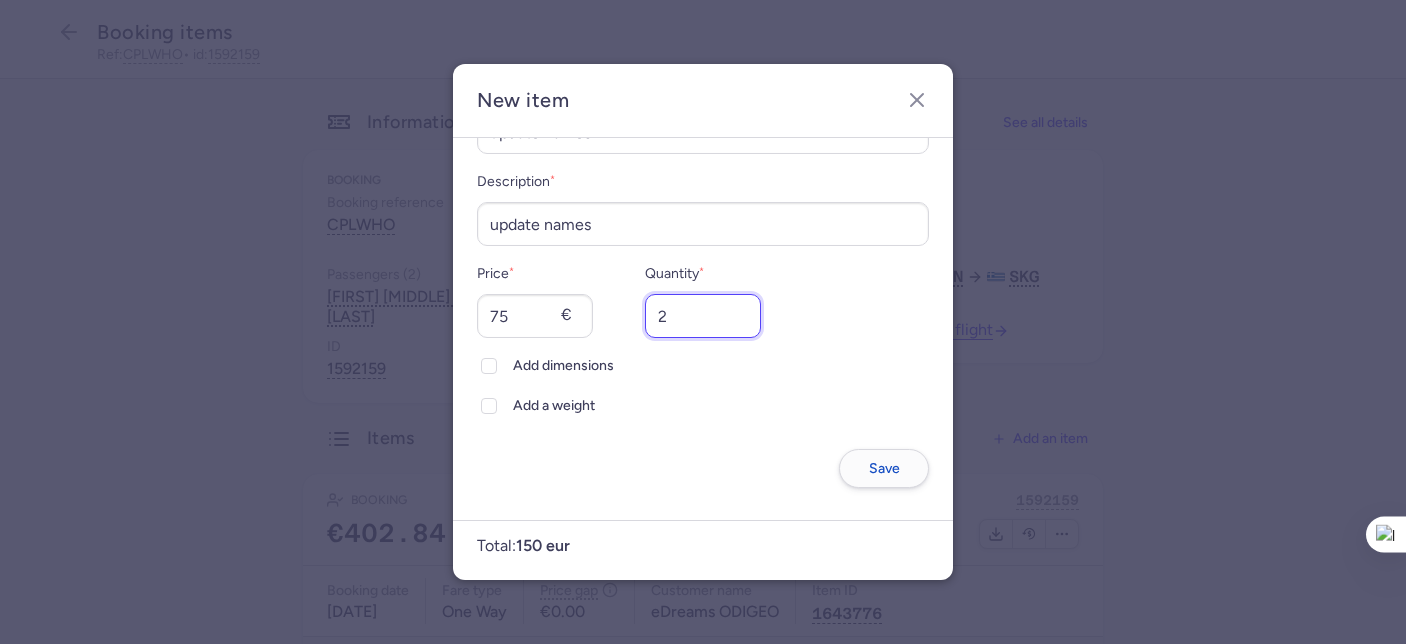 type on "2" 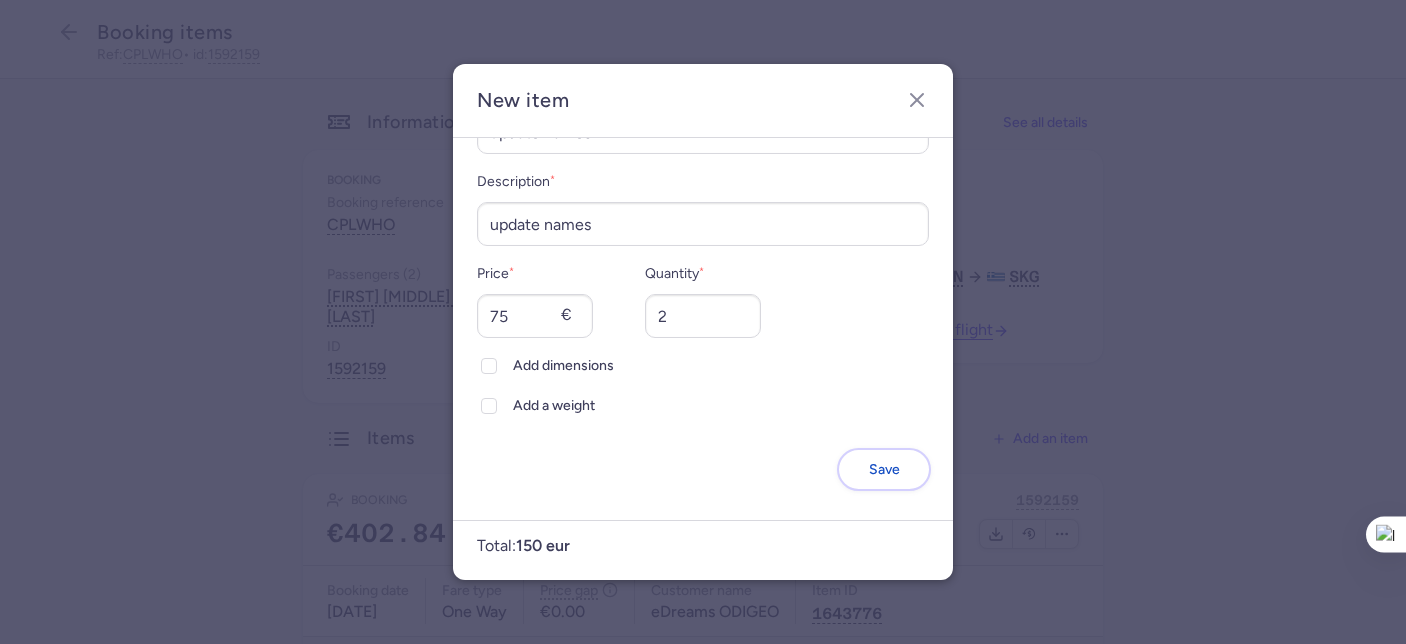 drag, startPoint x: 868, startPoint y: 470, endPoint x: 857, endPoint y: 467, distance: 11.401754 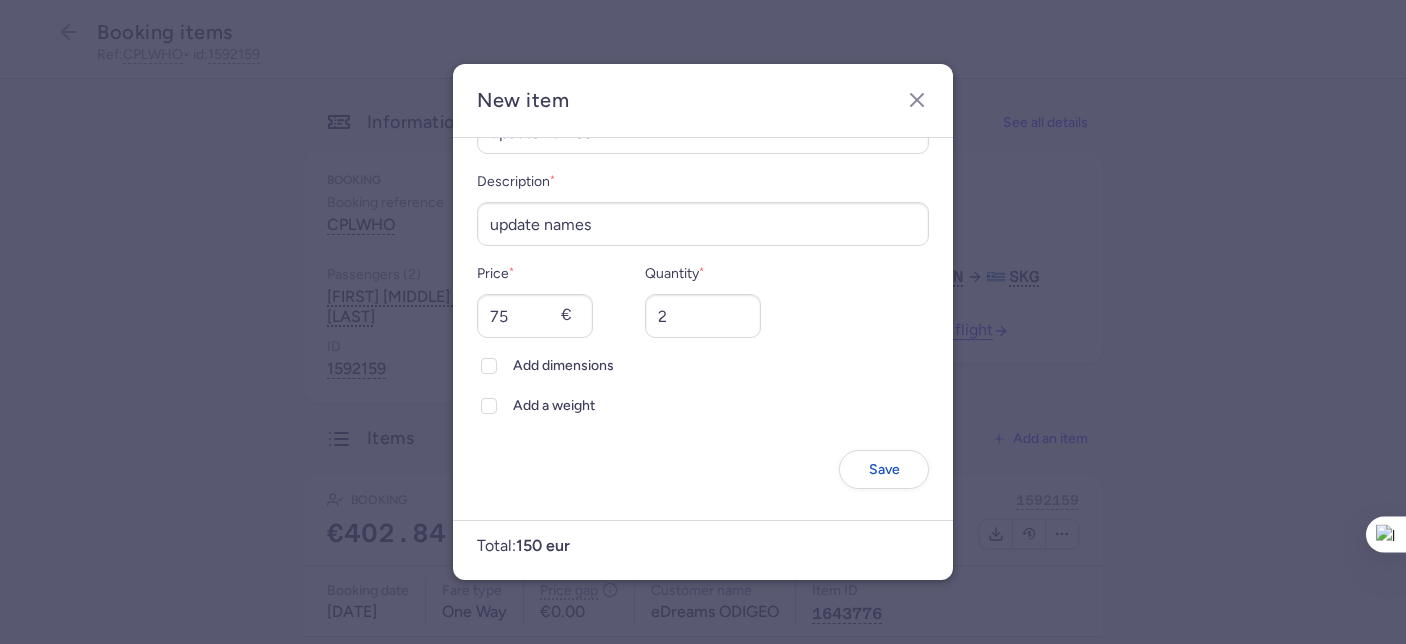 scroll, scrollTop: 0, scrollLeft: 0, axis: both 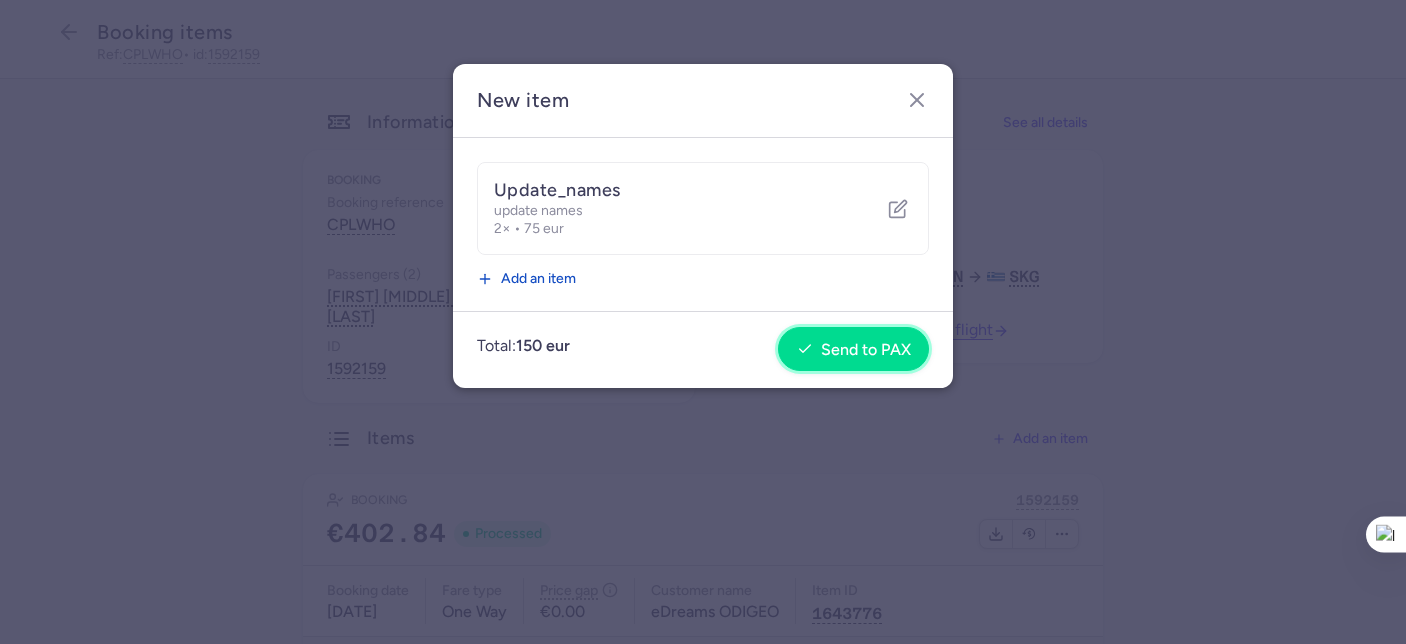 click on "Send to PAX" at bounding box center (853, 349) 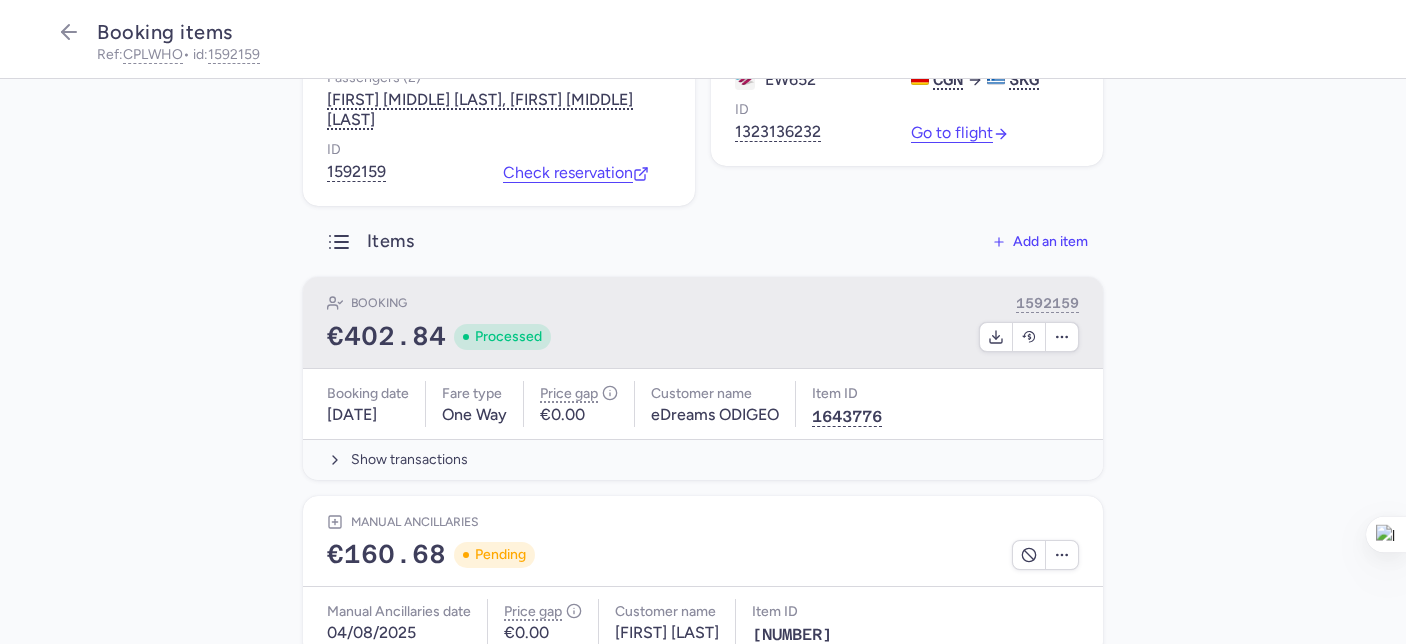 scroll, scrollTop: 218, scrollLeft: 0, axis: vertical 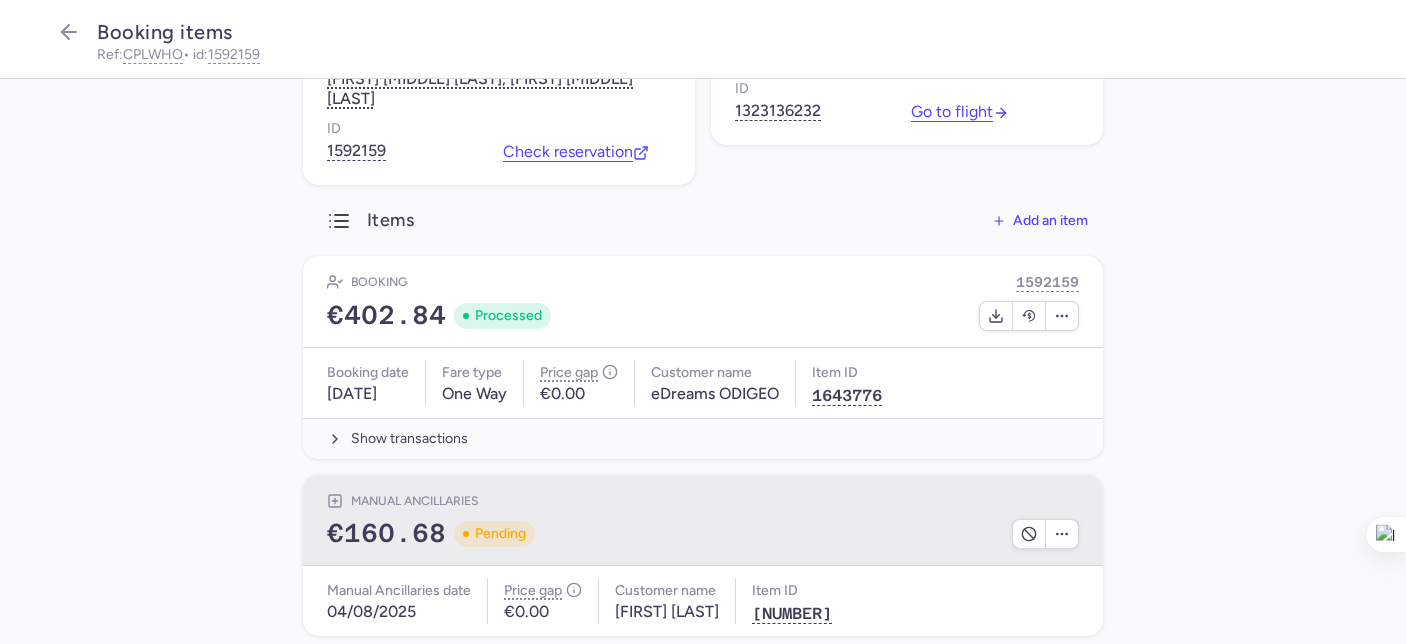 click at bounding box center [813, 534] 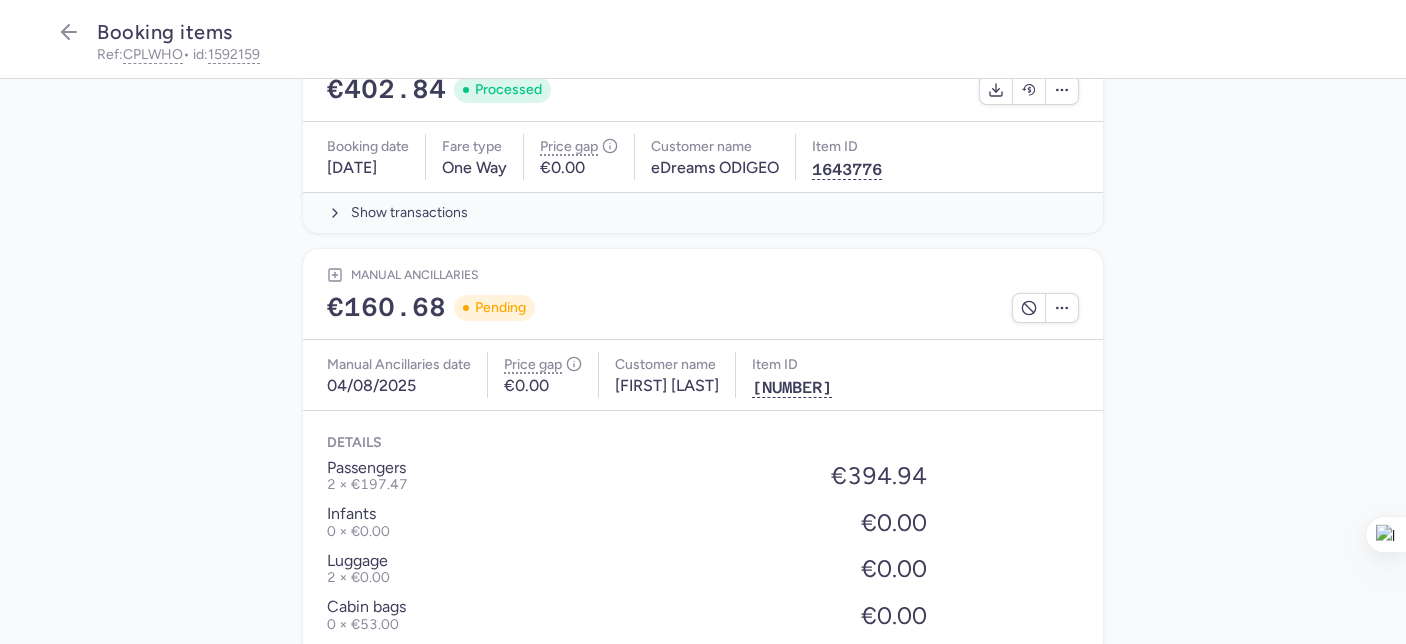 scroll, scrollTop: 465, scrollLeft: 0, axis: vertical 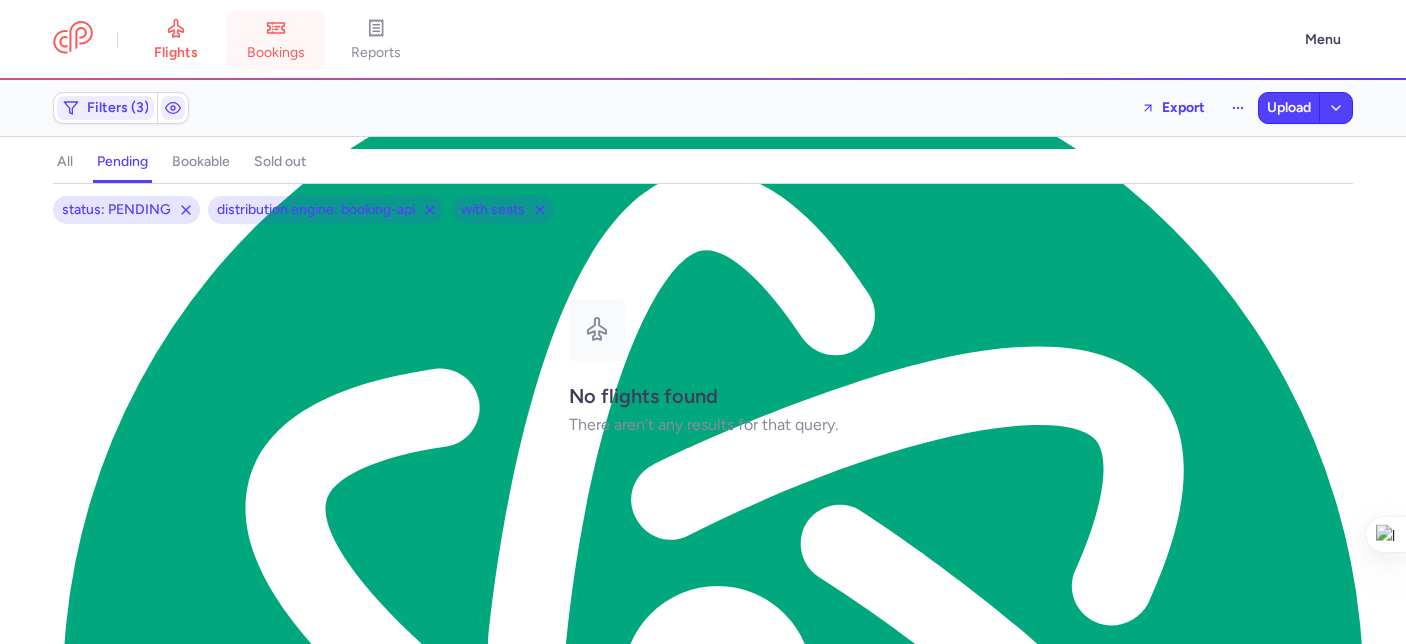 click on "bookings" at bounding box center (276, 40) 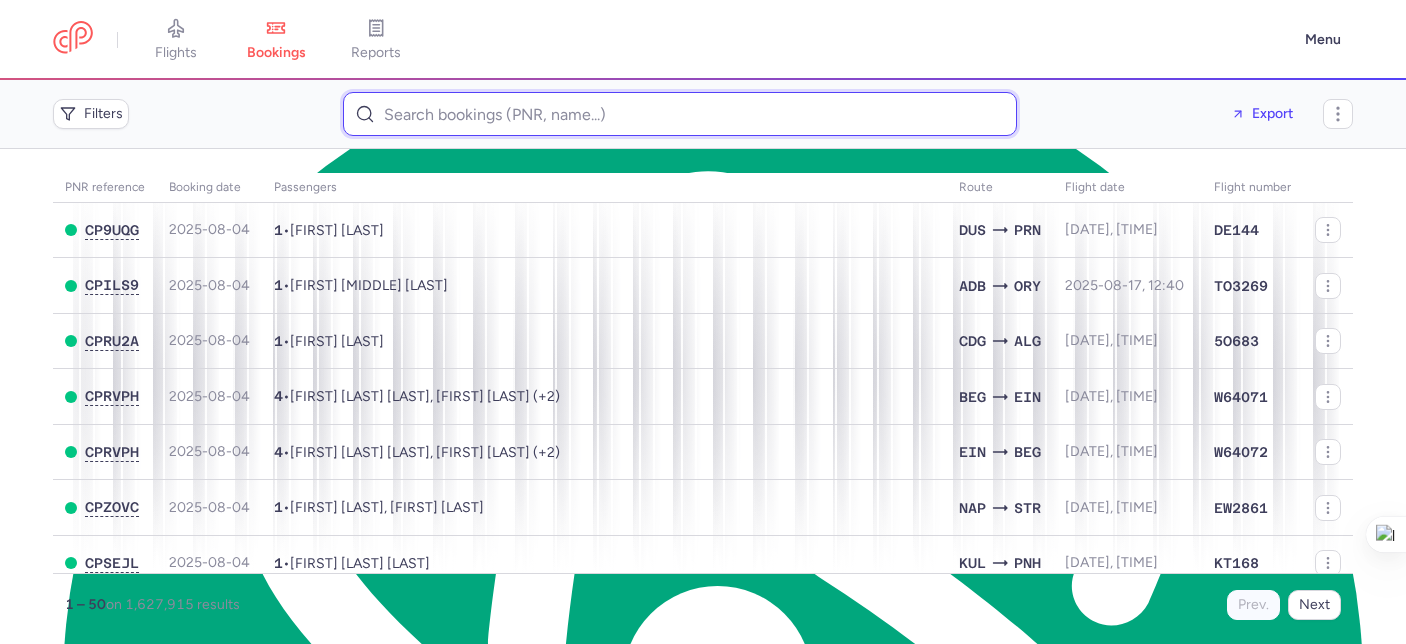 click at bounding box center (680, 114) 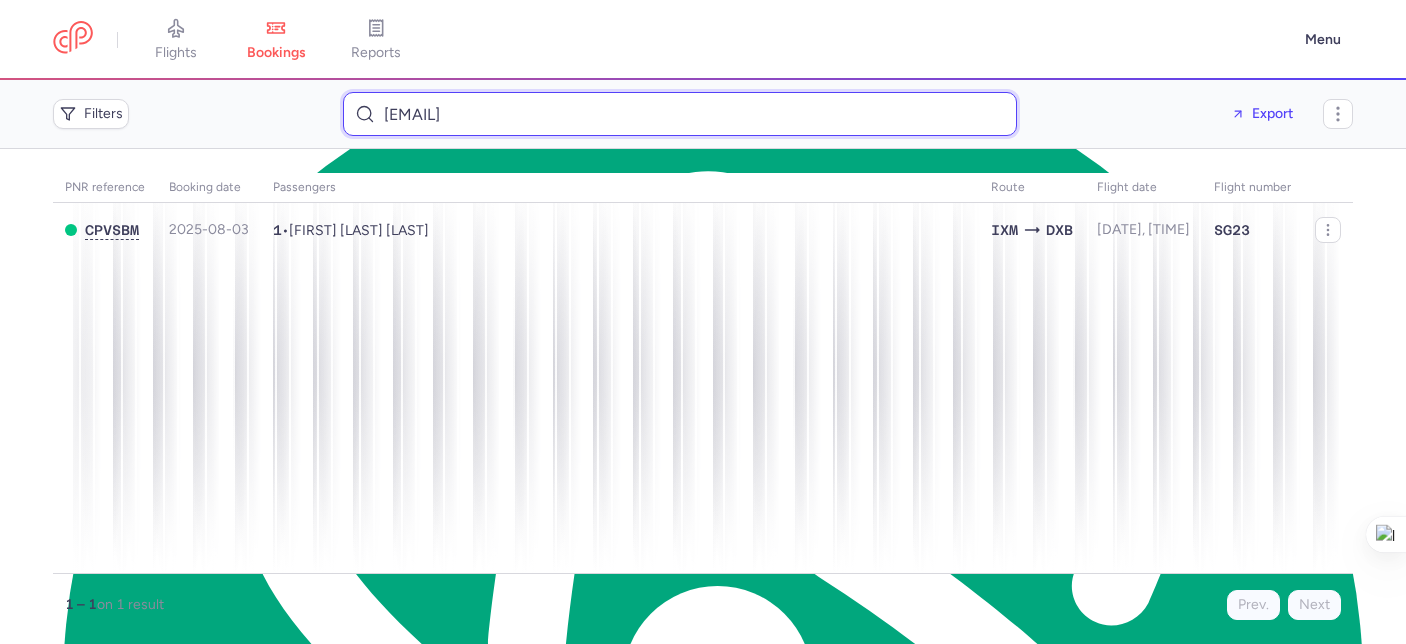 type on "[EMAIL]" 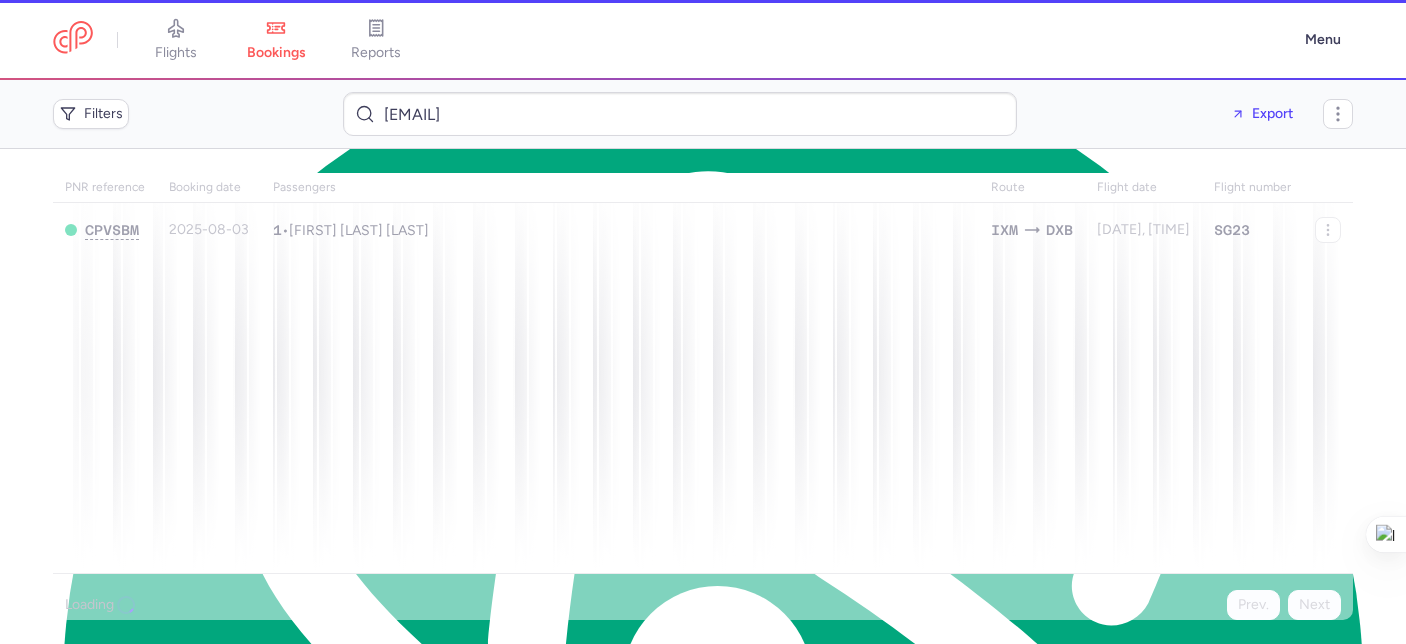 click at bounding box center [703, 396] 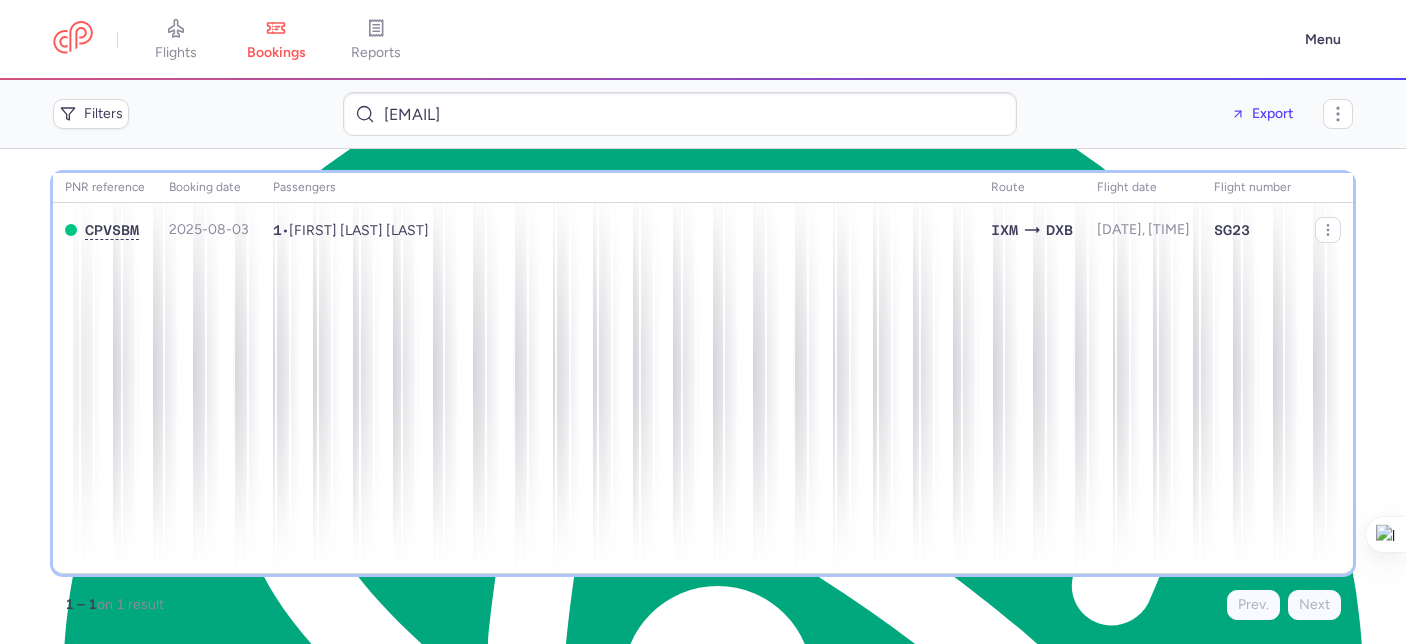 click on "Passengers" 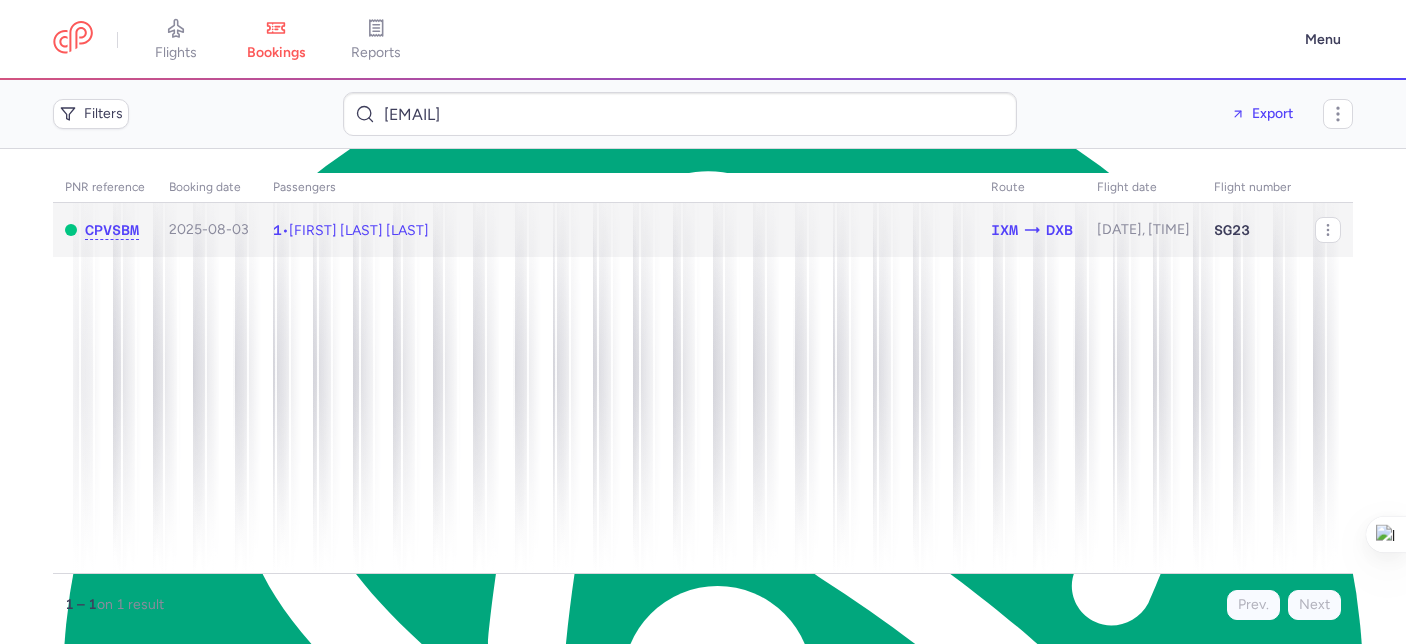 click on "[FIRST] [LAST] [LAST]" at bounding box center [359, 230] 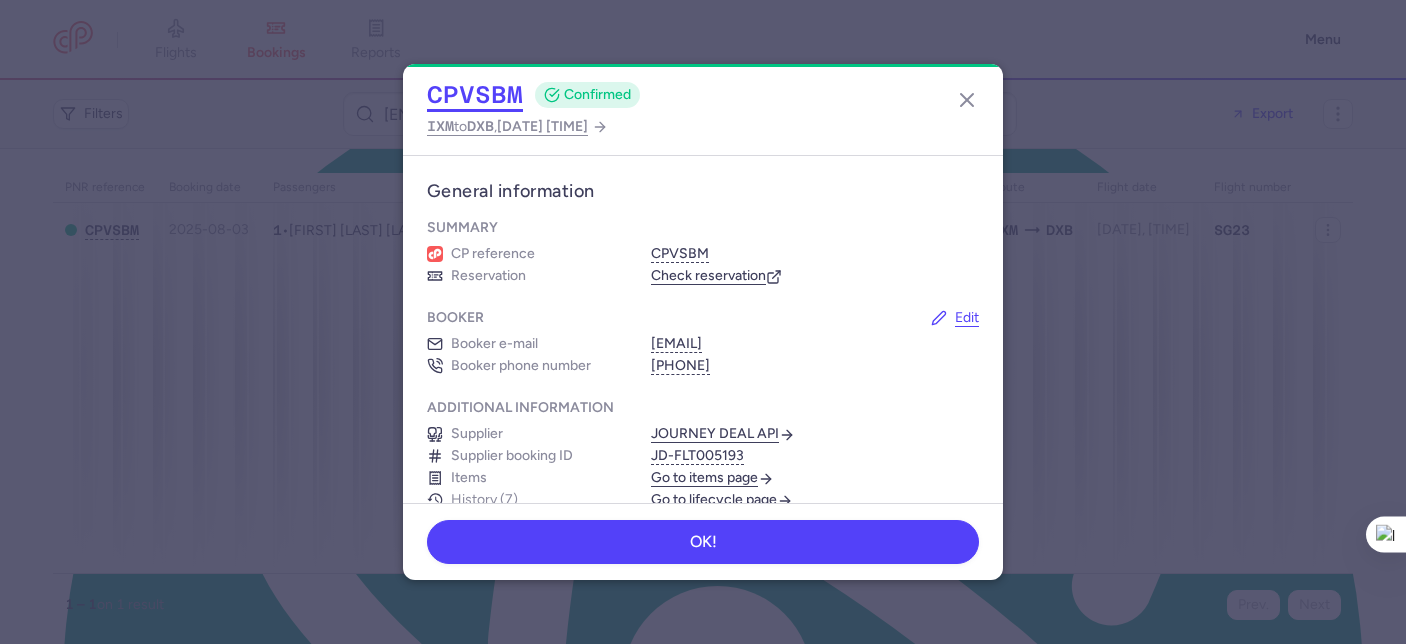 click on "CPVSBM" 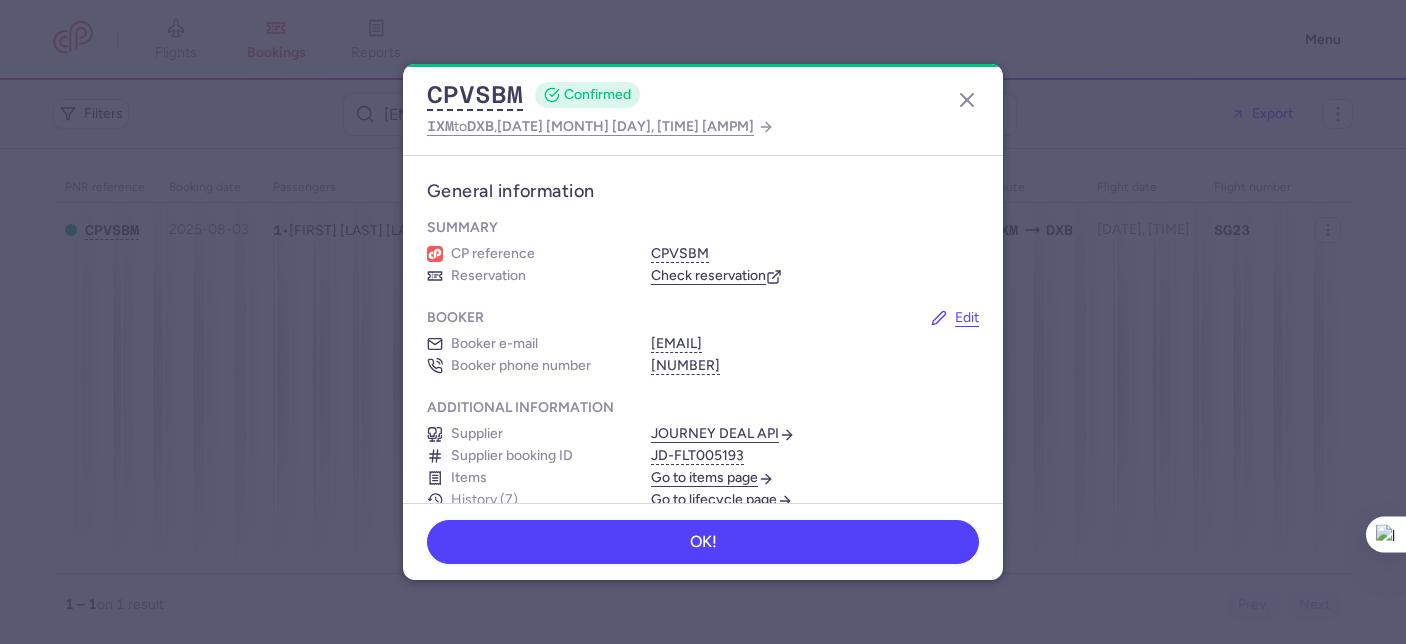 scroll, scrollTop: 0, scrollLeft: 0, axis: both 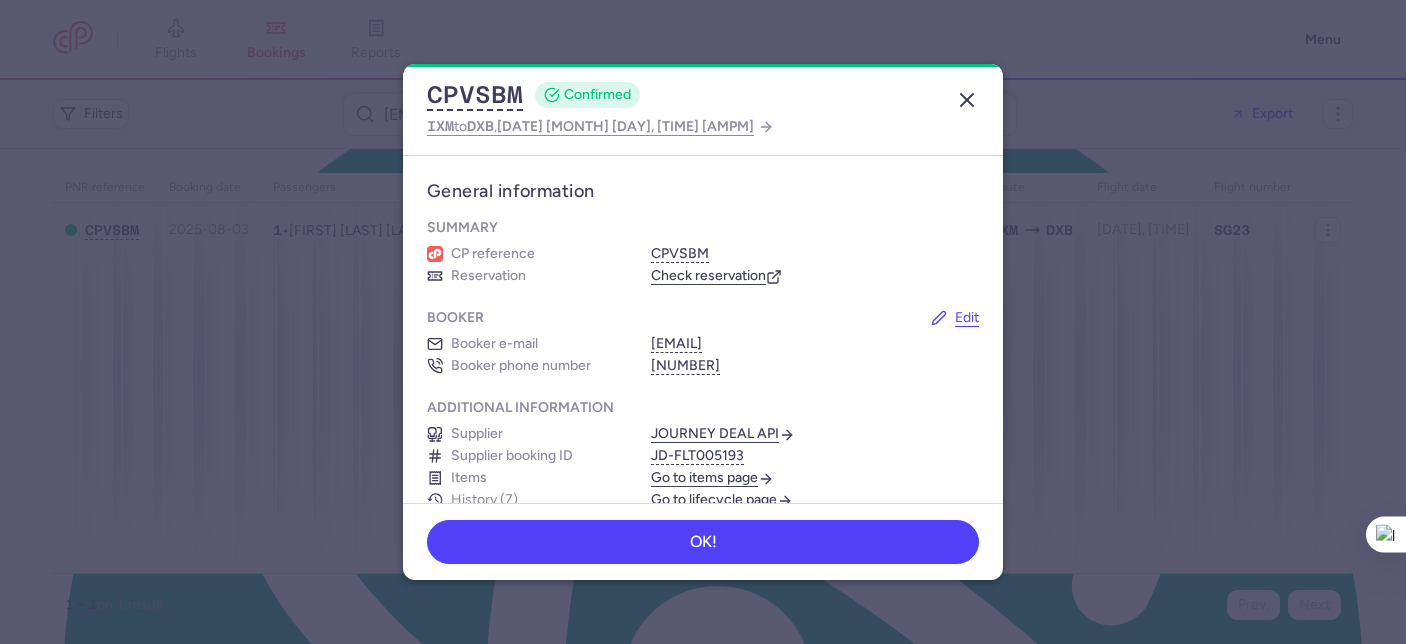 click 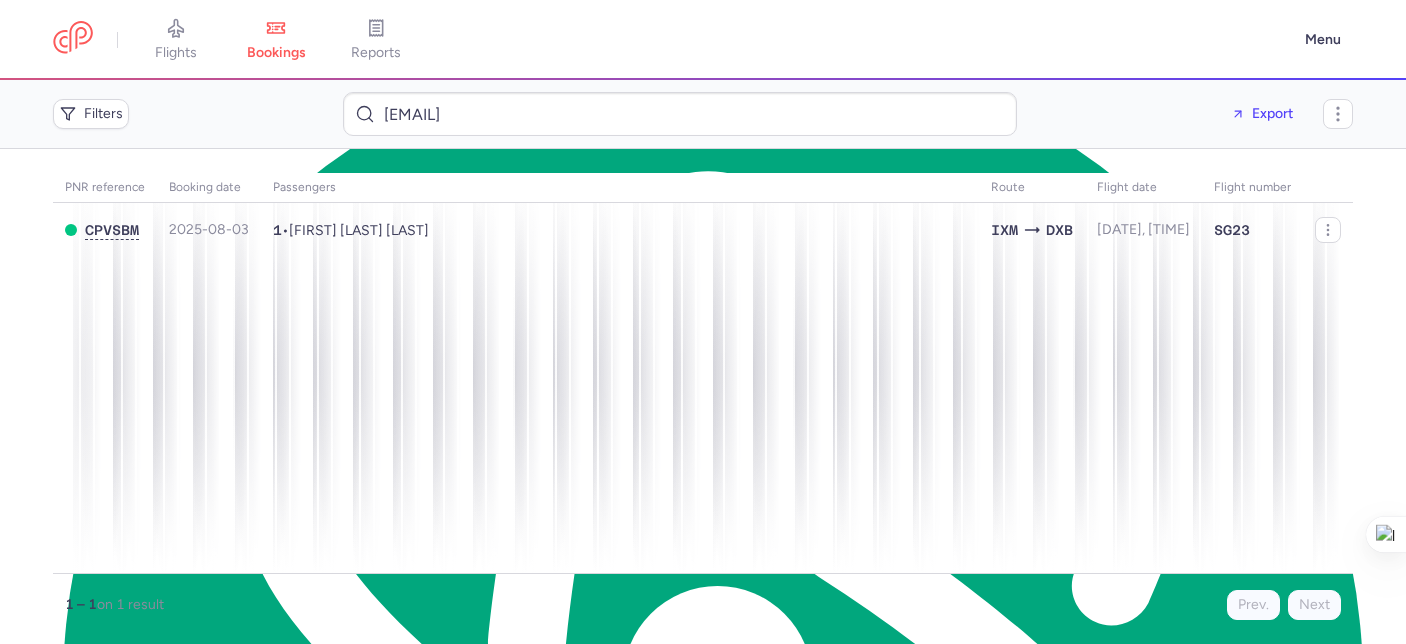 click on "flights" at bounding box center [176, 40] 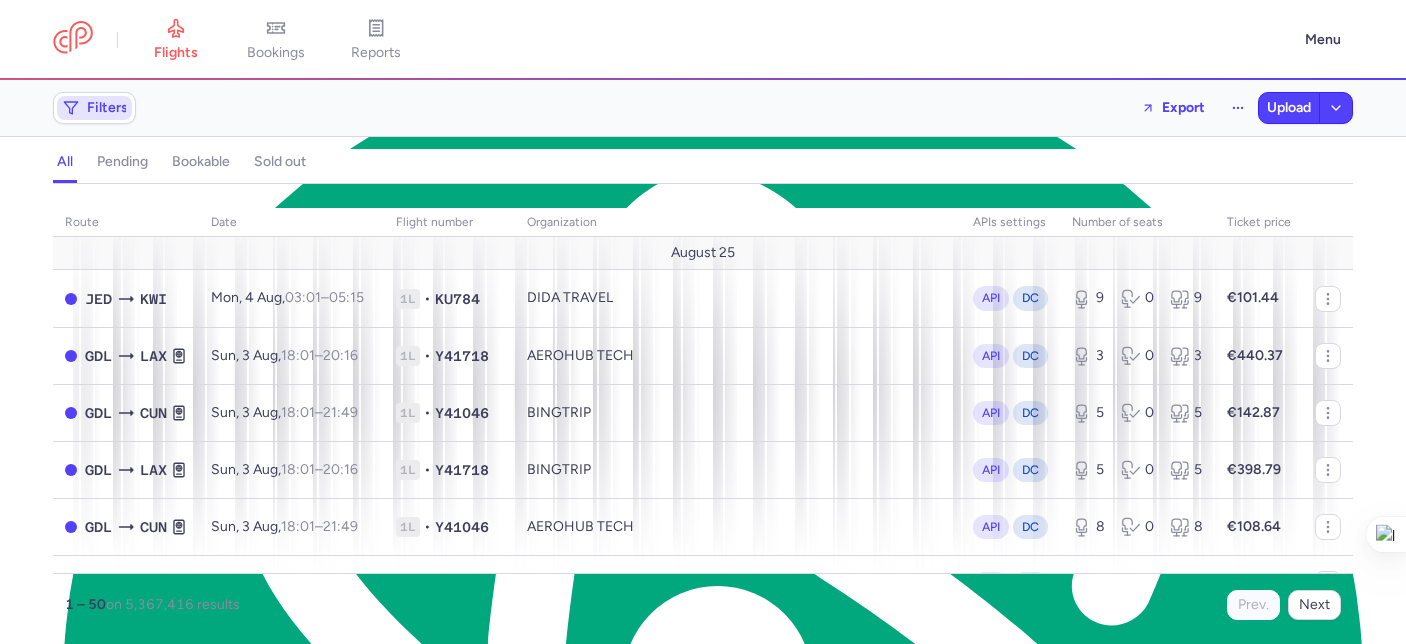click on "Filters" 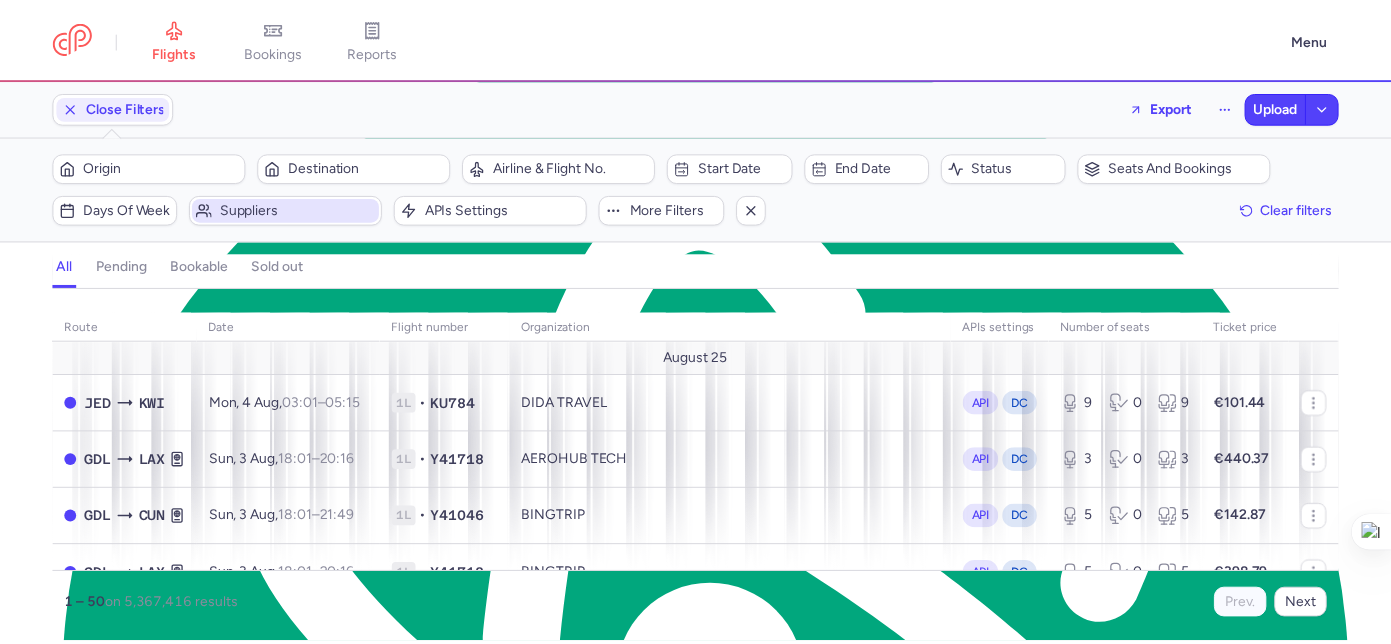 scroll, scrollTop: 0, scrollLeft: 0, axis: both 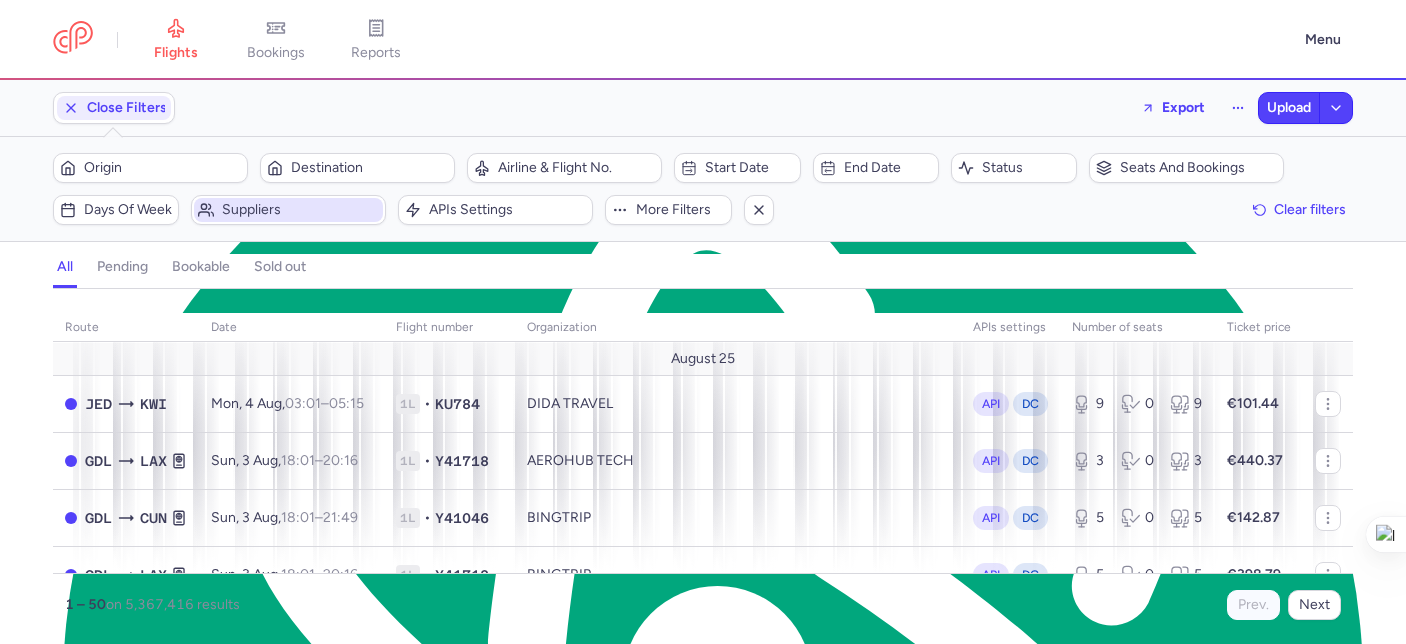 click on "Suppliers" at bounding box center (300, 210) 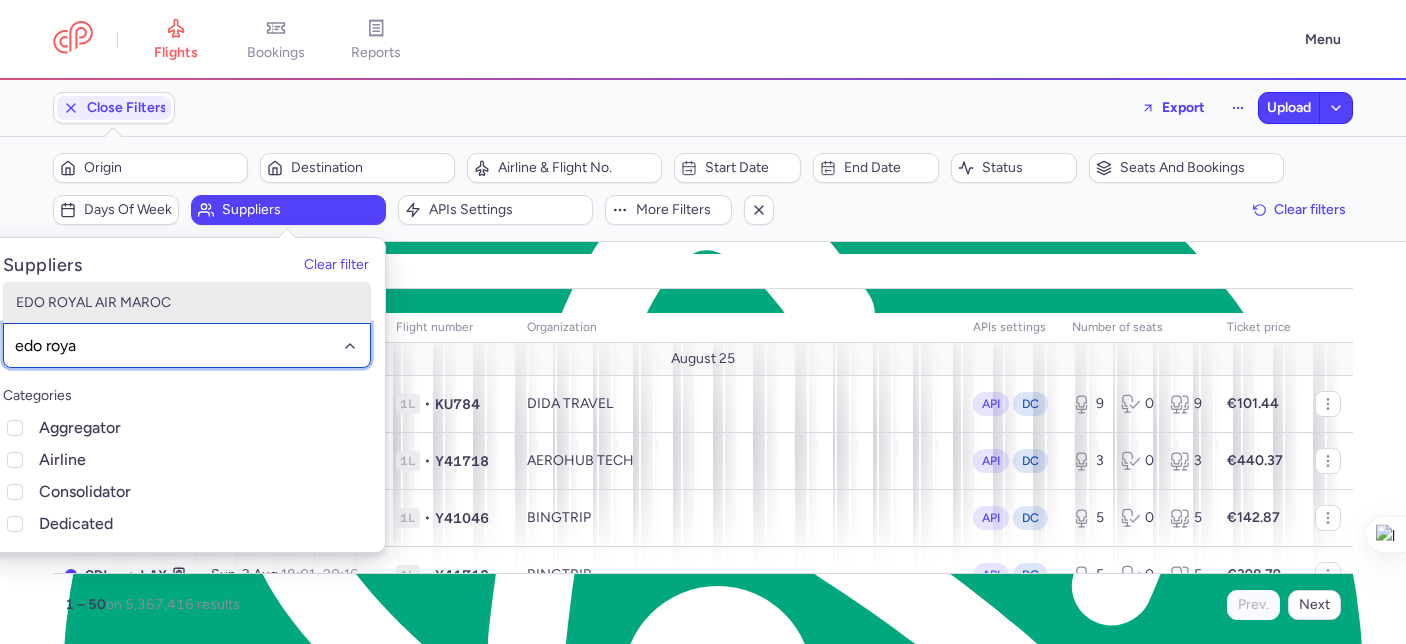 type on "edo roya" 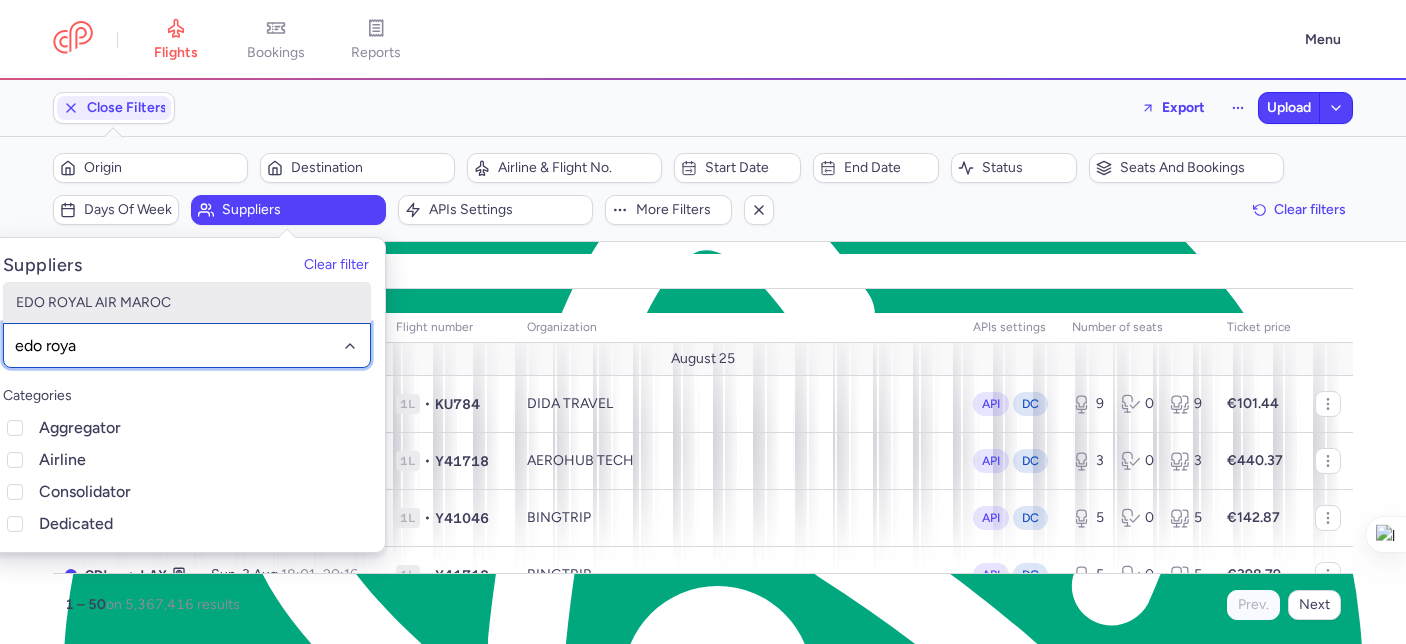 click on "EDO ROYAL AIR MAROC" at bounding box center [187, 303] 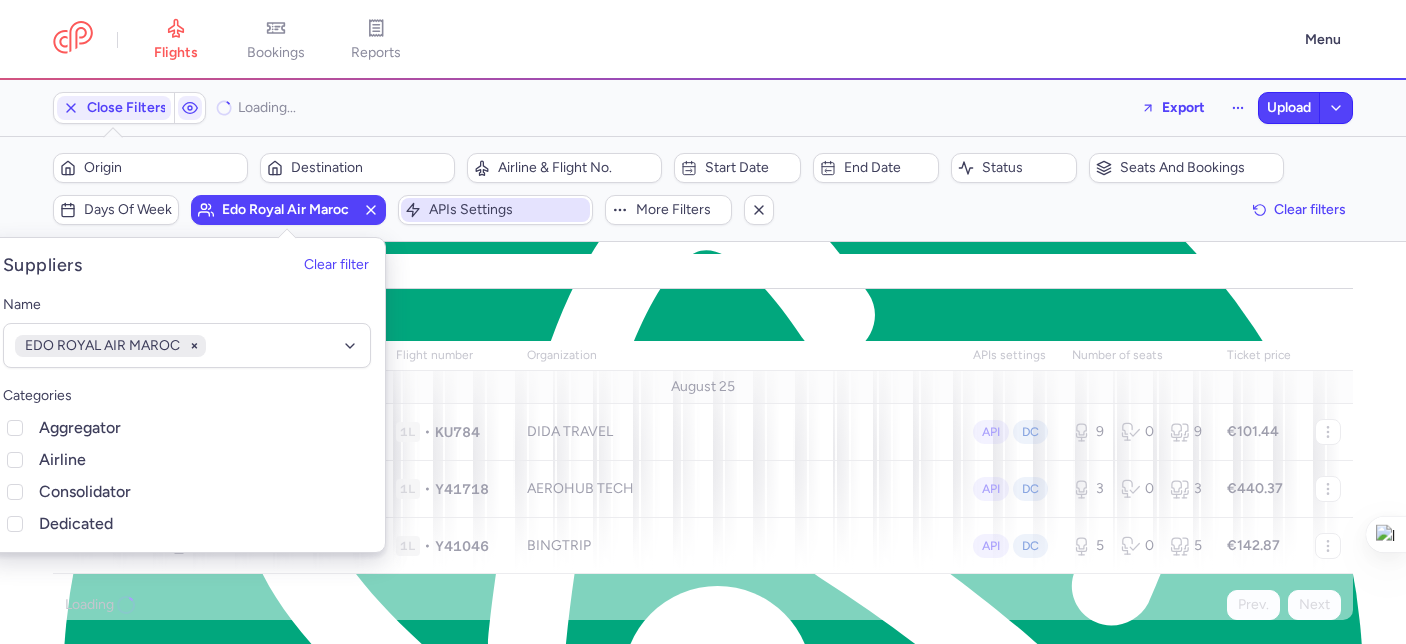 drag, startPoint x: 600, startPoint y: 264, endPoint x: 539, endPoint y: 214, distance: 78.873314 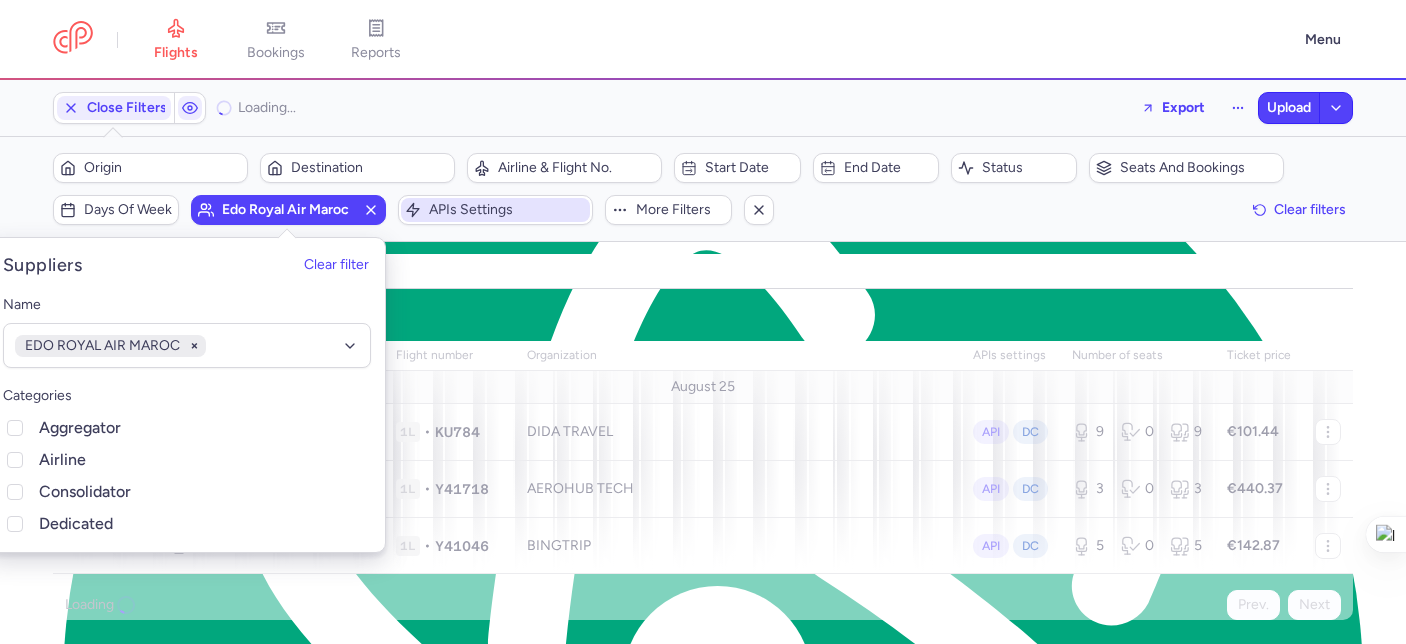 click on "all pending bookable sold out" at bounding box center [703, 271] 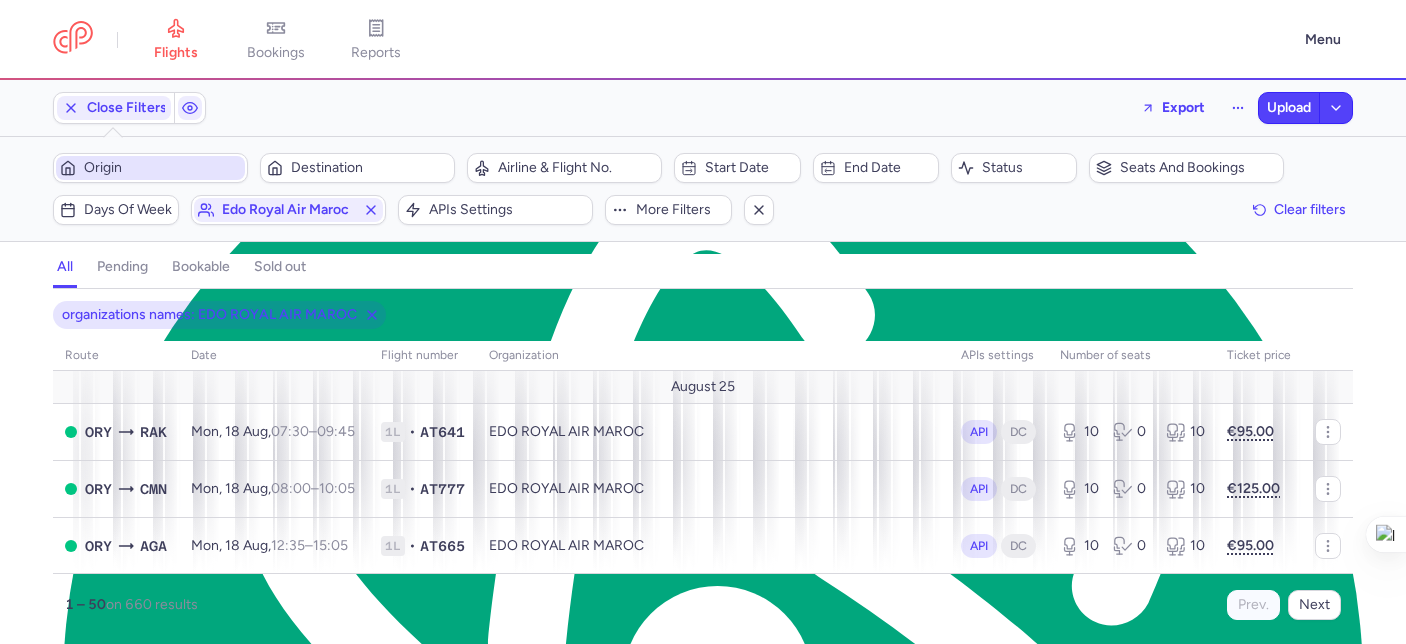 click on "Origin" at bounding box center [162, 168] 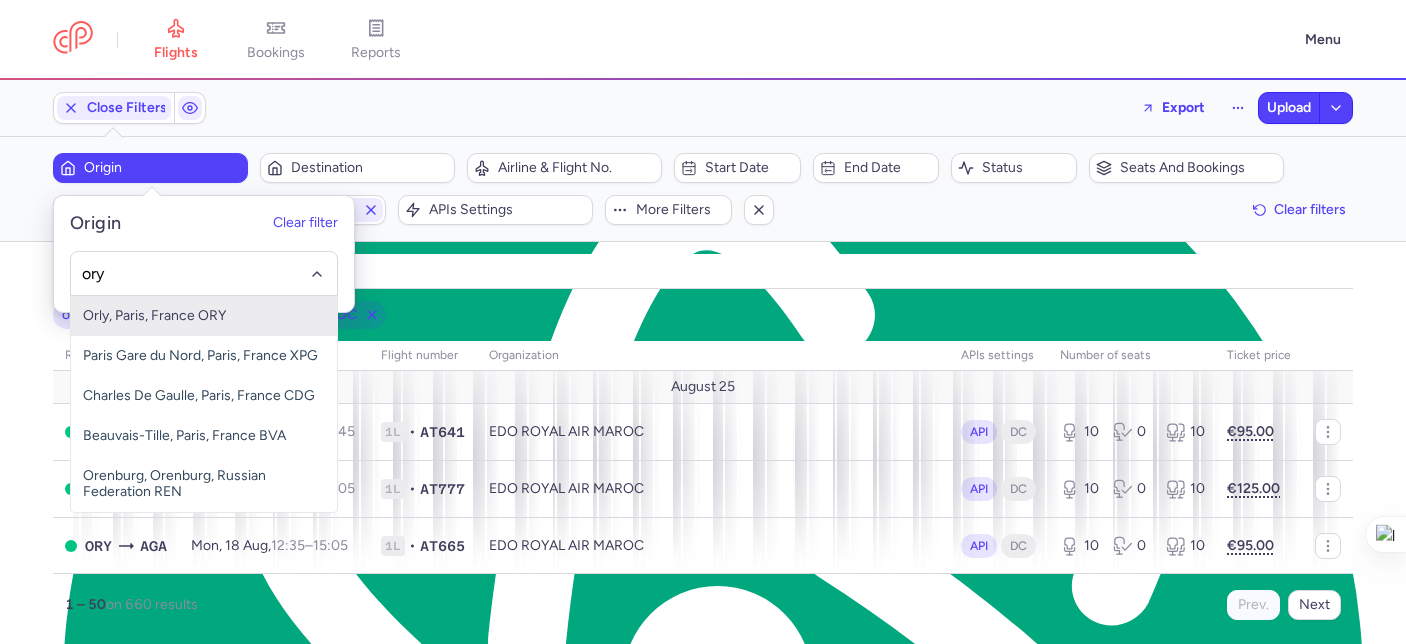 click on "Orly, Paris, France ORY" at bounding box center (204, 316) 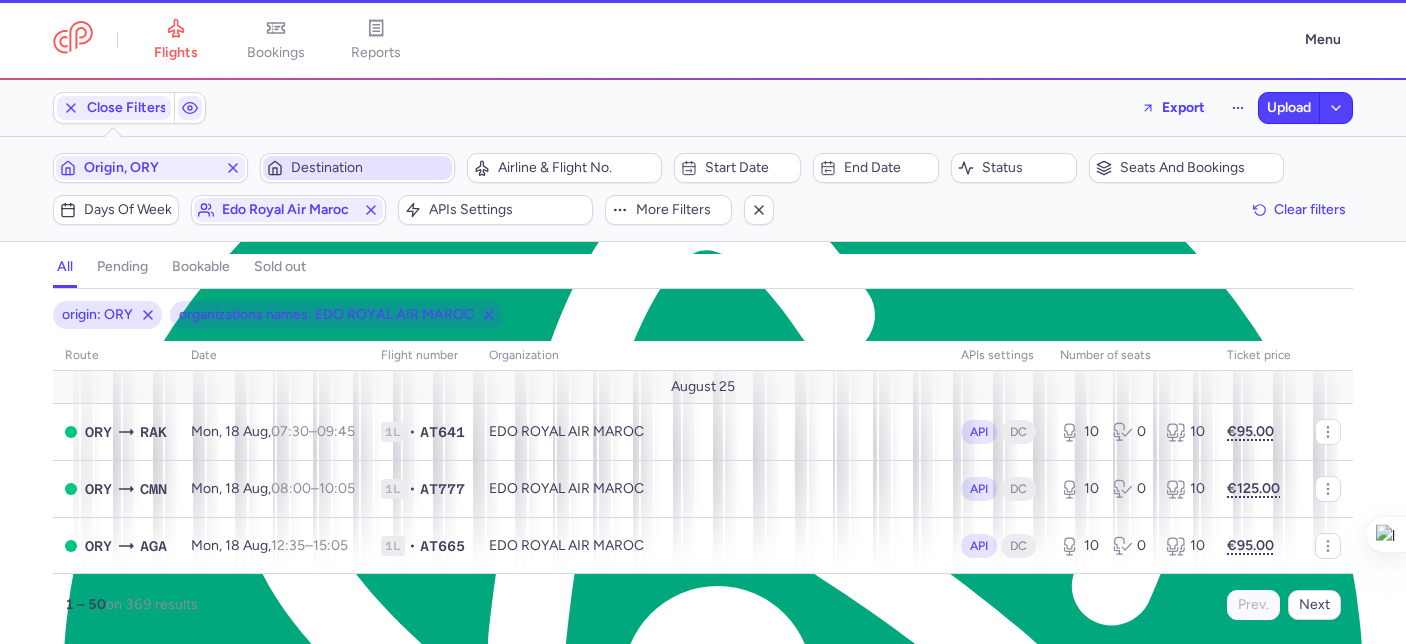 click on "Destination" at bounding box center (369, 168) 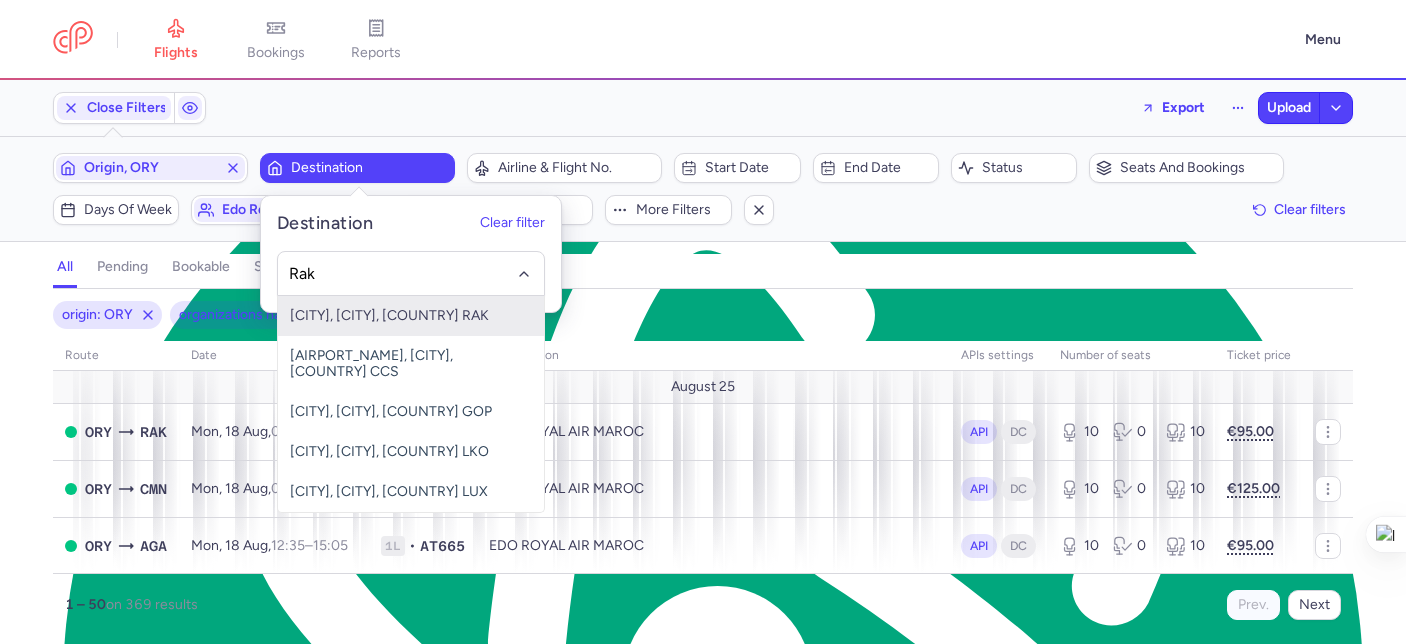 drag, startPoint x: 403, startPoint y: 312, endPoint x: 447, endPoint y: 278, distance: 55.605755 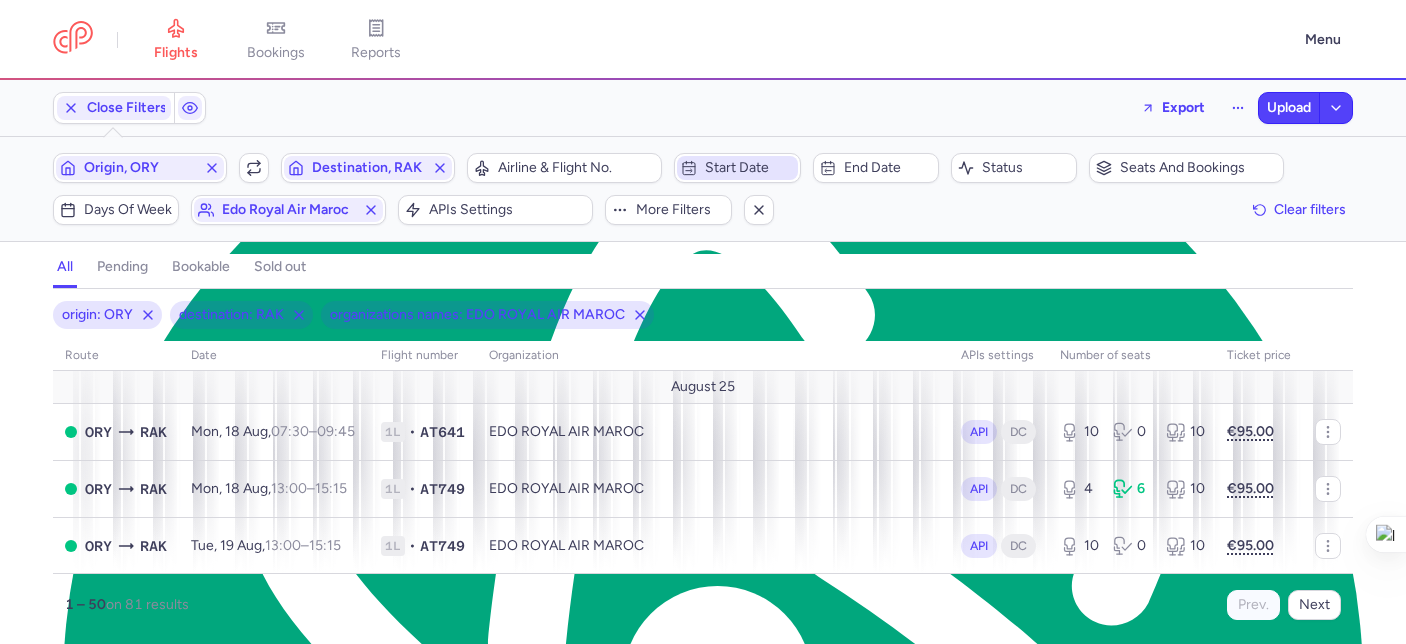 click on "Start date" at bounding box center (749, 168) 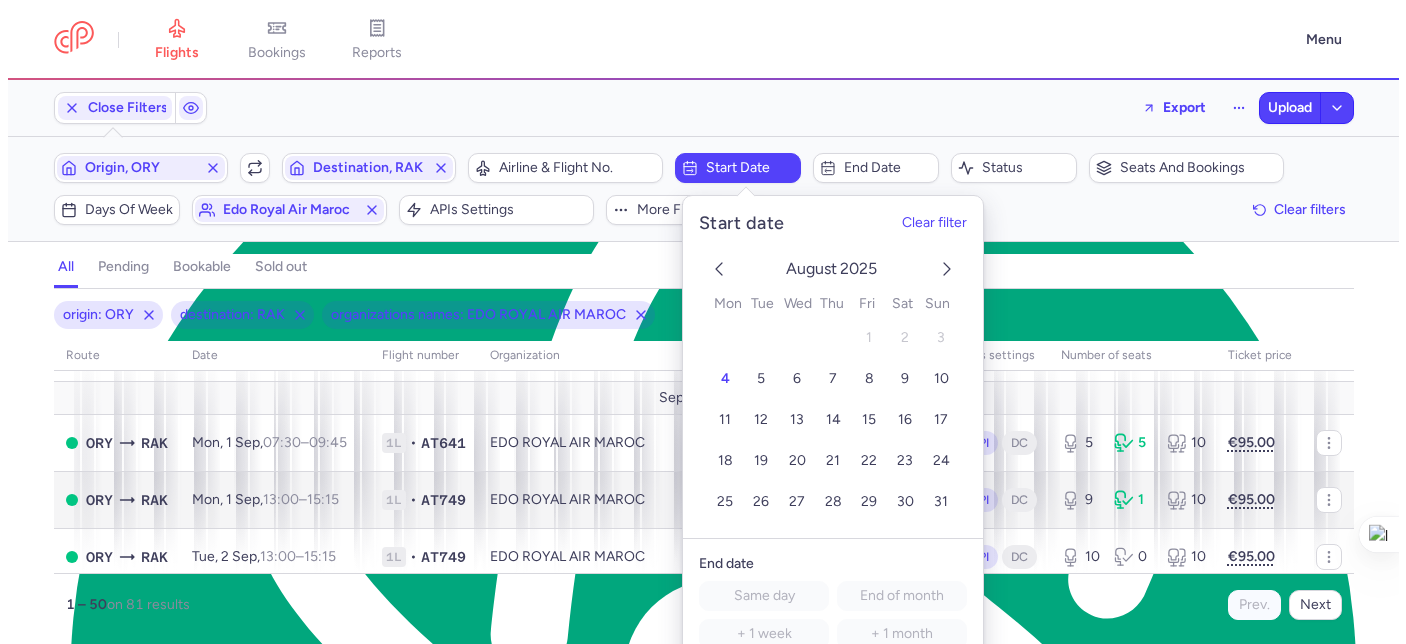 scroll, scrollTop: 1514, scrollLeft: 0, axis: vertical 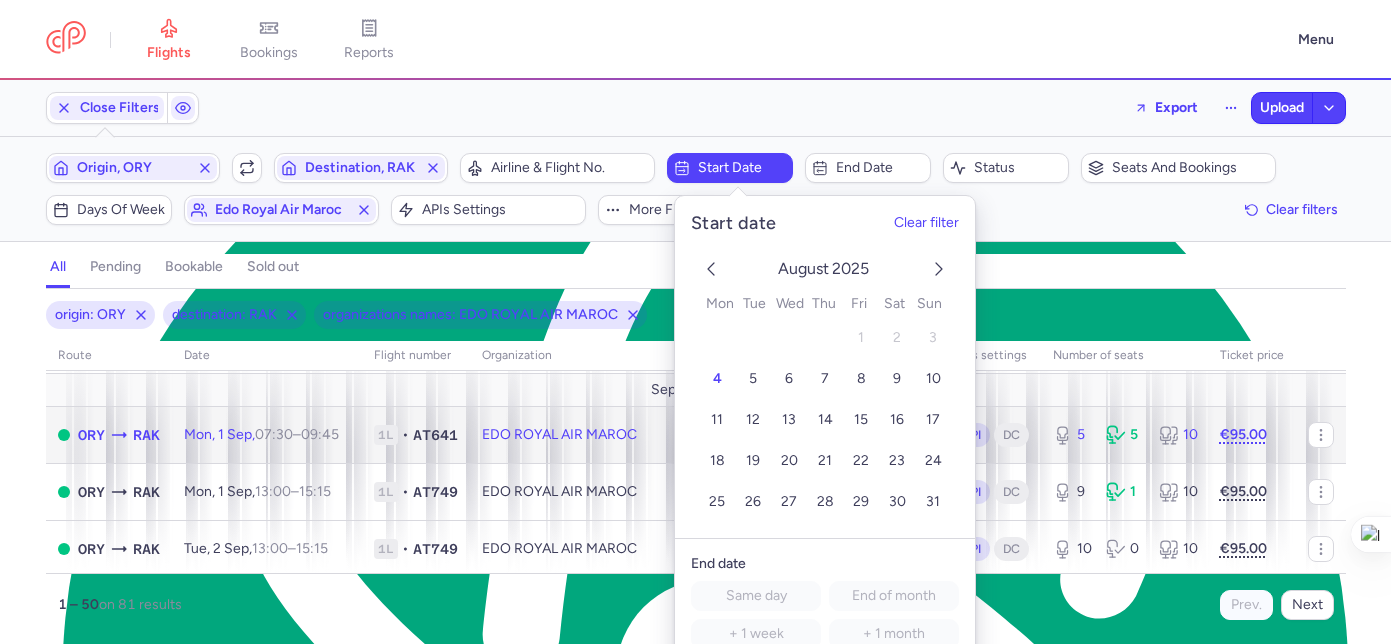 click on "•" 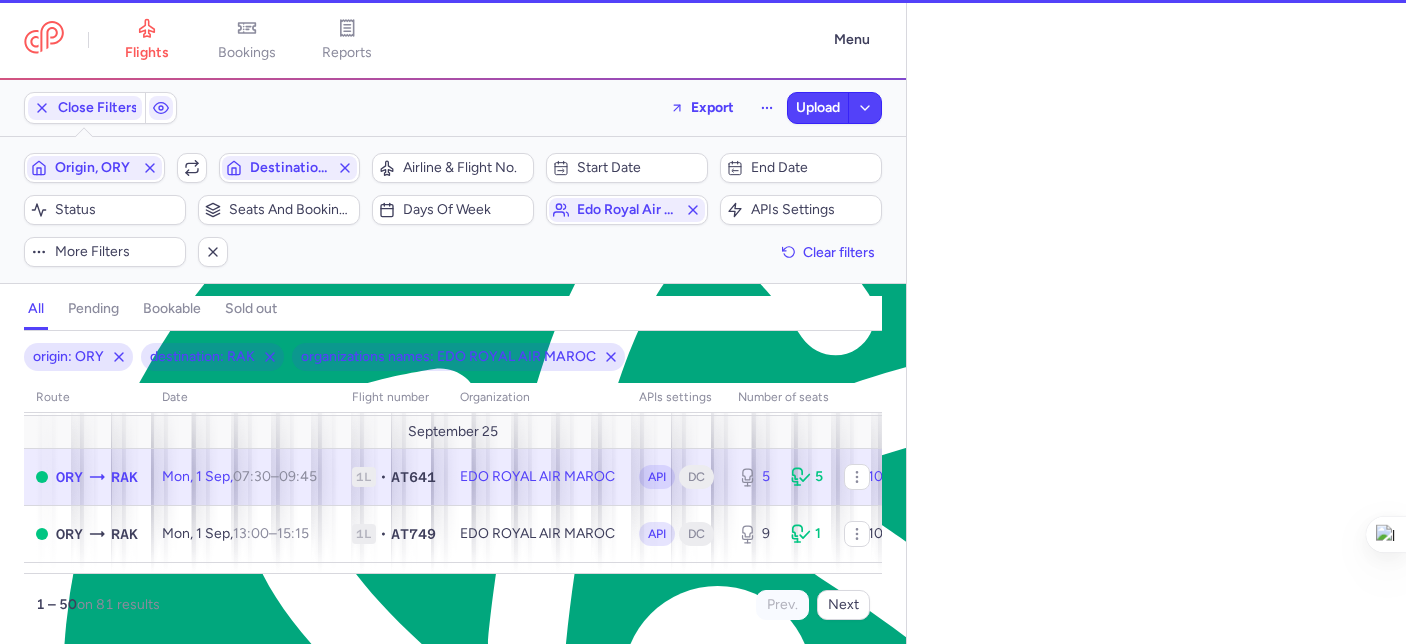 select on "days" 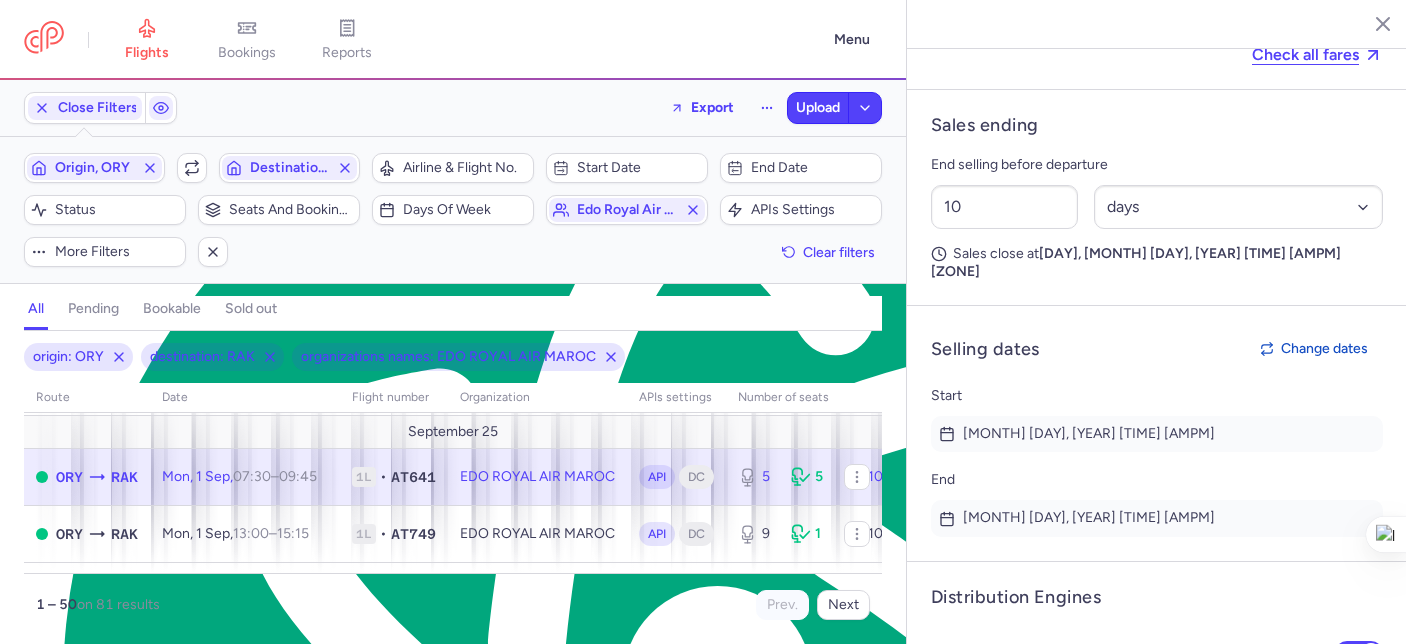 scroll, scrollTop: 1637, scrollLeft: 0, axis: vertical 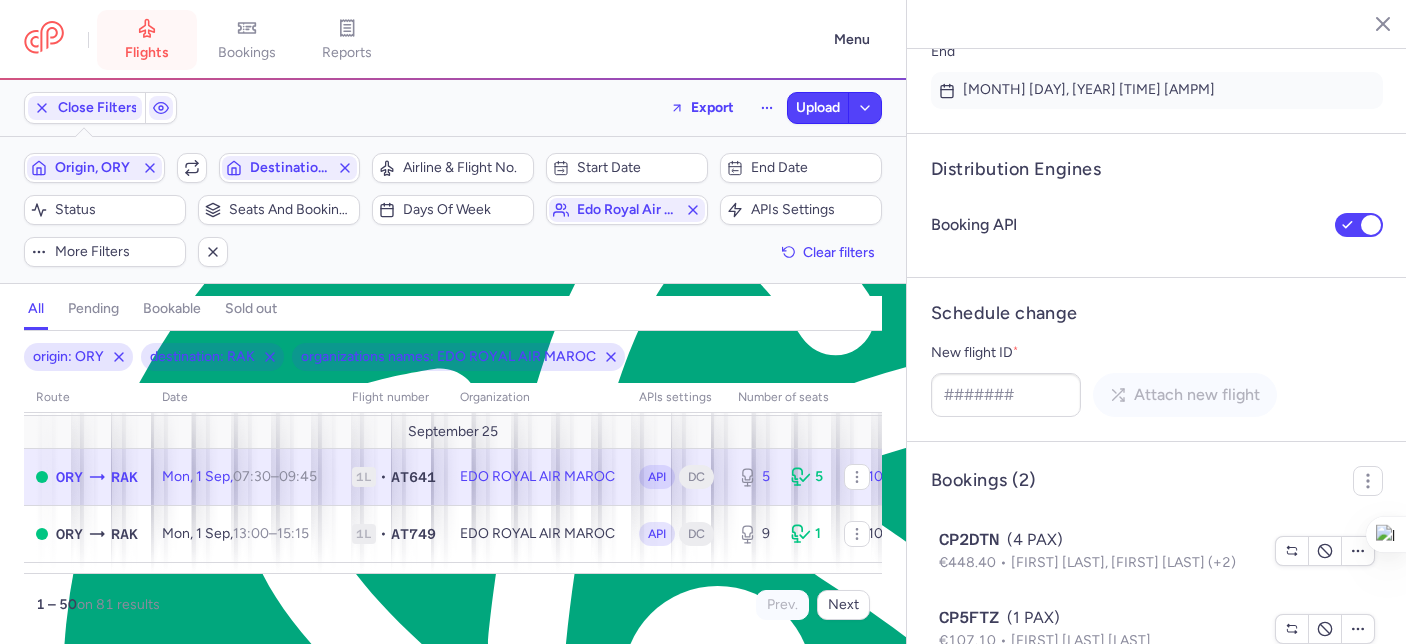click on "flights" at bounding box center (147, 40) 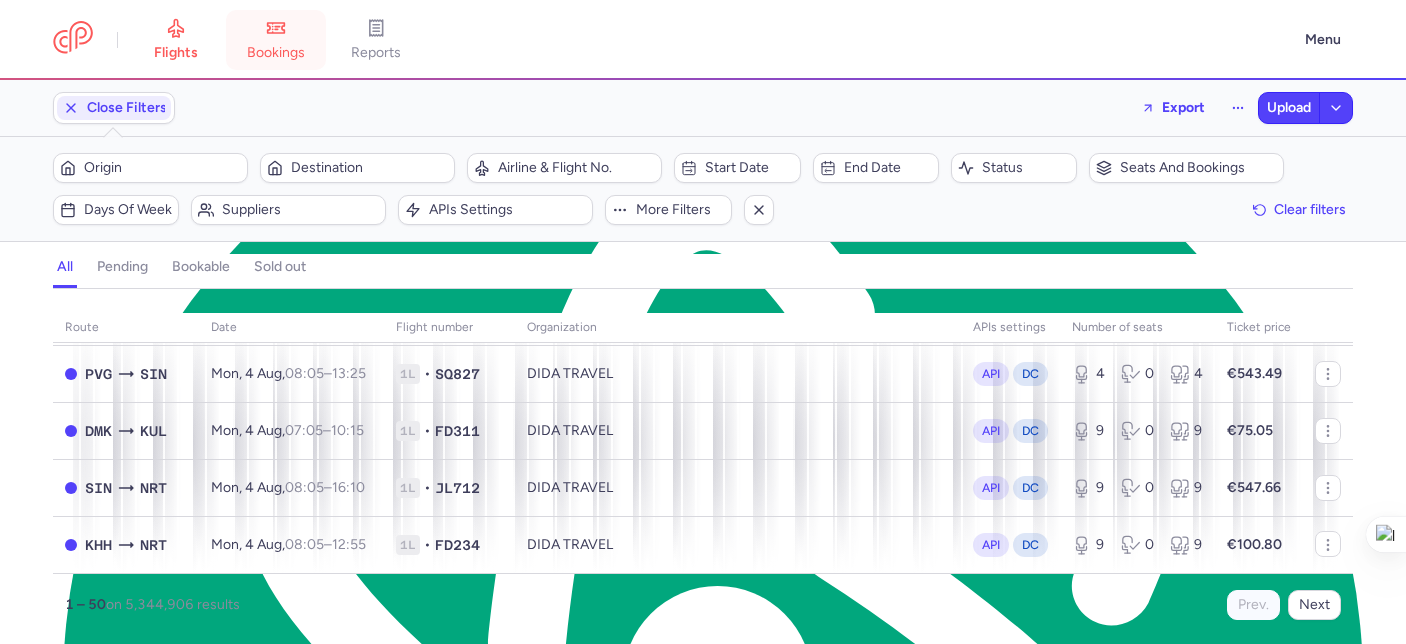 click on "bookings" at bounding box center (276, 40) 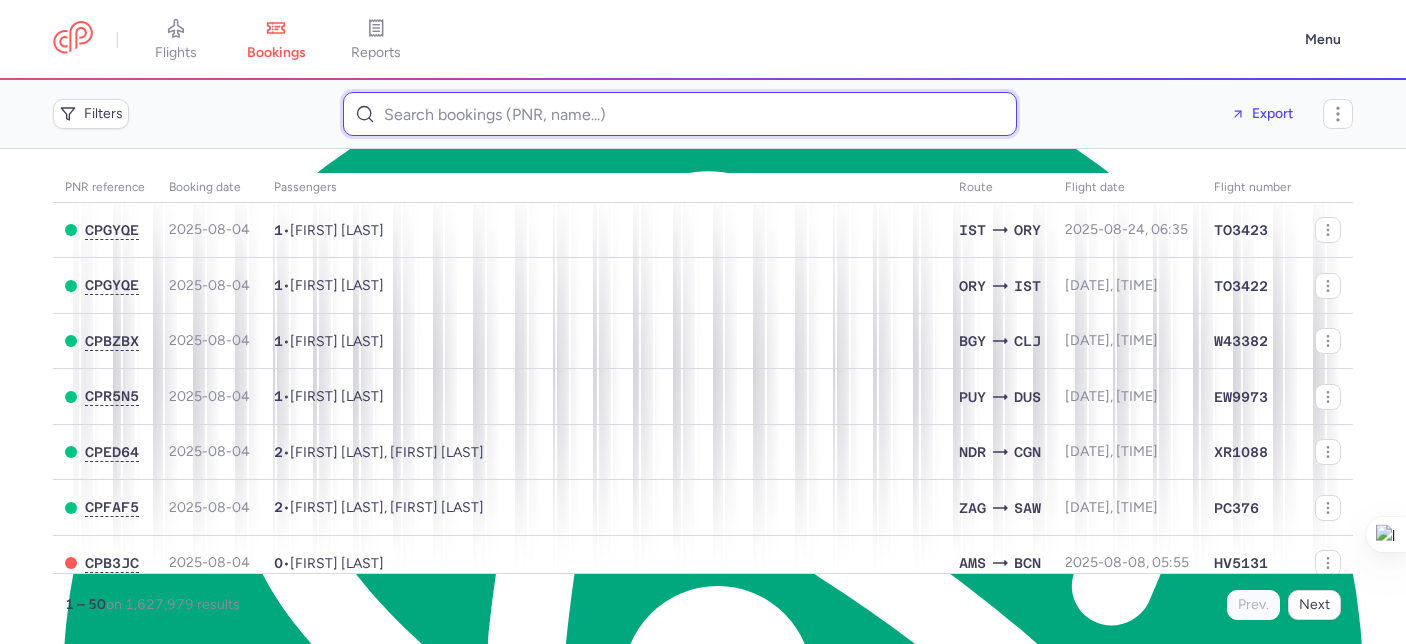 click at bounding box center [680, 114] 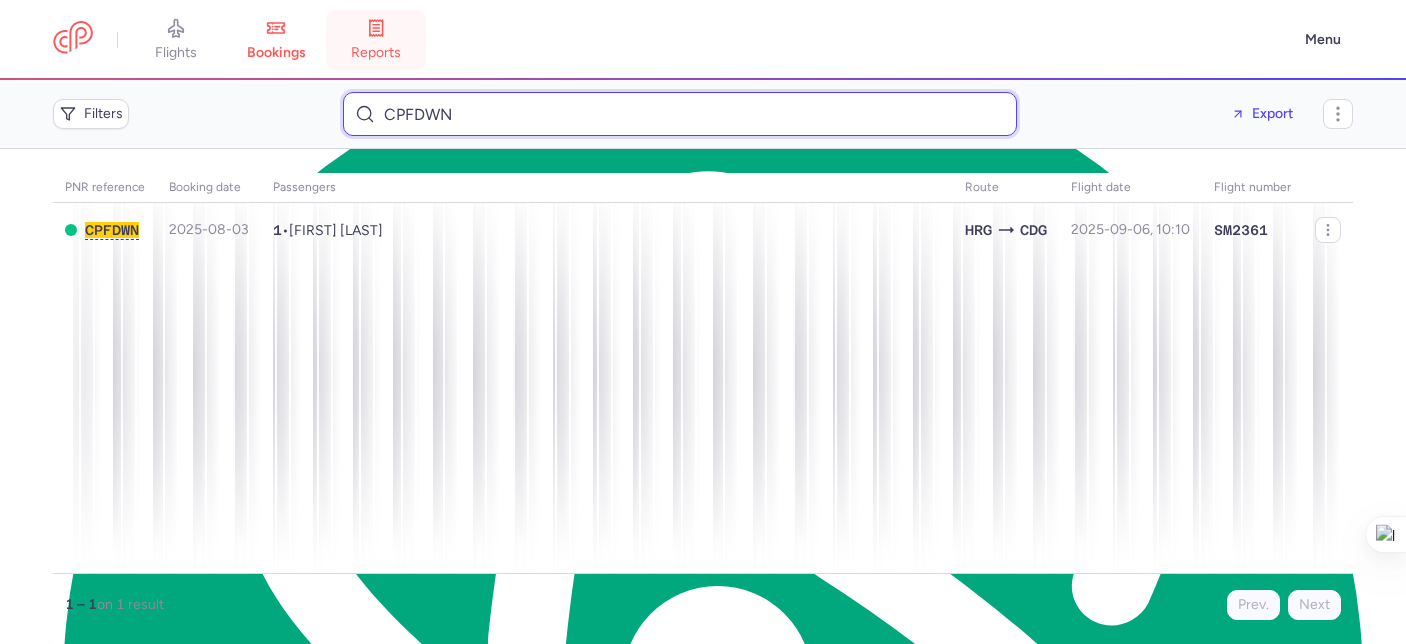 type on "CPFDWN" 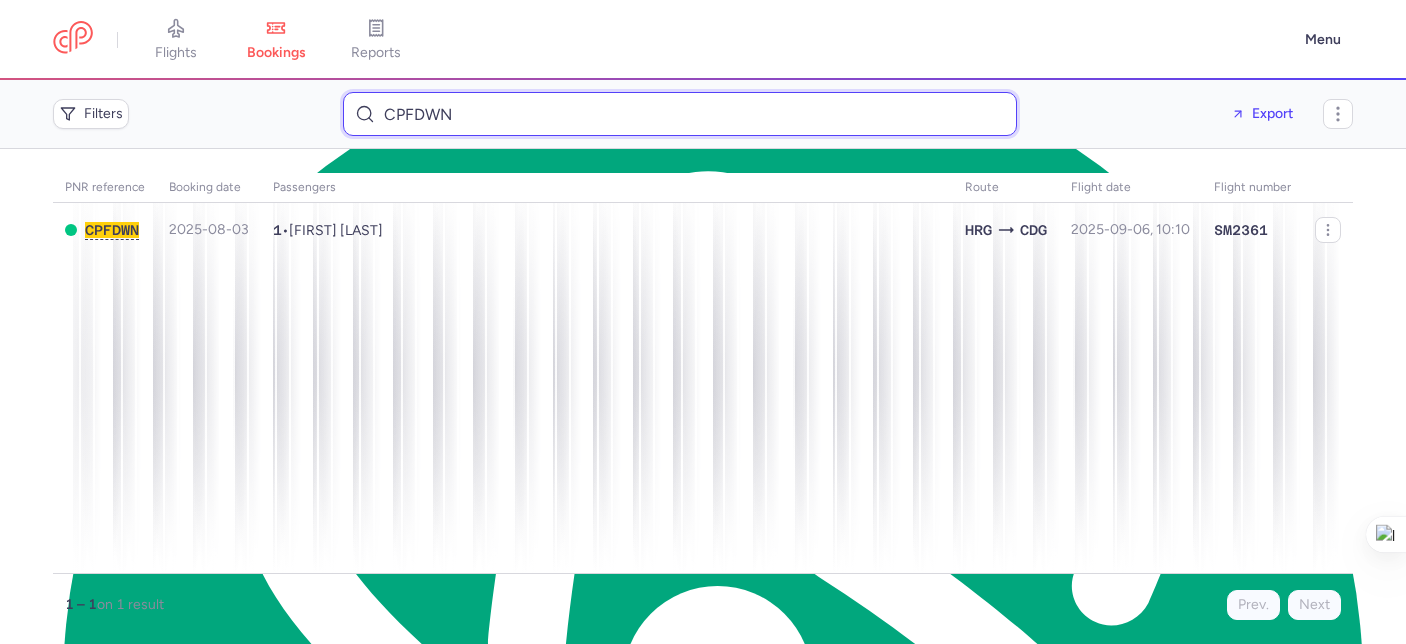 type on "CPFDWN" 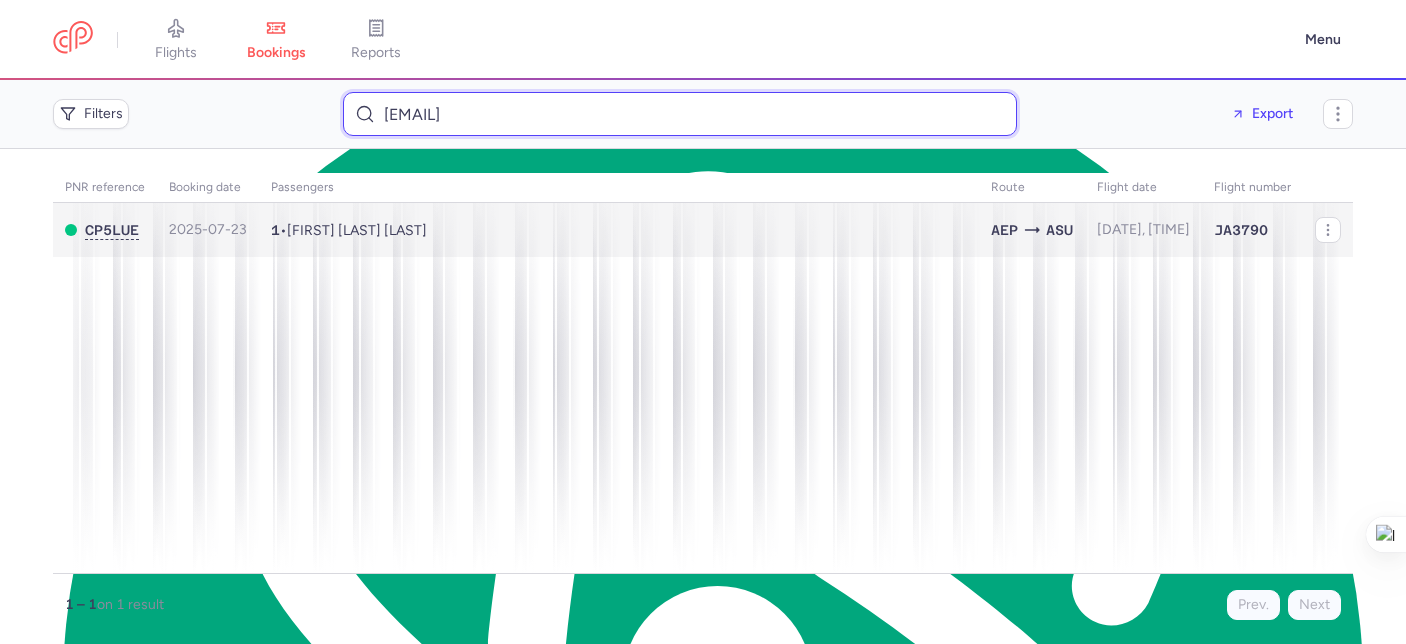 type on "carolinalf06@gmail.com" 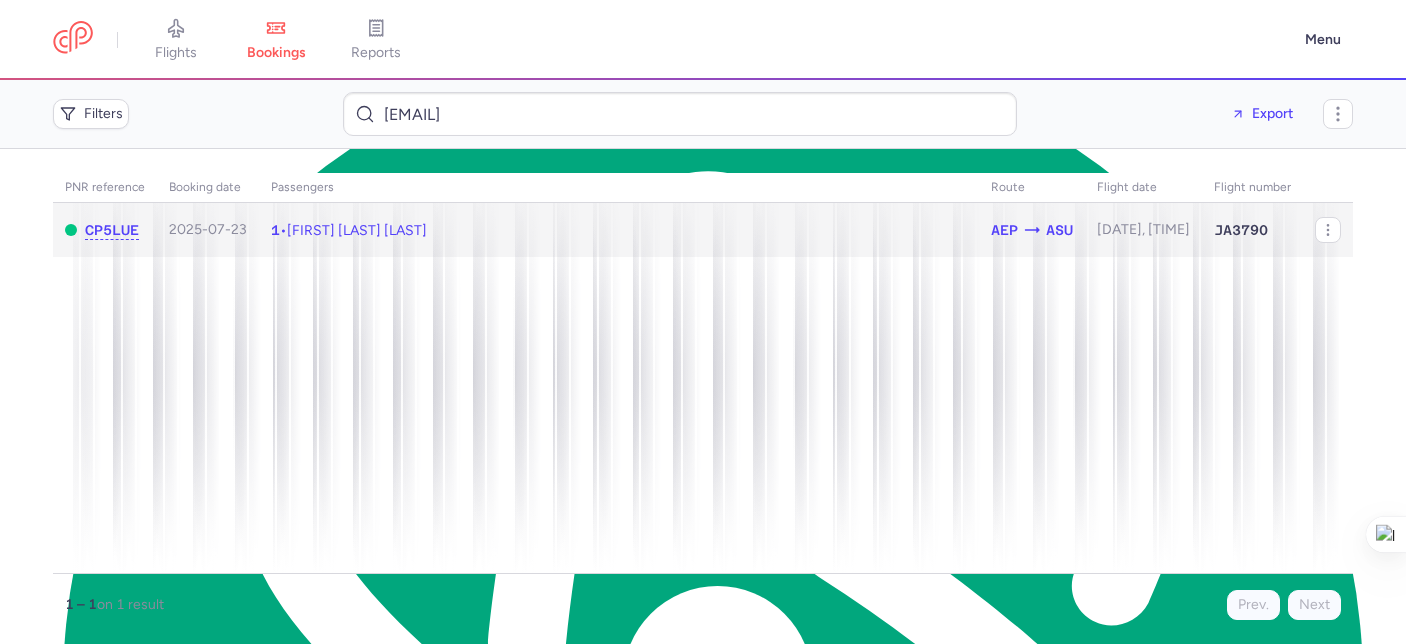 click on "1  •  Carolina Beatriz LOPEZ FERREIRA" 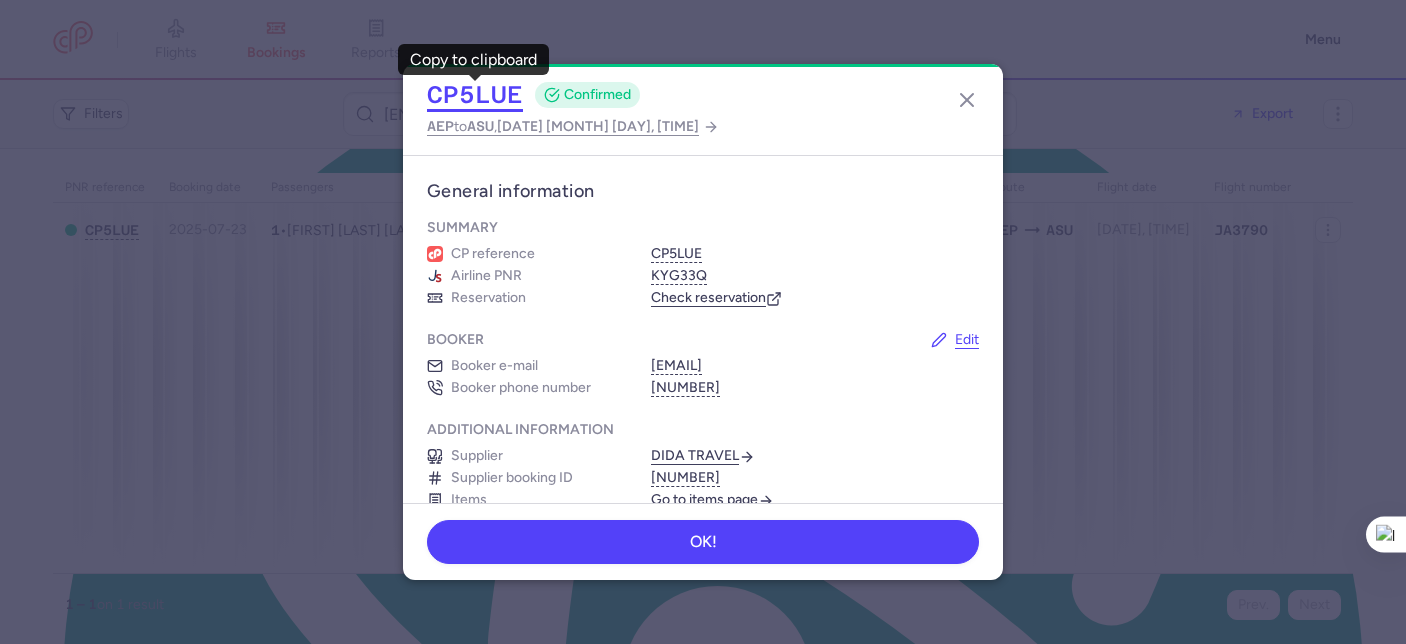 click on "CP5LUE" 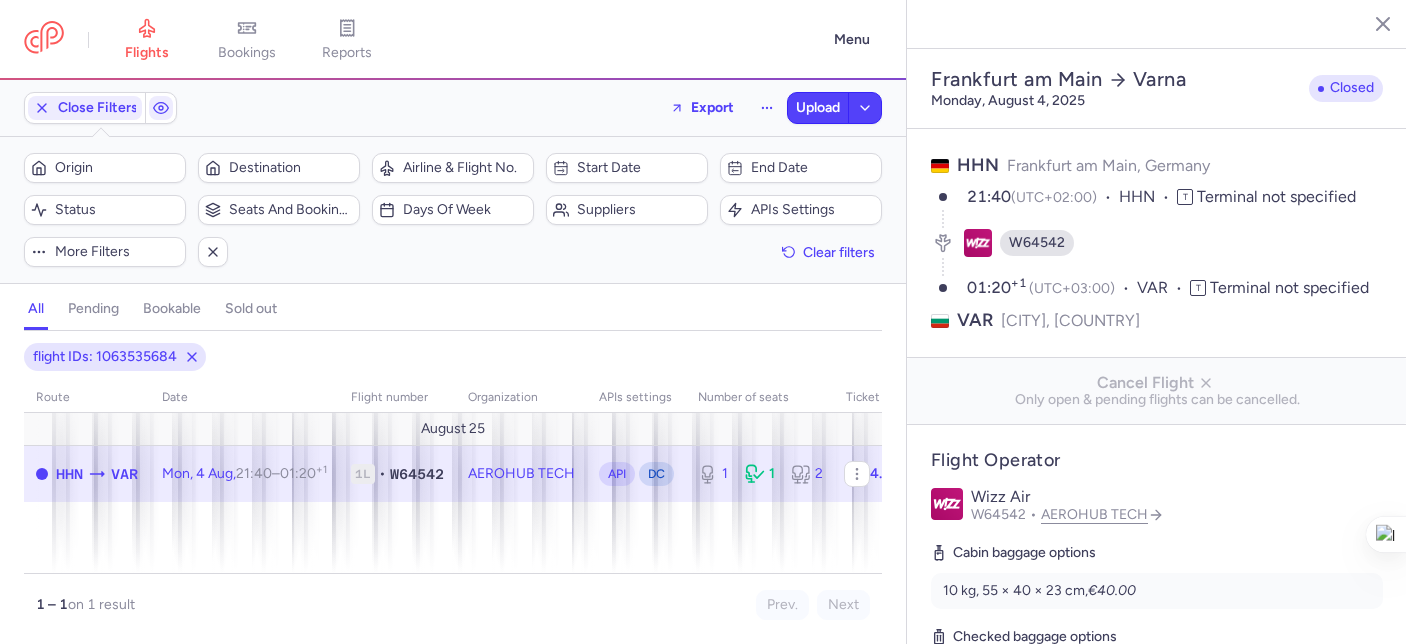select on "days" 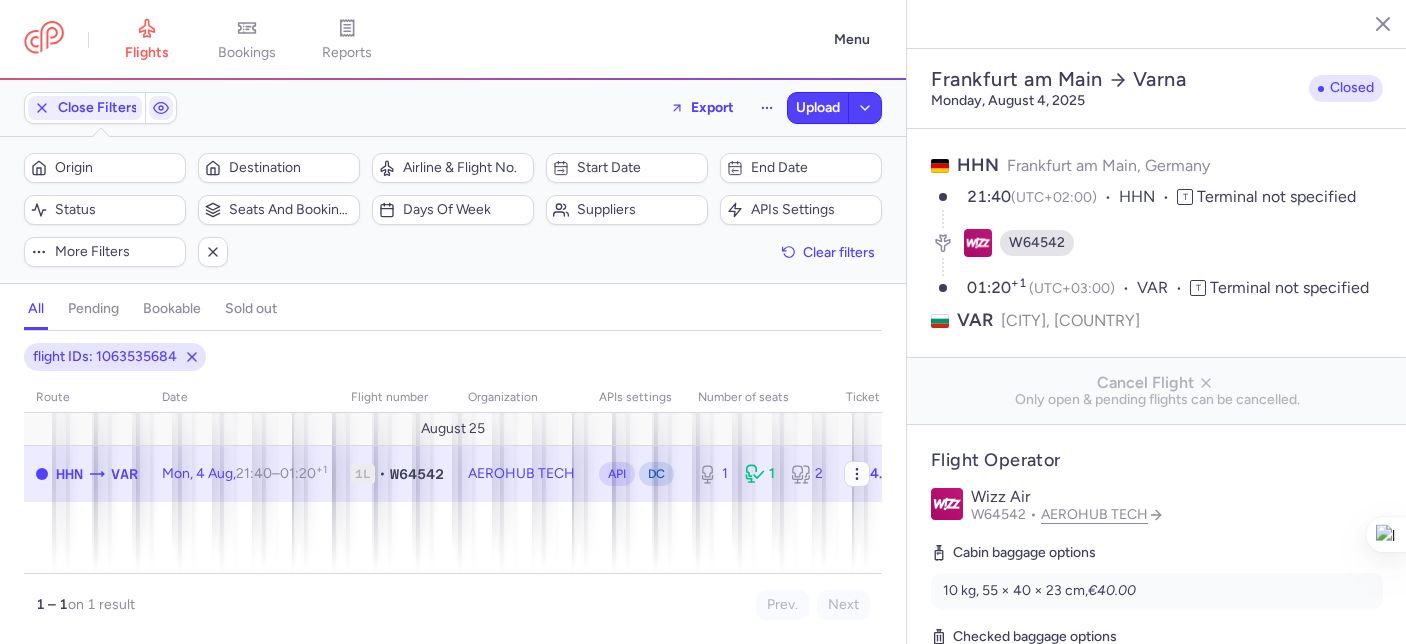 scroll, scrollTop: 0, scrollLeft: 0, axis: both 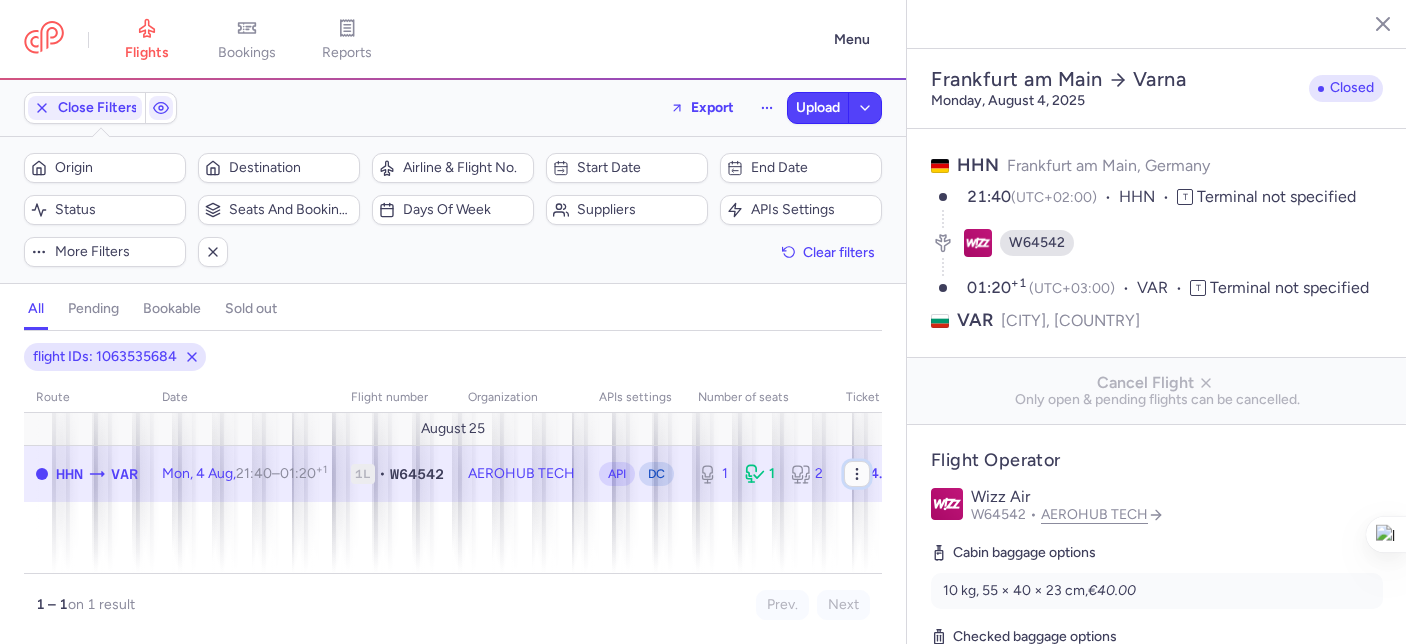 click 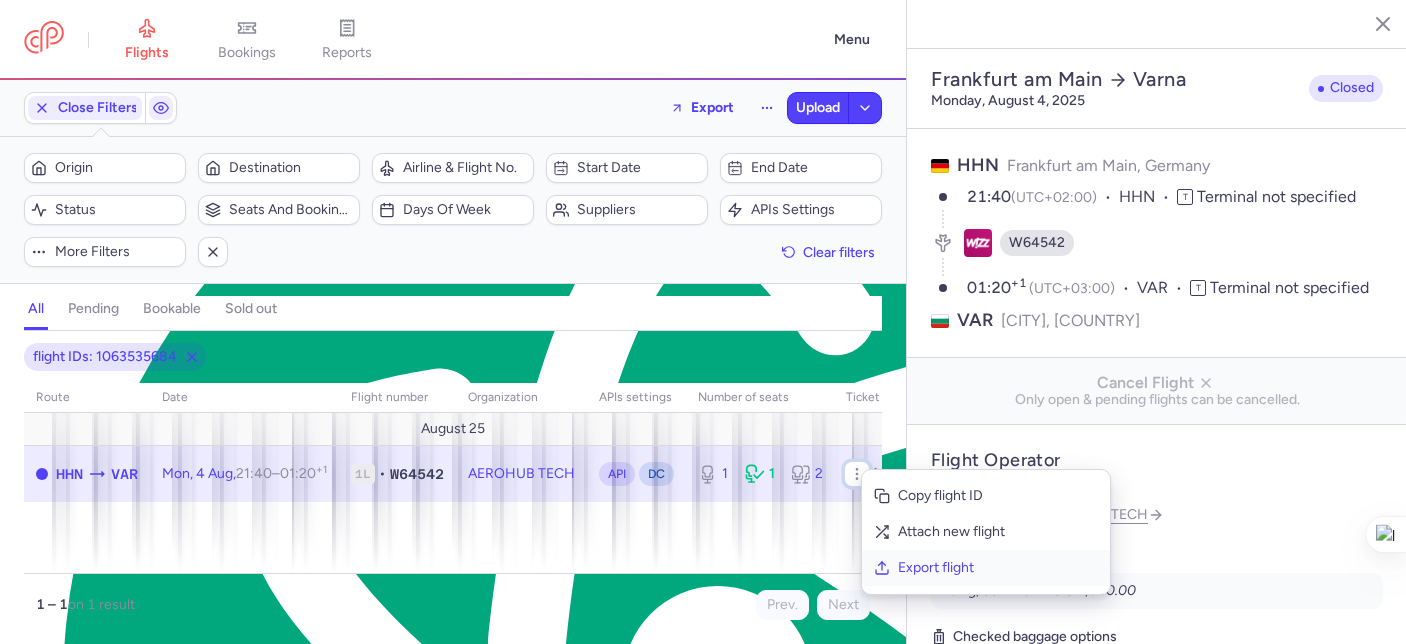 scroll, scrollTop: 34, scrollLeft: 0, axis: vertical 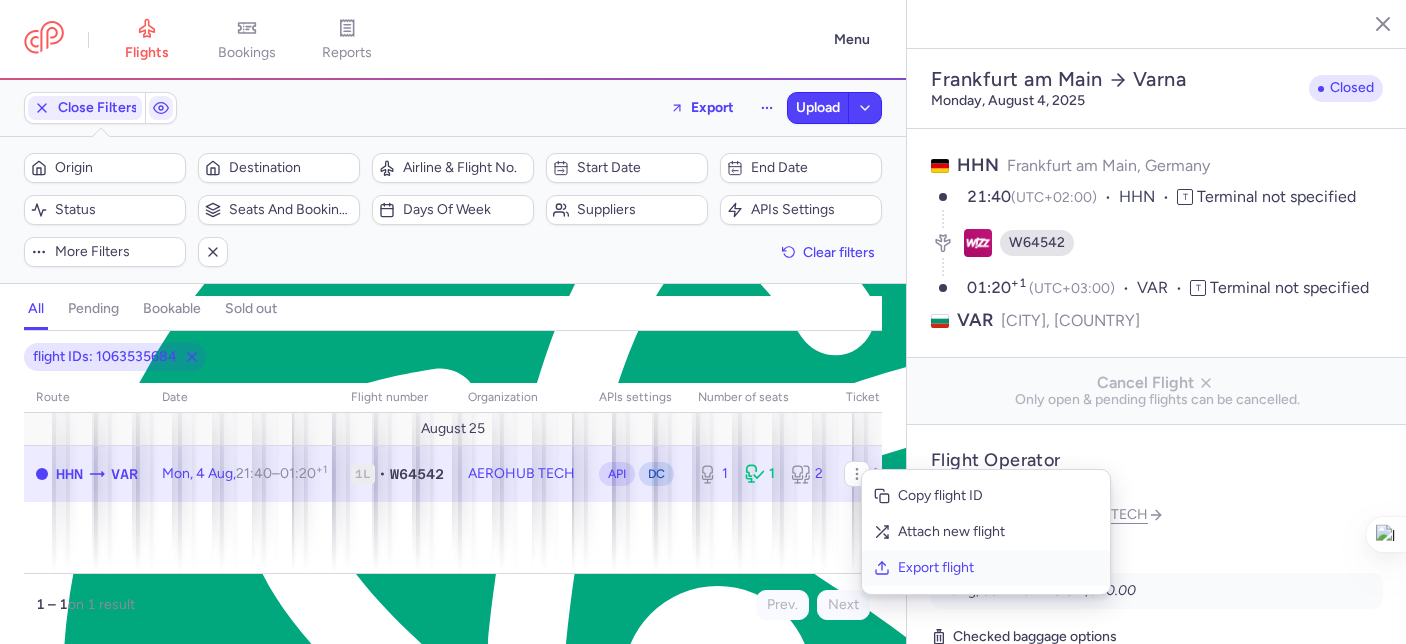 click on "Export flight" at bounding box center [998, 568] 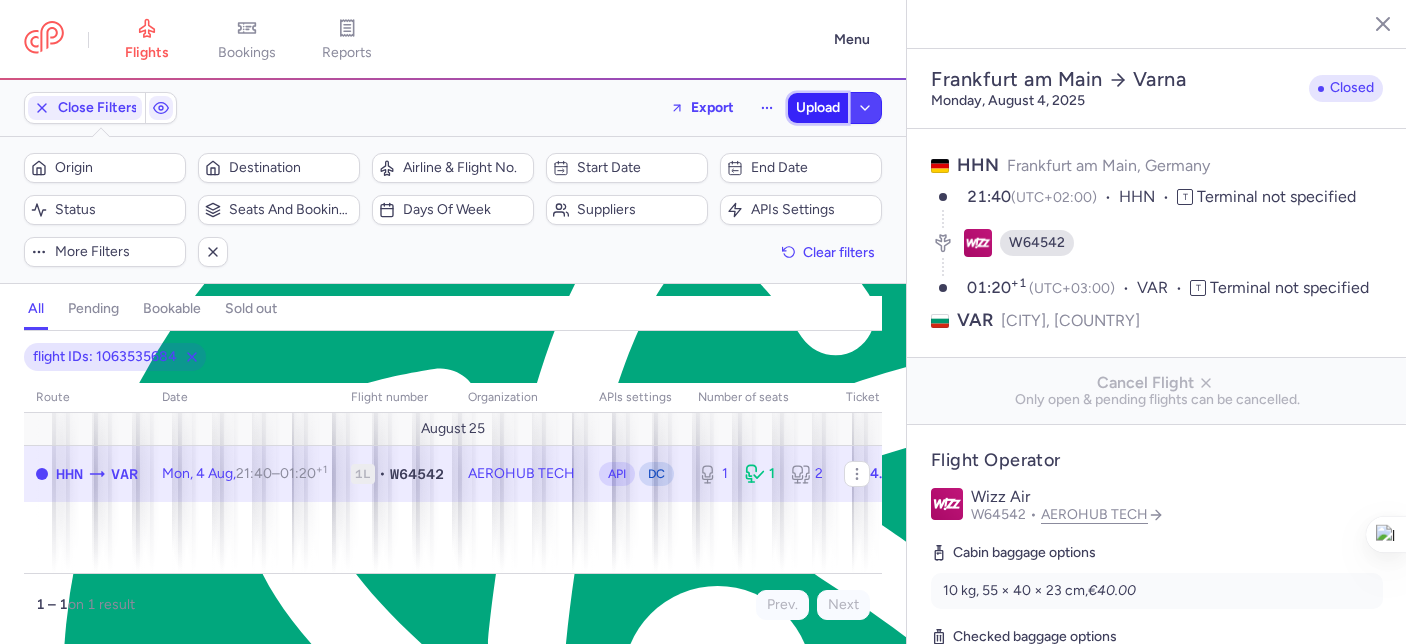 click on "Upload" at bounding box center [818, 108] 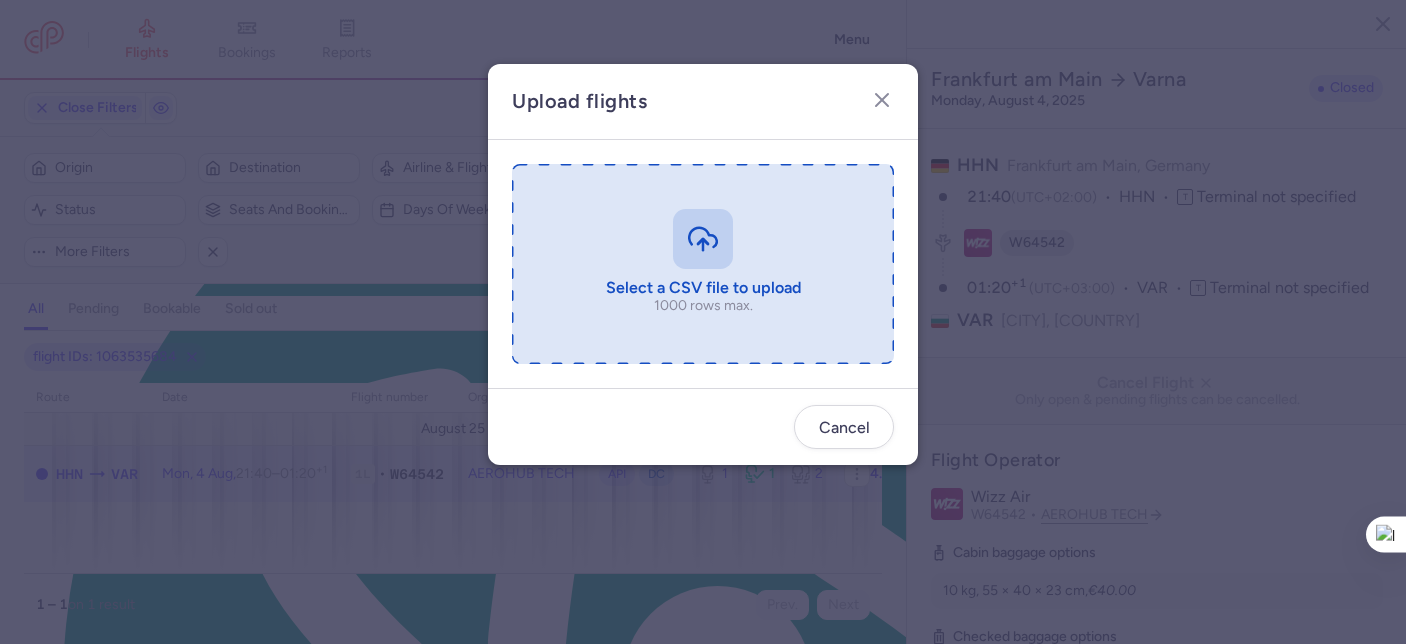 click at bounding box center [703, 264] 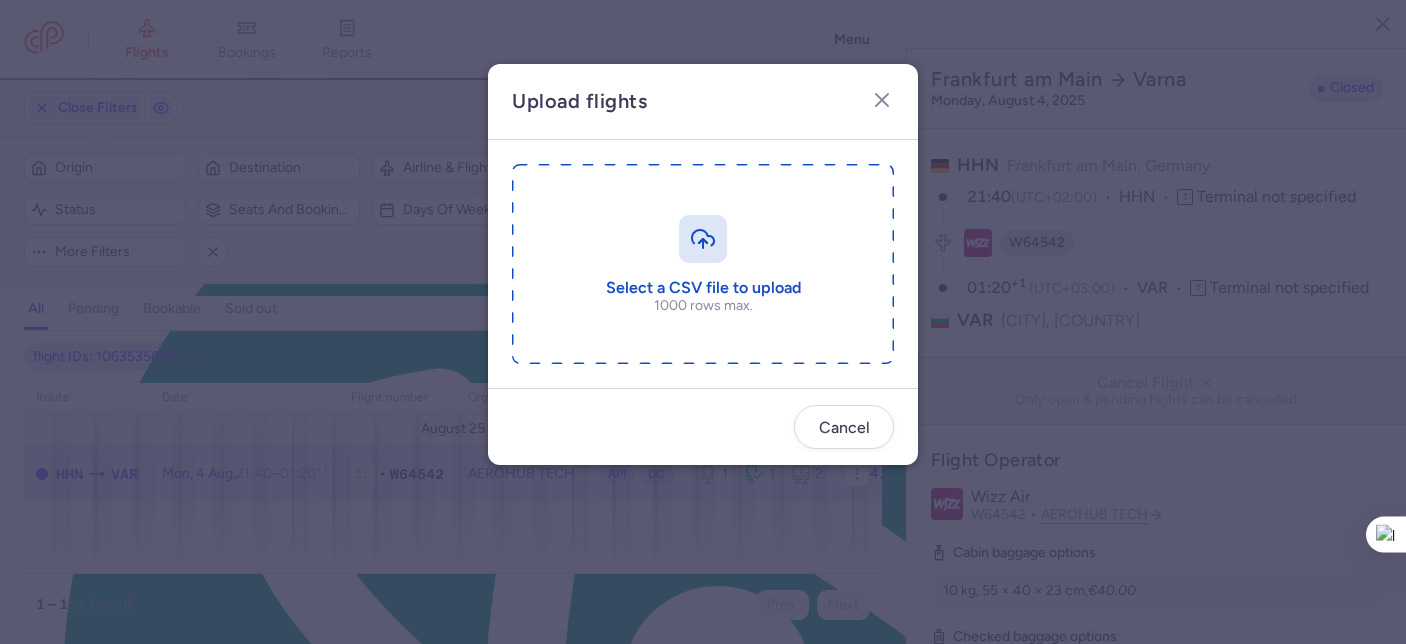 type on "C:\fakepath\export_flight_W64542_20250804,1620.csv" 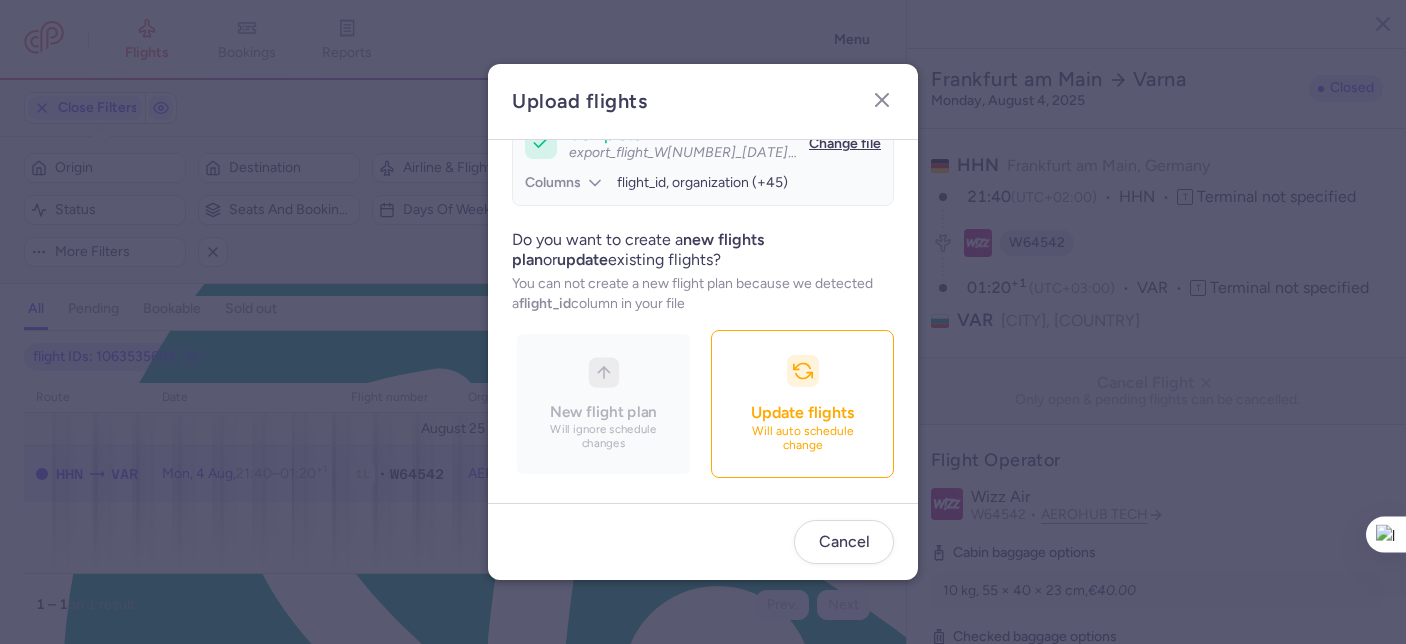 scroll, scrollTop: 215, scrollLeft: 0, axis: vertical 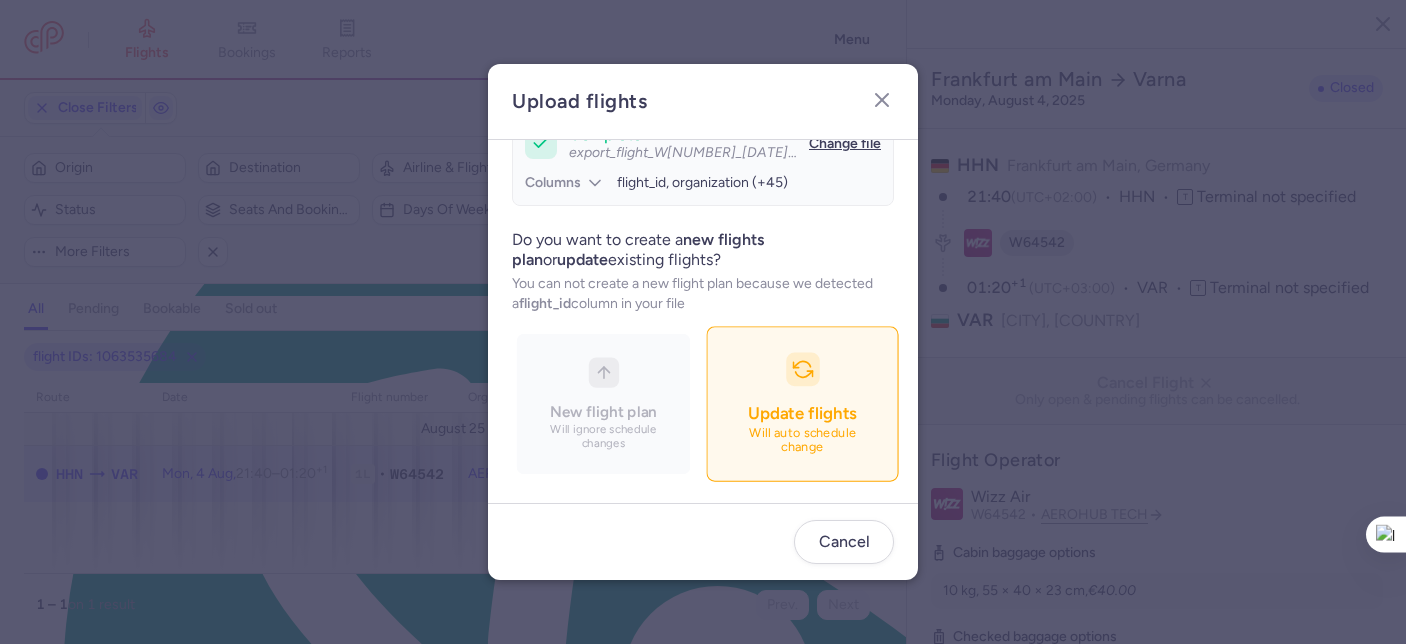drag, startPoint x: 668, startPoint y: 396, endPoint x: 670, endPoint y: 406, distance: 10.198039 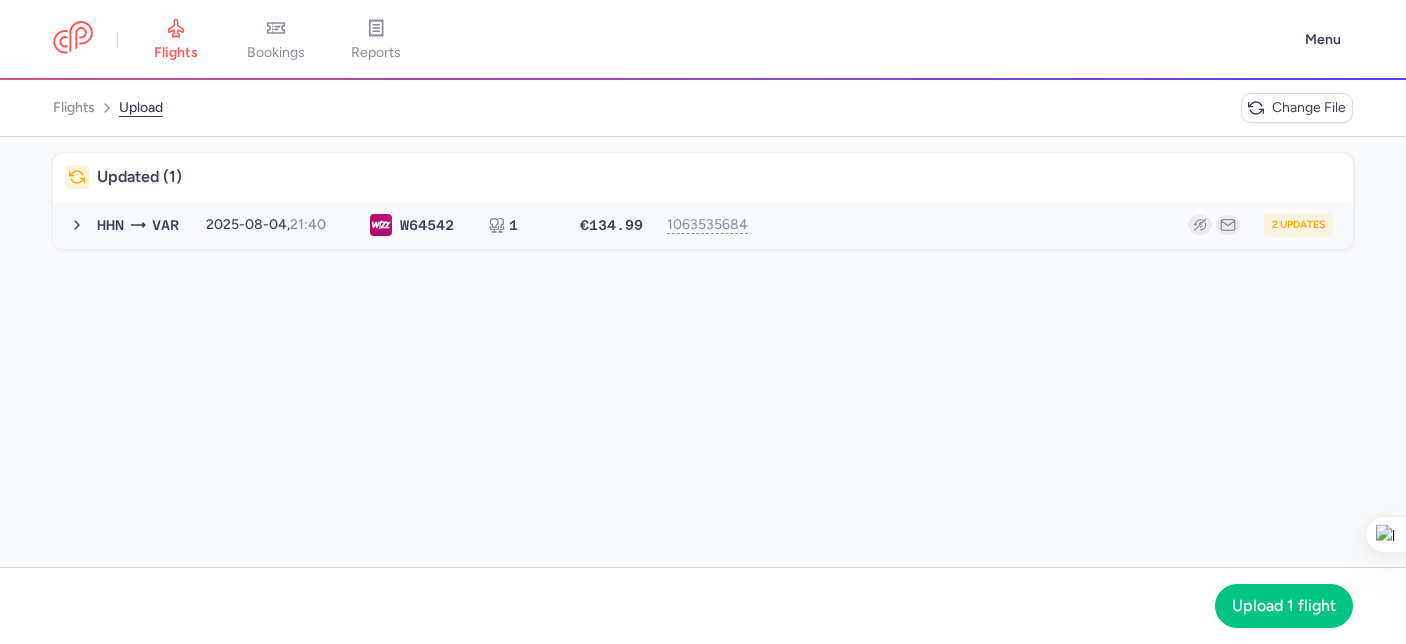 click on "2 updates" at bounding box center (1047, 225) 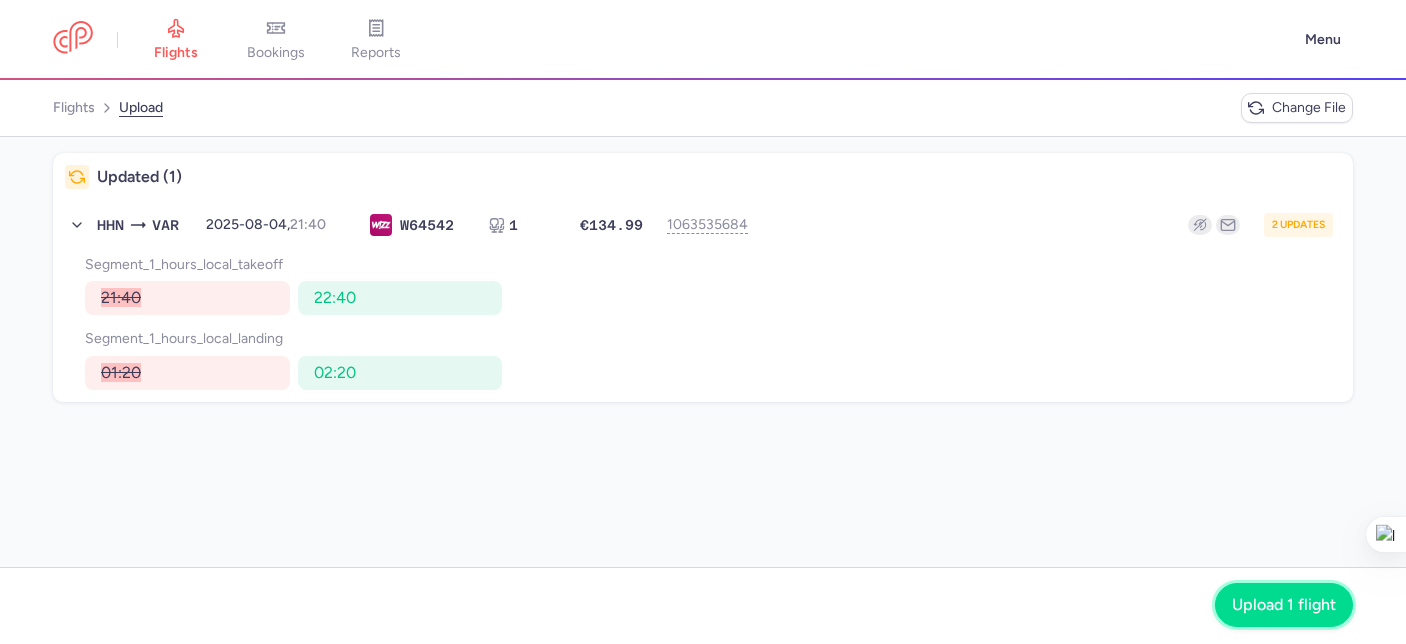 click on "Upload 1 flight" 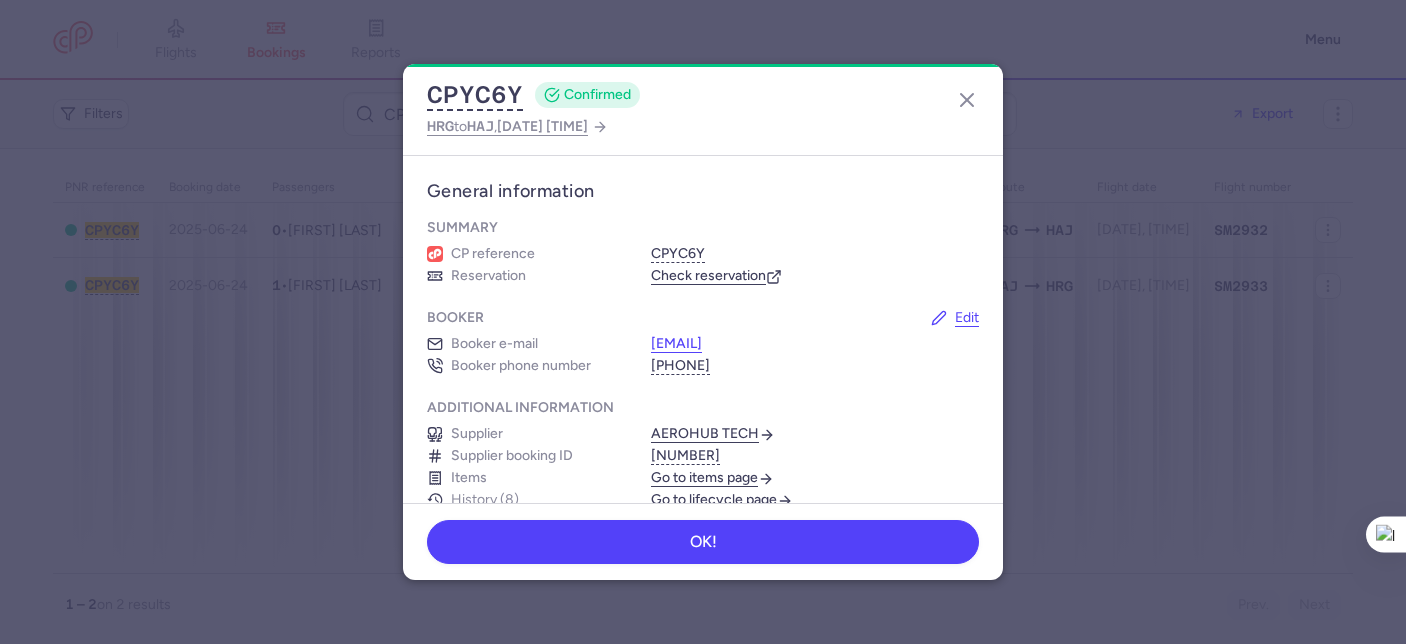 scroll, scrollTop: 0, scrollLeft: 0, axis: both 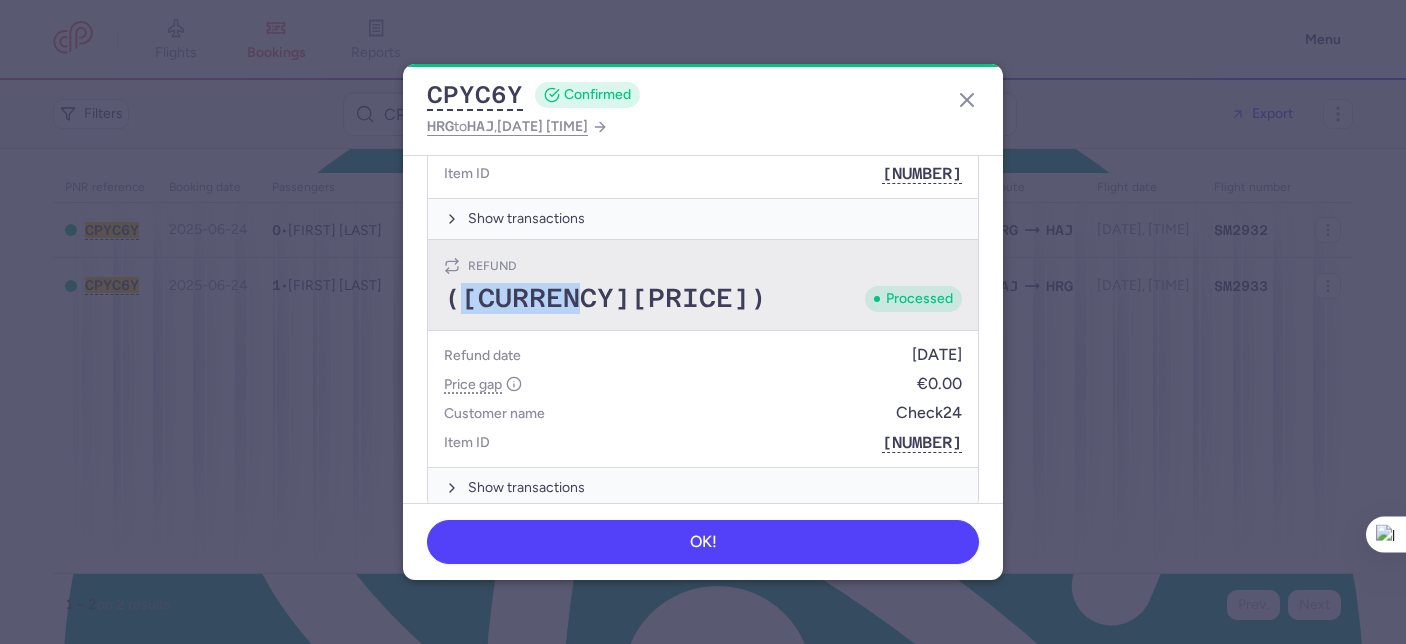 drag, startPoint x: 569, startPoint y: 299, endPoint x: 465, endPoint y: 301, distance: 104.019226 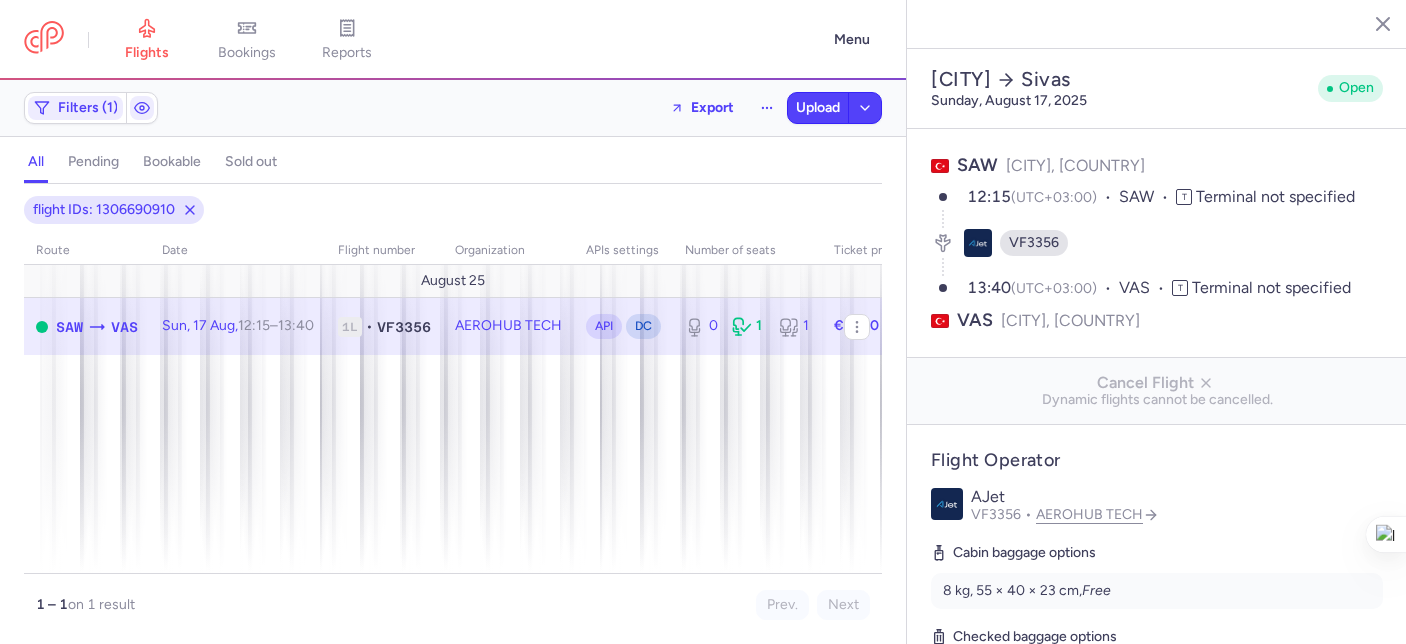 select on "days" 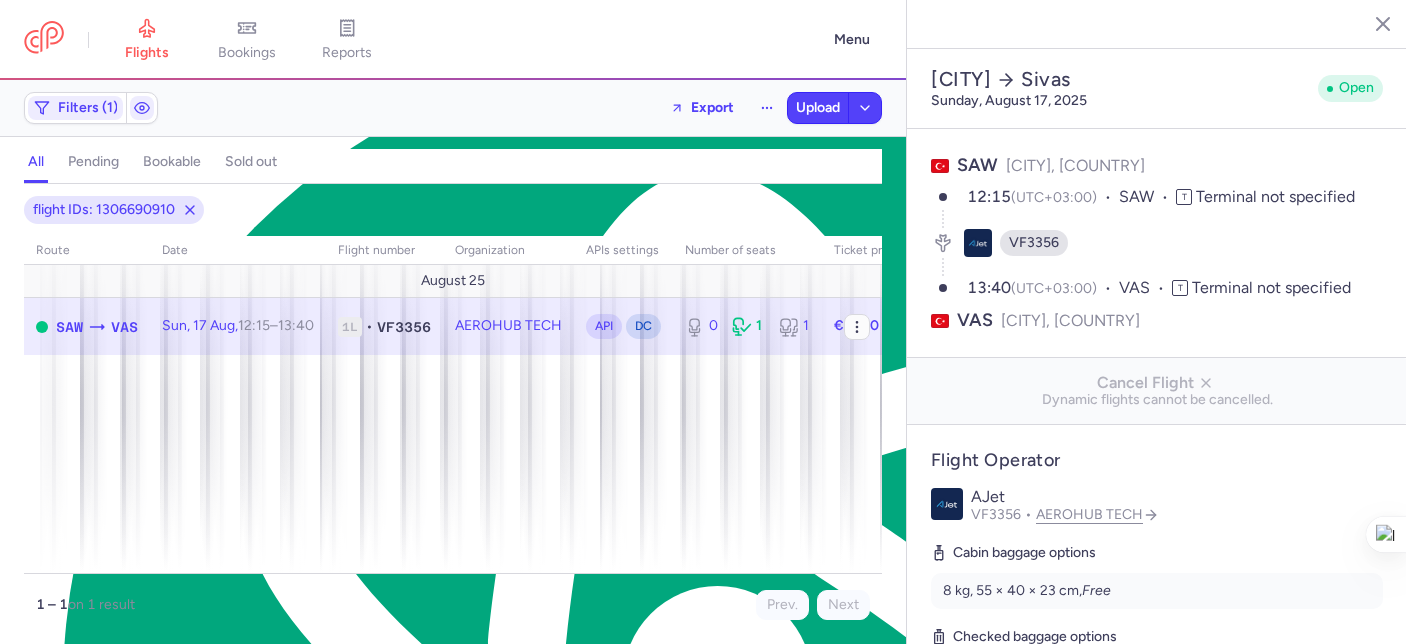 scroll, scrollTop: 34, scrollLeft: 0, axis: vertical 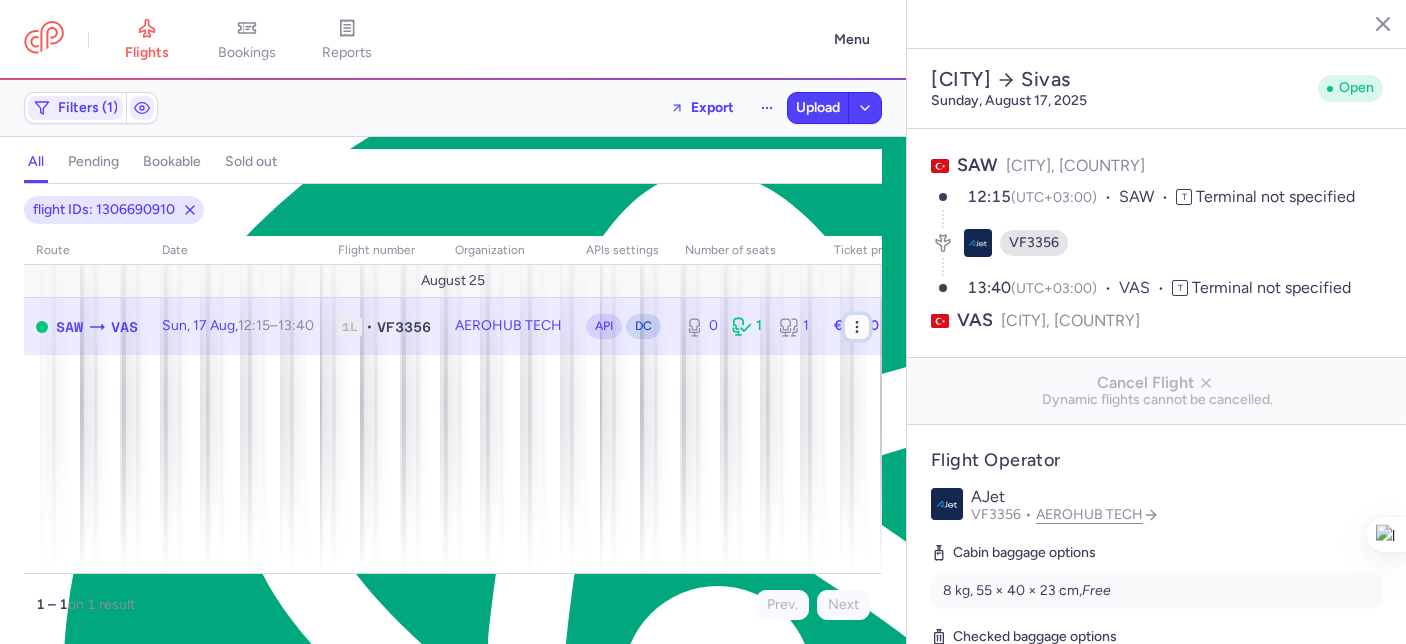 click 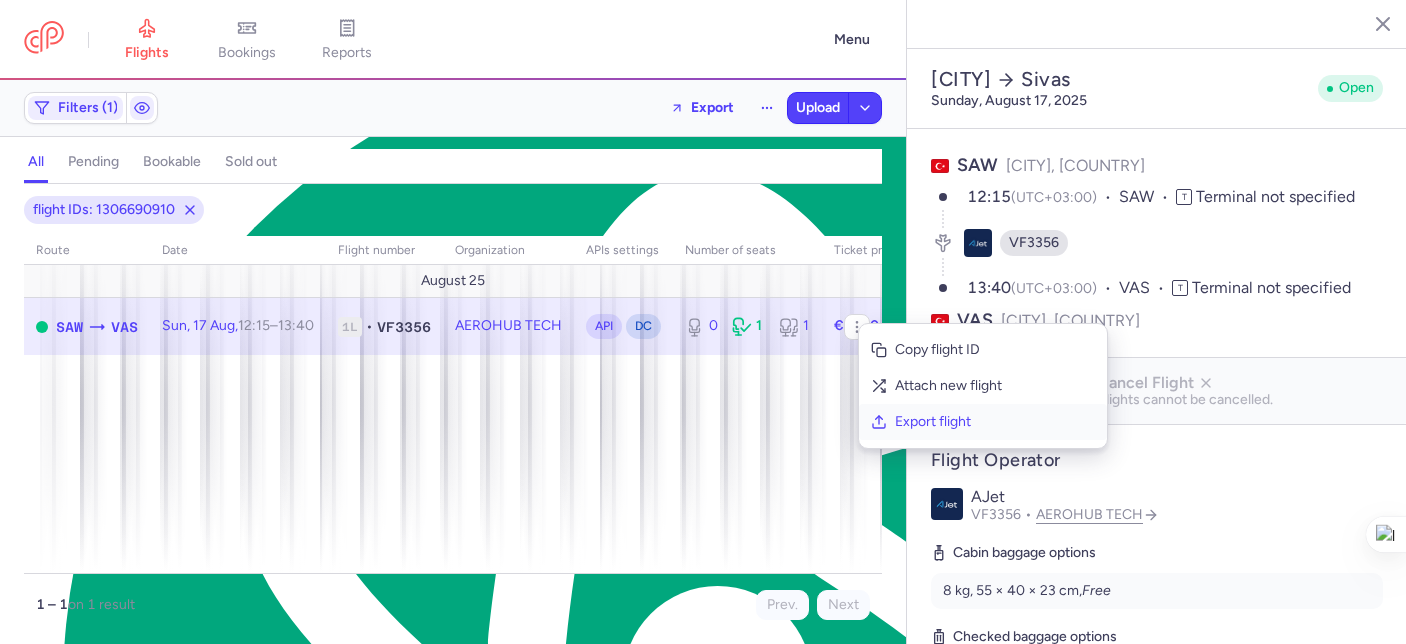 click on "Export flight" at bounding box center (995, 422) 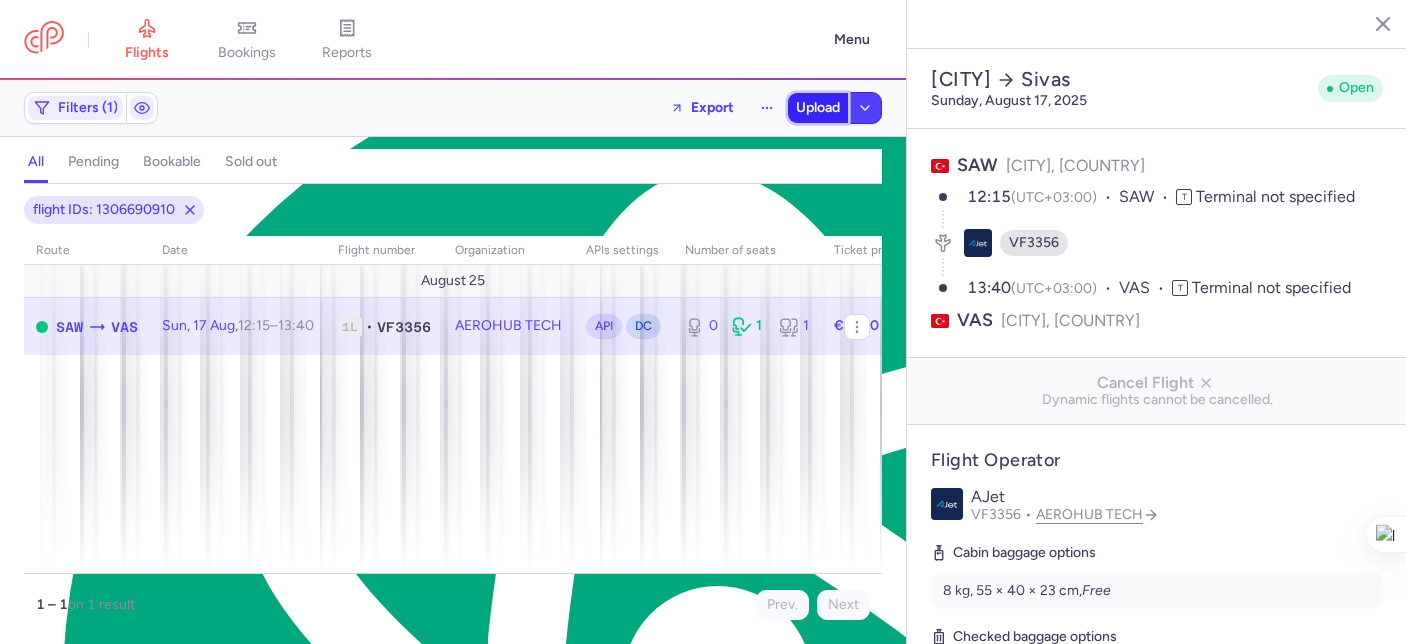 click on "Upload" at bounding box center [818, 108] 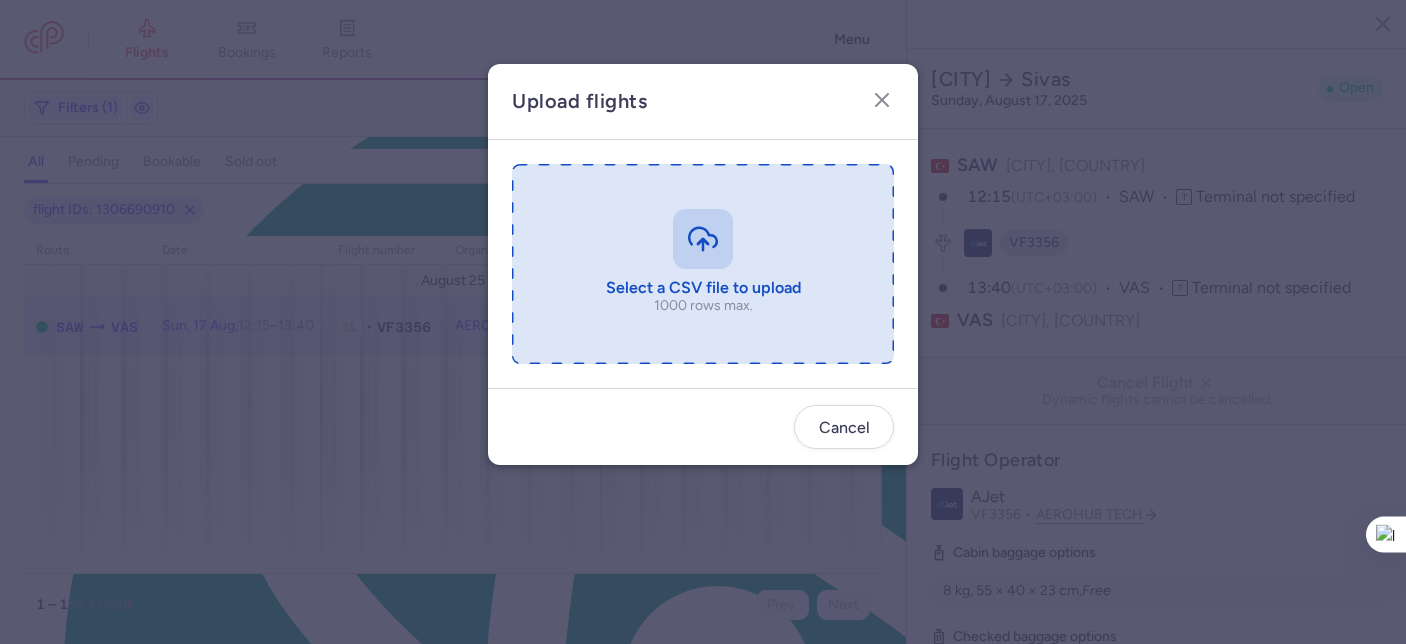 click at bounding box center (703, 264) 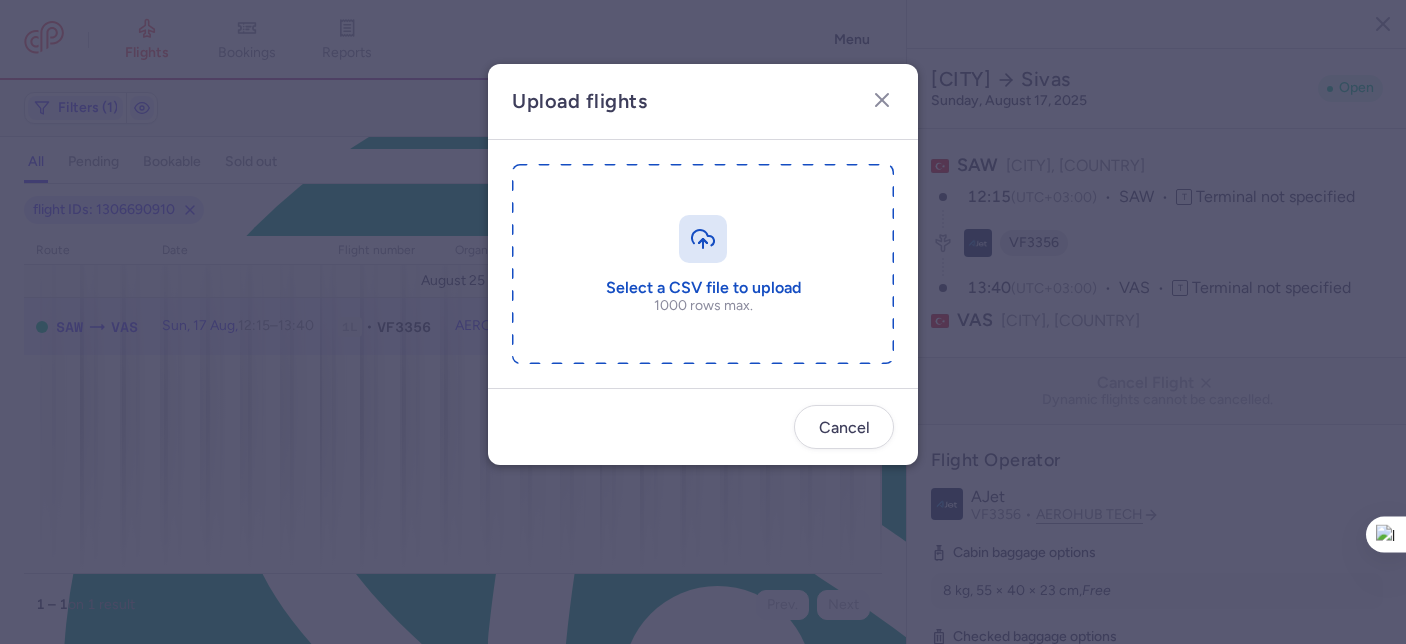 type on "C:\fakepath\export_flight_VF3356_20250804,1625.csv" 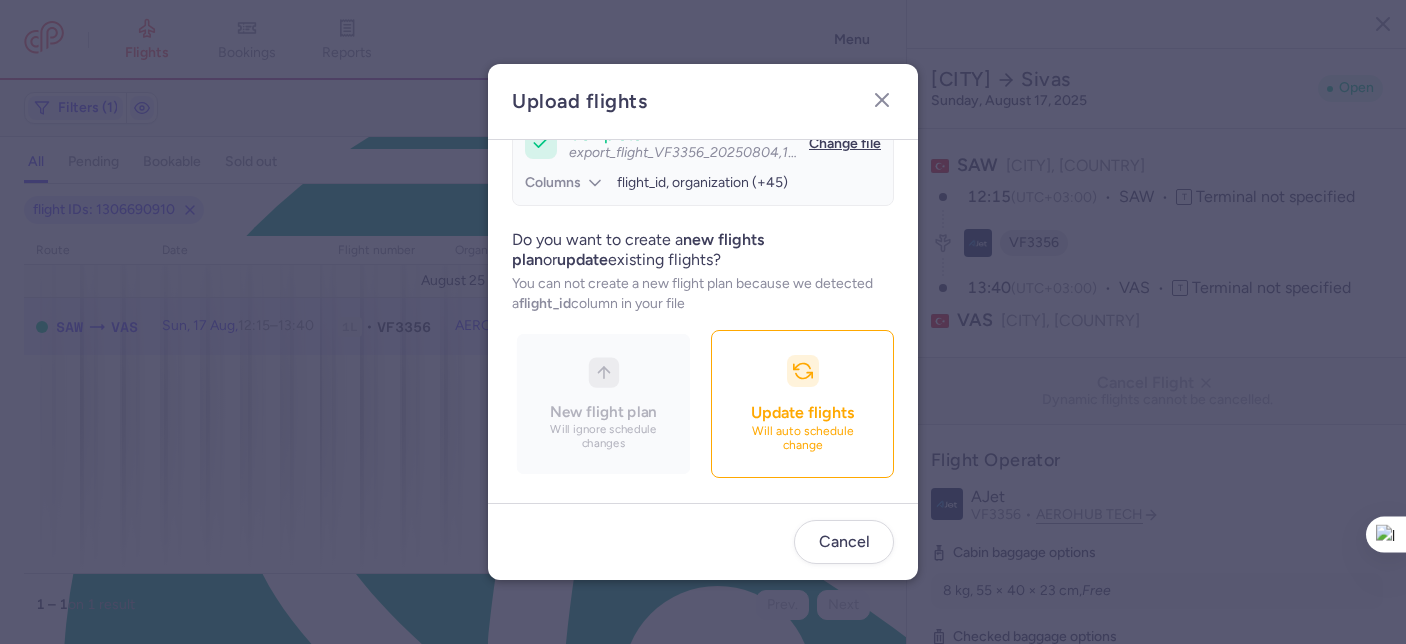 scroll, scrollTop: 215, scrollLeft: 0, axis: vertical 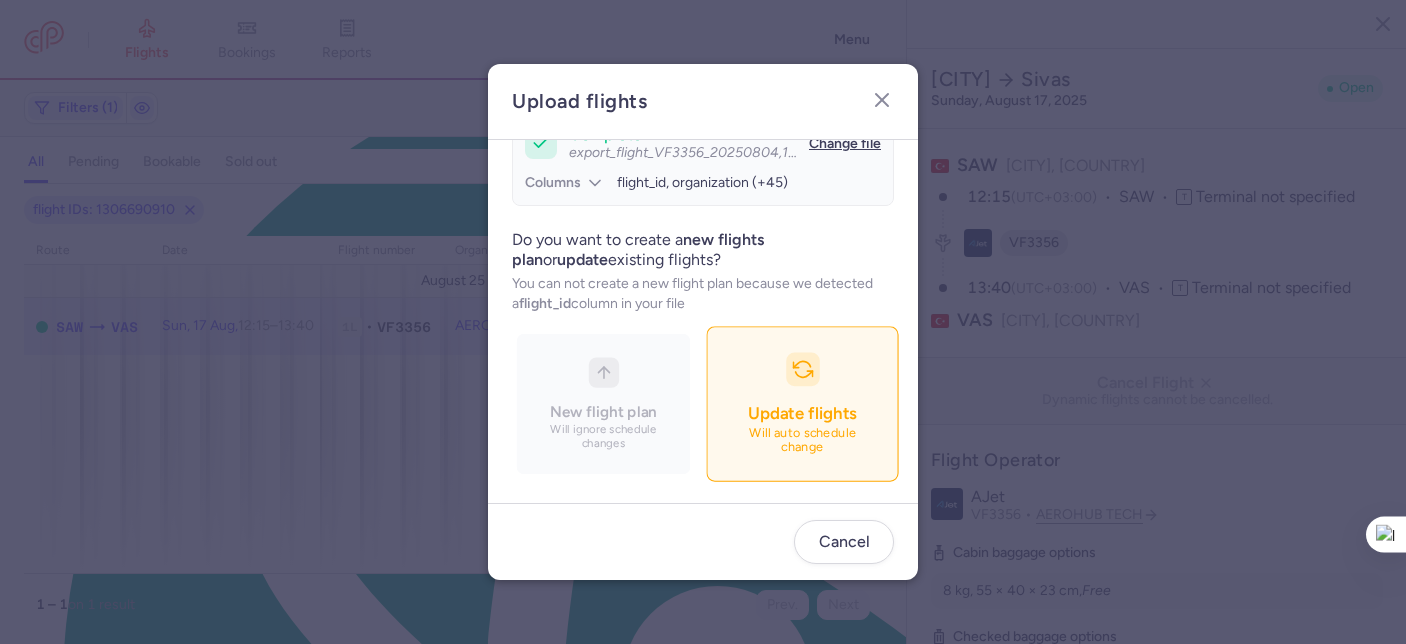click on "Will auto schedule change" at bounding box center (803, 441) 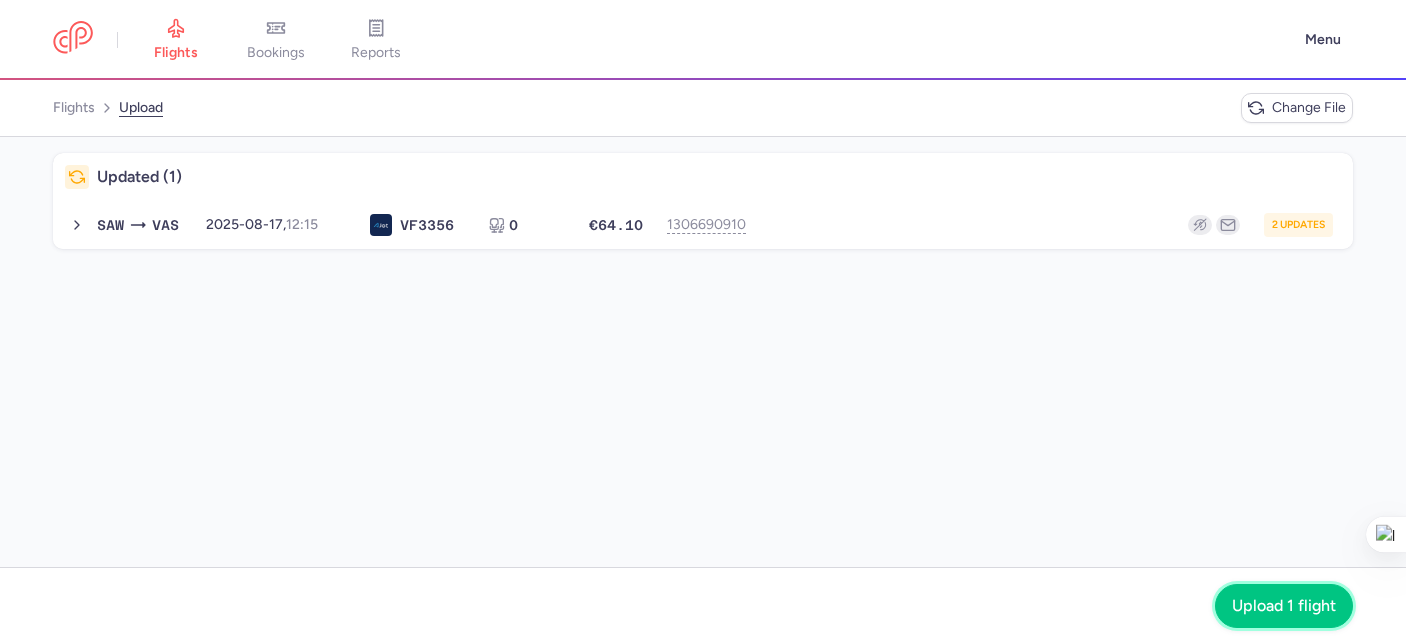drag, startPoint x: 1254, startPoint y: 596, endPoint x: 1005, endPoint y: 402, distance: 315.6533 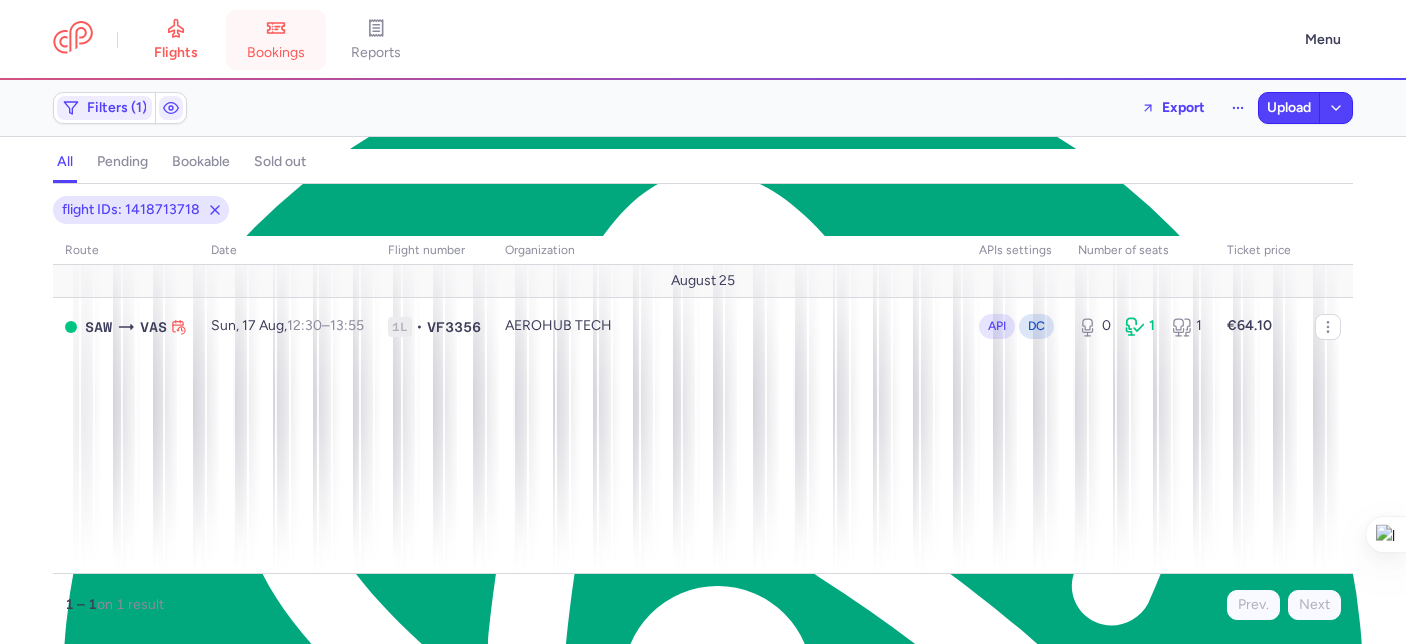 click on "bookings" at bounding box center [276, 53] 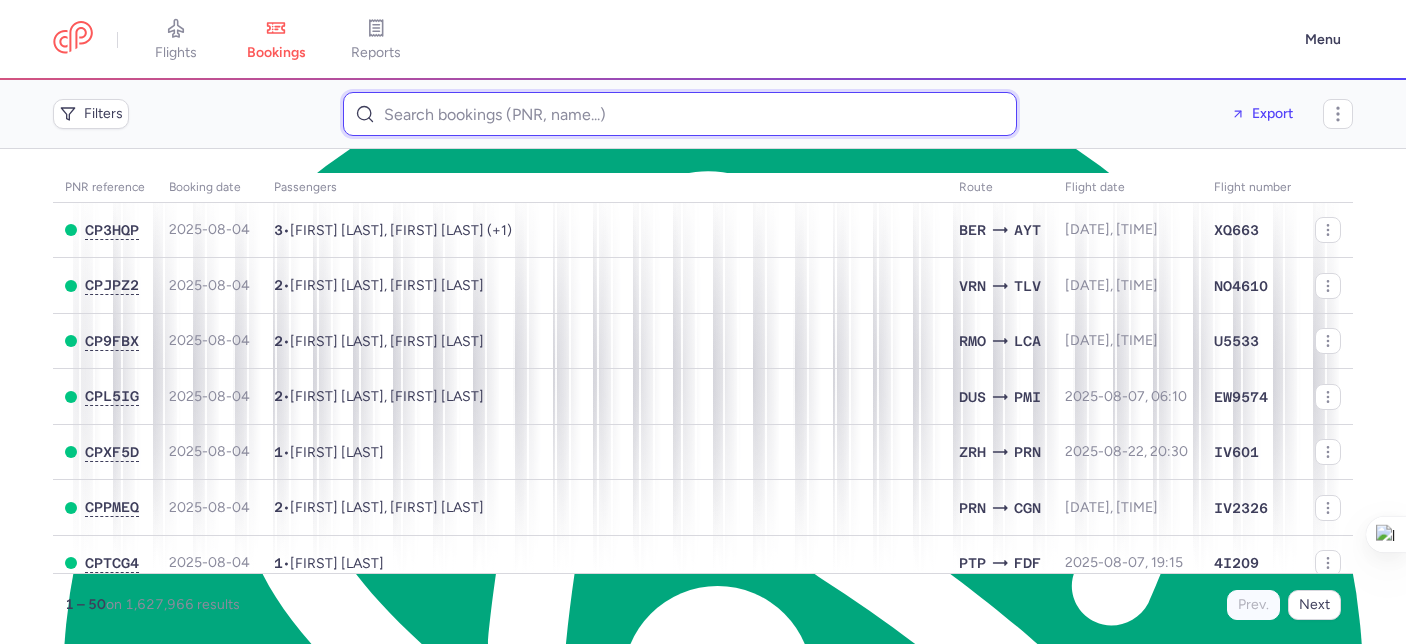 click at bounding box center [680, 114] 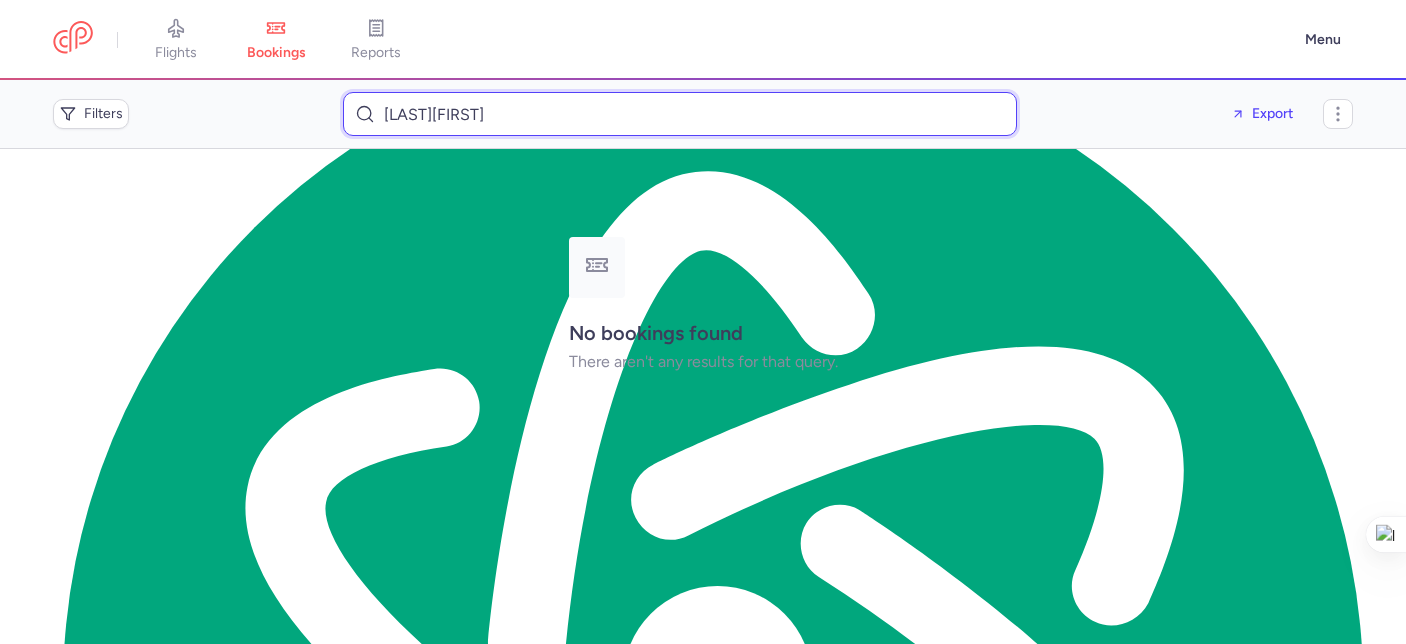 click on "[LAST][FIRST]" at bounding box center (680, 114) 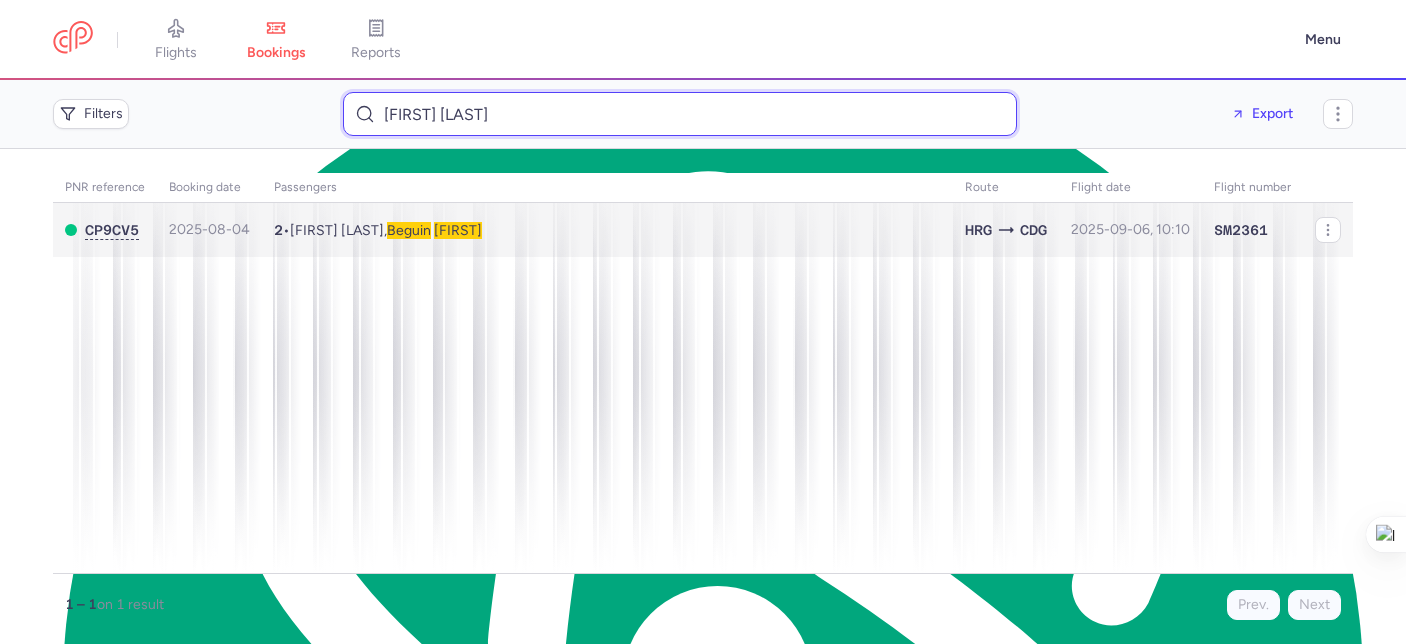 type on "[FIRST] [LAST]" 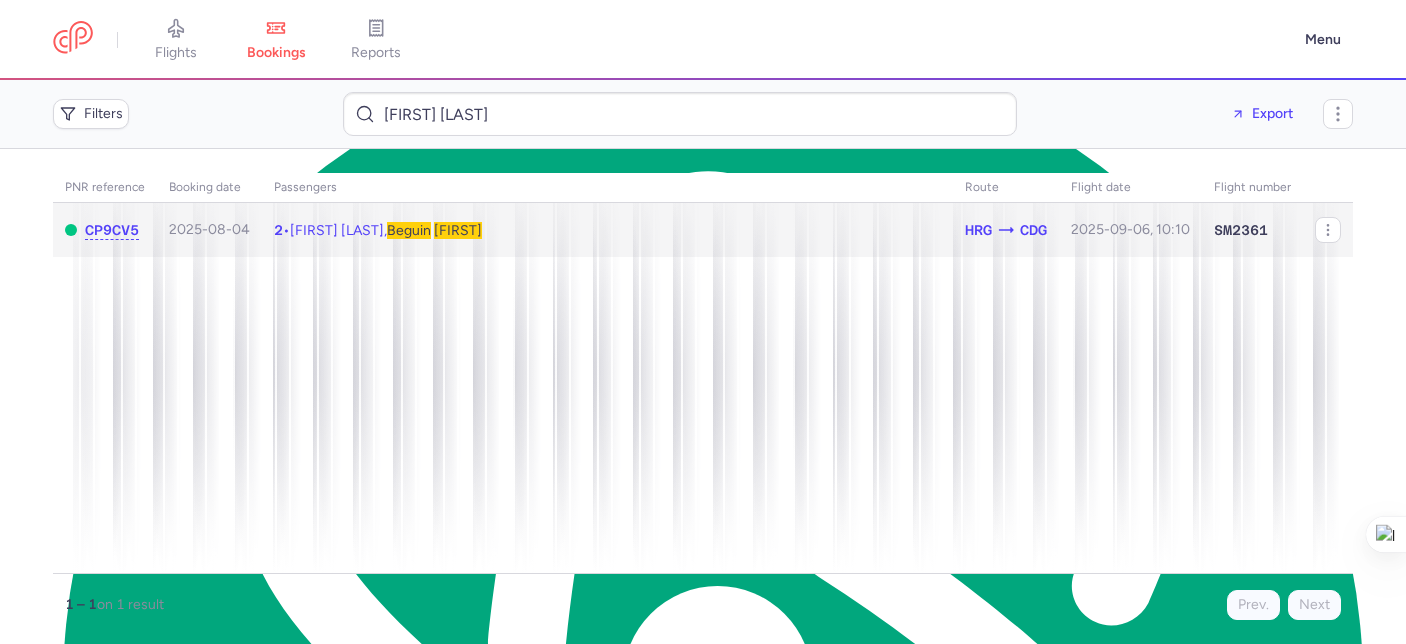 click on "2  •  [FIRST] [LAST],  [FIRST]   [LAST]" 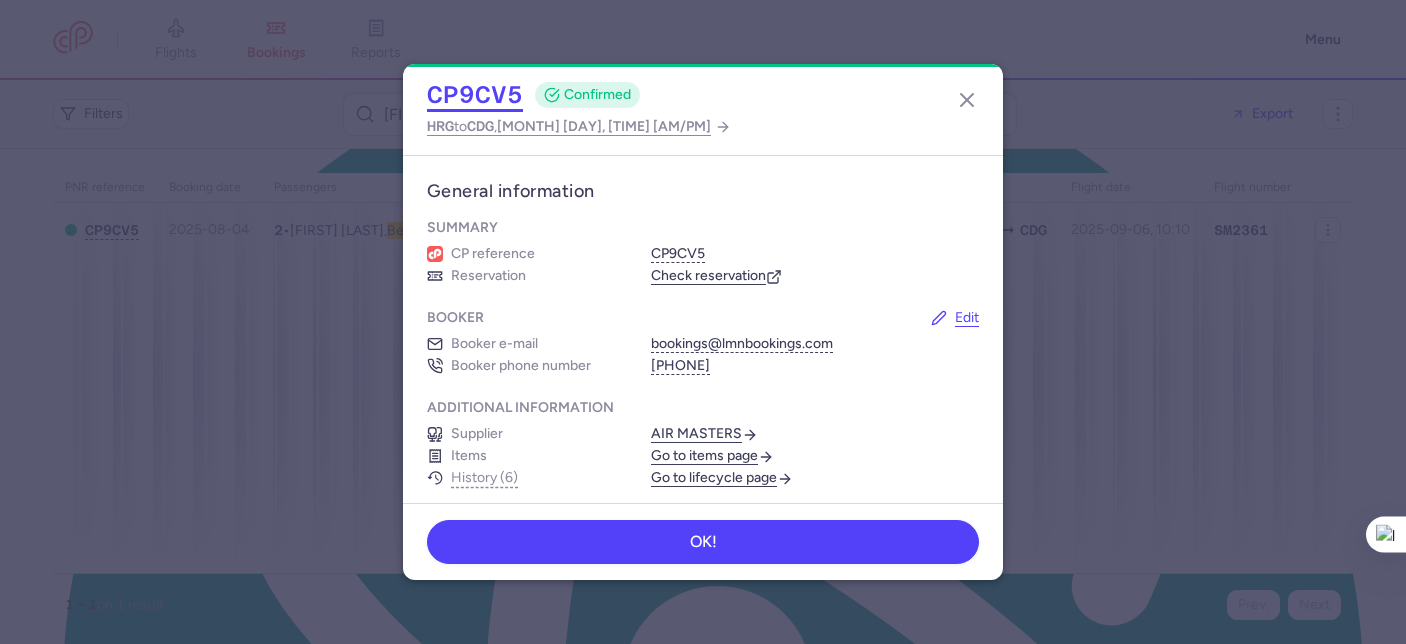 click on "CP9CV5" 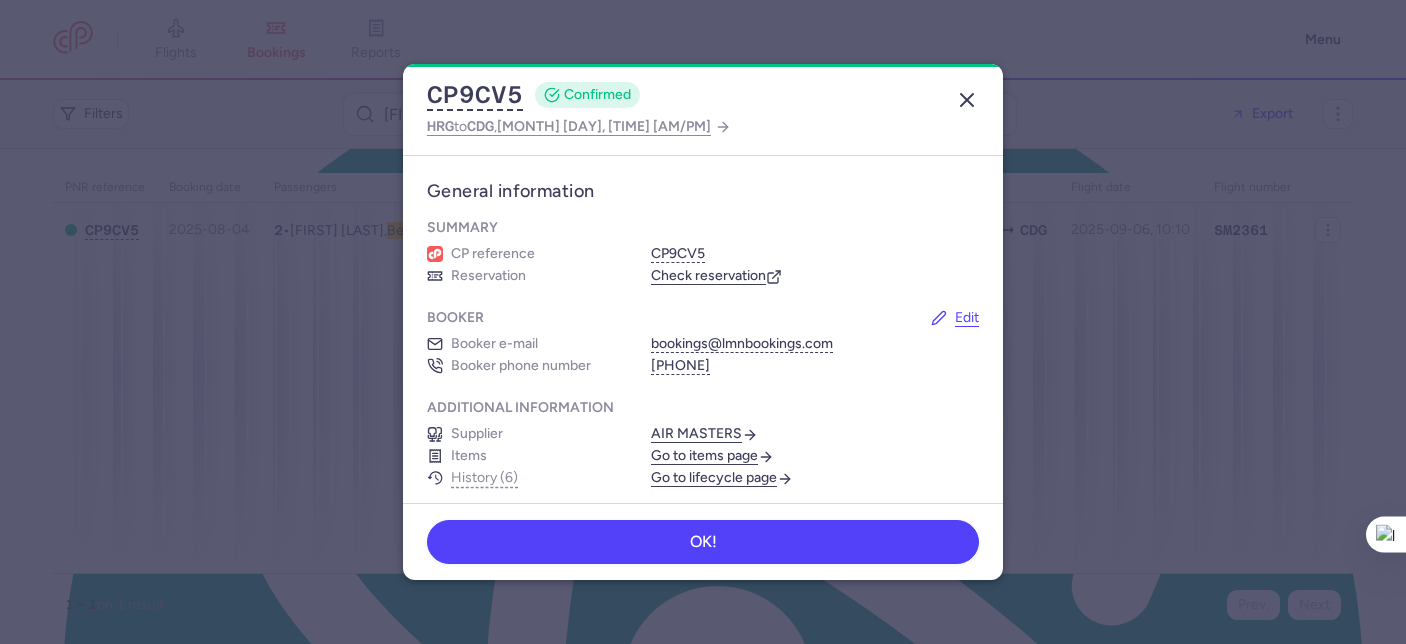 click 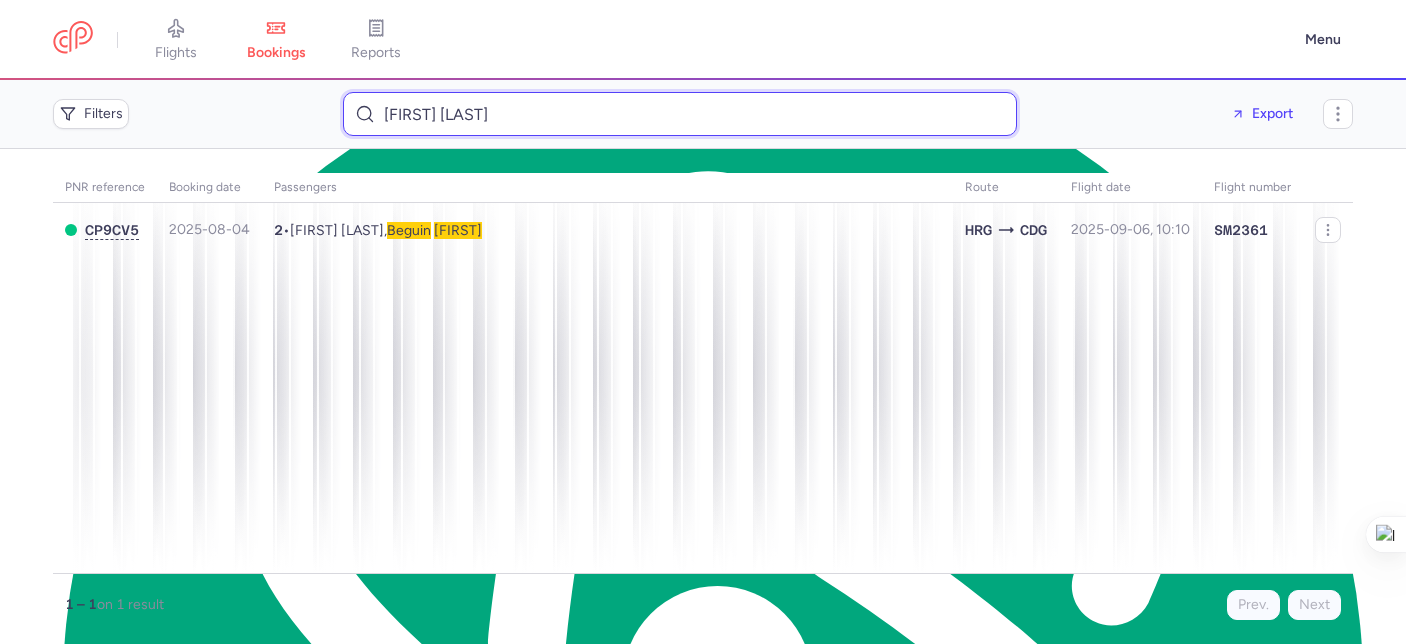 type on "IE" 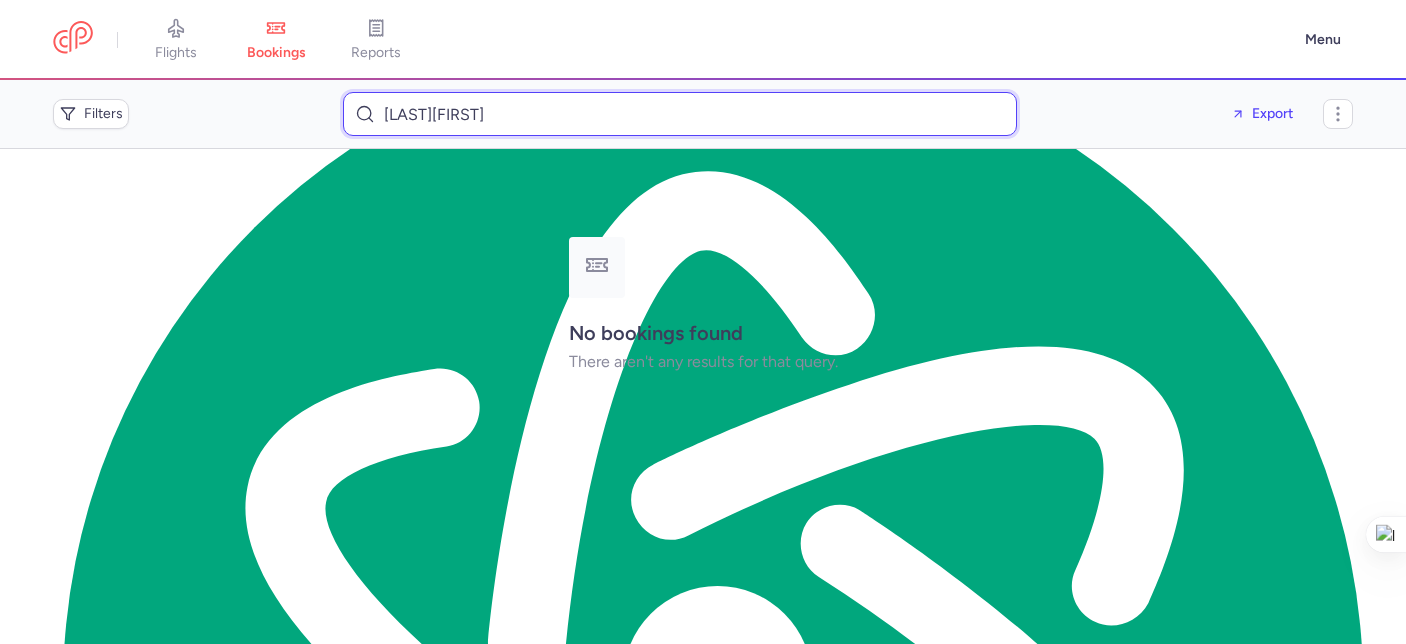 drag, startPoint x: 457, startPoint y: 114, endPoint x: 490, endPoint y: 148, distance: 47.38143 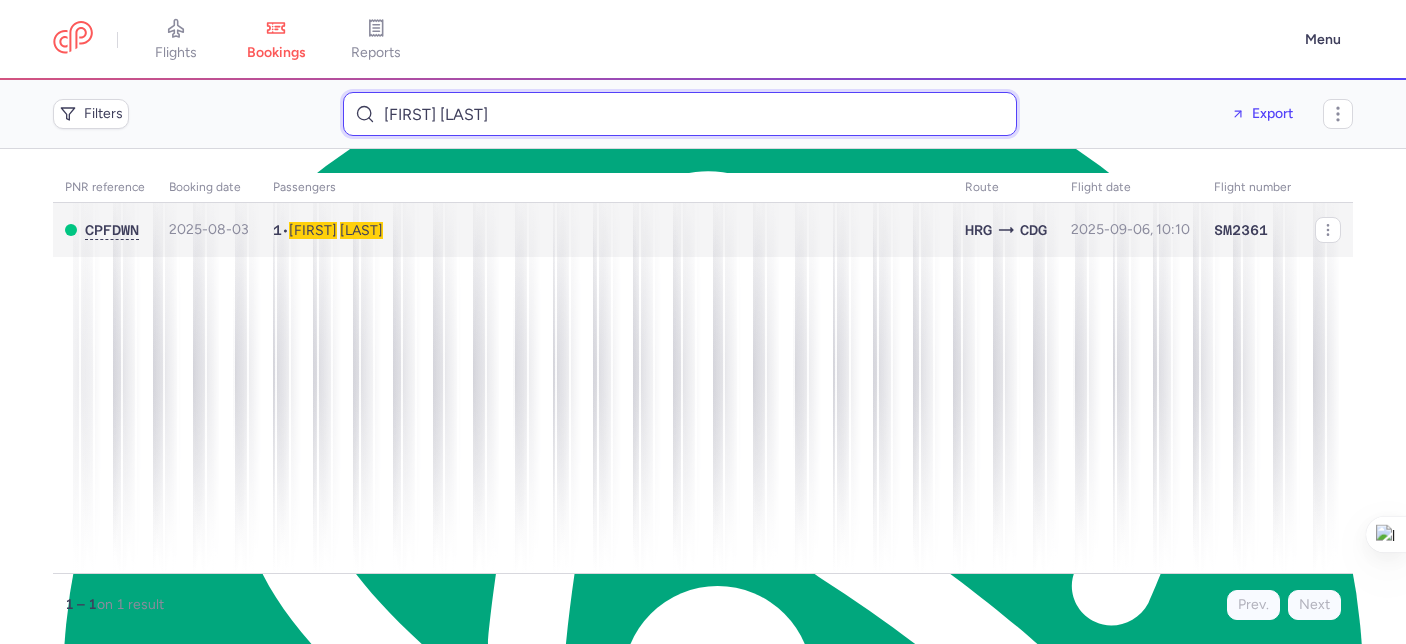 type on "BEGHAIN ALEXANDRE" 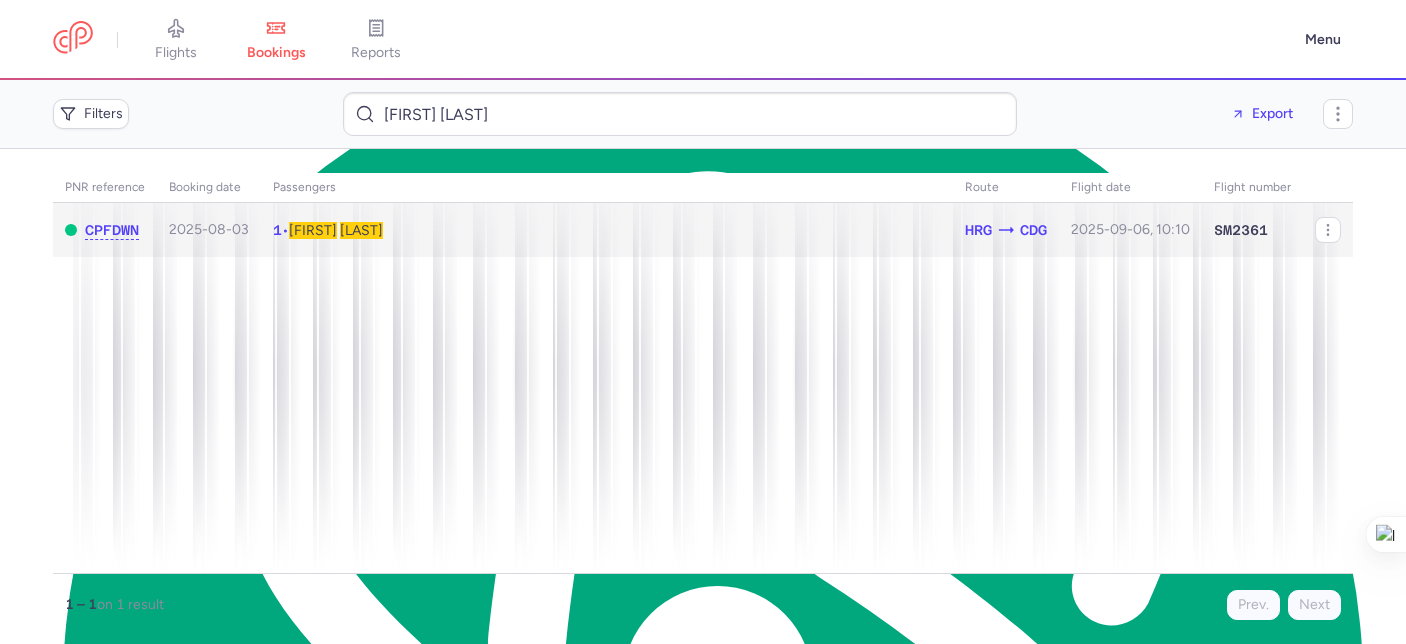 click on "1  •  Alexandre   BEGHAIN" 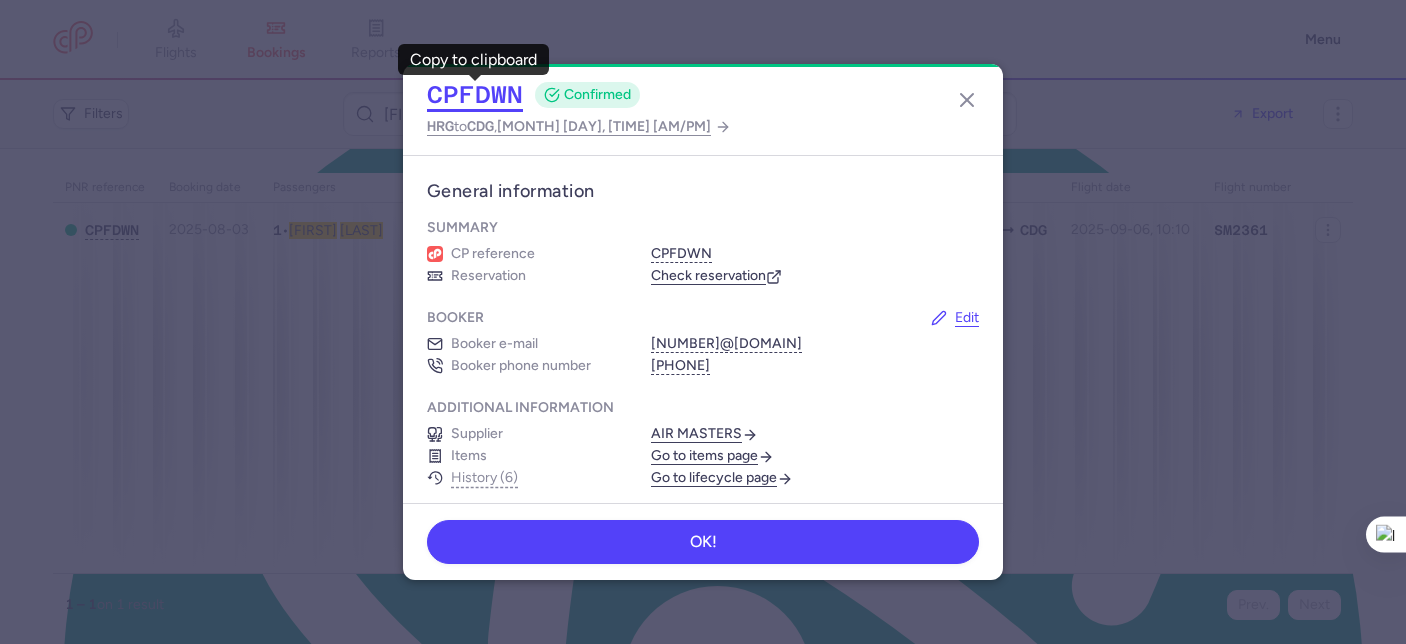 click on "CPFDWN" 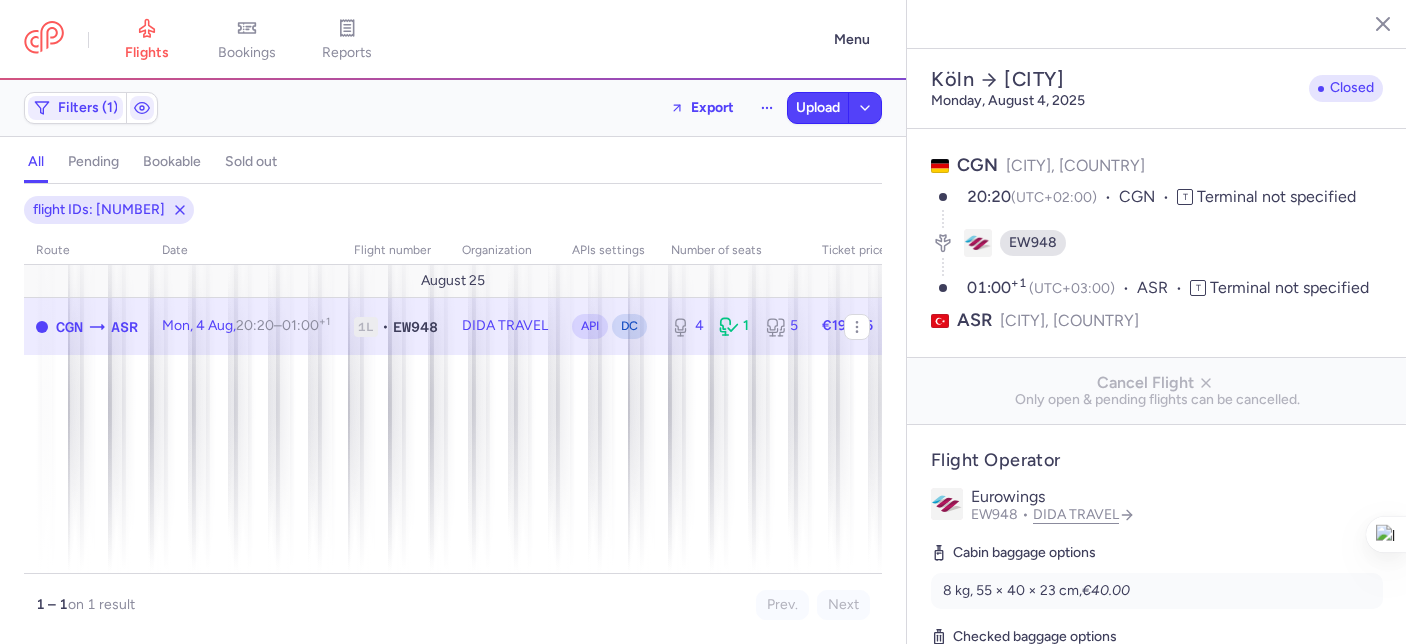 select on "days" 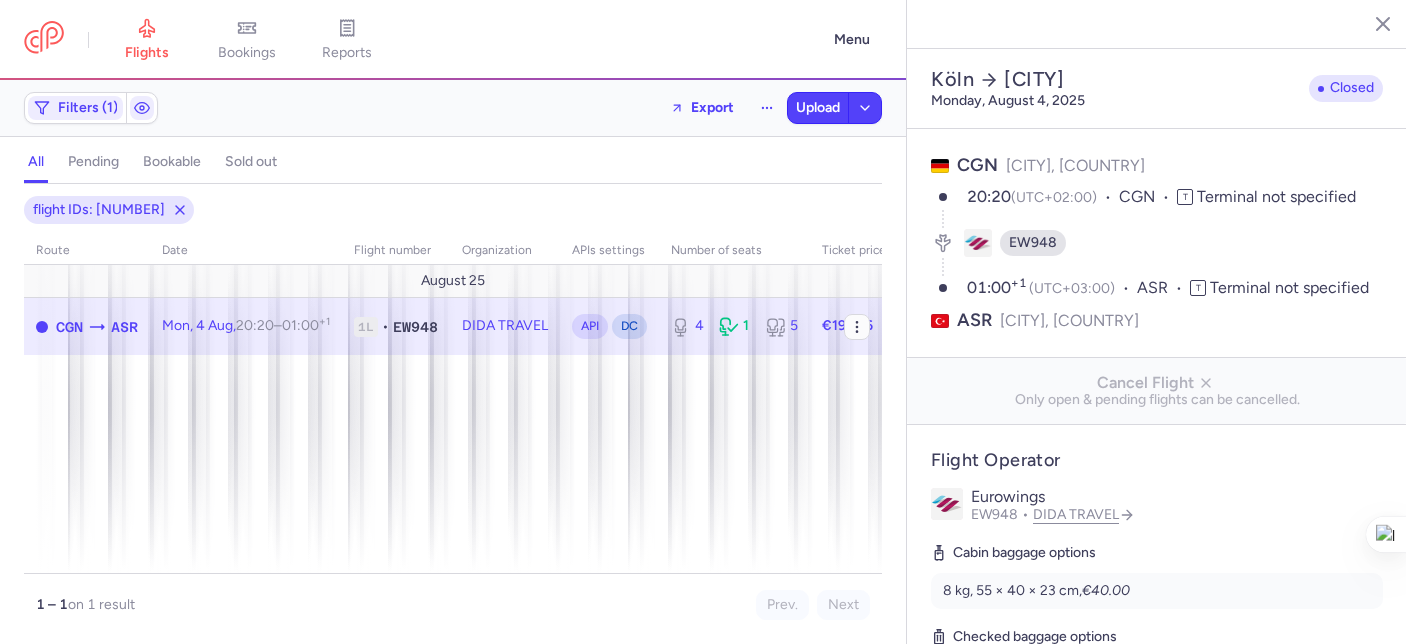 scroll, scrollTop: 0, scrollLeft: 0, axis: both 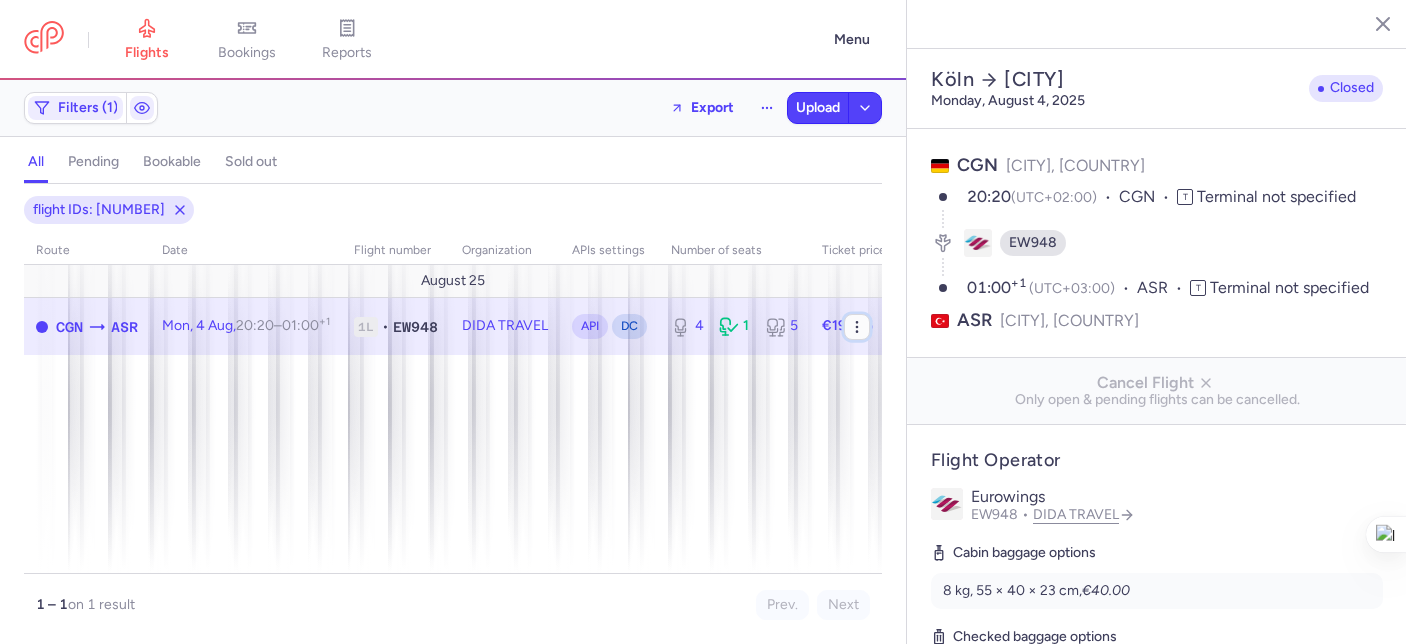 click 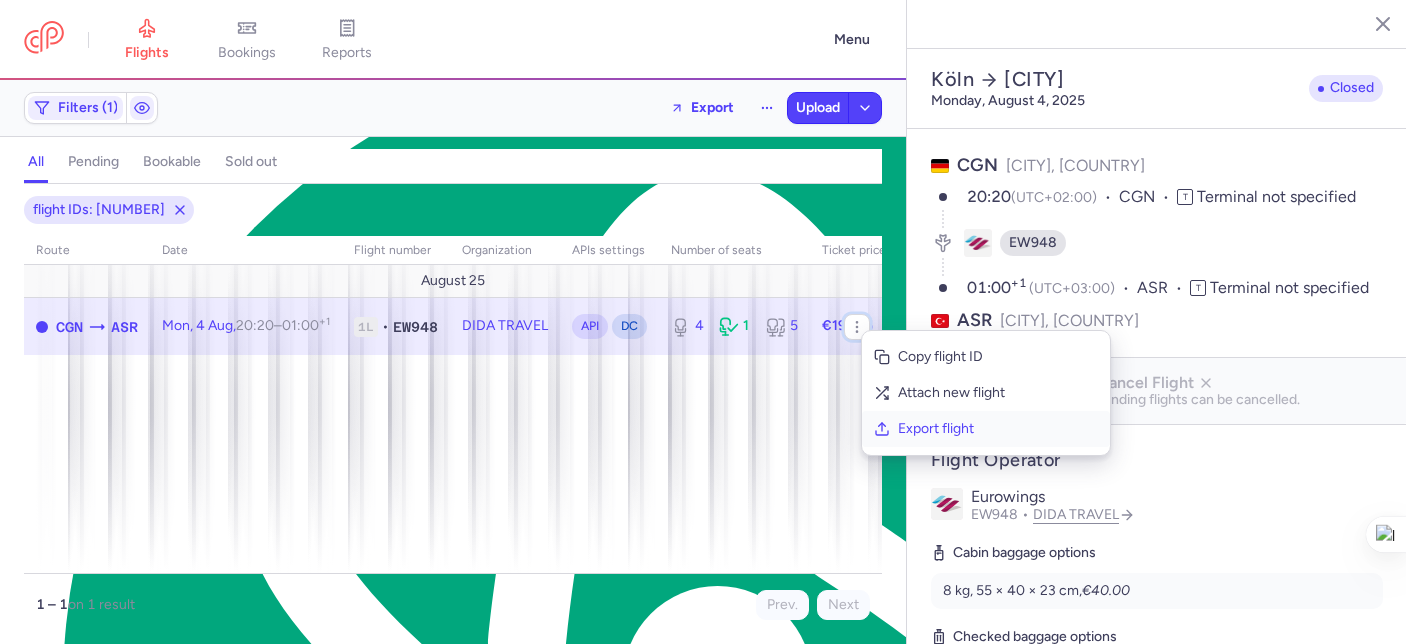 scroll, scrollTop: 34, scrollLeft: 0, axis: vertical 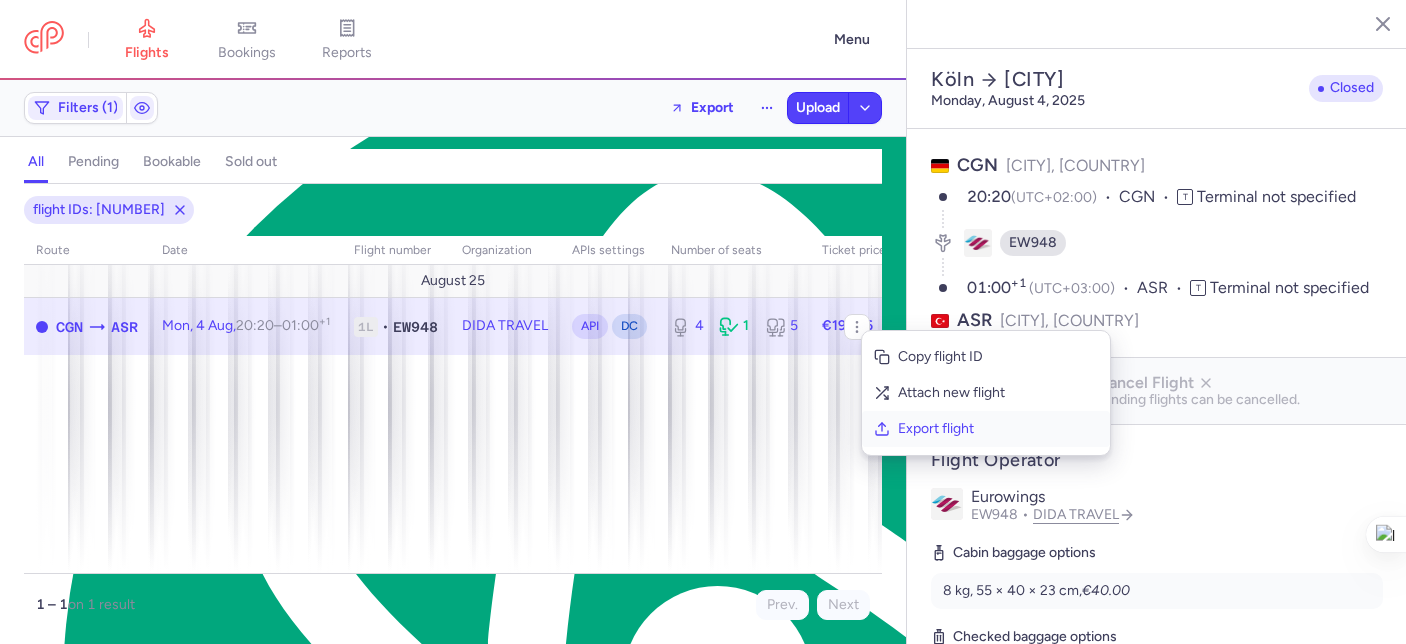 click on "Export flight" at bounding box center [998, 429] 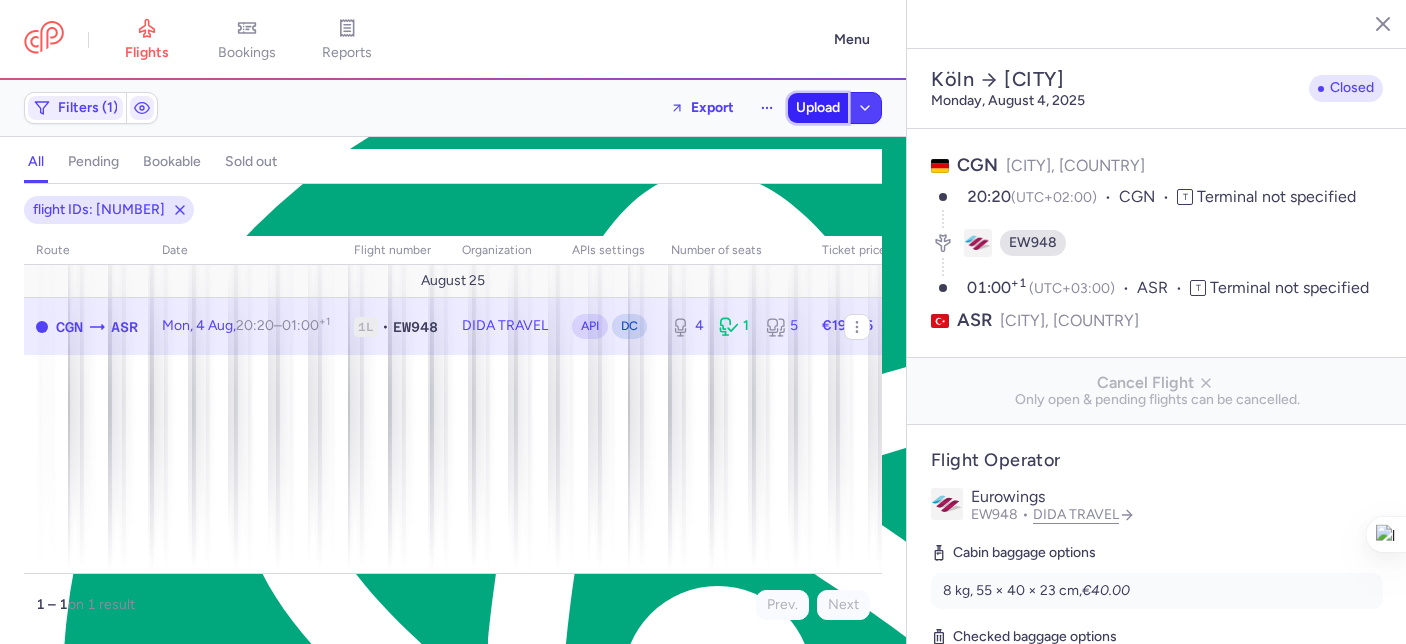 click on "Upload" at bounding box center [818, 108] 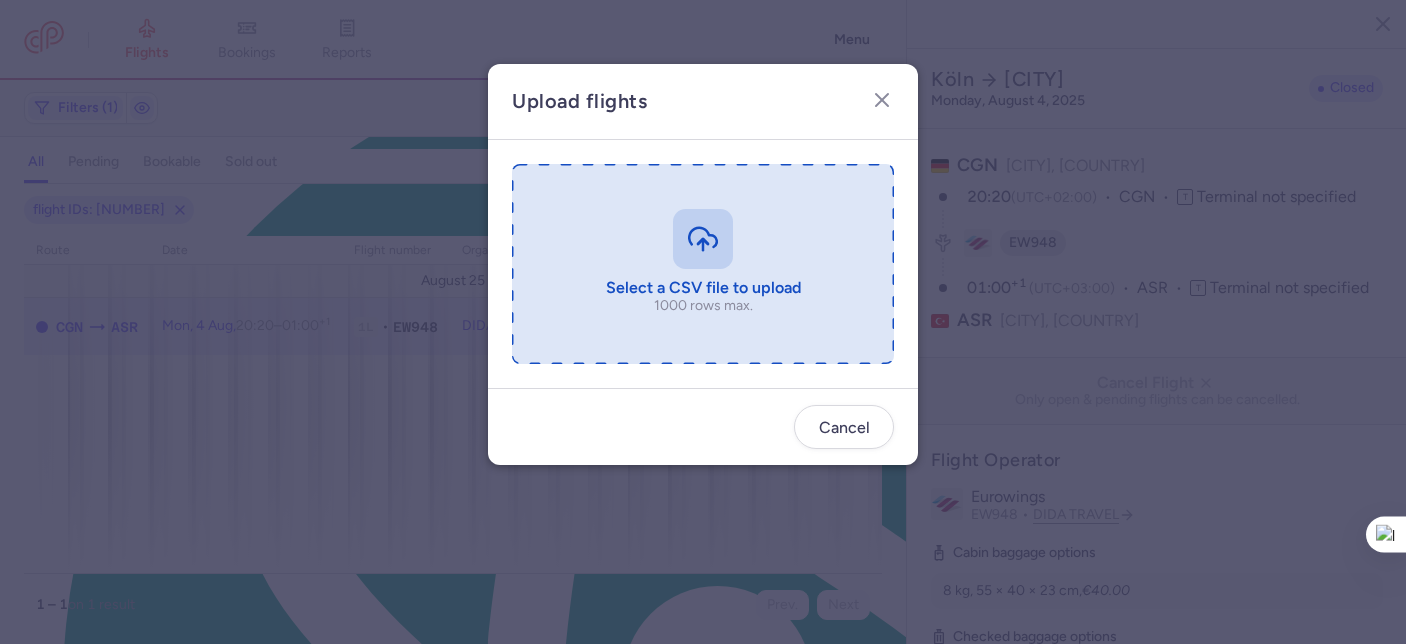 click at bounding box center (703, 264) 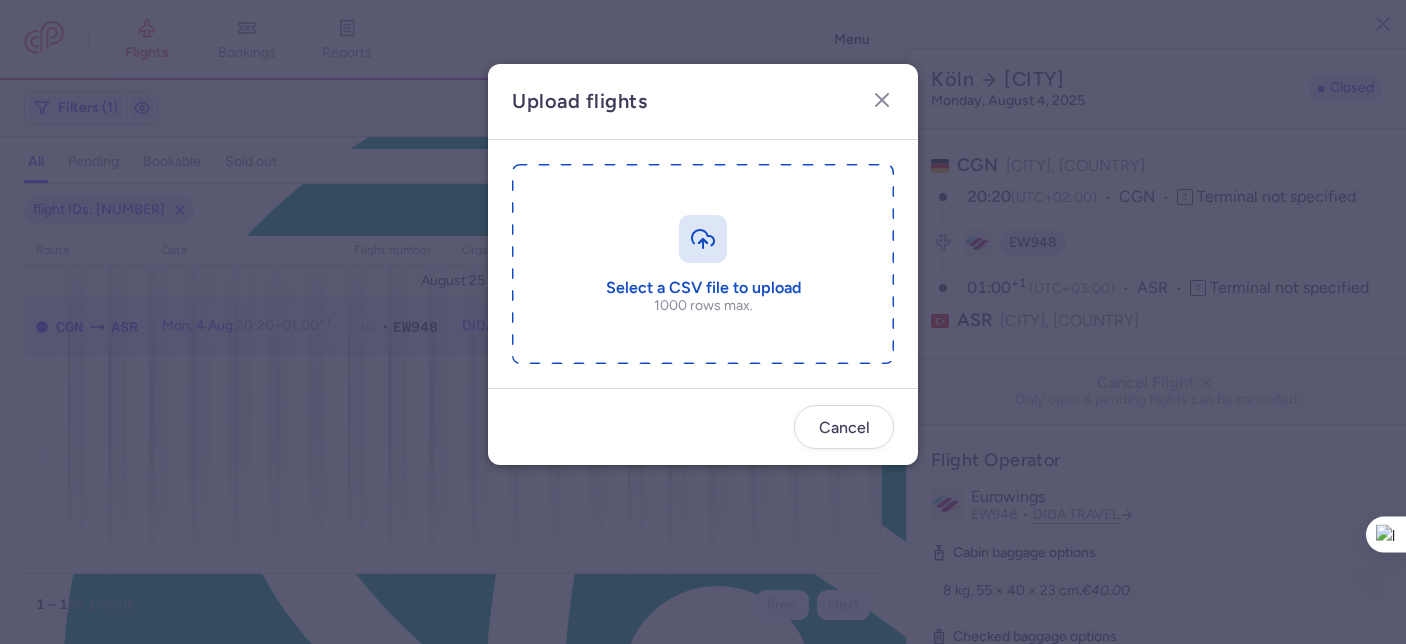 type on "C:\fakepath\export_flight_EW948_[YEAR][MONTH][DAY],1633.csv" 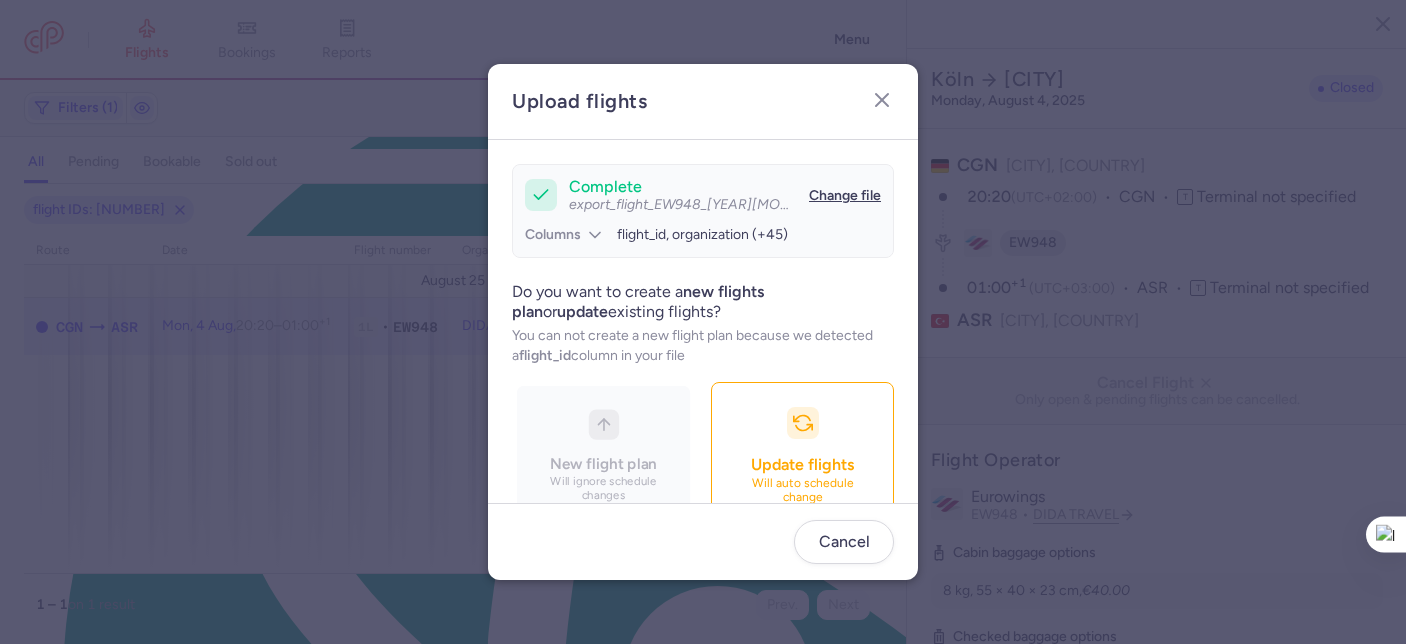 scroll, scrollTop: 215, scrollLeft: 0, axis: vertical 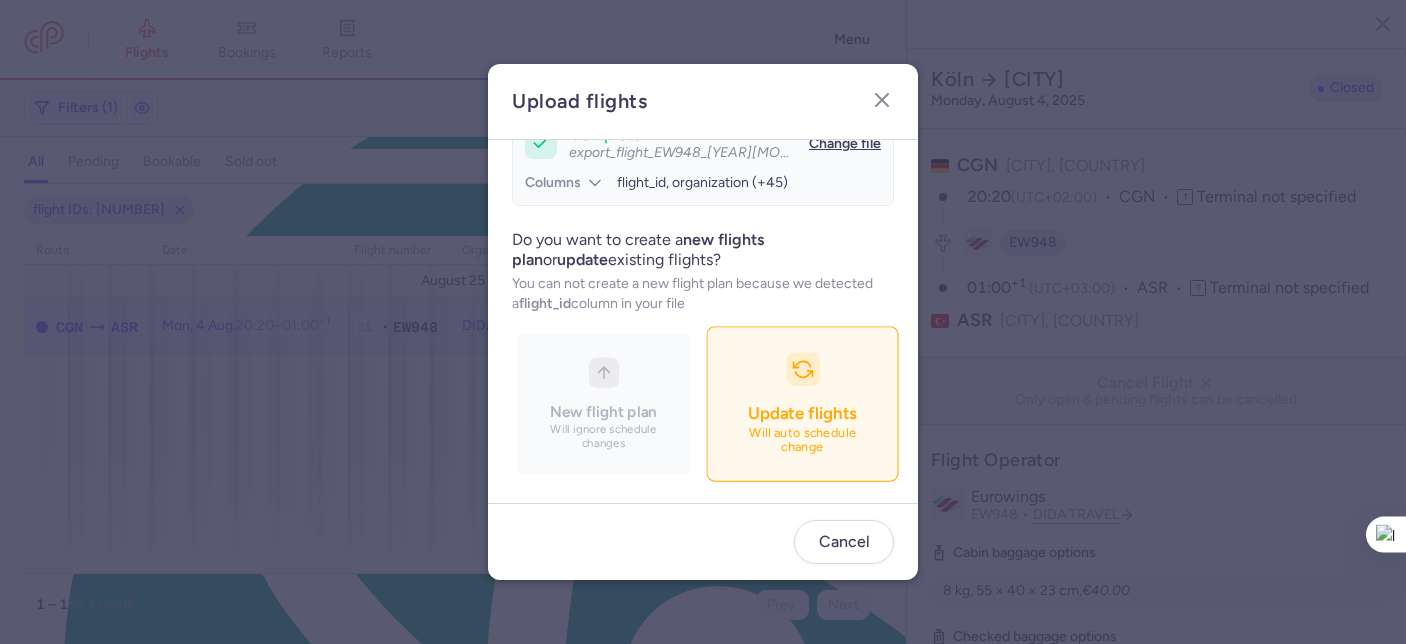 click 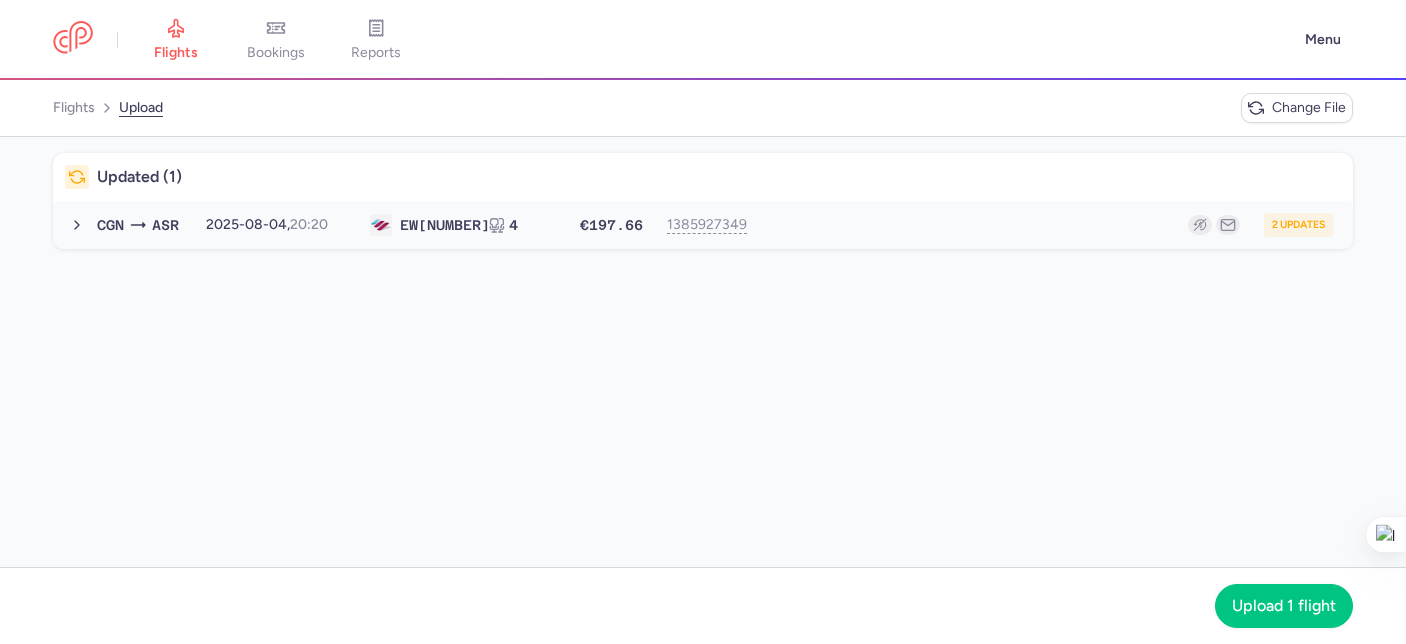 click on "2 updates" at bounding box center (1047, 225) 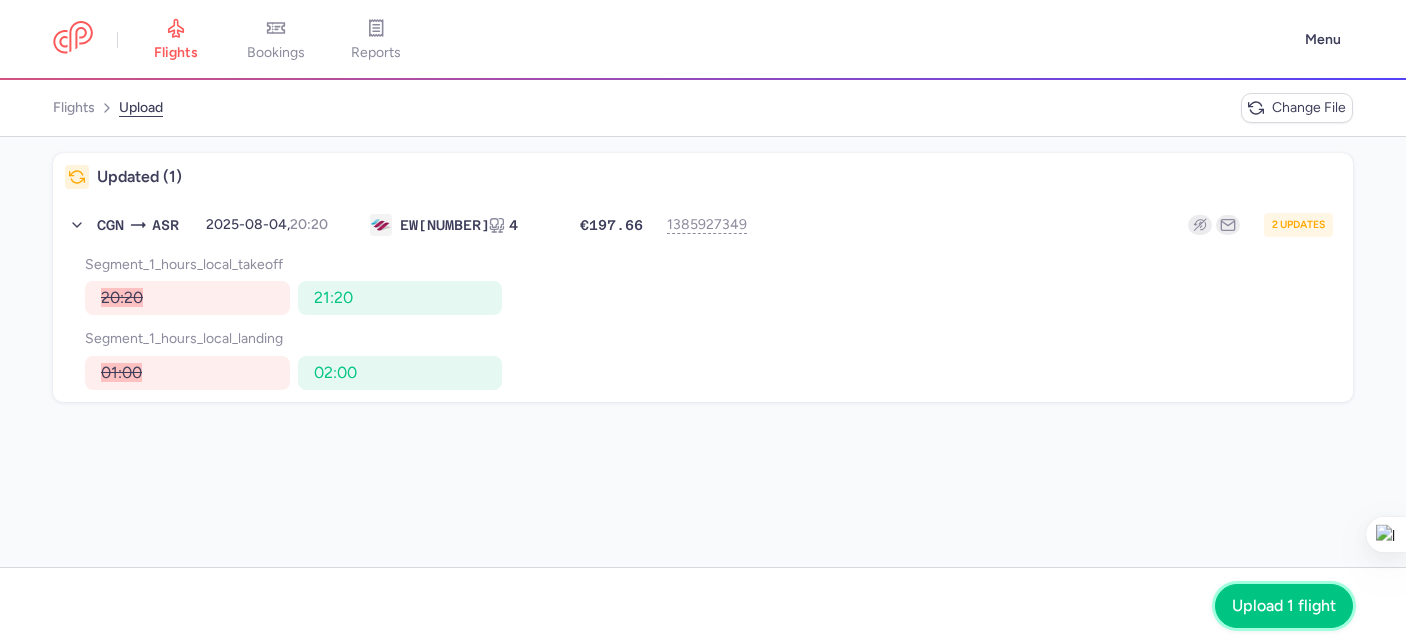 drag, startPoint x: 1309, startPoint y: 594, endPoint x: 1297, endPoint y: 576, distance: 21.633308 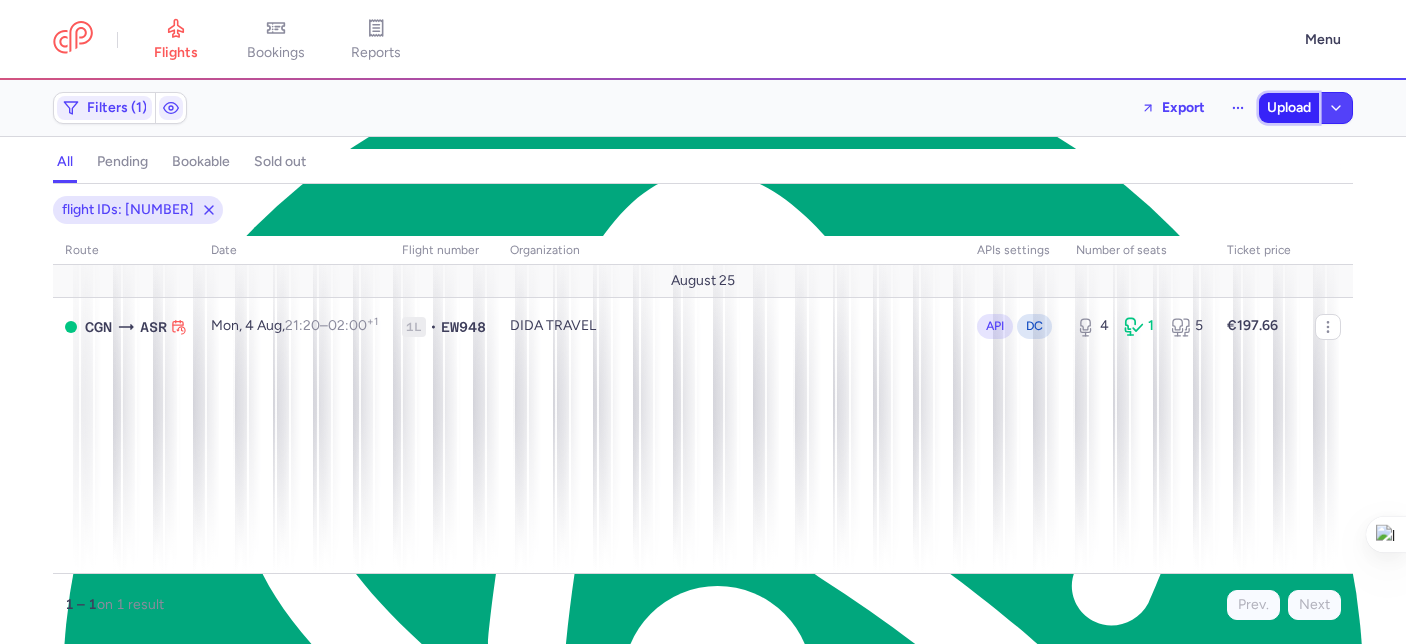 click on "Upload" at bounding box center [1289, 108] 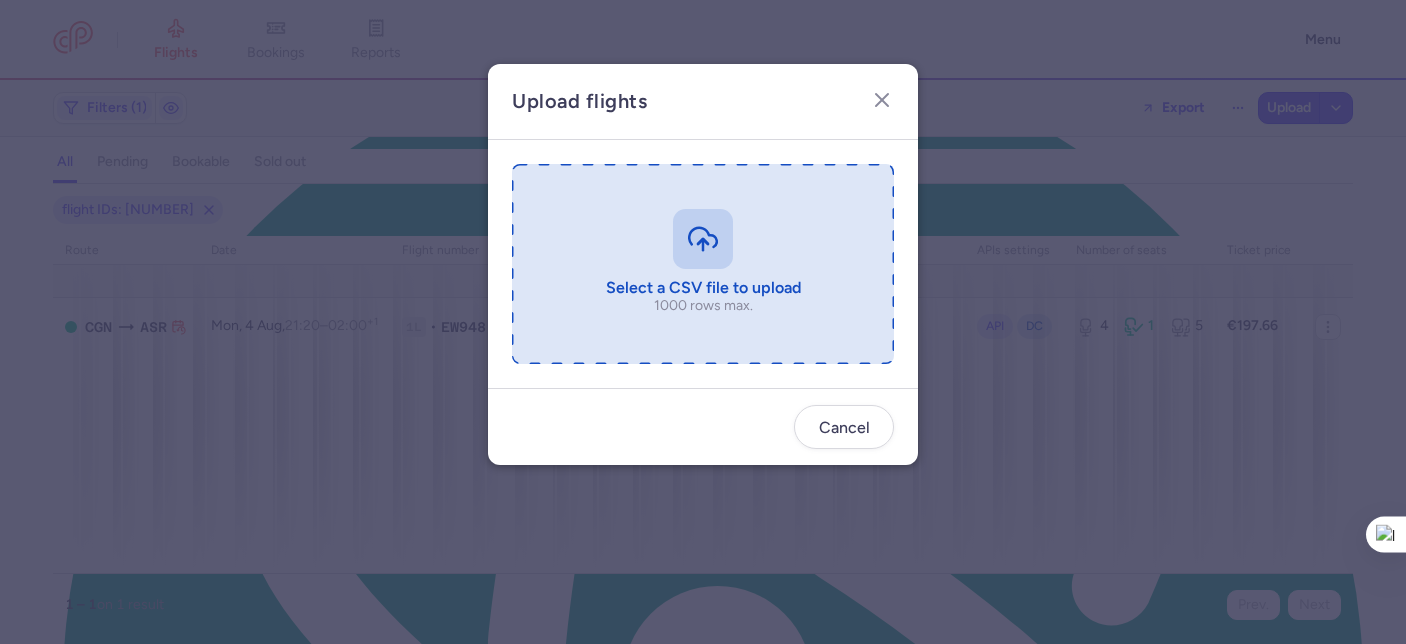 click at bounding box center (703, 264) 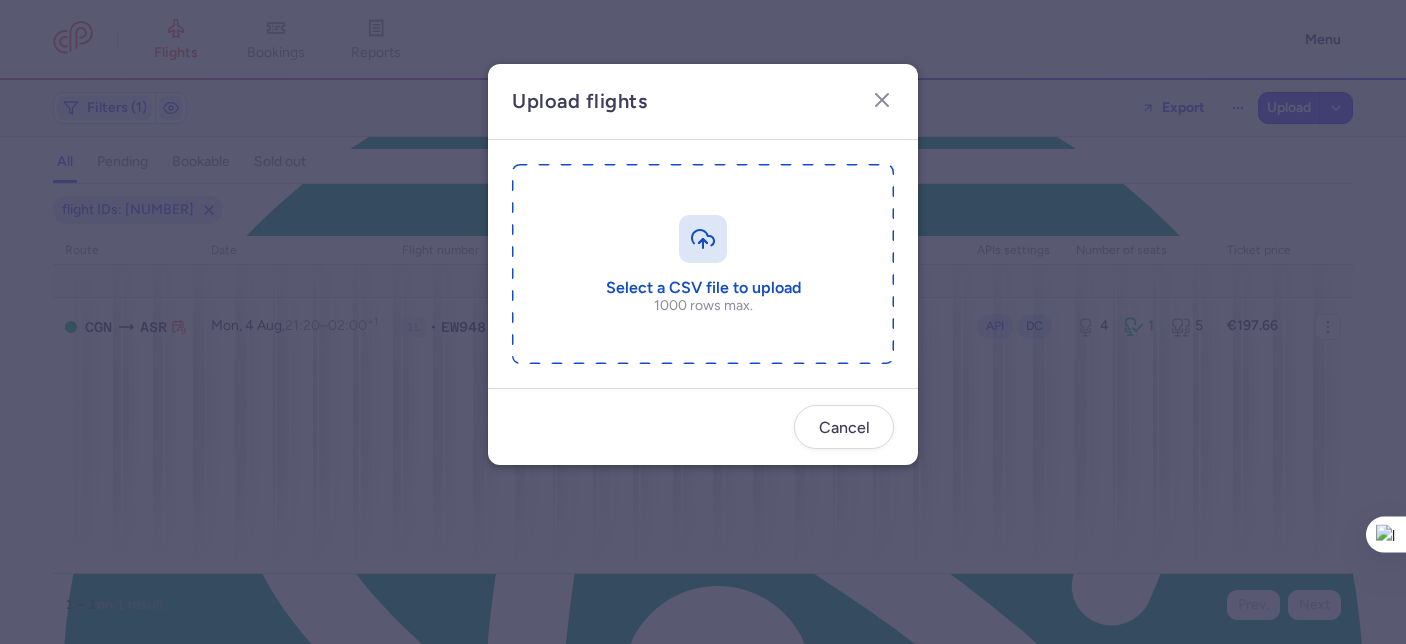 type on "C:\fakepath\export_flights_[YEAR][MONTH][DAY],1627.csv" 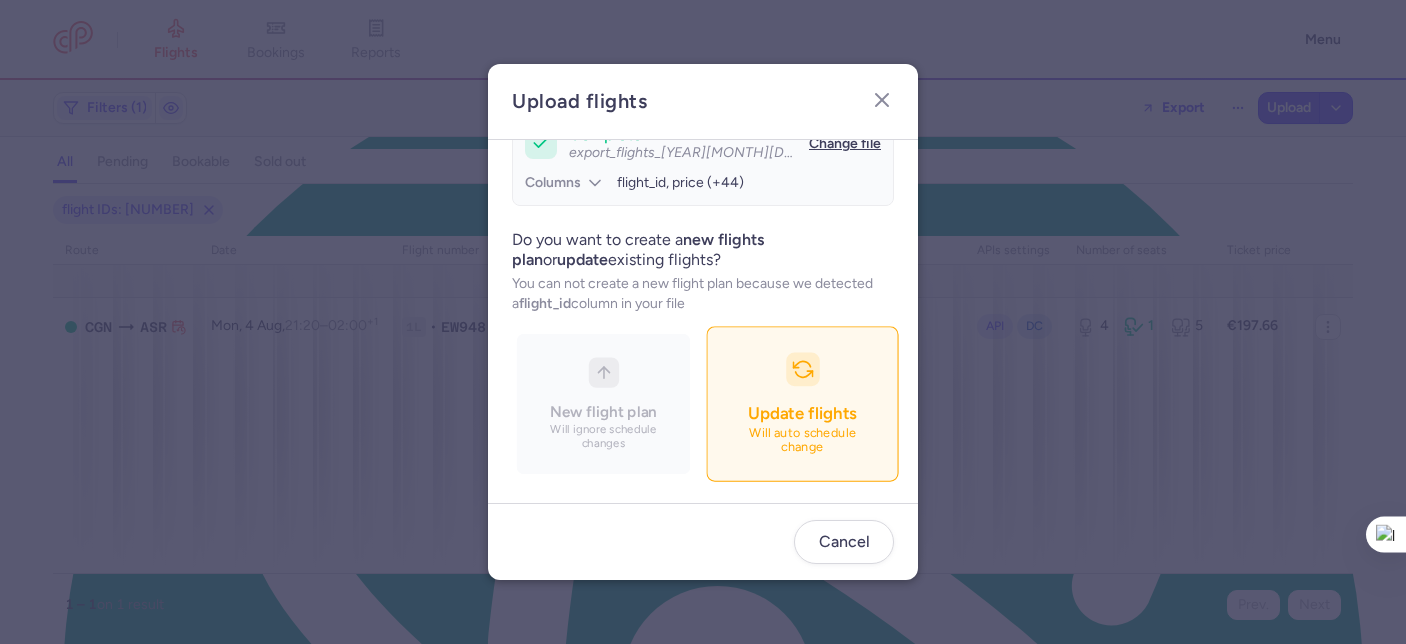 scroll, scrollTop: 215, scrollLeft: 0, axis: vertical 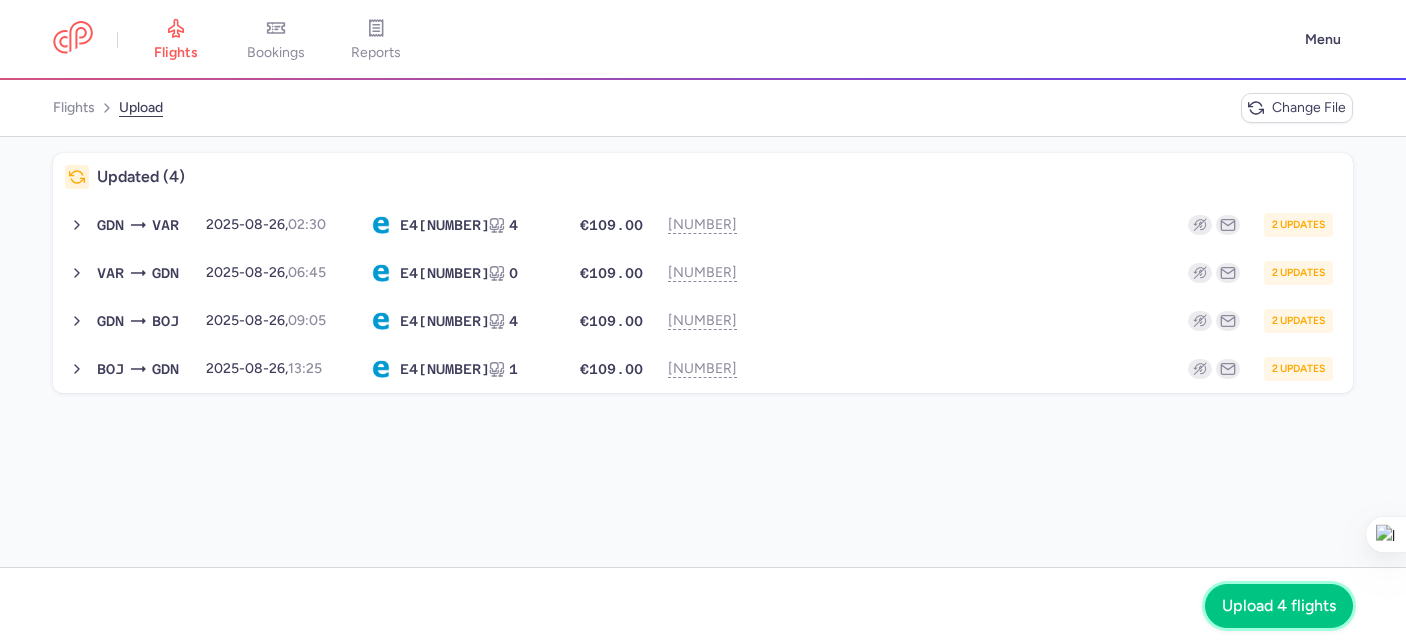 drag, startPoint x: 1269, startPoint y: 607, endPoint x: 1201, endPoint y: 545, distance: 92.021736 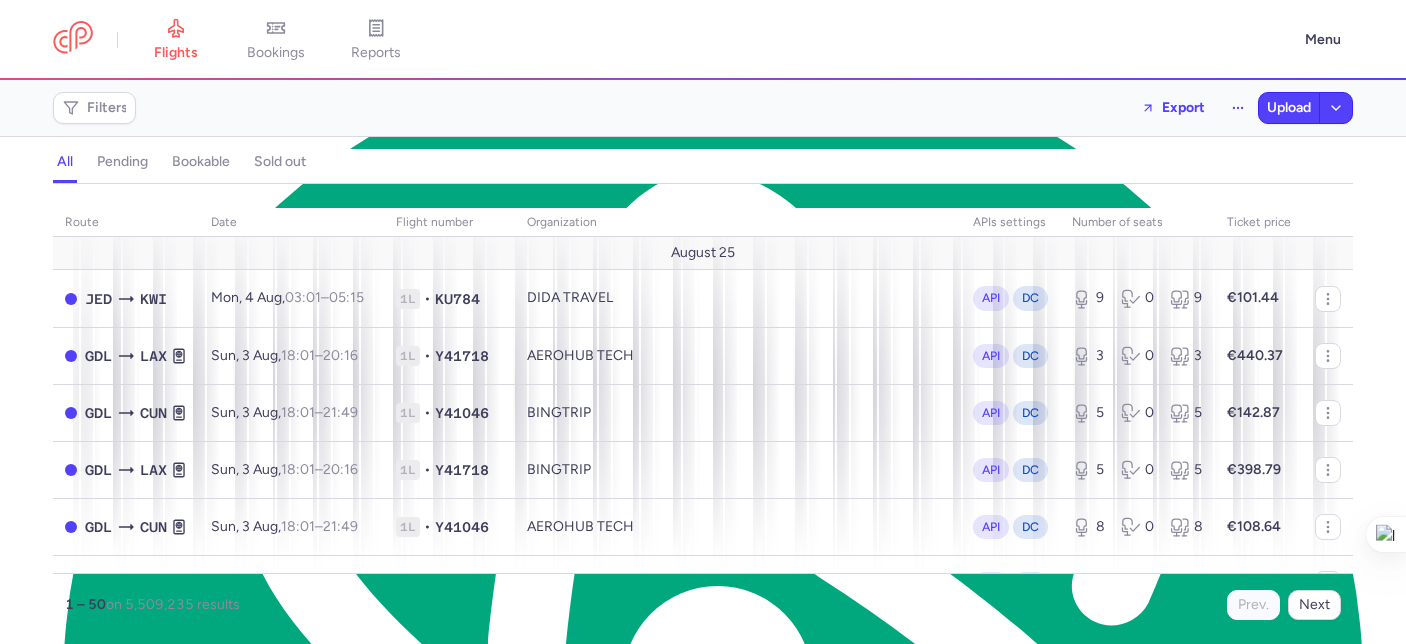 scroll, scrollTop: 0, scrollLeft: 0, axis: both 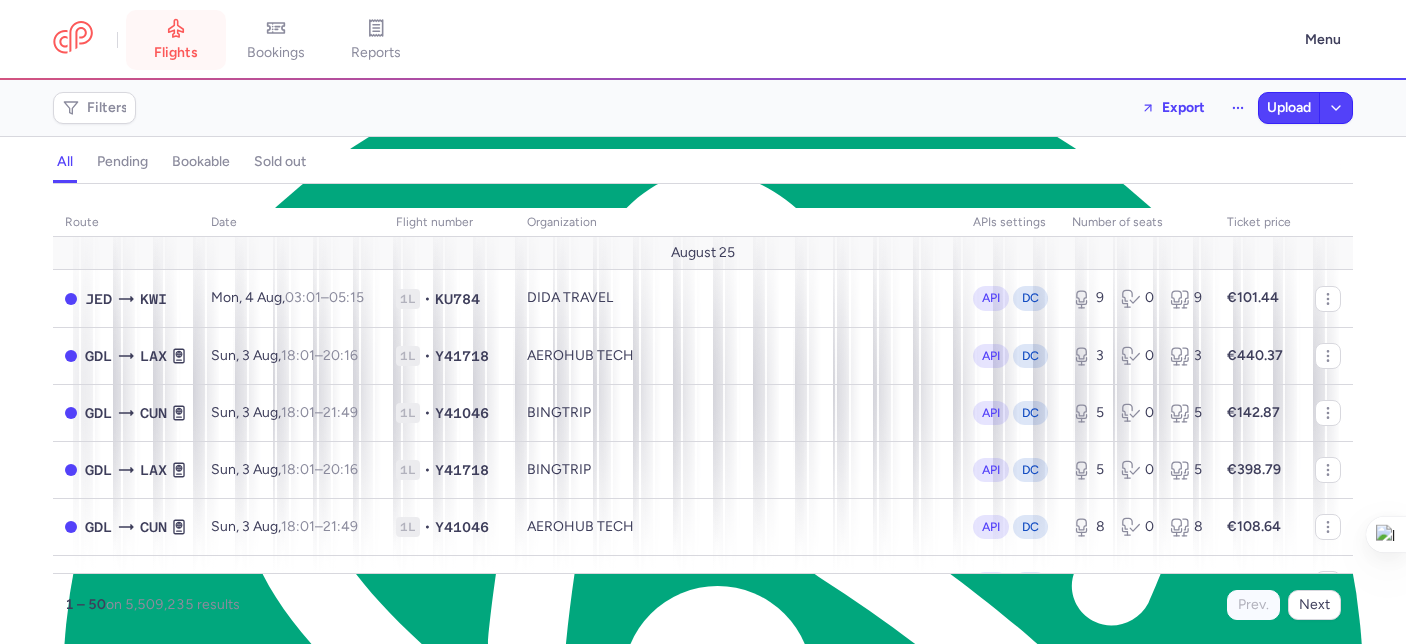 click on "flights" at bounding box center [176, 53] 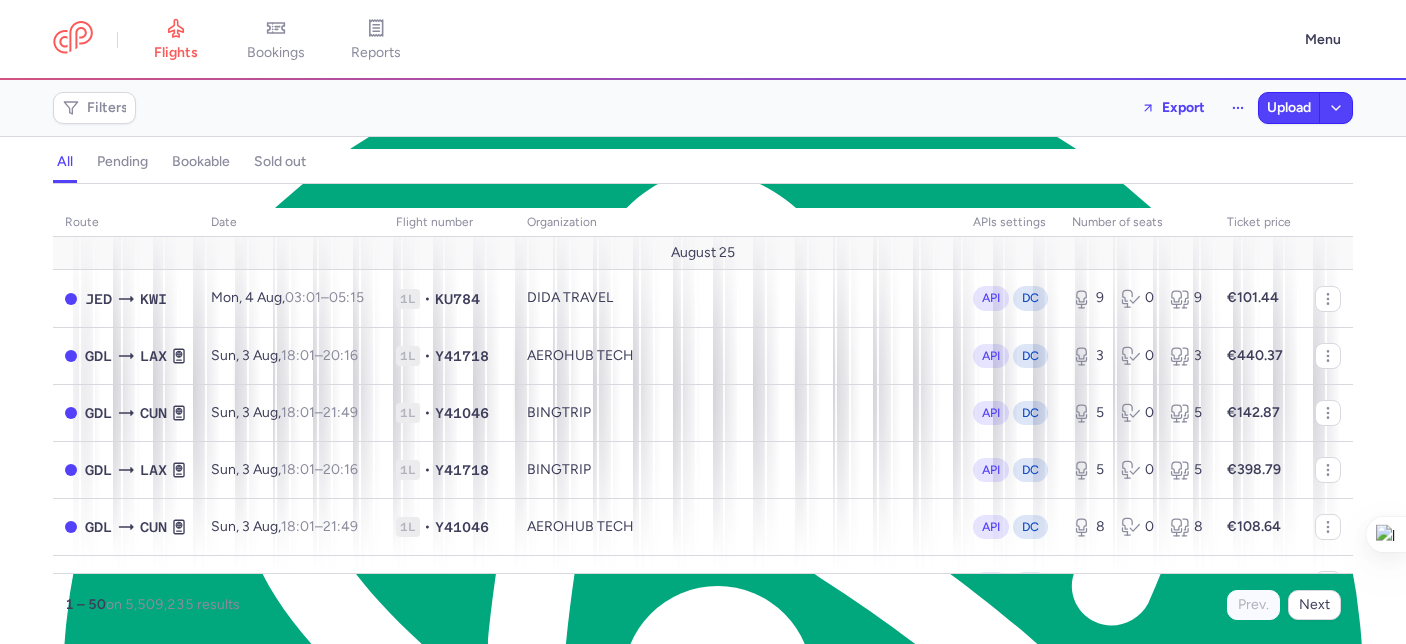 drag, startPoint x: 256, startPoint y: 45, endPoint x: 209, endPoint y: 42, distance: 47.095646 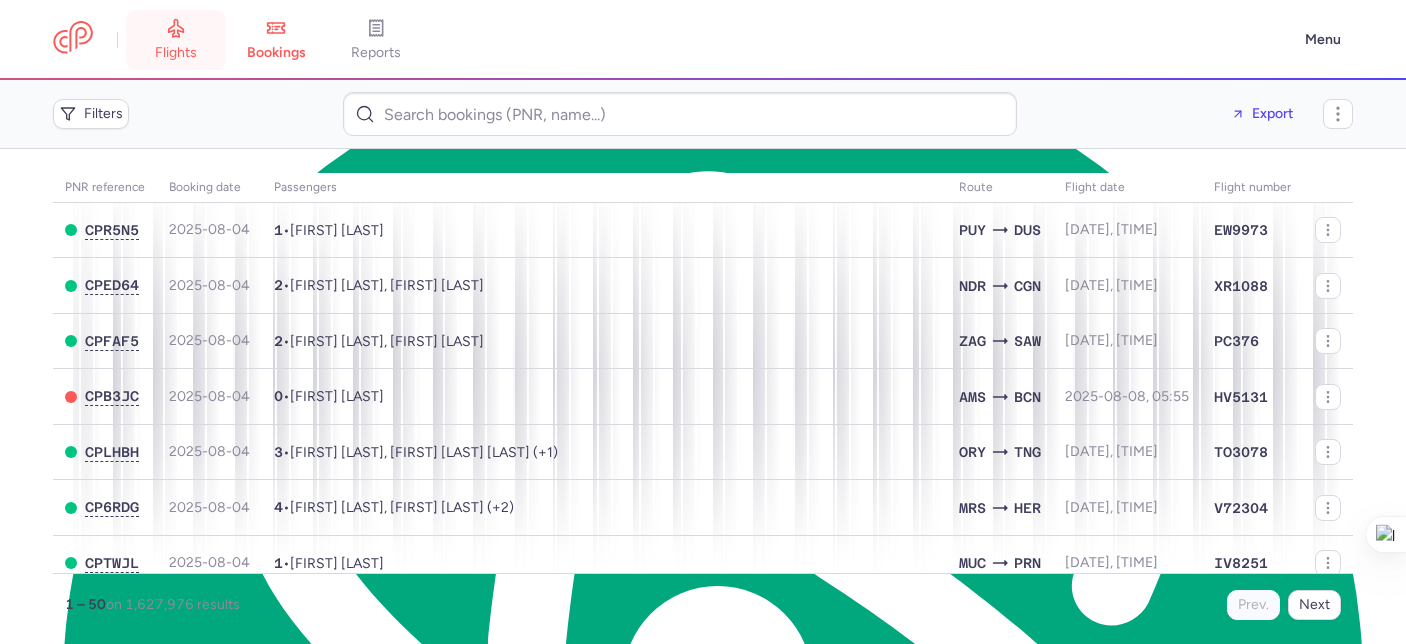 click 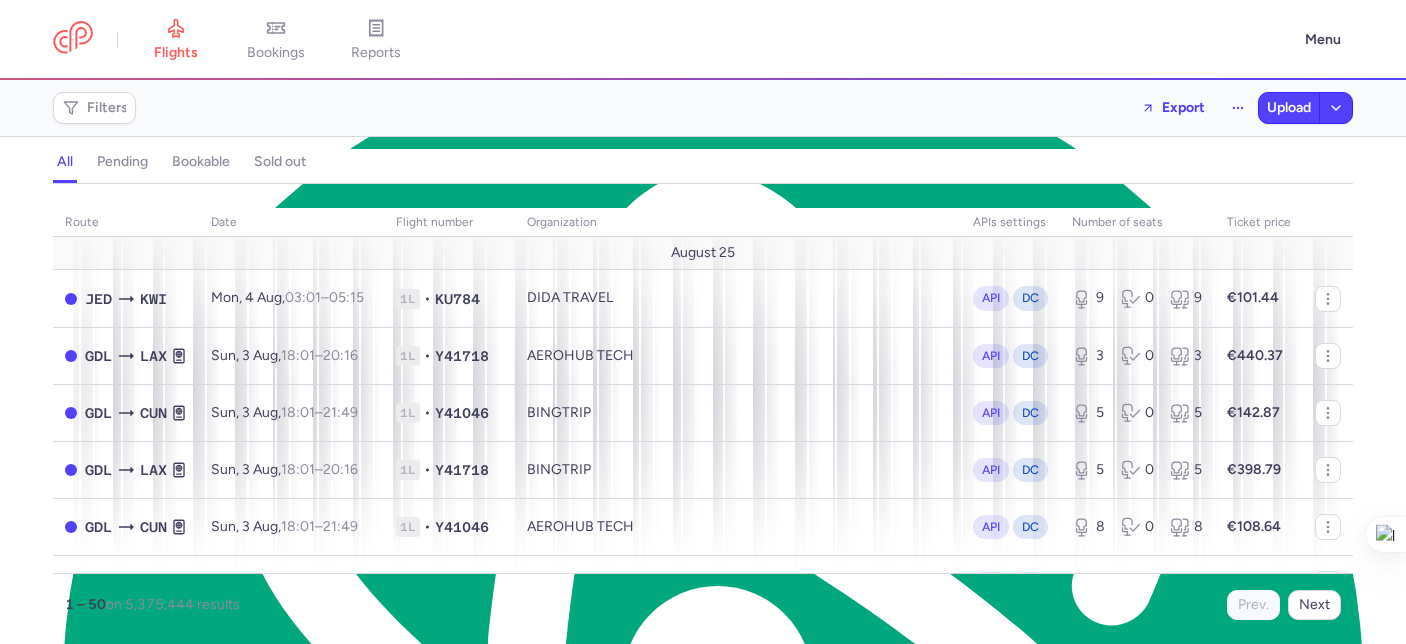 click on "pending" at bounding box center (122, 162) 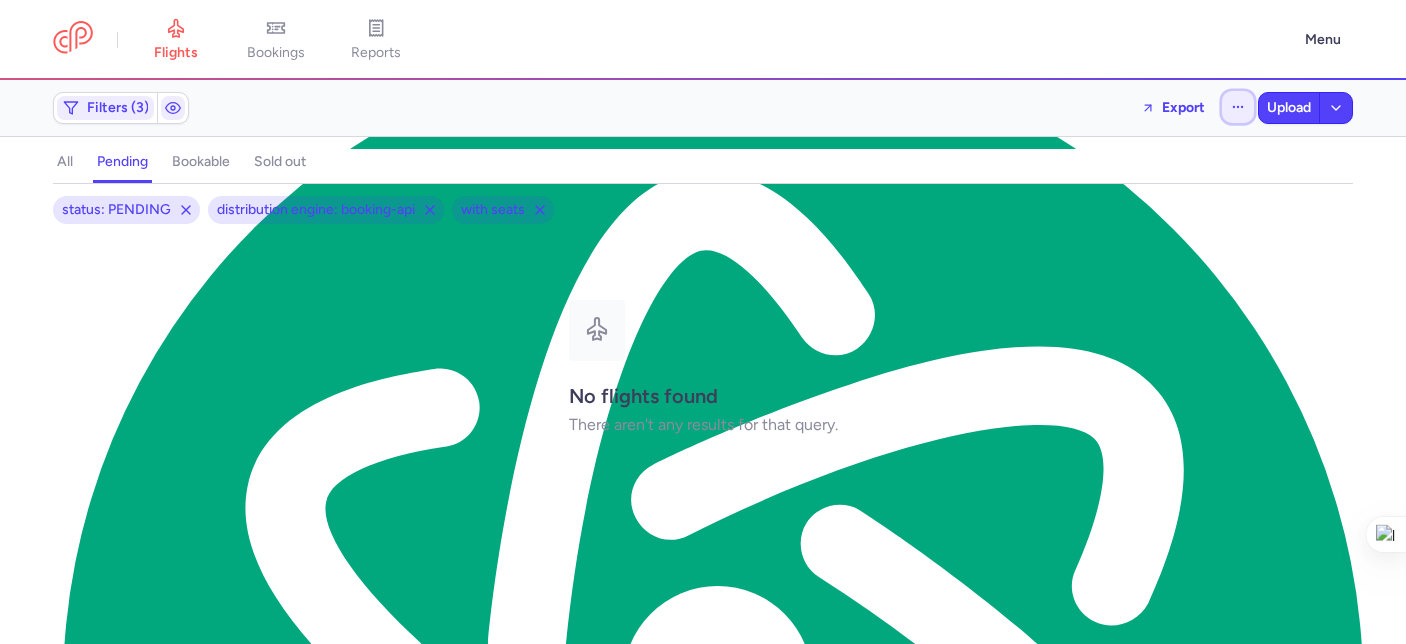 click 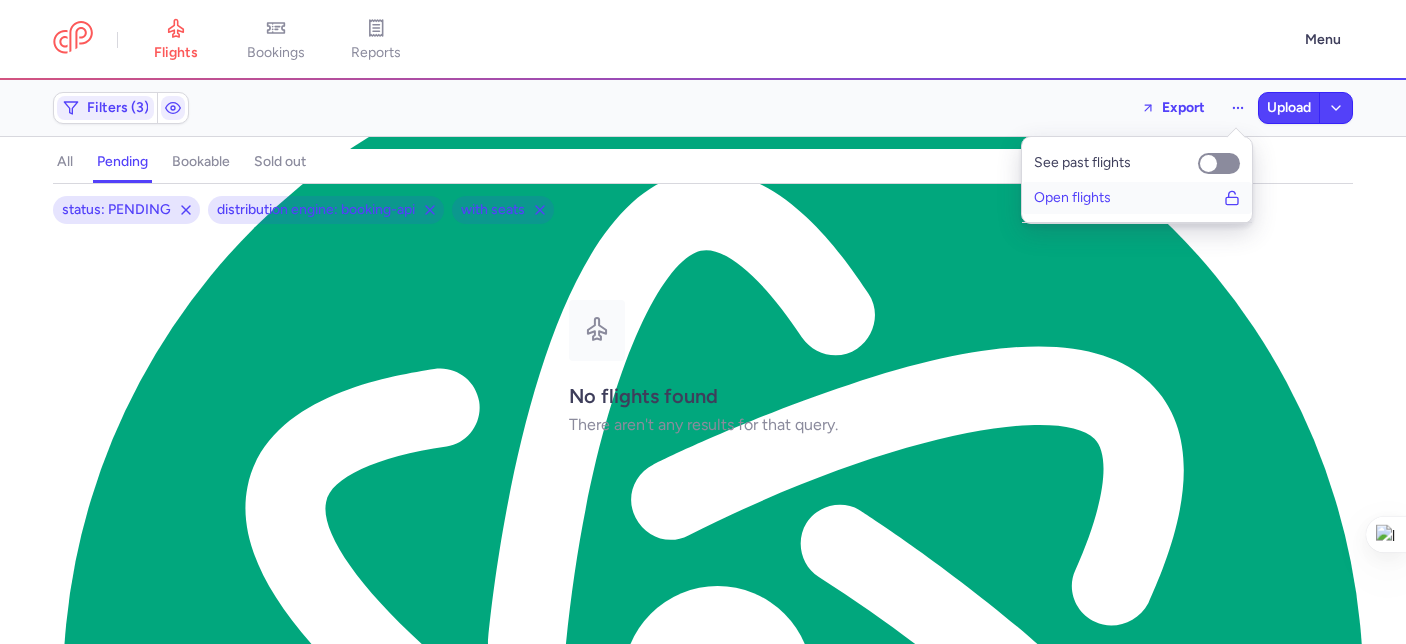 click on "Open flights" at bounding box center (1137, 198) 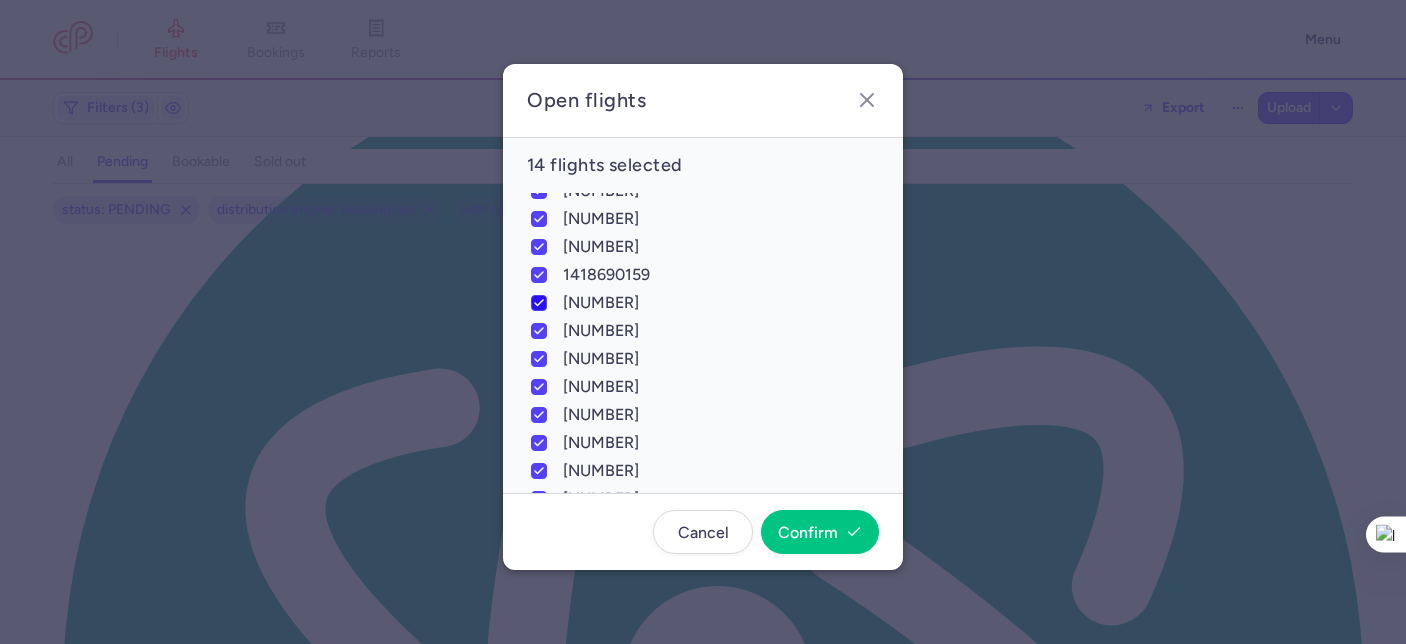 scroll, scrollTop: 116, scrollLeft: 0, axis: vertical 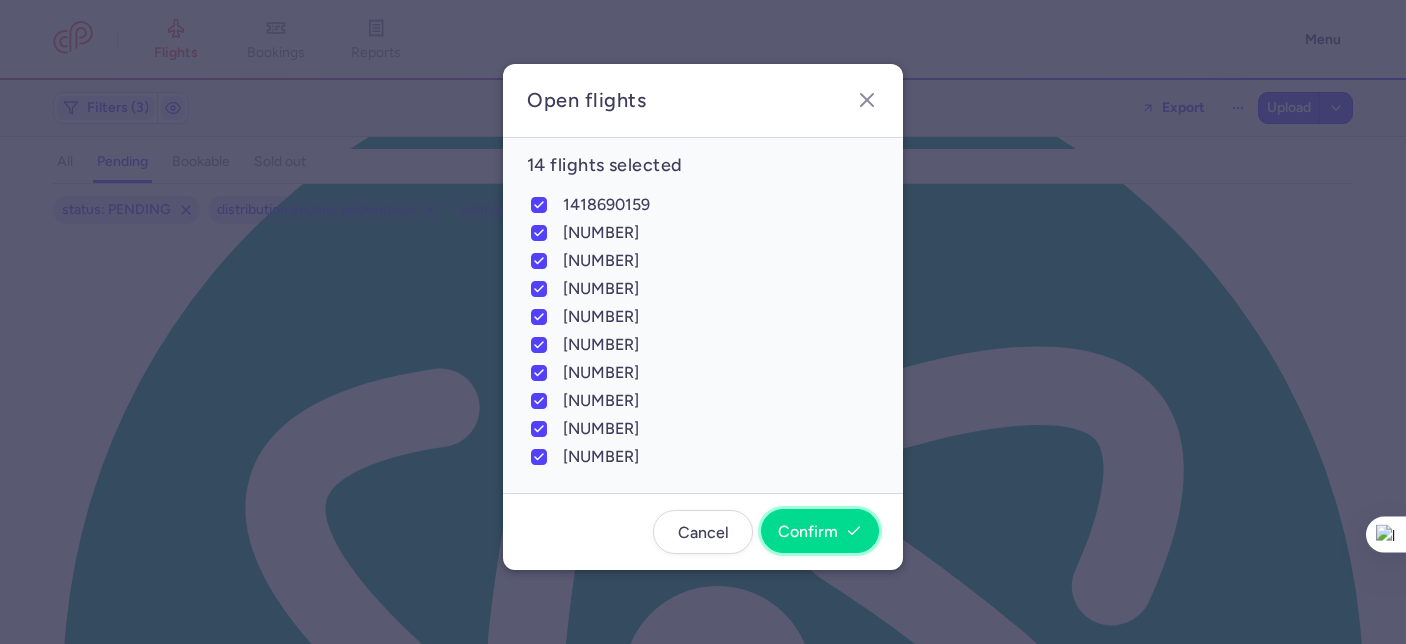 click on "Confirm" at bounding box center (808, 532) 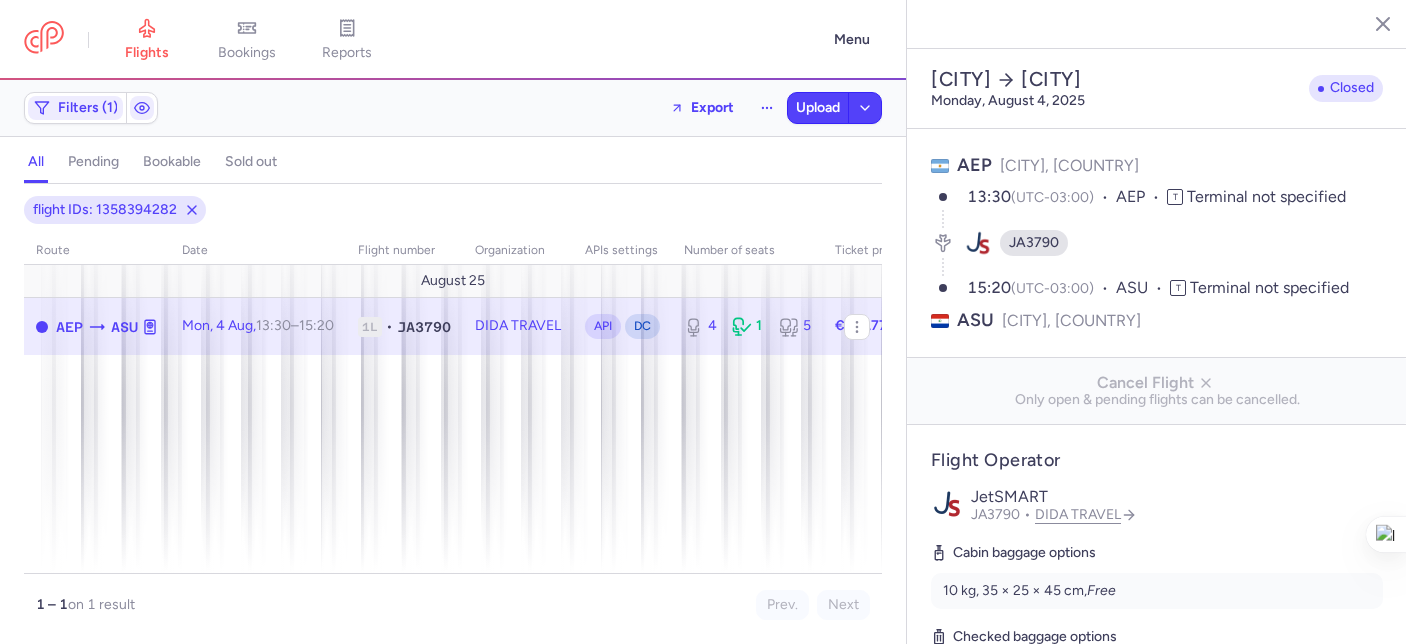 select on "days" 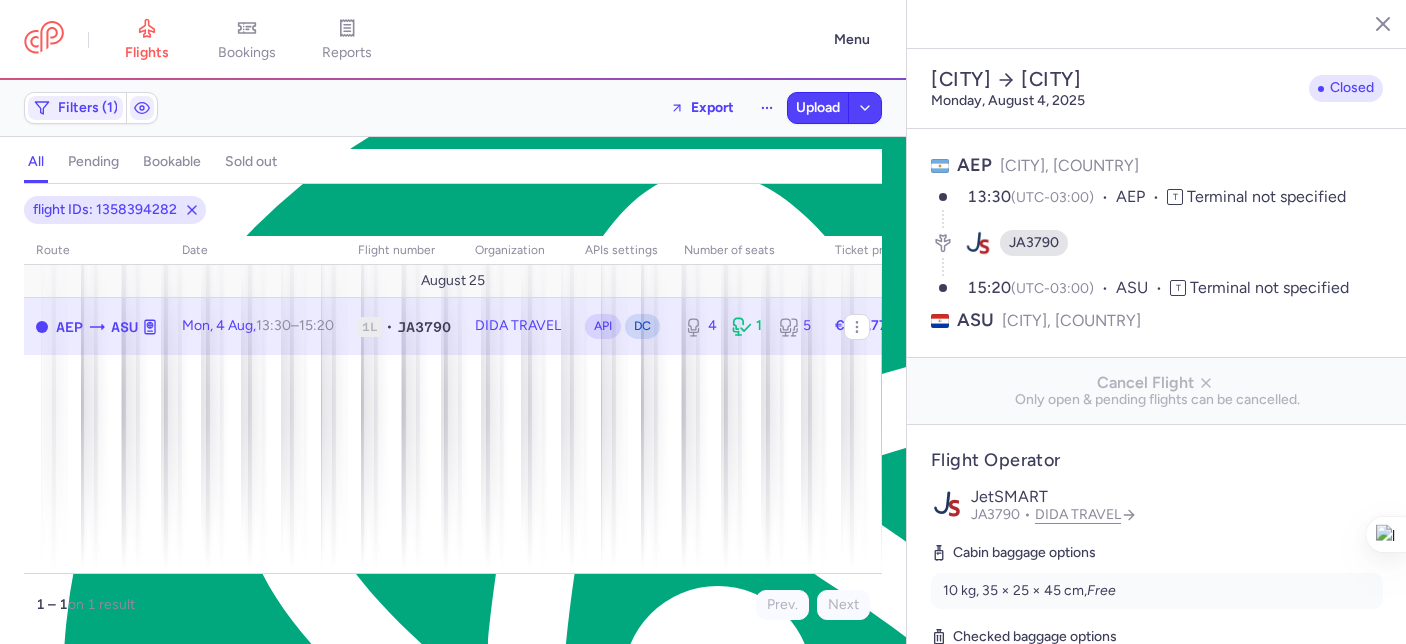 scroll, scrollTop: 34, scrollLeft: 0, axis: vertical 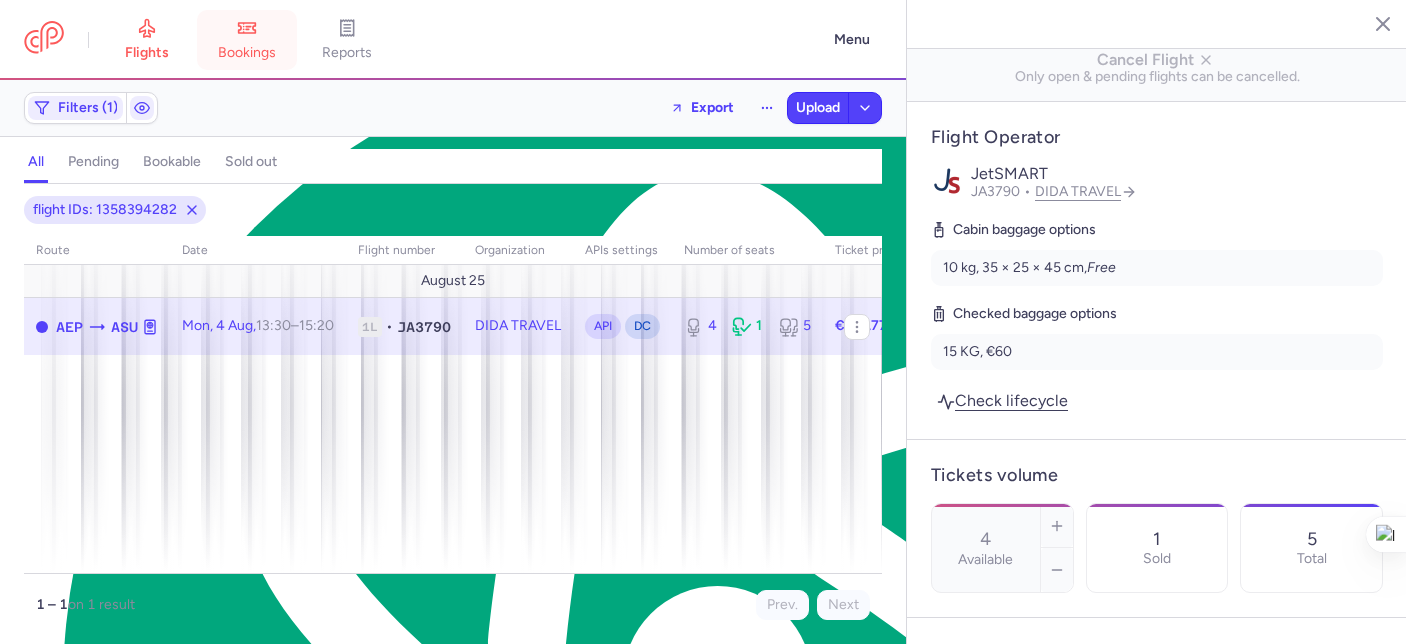 click on "bookings" at bounding box center (247, 53) 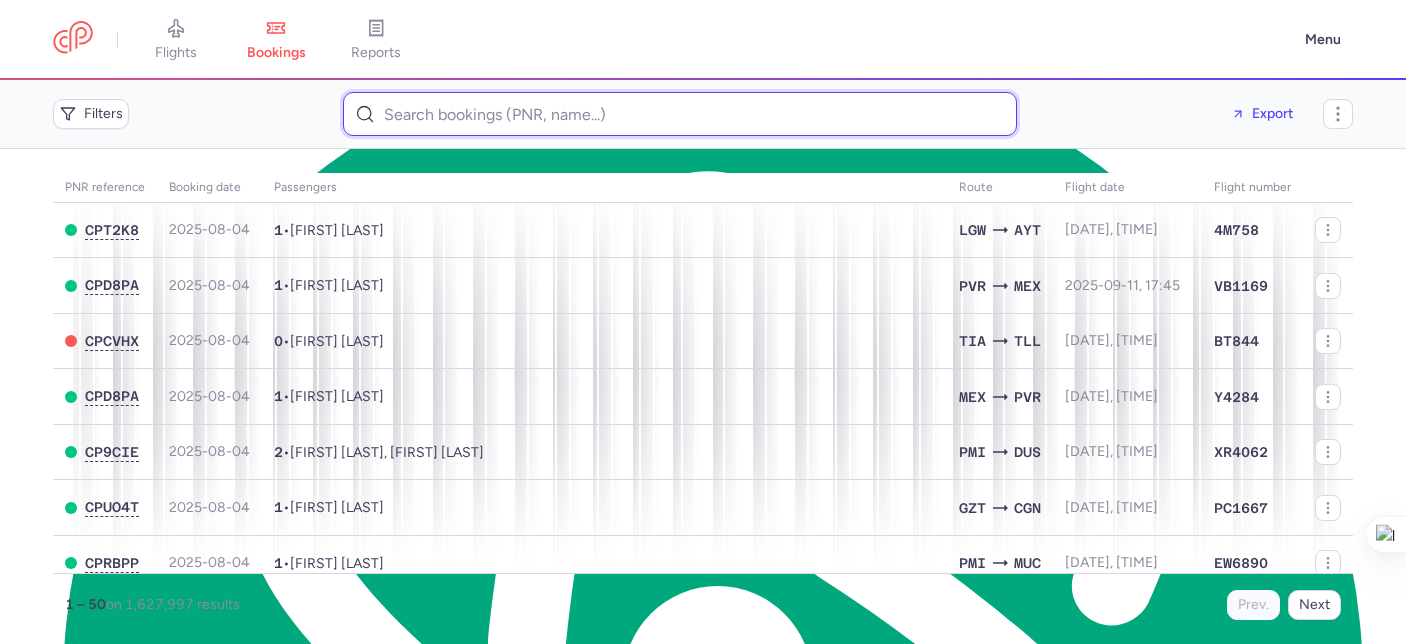 click at bounding box center [680, 114] 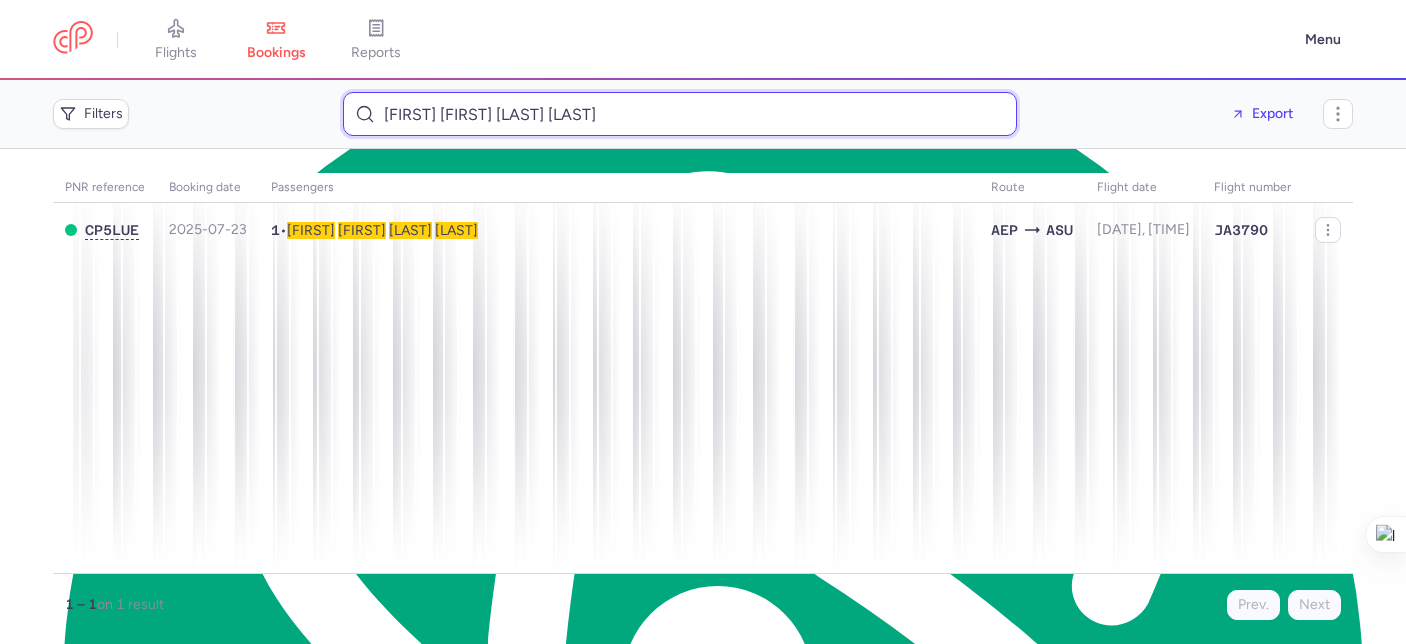 type on "Carolina Beatriz LOPEZ FERREIRA" 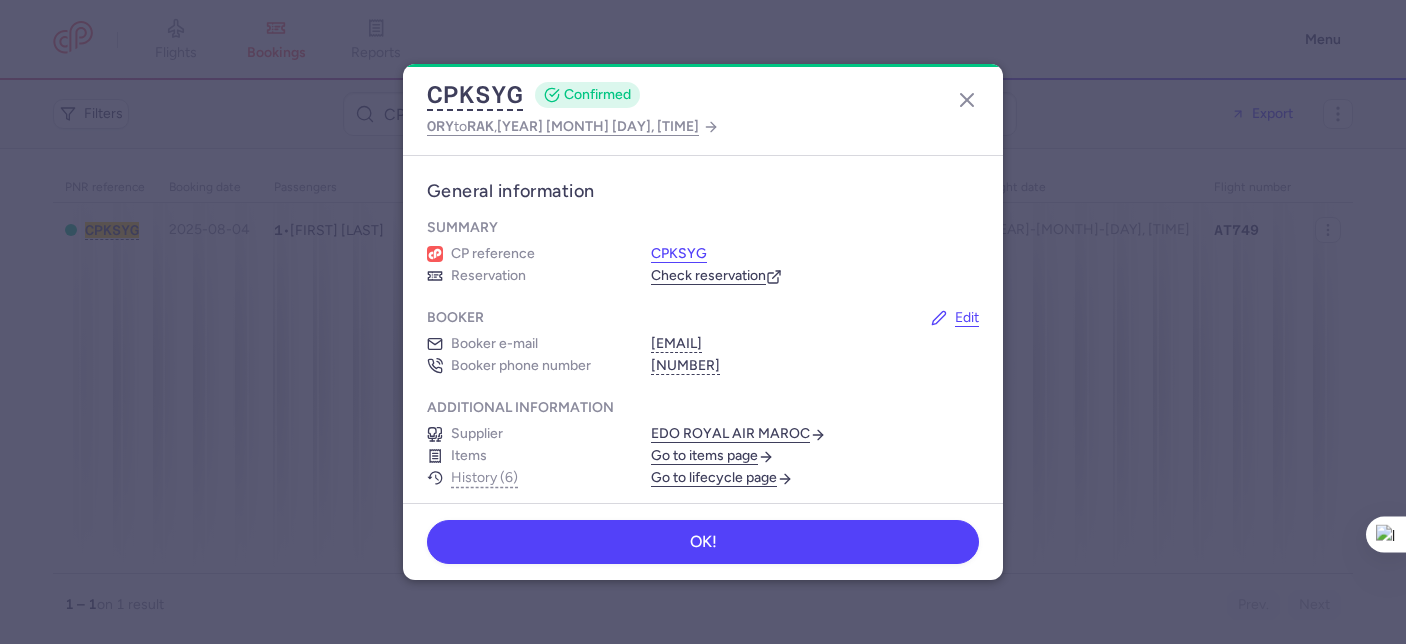scroll, scrollTop: 0, scrollLeft: 0, axis: both 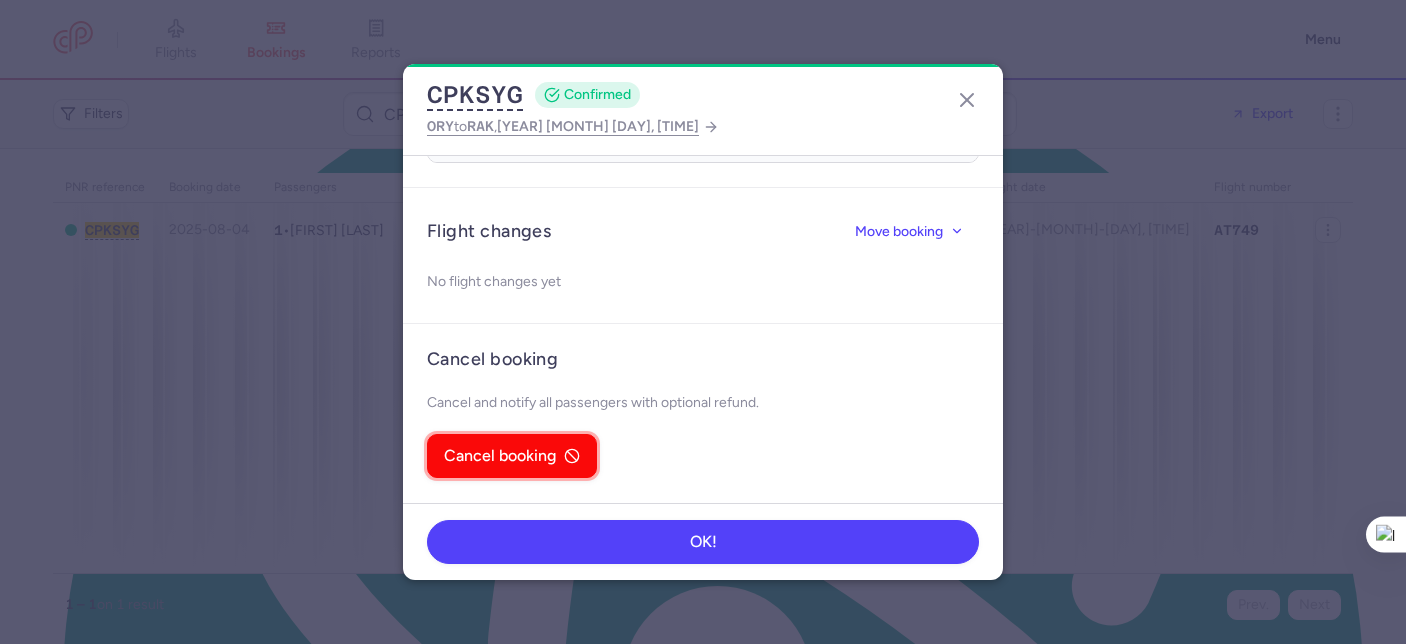 click on "Cancel booking" at bounding box center [500, 456] 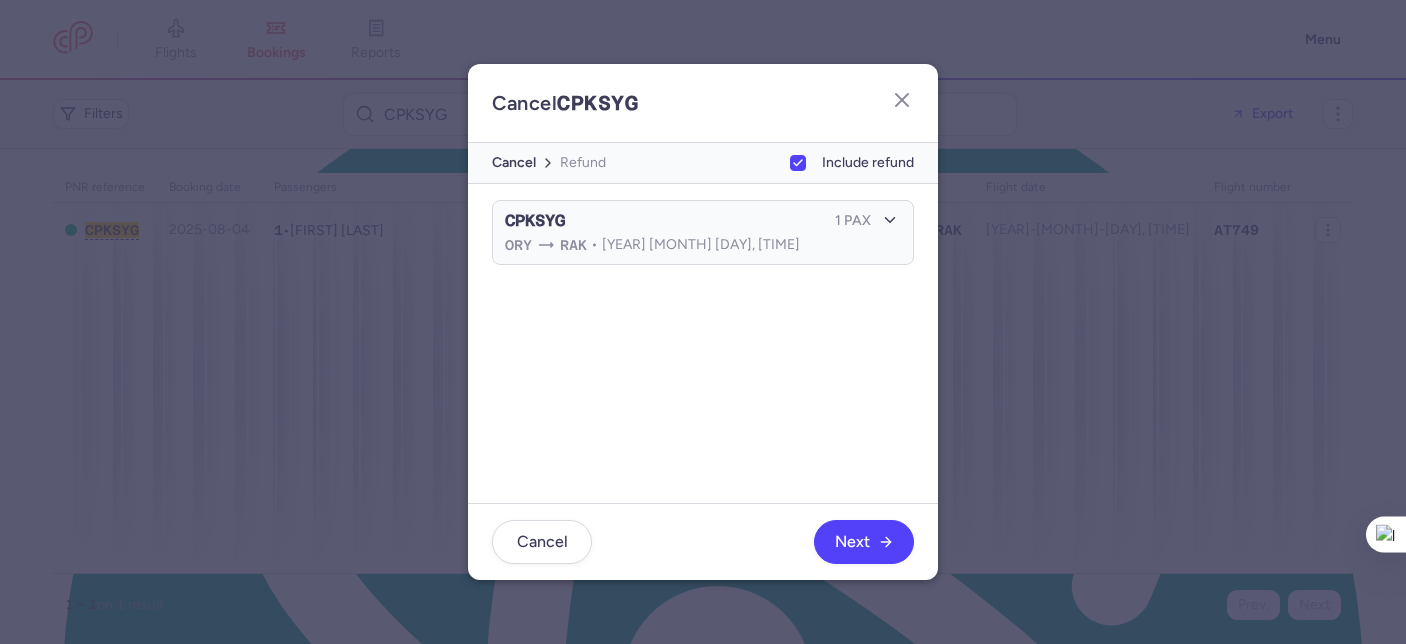 scroll, scrollTop: 0, scrollLeft: 0, axis: both 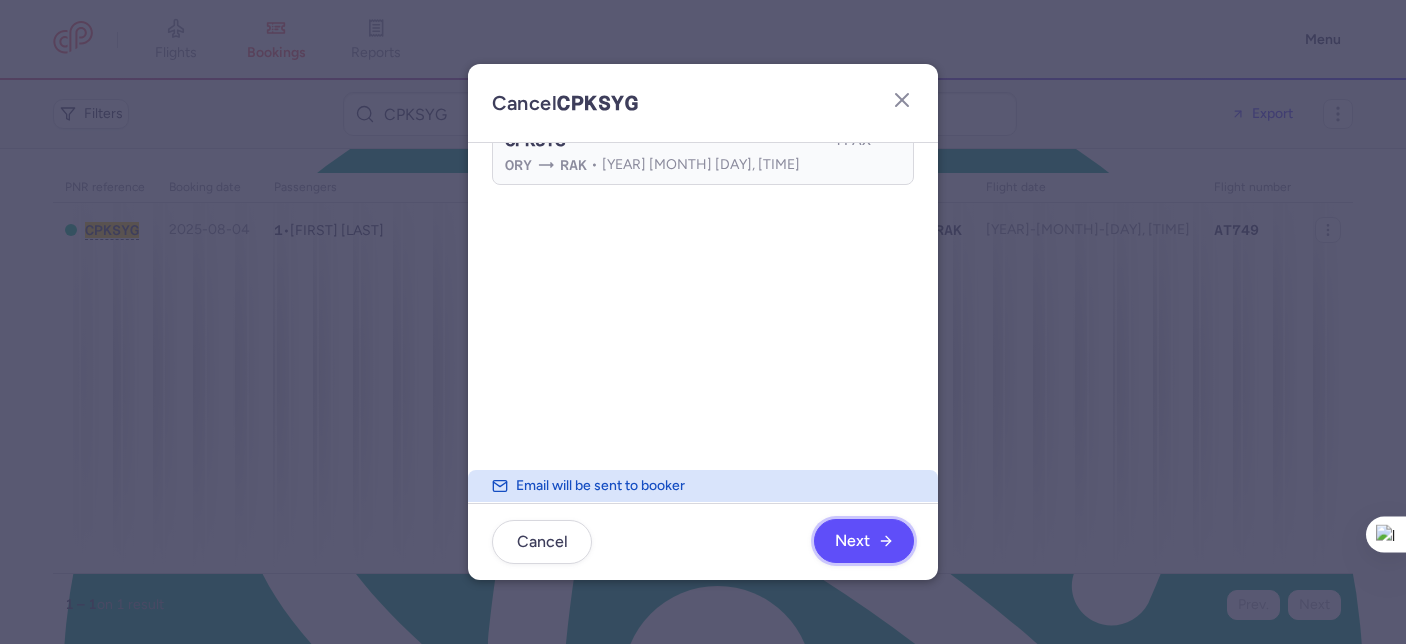 click on "Next" 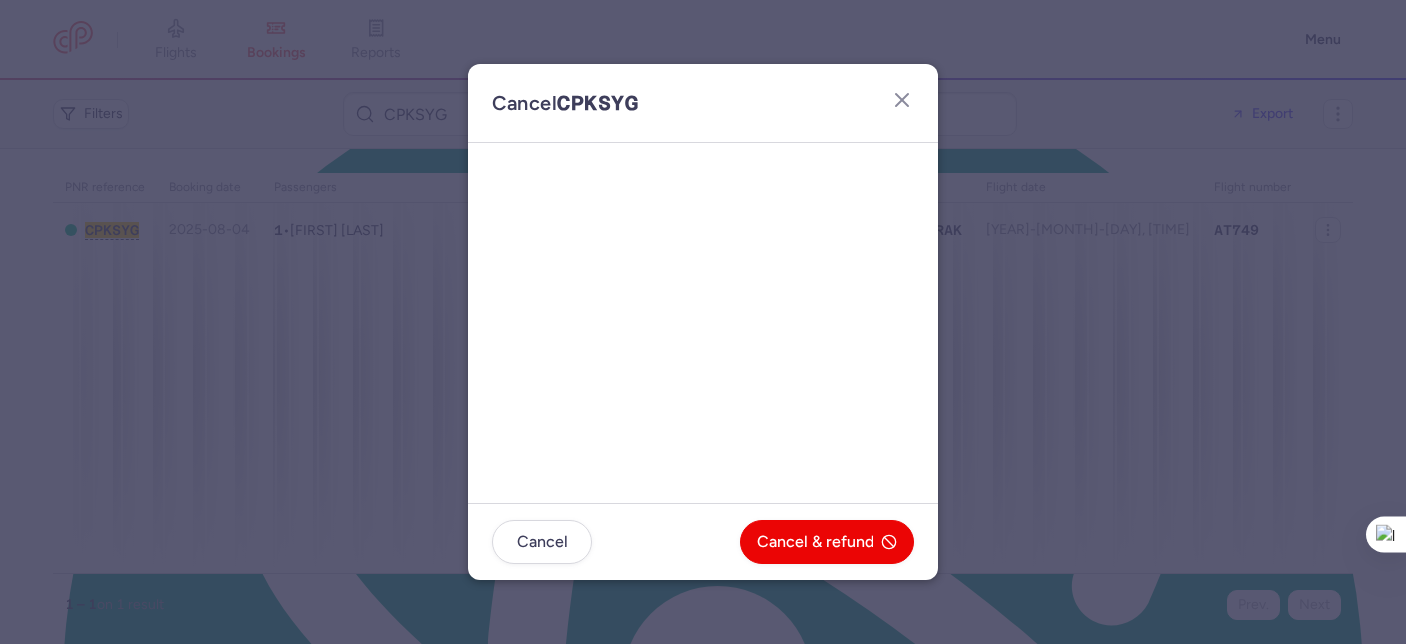 scroll, scrollTop: 48, scrollLeft: 0, axis: vertical 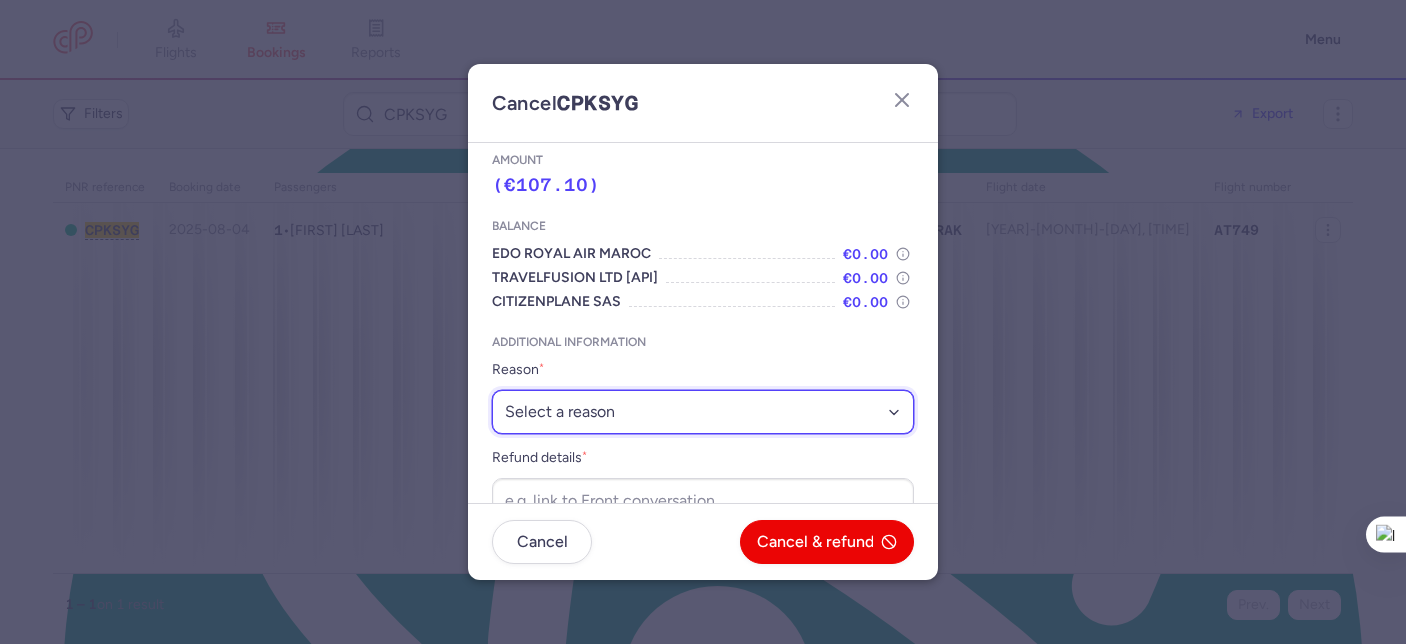 click on "Select a reason ⛔️ Unconfirmed booking ❌ Flight canceled 🙅 Schedule change not accepted" at bounding box center (703, 412) 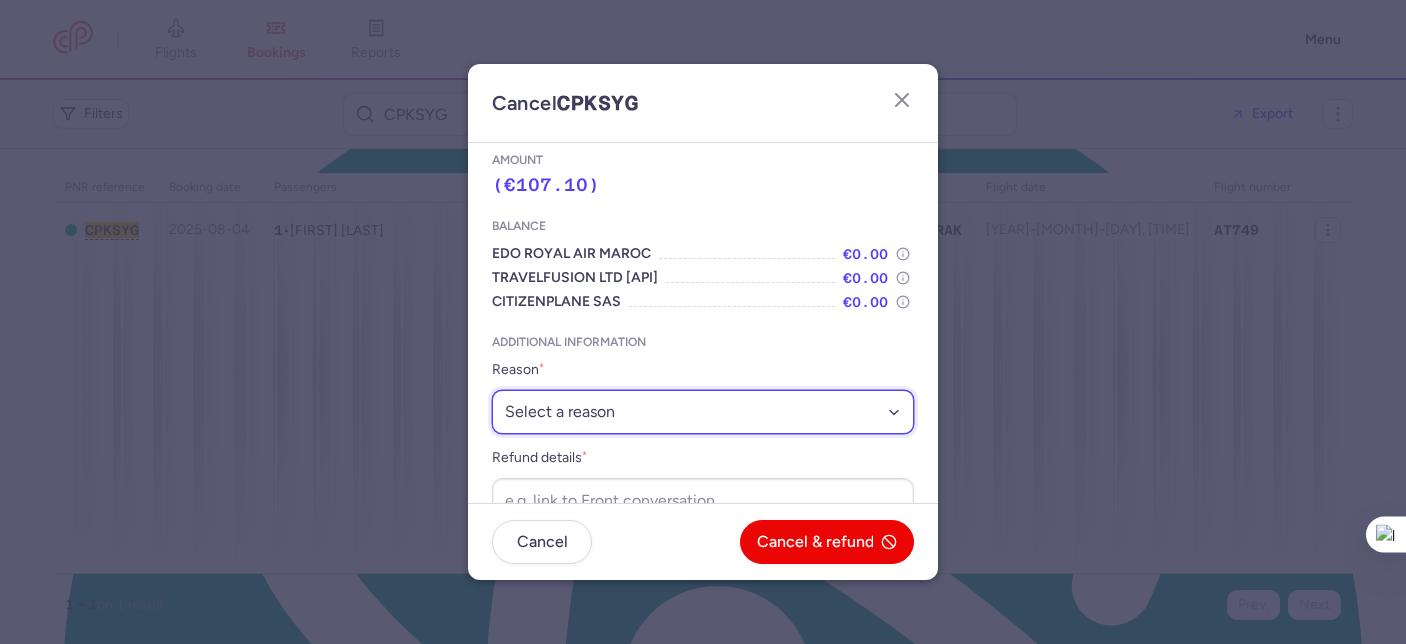 select on "unconfirmed_booking" 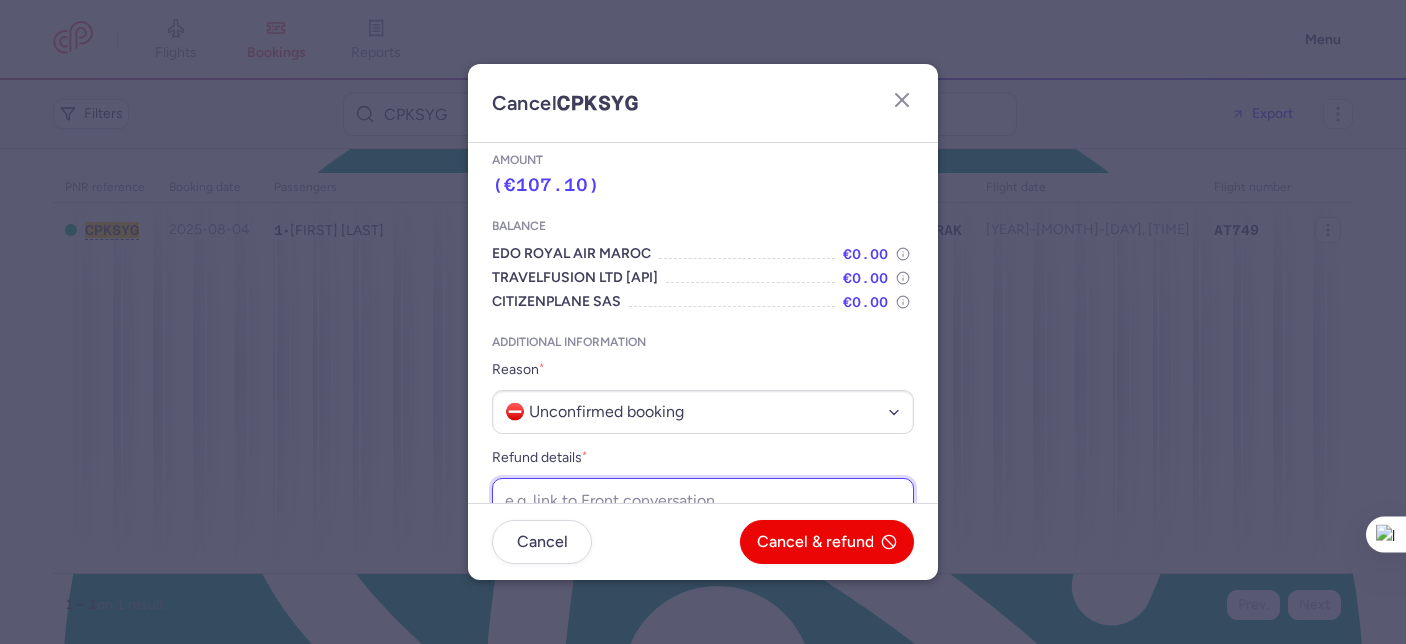 click on "Refund details  *" at bounding box center (703, 500) 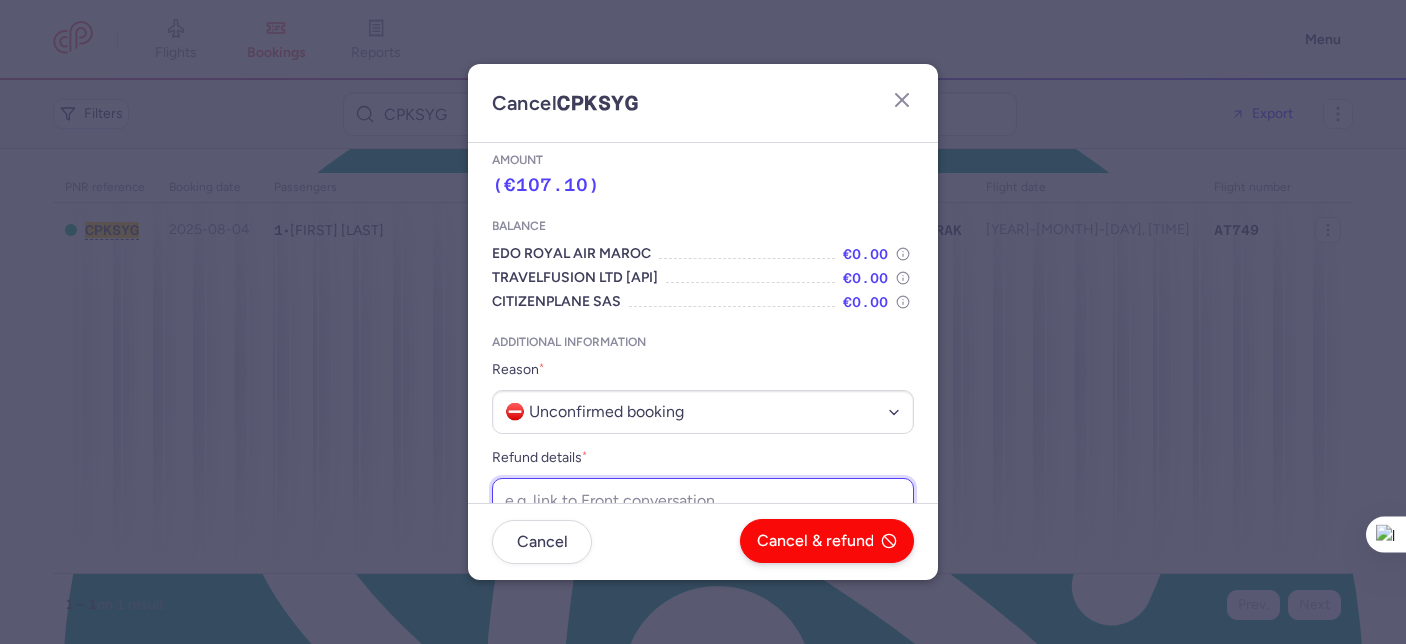 paste on "https://app.frontapp.com/open/cnv_f16dbya?key=A_-InnSpXxdtxcVvxzXOolSC-UrBZ7fr" 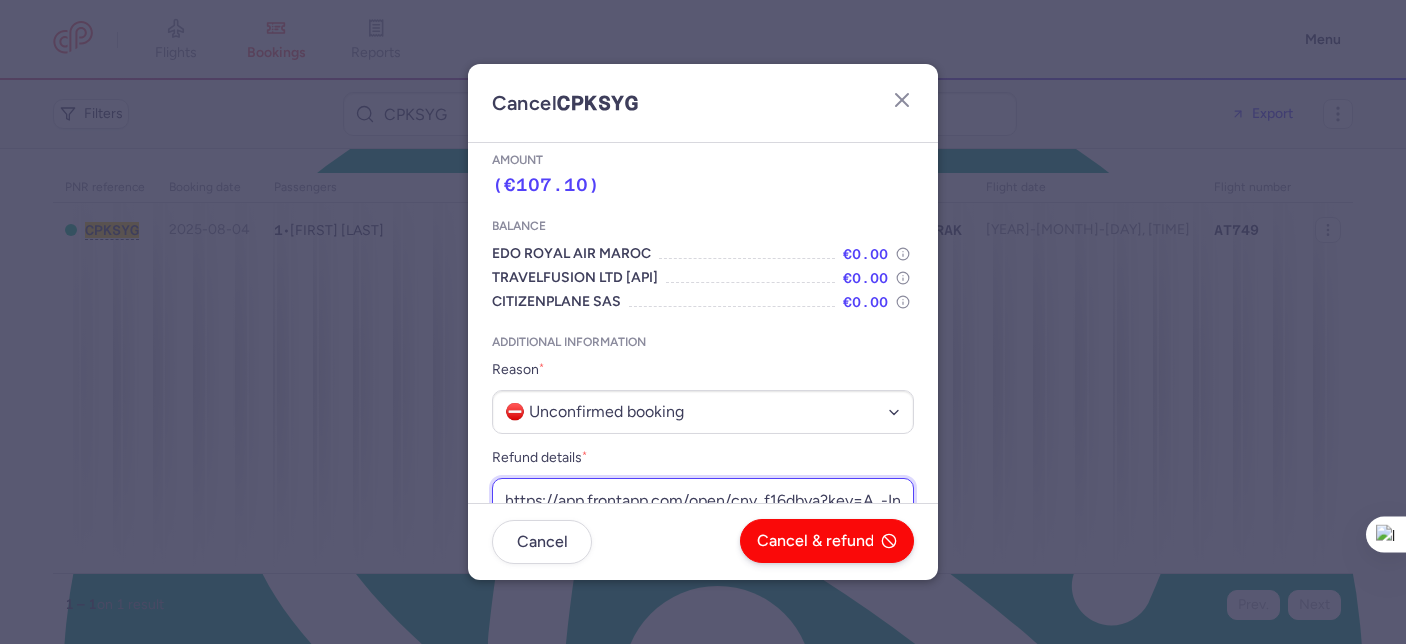 scroll, scrollTop: 0, scrollLeft: 251, axis: horizontal 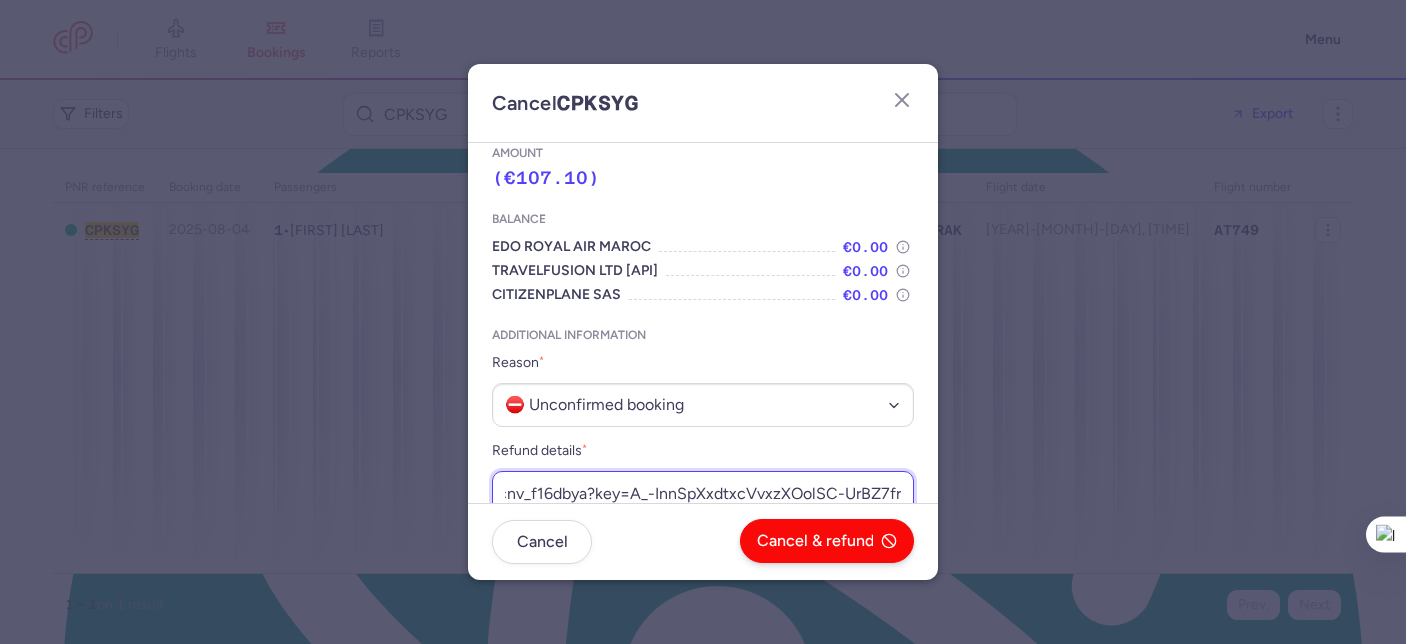 type on "https://app.frontapp.com/open/cnv_f16dbya?key=A_-InnSpXxdtxcVvxzXOolSC-UrBZ7fr" 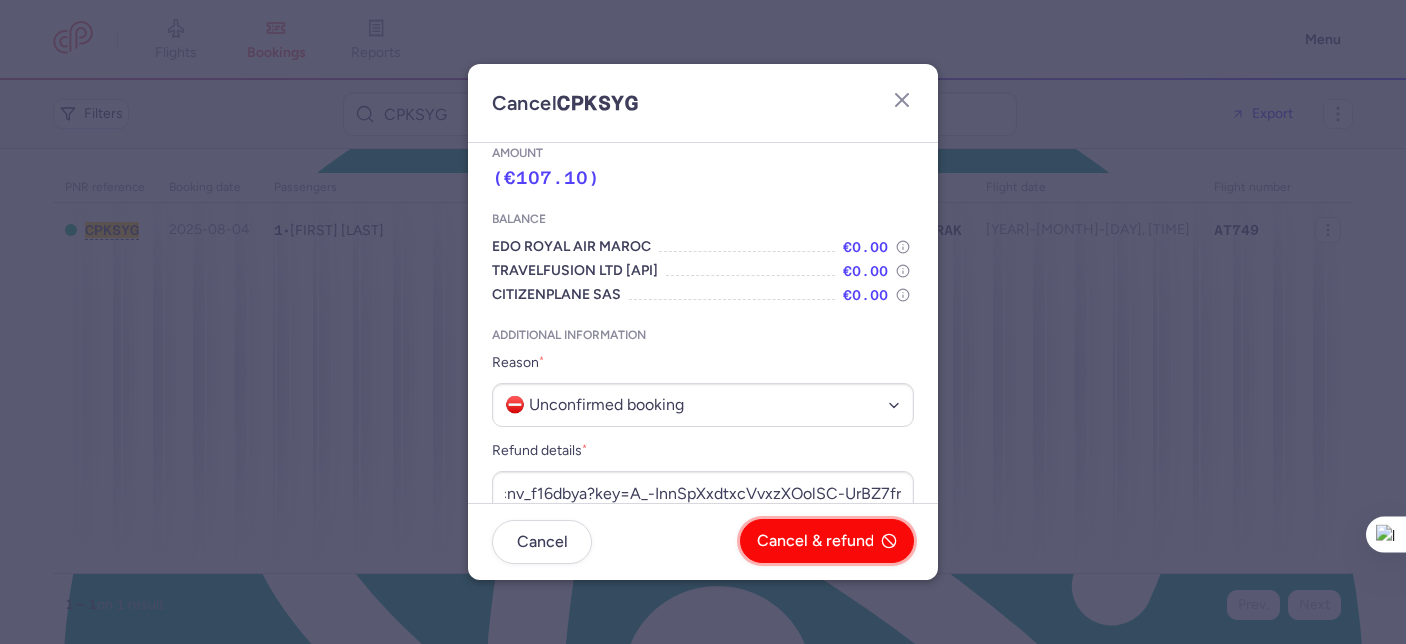 scroll, scrollTop: 0, scrollLeft: 0, axis: both 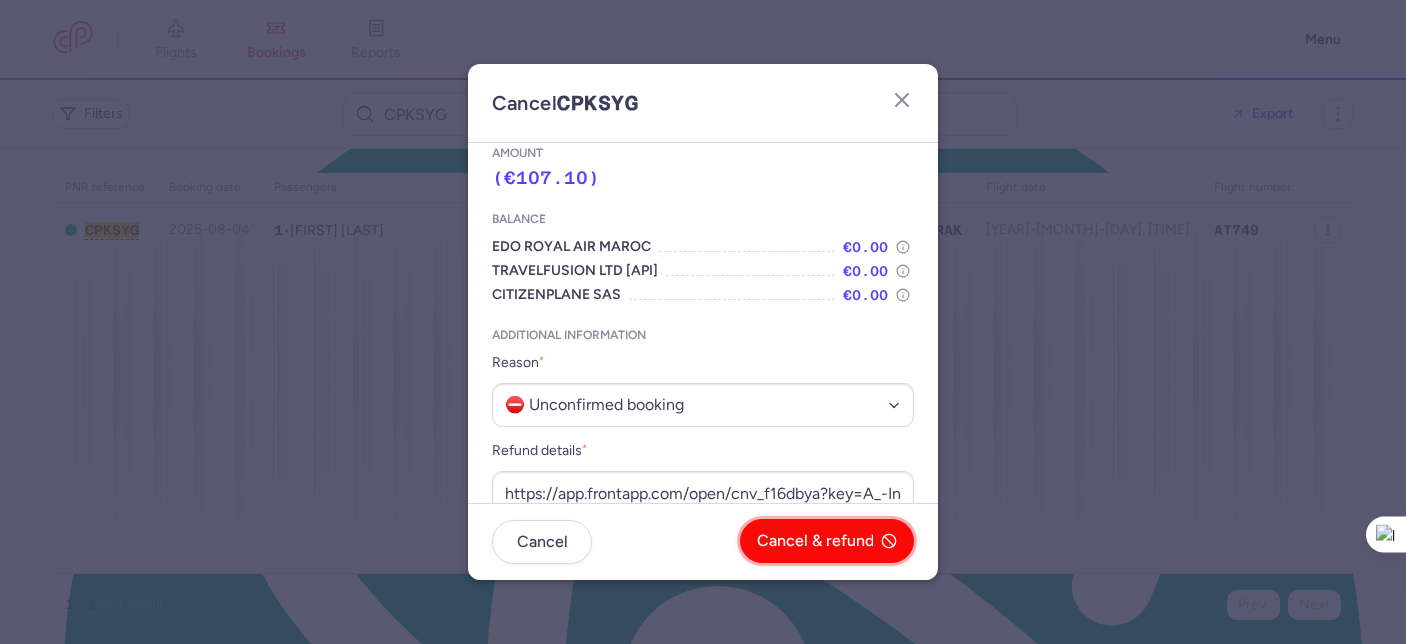 click on "Cancel & refund" 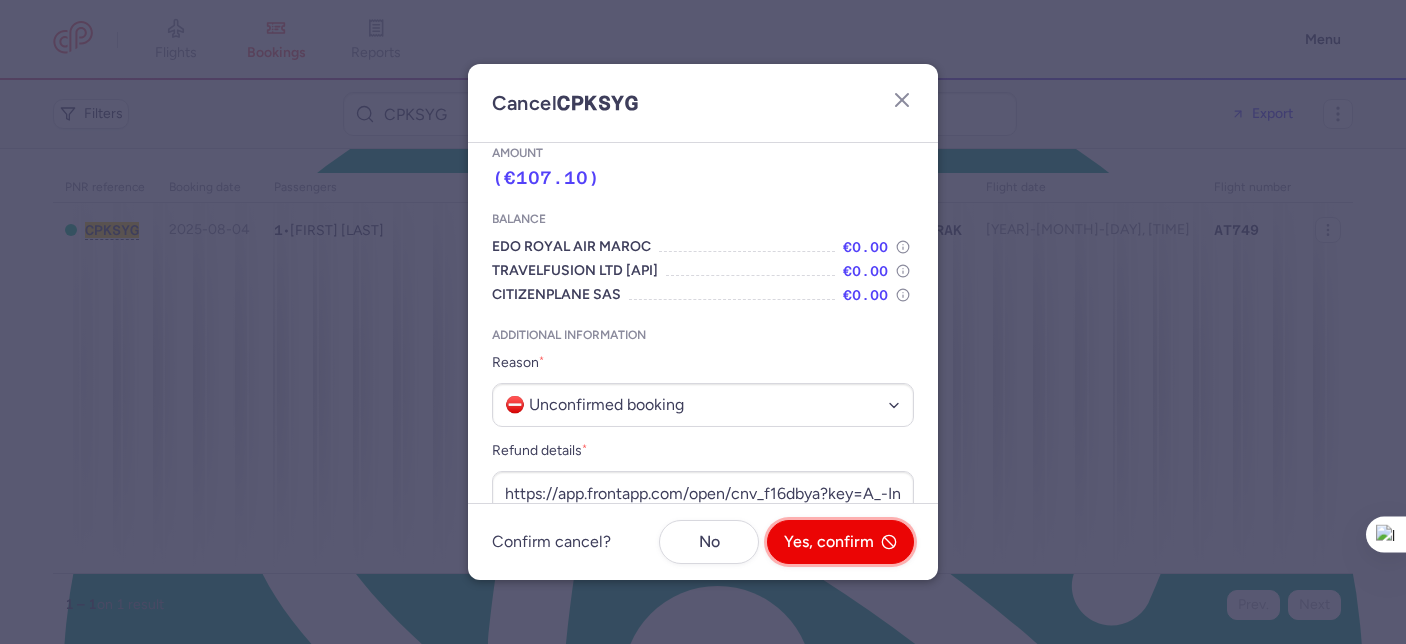 drag, startPoint x: 861, startPoint y: 535, endPoint x: 731, endPoint y: 447, distance: 156.98407 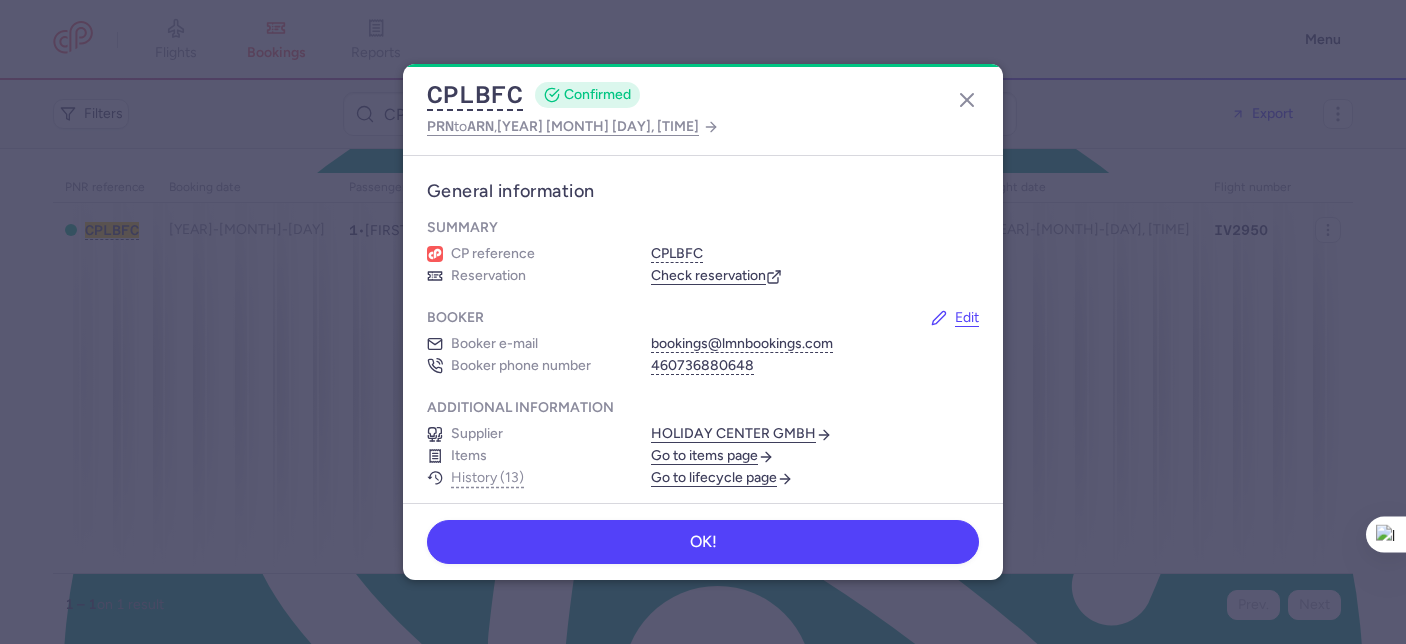 scroll, scrollTop: 0, scrollLeft: 0, axis: both 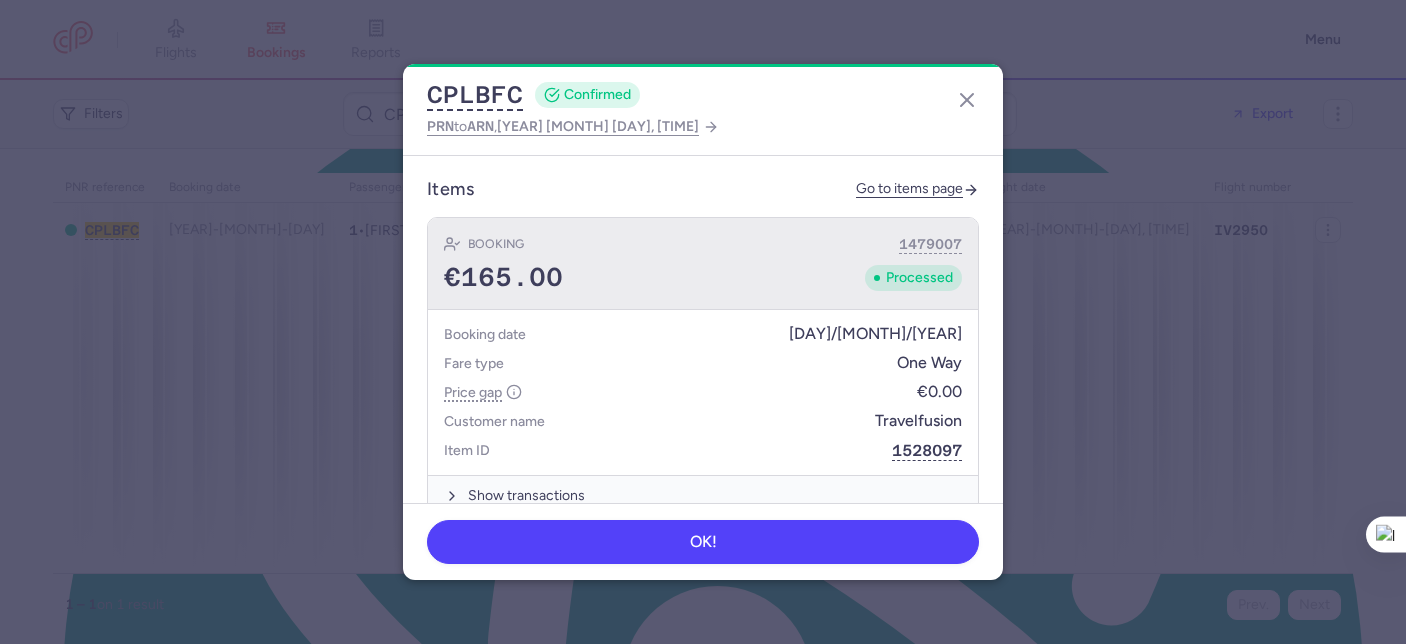 click on "Booking 1479007" at bounding box center (703, 244) 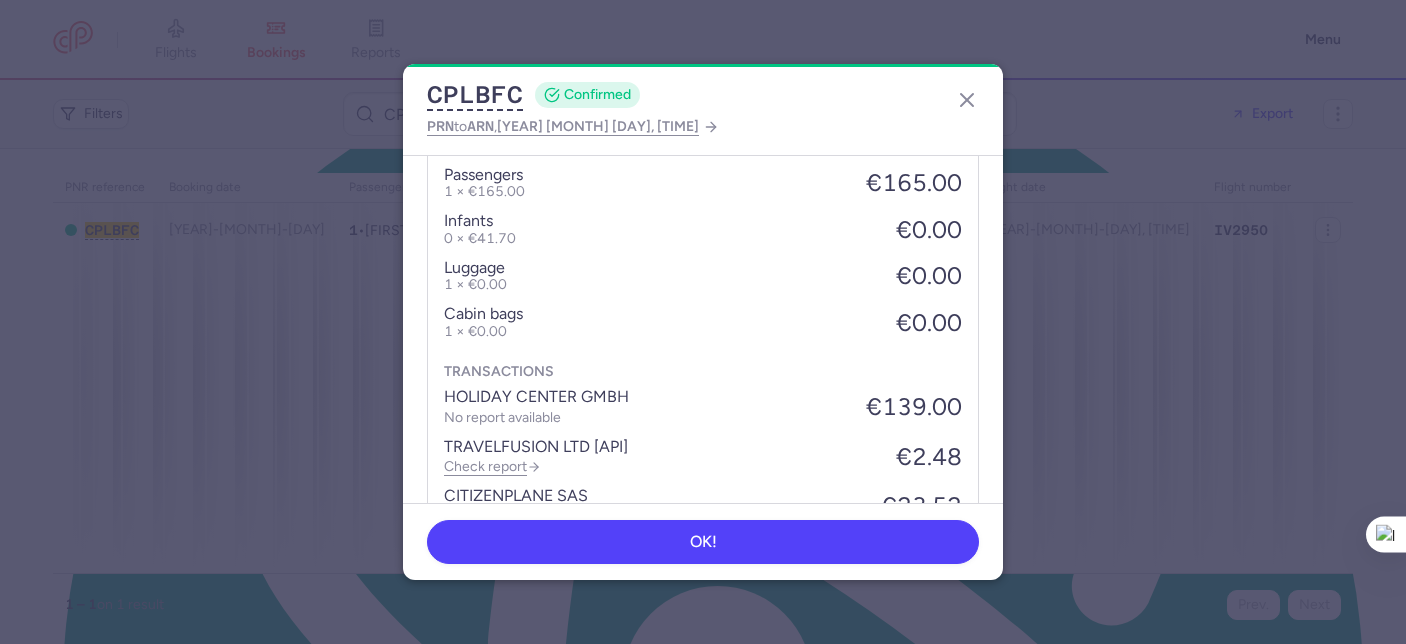 scroll, scrollTop: 1137, scrollLeft: 0, axis: vertical 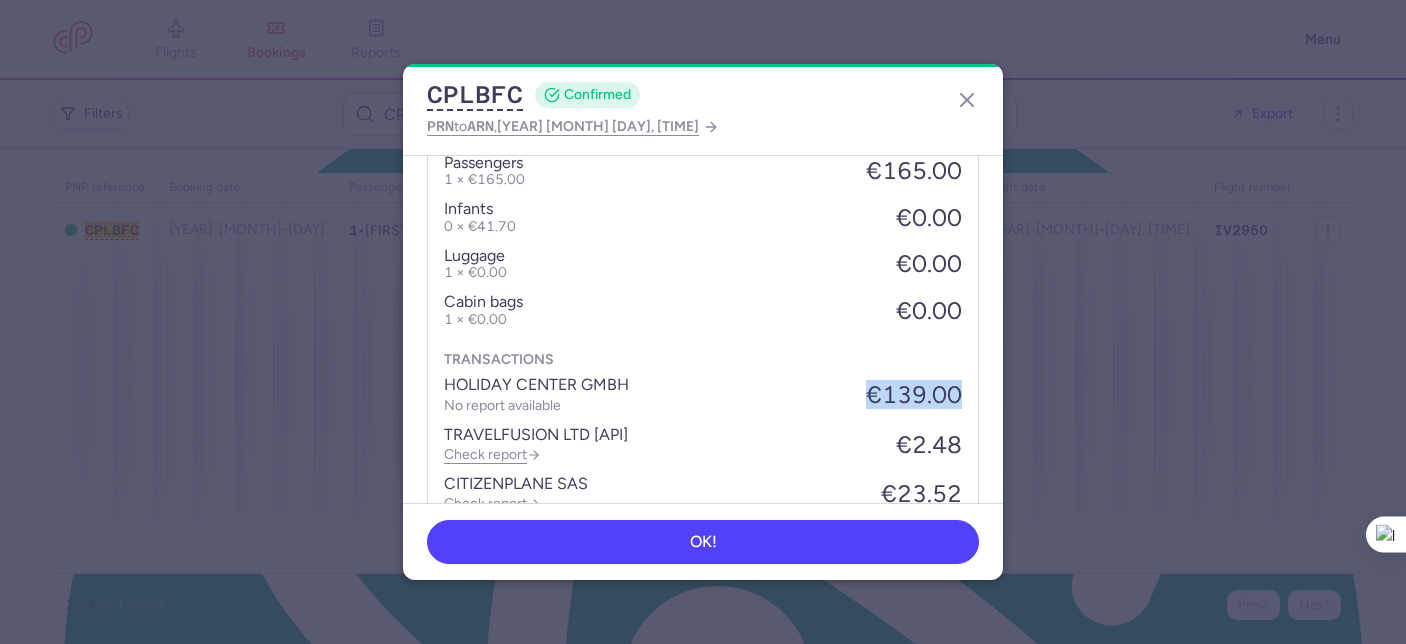 drag, startPoint x: 849, startPoint y: 392, endPoint x: 950, endPoint y: 397, distance: 101.12369 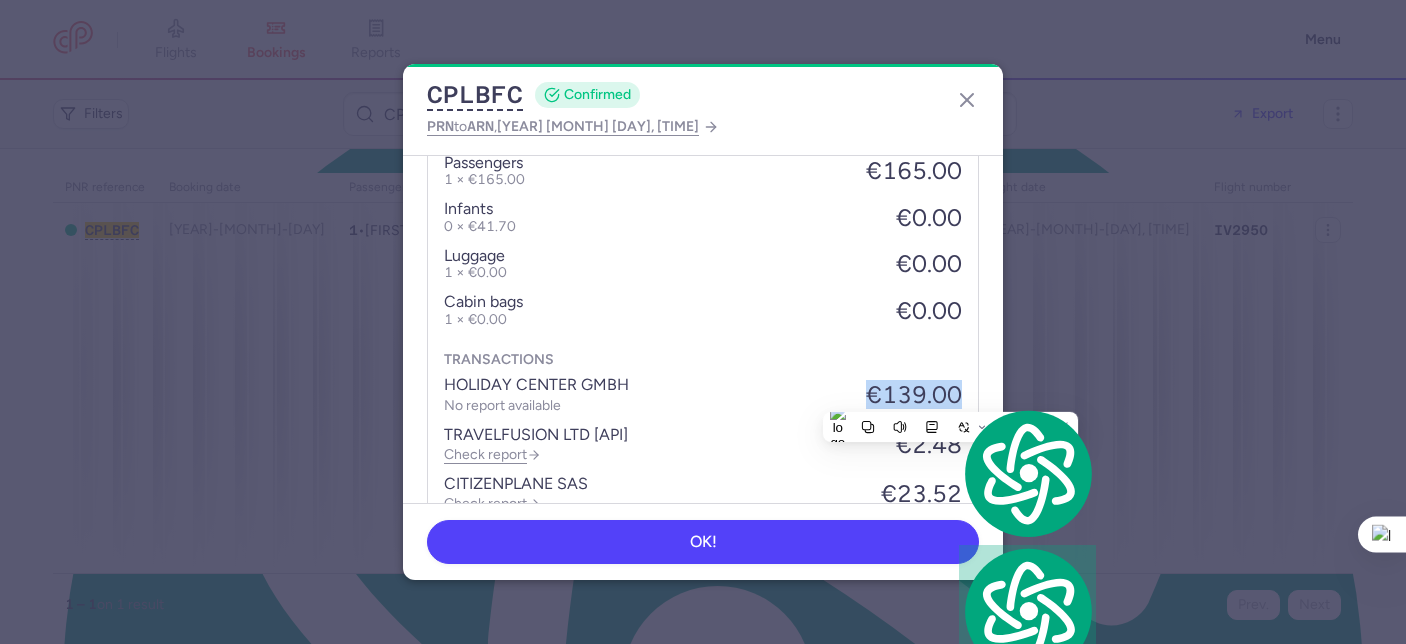 copy on "€139.00" 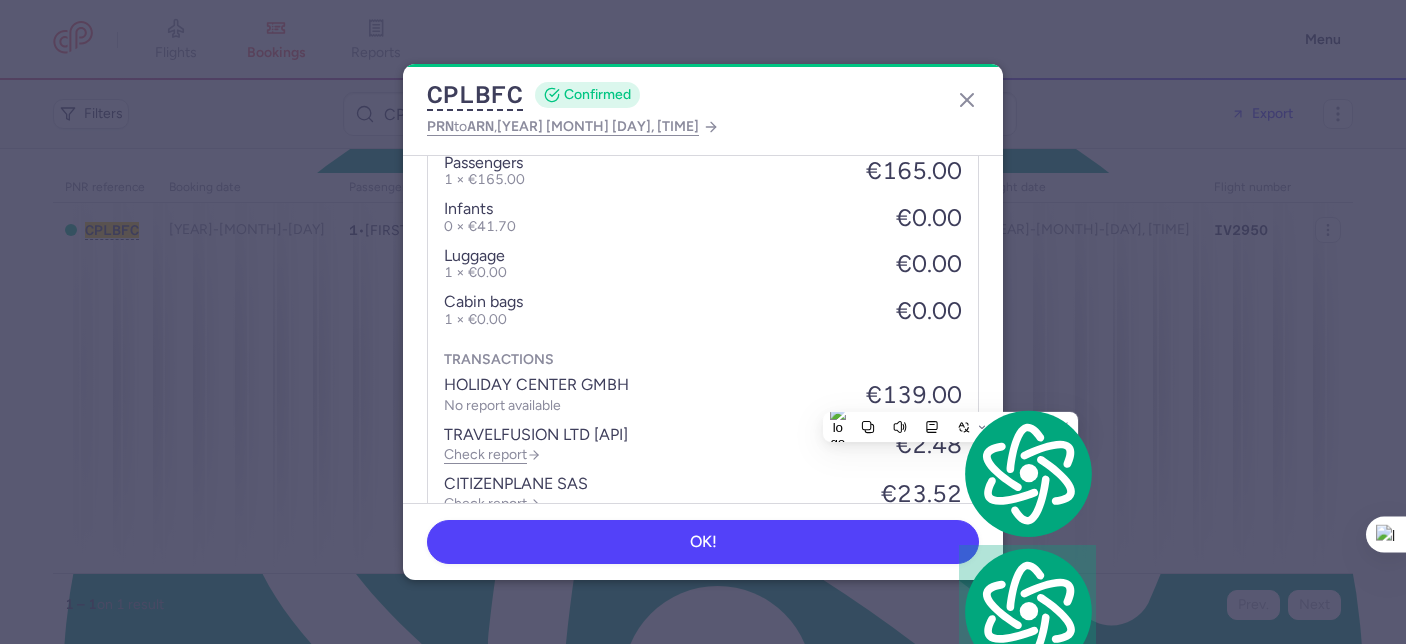 click on "HOLIDAY CENTER GMBH" at bounding box center (536, 385) 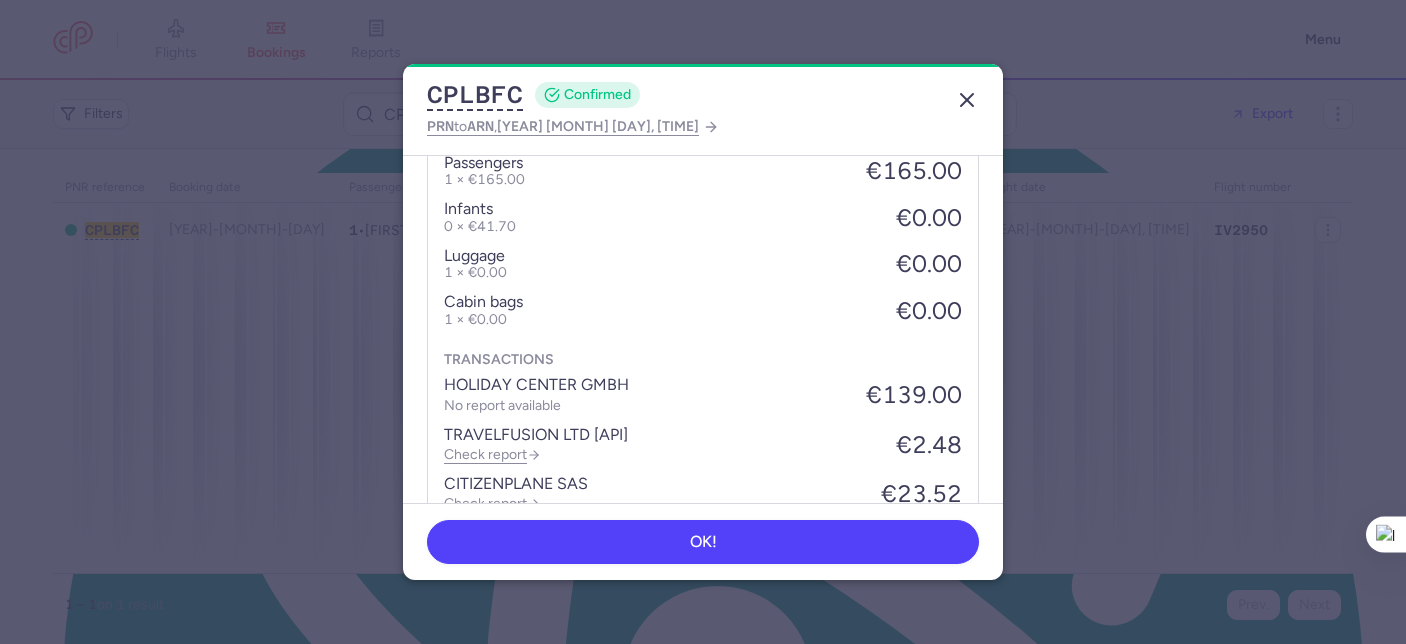 click 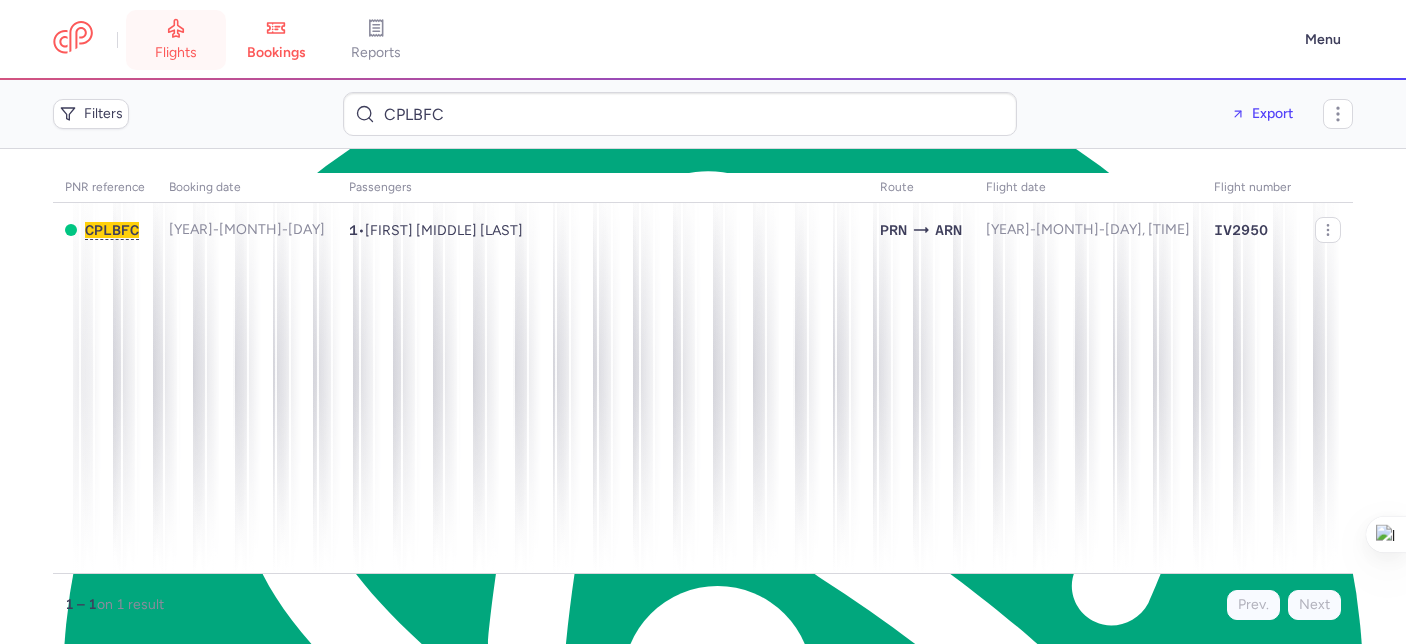 click on "flights" at bounding box center (176, 40) 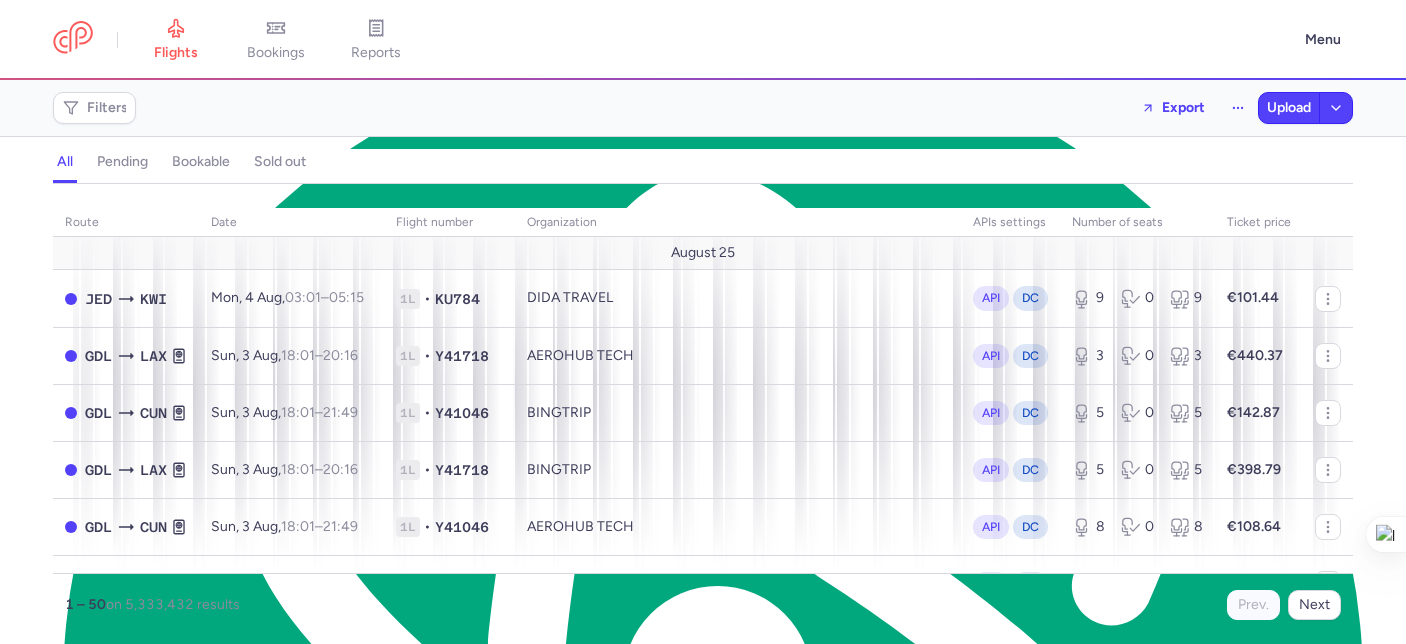 click on "pending" at bounding box center [122, 162] 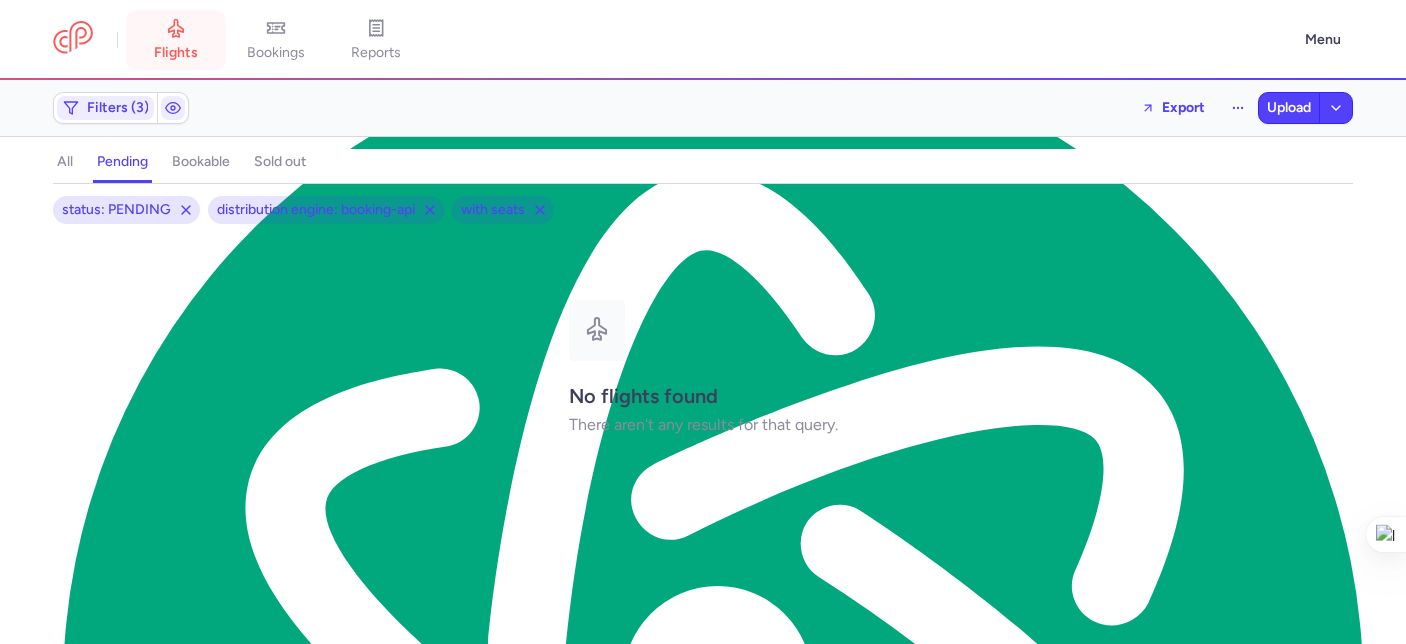 click 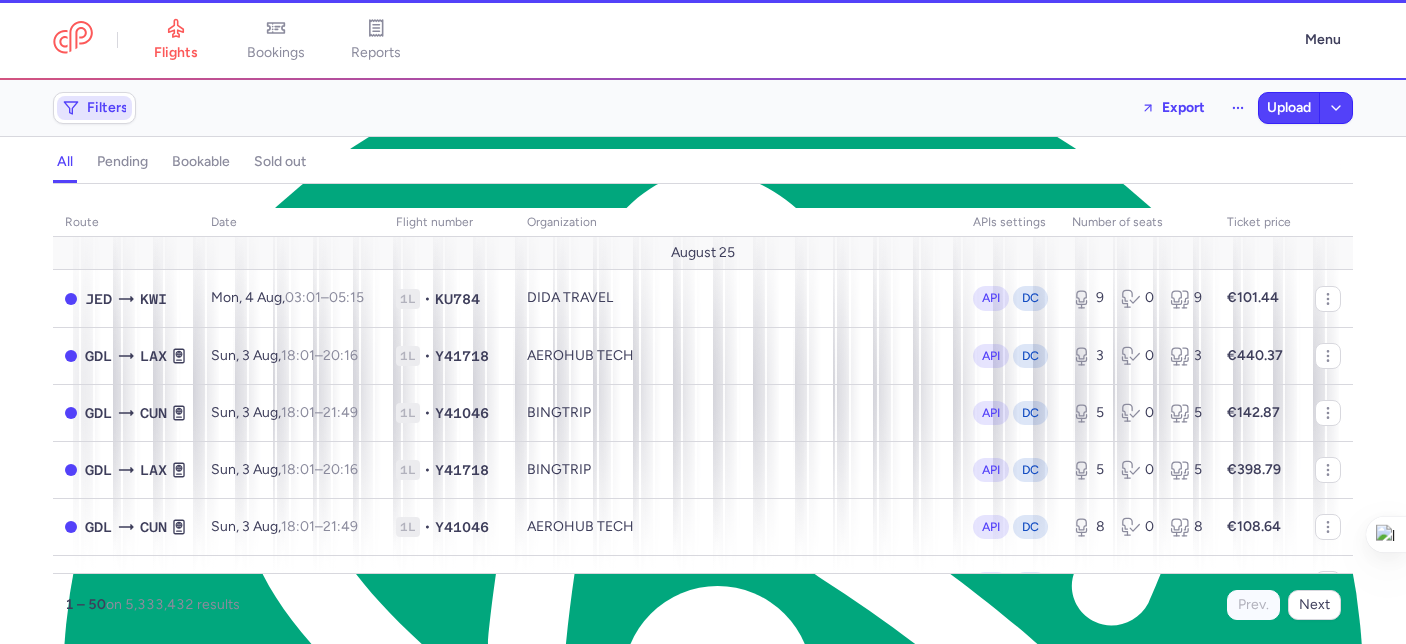click on "Filters" at bounding box center (94, 108) 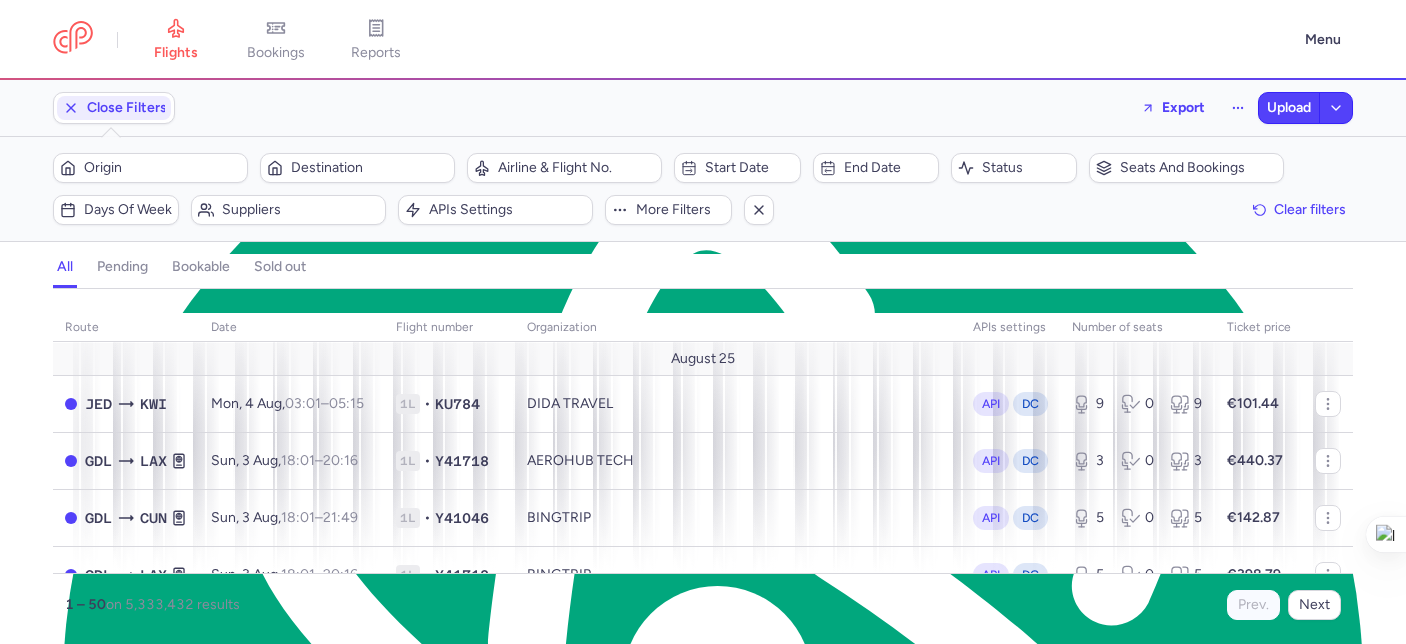 scroll, scrollTop: 0, scrollLeft: 0, axis: both 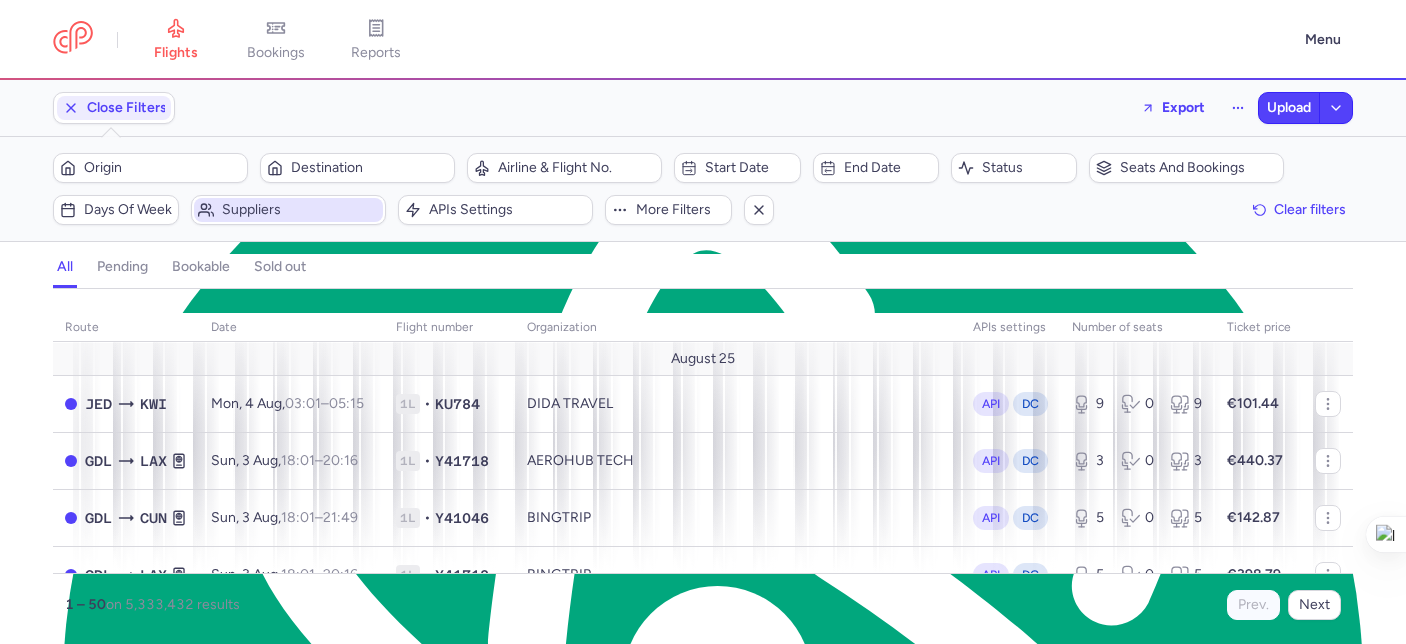 click on "Suppliers" at bounding box center (300, 210) 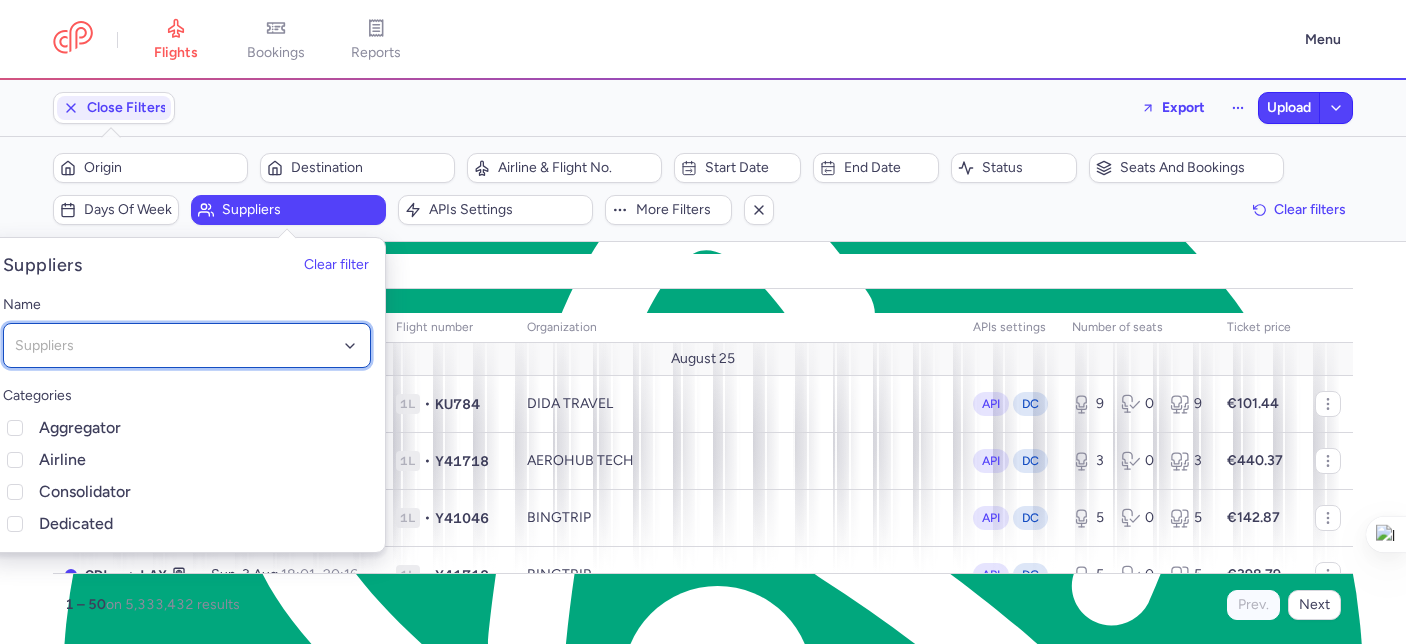click on "Suppliers" 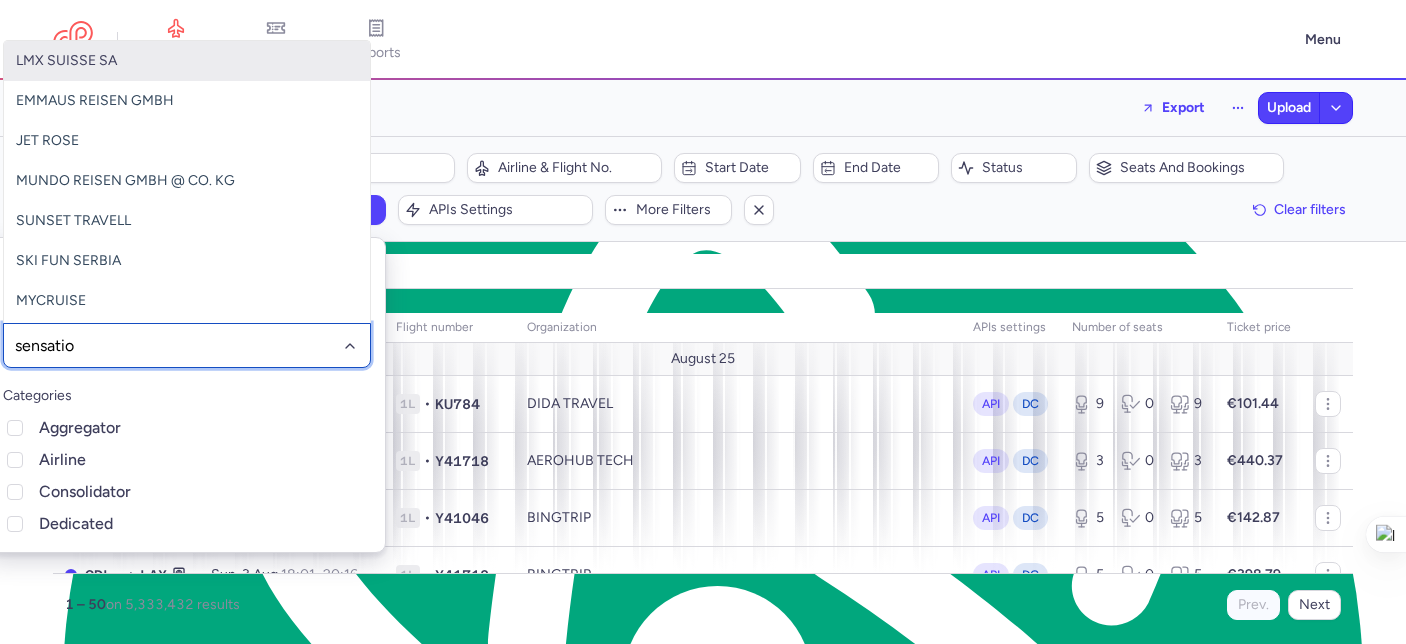 type on "sensation" 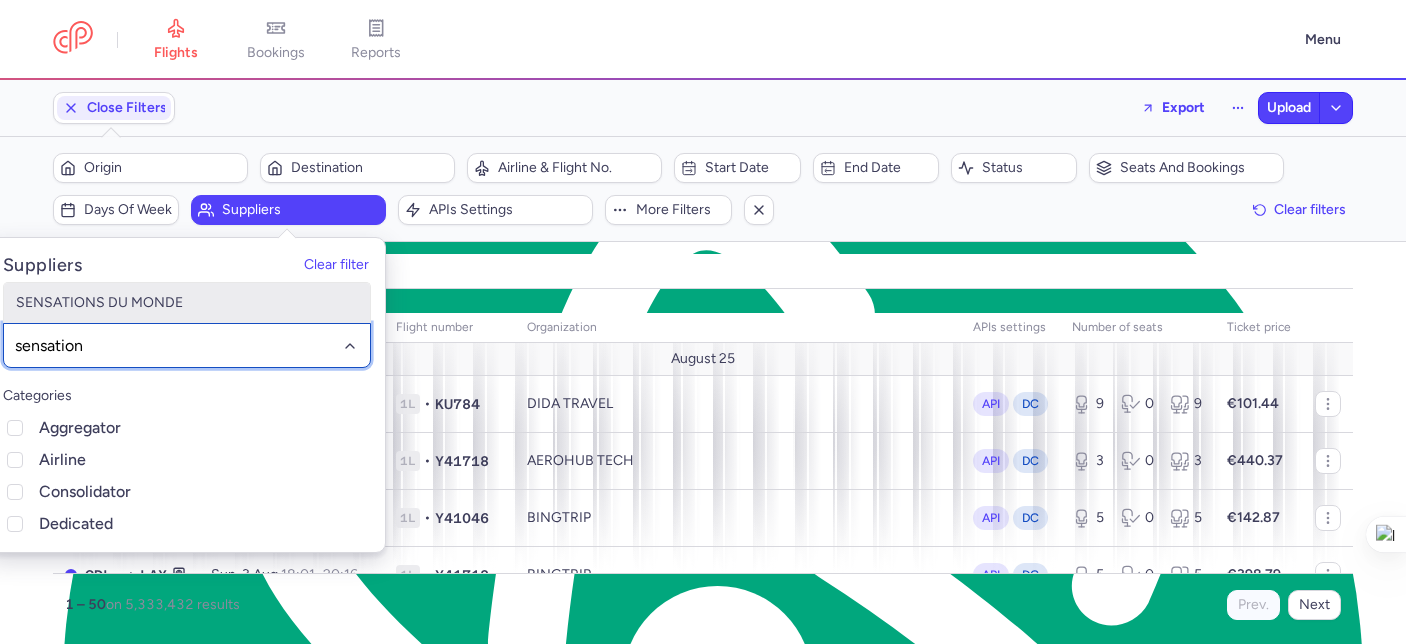 click on "SENSATIONS DU MONDE" 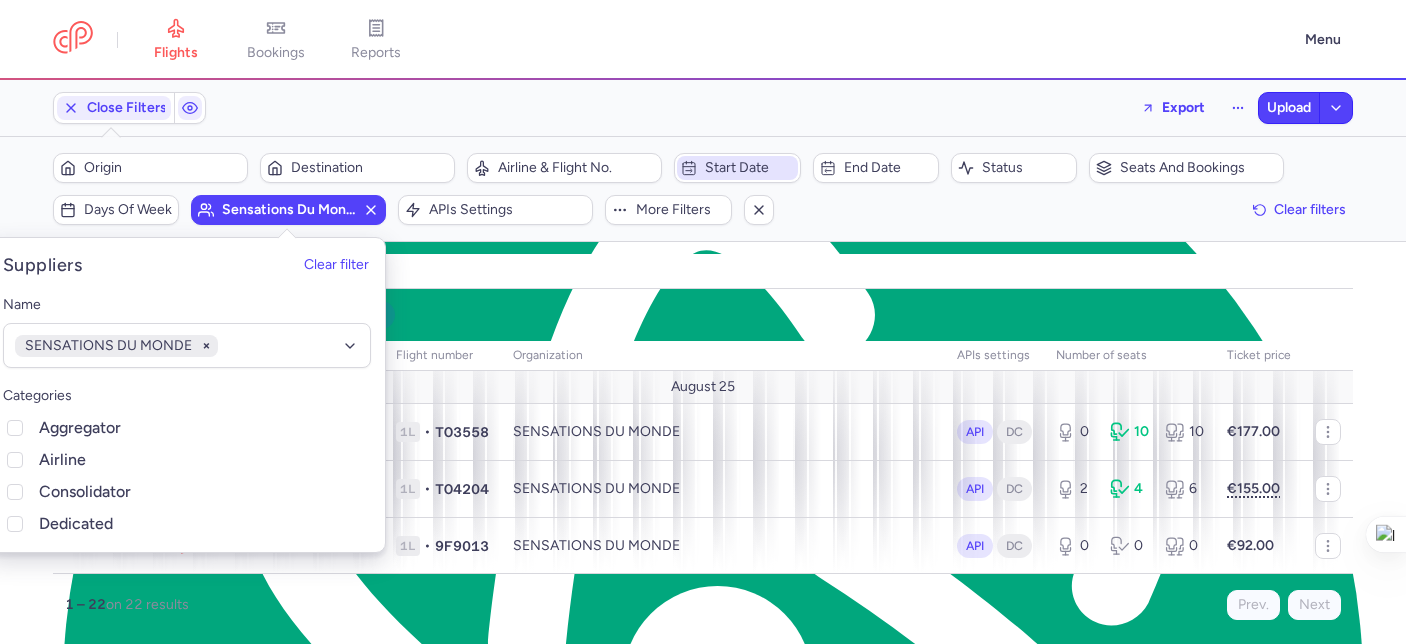 click on "Start date" at bounding box center [737, 168] 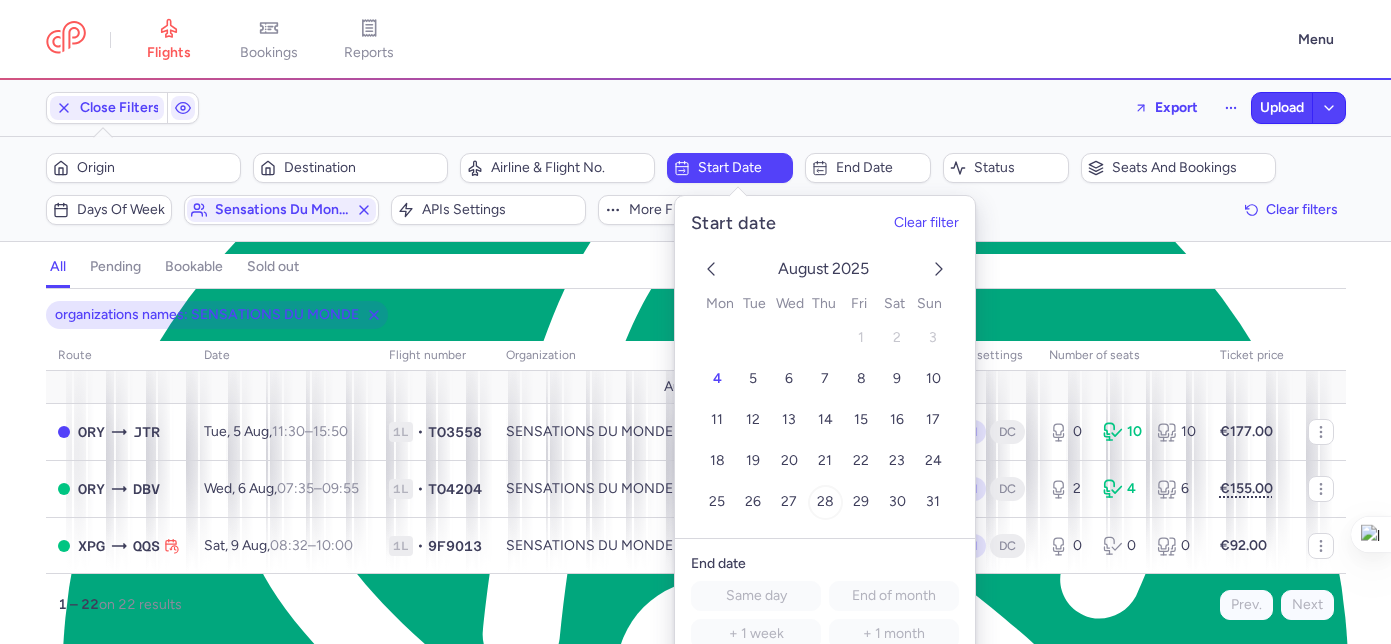 click on "28" at bounding box center [825, 502] 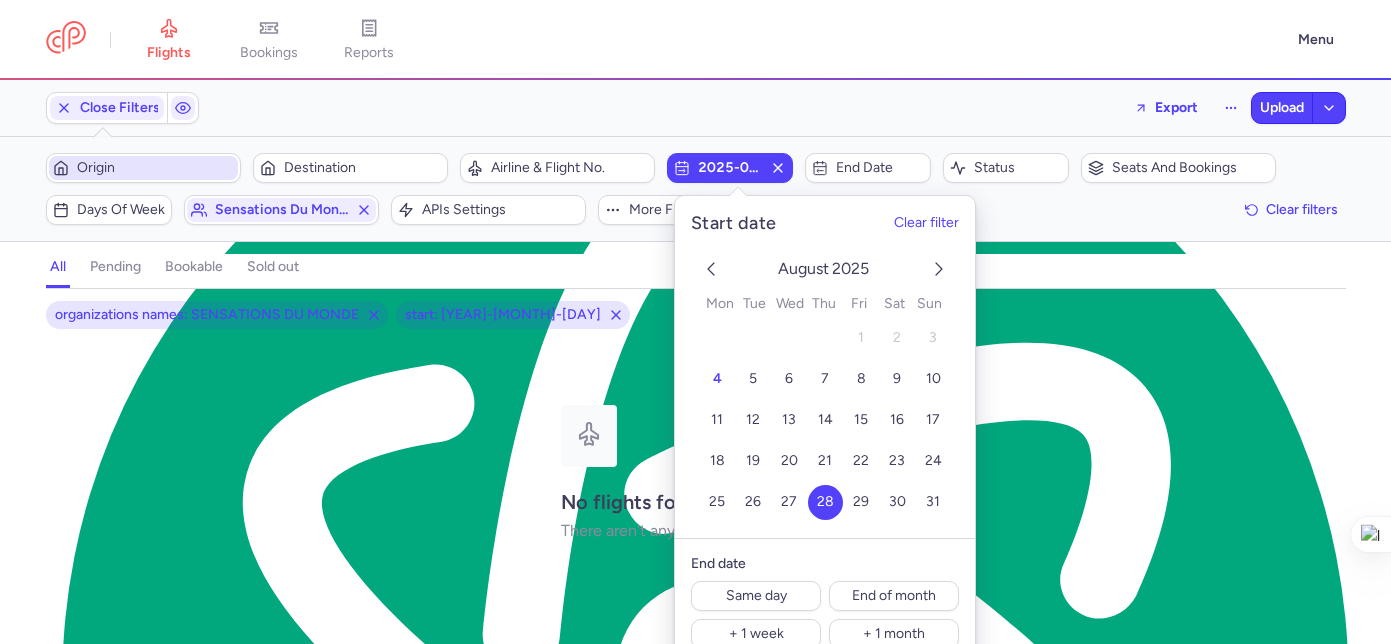 click on "Origin" at bounding box center [143, 168] 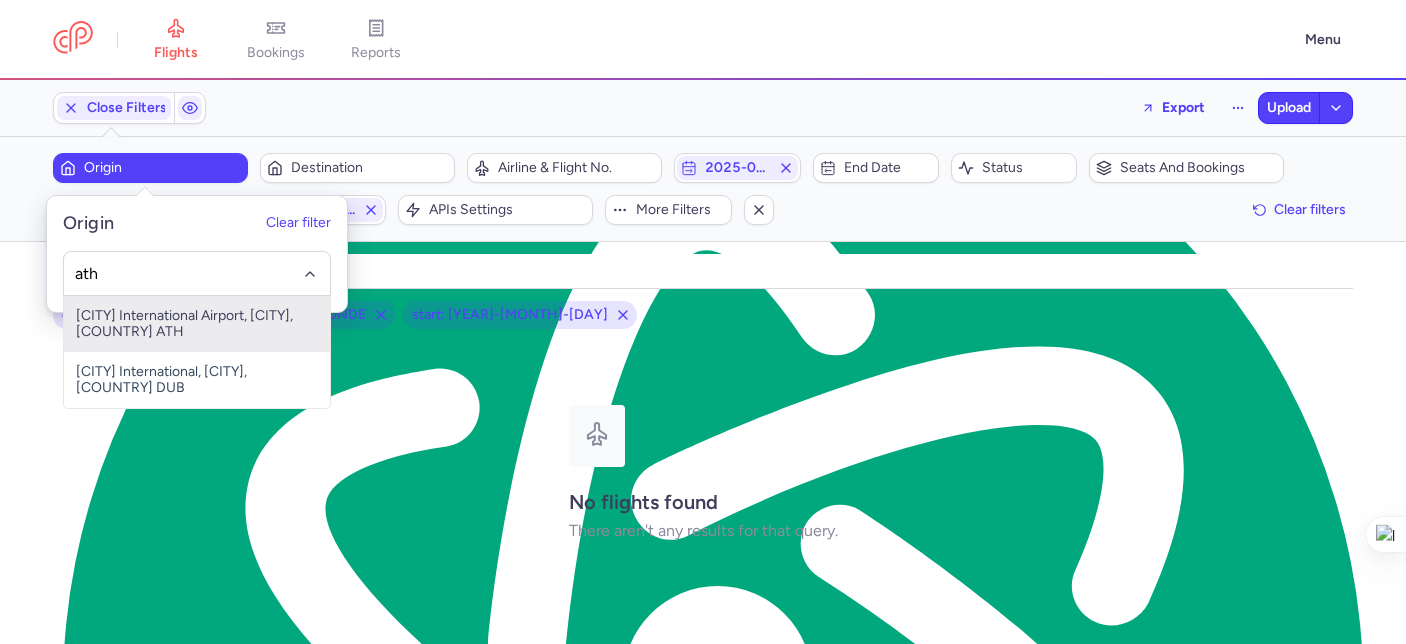 click on "Athens International Airport, Athens, Greece ATH" at bounding box center [197, 324] 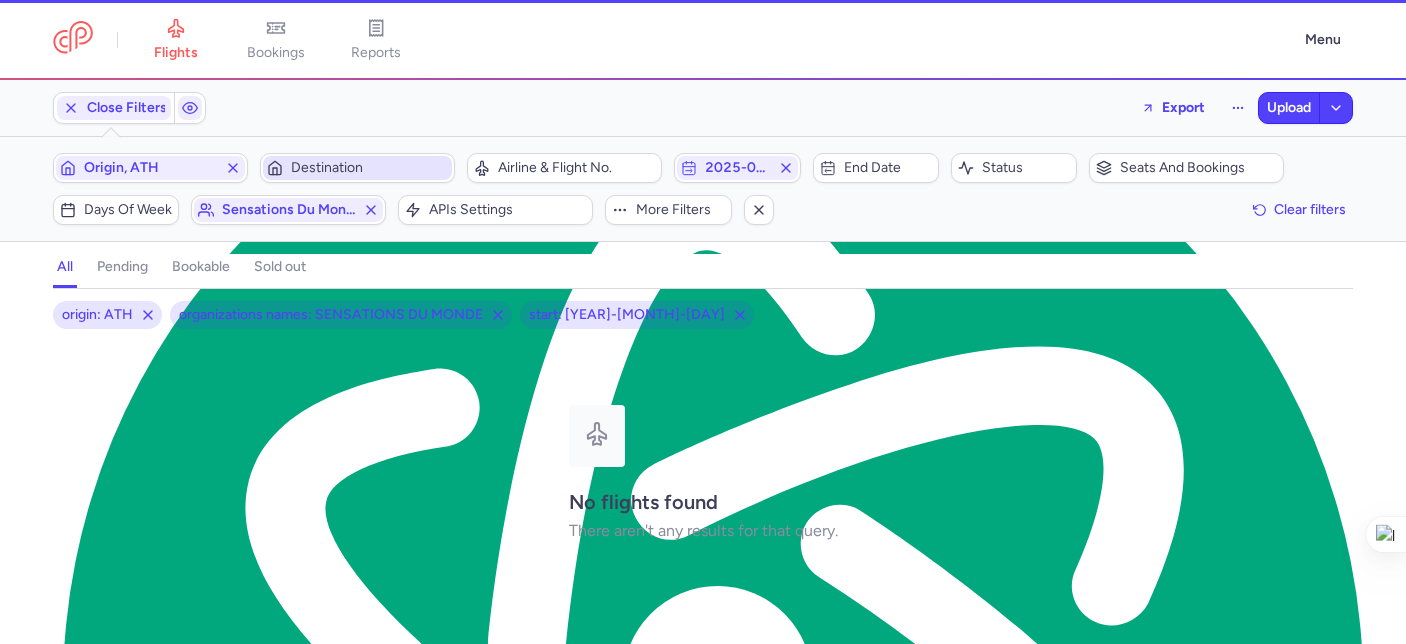 drag, startPoint x: 328, startPoint y: 171, endPoint x: 337, endPoint y: 178, distance: 11.401754 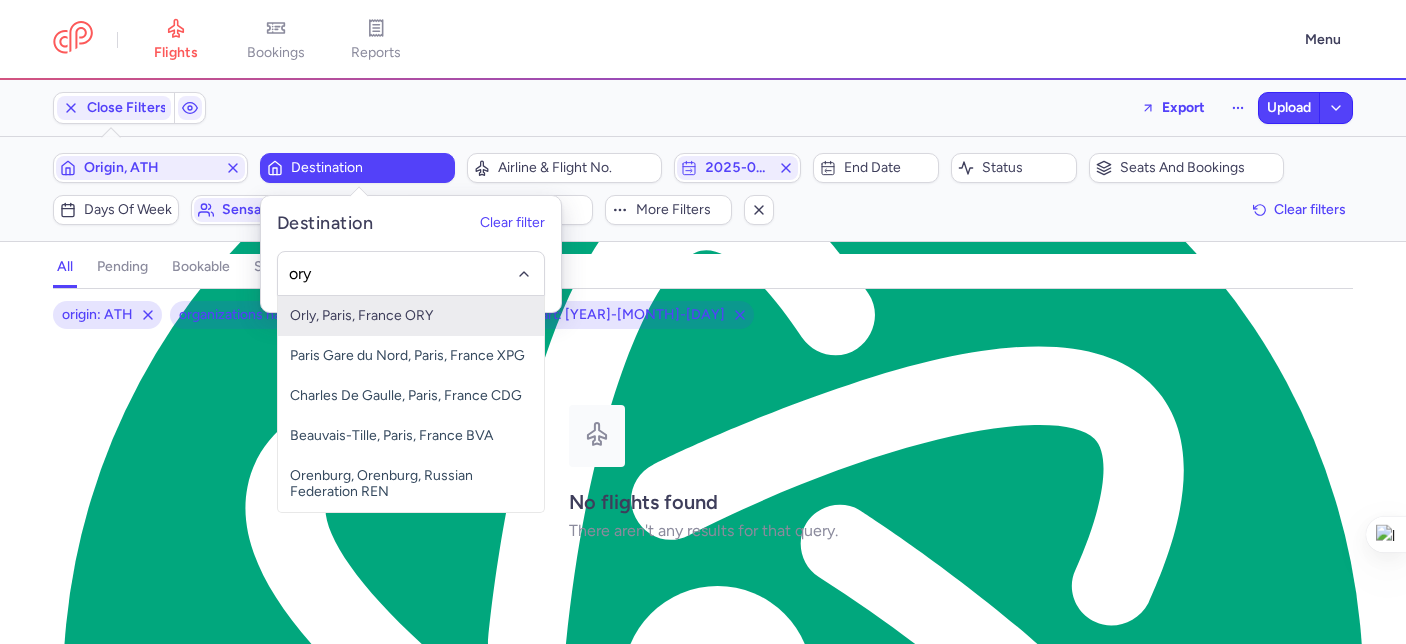 click on "Orly, Paris, France ORY" at bounding box center (411, 316) 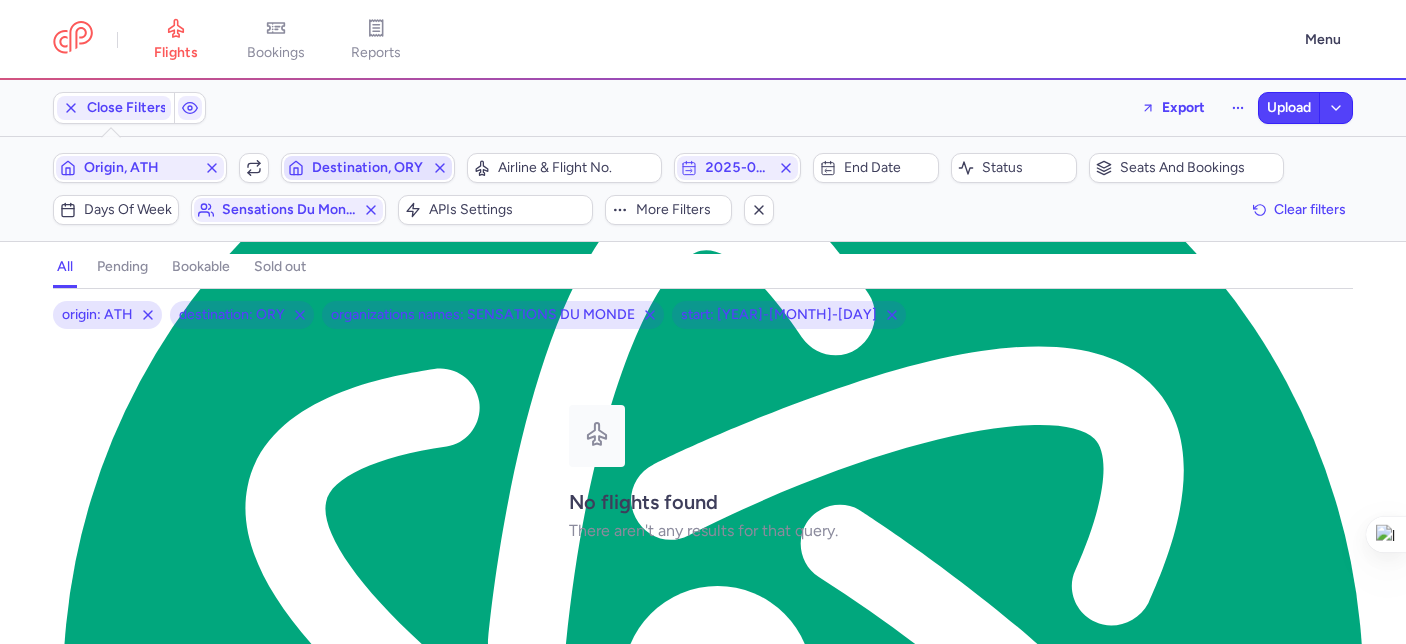 drag, startPoint x: 439, startPoint y: 165, endPoint x: 379, endPoint y: 163, distance: 60.033325 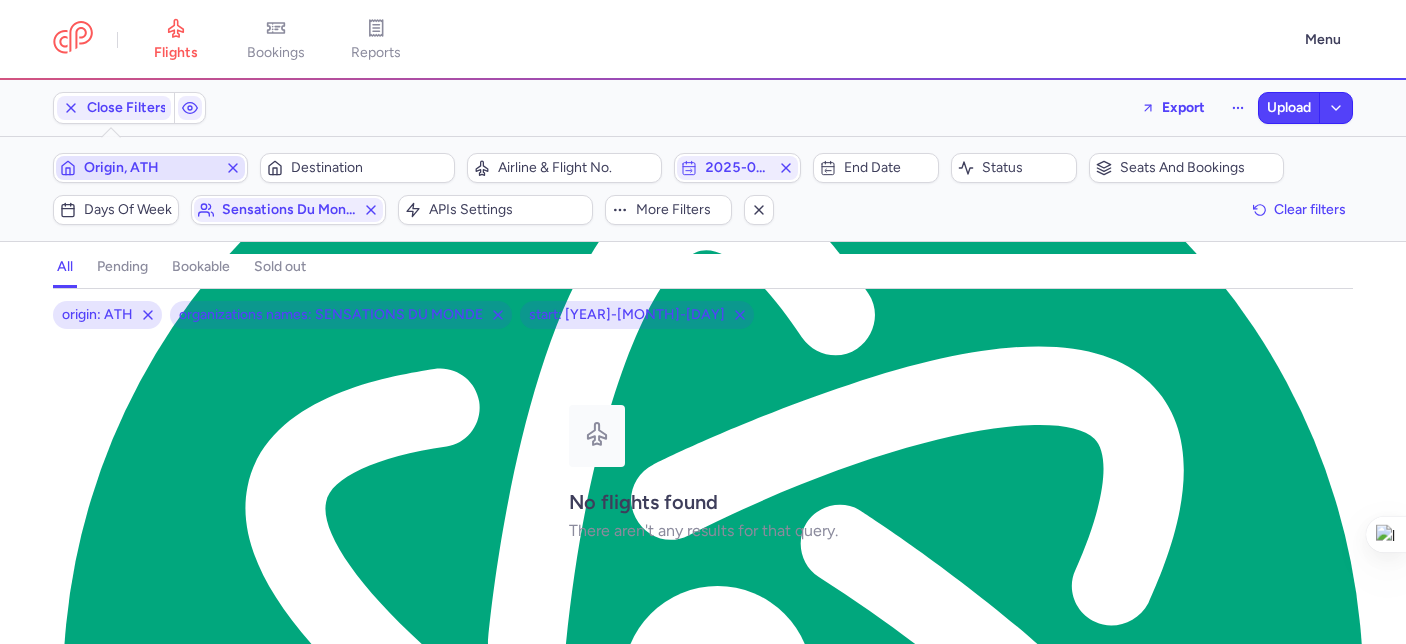 click 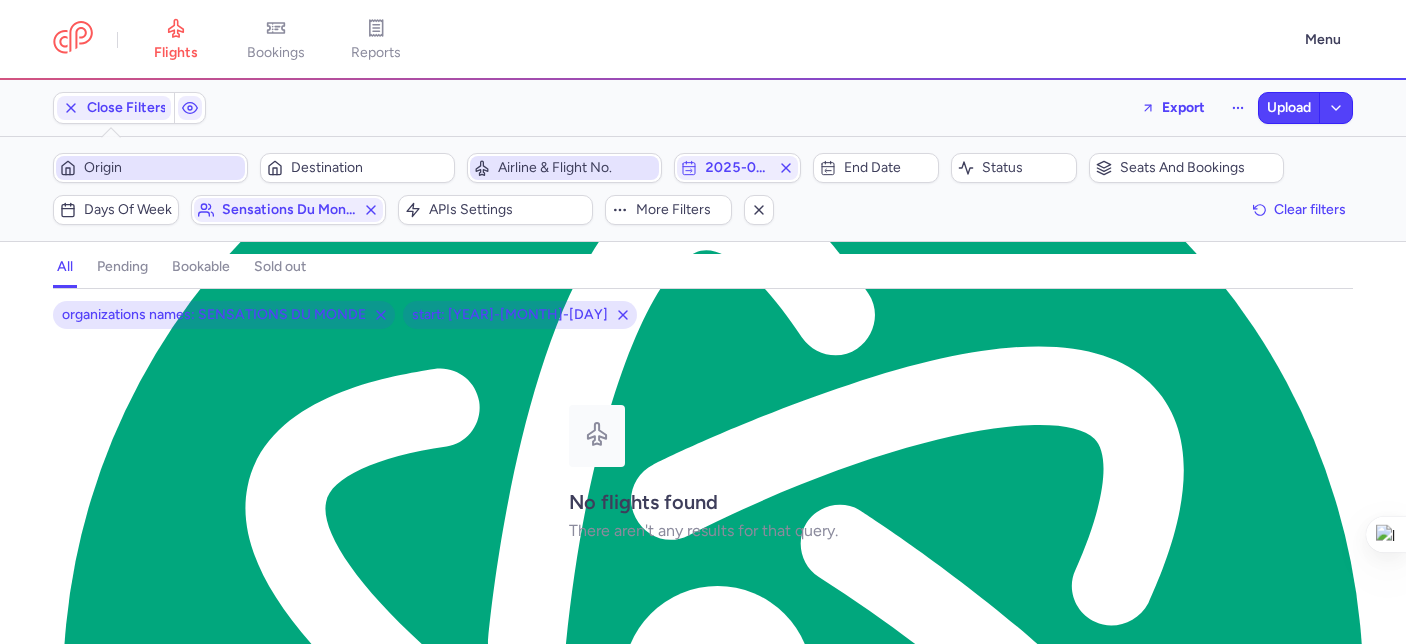 click on "Airline & Flight No." at bounding box center [576, 168] 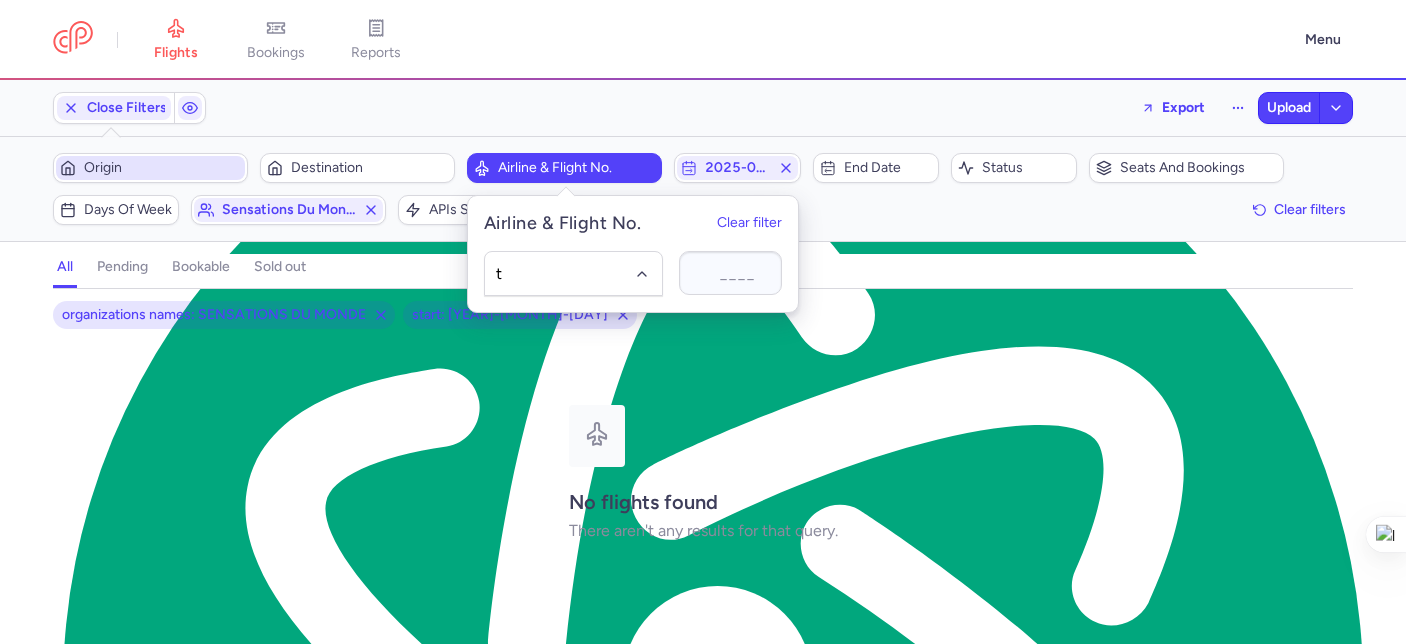 type on "to" 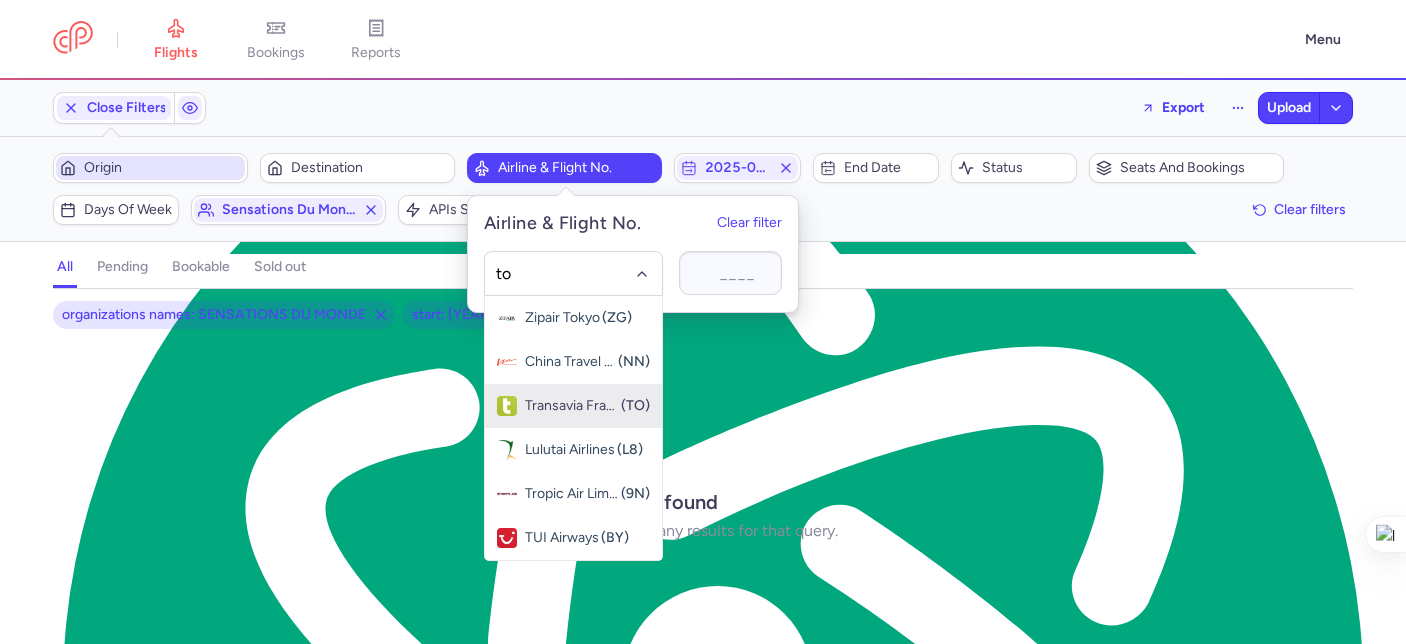 drag, startPoint x: 627, startPoint y: 412, endPoint x: 665, endPoint y: 362, distance: 62.801273 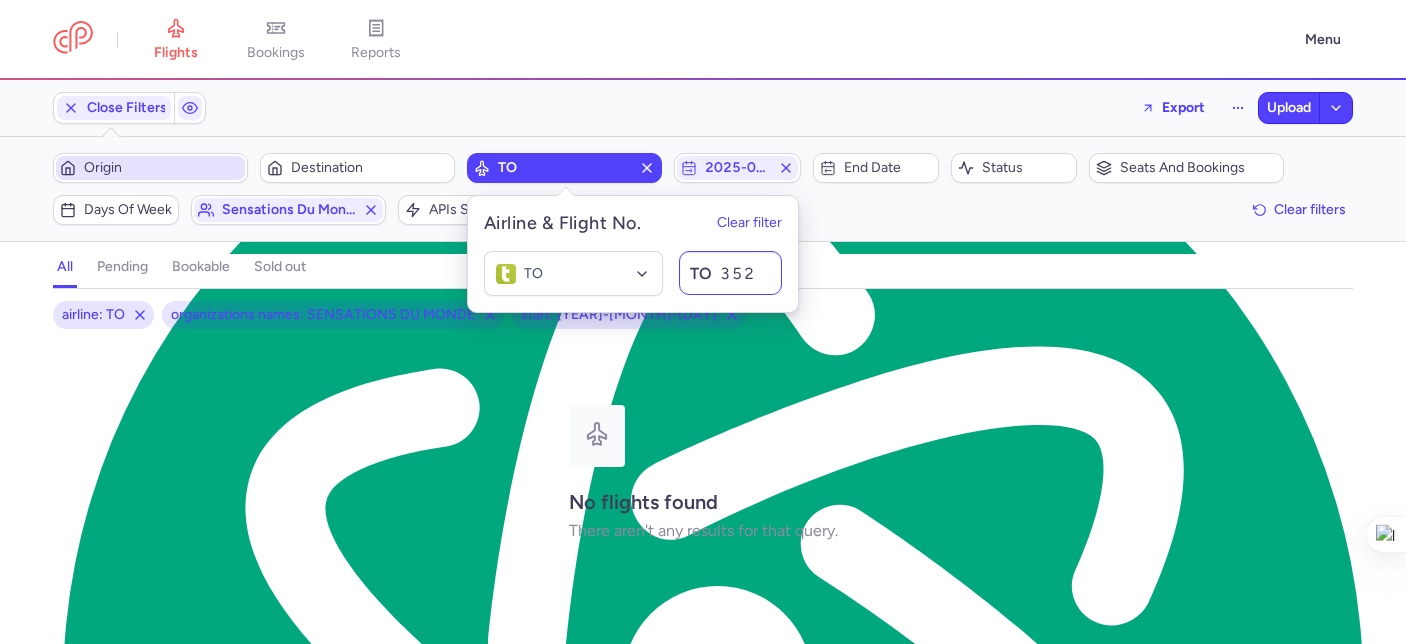 type on "3525" 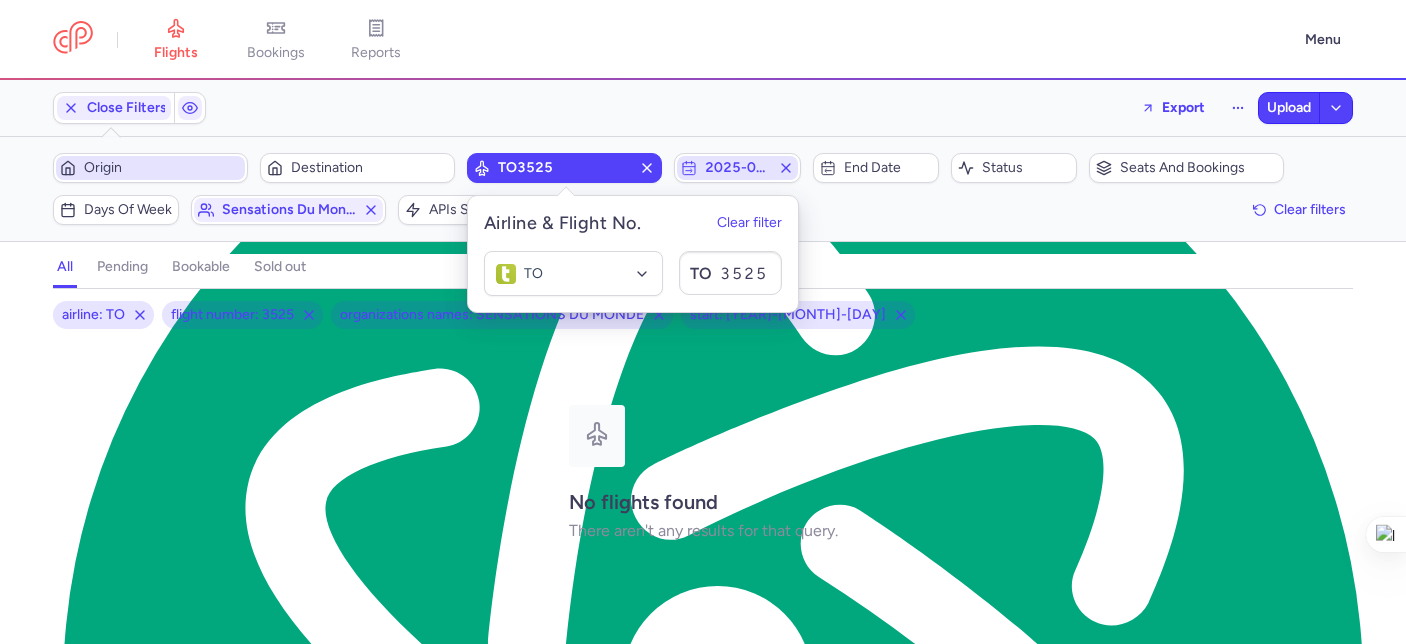 click on "2025-08-28" at bounding box center [737, 168] 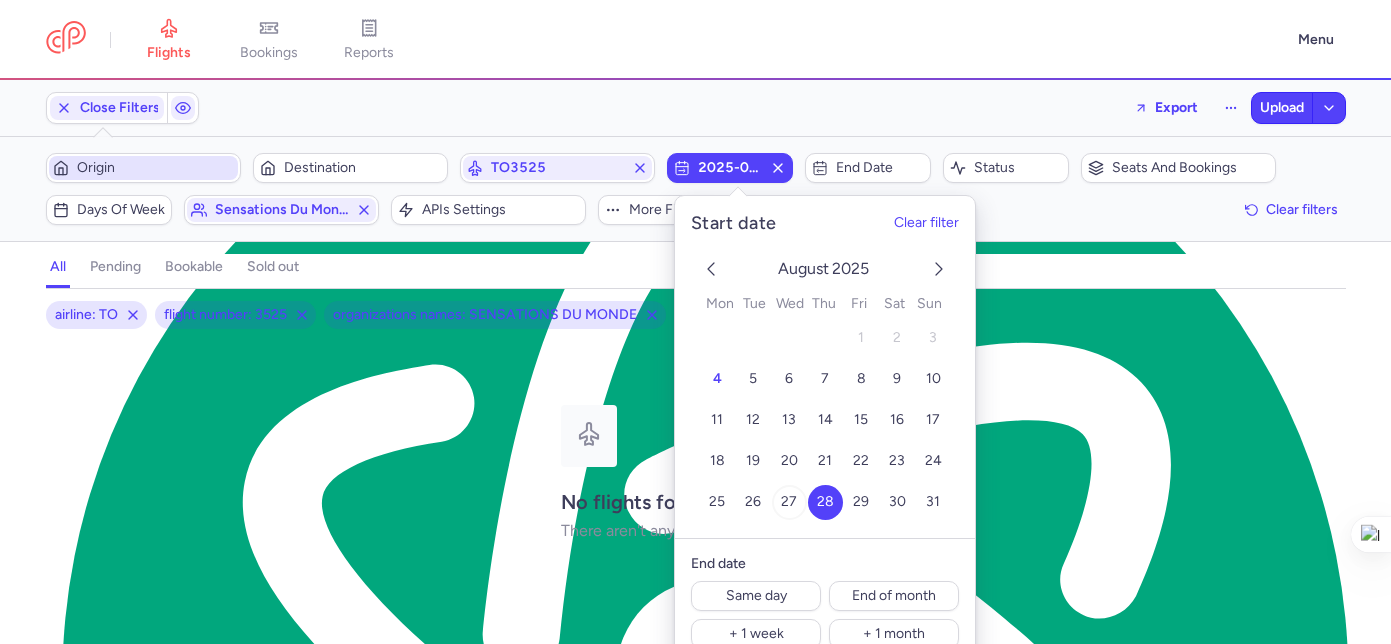 click on "27" at bounding box center (789, 502) 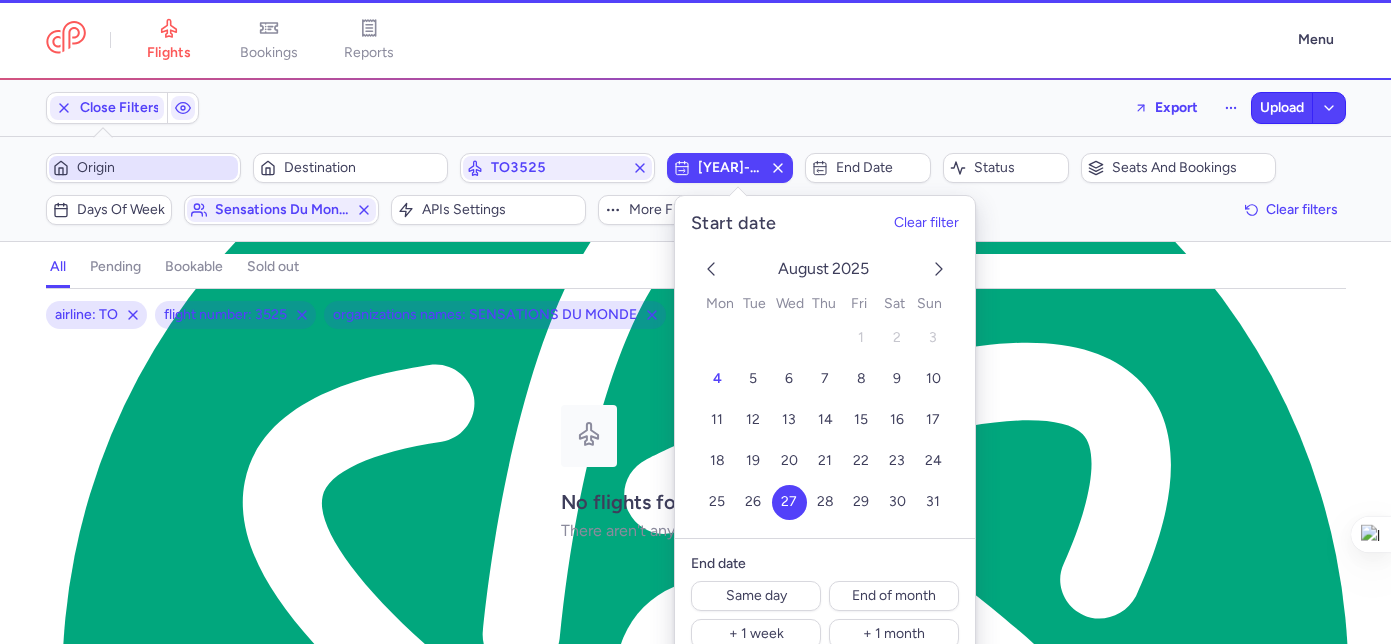 click on "airline: TO flight number: 3525 organizations names: SENSATIONS DU MONDE start: 2025-08-27 No flights found There aren't any results for that query." at bounding box center (696, 460) 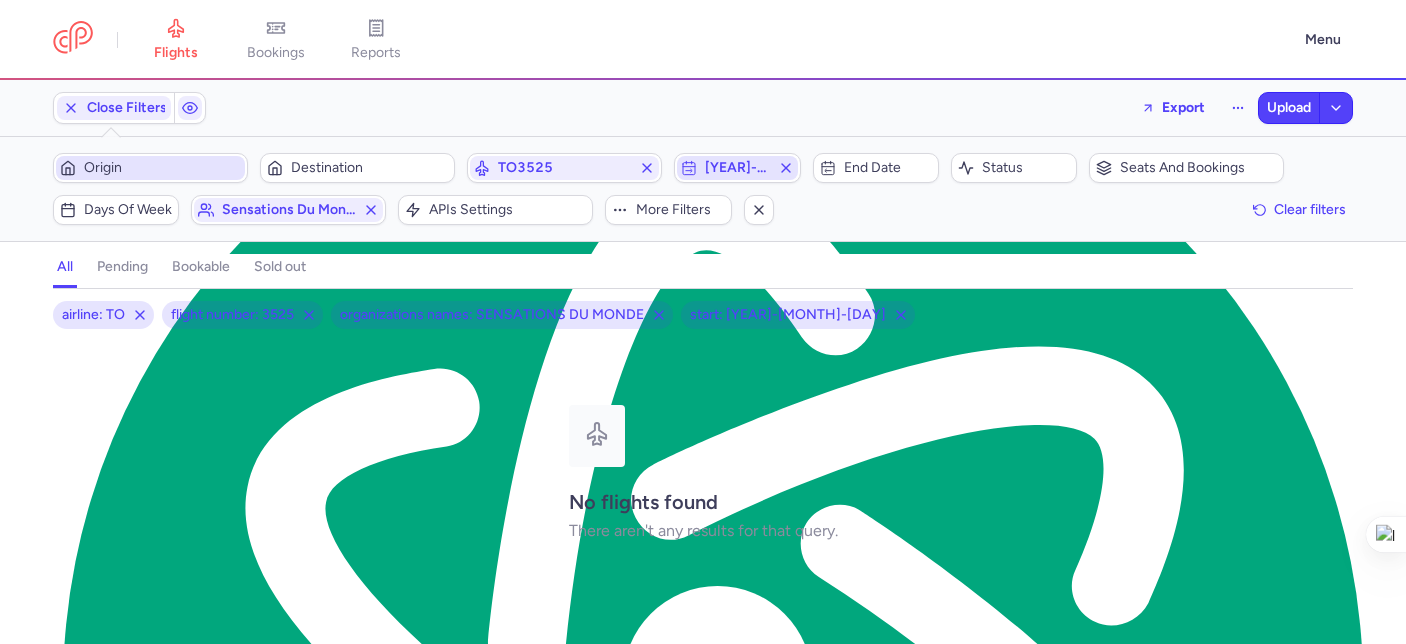 click on "2025-08-27" at bounding box center (737, 168) 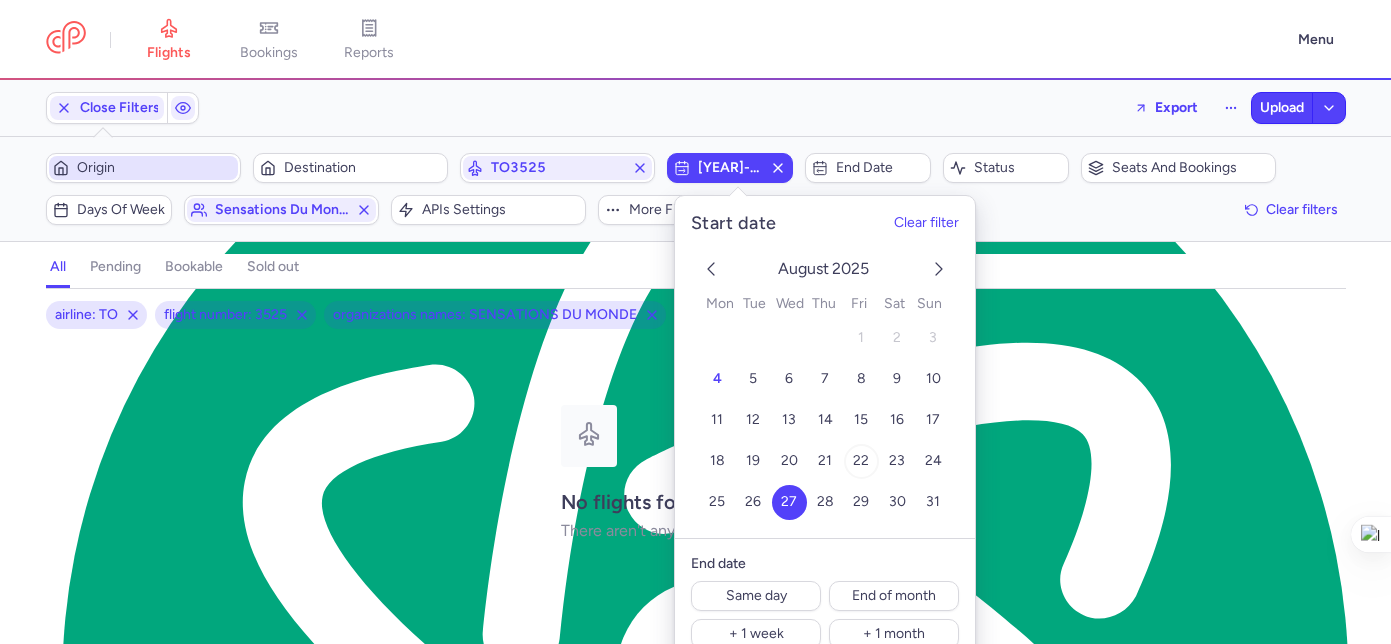 drag, startPoint x: 853, startPoint y: 462, endPoint x: 875, endPoint y: 453, distance: 23.769728 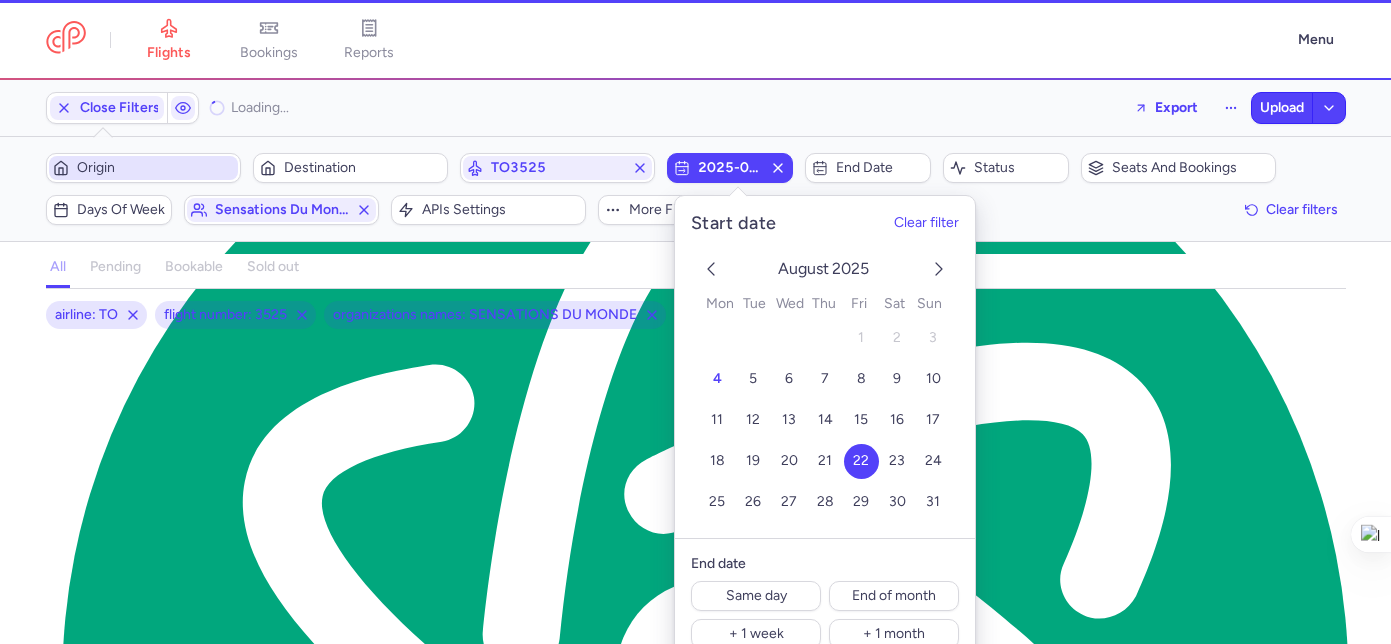 click at bounding box center (696, 425) 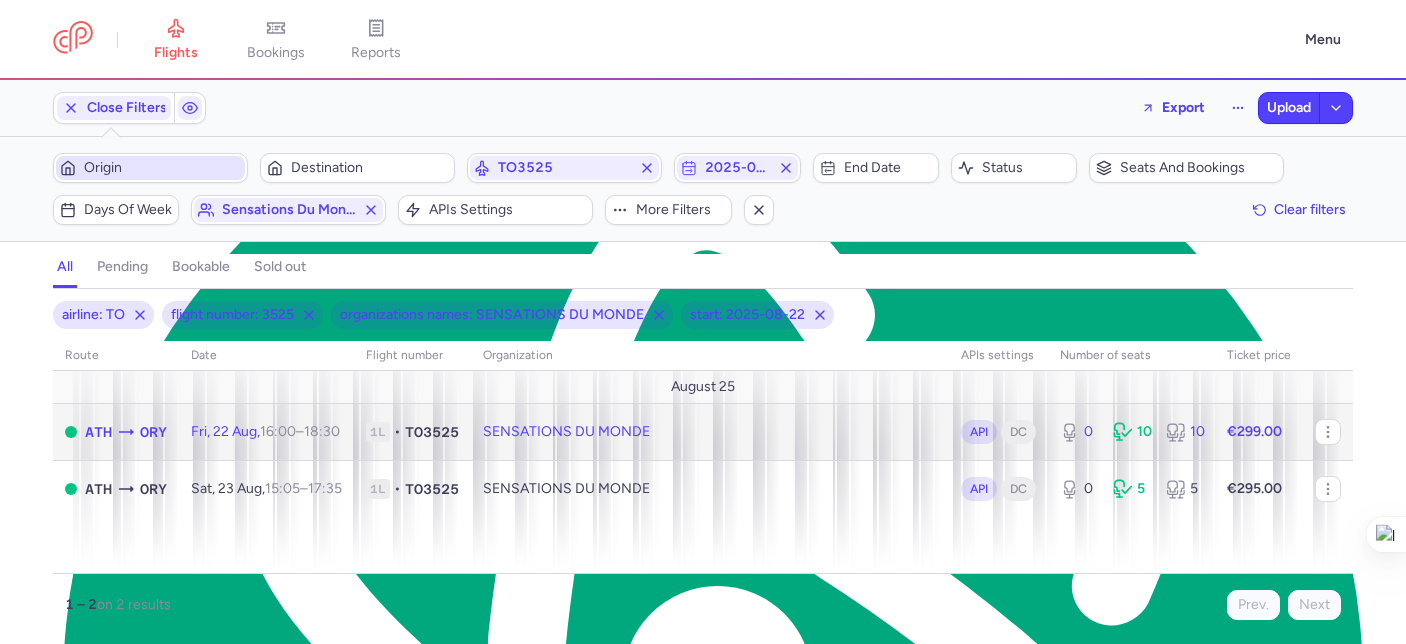 click on "API" at bounding box center [979, 432] 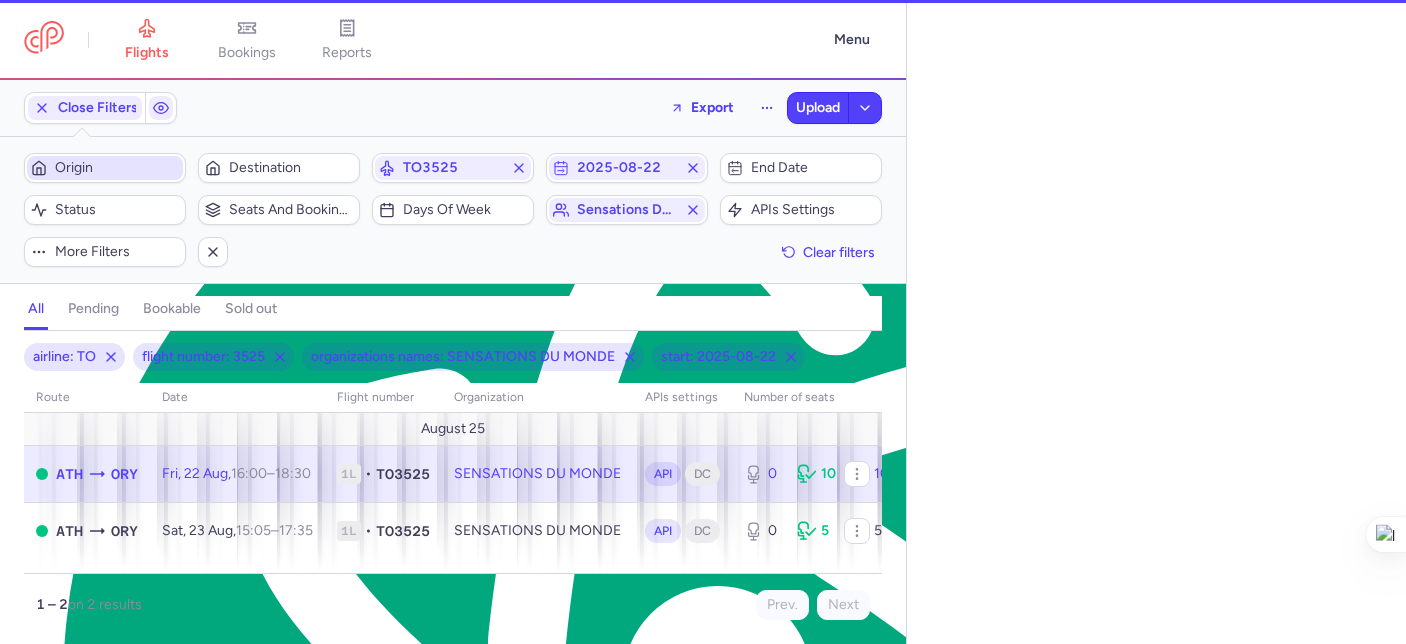 select on "days" 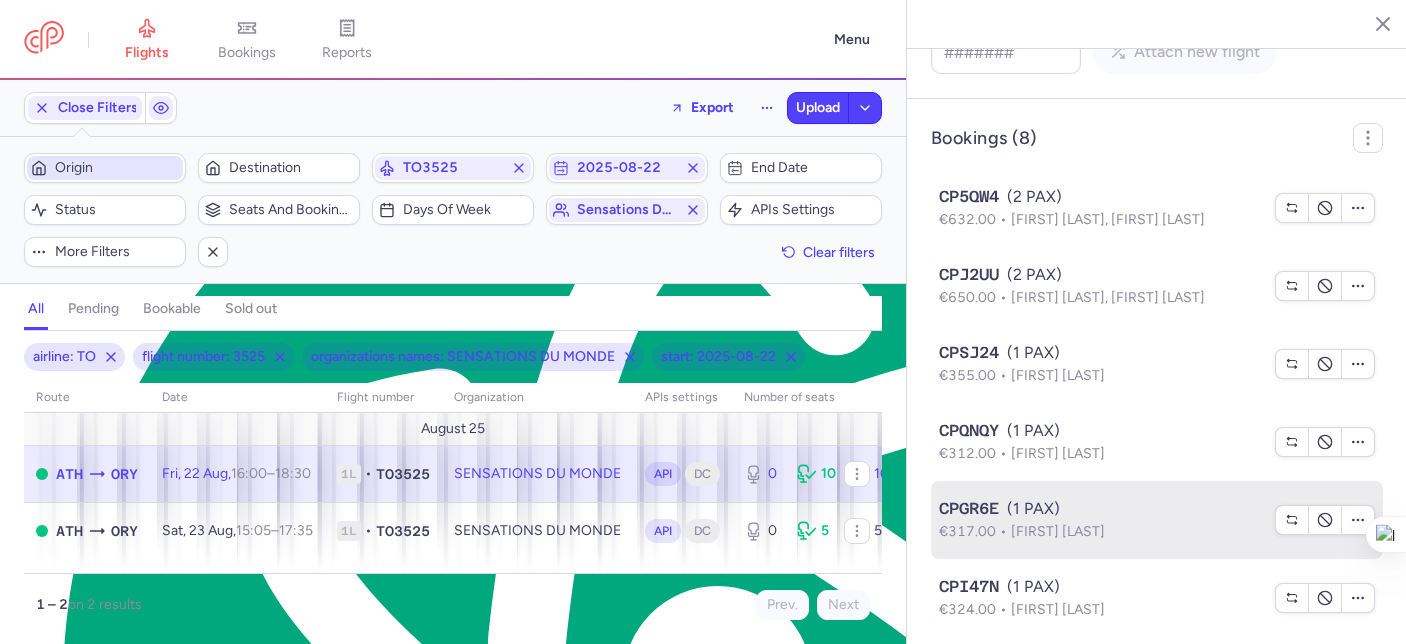 scroll, scrollTop: 1819, scrollLeft: 0, axis: vertical 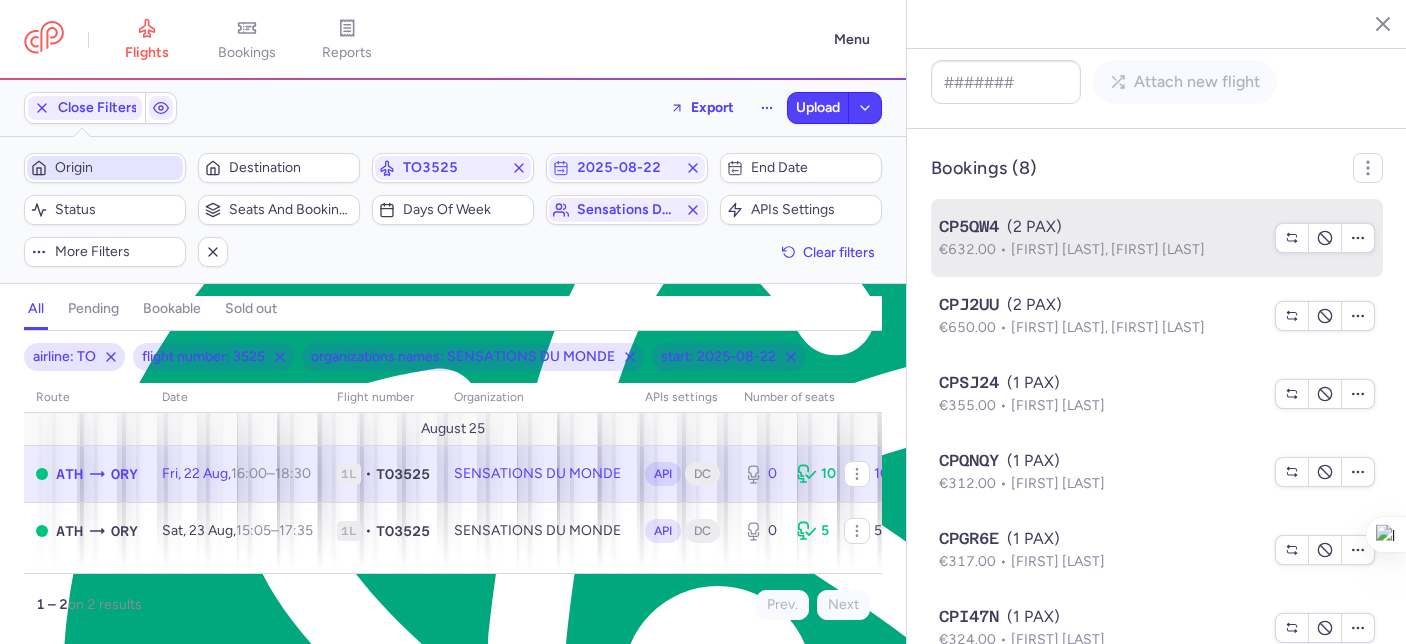 click on "CP5QW4  (2 PAX)" at bounding box center (1101, 227) 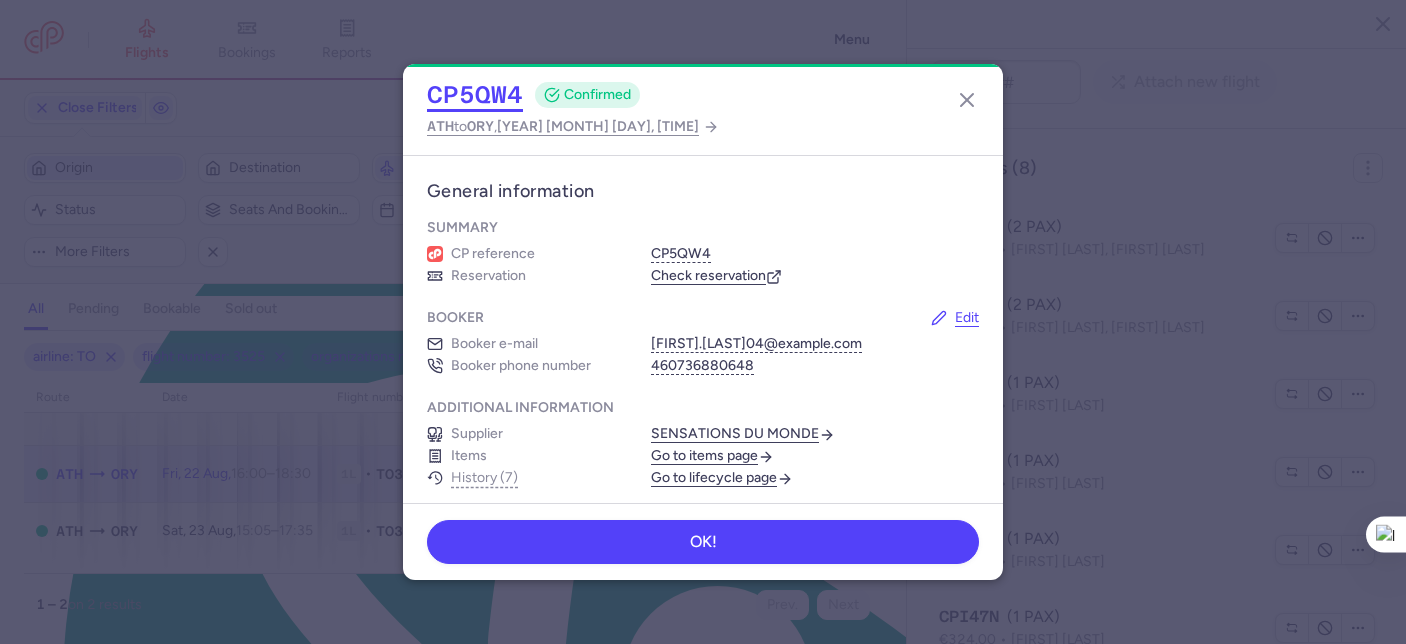 click on "CP5QW4" 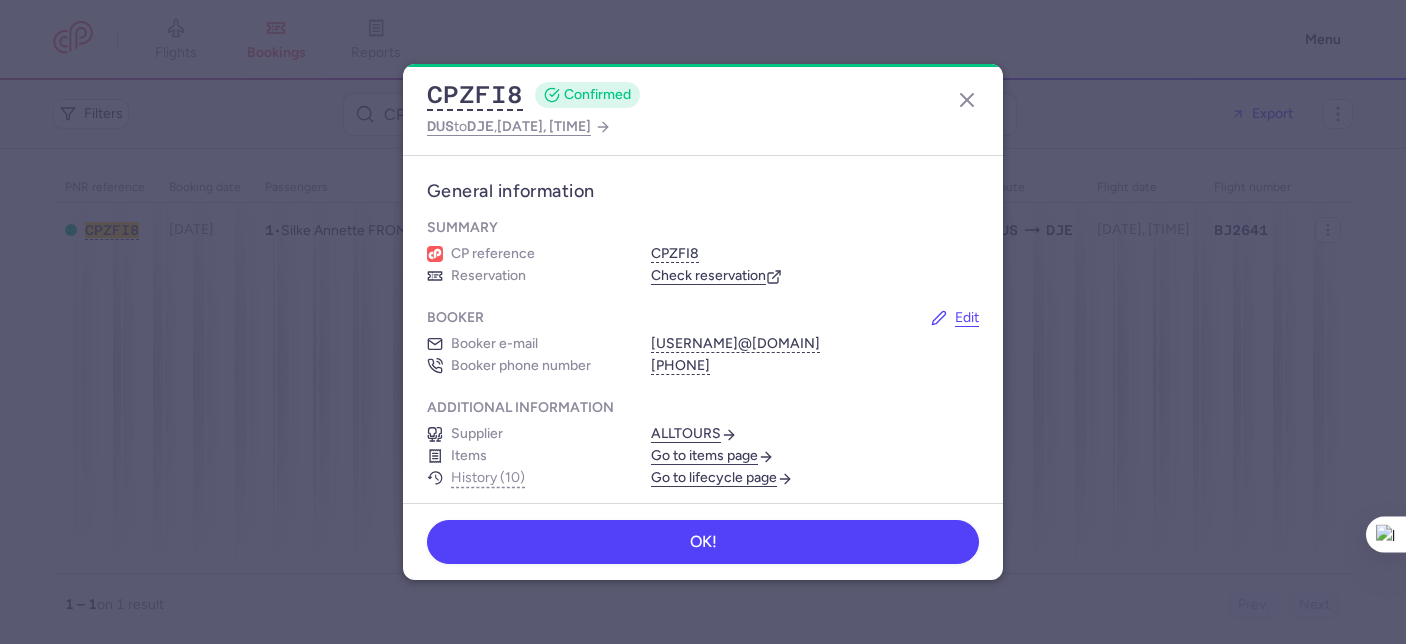 scroll, scrollTop: 0, scrollLeft: 0, axis: both 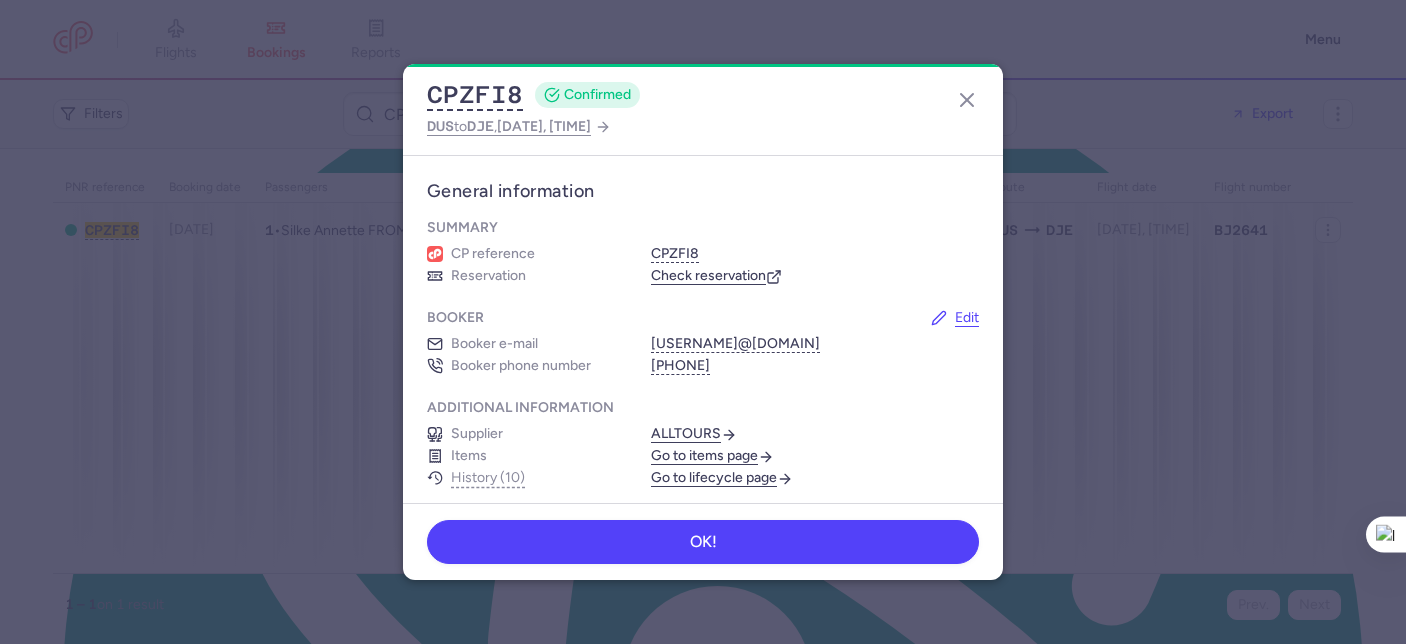 click on "Go to lifecycle page" at bounding box center [722, 478] 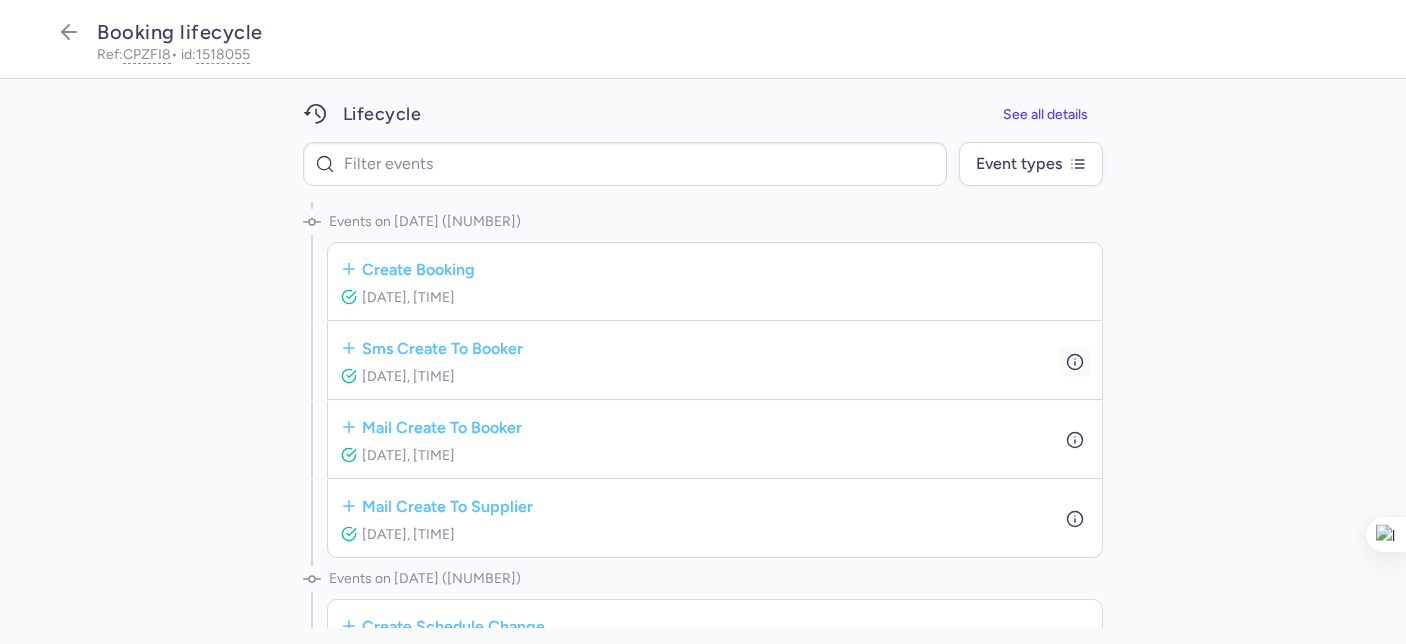 click 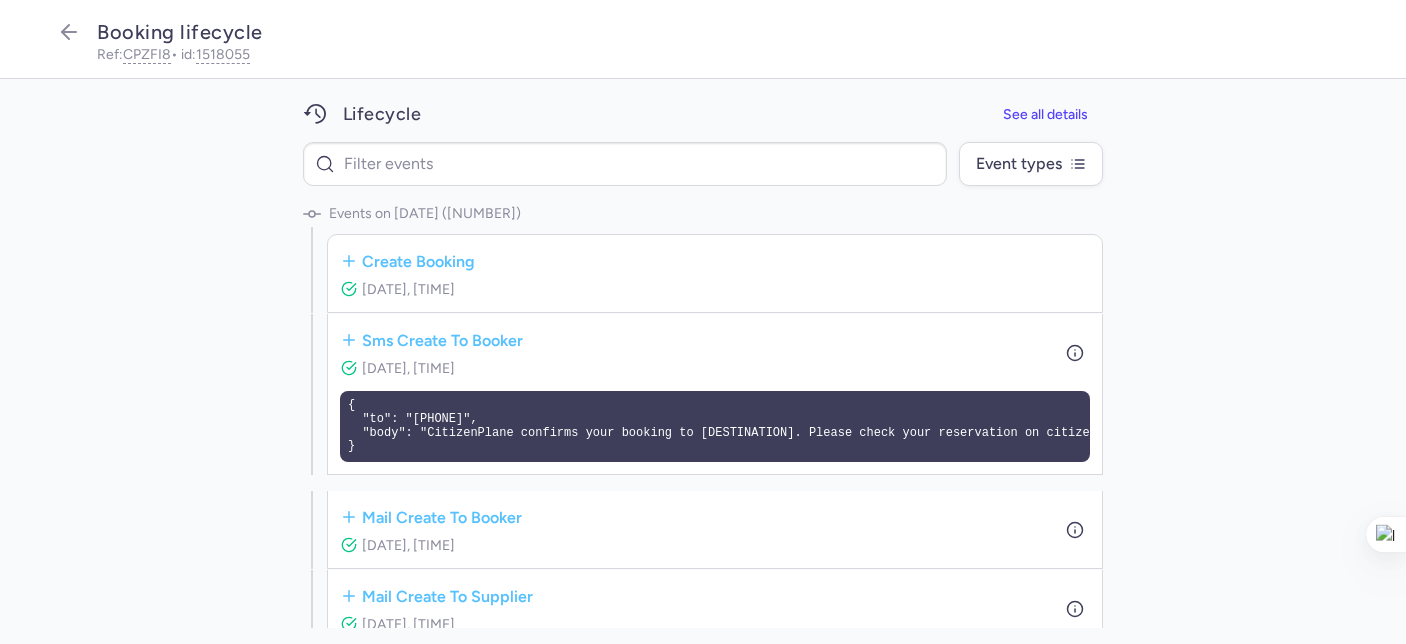 scroll, scrollTop: 55, scrollLeft: 0, axis: vertical 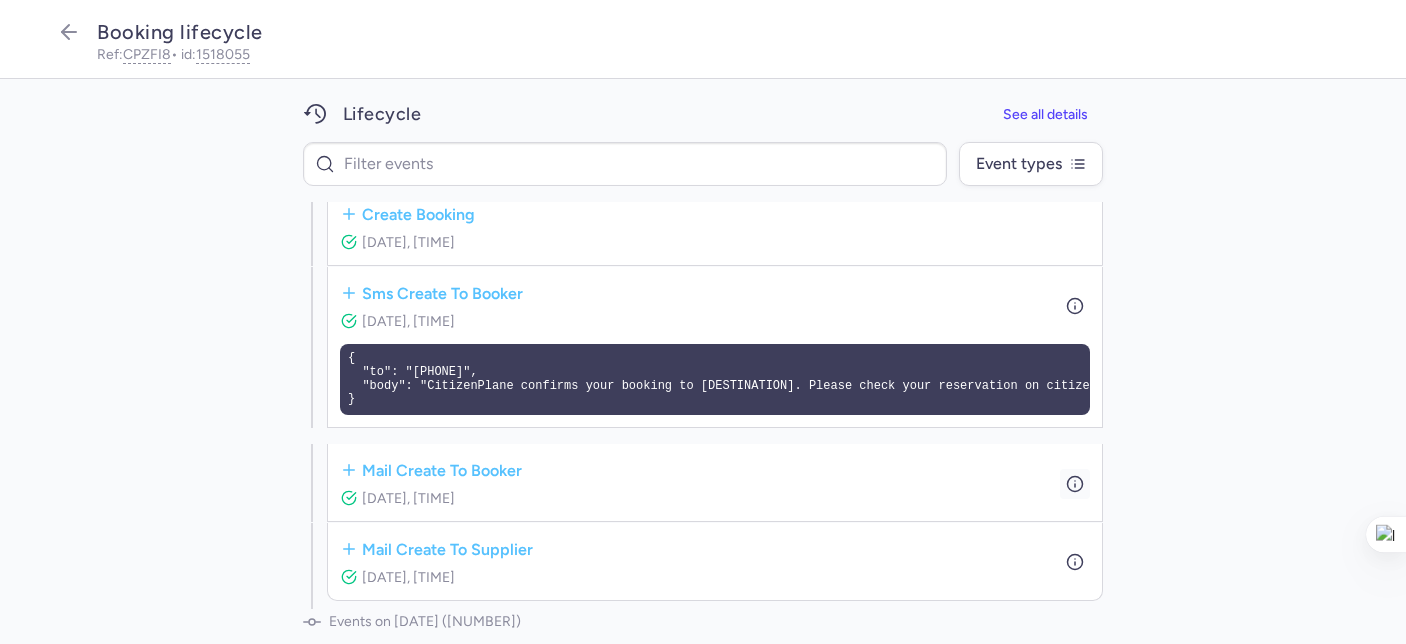 click 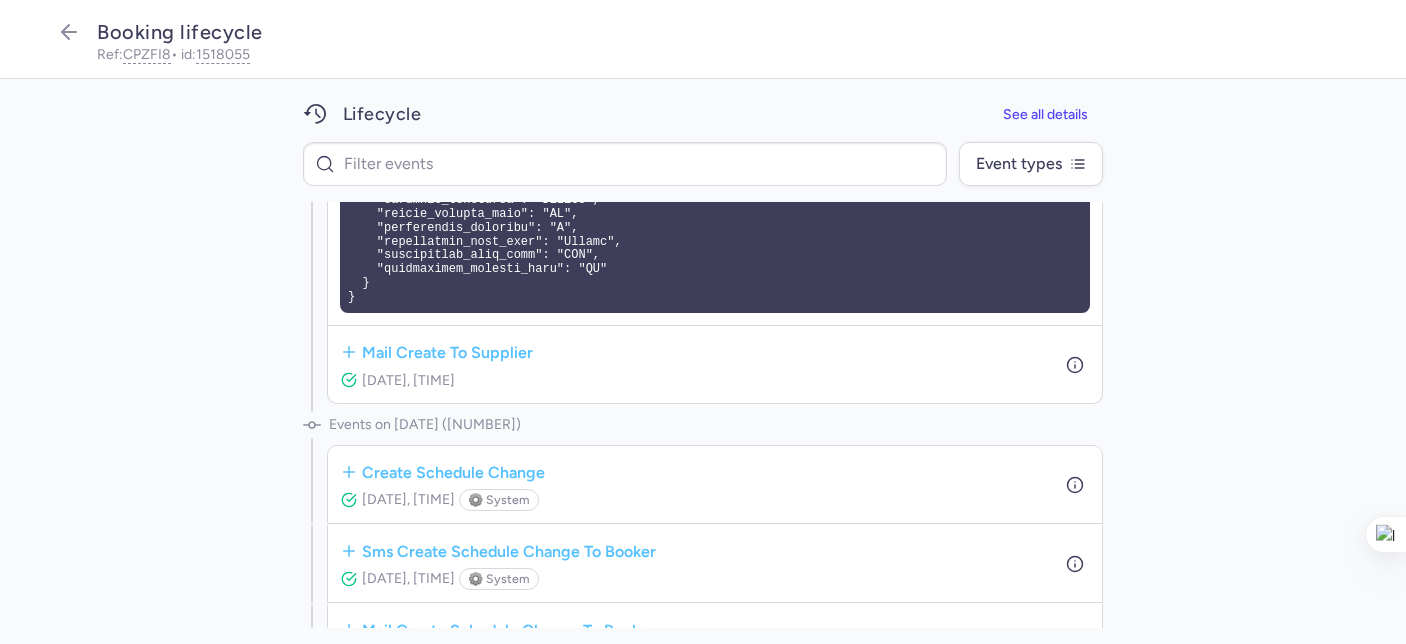 scroll, scrollTop: 1055, scrollLeft: 0, axis: vertical 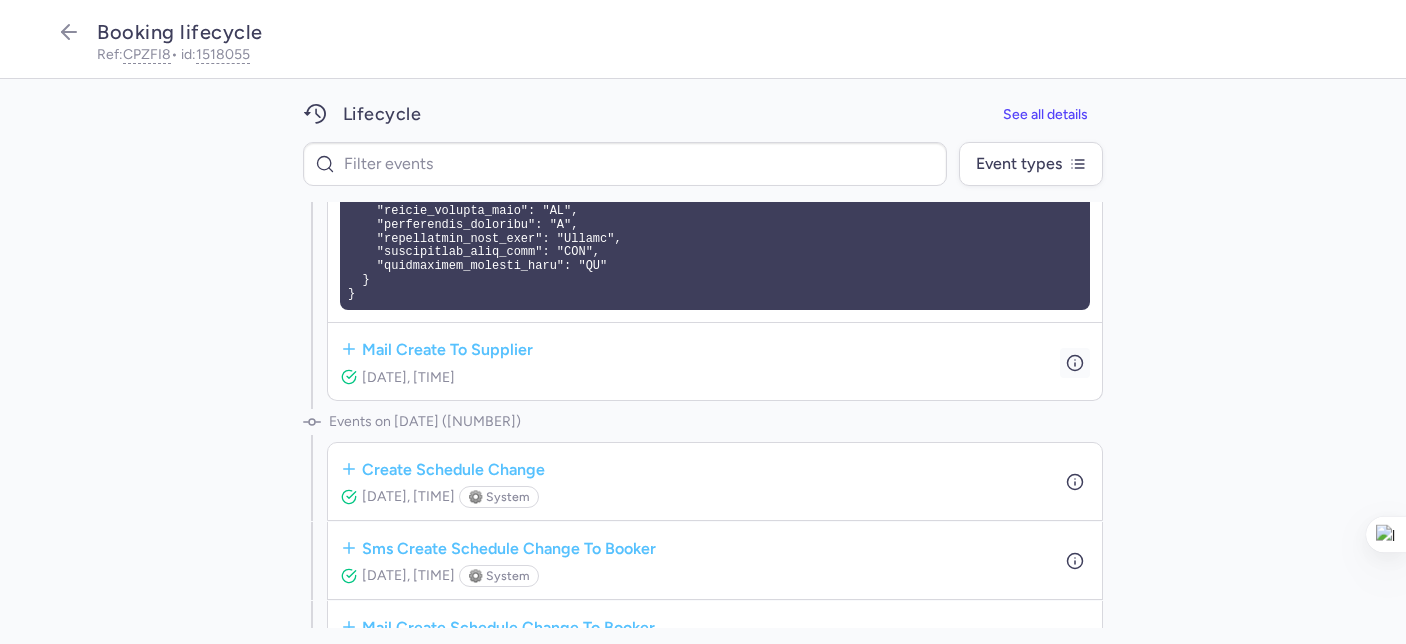 click 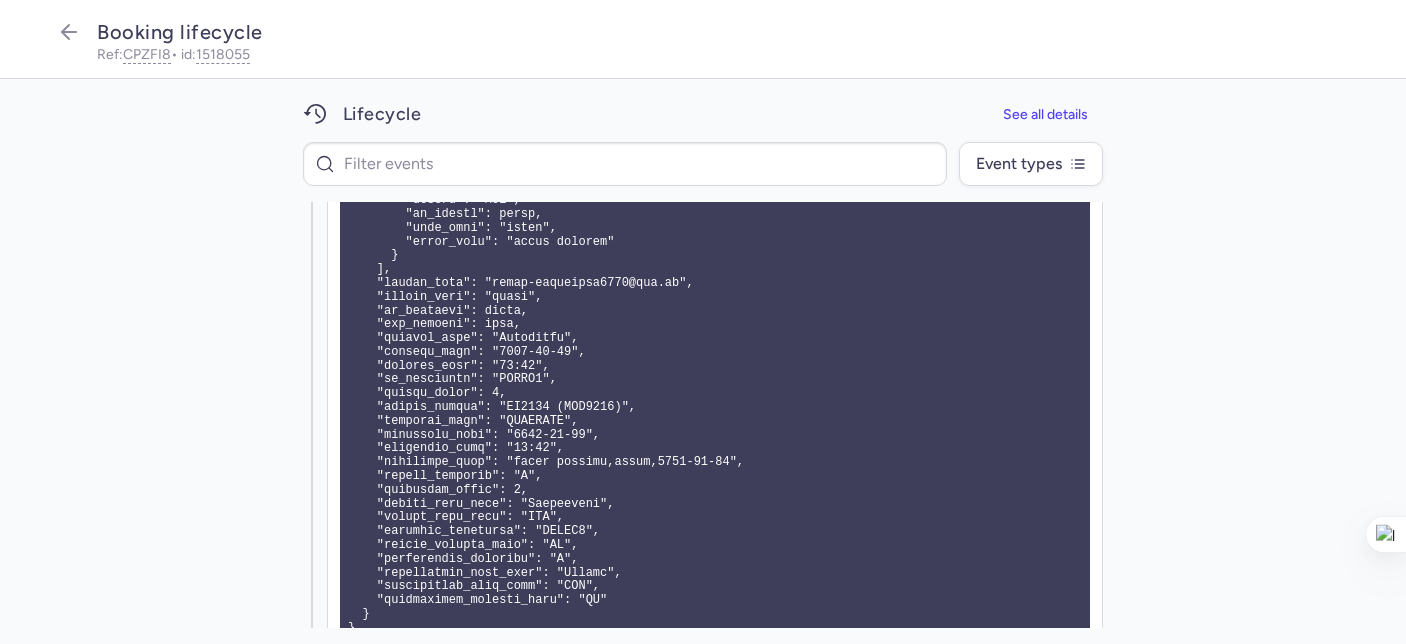 scroll, scrollTop: 723, scrollLeft: 0, axis: vertical 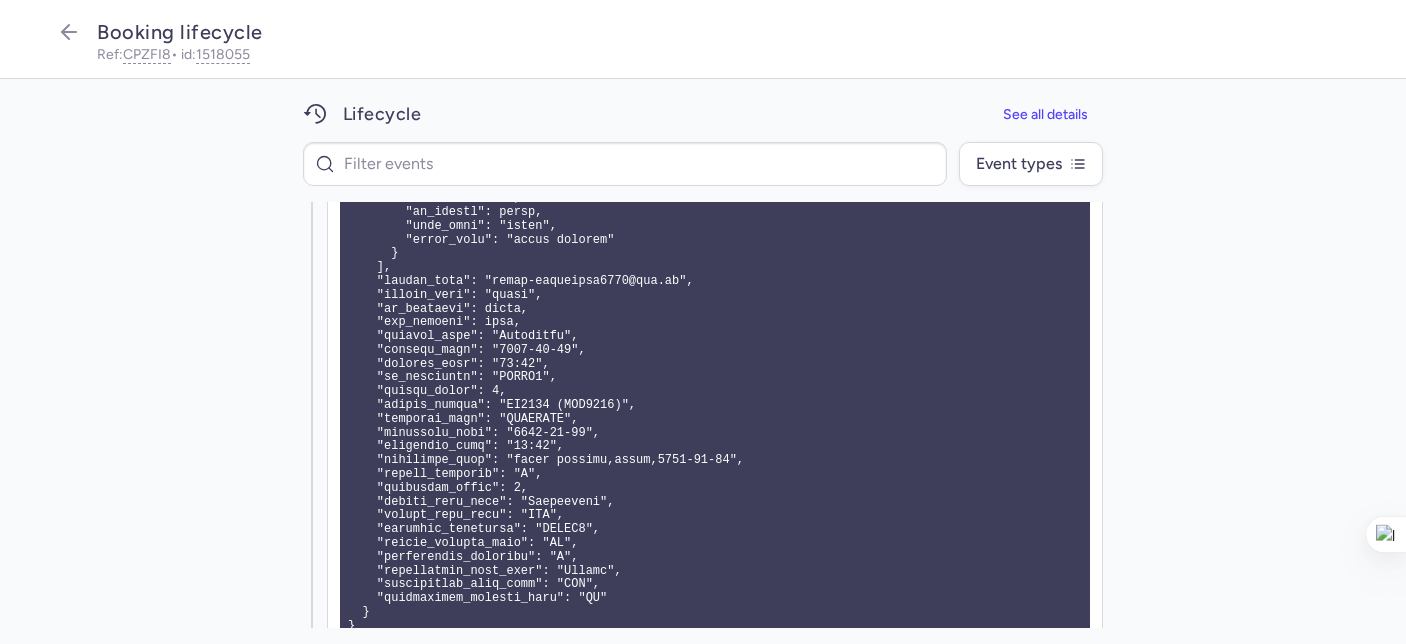 type 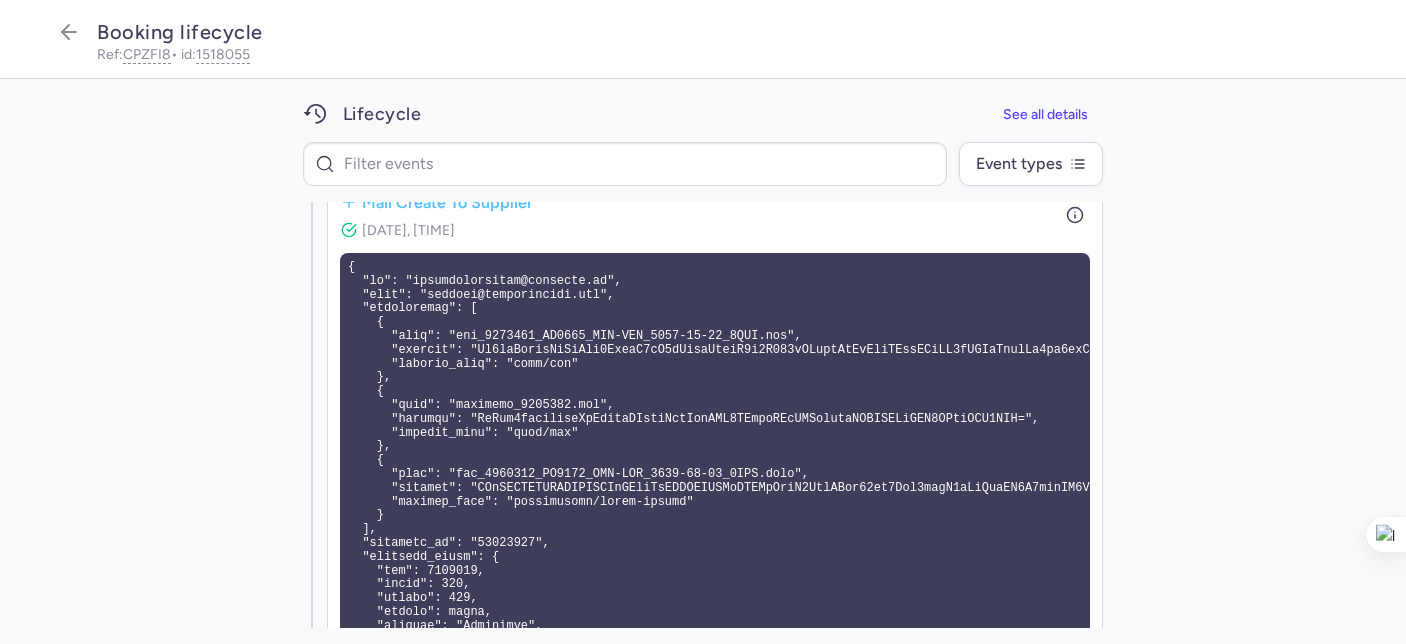 scroll, scrollTop: 1236, scrollLeft: 0, axis: vertical 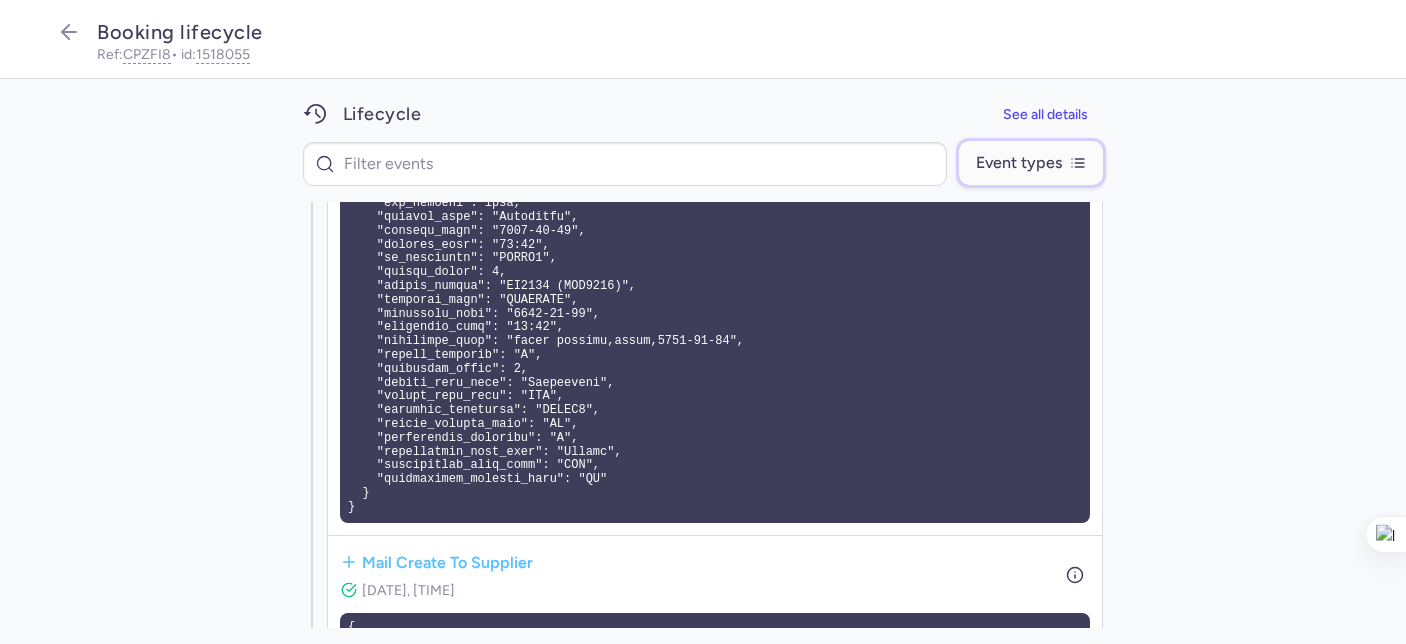 click 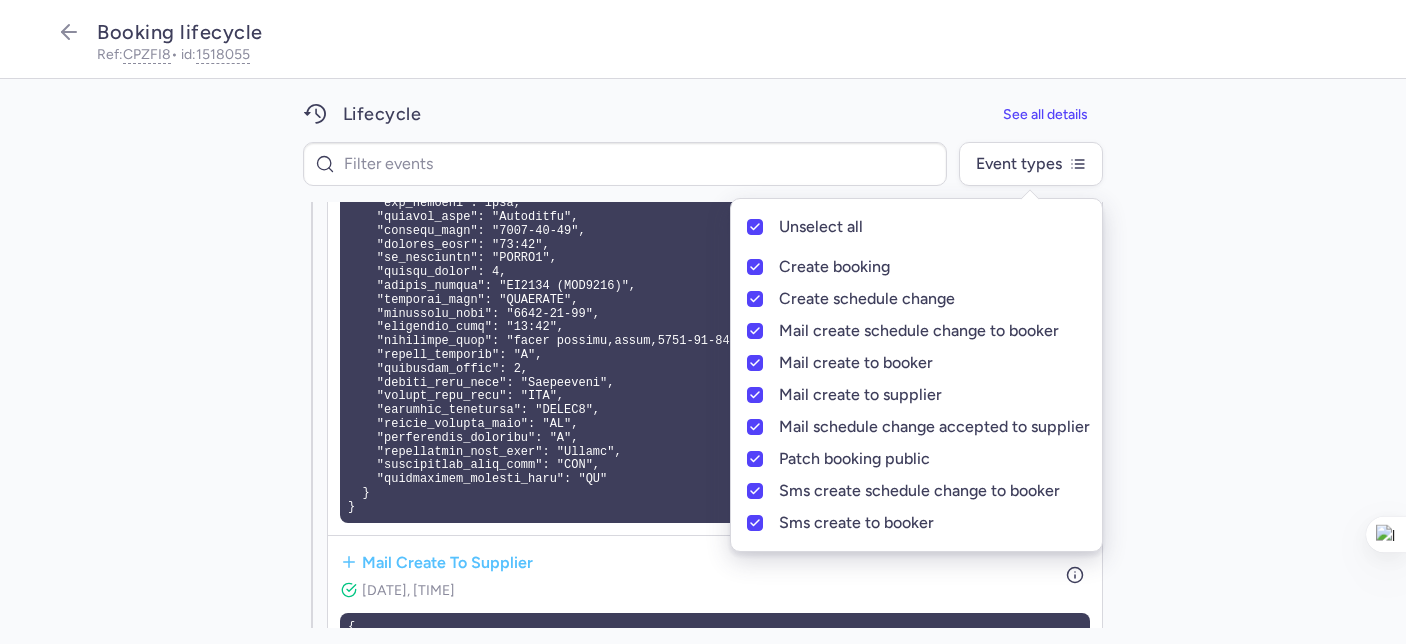 click on "Lifecycle  See all details   Event types" at bounding box center [703, 148] 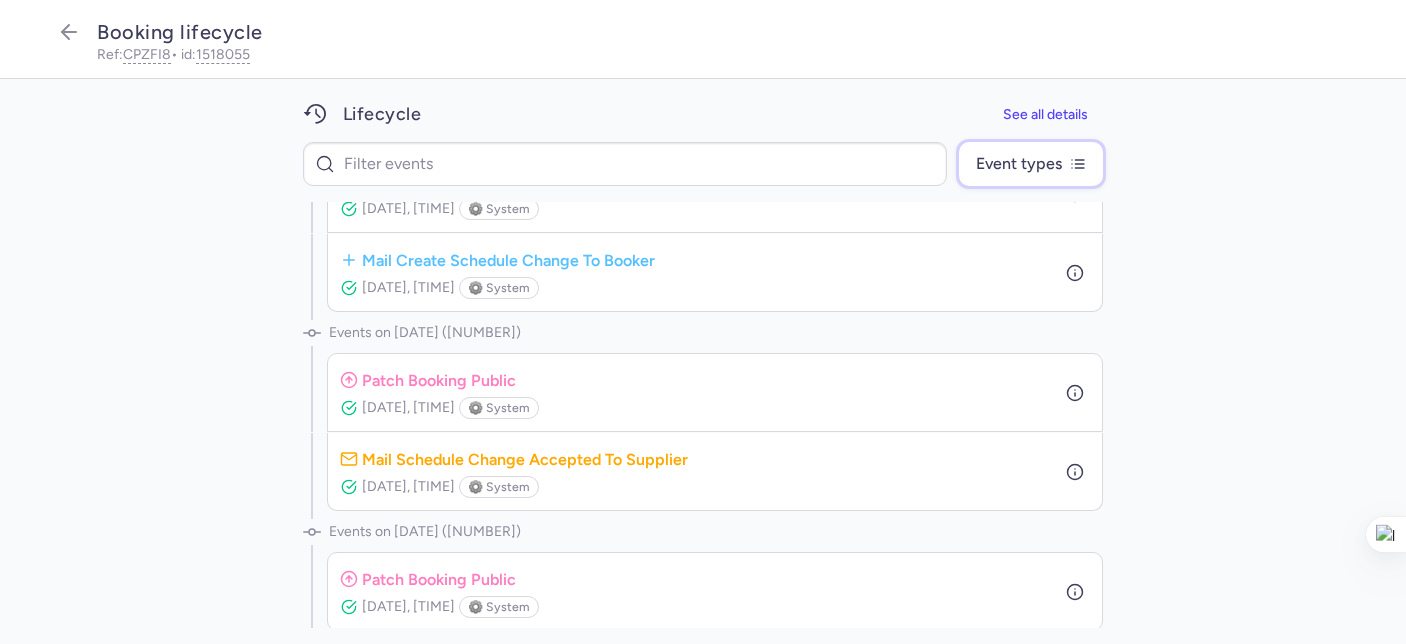 scroll, scrollTop: 2295, scrollLeft: 0, axis: vertical 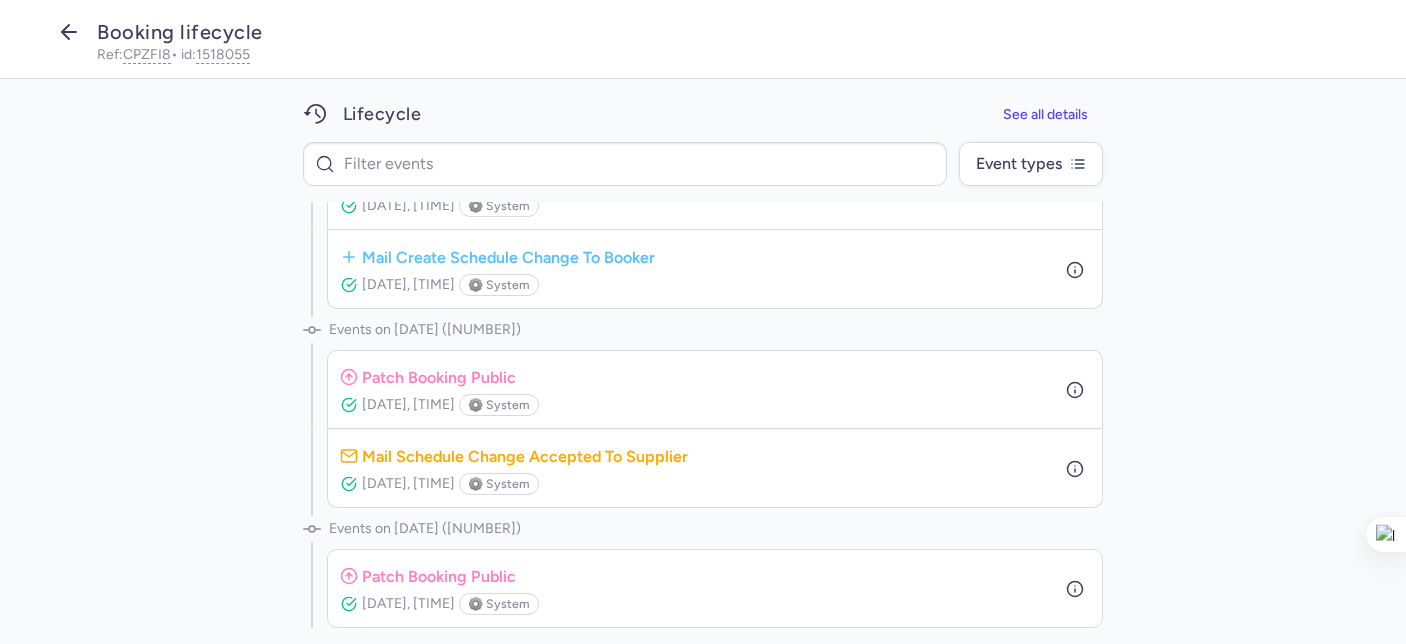 click 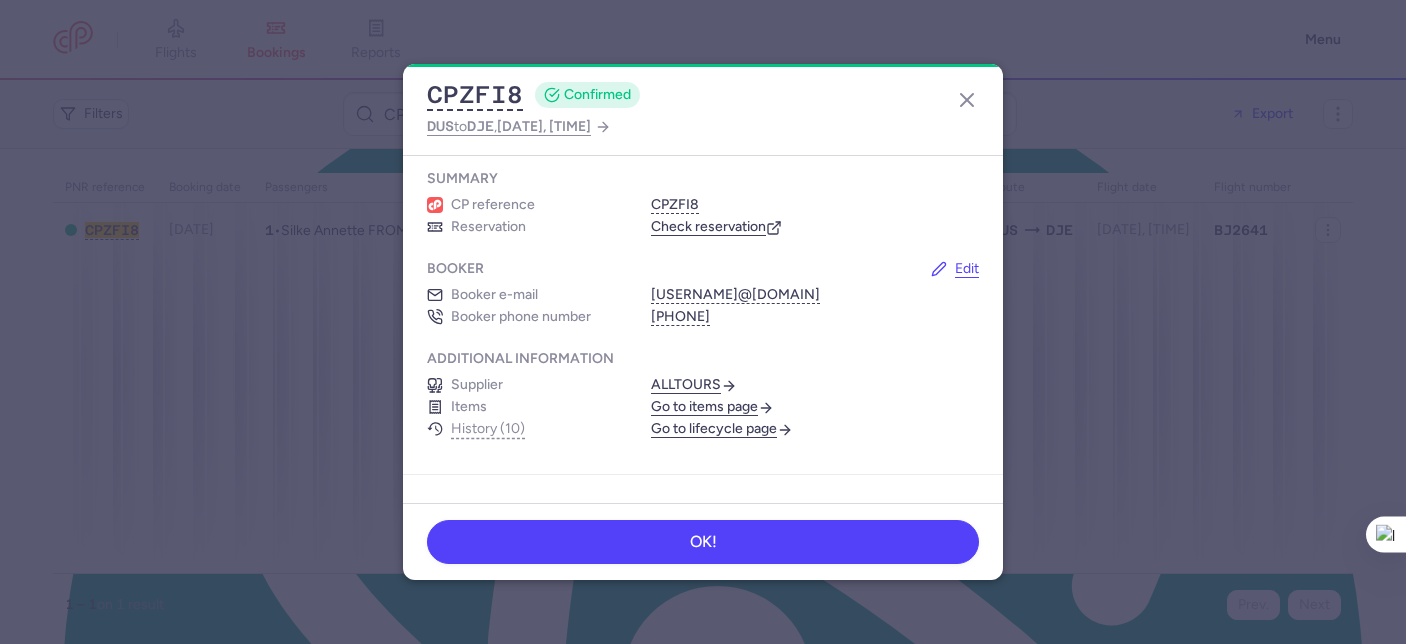scroll, scrollTop: 52, scrollLeft: 0, axis: vertical 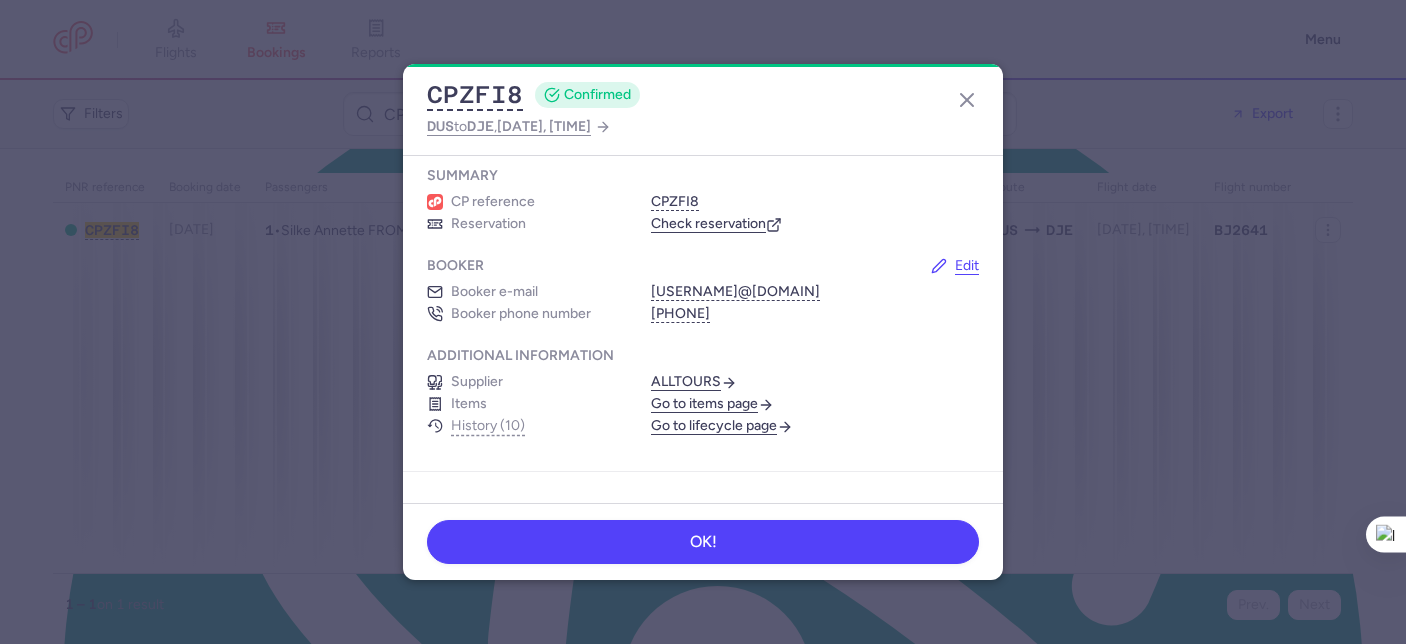 click on "ALLTOURS" at bounding box center [694, 382] 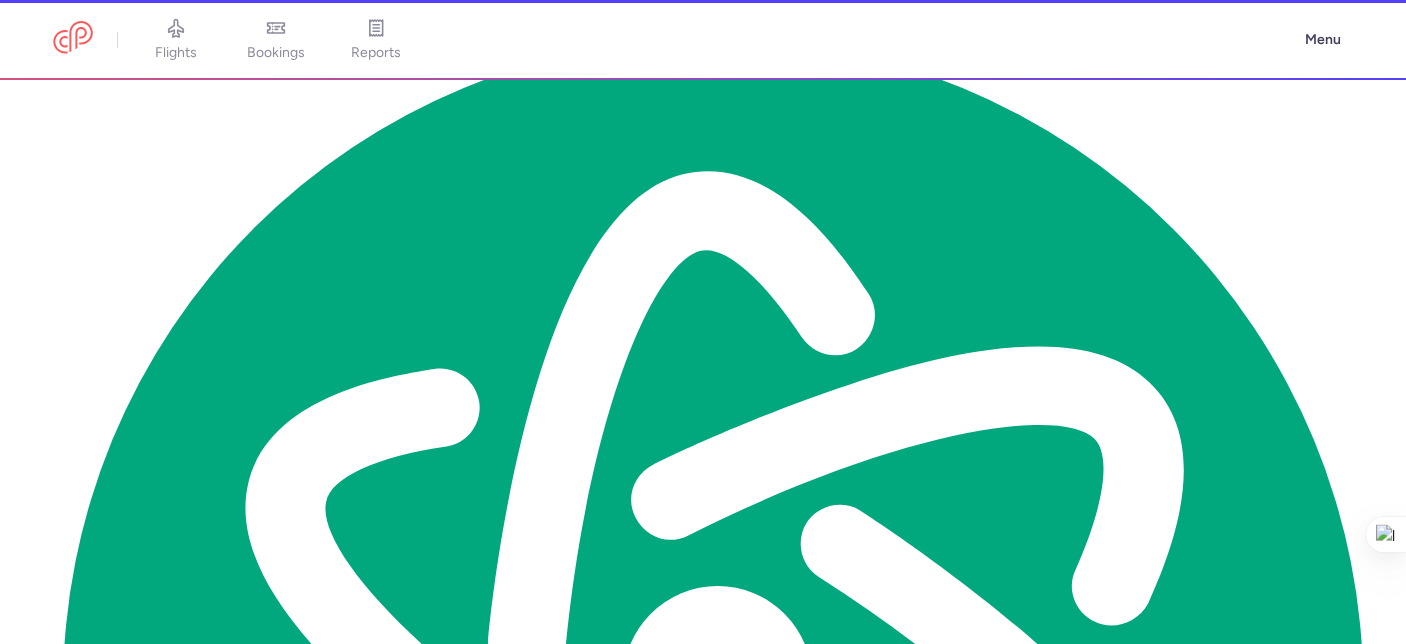 select on "DEDICATED" 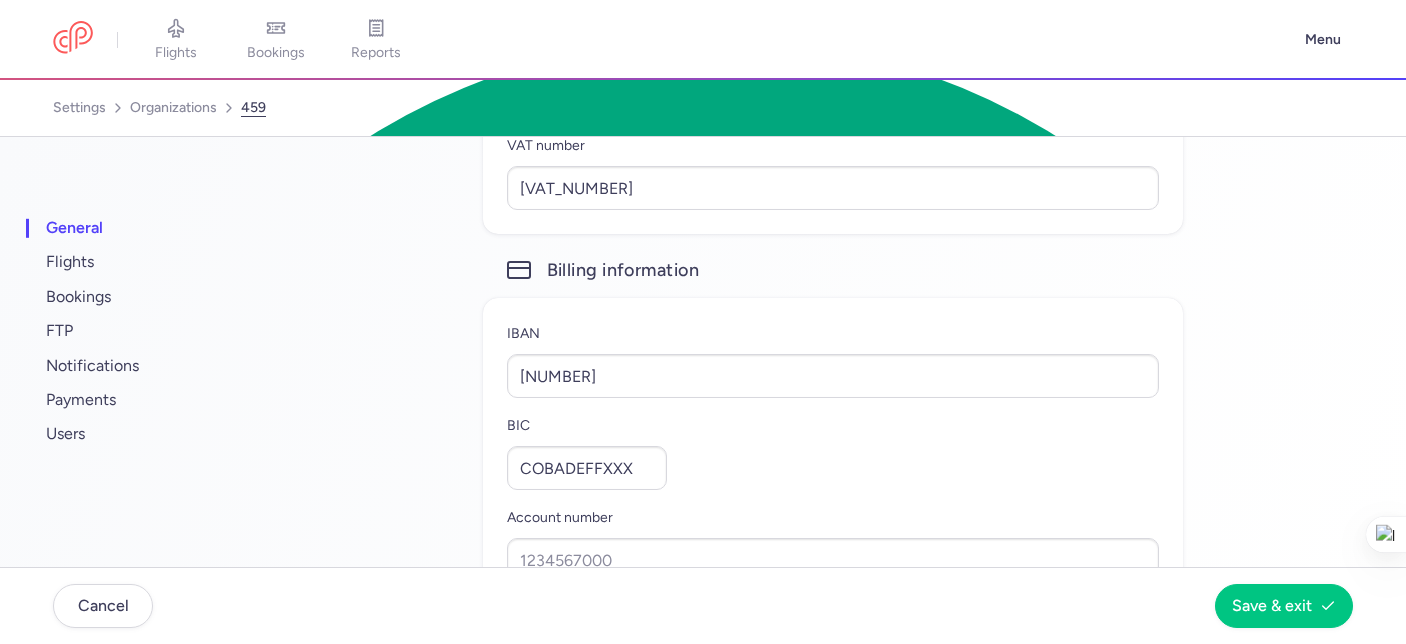 scroll, scrollTop: 1688, scrollLeft: 0, axis: vertical 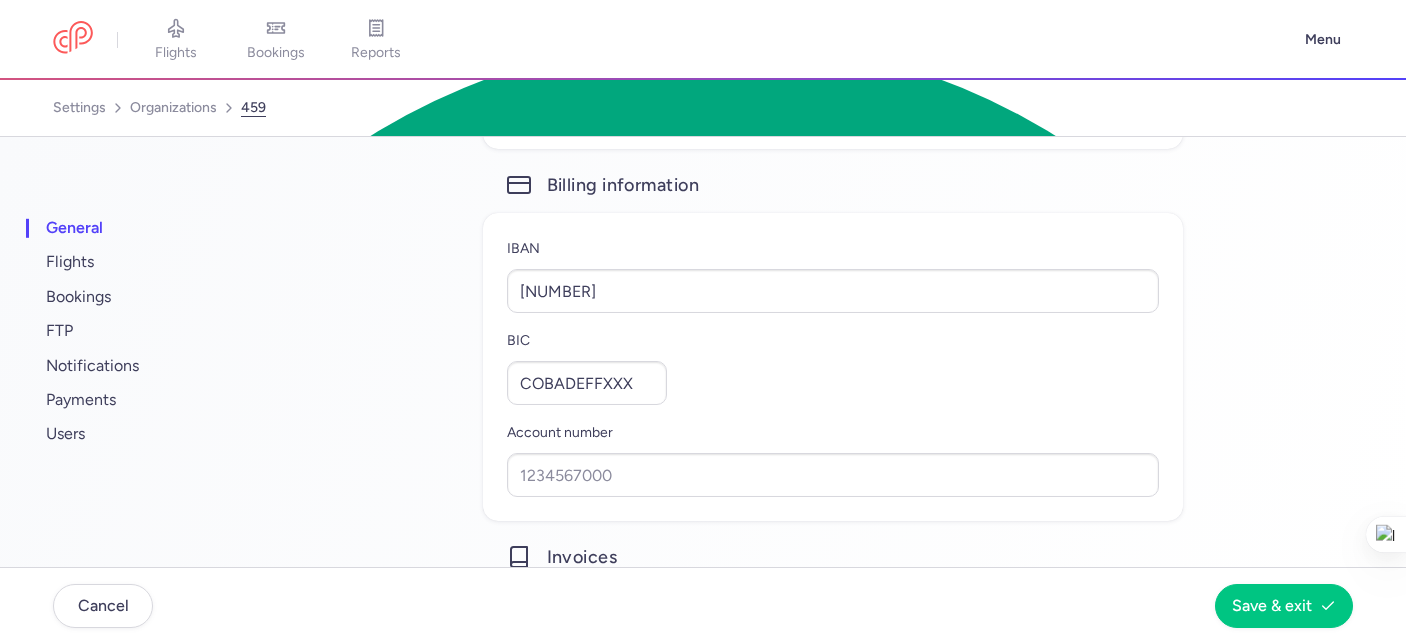 type 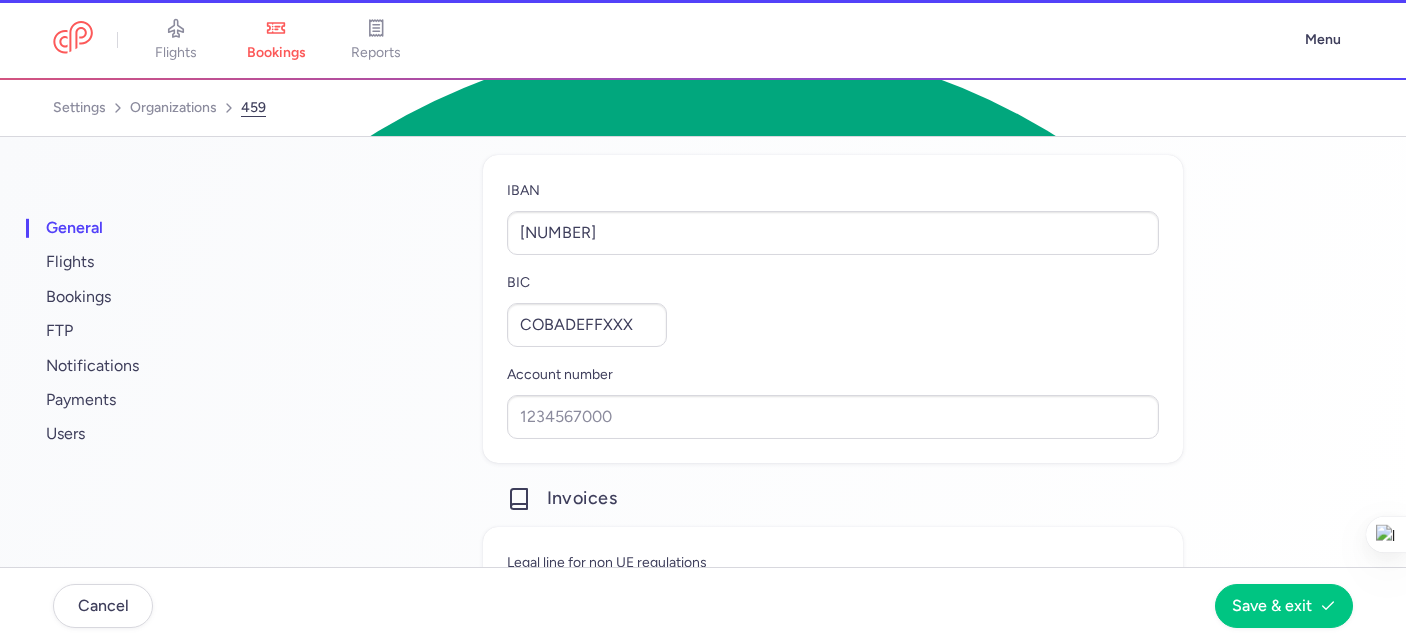 scroll, scrollTop: 1600, scrollLeft: 0, axis: vertical 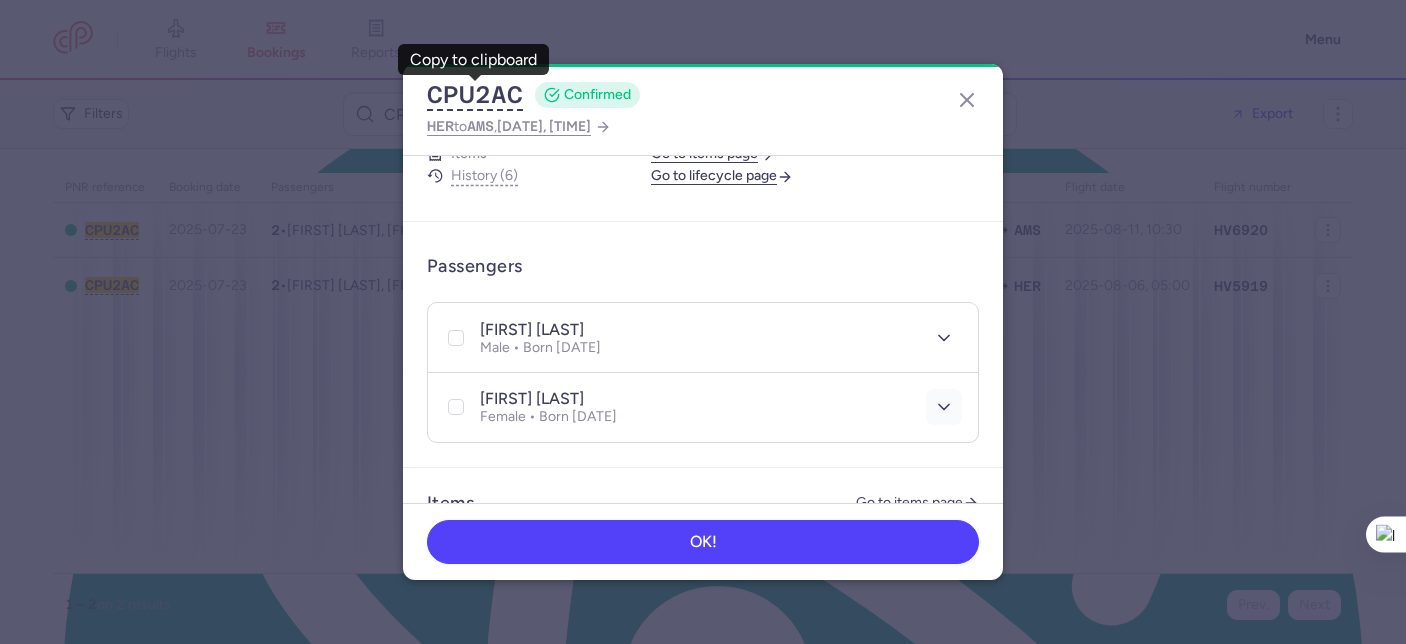 click 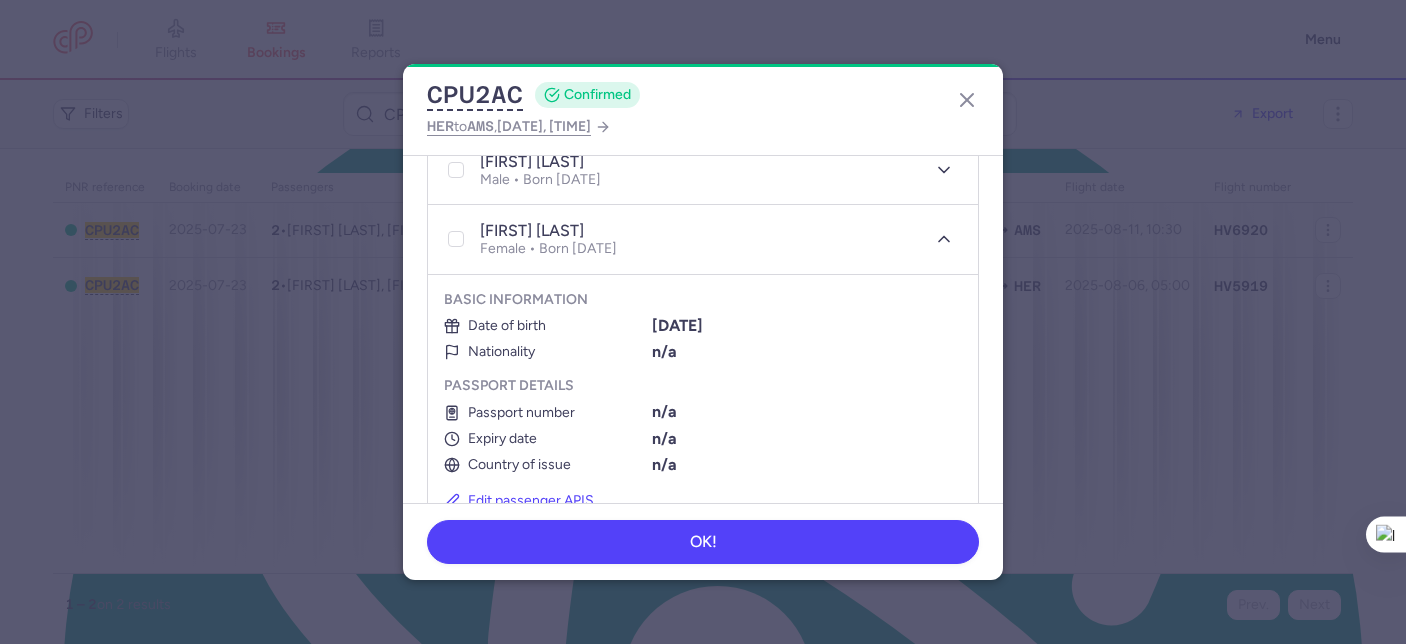 scroll, scrollTop: 678, scrollLeft: 0, axis: vertical 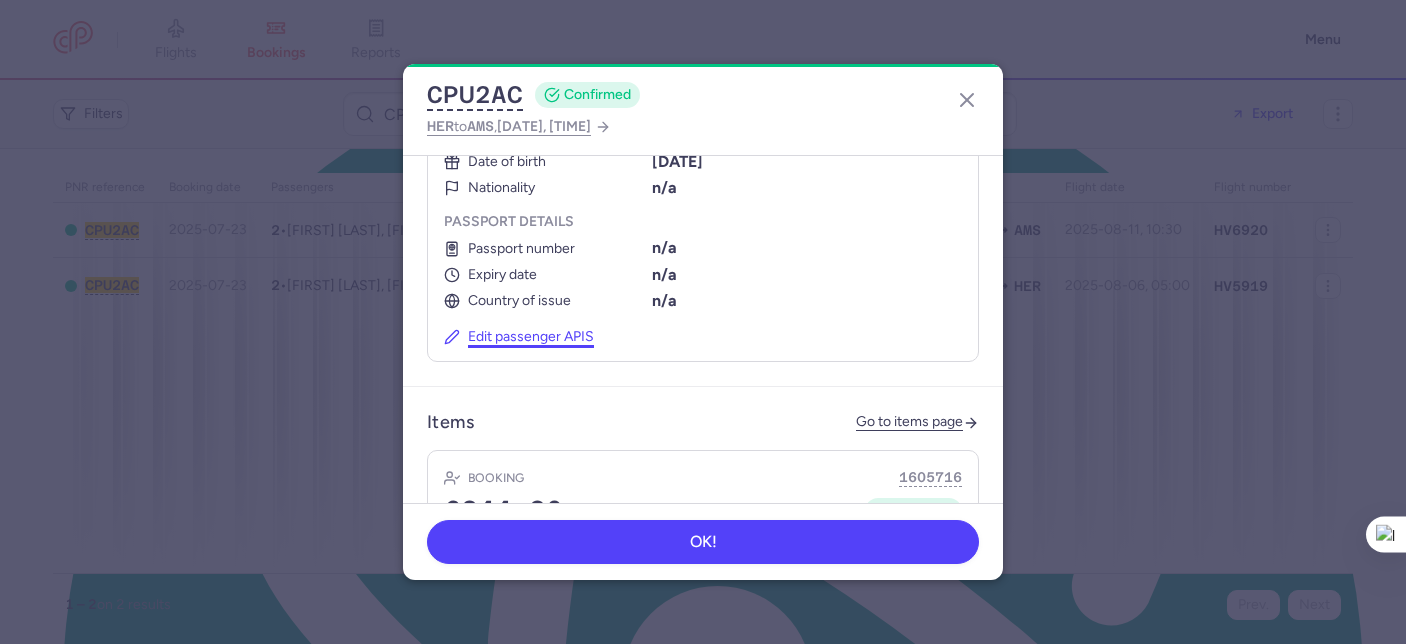 click on "Edit passenger APIS" at bounding box center (519, 337) 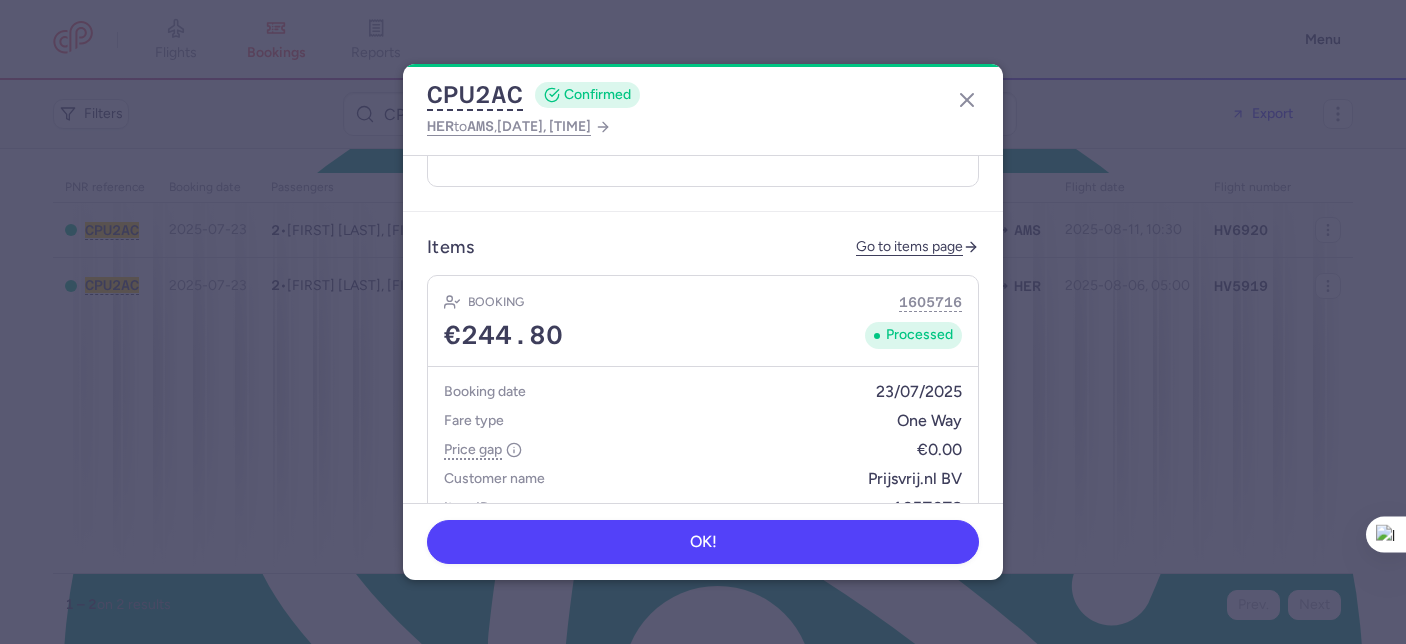 select on "7" 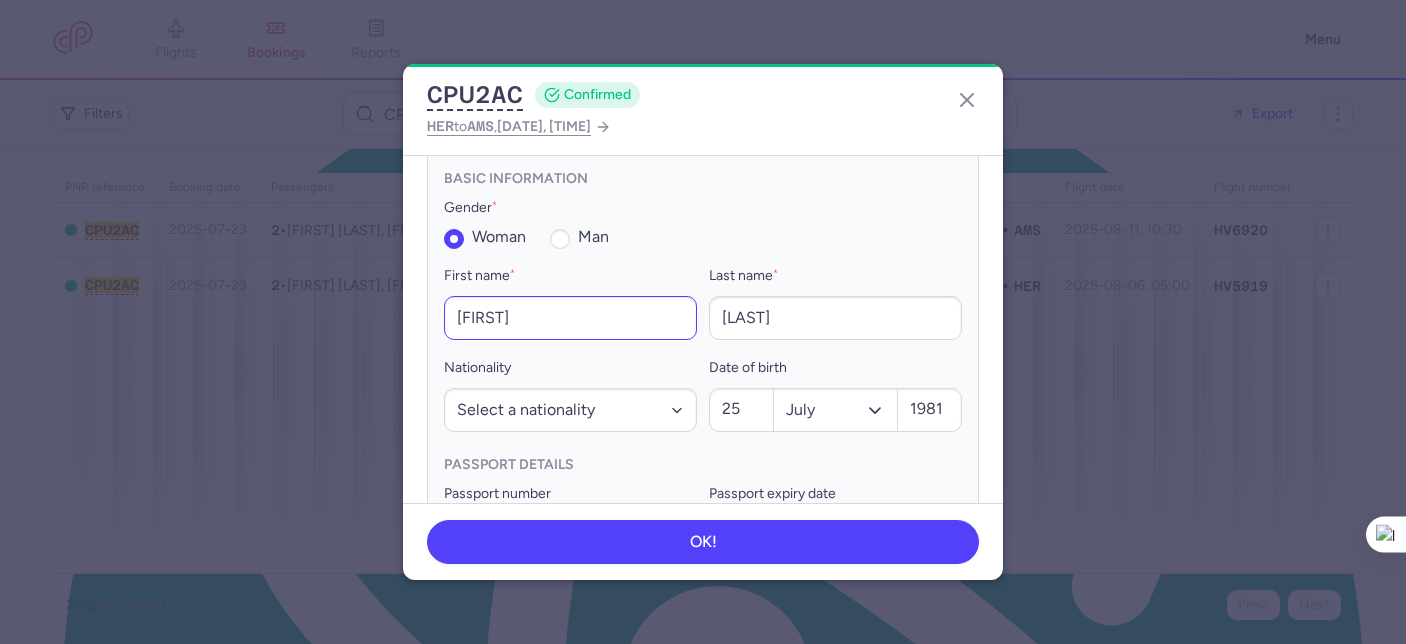 scroll, scrollTop: 634, scrollLeft: 0, axis: vertical 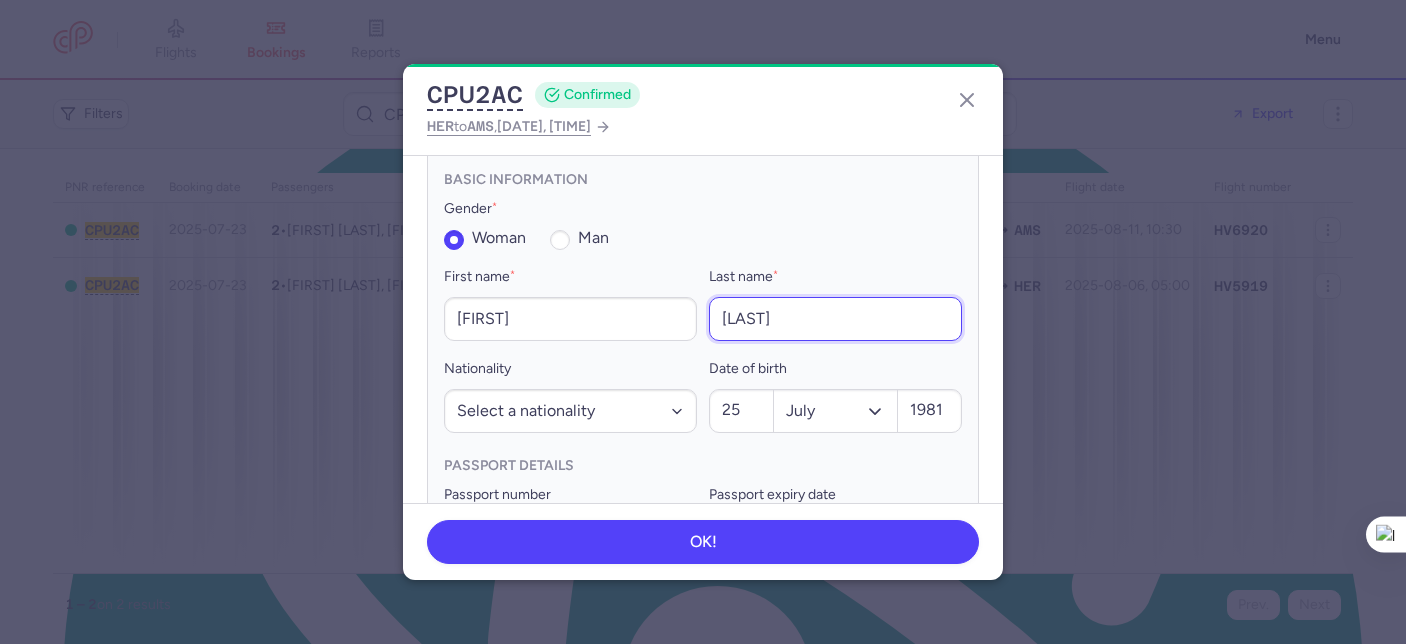 click on "thijssen" at bounding box center (835, 319) 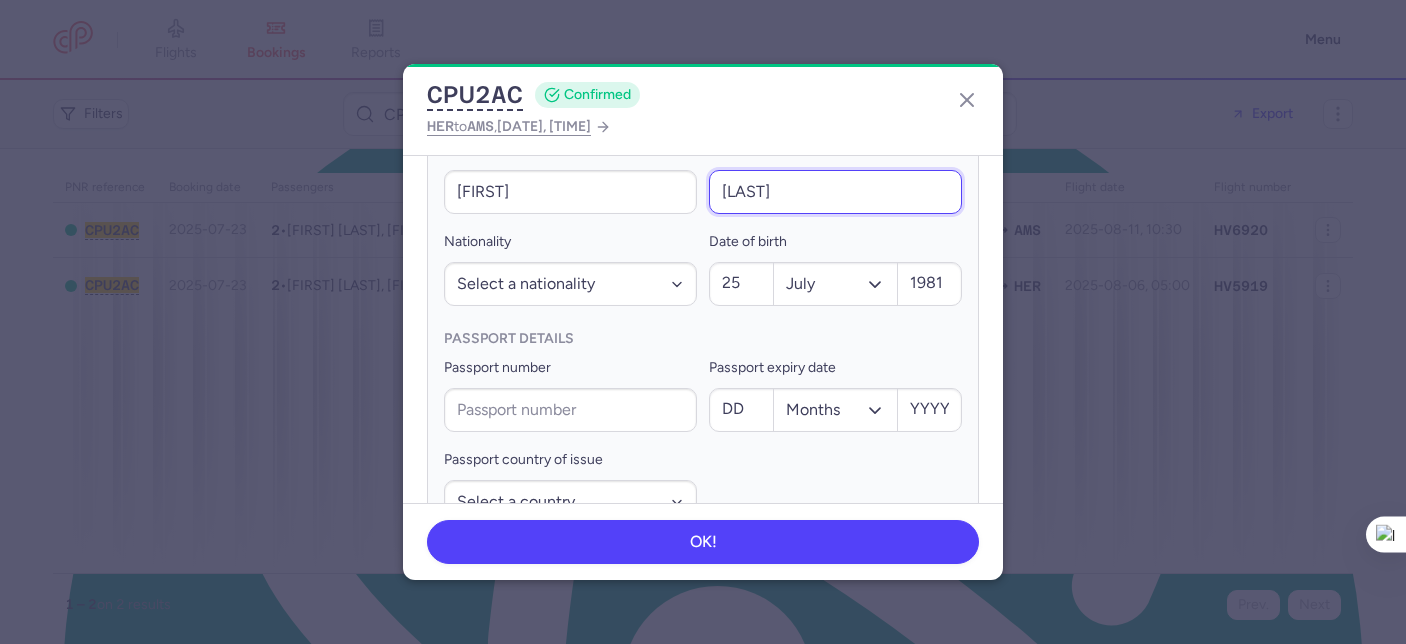 scroll, scrollTop: 1021, scrollLeft: 0, axis: vertical 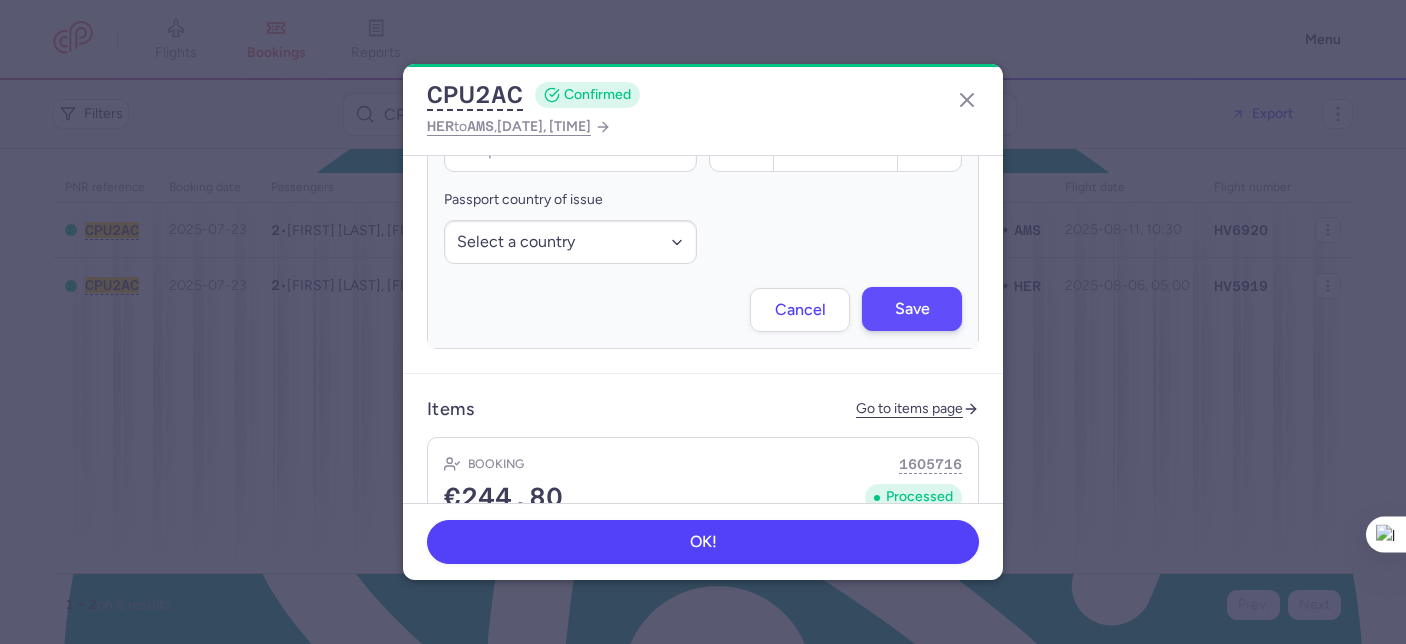 type on "Albers" 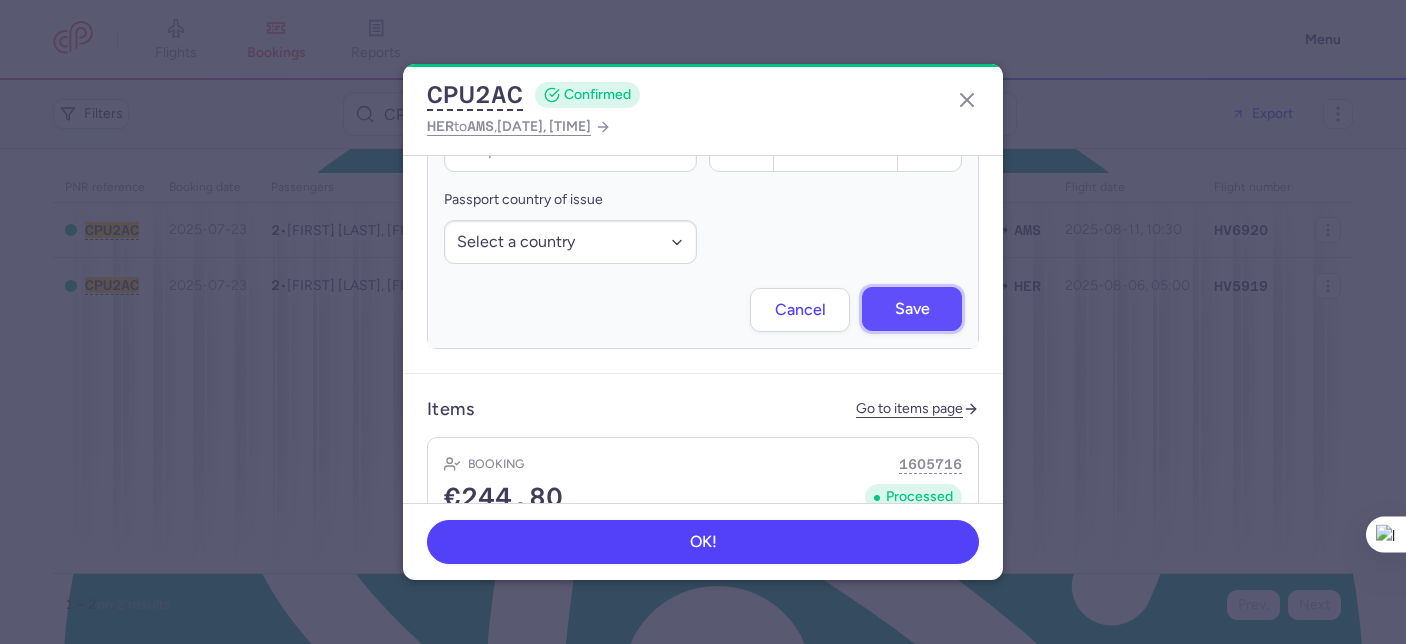 click on "Save" at bounding box center (912, 309) 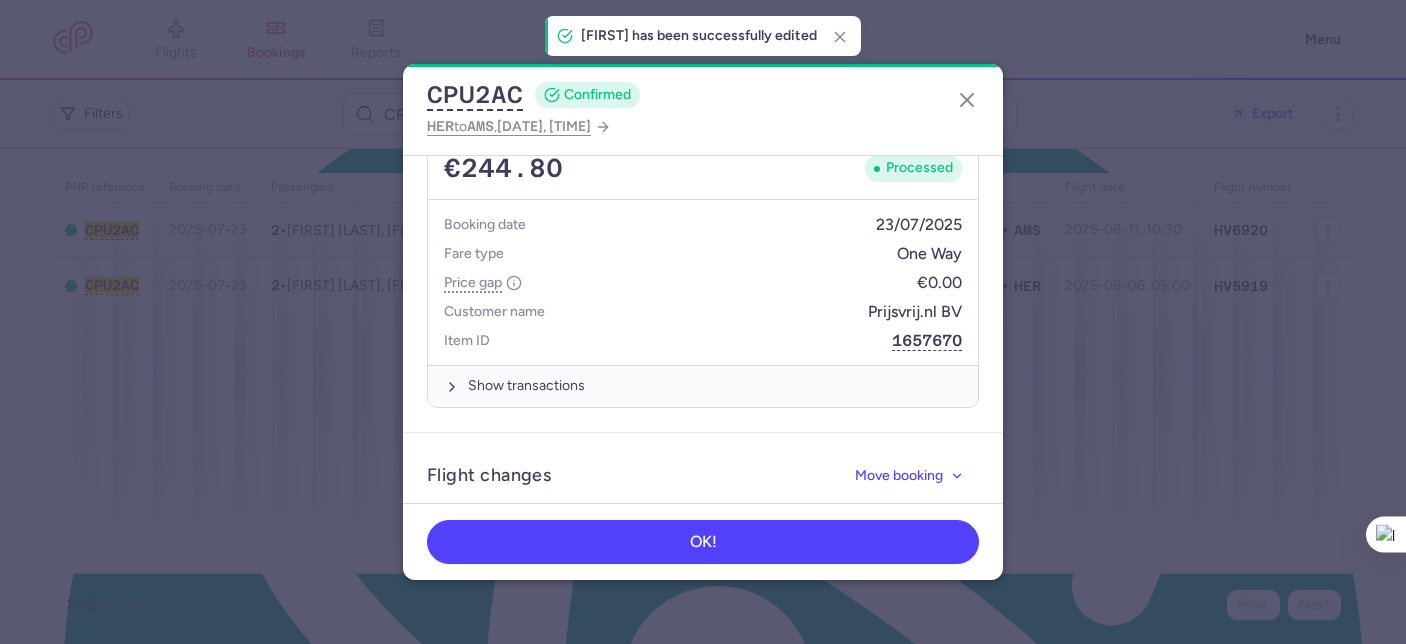 scroll, scrollTop: 1235, scrollLeft: 0, axis: vertical 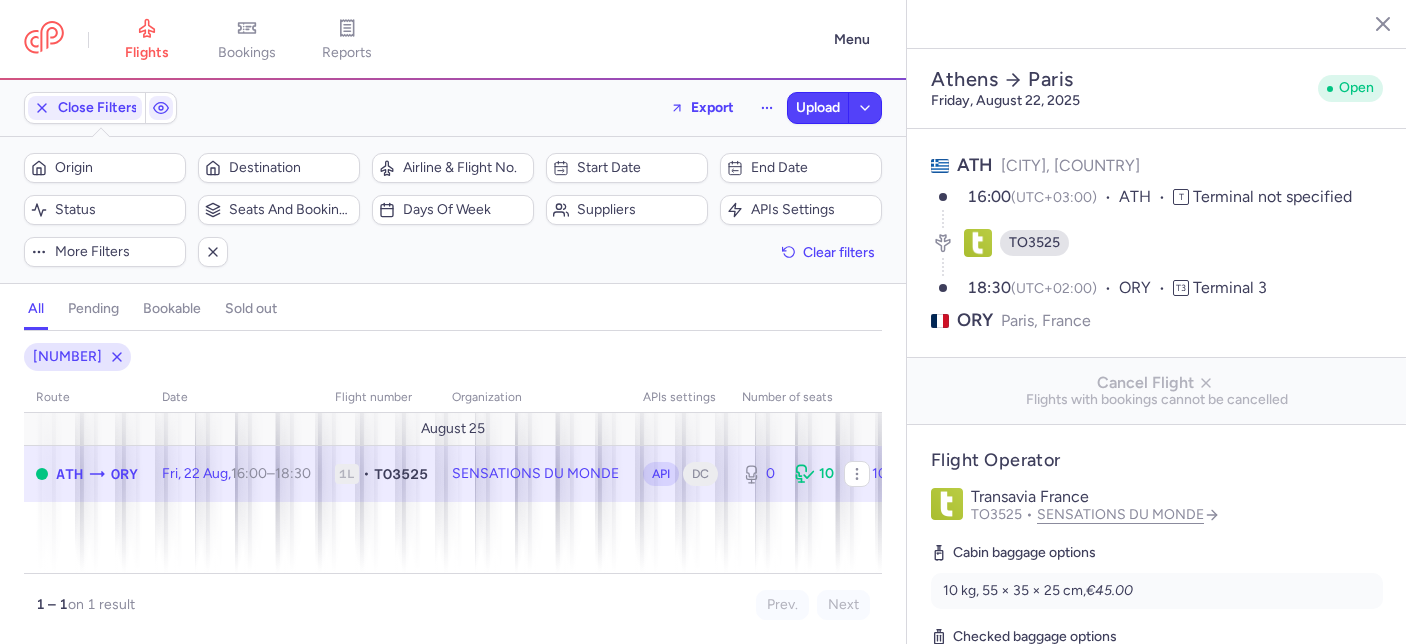 select on "days" 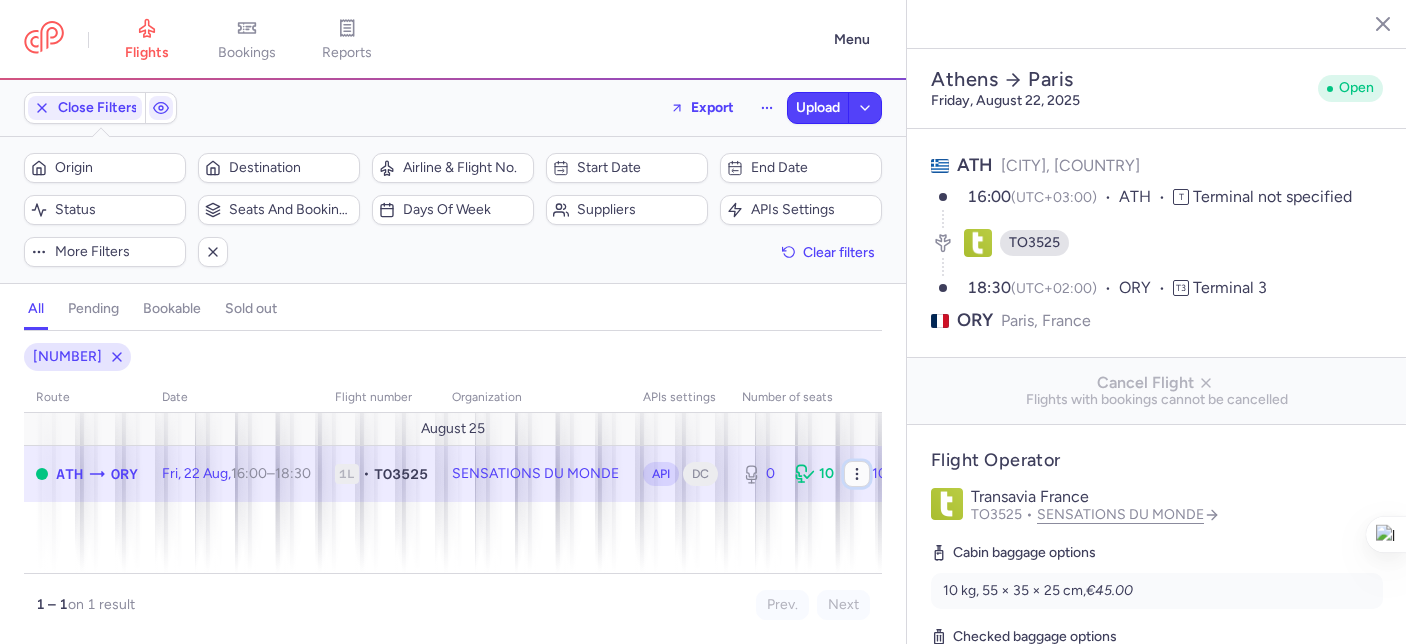 click 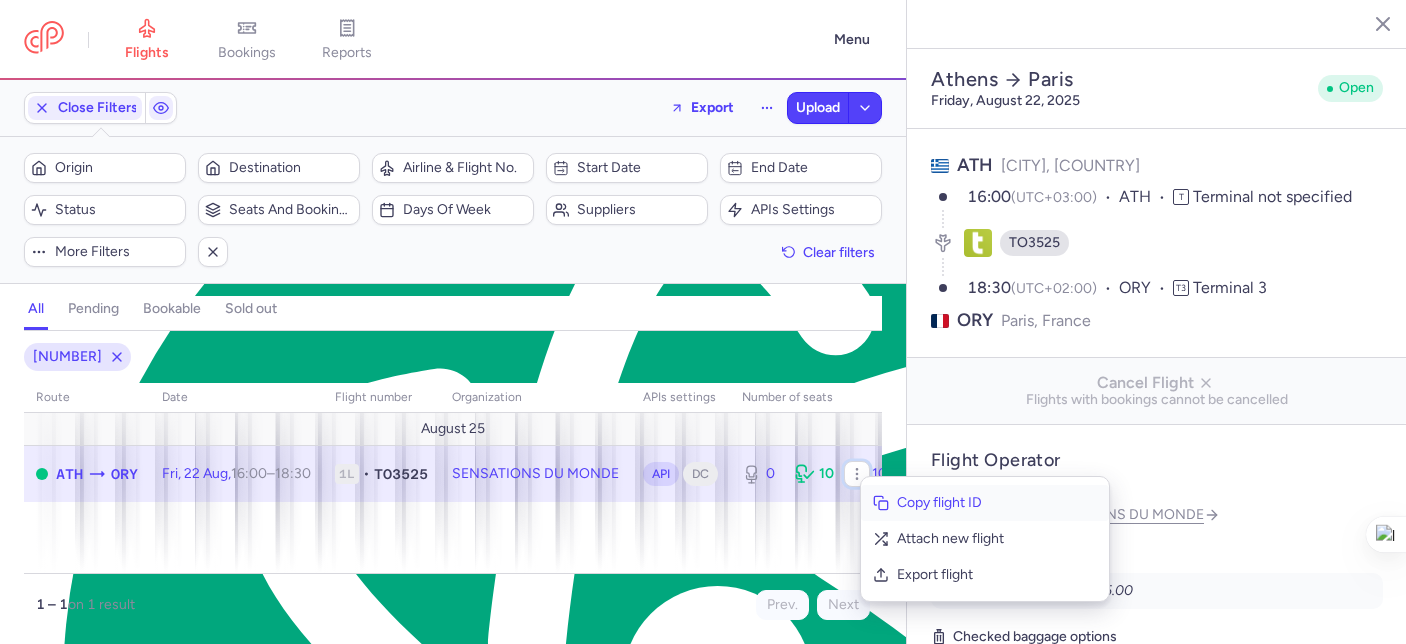 scroll, scrollTop: 34, scrollLeft: 0, axis: vertical 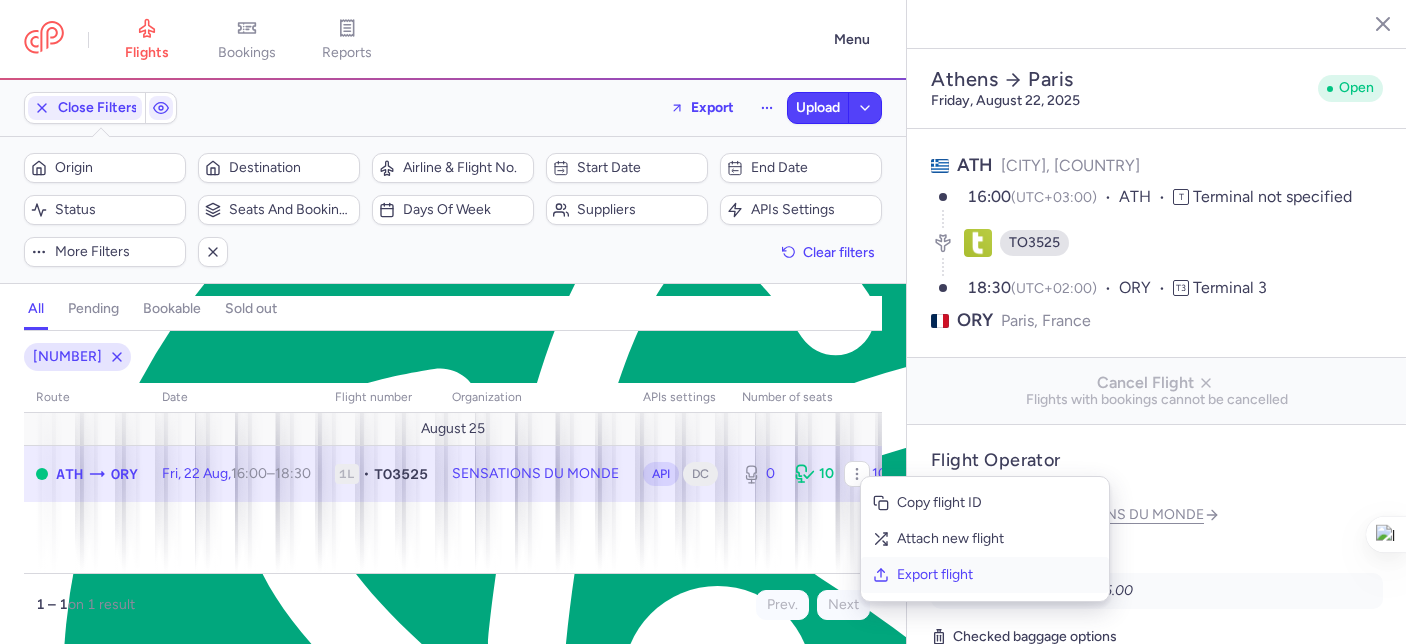 click on "Export flight" at bounding box center [997, 575] 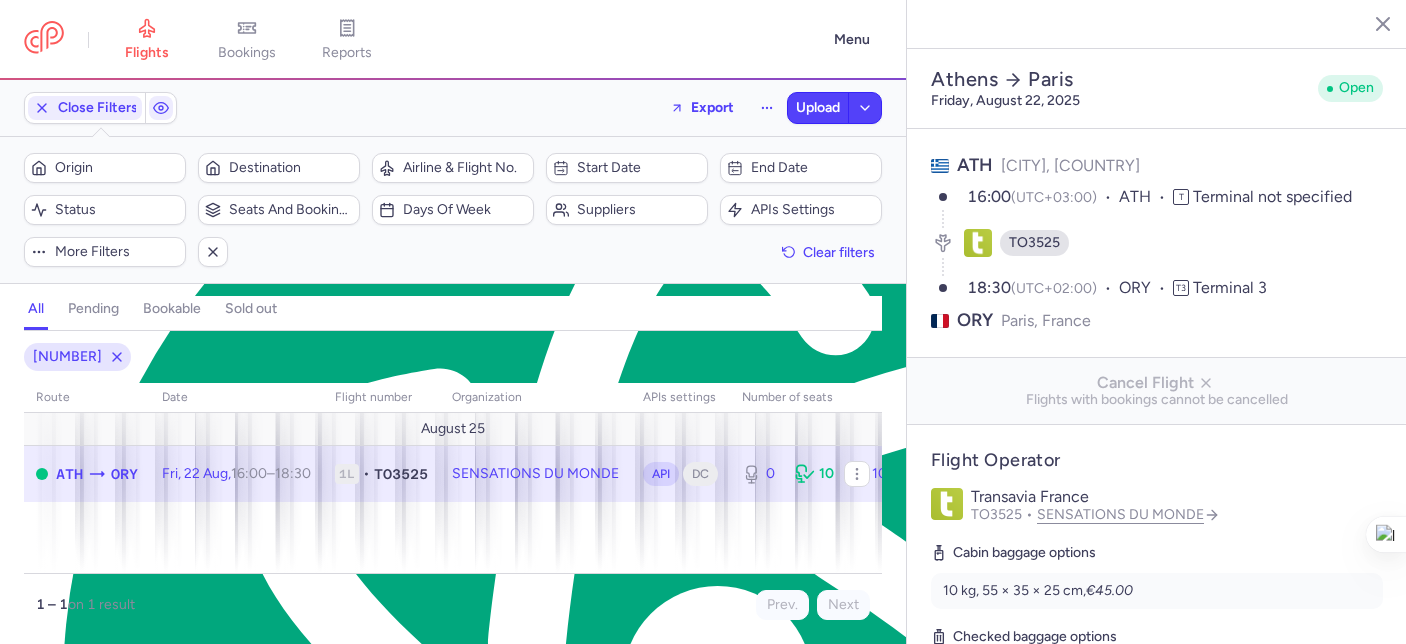 click on "Export  Upload" at bounding box center (769, 108) 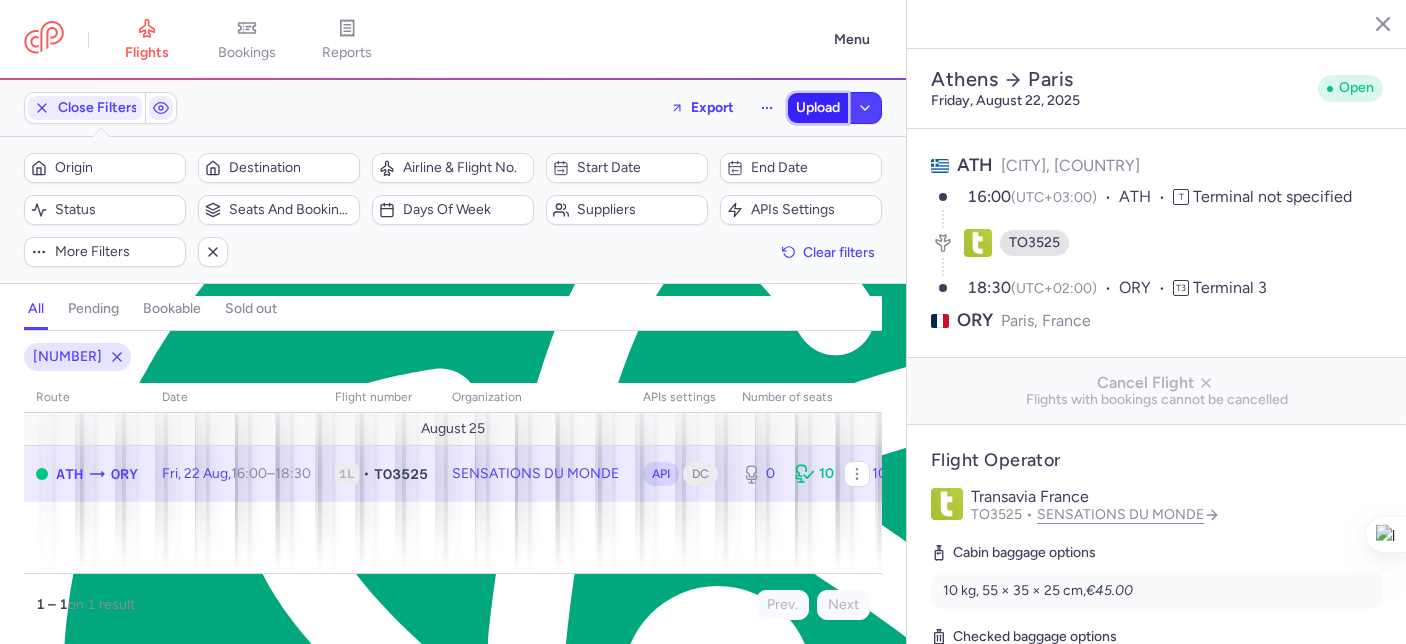 click on "Upload" at bounding box center [818, 108] 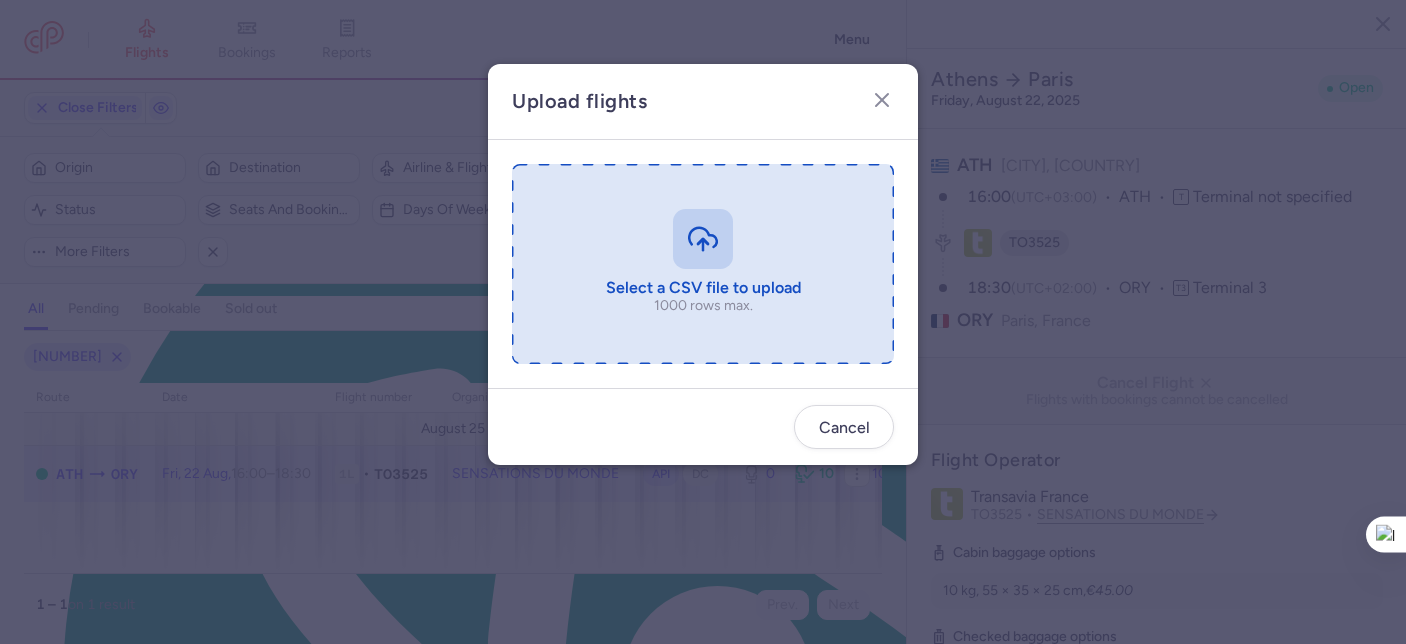 click at bounding box center (703, 264) 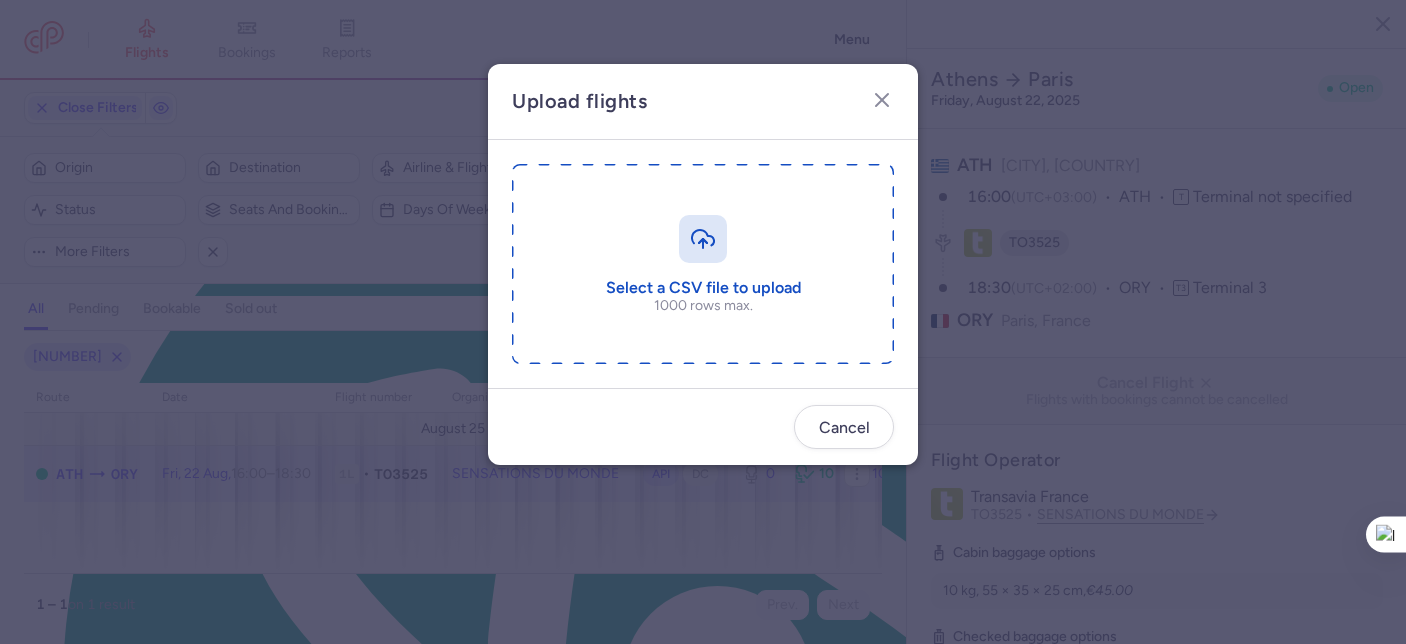 type on "C:\fakepath\export_flight_TO3525_20250804,1726.csv" 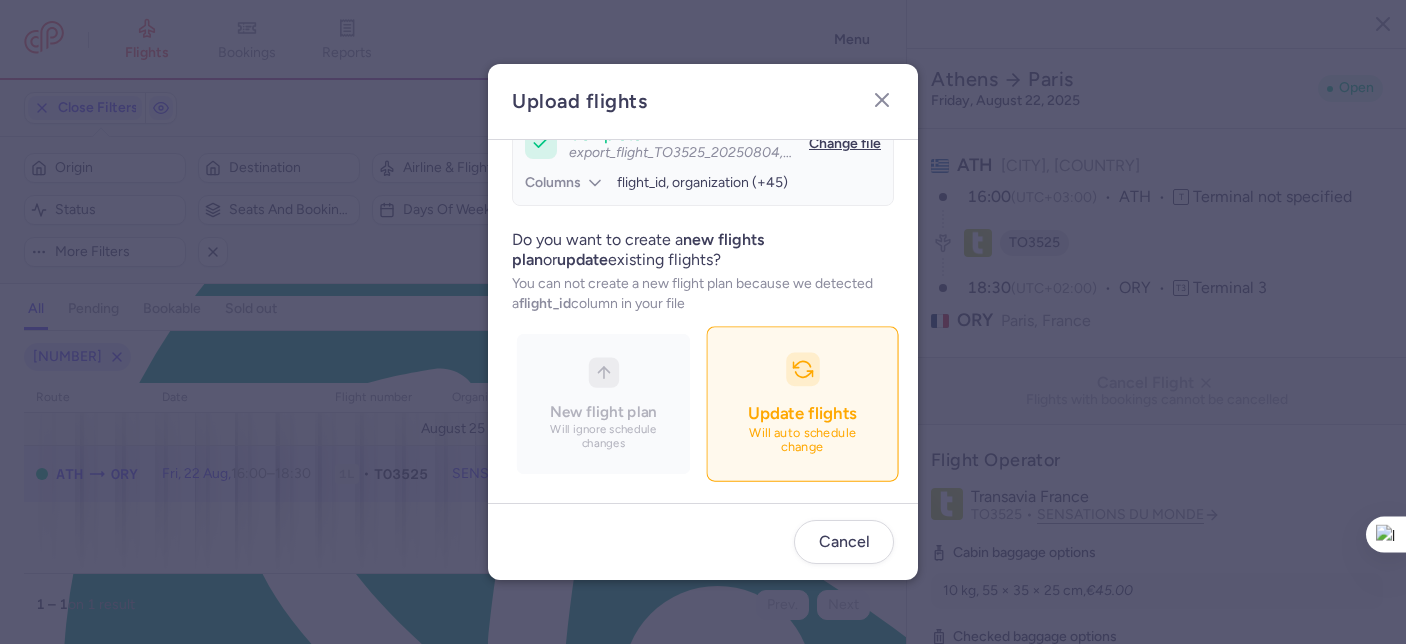 scroll, scrollTop: 215, scrollLeft: 0, axis: vertical 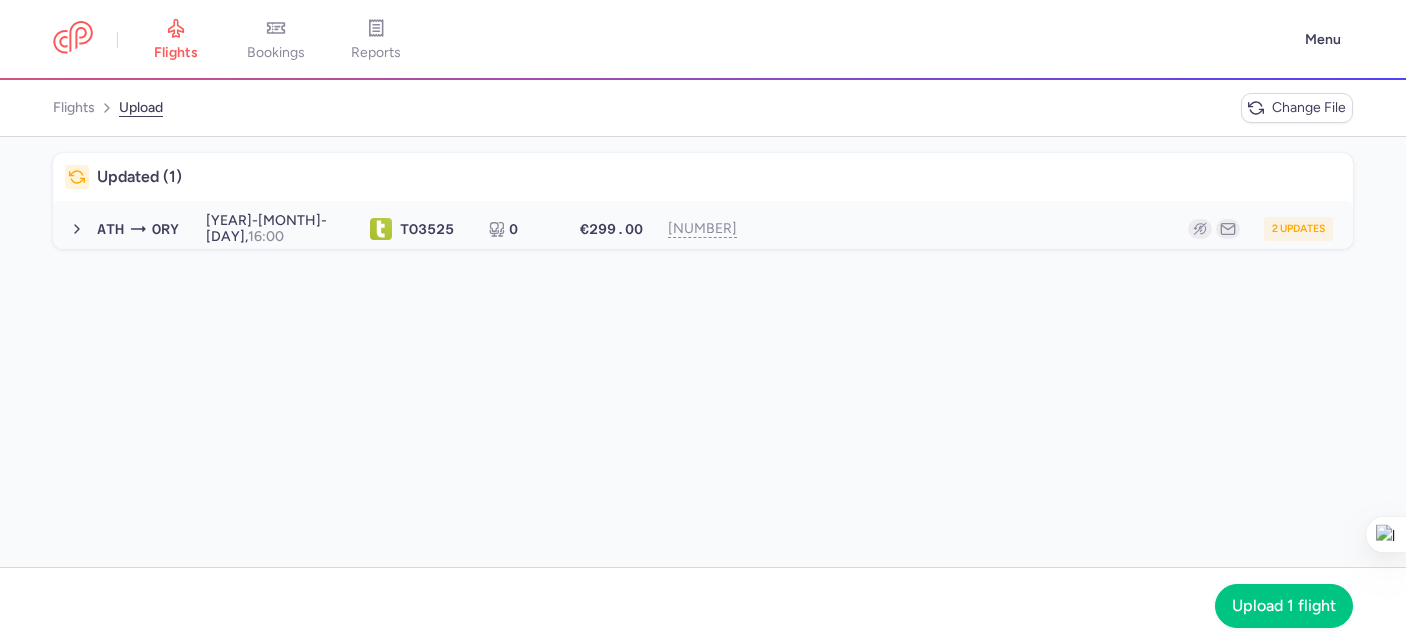 drag, startPoint x: 1121, startPoint y: 228, endPoint x: 1126, endPoint y: 246, distance: 18.681541 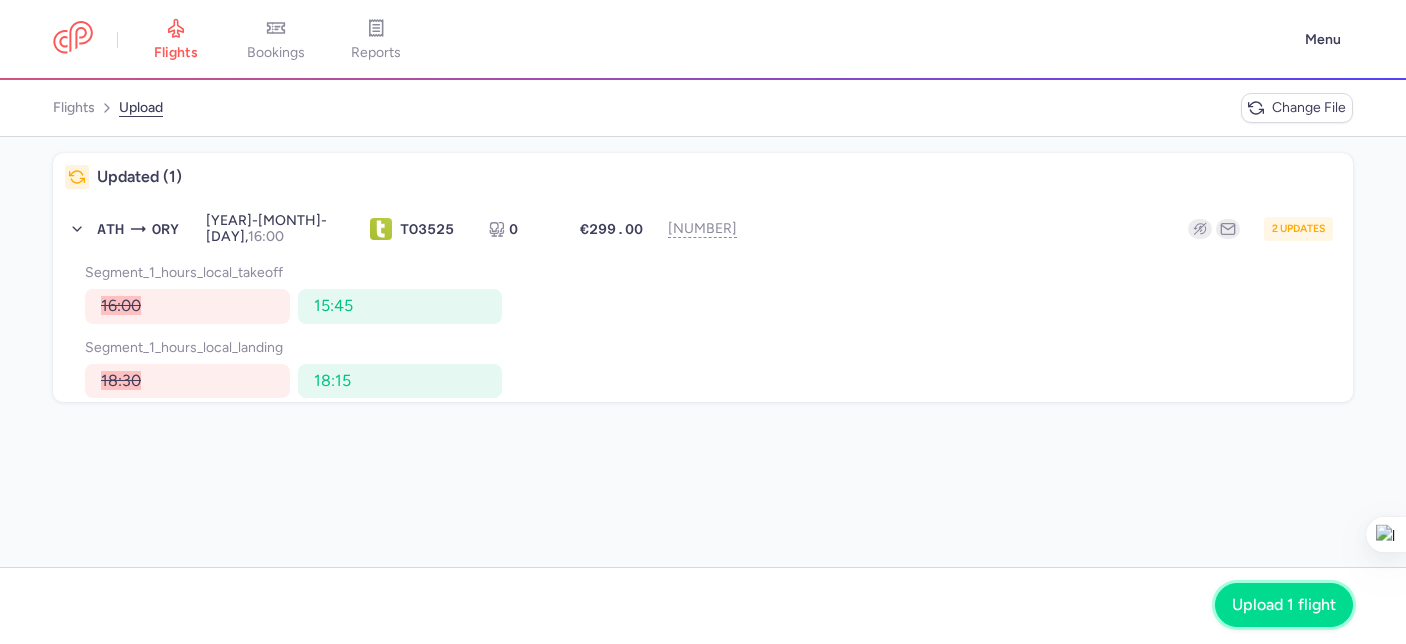 click on "Upload 1 flight" 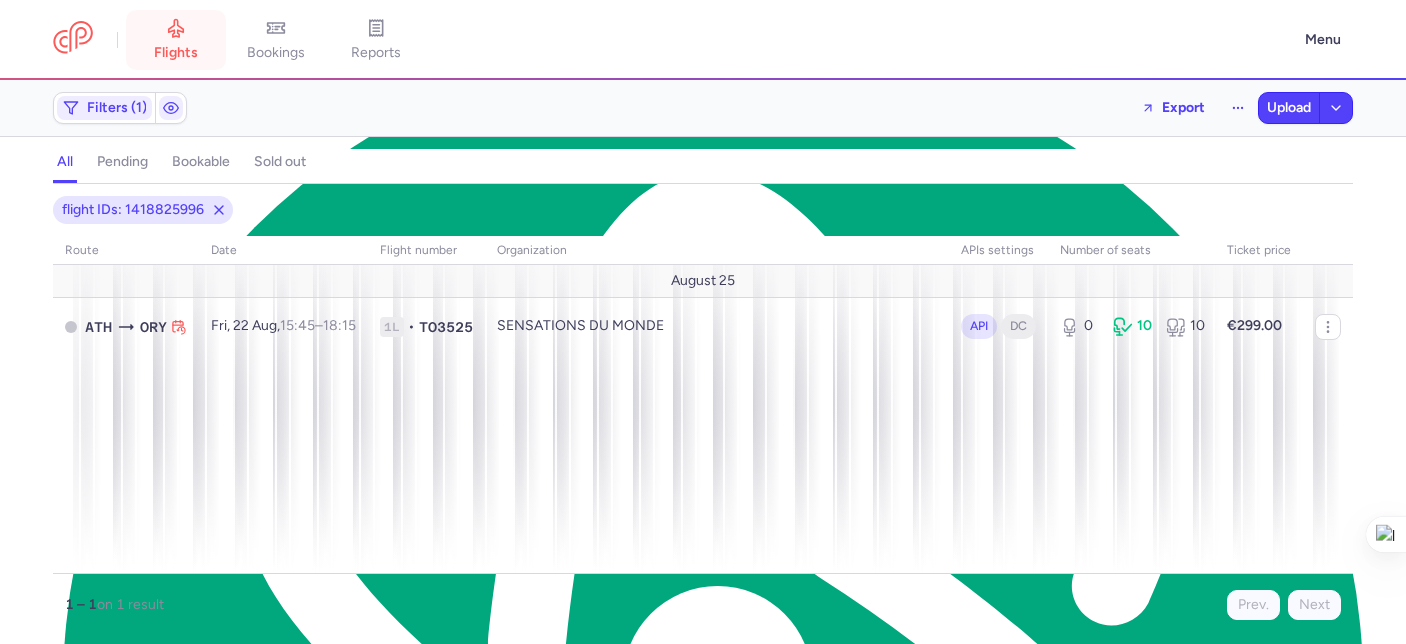 click on "flights" at bounding box center [176, 40] 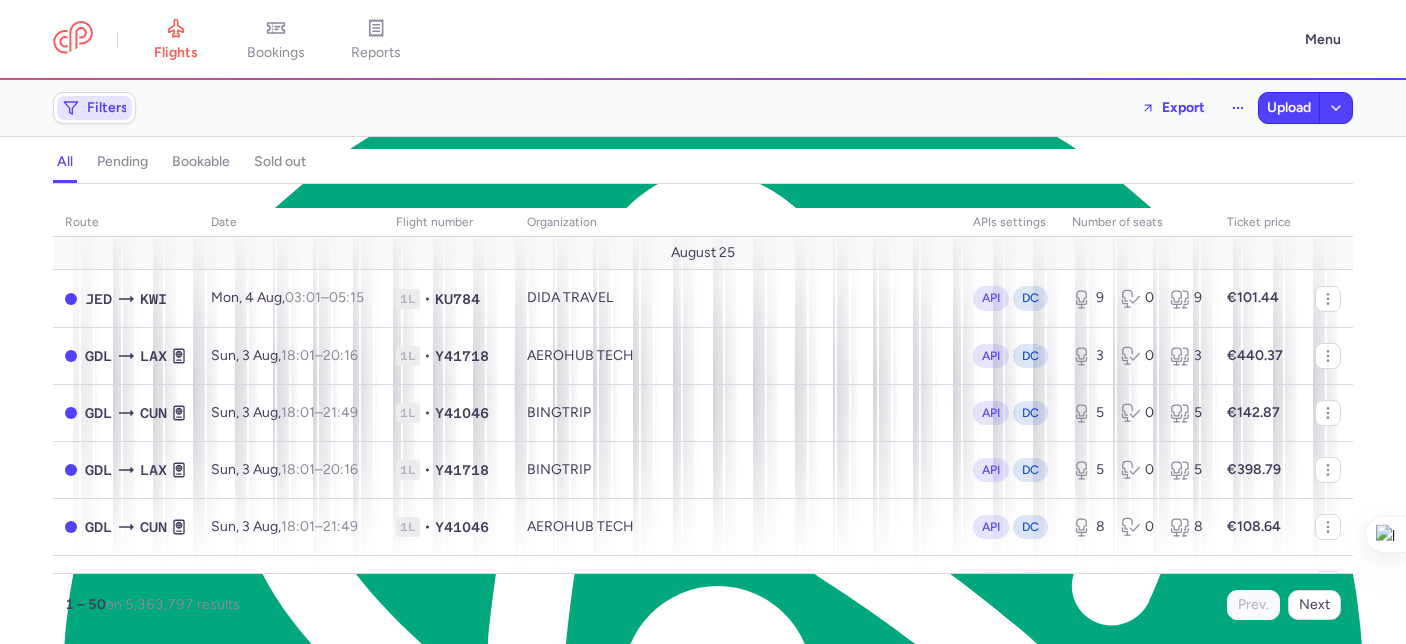 click on "Filters" 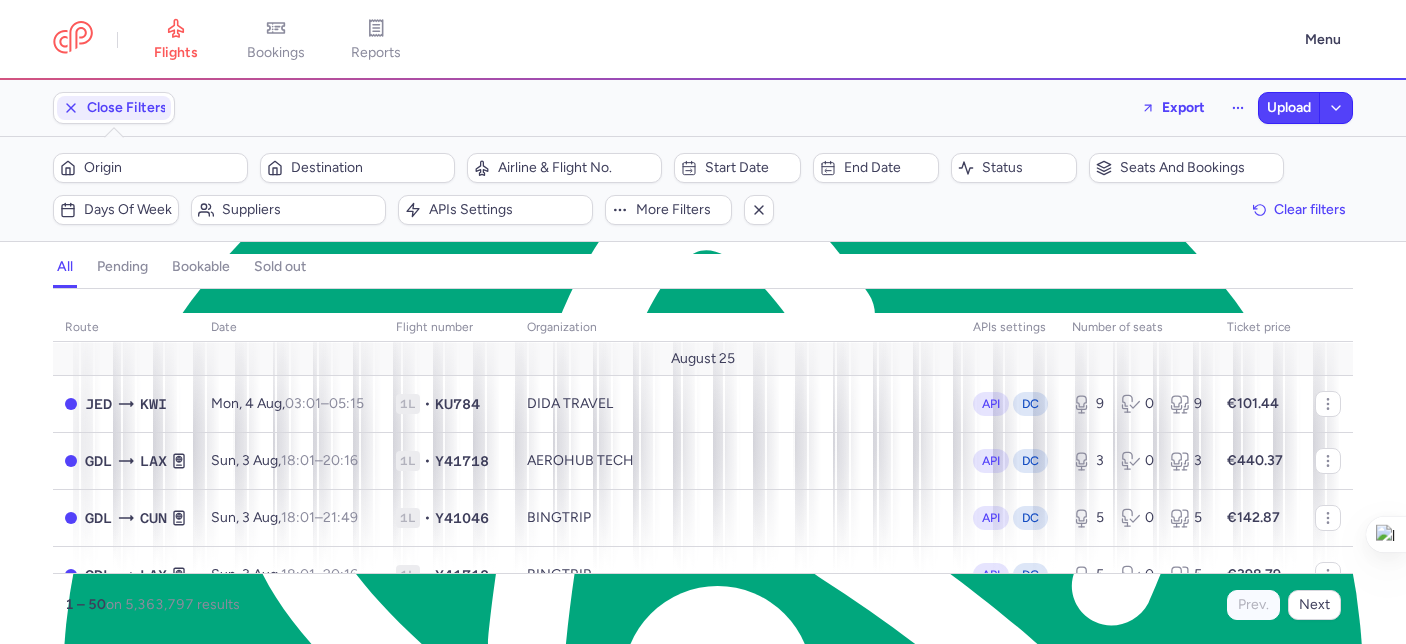 scroll, scrollTop: 0, scrollLeft: 0, axis: both 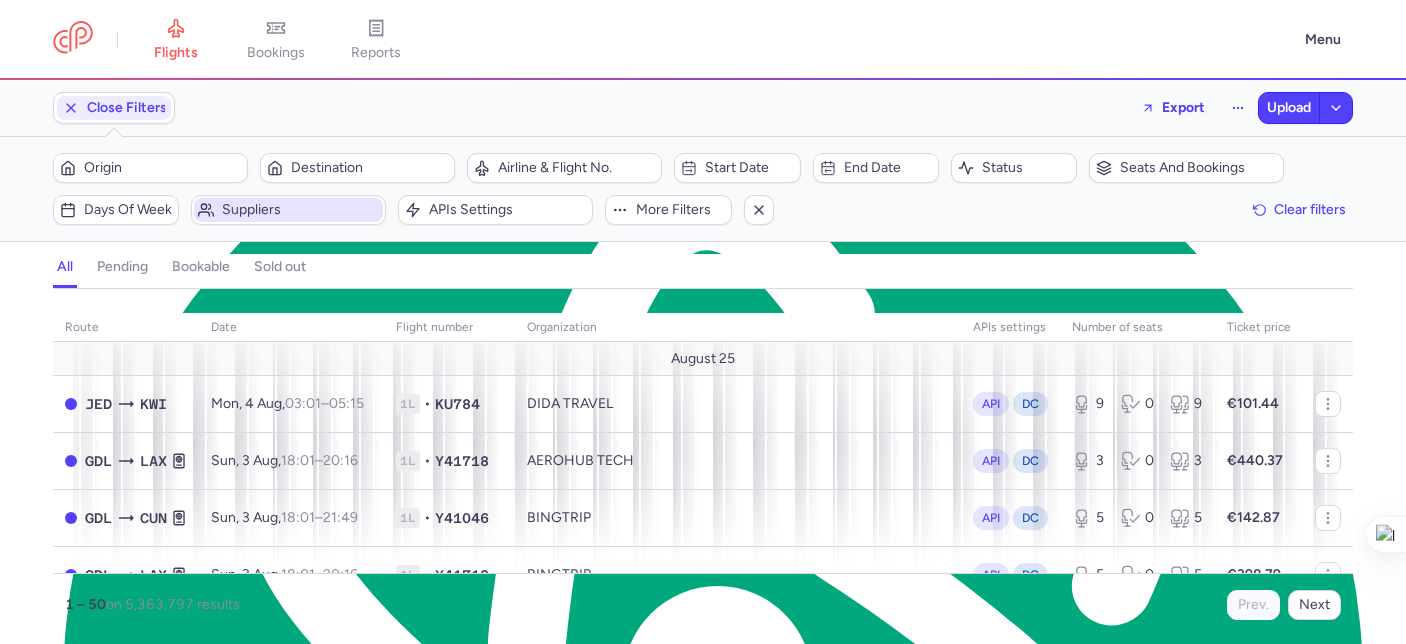 click on "Suppliers" at bounding box center (300, 210) 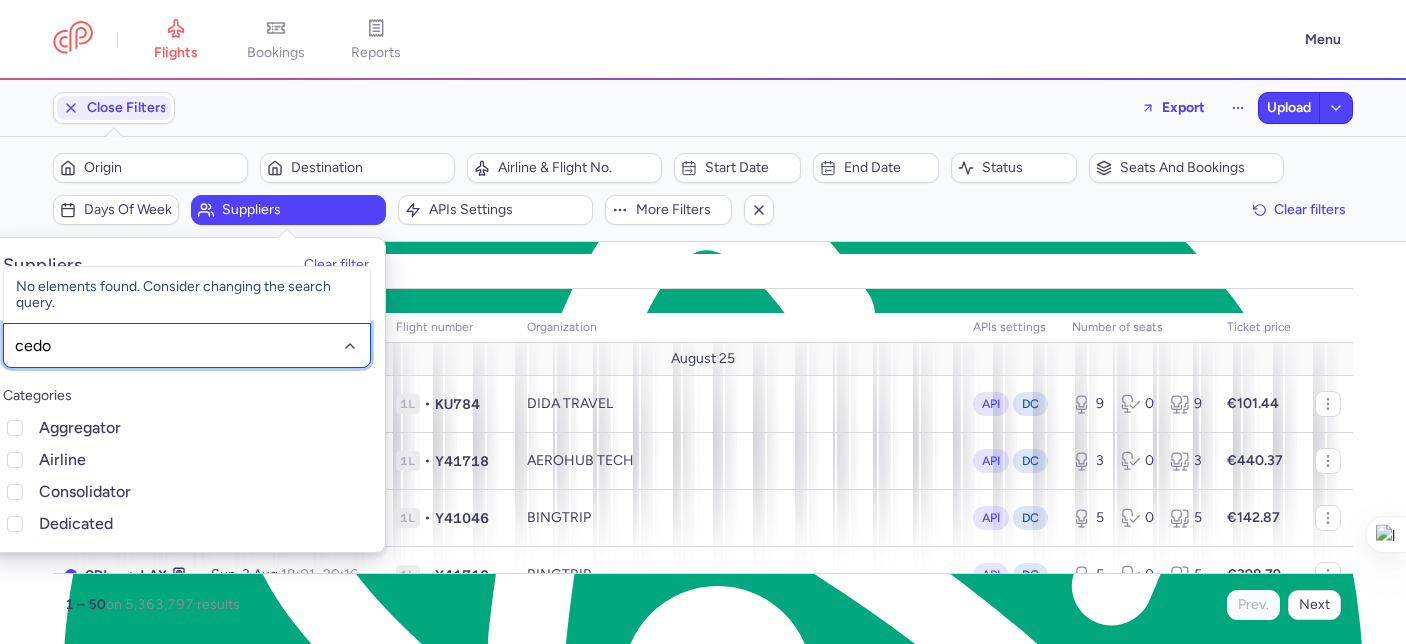 type on "cedok" 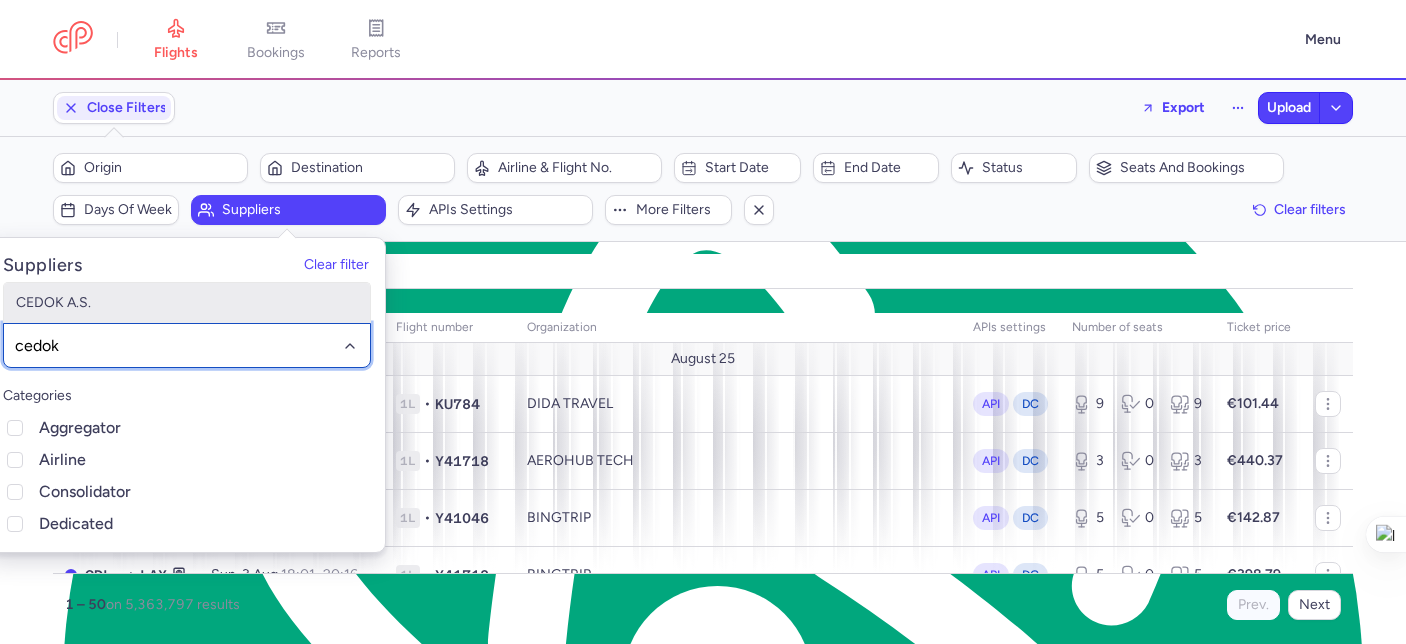 click on "CEDOK A.S." at bounding box center [187, 303] 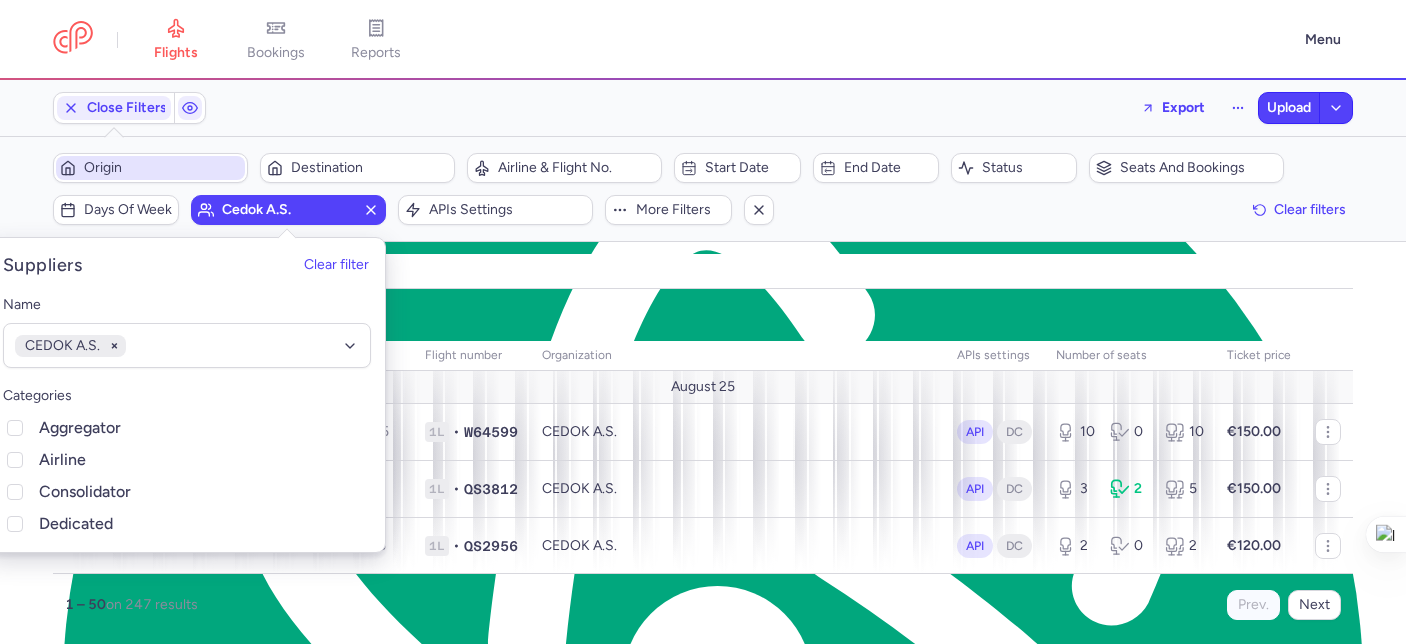 click on "Origin" at bounding box center [162, 168] 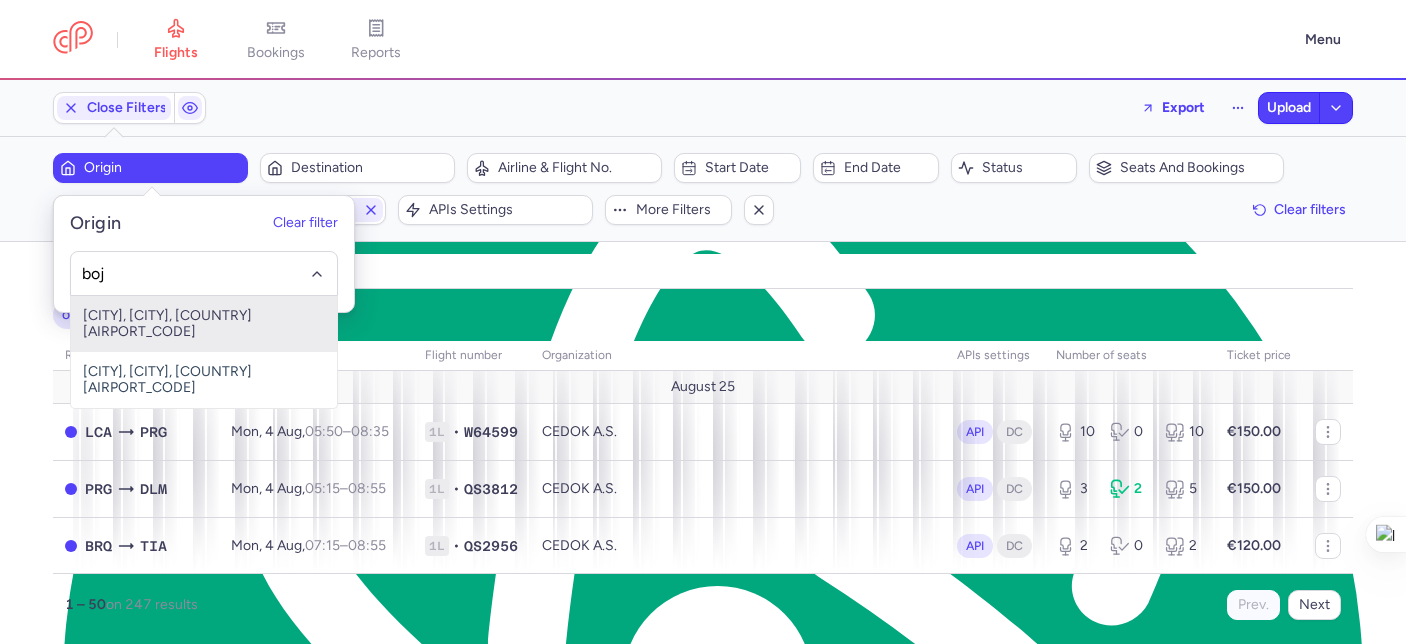 click on "Bourgas, Burgas, Bulgaria BOJ" at bounding box center [204, 324] 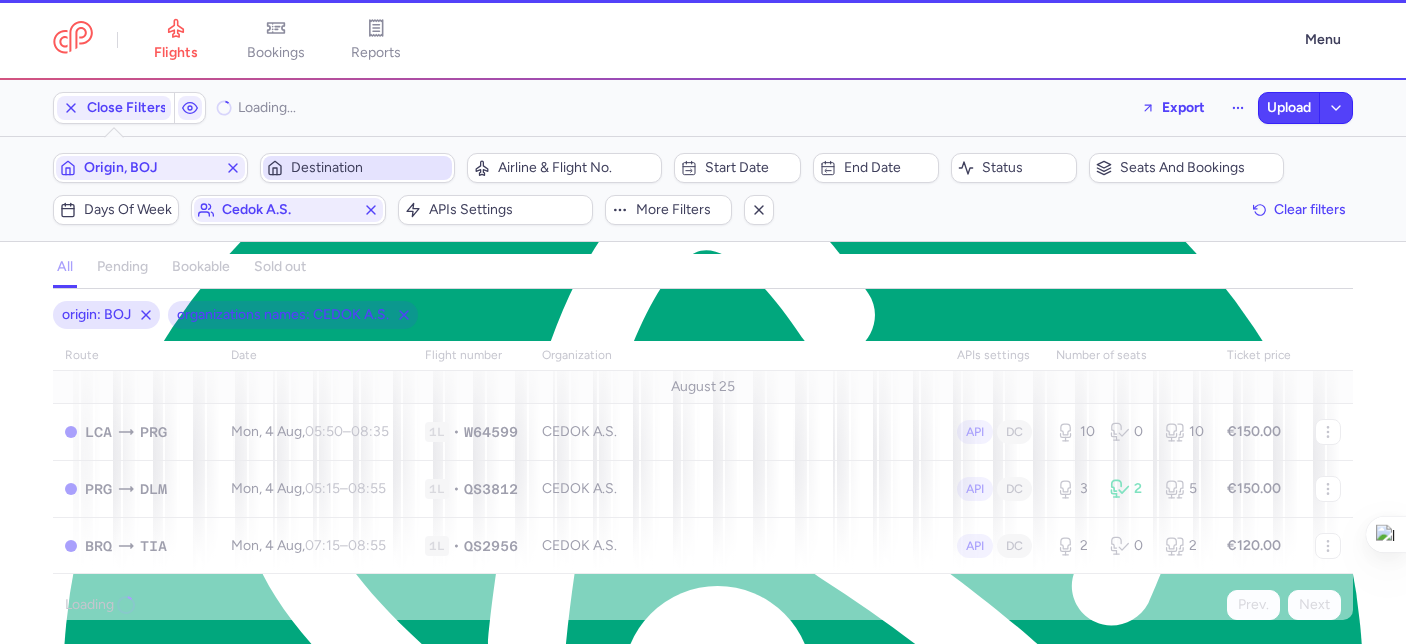 click on "Destination" at bounding box center (369, 168) 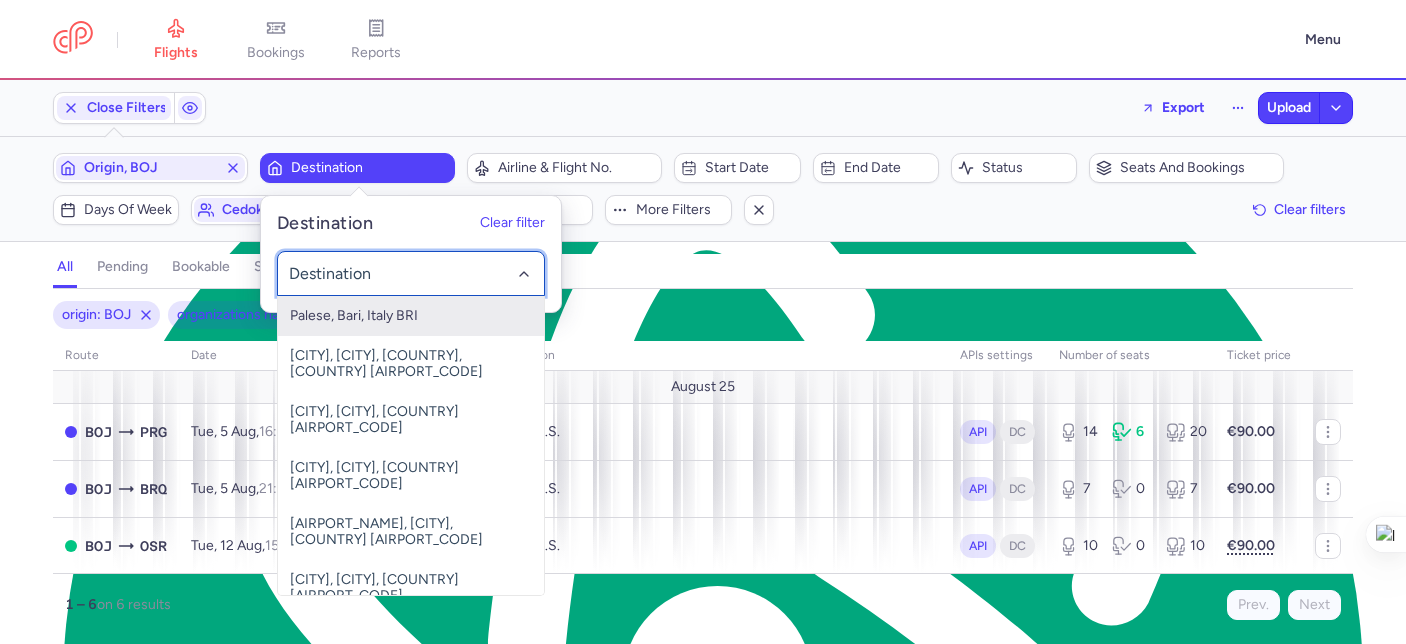 click 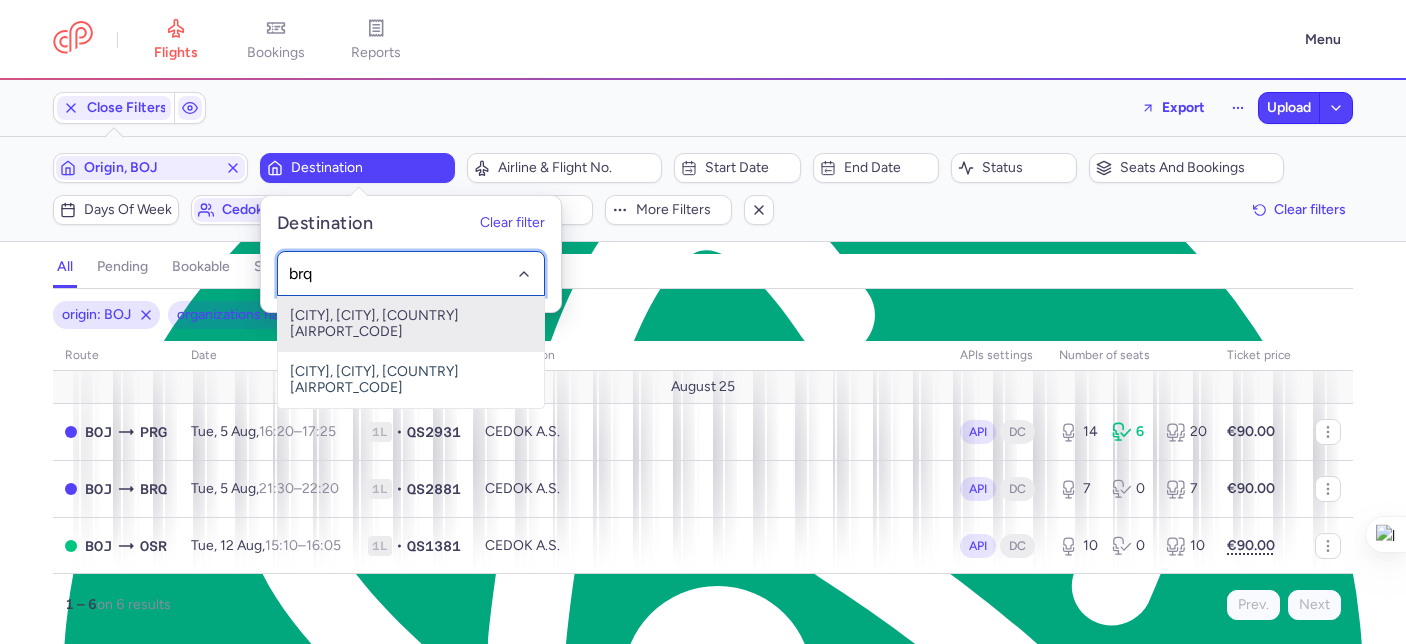 click on "Turany, Brno, Czech Republic BRQ" at bounding box center [411, 324] 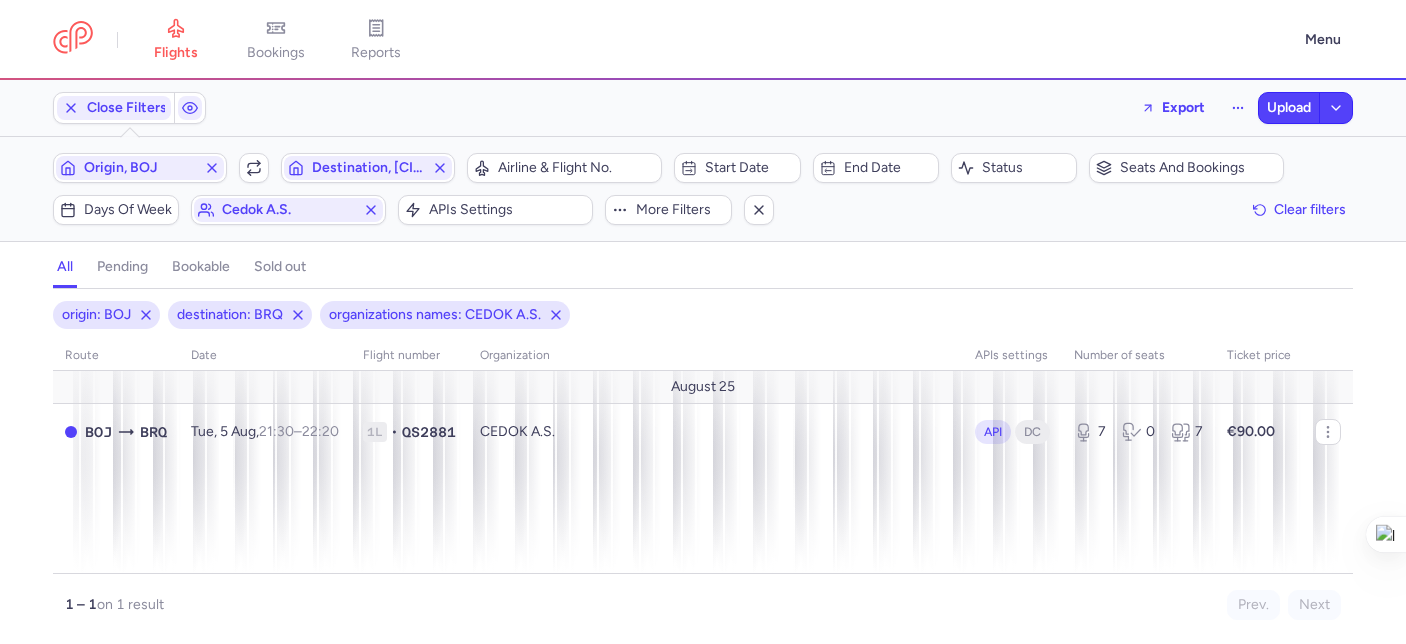 scroll, scrollTop: 0, scrollLeft: 0, axis: both 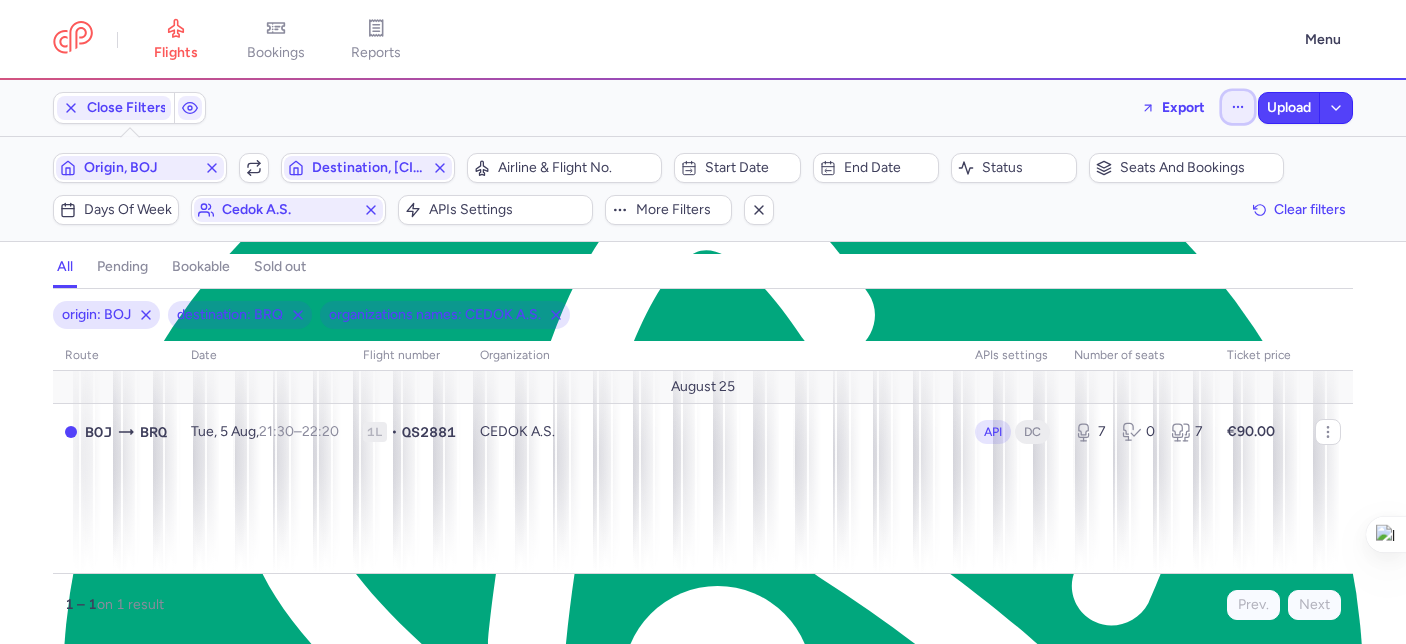 click 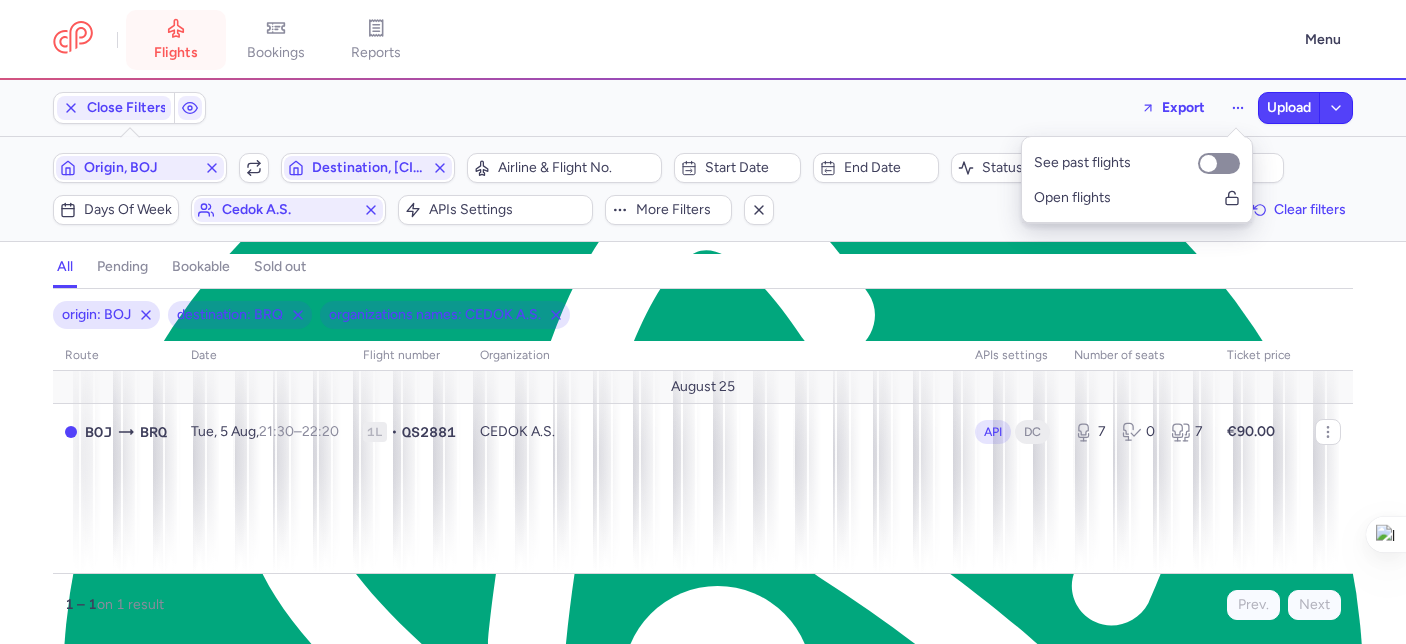click on "flights" at bounding box center (176, 40) 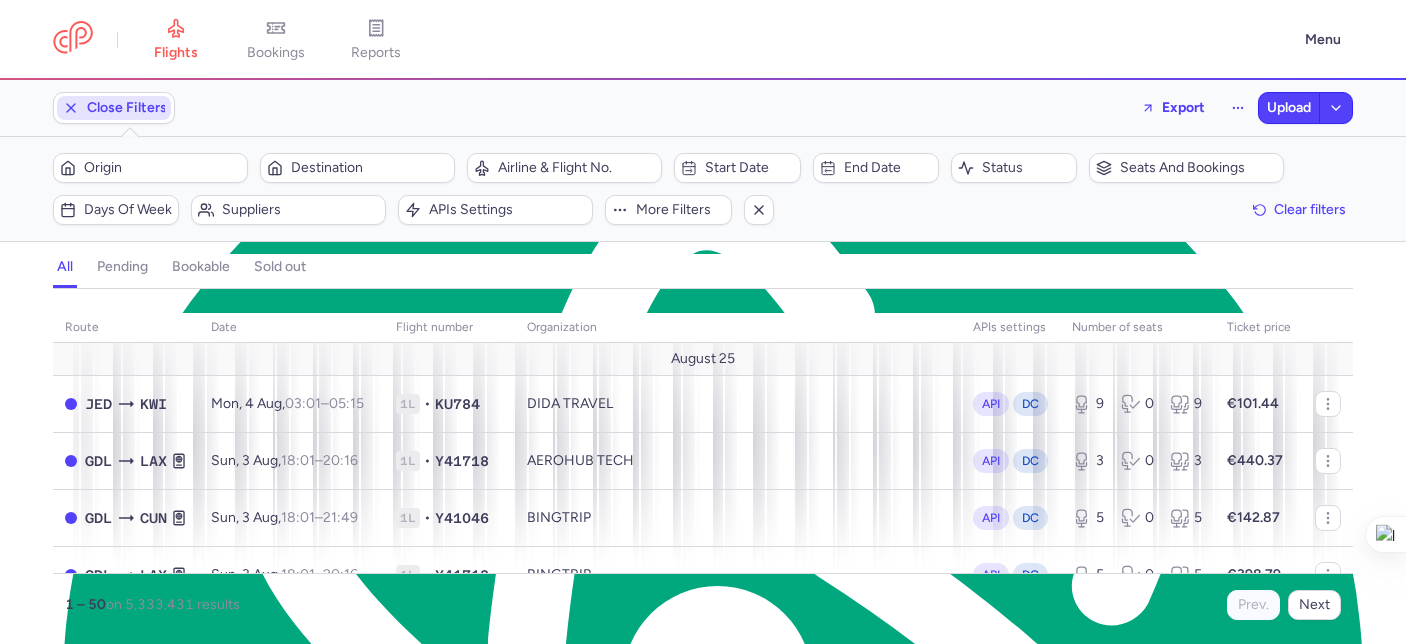 click 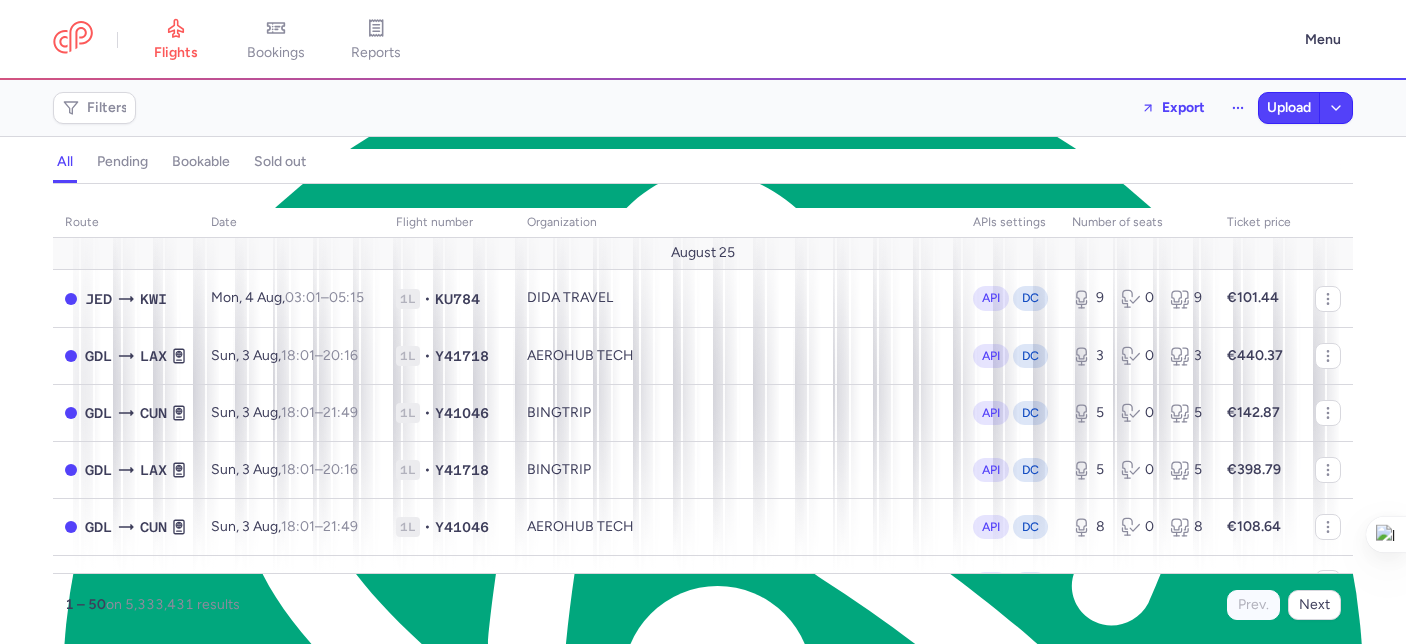 click on "pending" at bounding box center [122, 162] 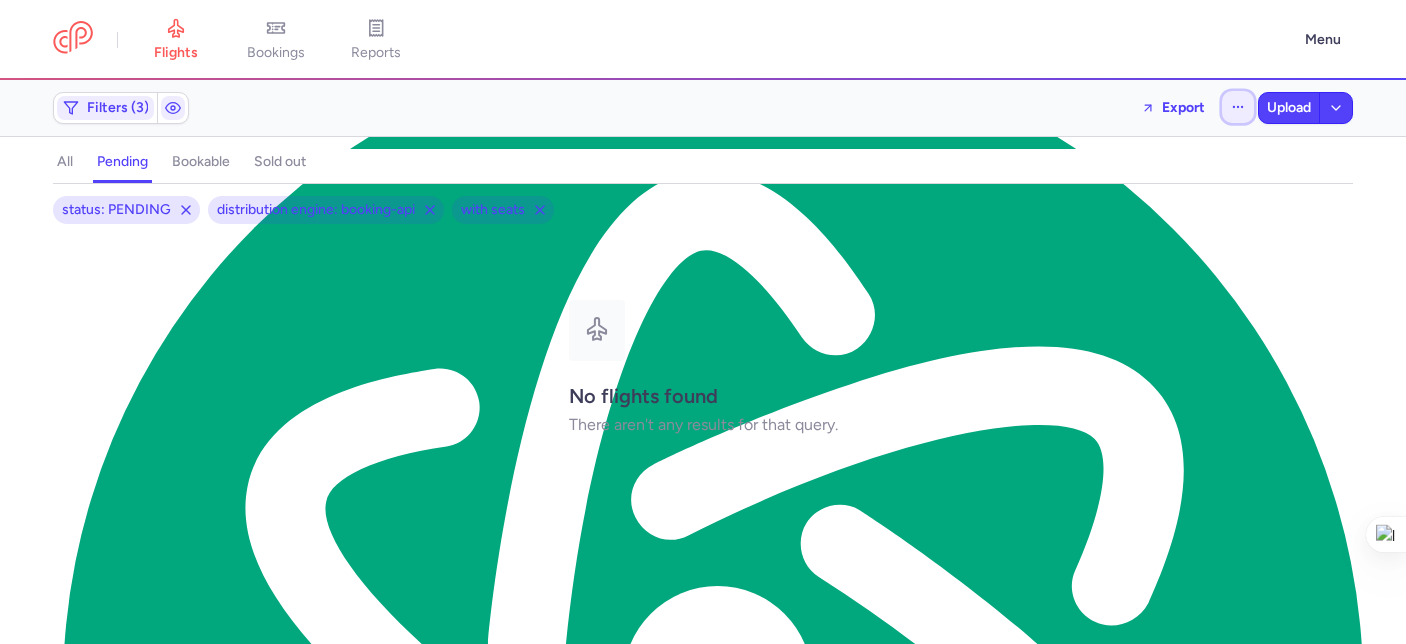 click 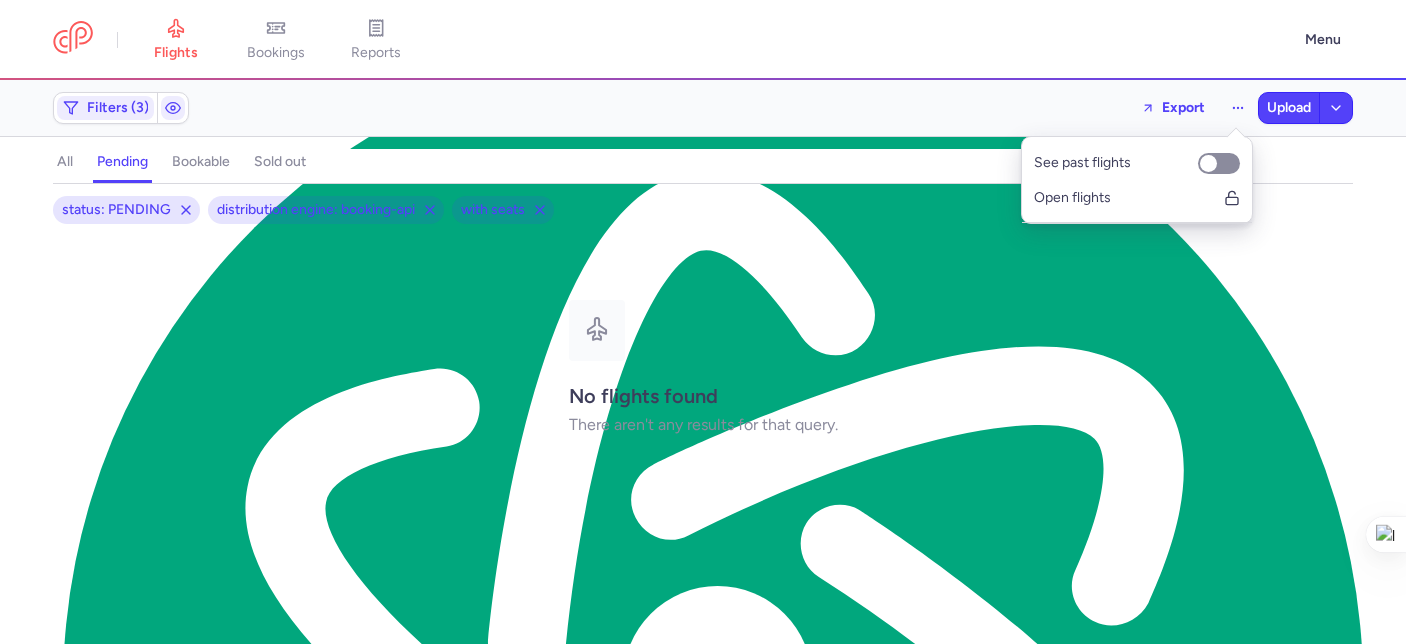 click on "See past flights Open flights Upload flights" at bounding box center (1137, 180) 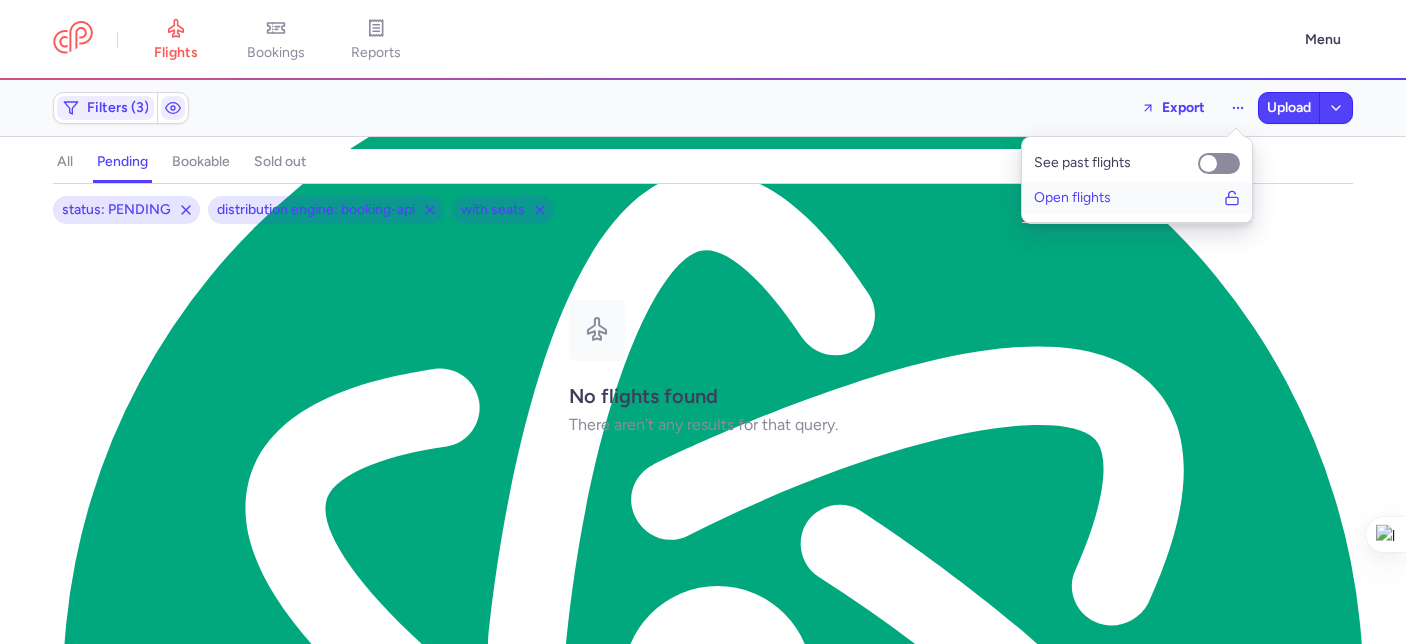 click on "Open flights" at bounding box center (1072, 198) 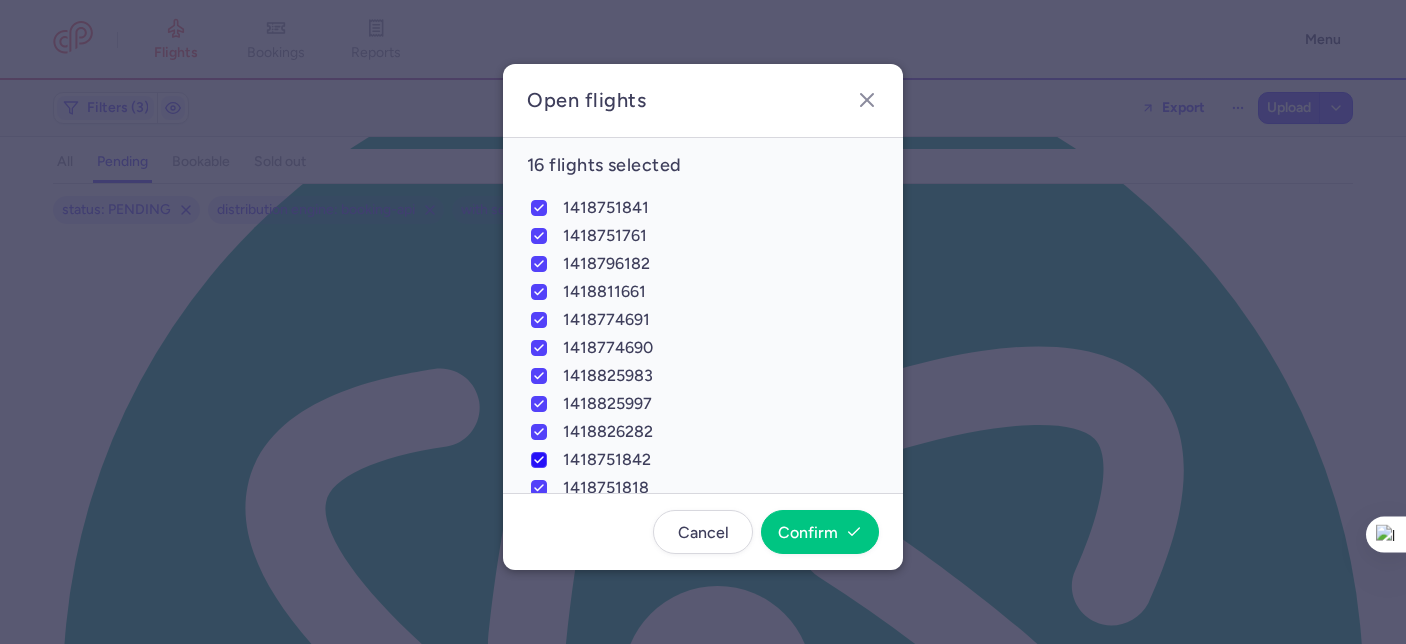 scroll, scrollTop: 172, scrollLeft: 0, axis: vertical 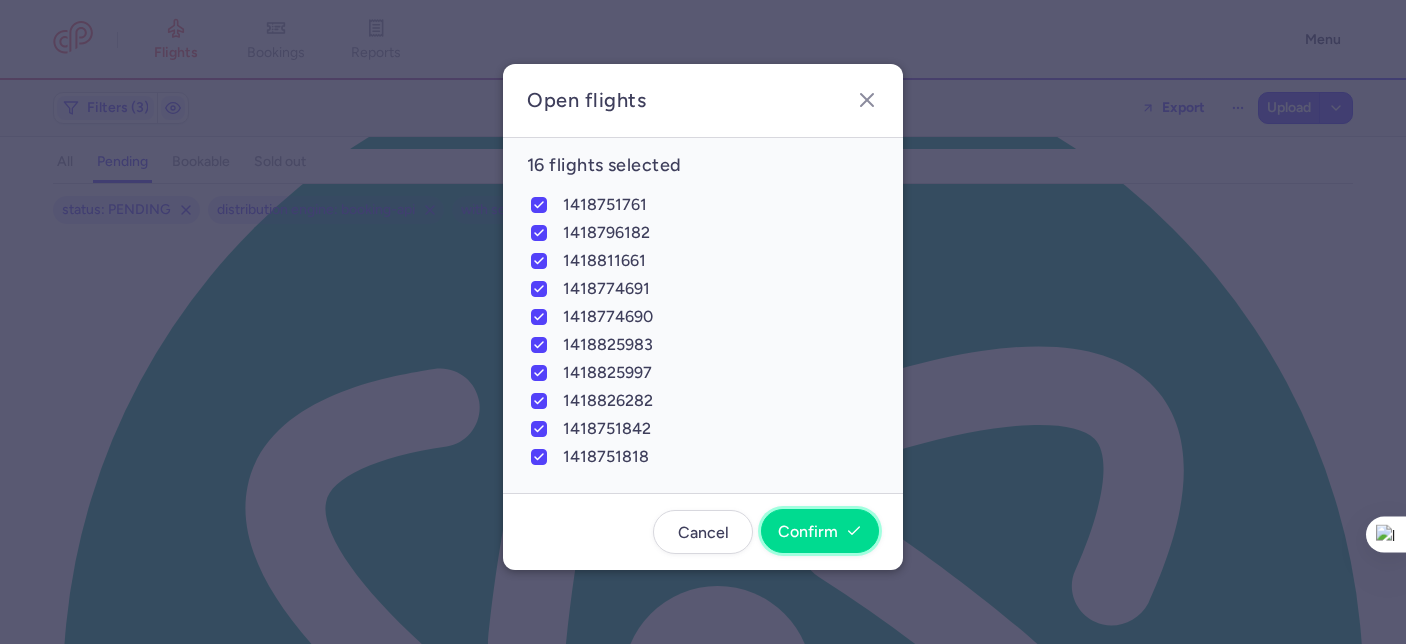 click on "Confirm" at bounding box center [820, 532] 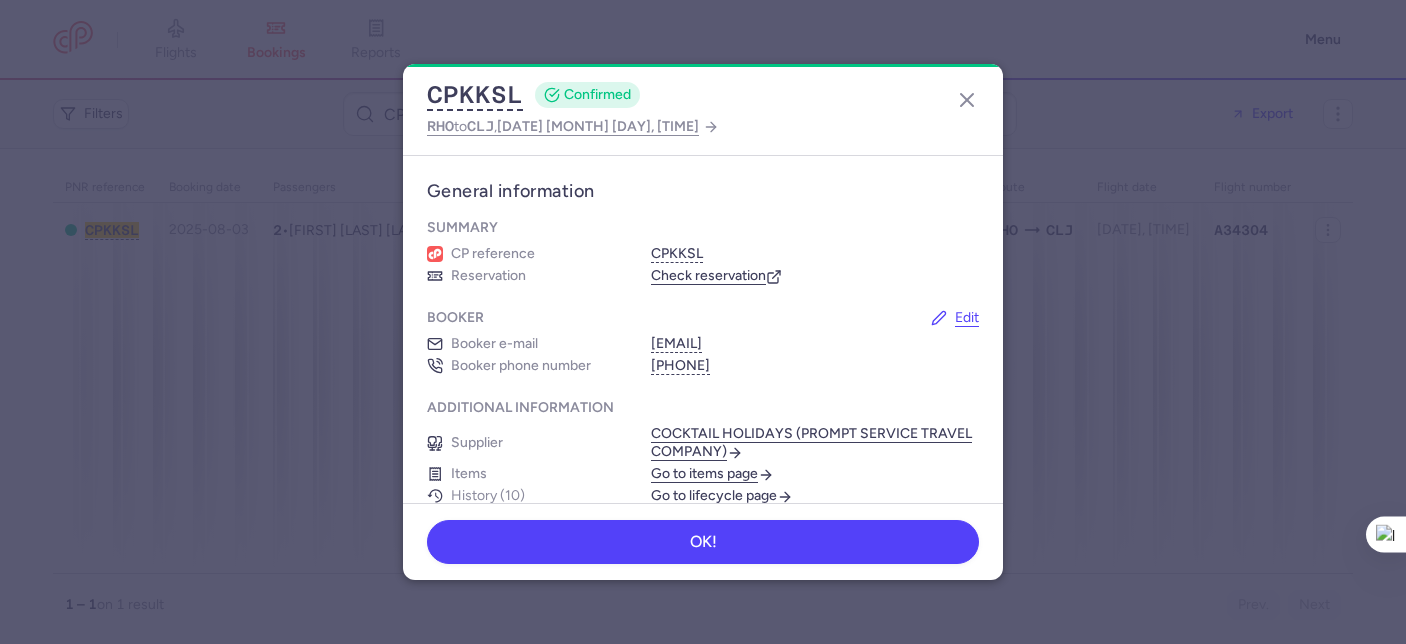 scroll, scrollTop: 0, scrollLeft: 0, axis: both 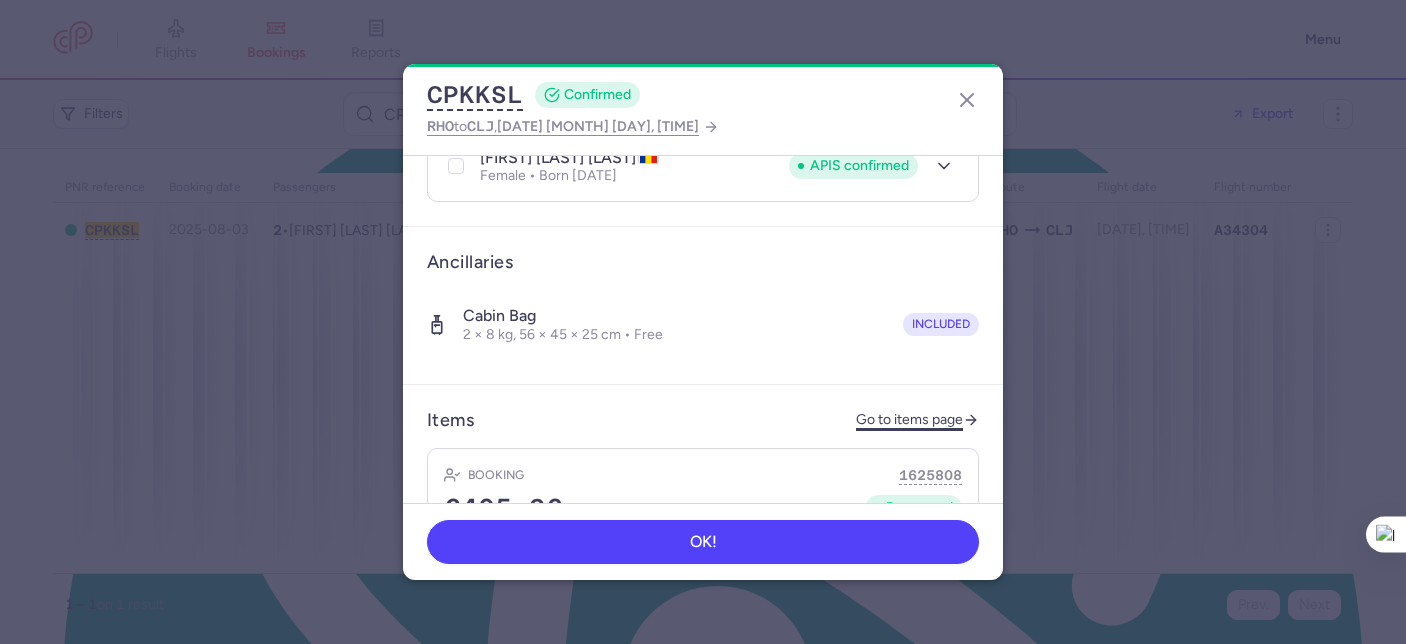 click on "Go to items page" 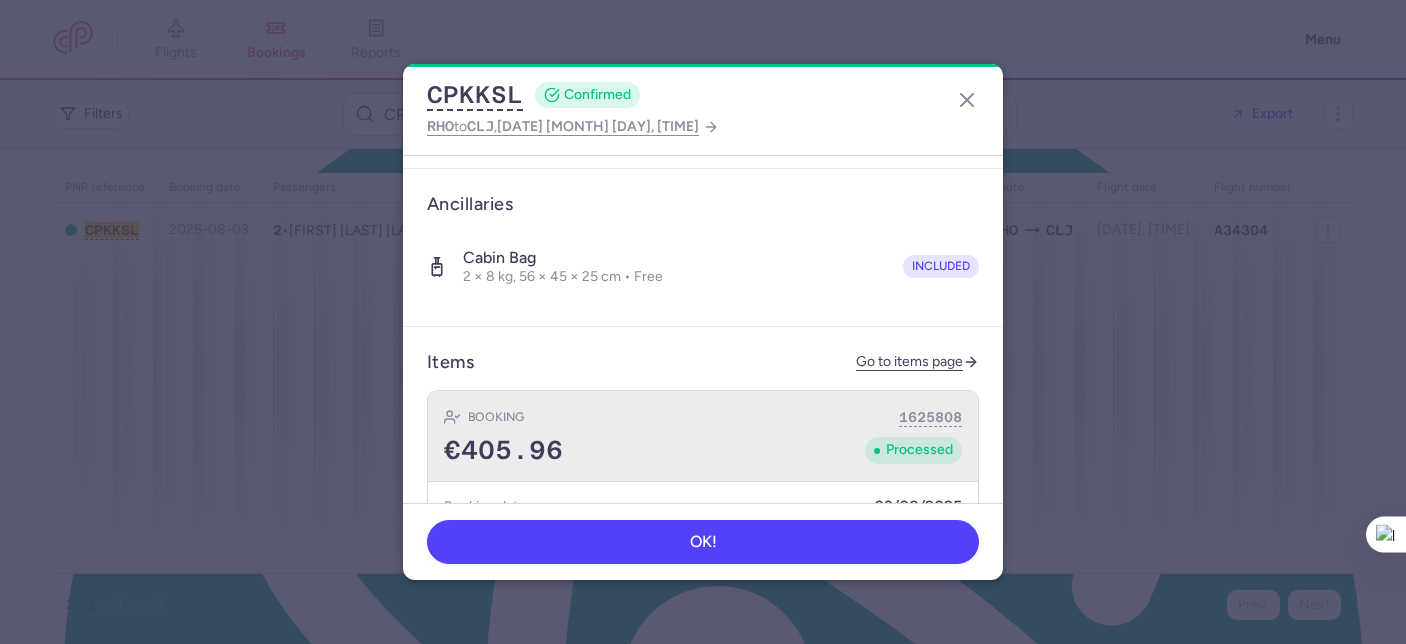 scroll, scrollTop: 602, scrollLeft: 0, axis: vertical 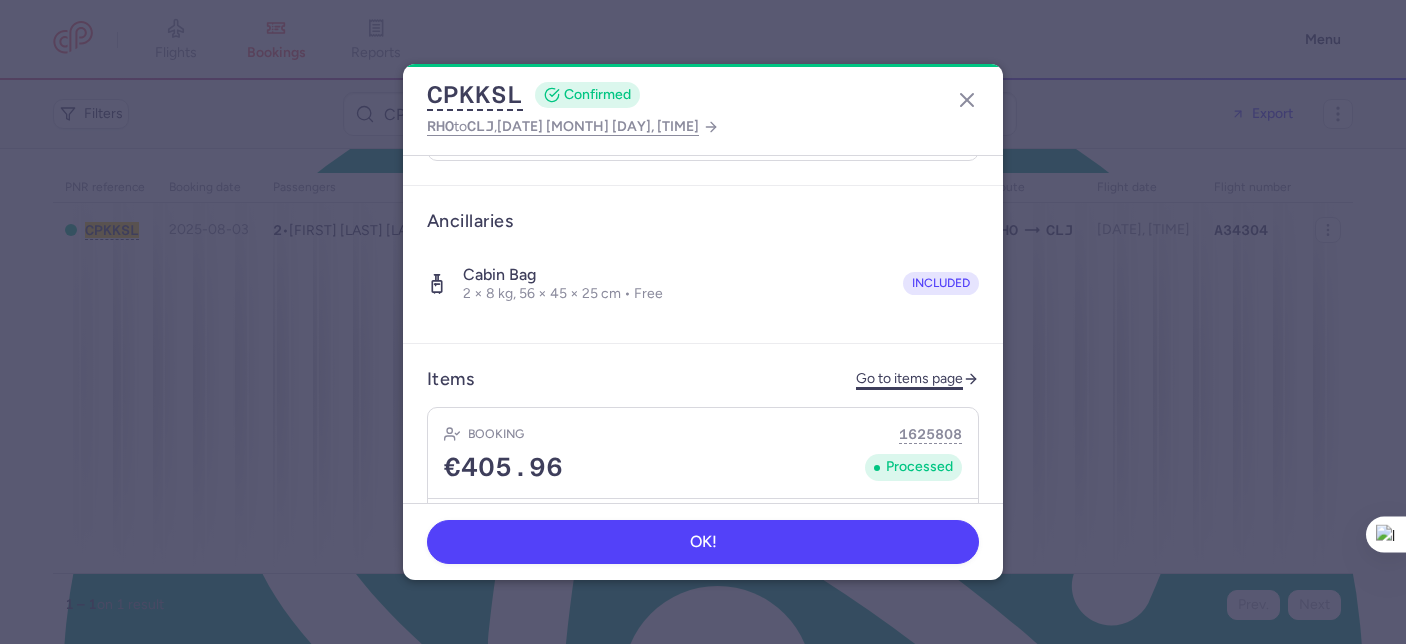 click on "Go to items page" 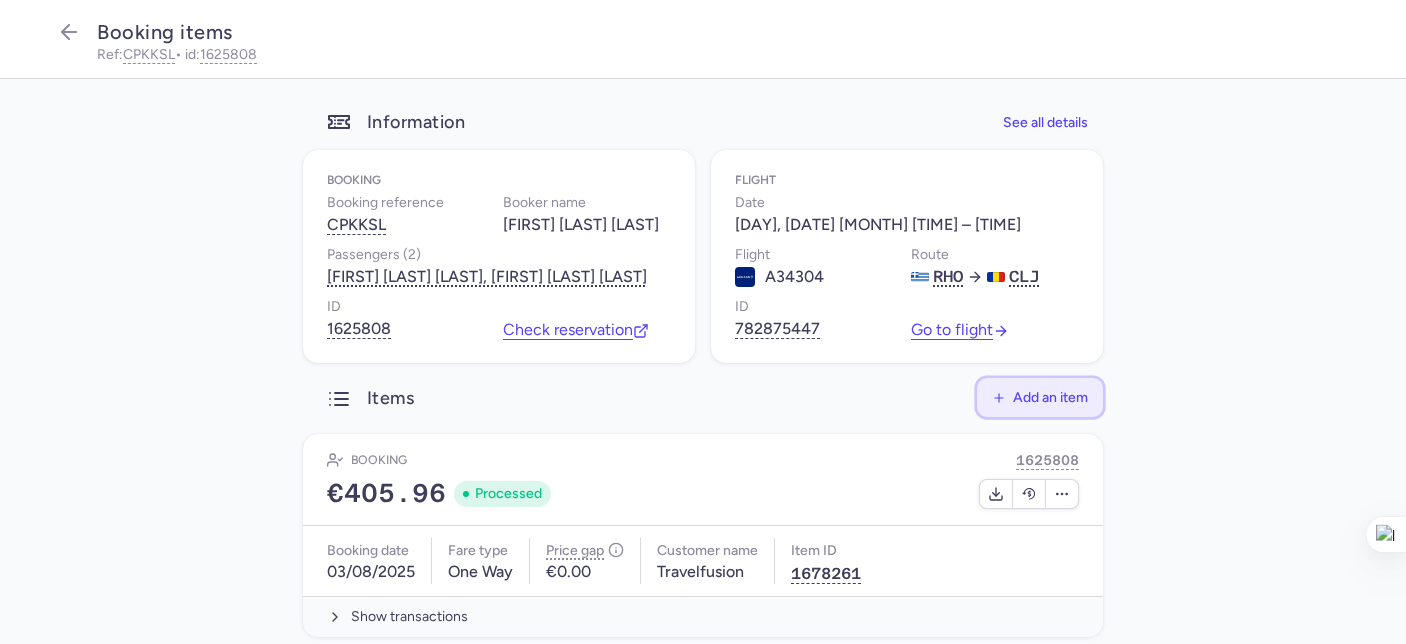 click on "Add an item" at bounding box center (1050, 397) 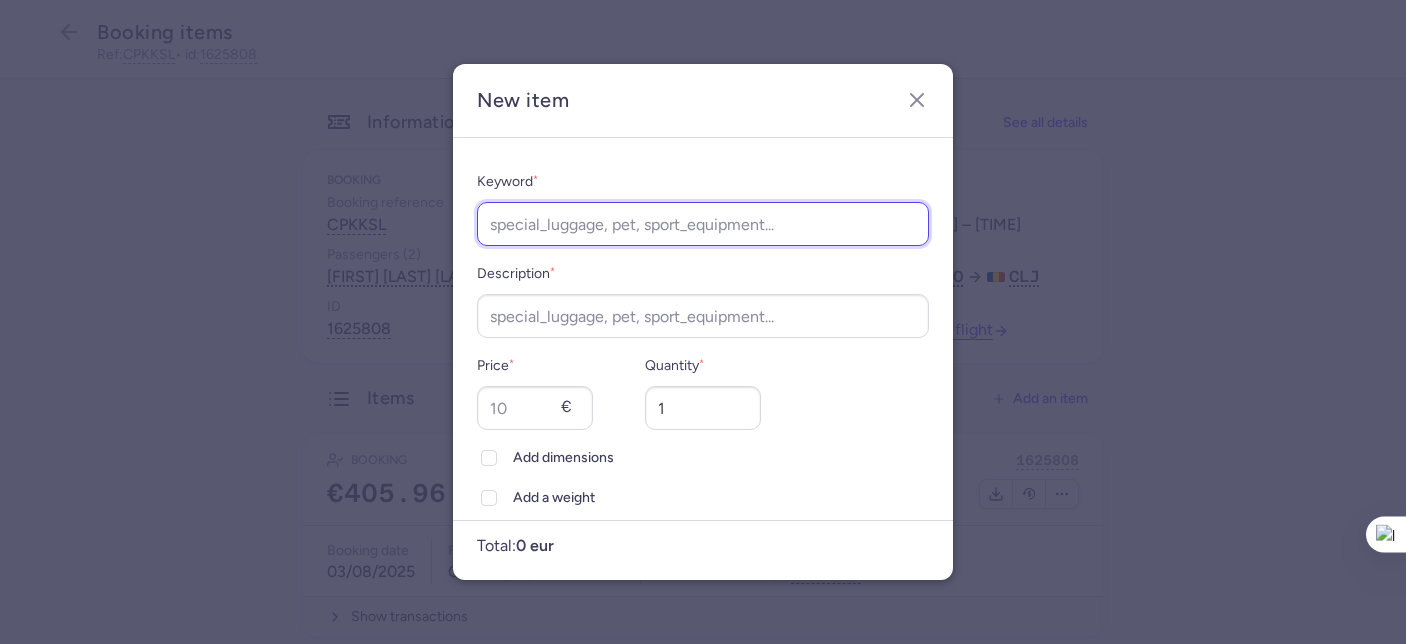 click on "Keyword  *" at bounding box center (703, 224) 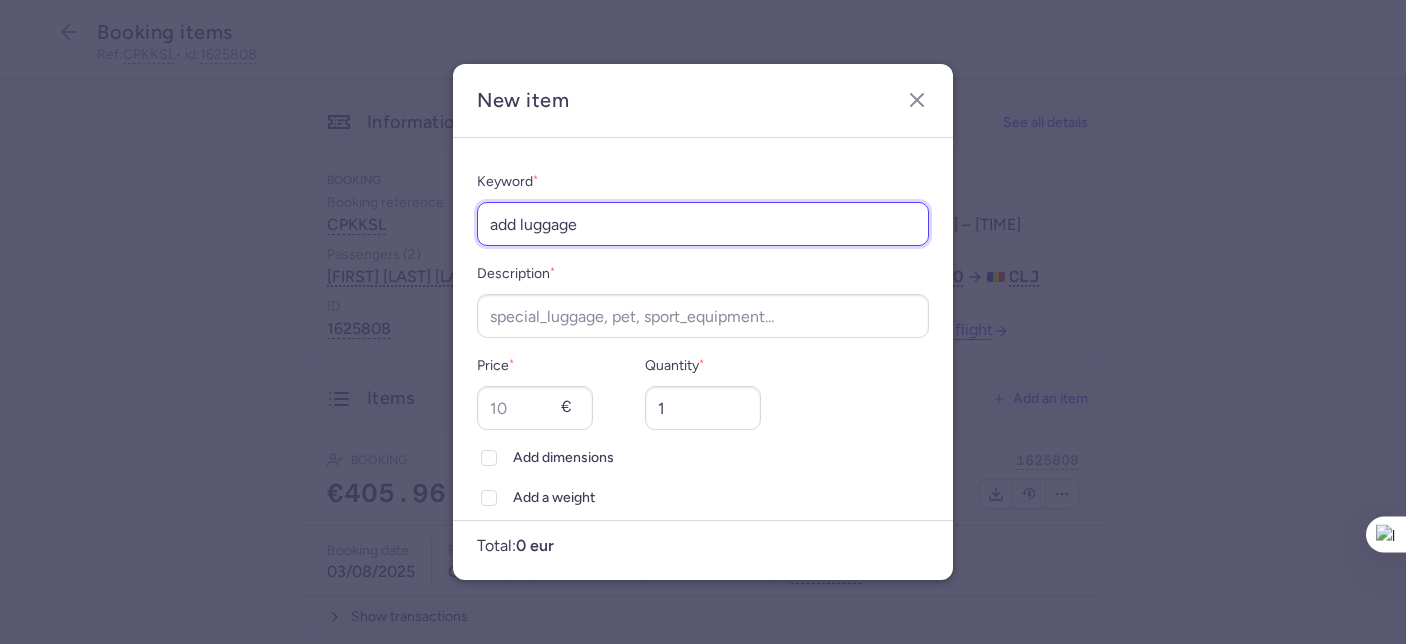drag, startPoint x: 577, startPoint y: 223, endPoint x: 476, endPoint y: 209, distance: 101.96568 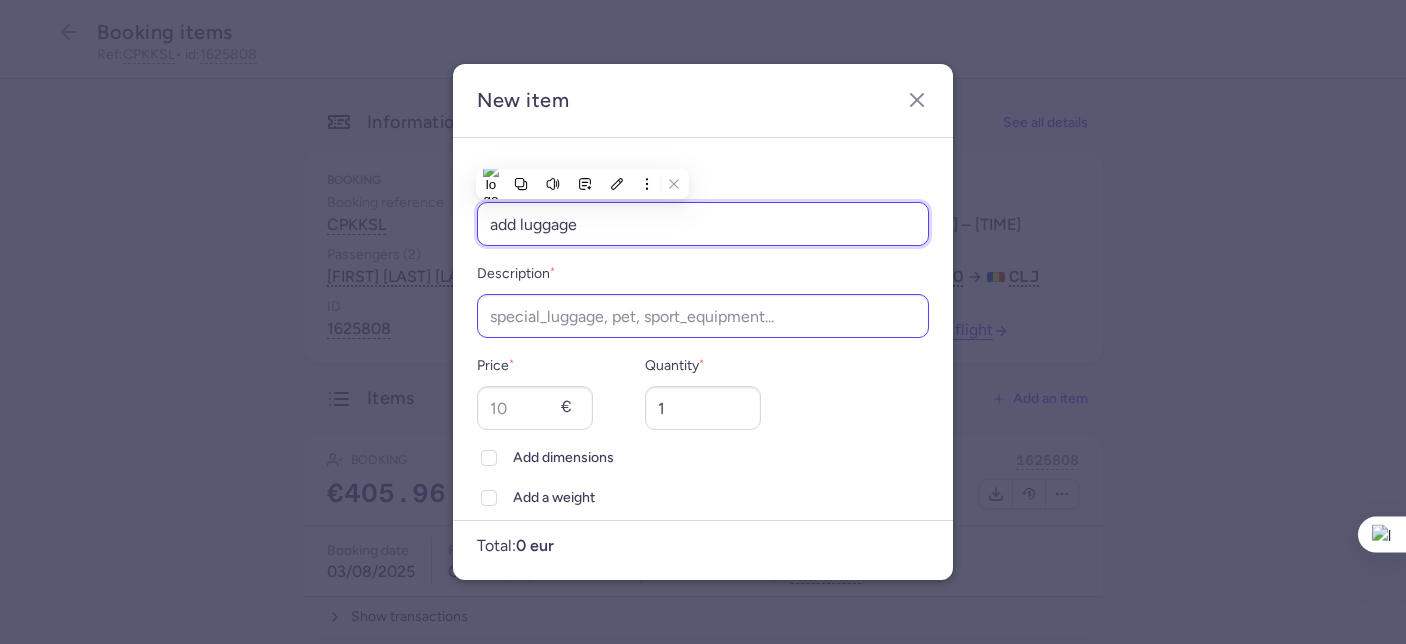 type on "add luggage" 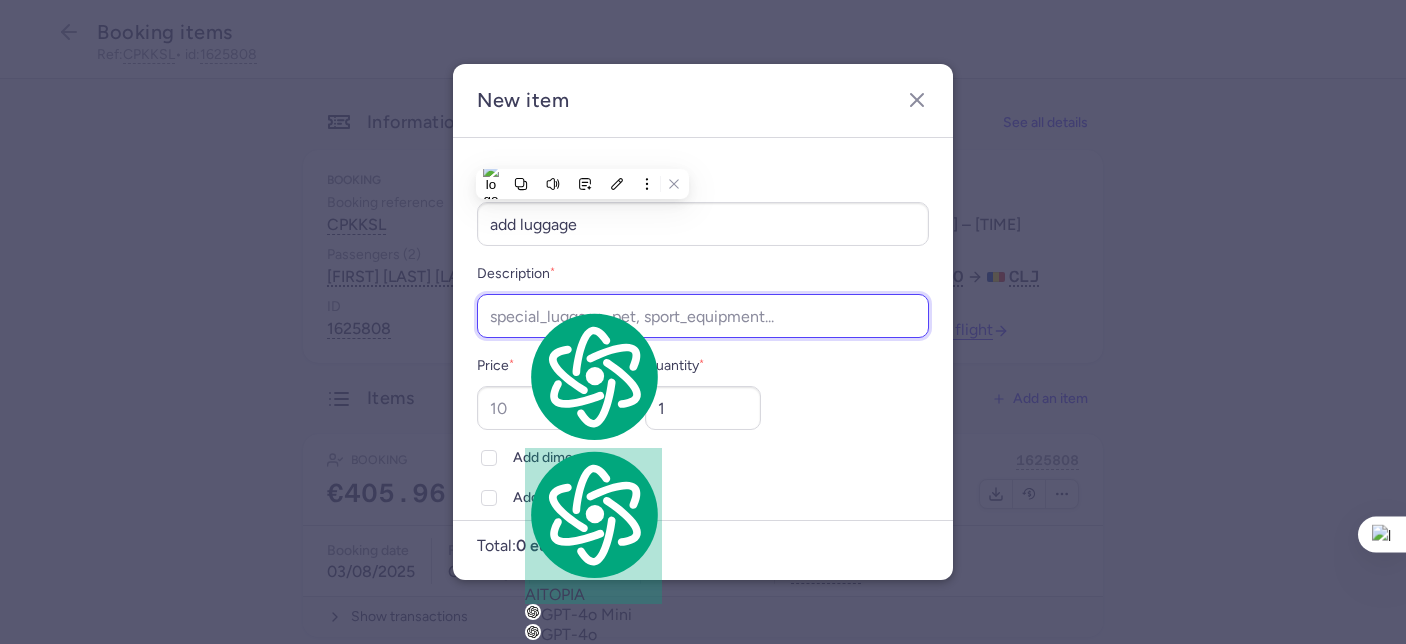click on "Description  *" at bounding box center (703, 316) 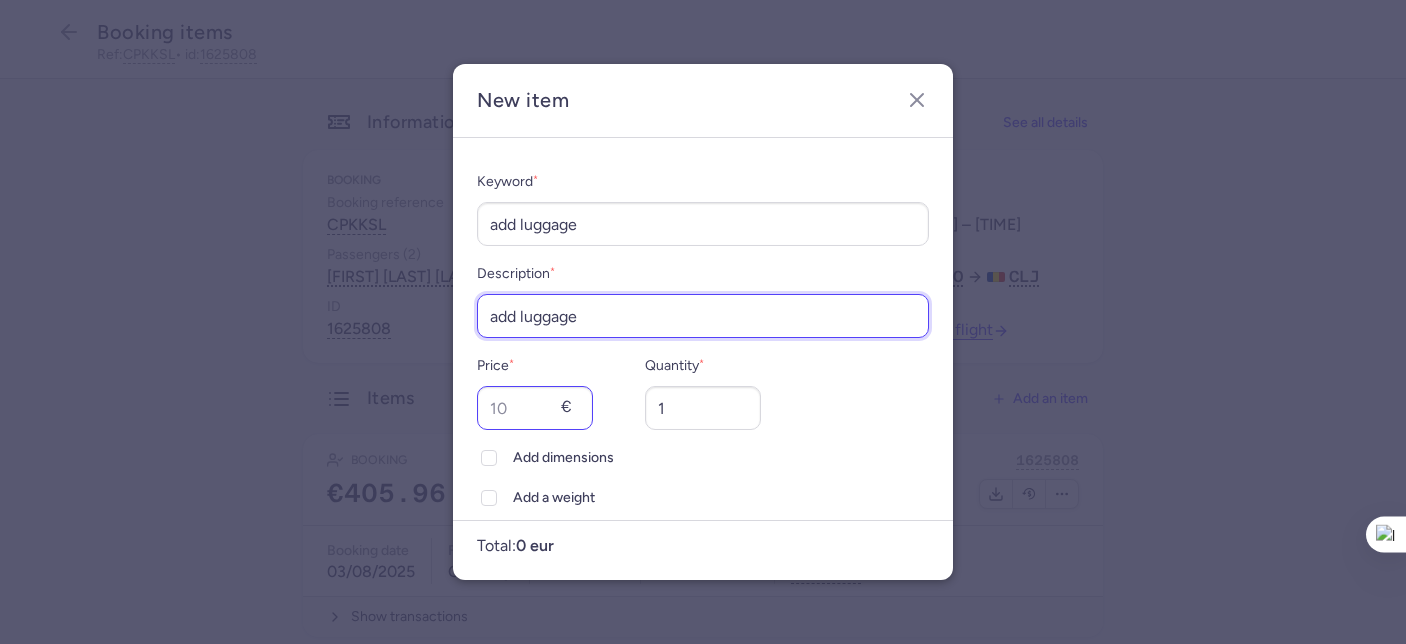 type on "add luggage" 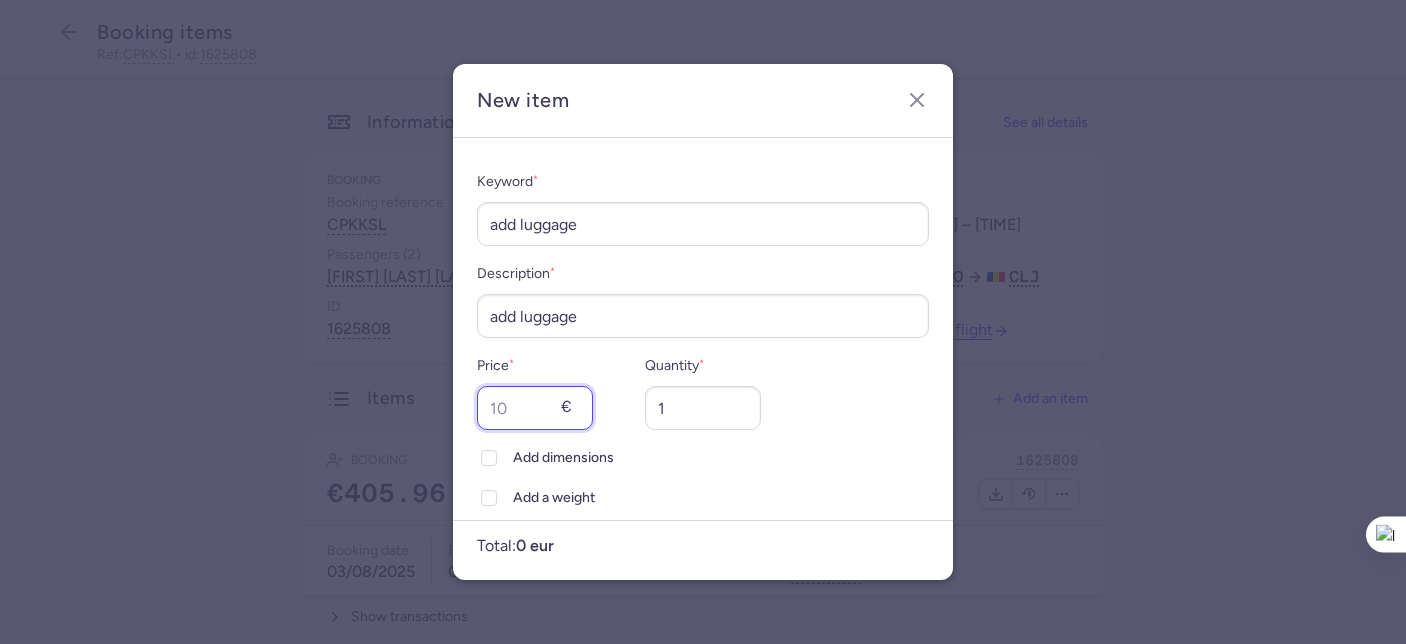 click on "Price  *" at bounding box center (535, 408) 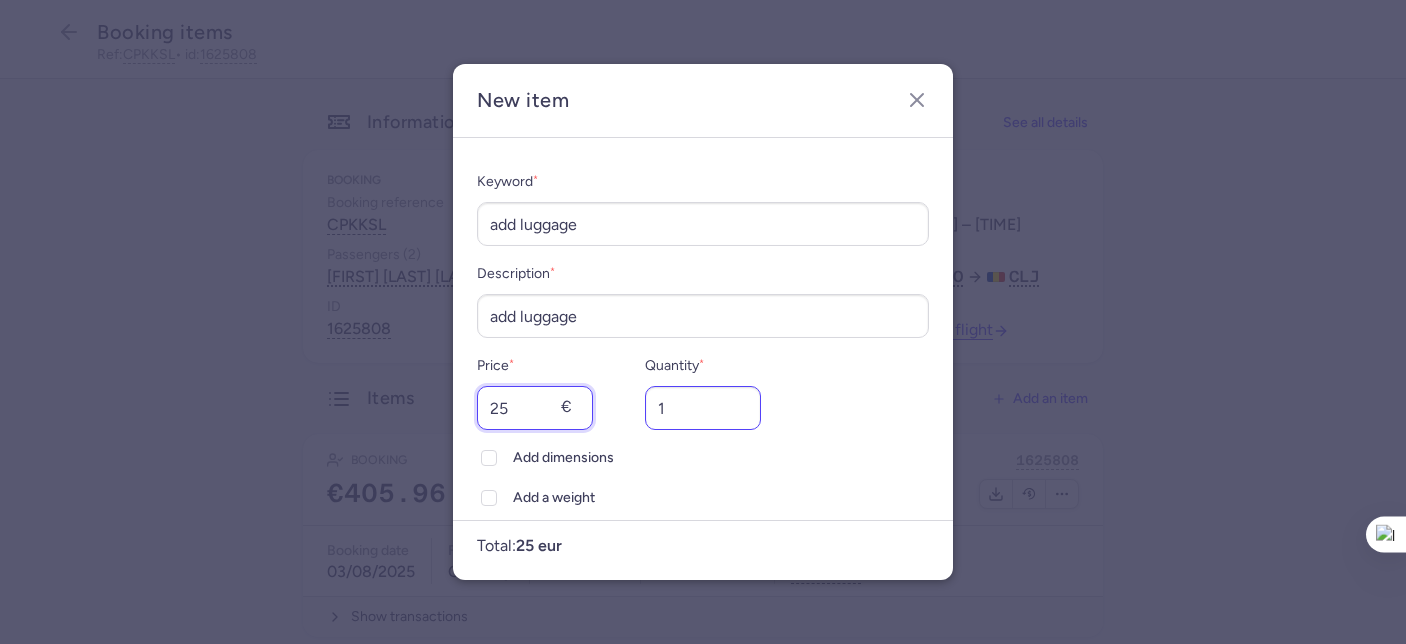 type on "25" 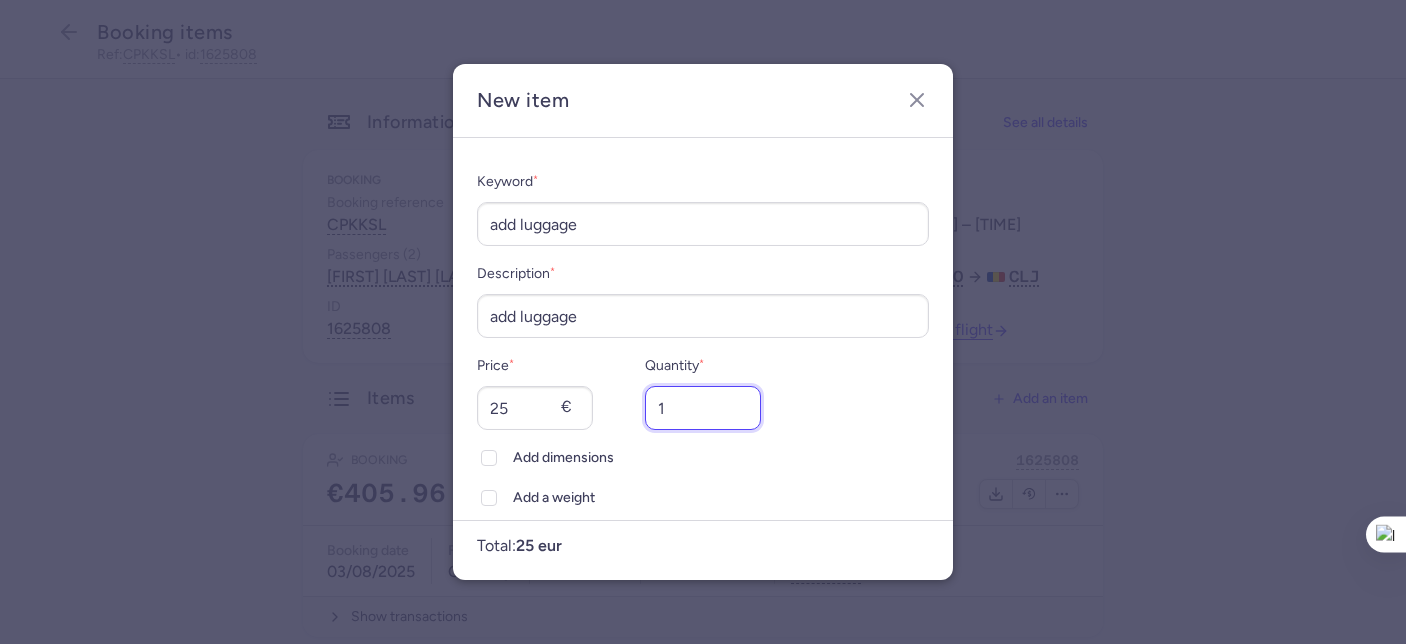 click on "1" at bounding box center [703, 408] 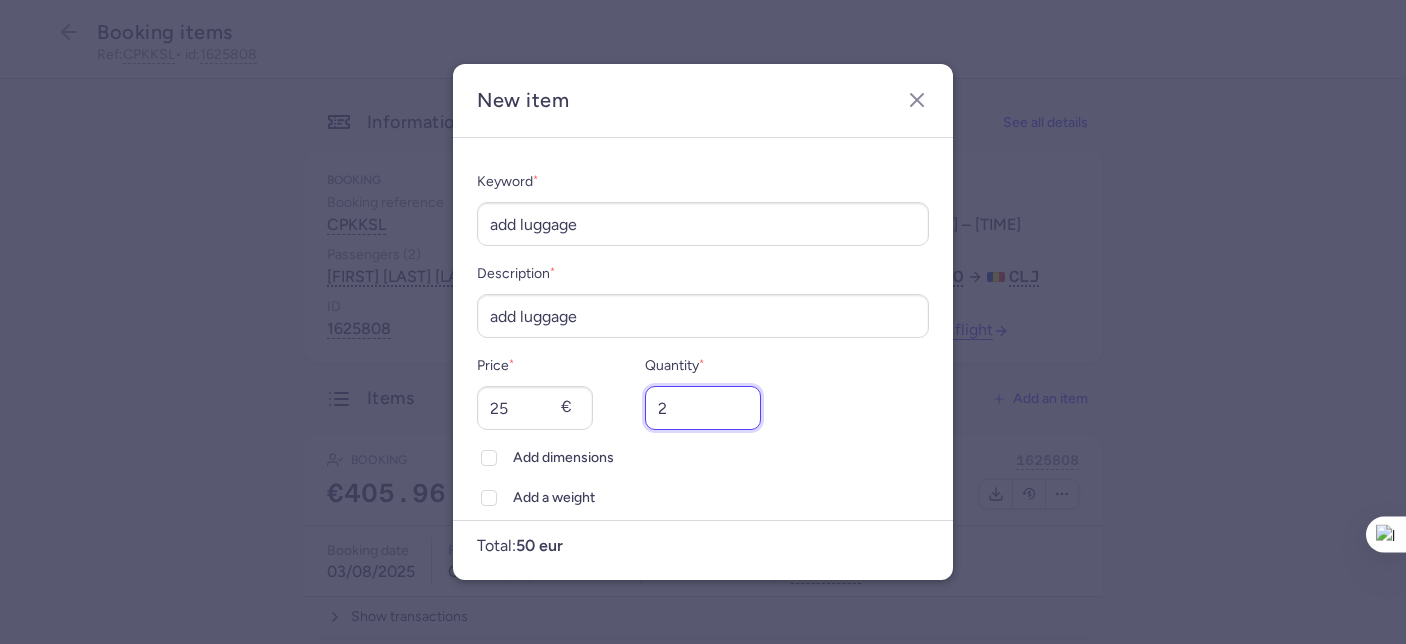 type on "2" 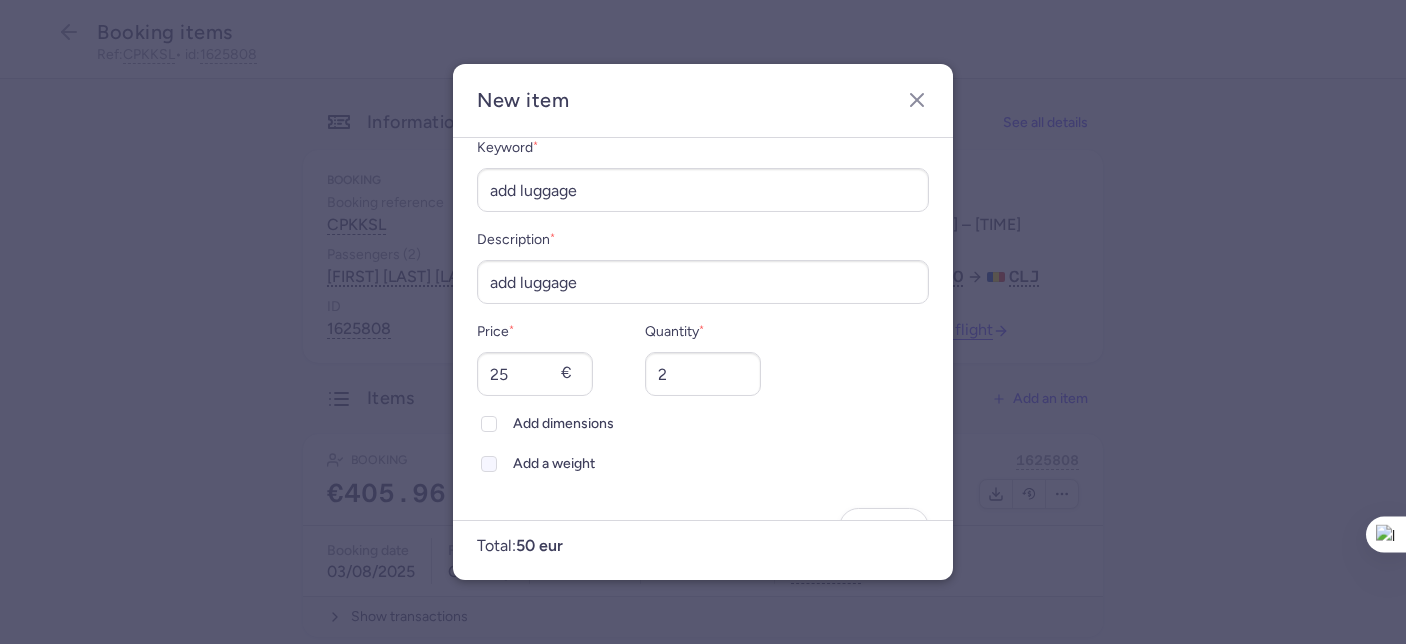 click 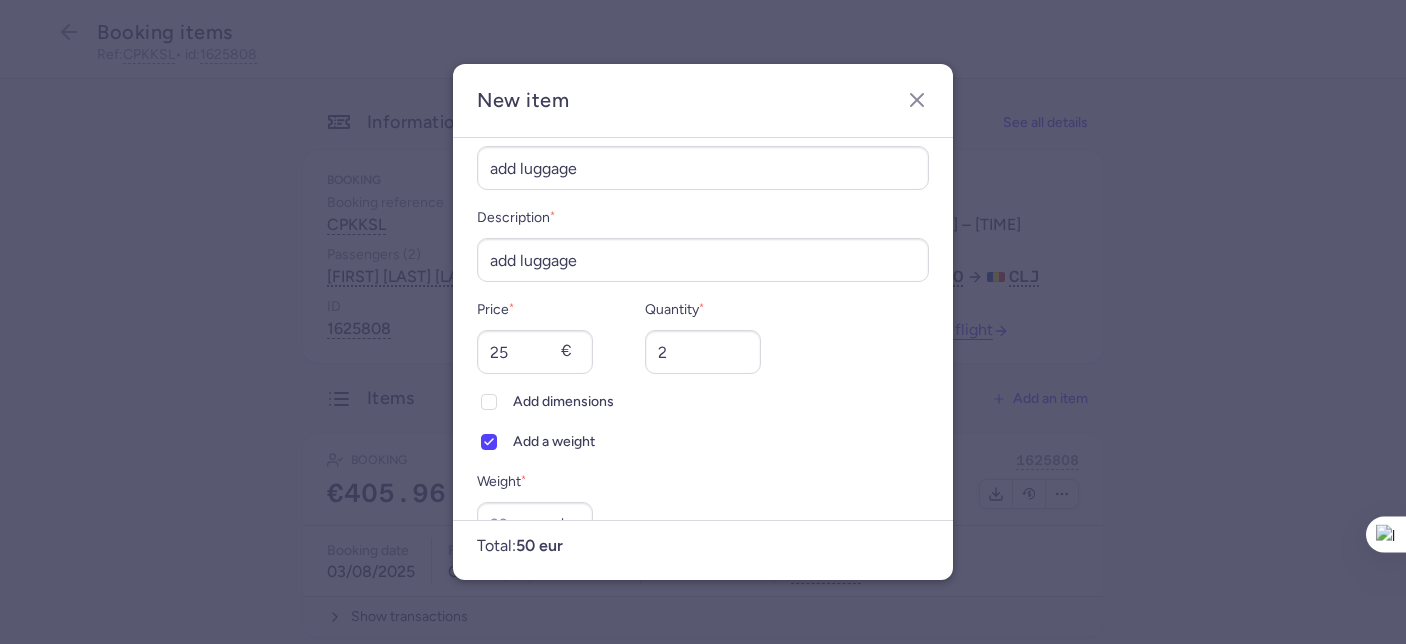 scroll, scrollTop: 173, scrollLeft: 0, axis: vertical 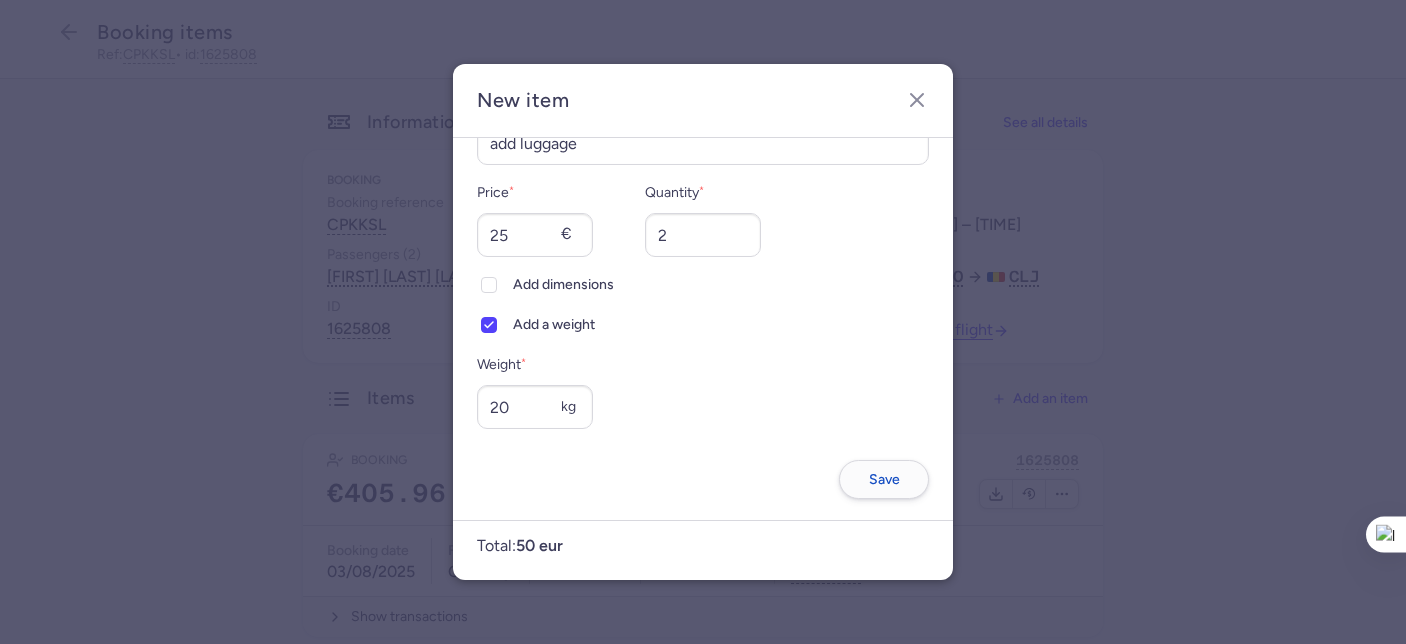 type on "20" 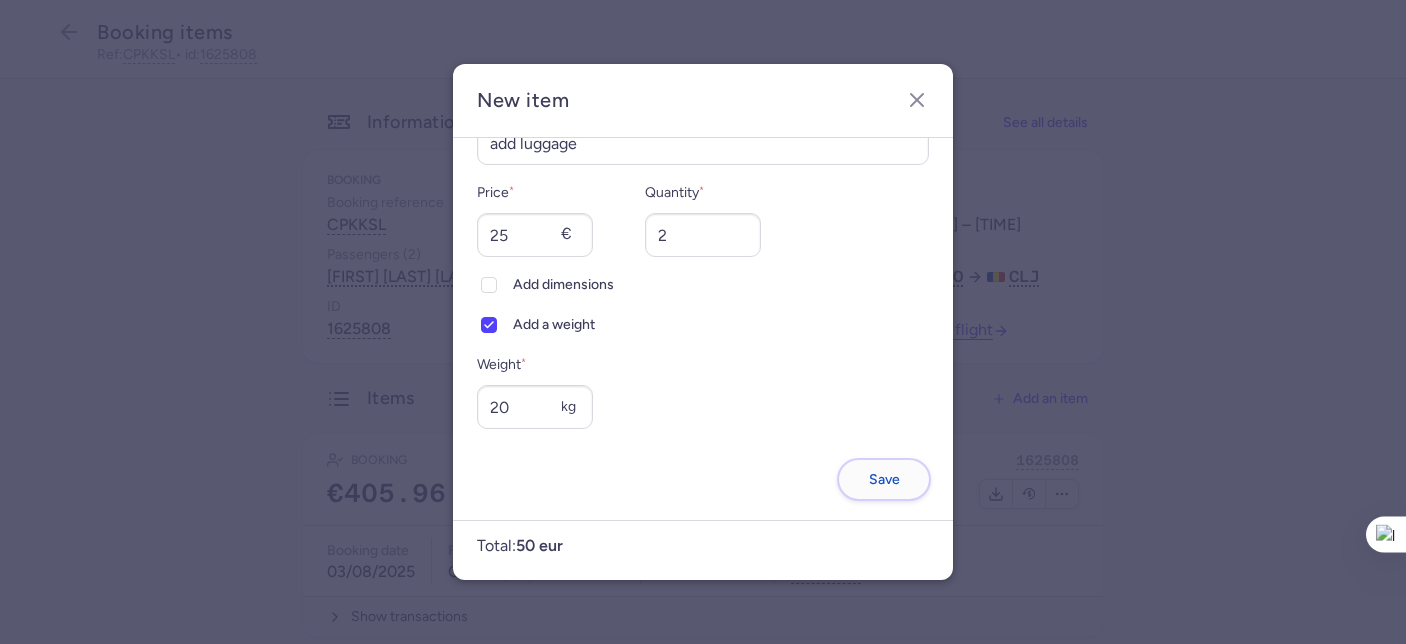 click on "Save" at bounding box center (884, 479) 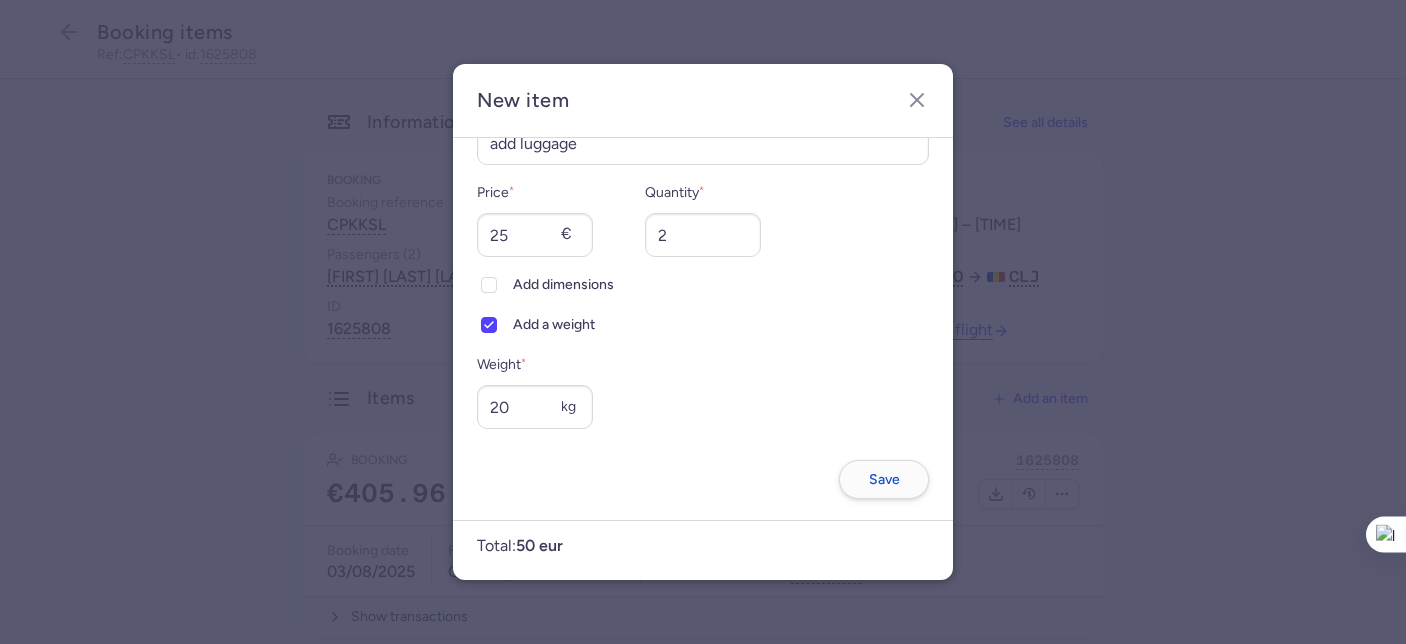 scroll, scrollTop: 0, scrollLeft: 0, axis: both 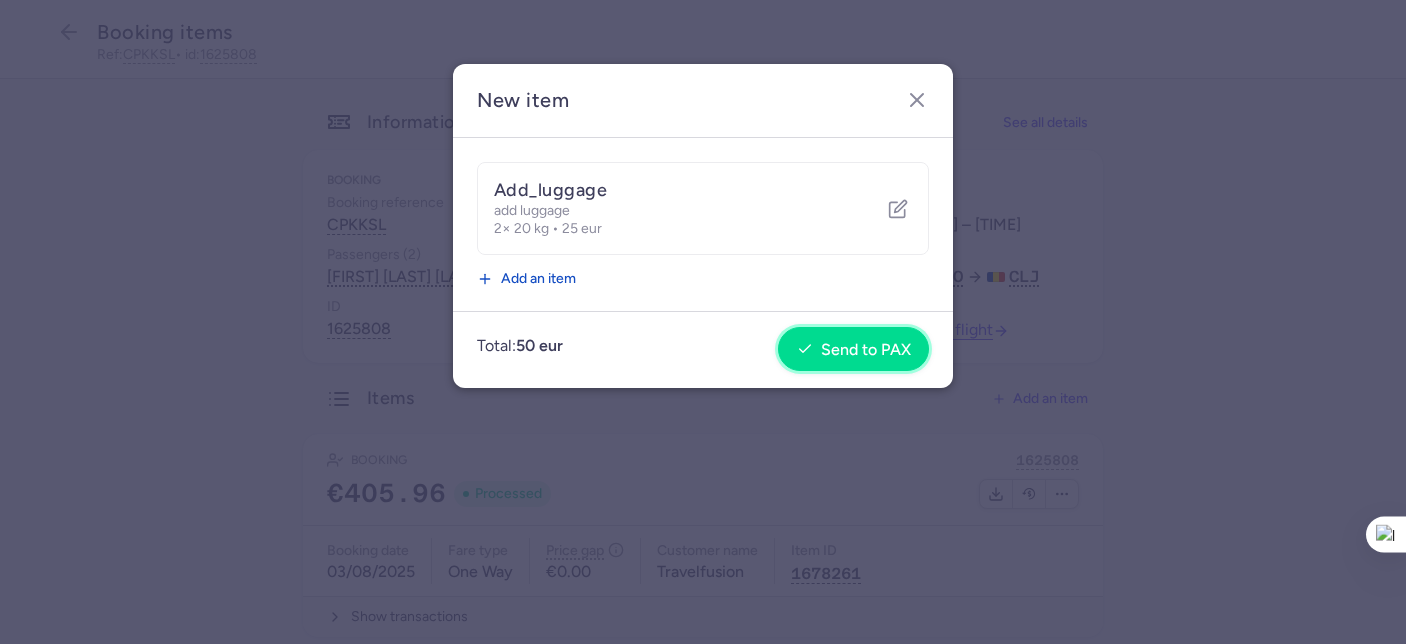 click on "Send to PAX" at bounding box center (866, 350) 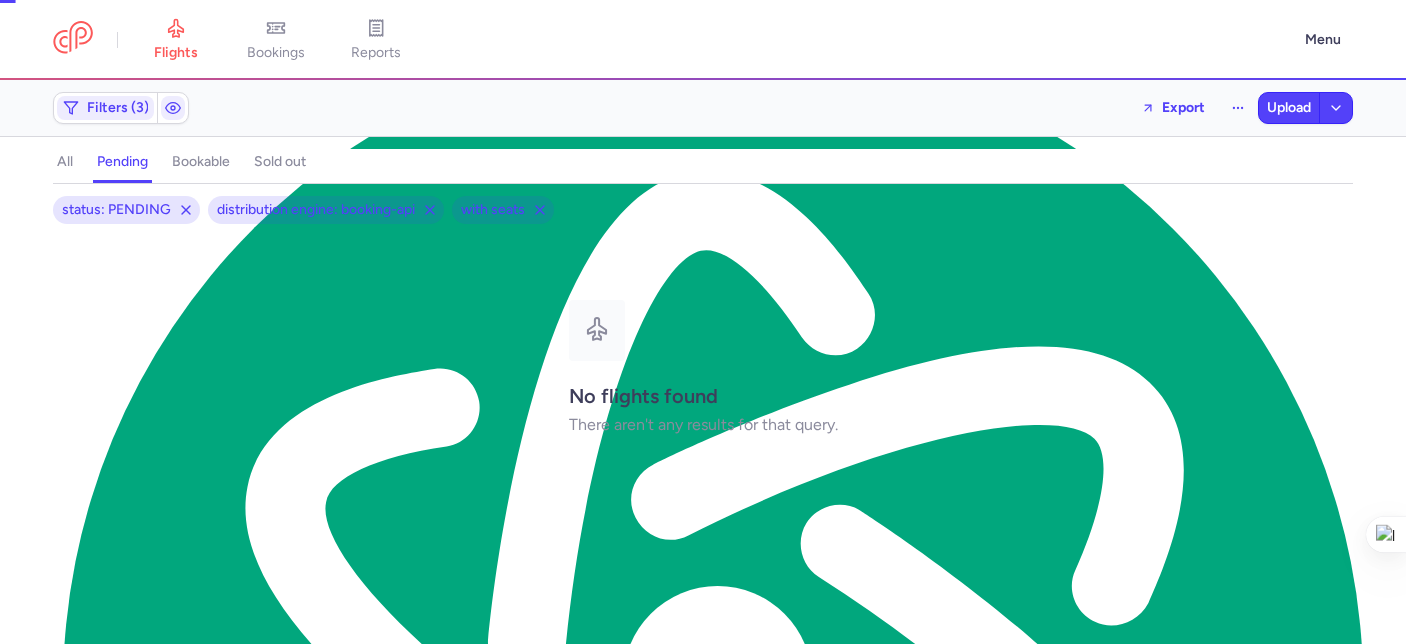 scroll, scrollTop: 0, scrollLeft: 0, axis: both 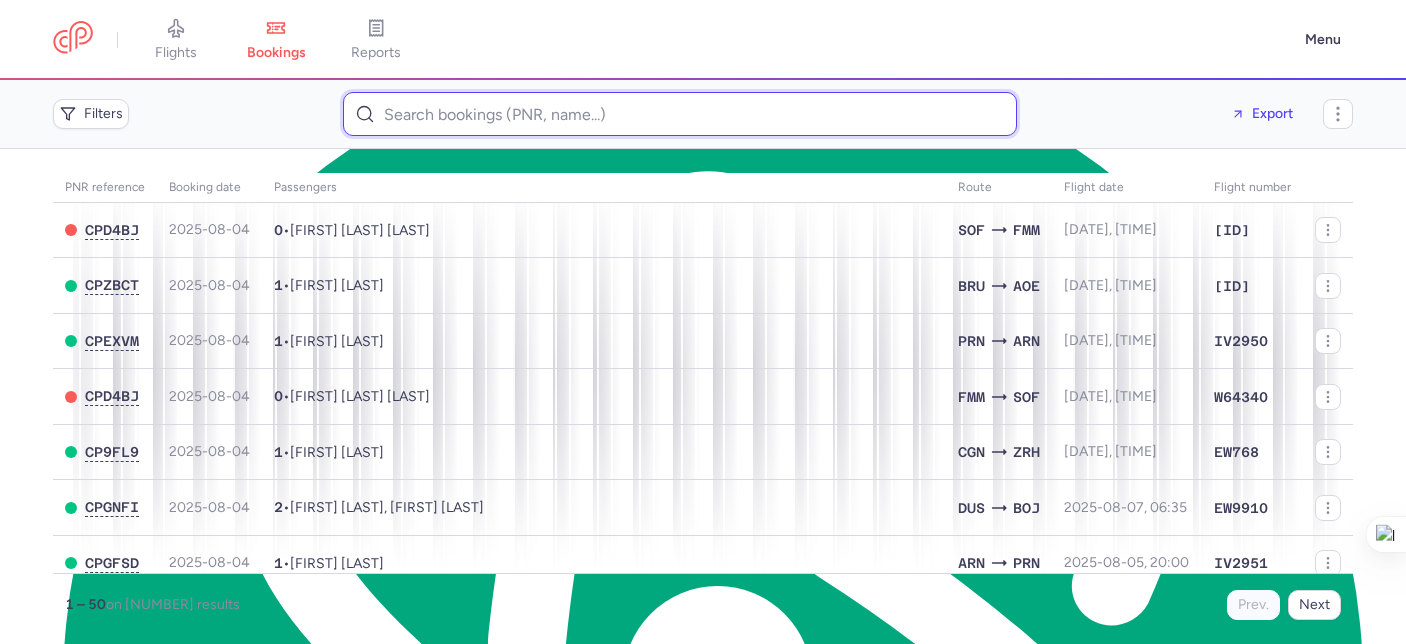click at bounding box center [680, 114] 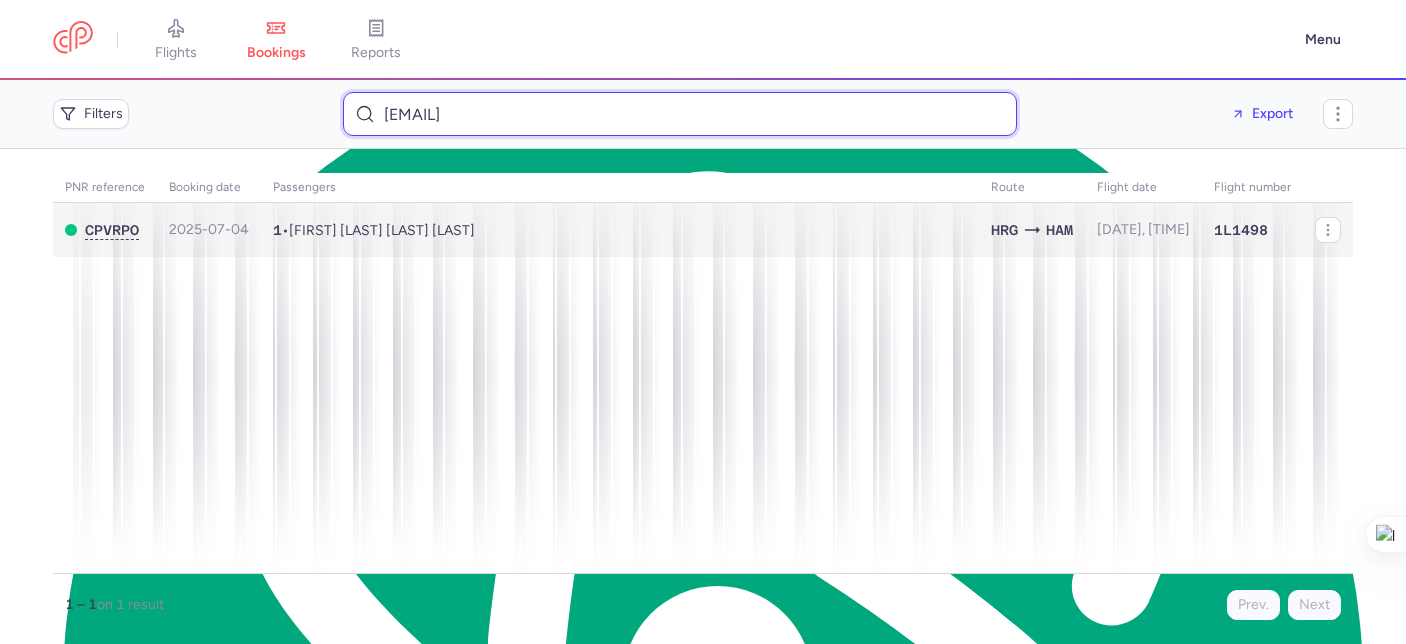 type on "romany.armanyous@gmail.com" 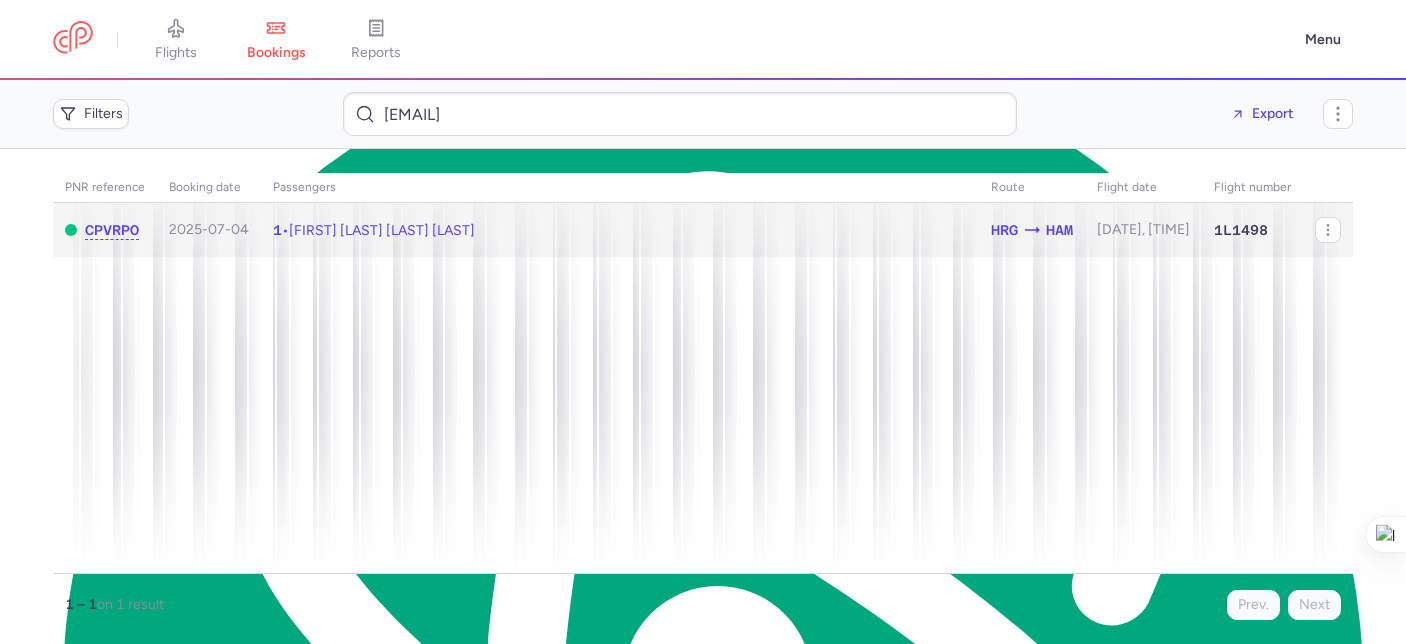 click on "1  •  Matta ROMANY ARMANYOUS KAMEL" 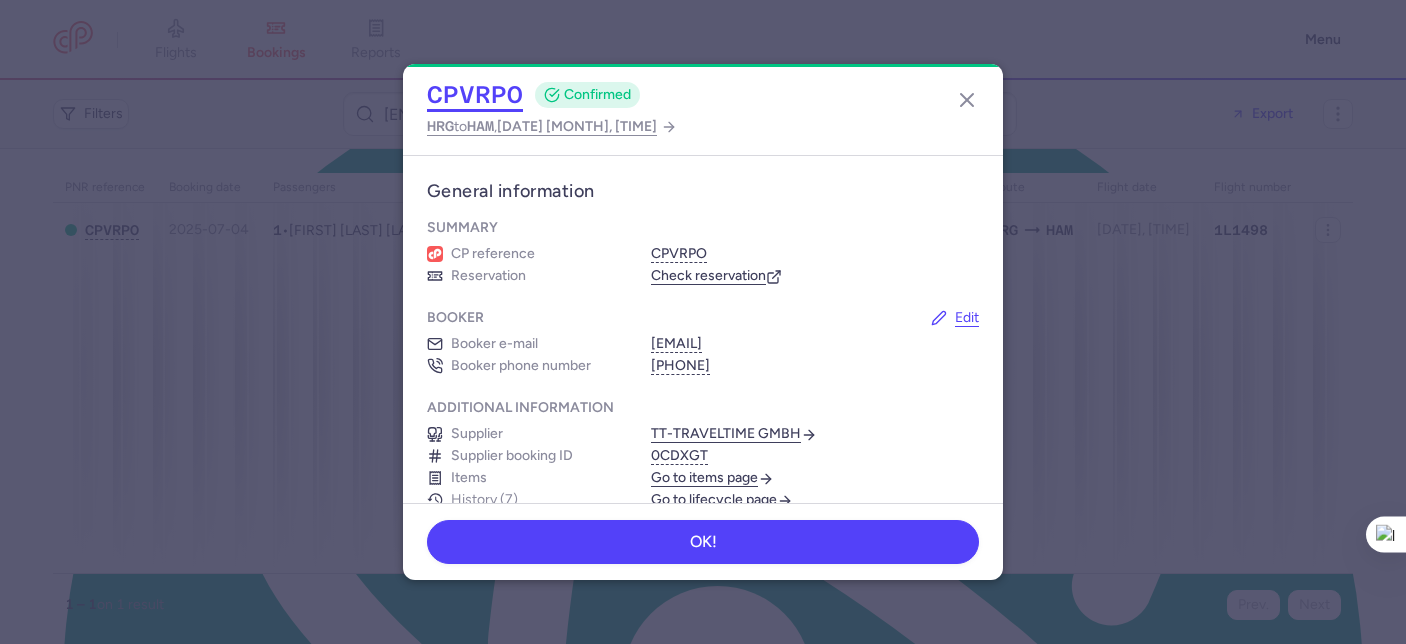 click on "CPVRPO" 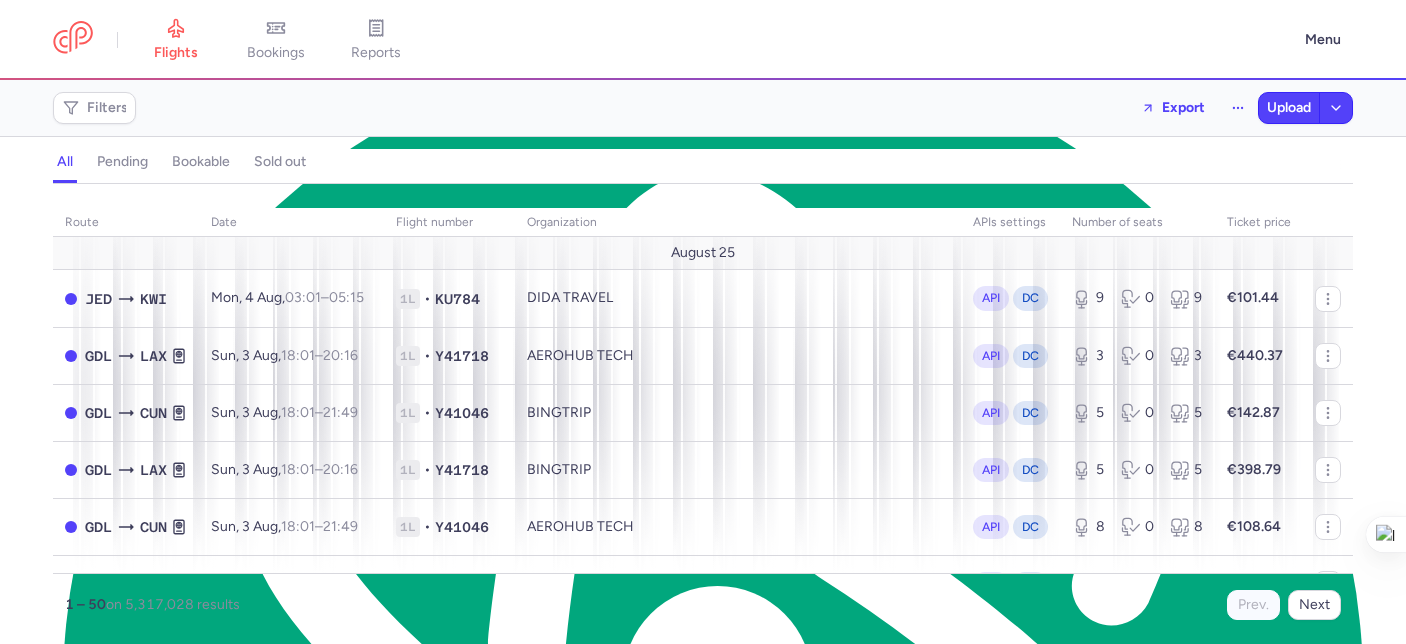 scroll, scrollTop: 0, scrollLeft: 0, axis: both 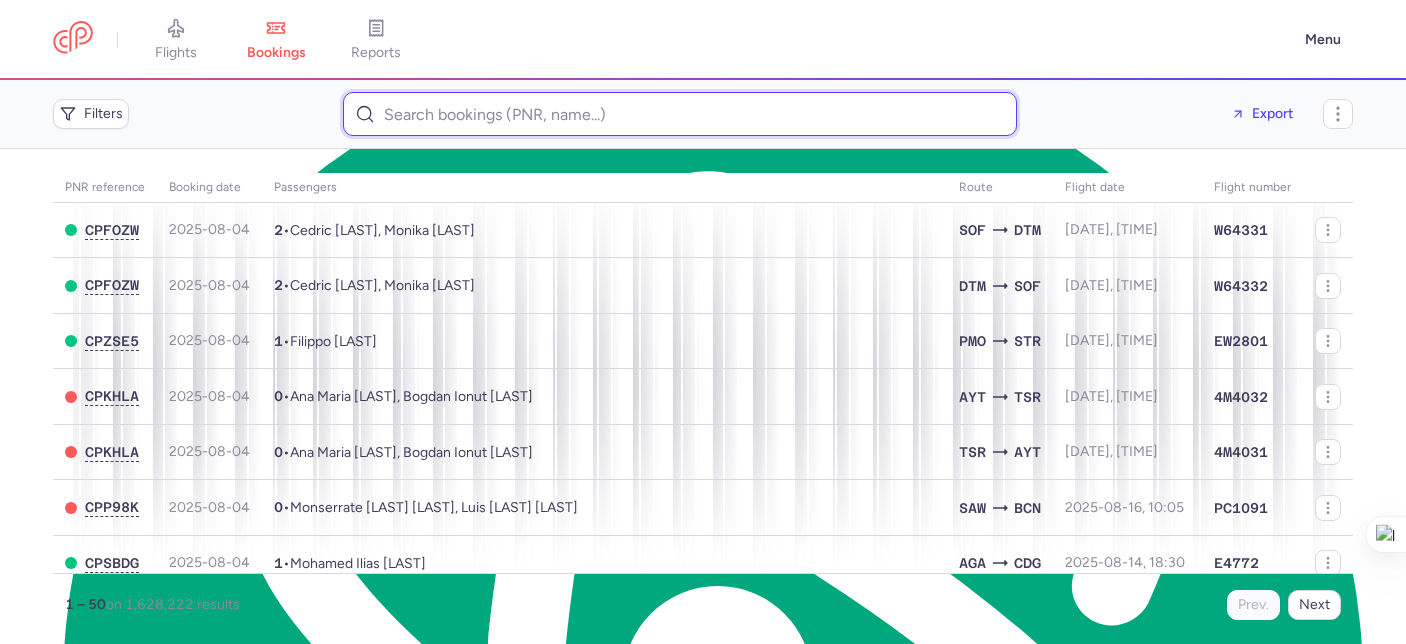 click at bounding box center [680, 114] 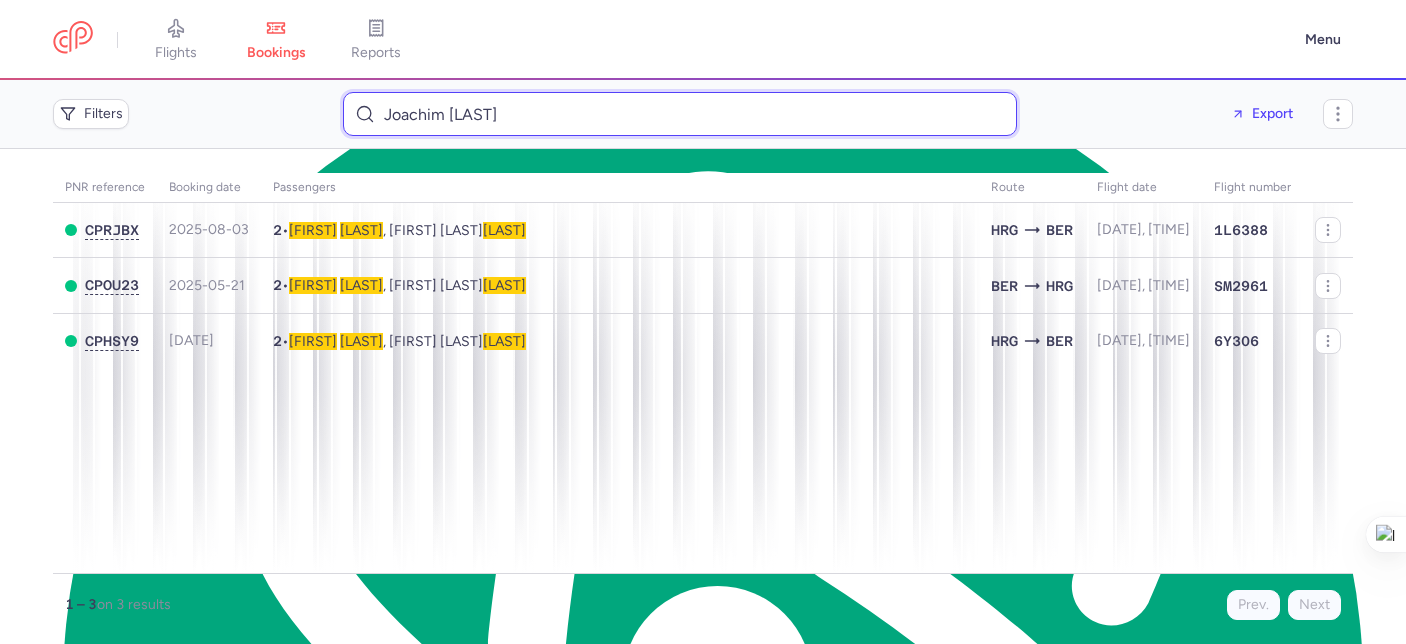 drag, startPoint x: 547, startPoint y: 115, endPoint x: 327, endPoint y: 82, distance: 222.46123 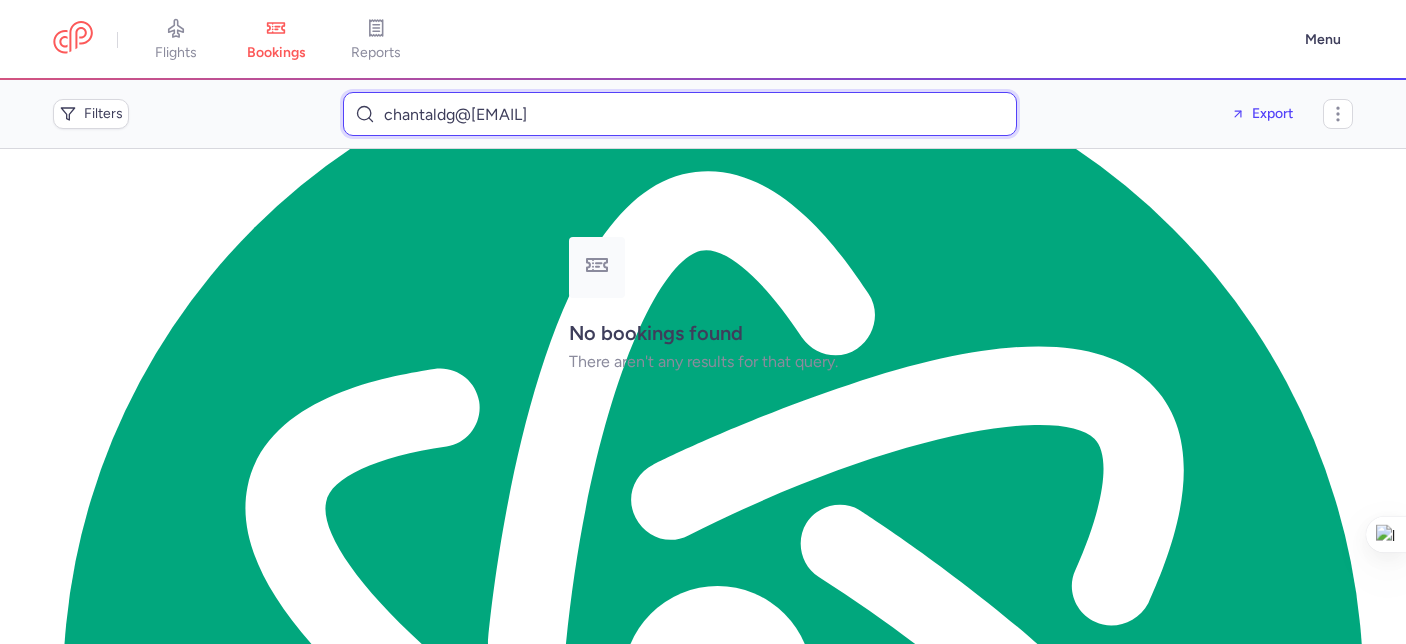 drag, startPoint x: 563, startPoint y: 115, endPoint x: 298, endPoint y: 102, distance: 265.31866 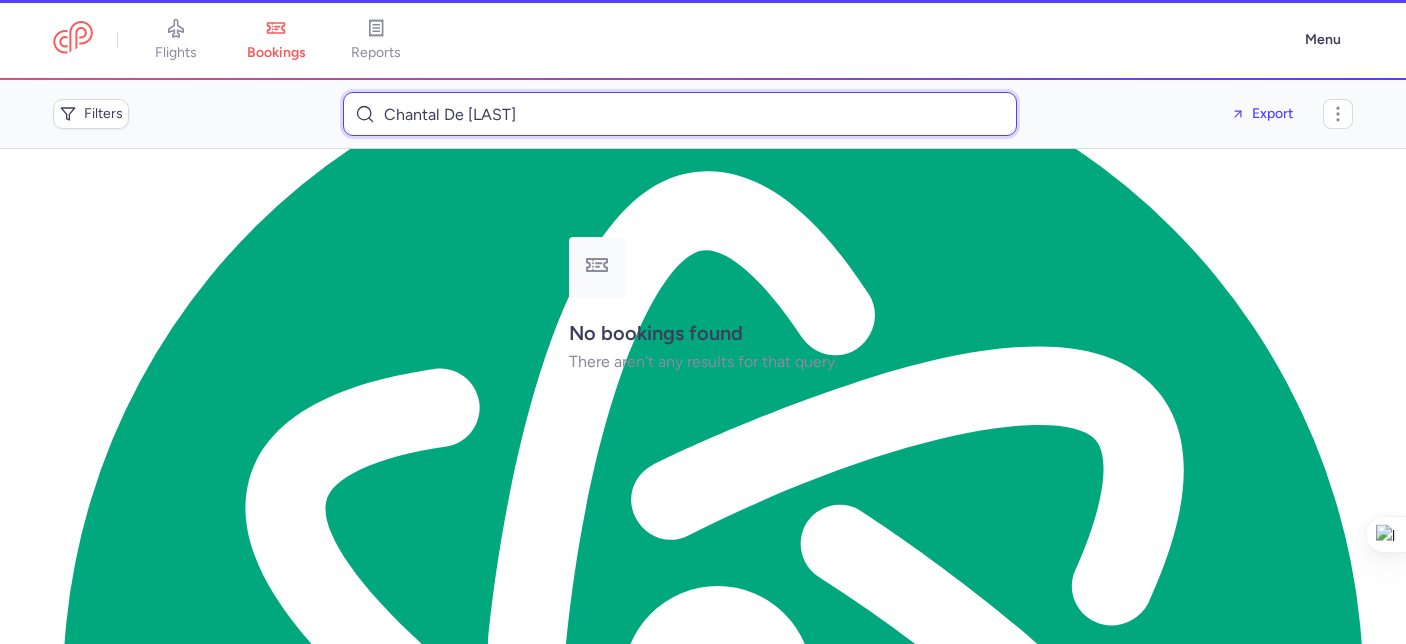 type on "Chantal De Groeve" 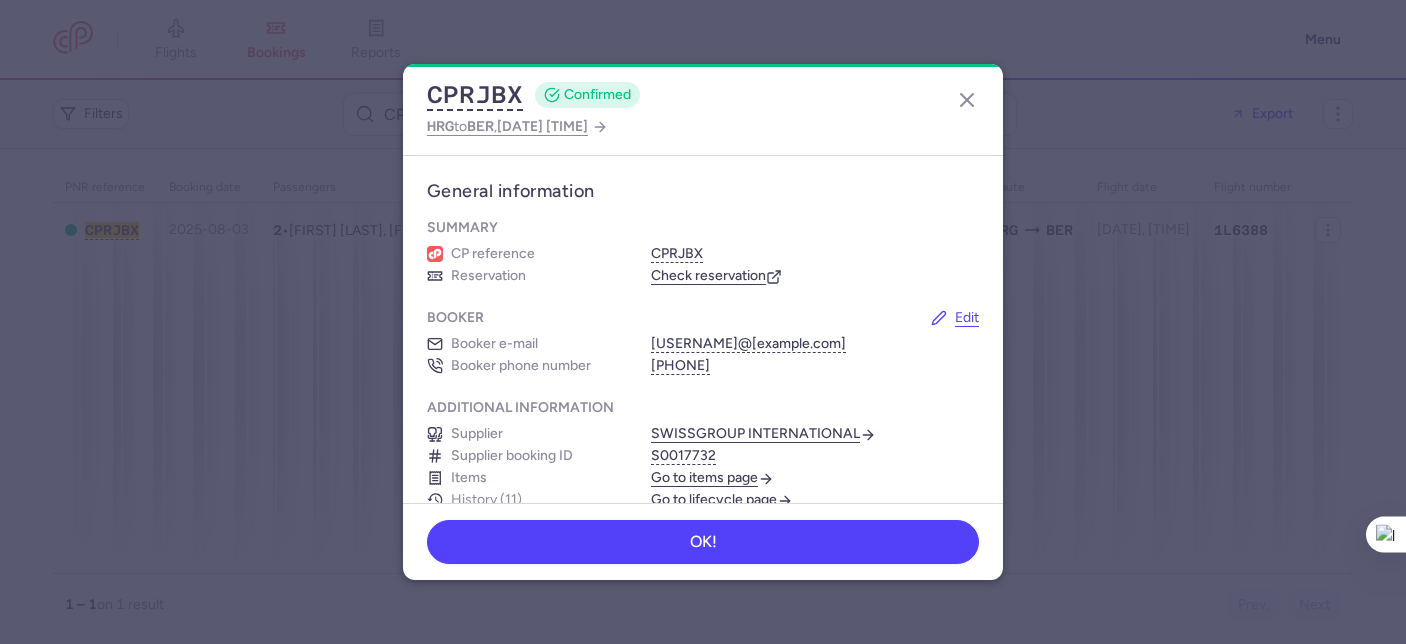 scroll, scrollTop: 0, scrollLeft: 0, axis: both 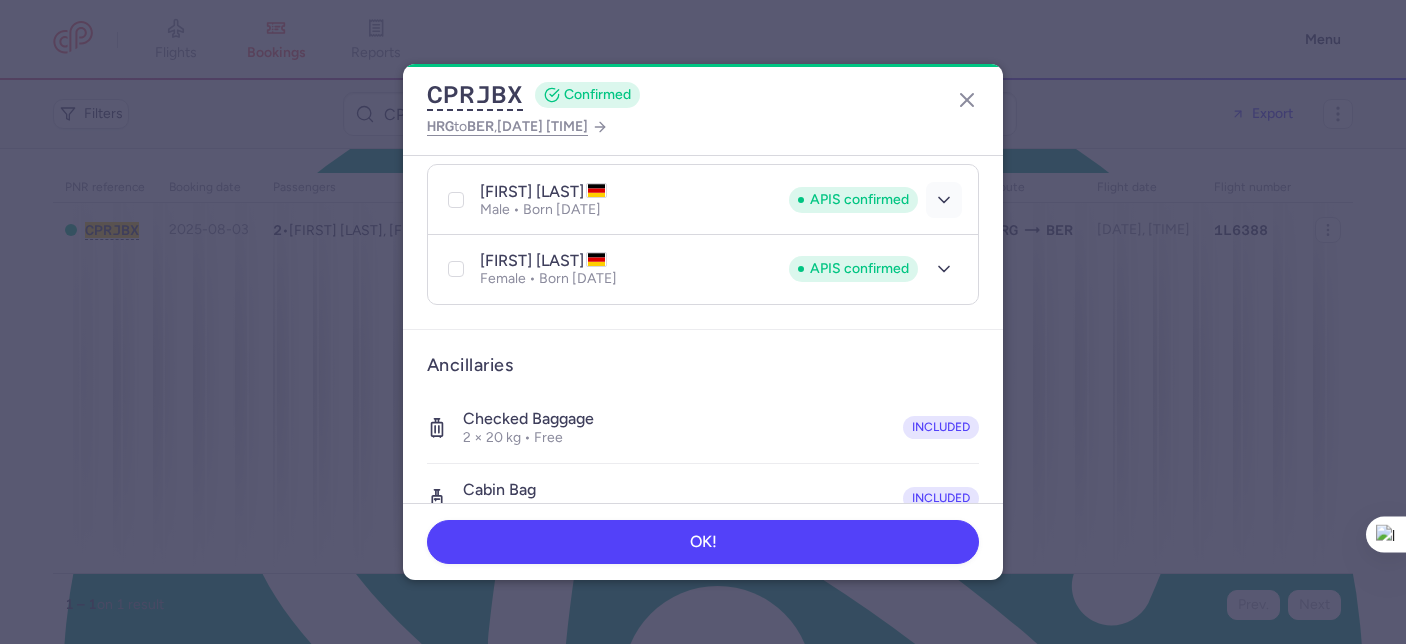 click 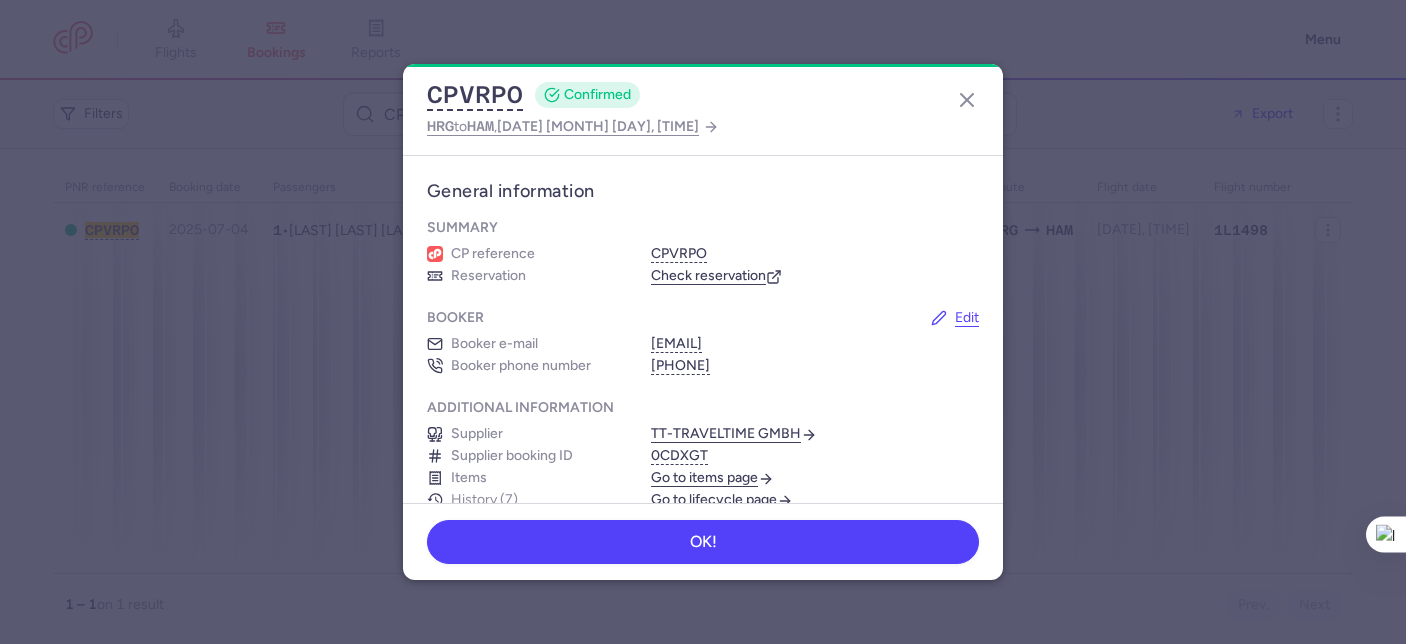 scroll, scrollTop: 0, scrollLeft: 0, axis: both 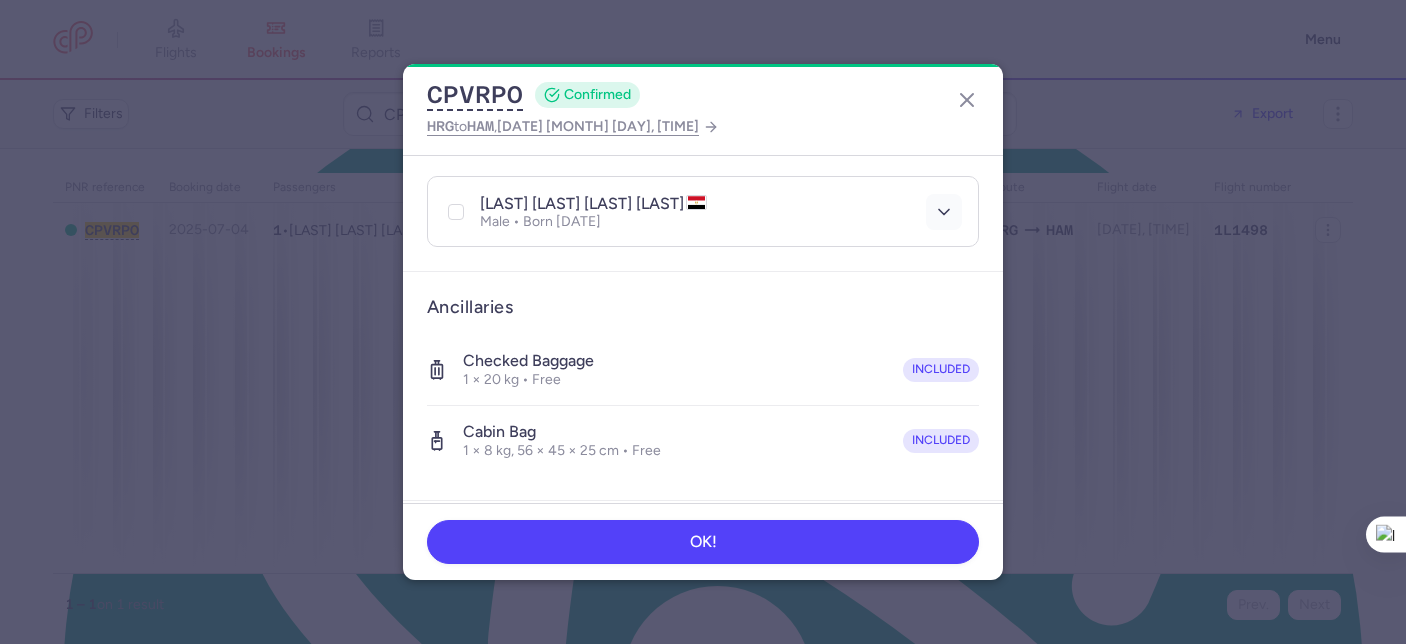 click 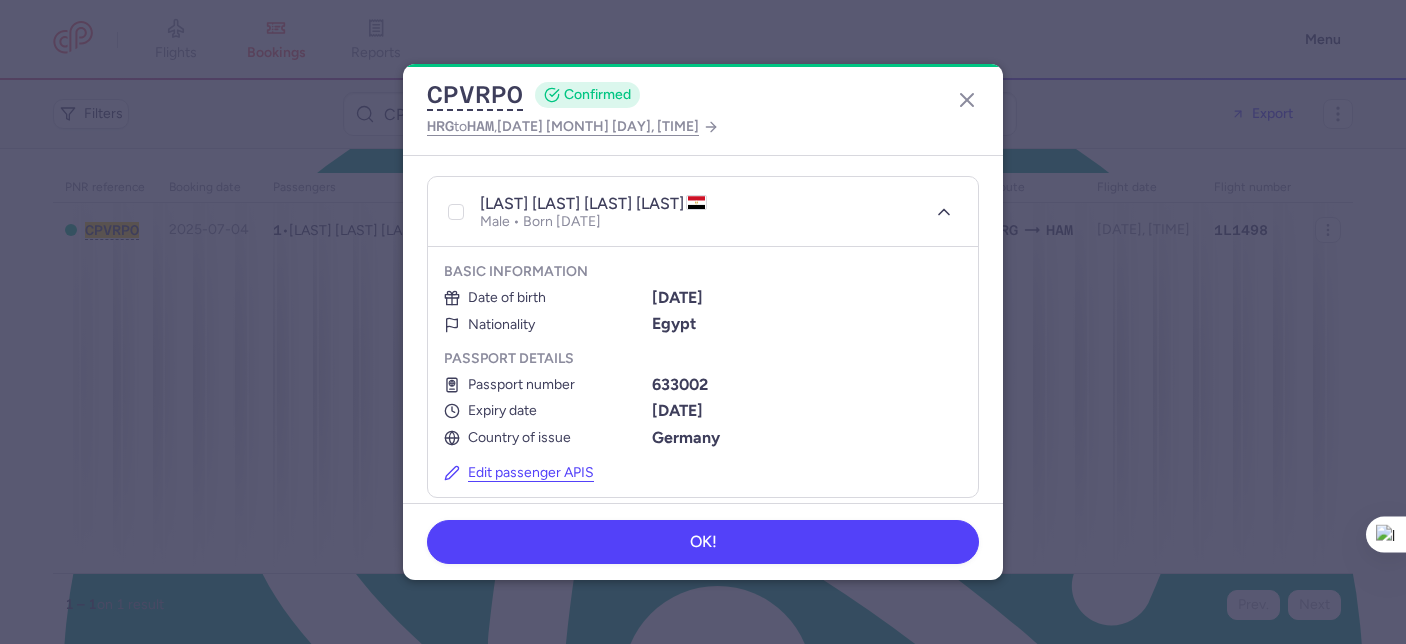 drag, startPoint x: 964, startPoint y: 96, endPoint x: 879, endPoint y: 110, distance: 86.145226 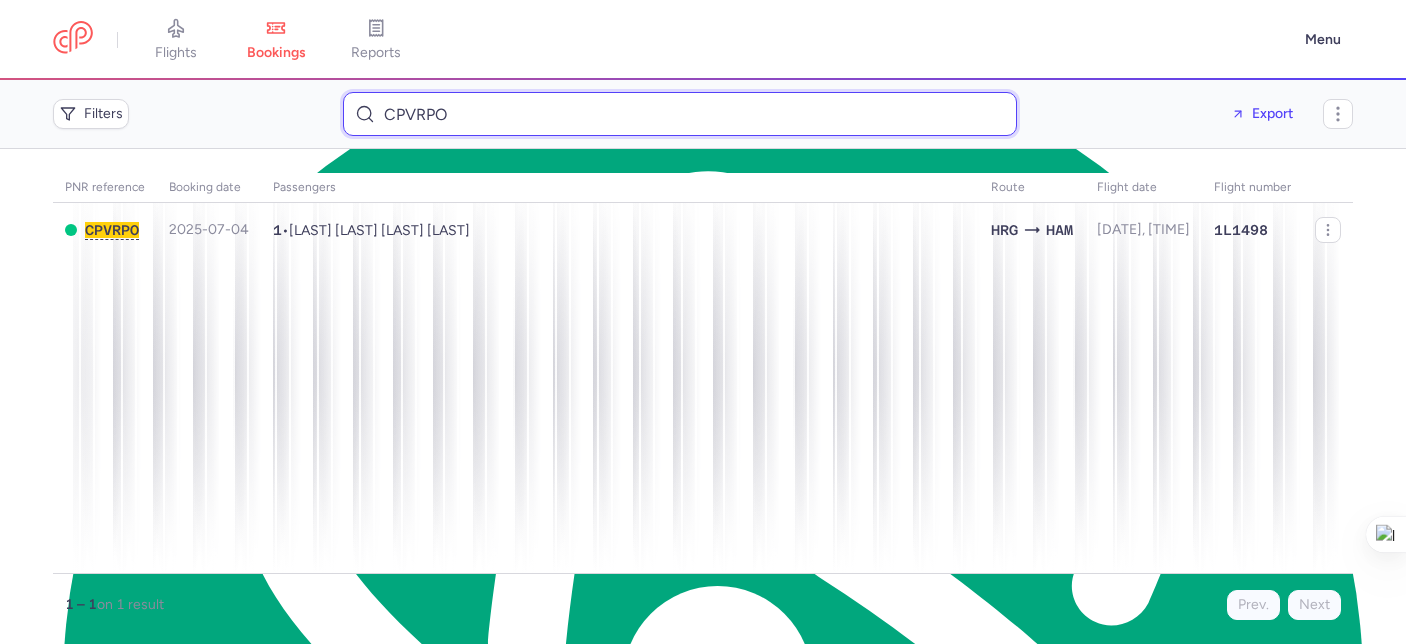 drag, startPoint x: 456, startPoint y: 109, endPoint x: 377, endPoint y: 97, distance: 79.9062 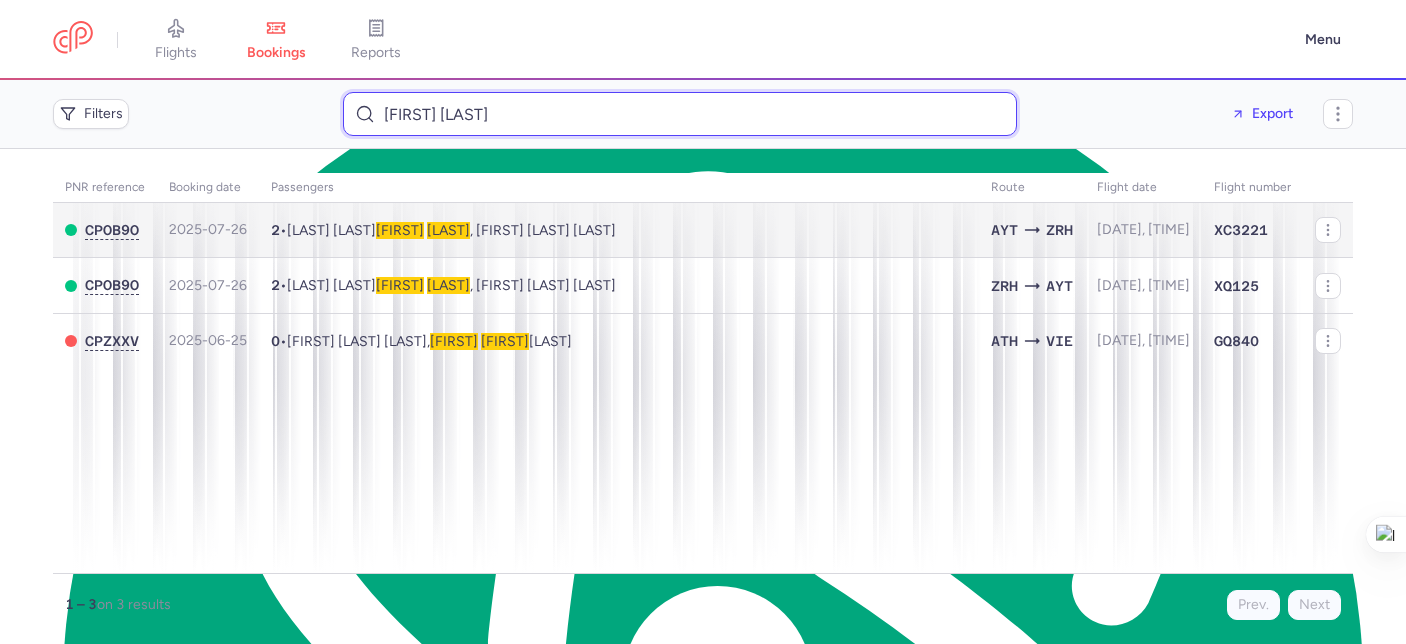 type on "Pia Barbara" 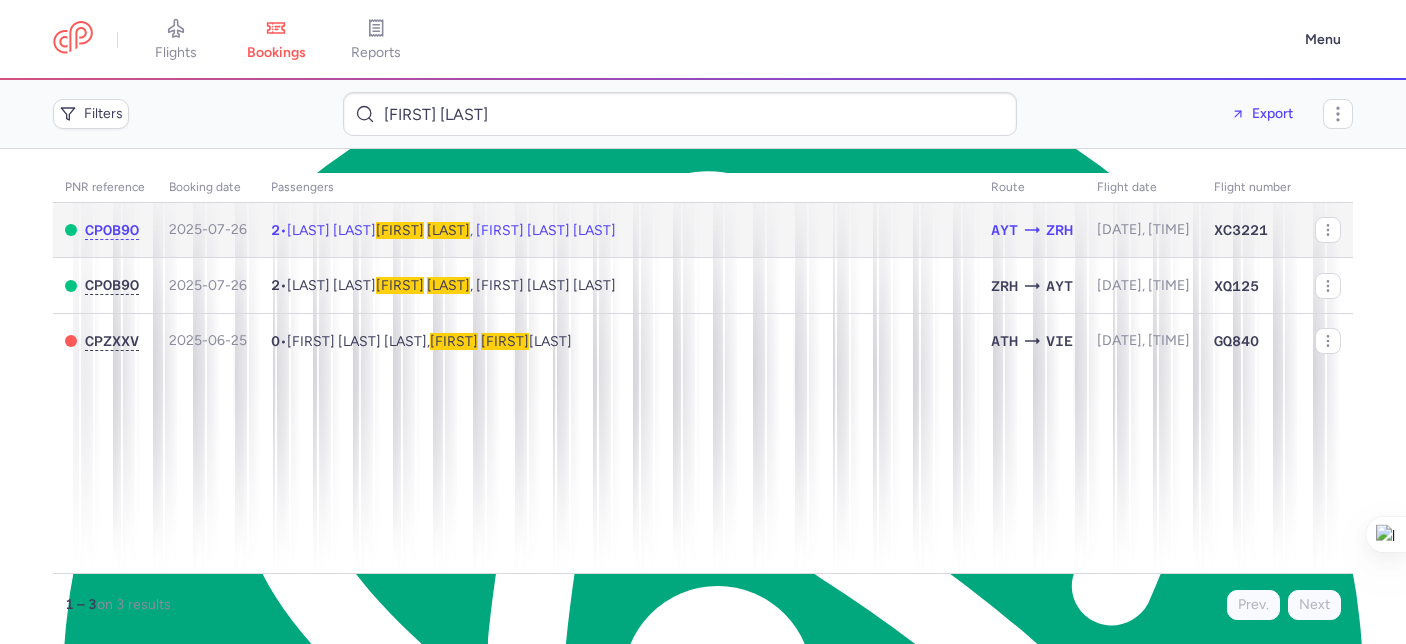 click on "Vedova Monstein  PIA   BARBARA , Nicole Sandra HISCHIER" at bounding box center [451, 230] 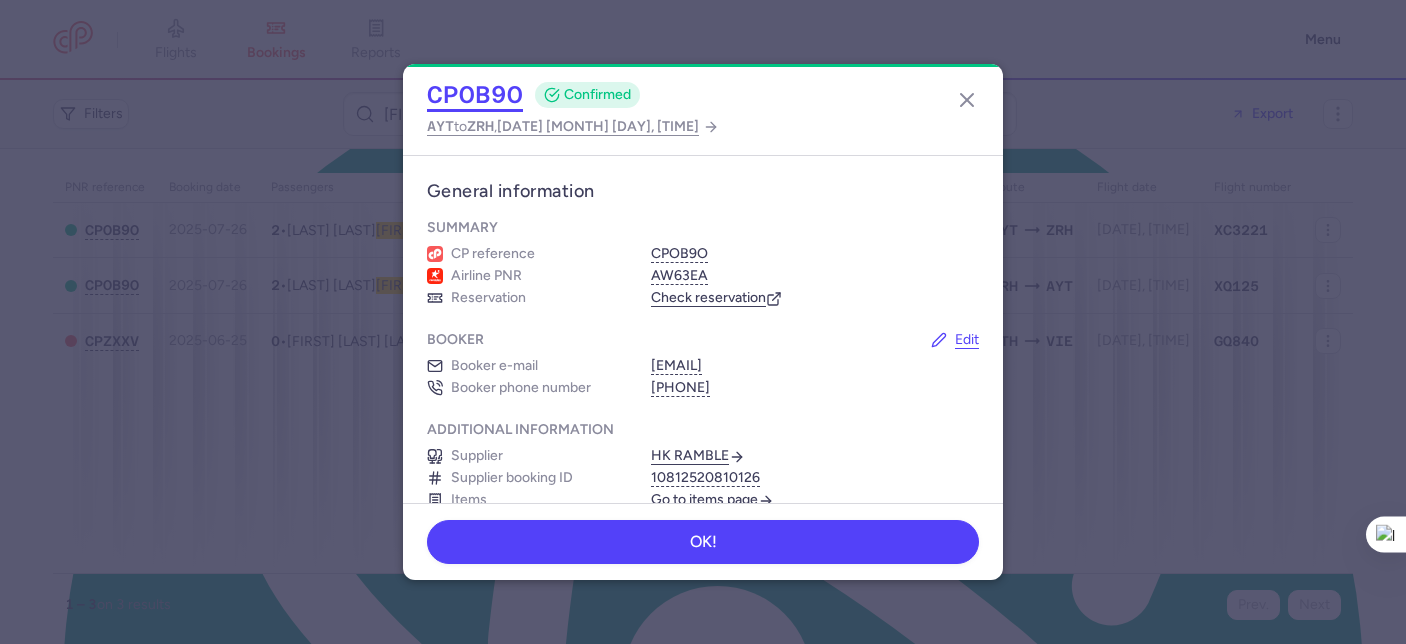 click on "CPOB9O" 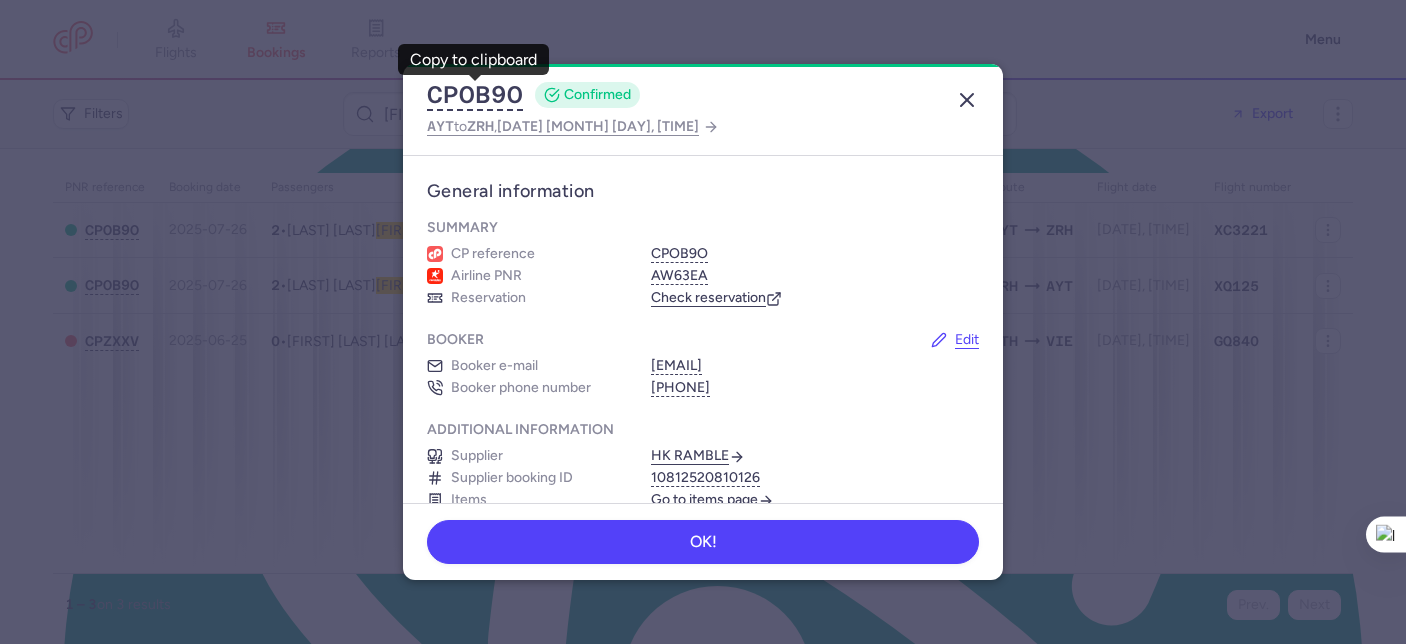 click 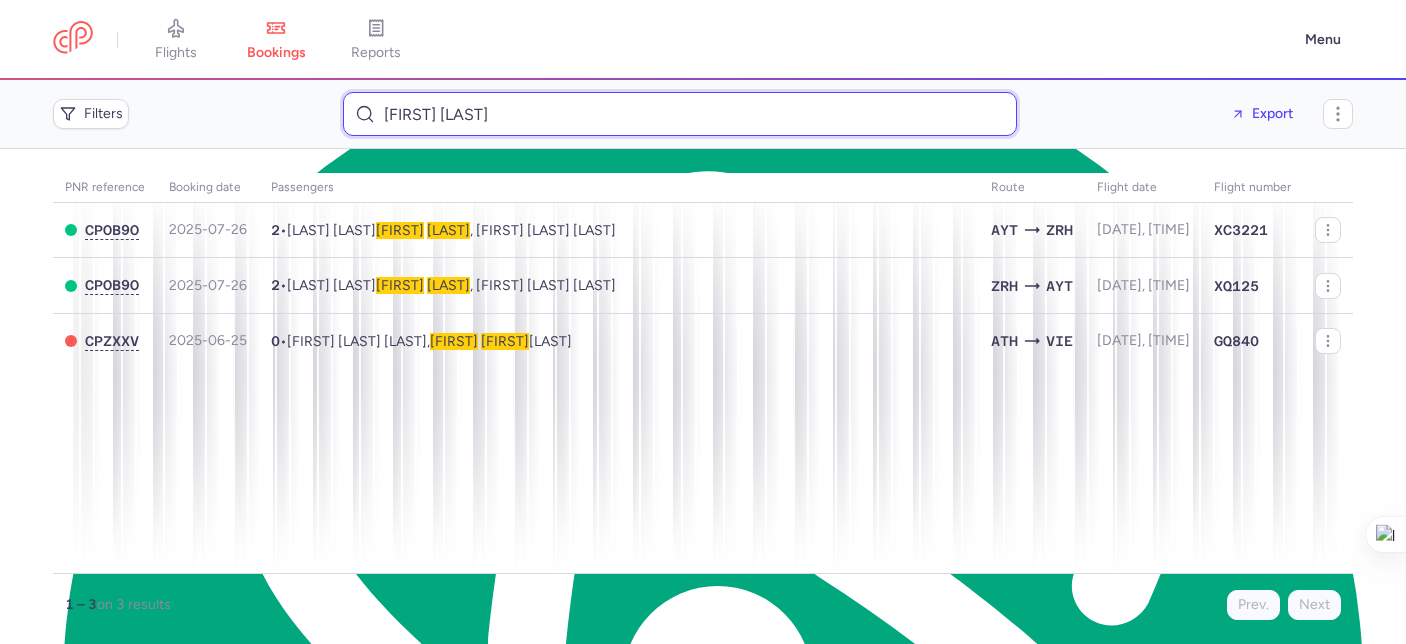 type on "ra" 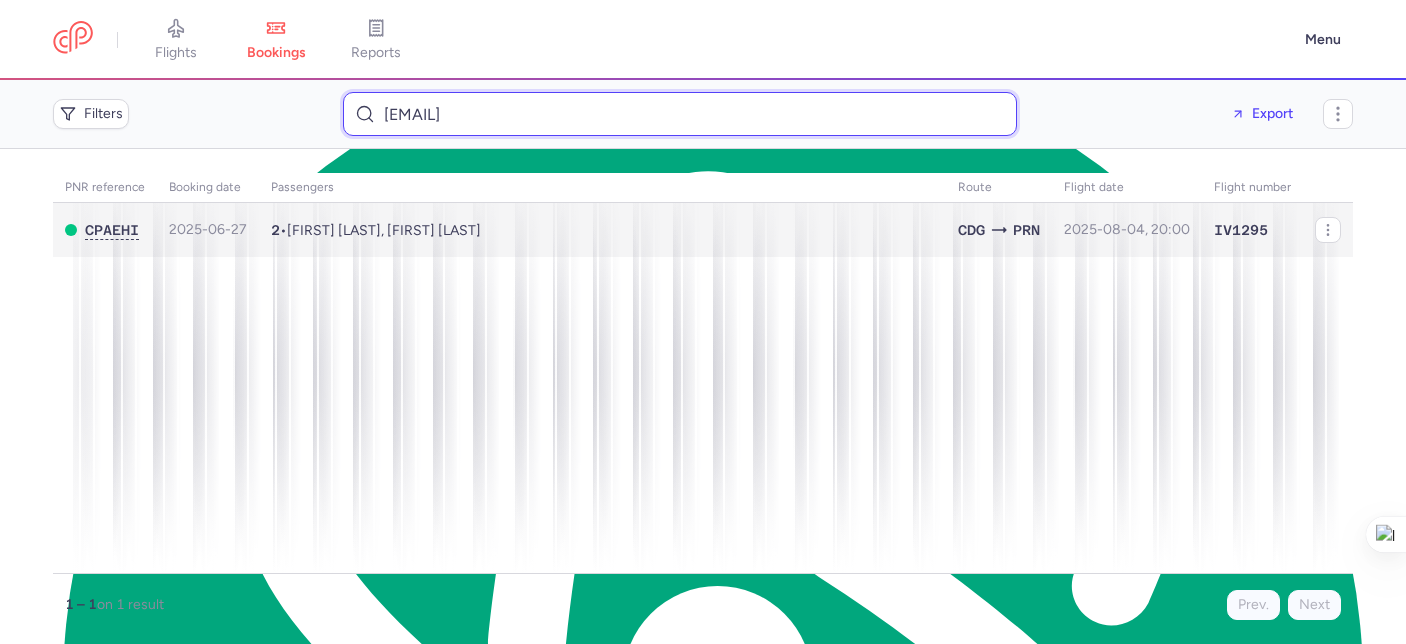 type on "anniepuche07@gmail.com" 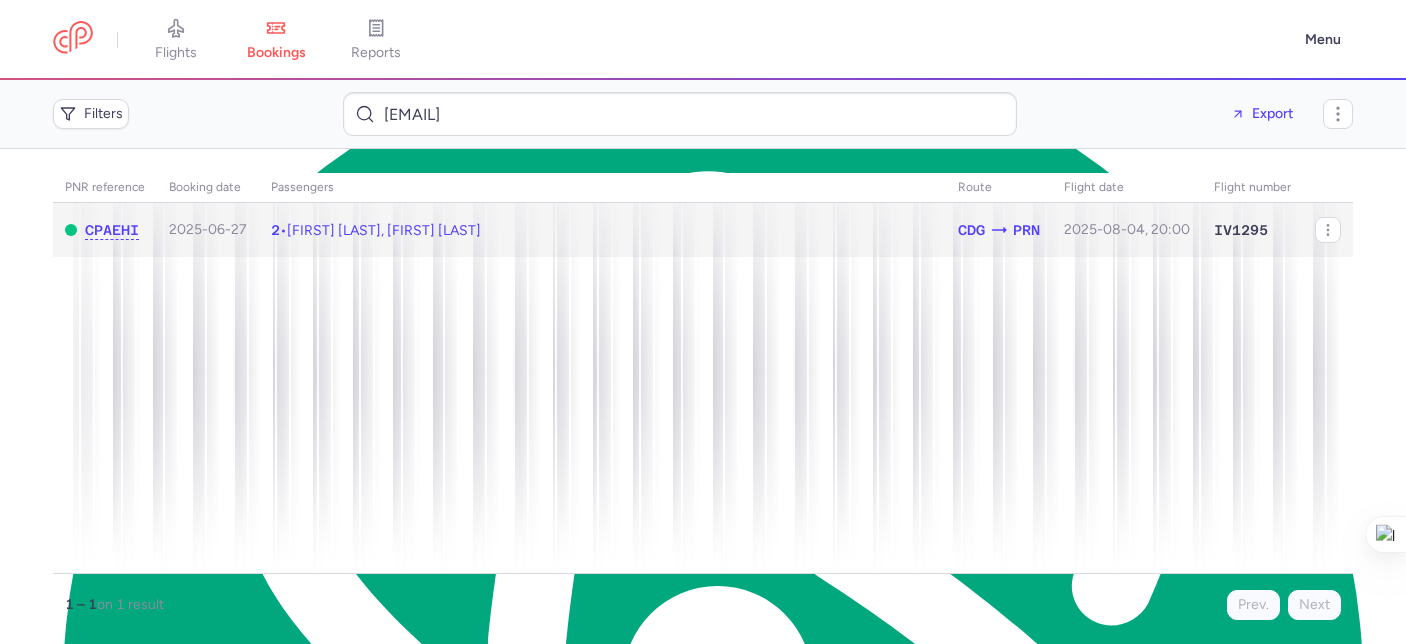 click on "Anne Marie PUCHE, Gabriel LAROCHE" at bounding box center [384, 230] 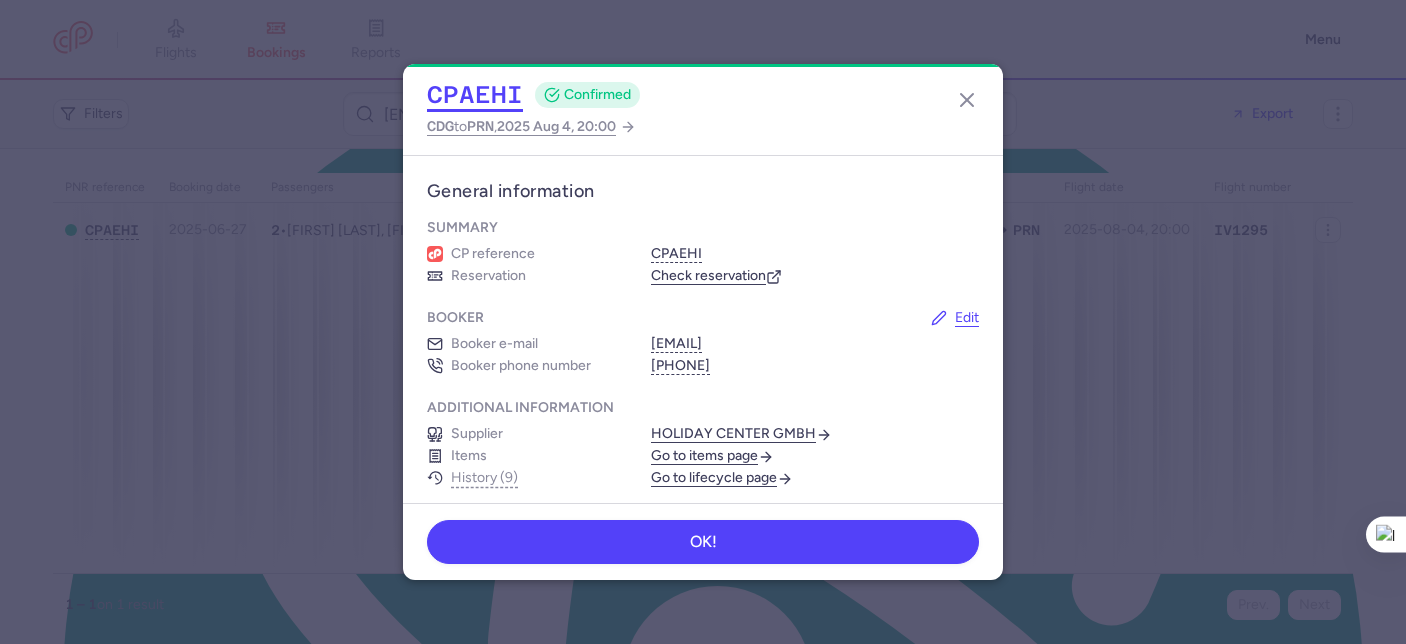 click on "CPAEHI" 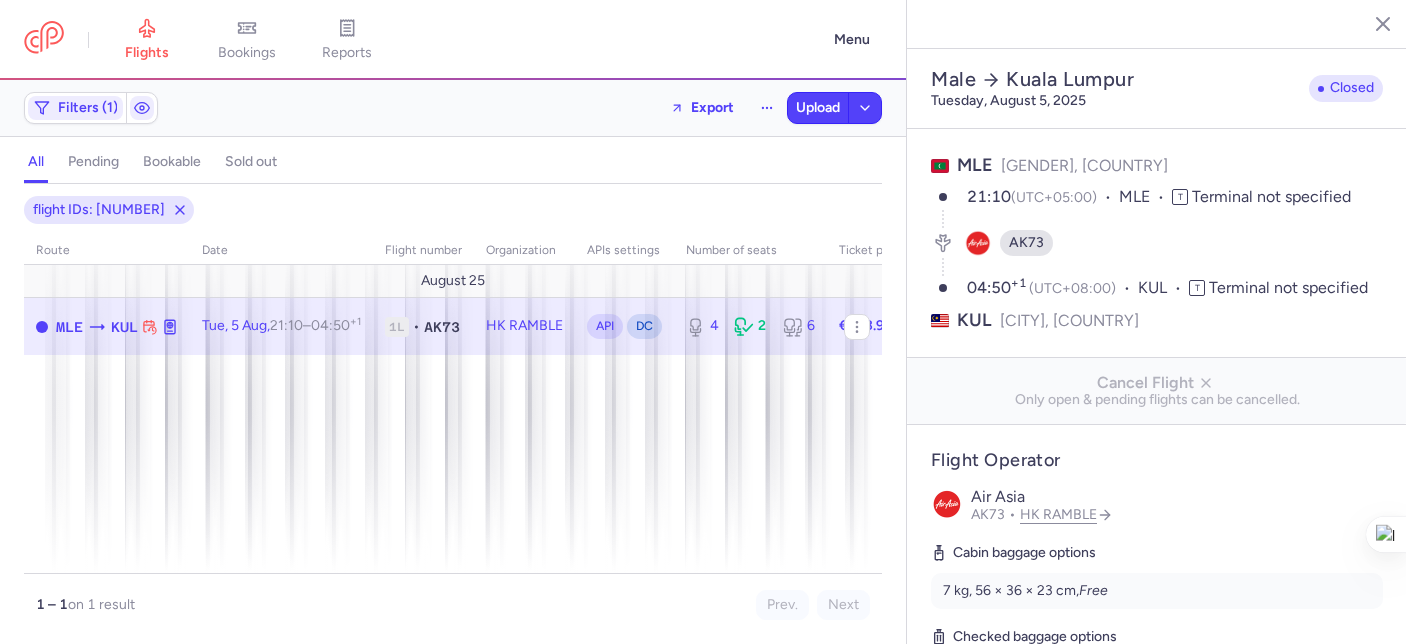 select on "days" 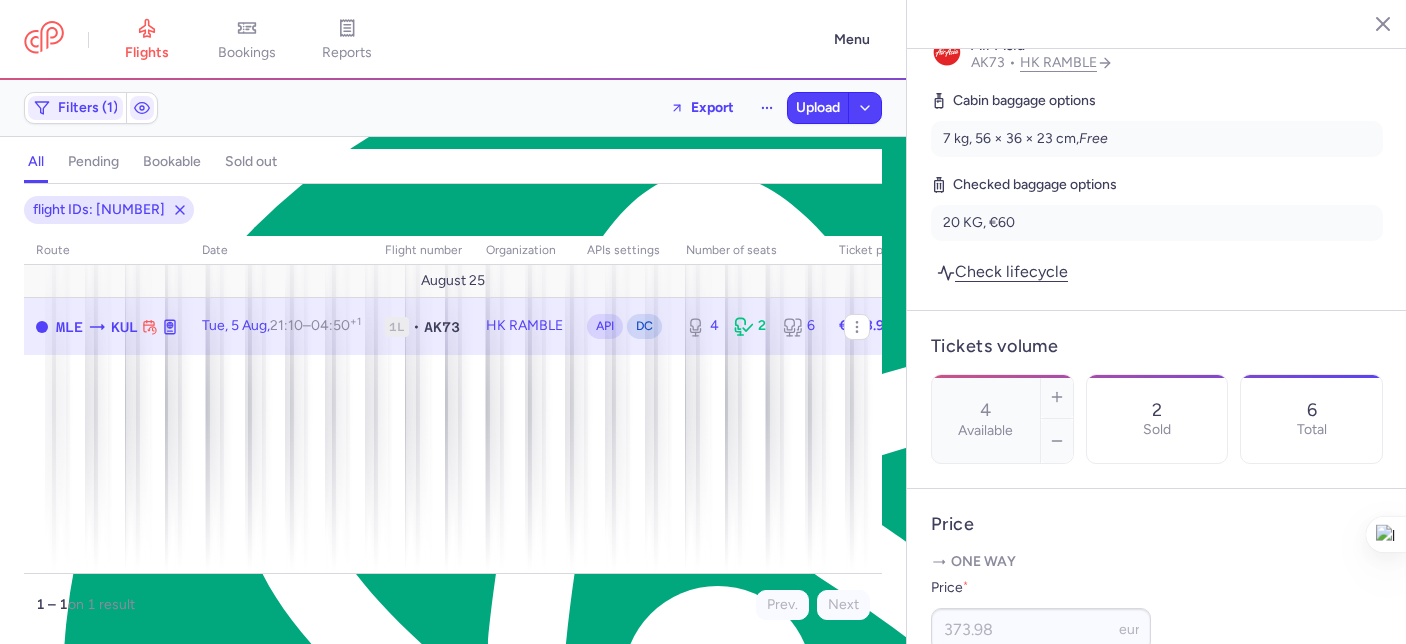 scroll, scrollTop: 559, scrollLeft: 0, axis: vertical 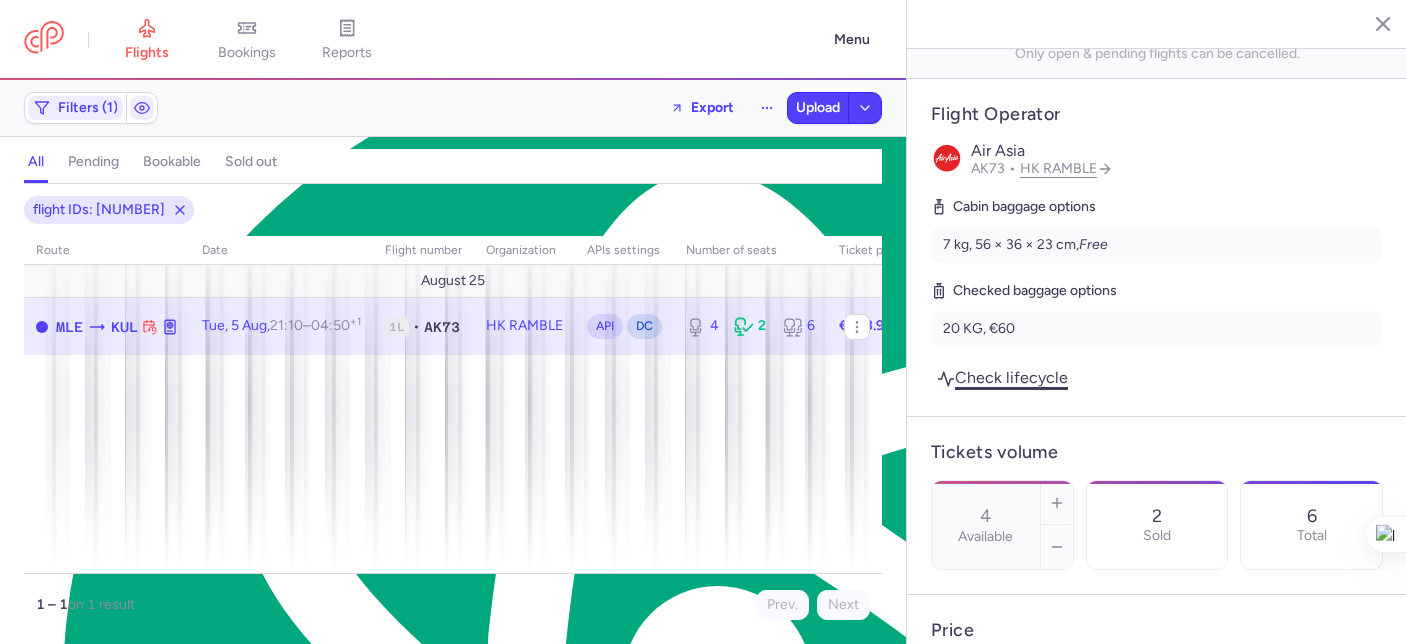 click on "Check lifecycle" at bounding box center [1002, 377] 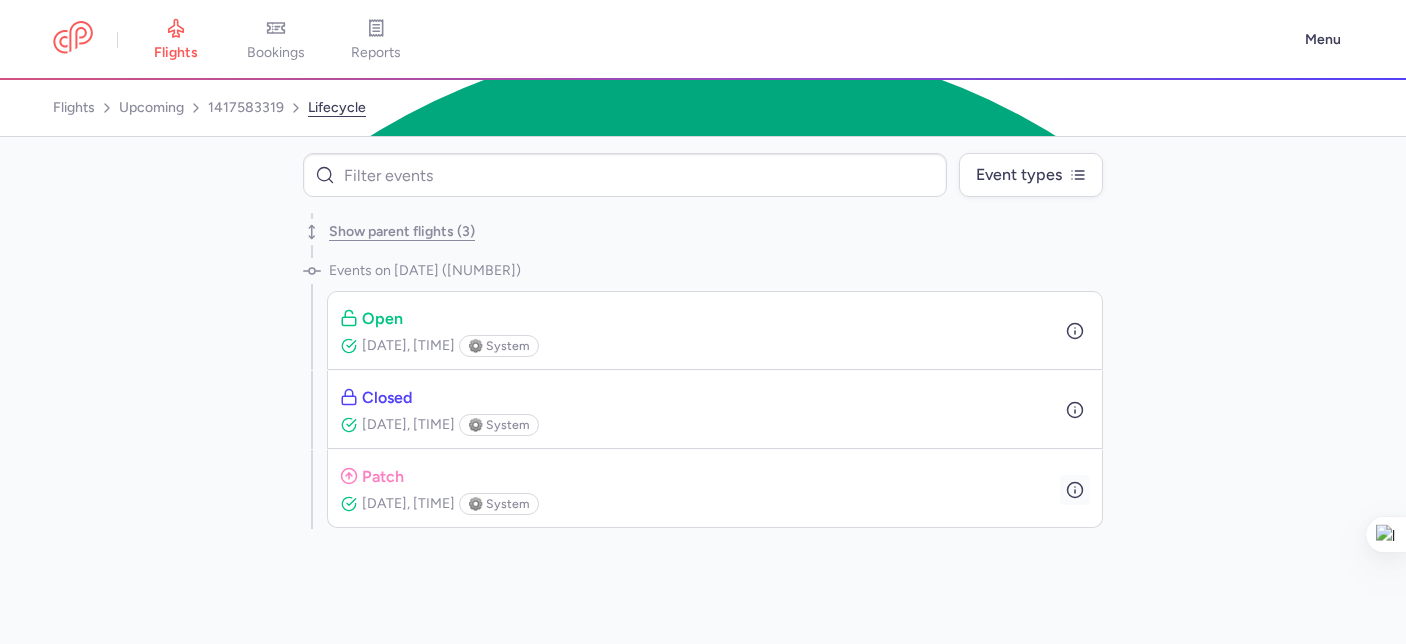 click 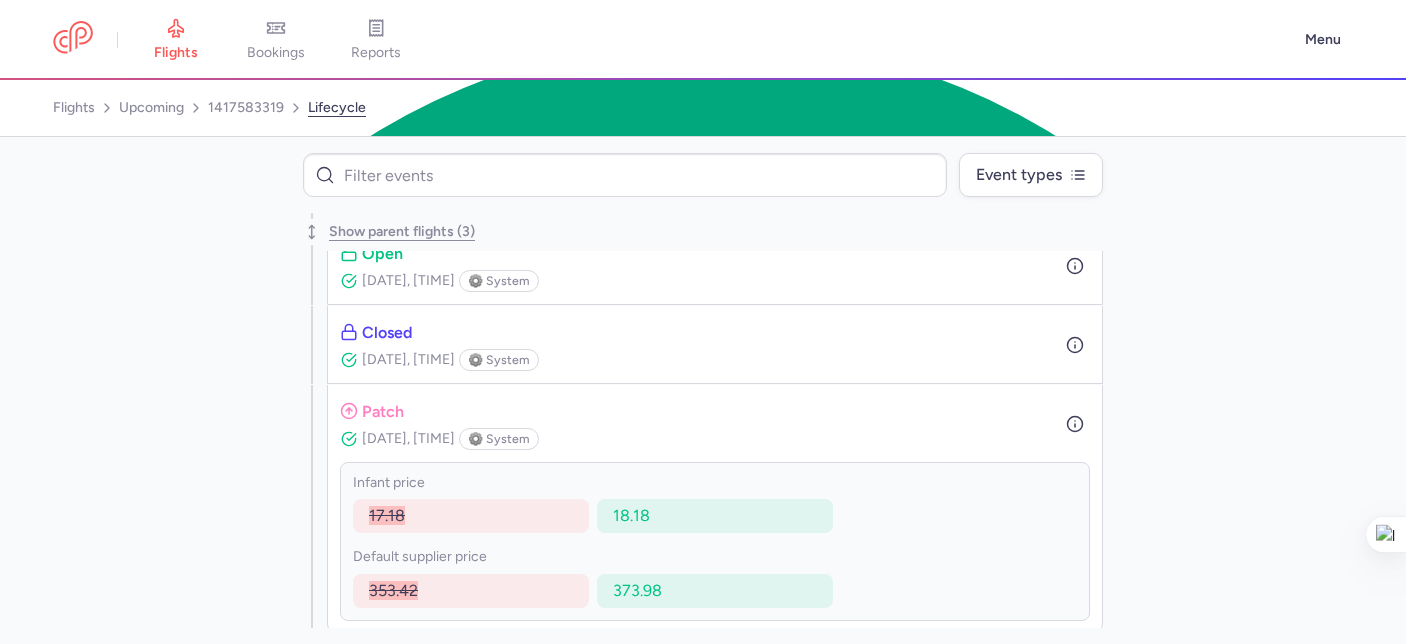 scroll, scrollTop: 71, scrollLeft: 0, axis: vertical 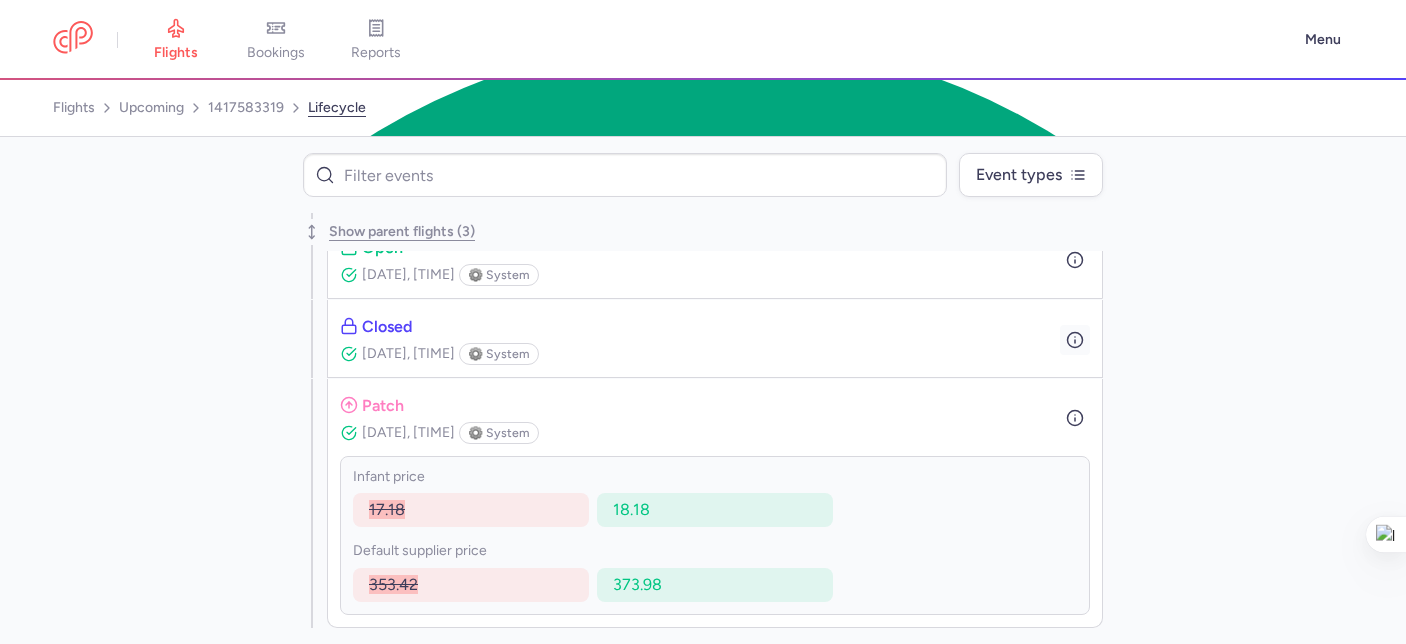 click 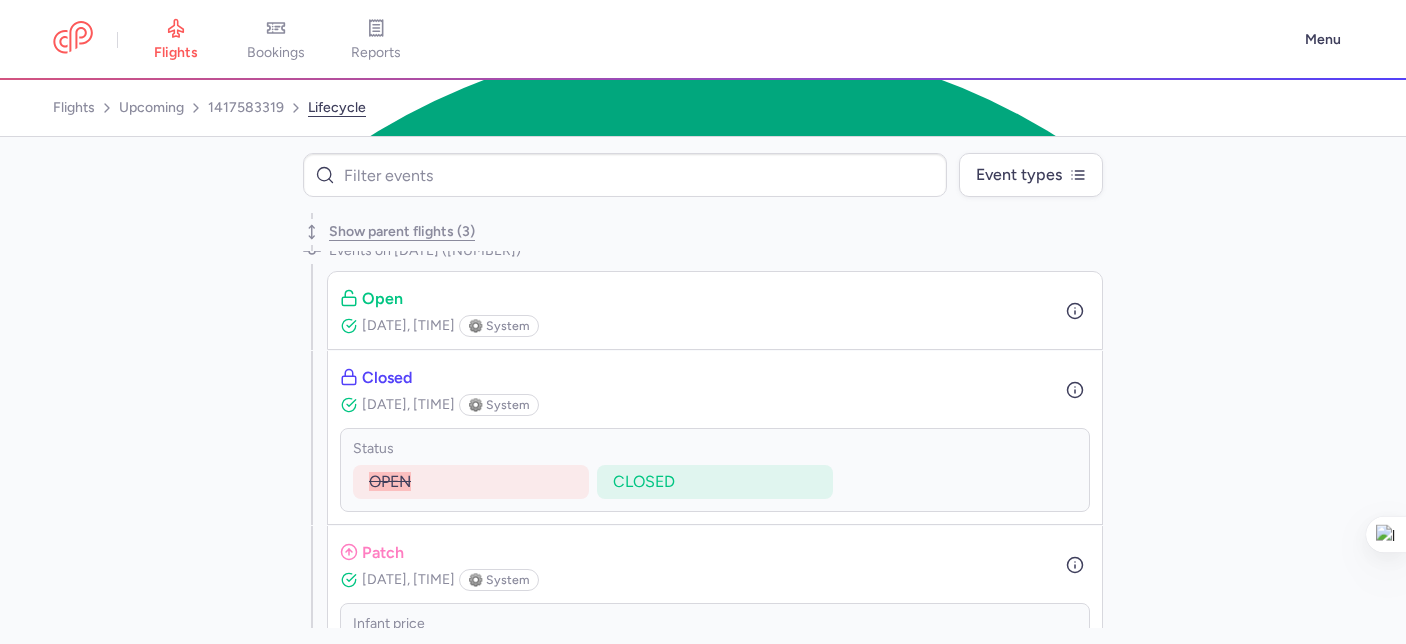 scroll, scrollTop: 0, scrollLeft: 0, axis: both 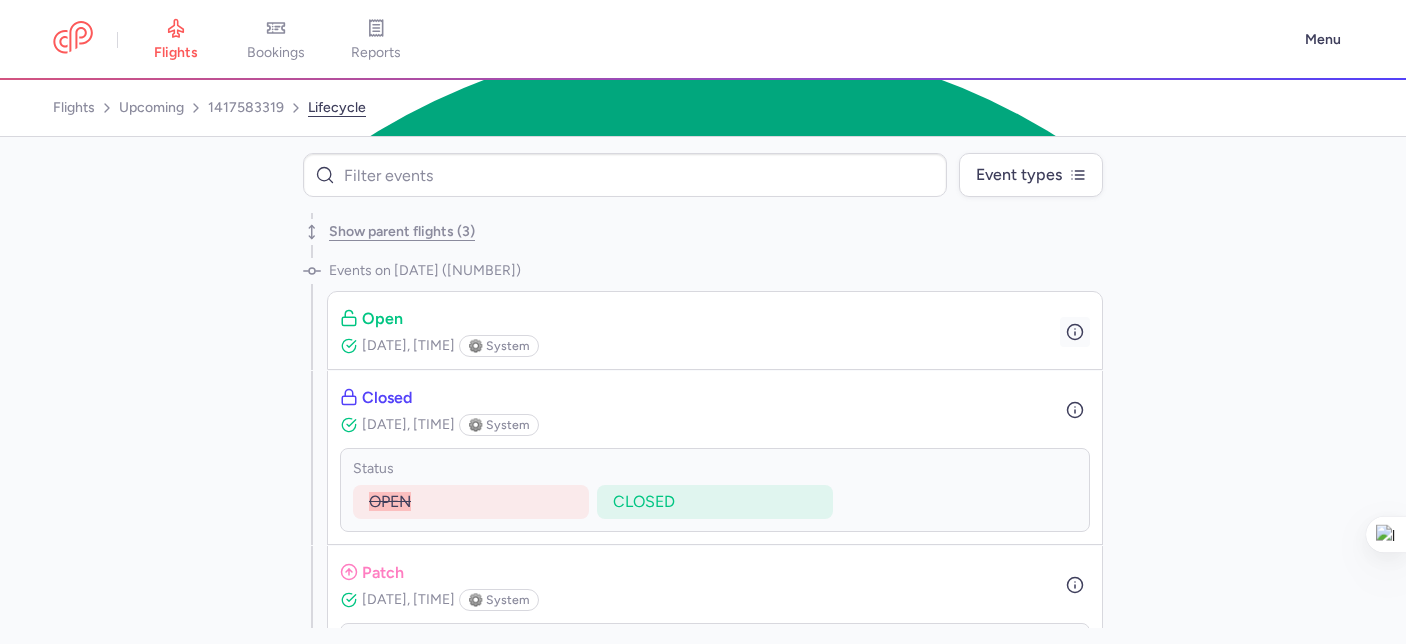 click 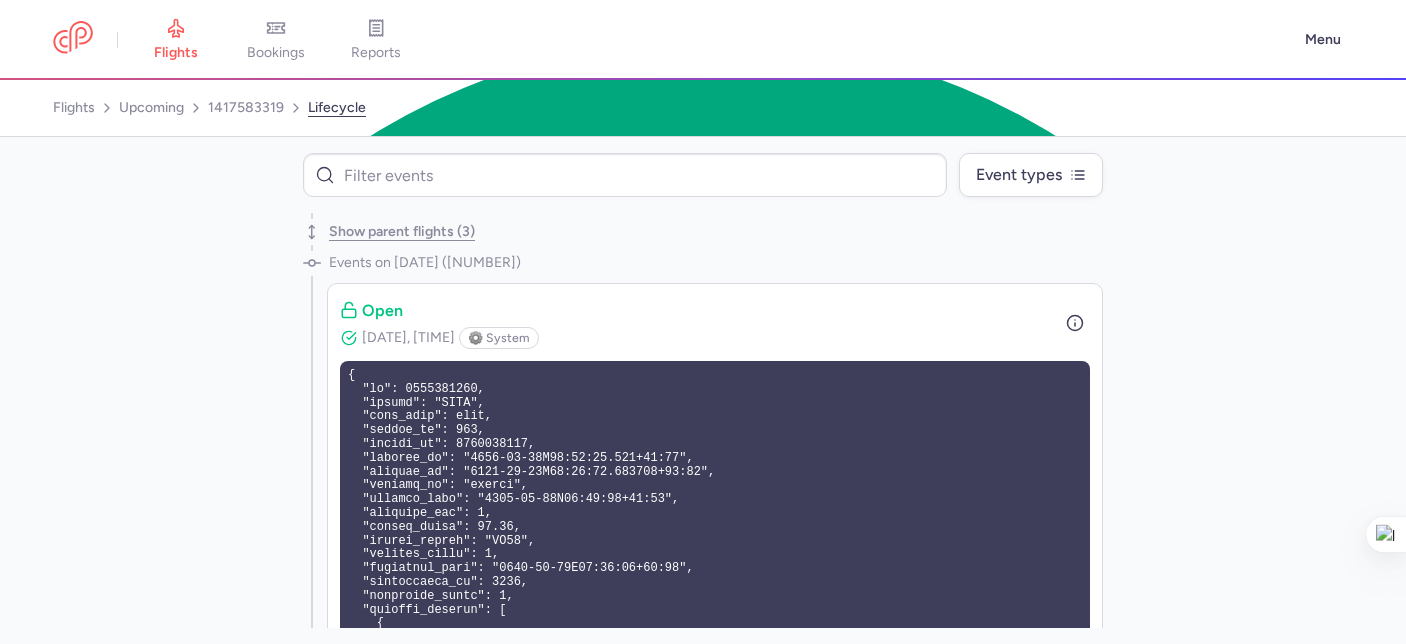 scroll, scrollTop: 0, scrollLeft: 0, axis: both 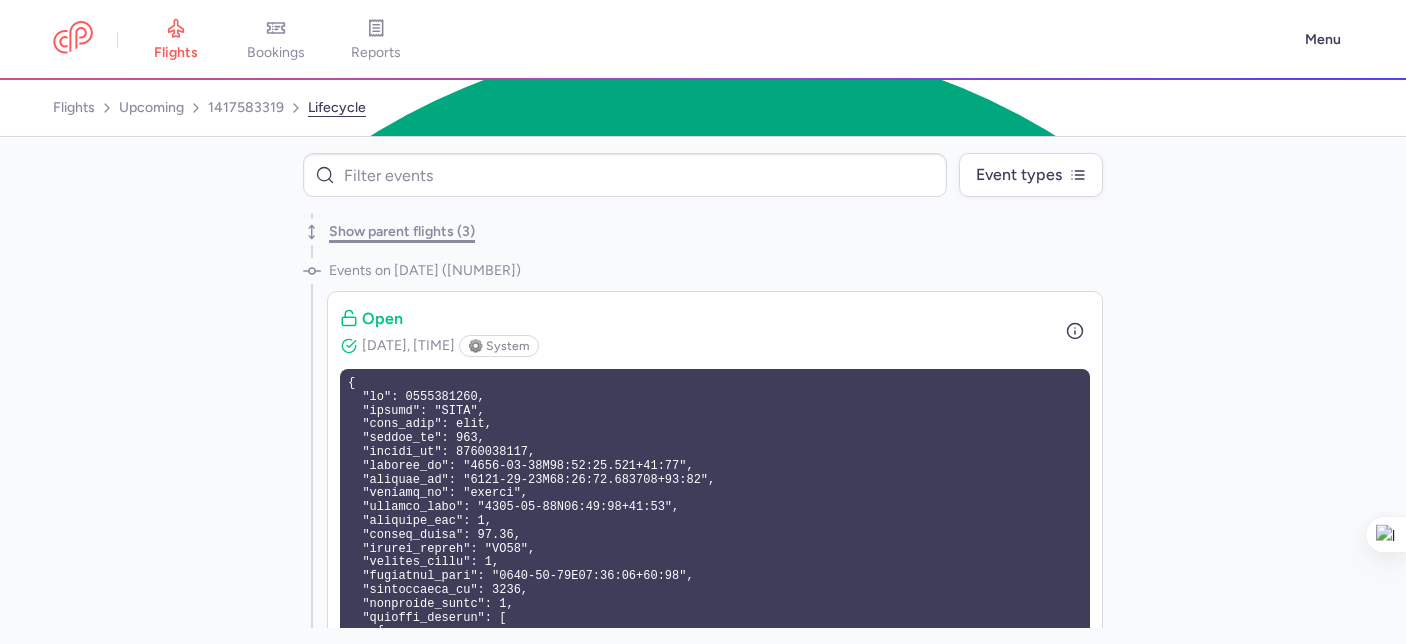 click on "Show parent flights (3)" at bounding box center [402, 232] 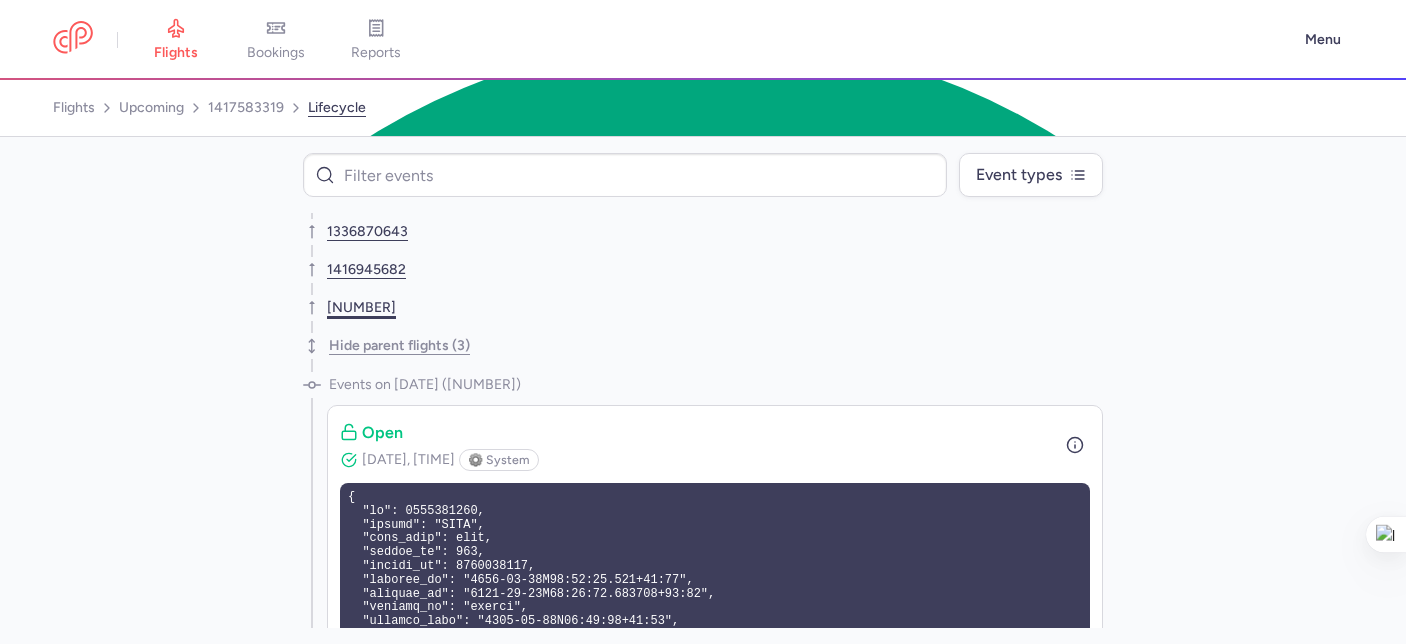 click on "1417353013" at bounding box center (361, 308) 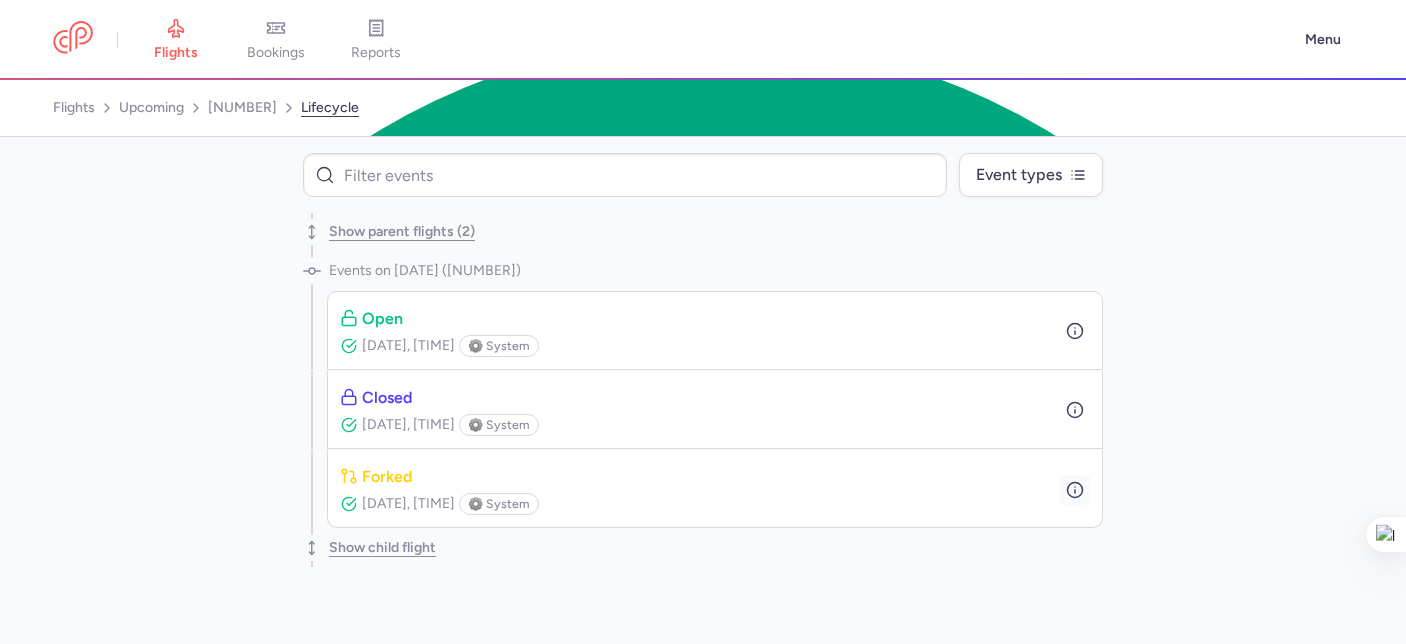 click 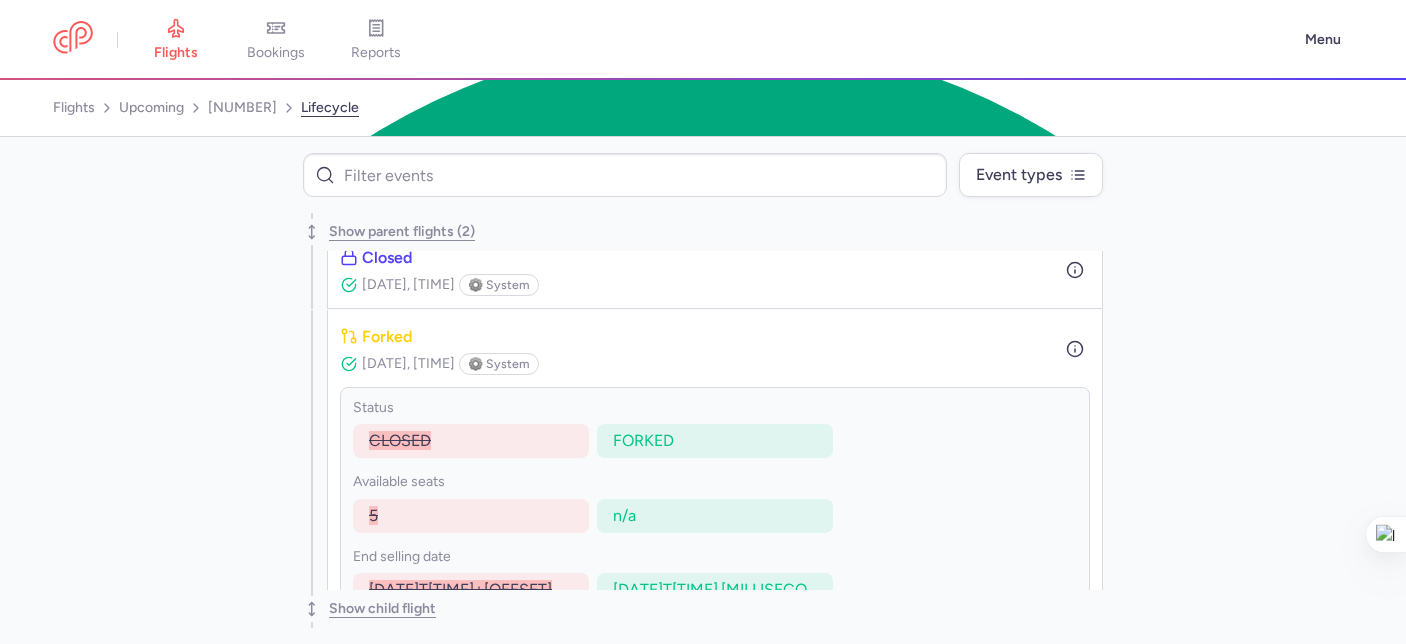 scroll, scrollTop: 20, scrollLeft: 0, axis: vertical 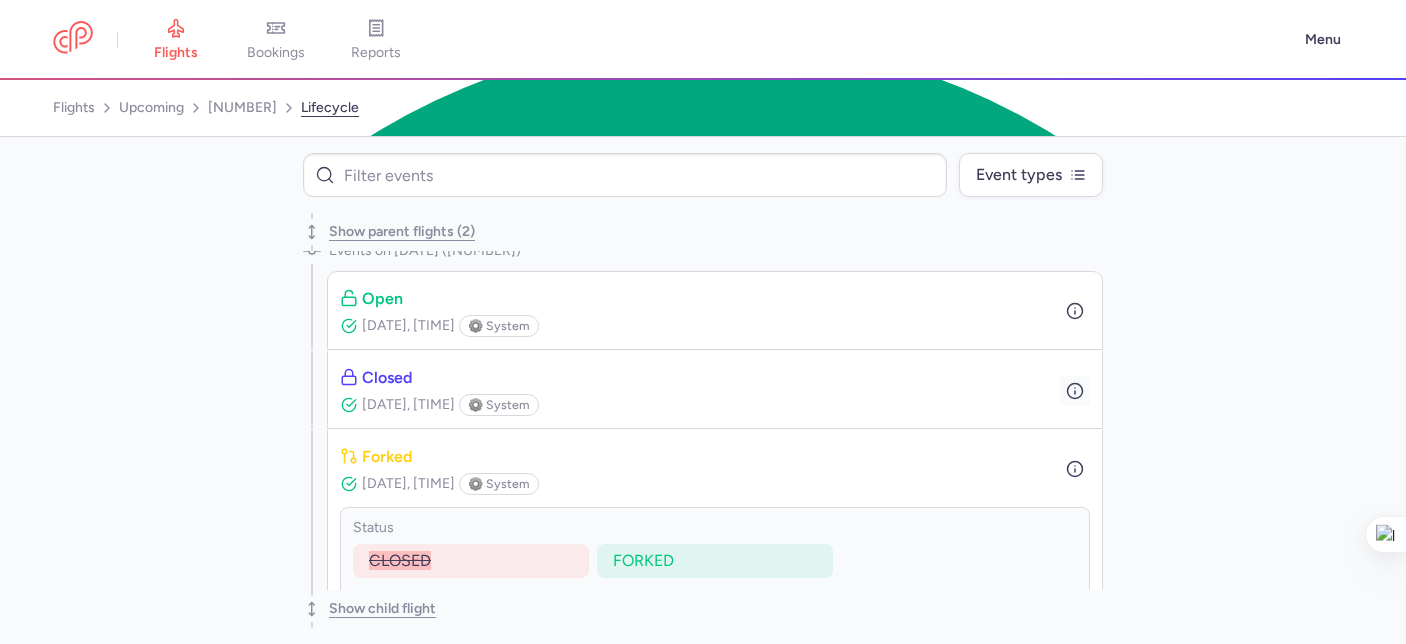 click 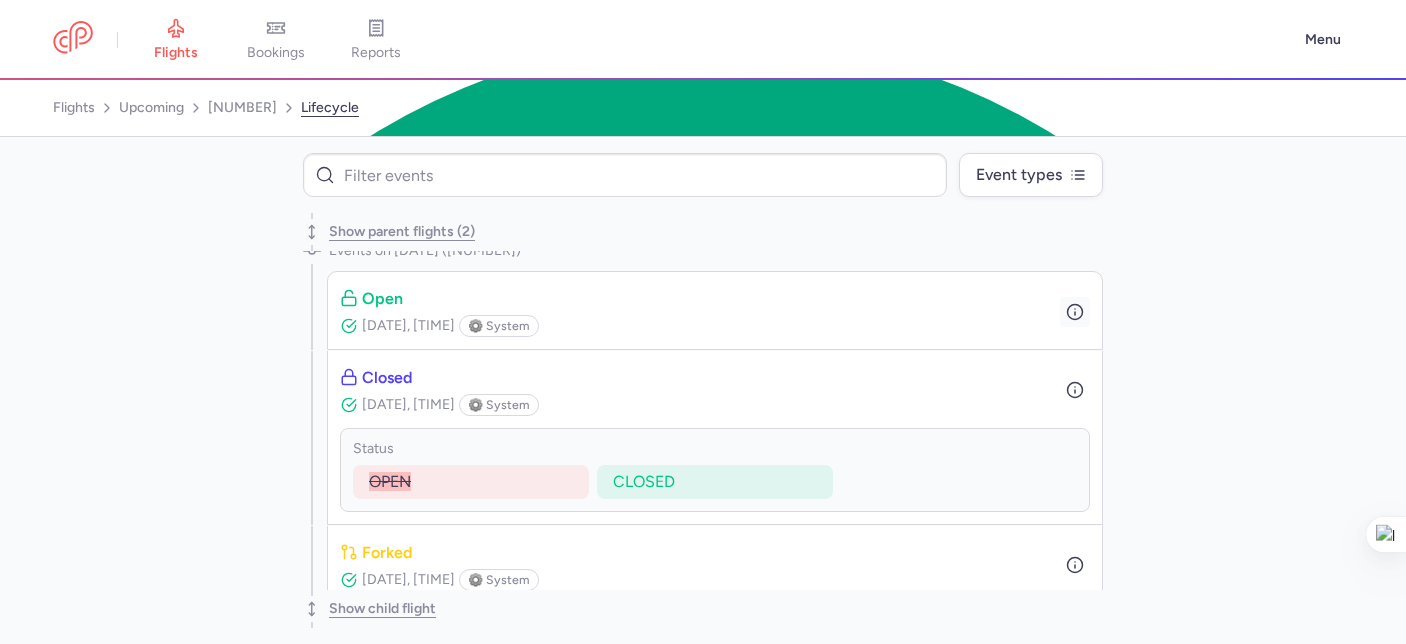 click 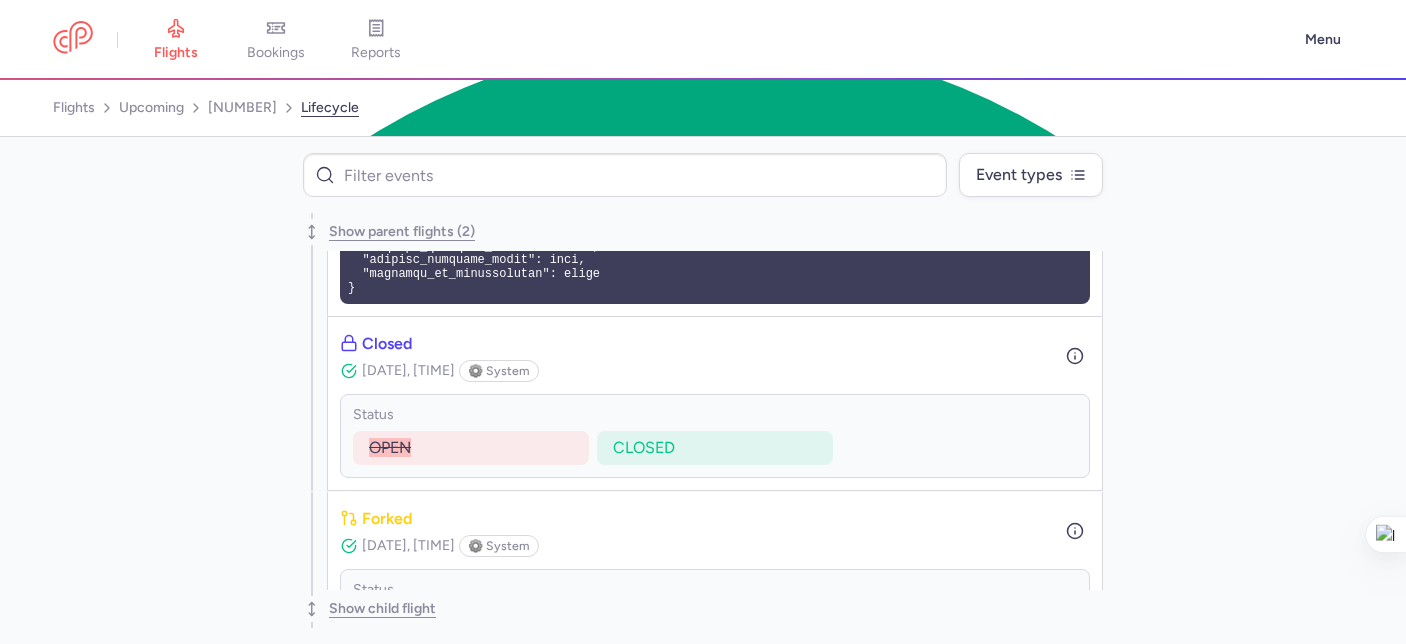 scroll, scrollTop: 820, scrollLeft: 0, axis: vertical 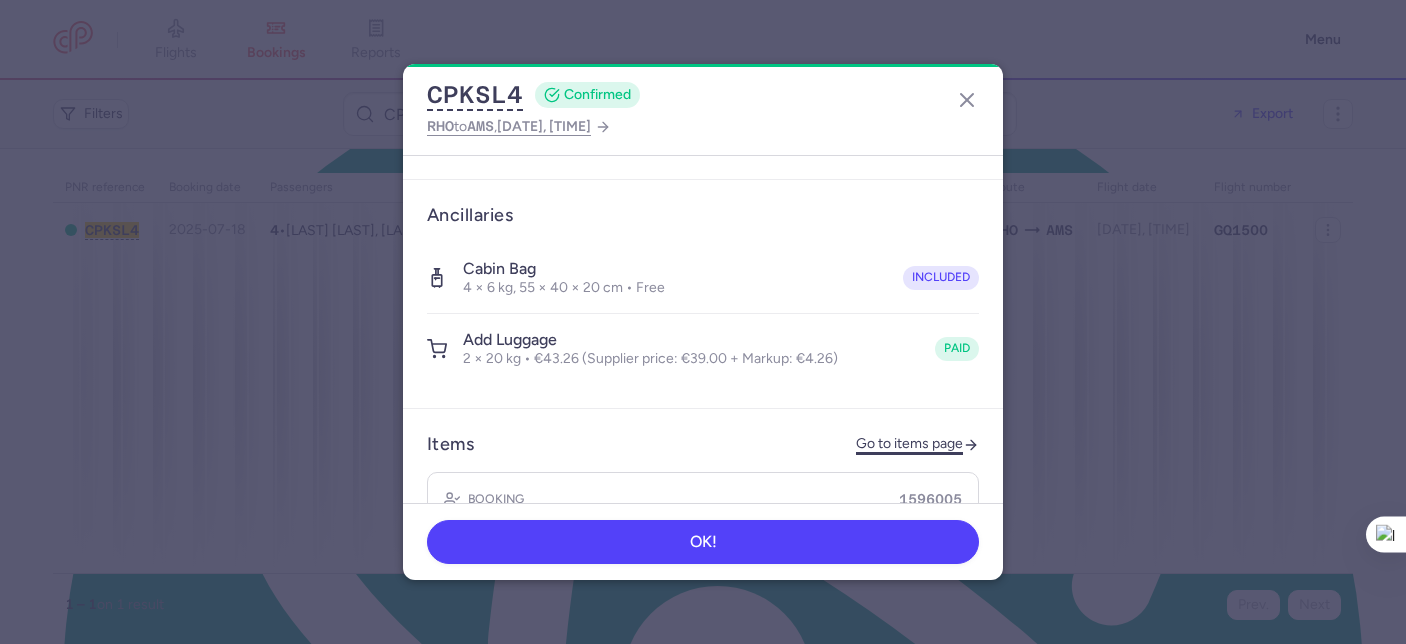 click on "Go to items page" 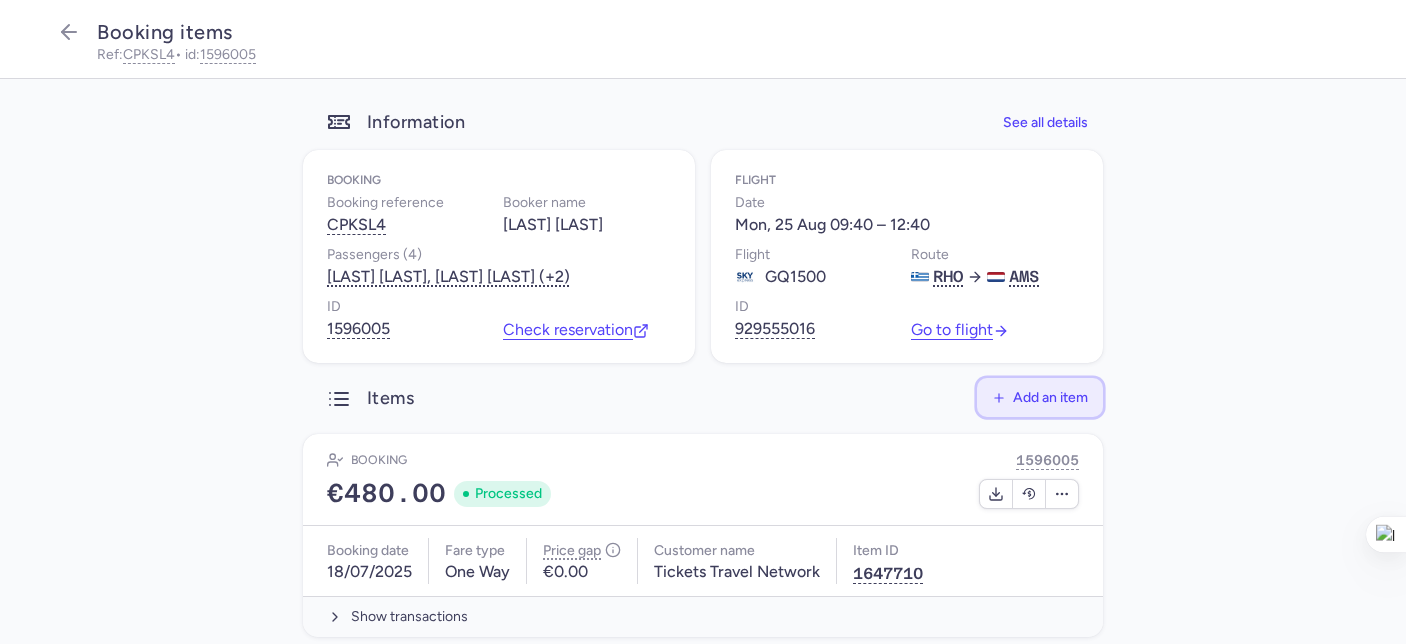 click on "Add an item" at bounding box center [1050, 397] 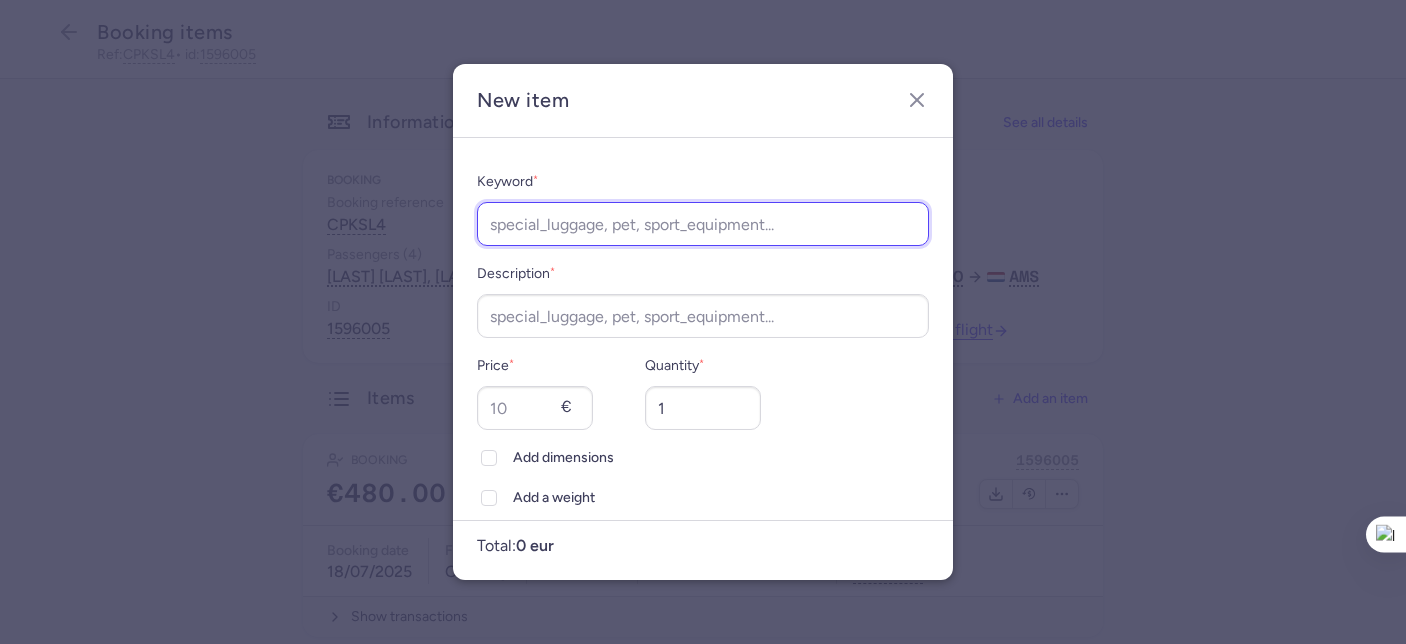 click on "Keyword  *" at bounding box center (703, 224) 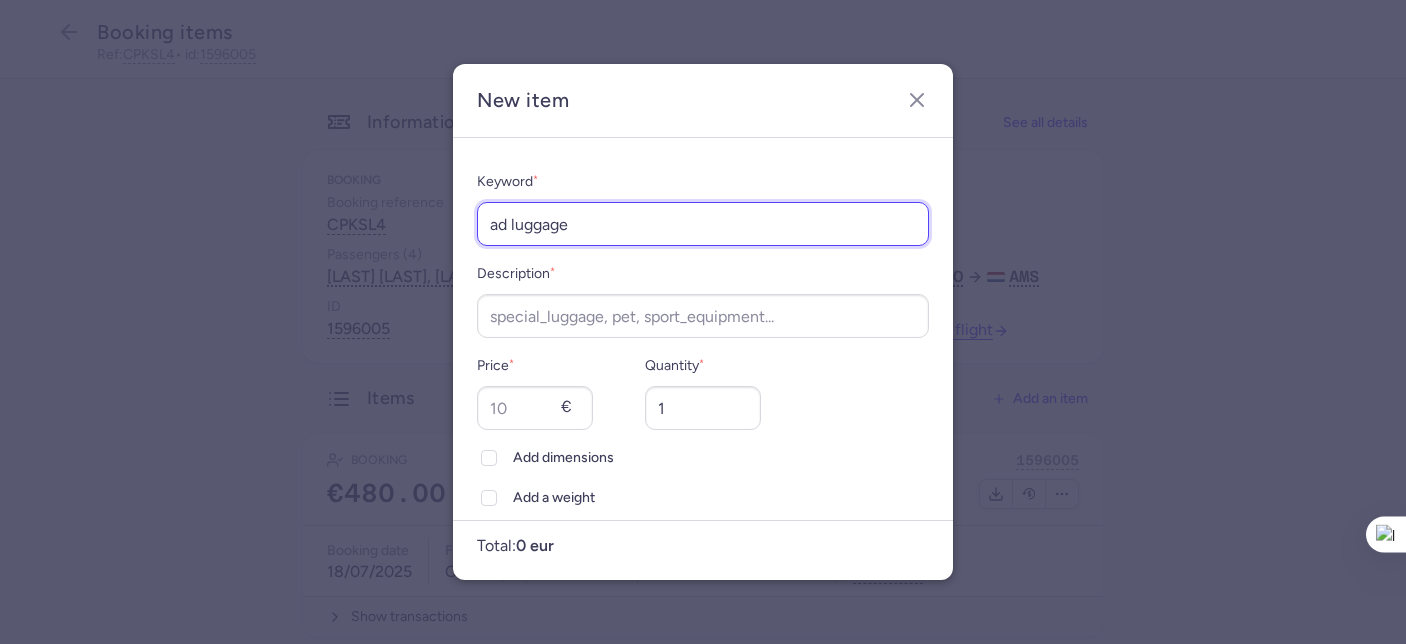 click on "ad luggage" at bounding box center [703, 224] 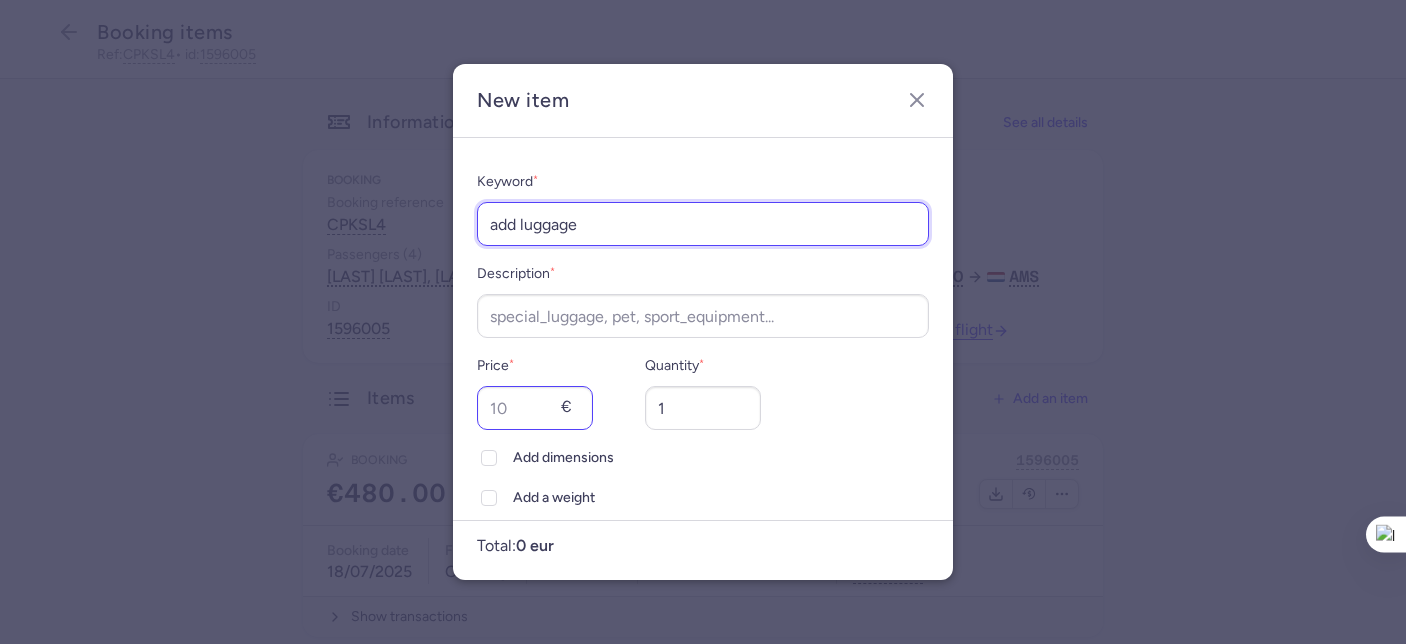 type on "add luggage" 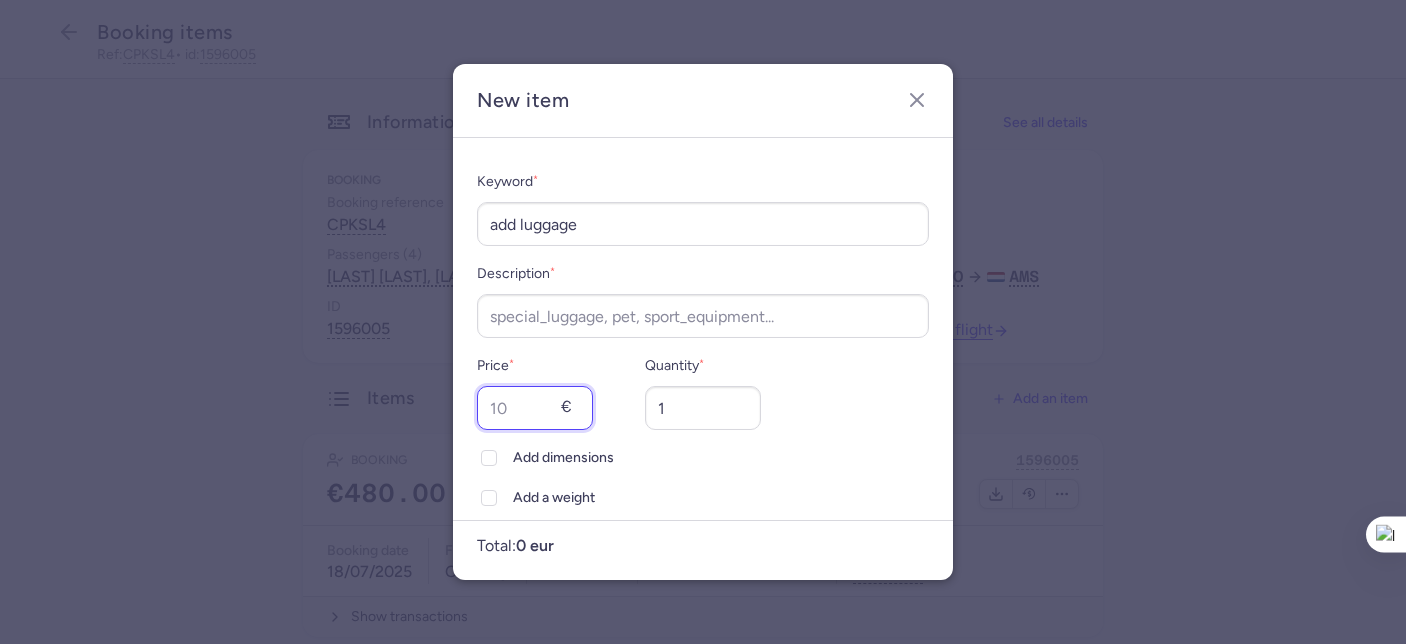 click on "Price  *" at bounding box center [535, 408] 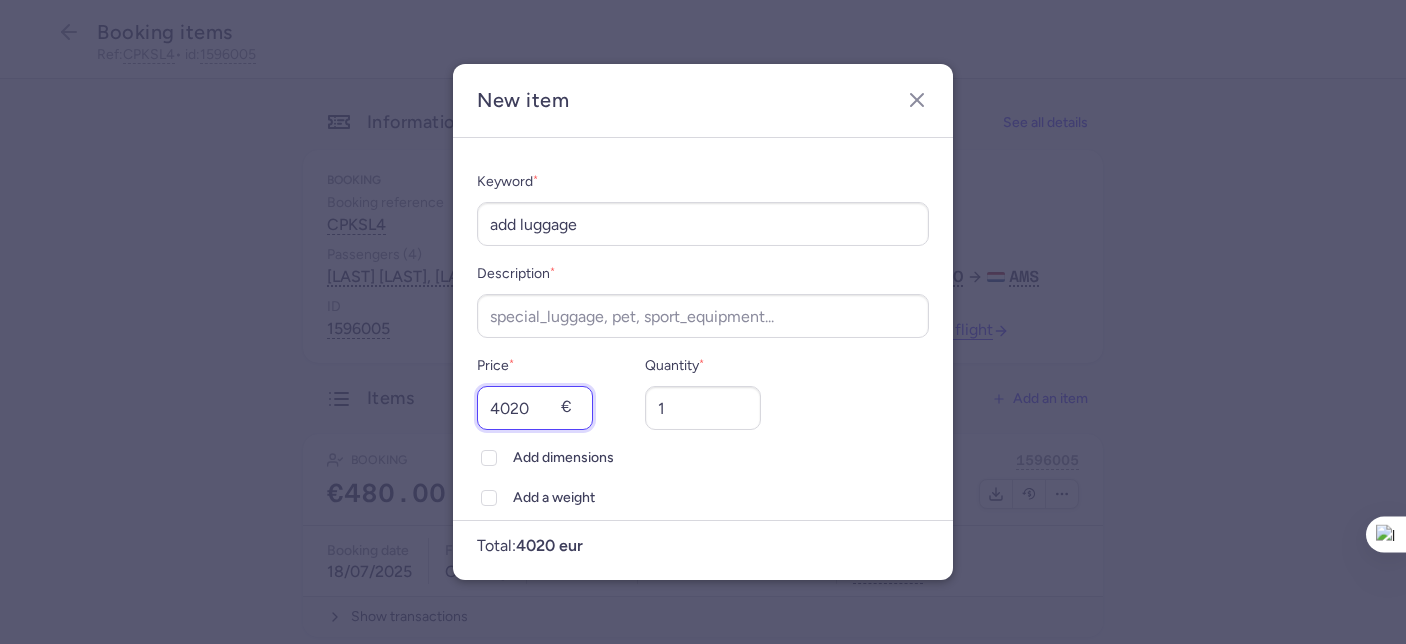 drag, startPoint x: 533, startPoint y: 401, endPoint x: 472, endPoint y: 401, distance: 61 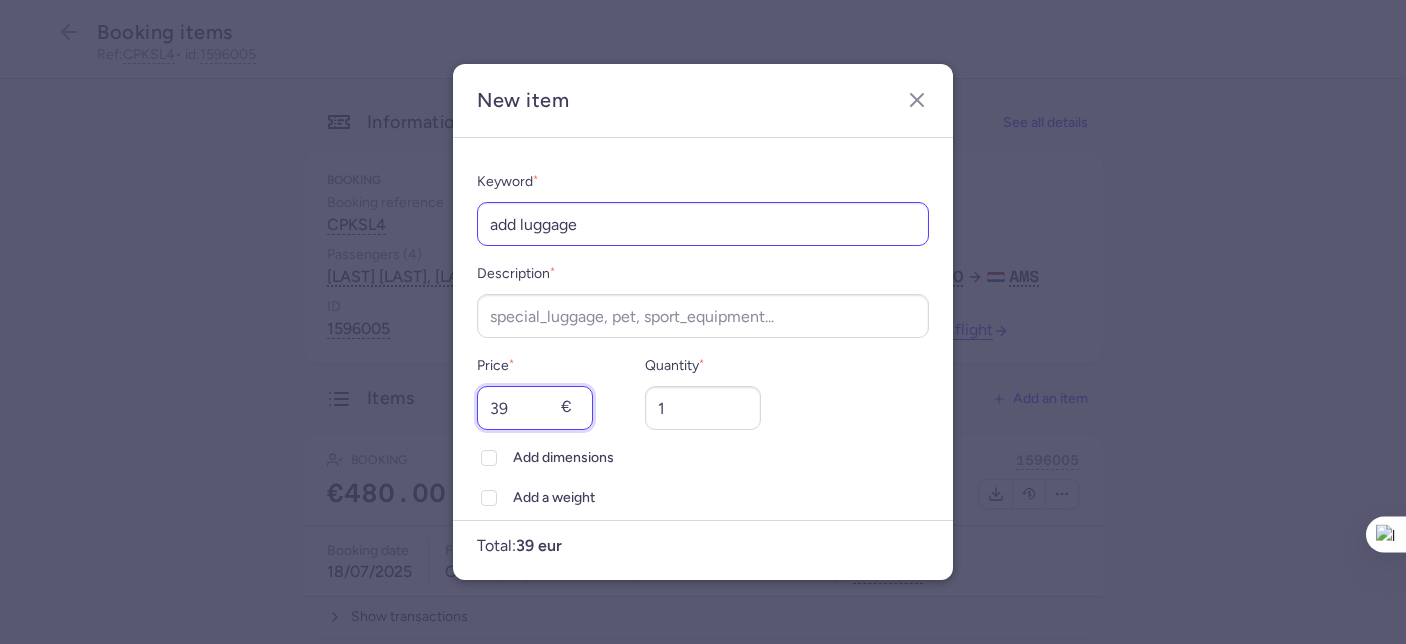 type on "39" 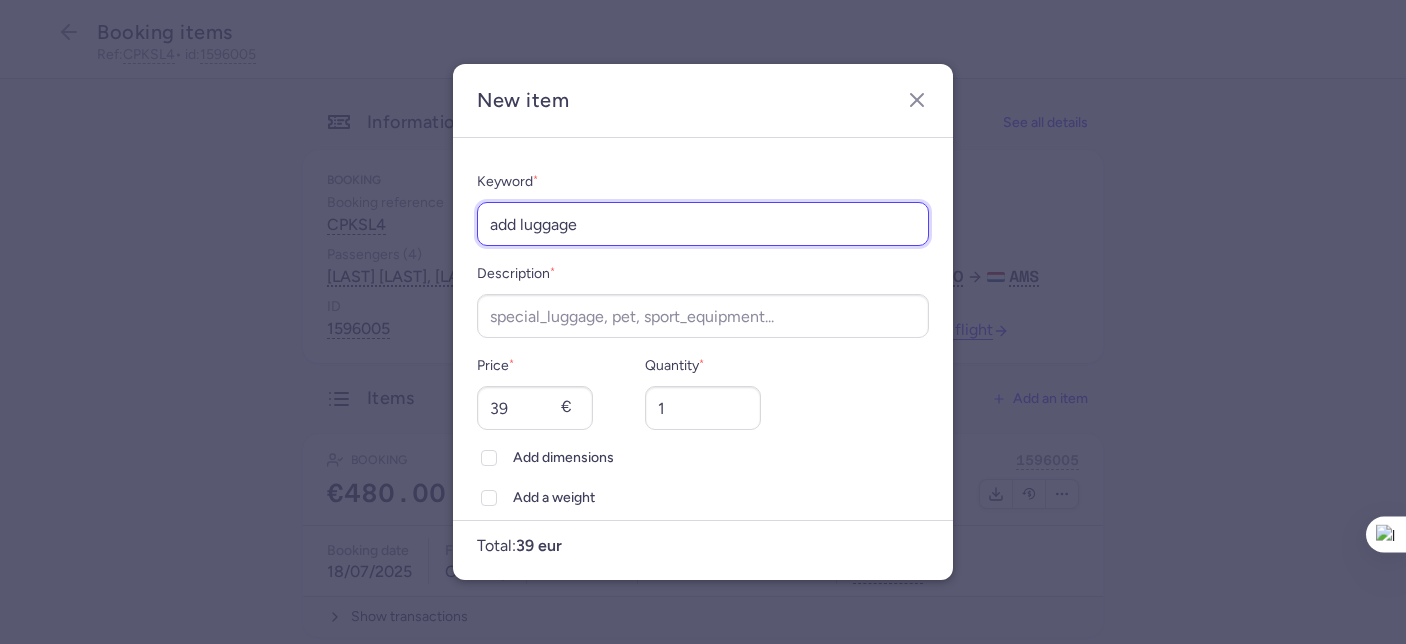 drag, startPoint x: 605, startPoint y: 221, endPoint x: 472, endPoint y: 207, distance: 133.73482 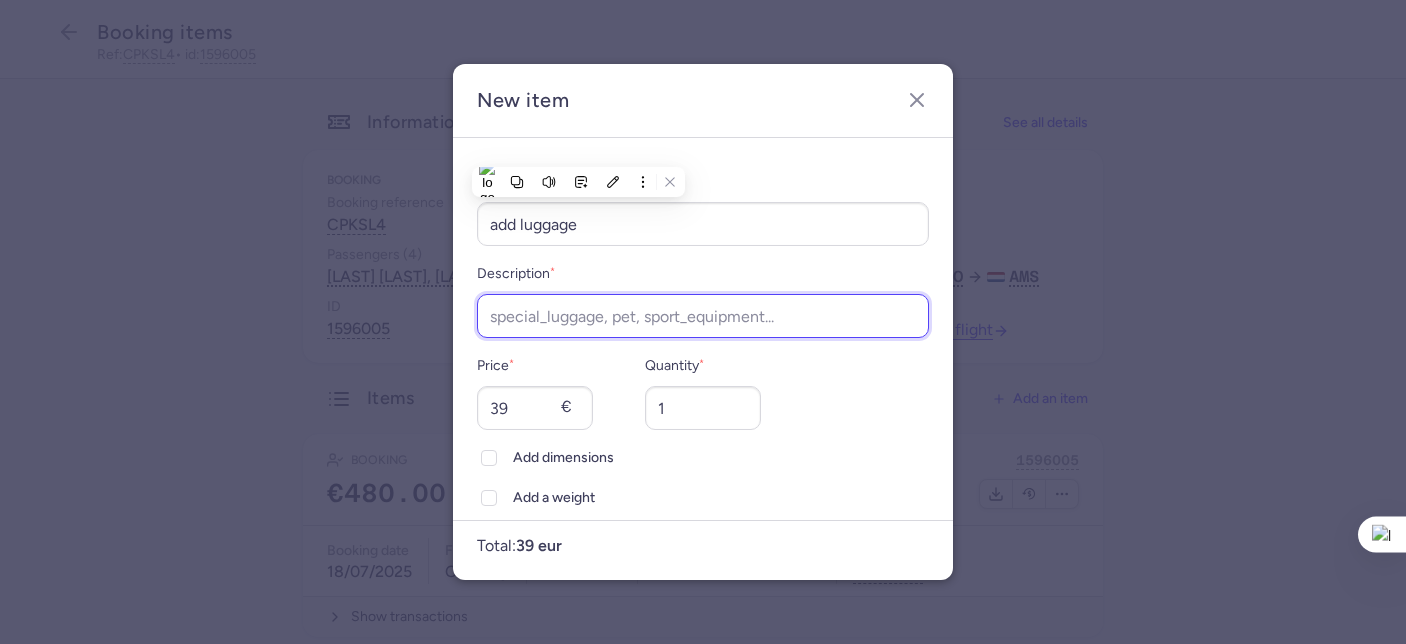 click on "Description  *" at bounding box center [703, 316] 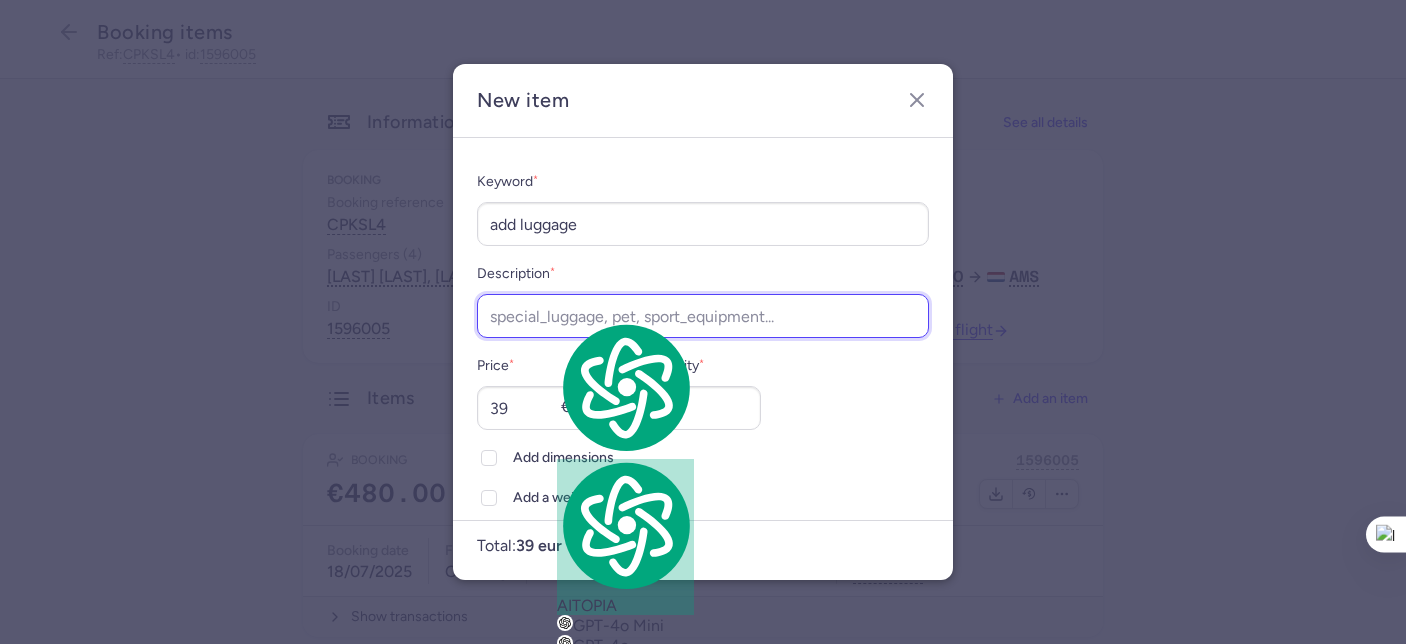 paste on "add luggage" 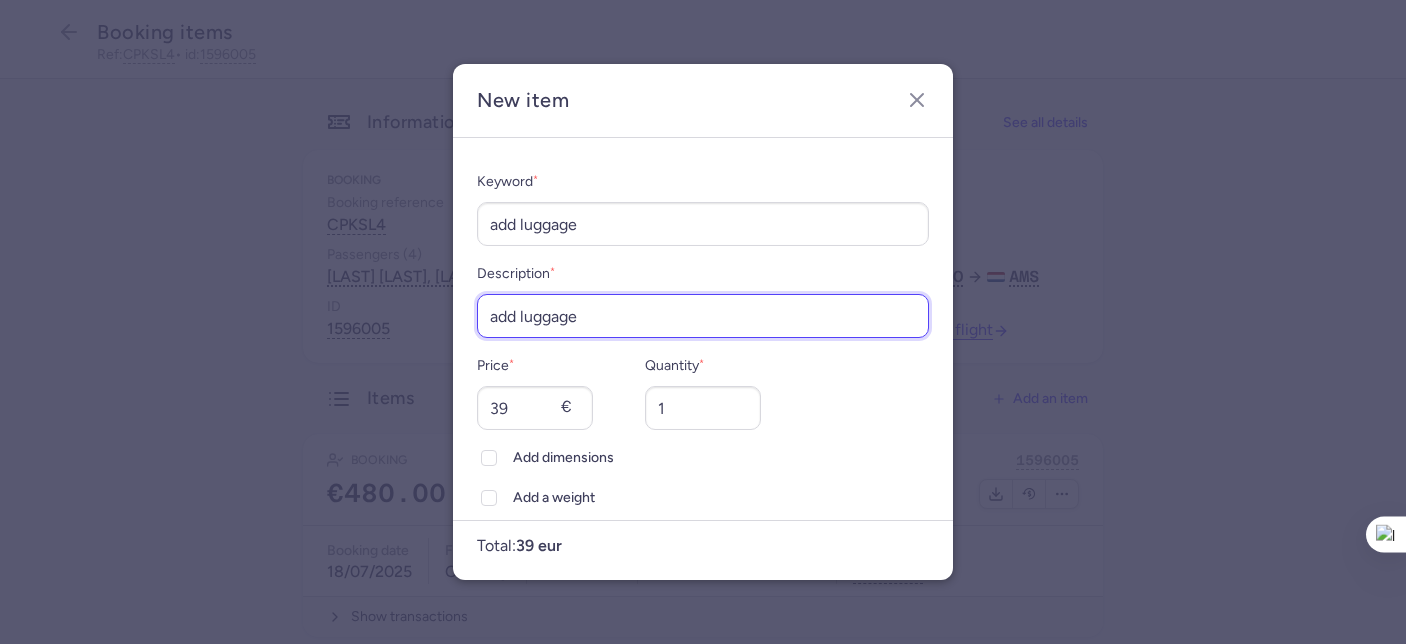 scroll, scrollTop: 92, scrollLeft: 0, axis: vertical 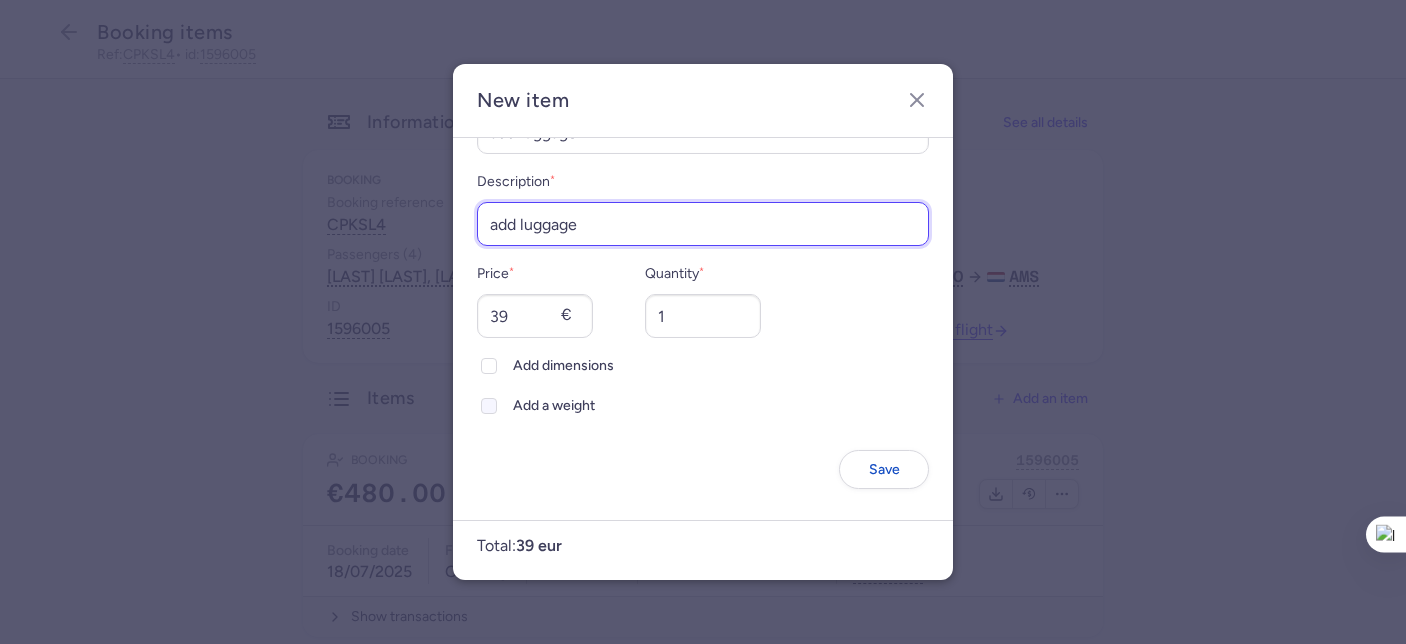 type on "add luggage" 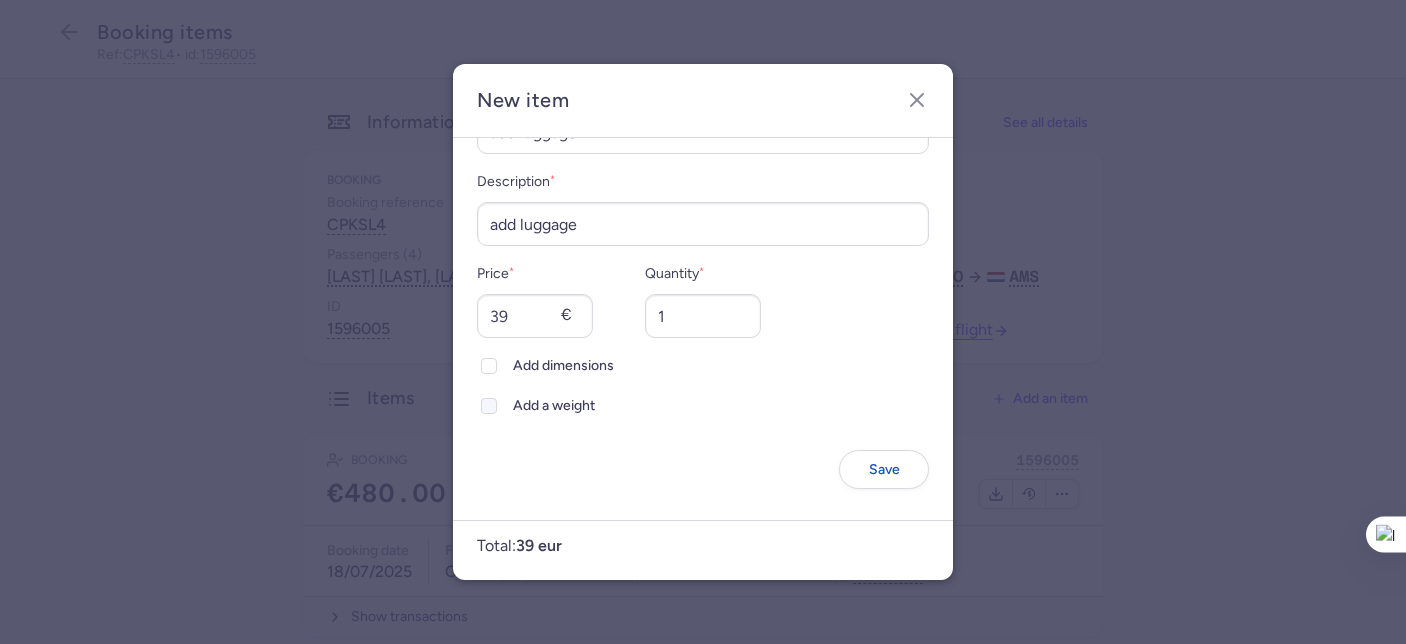 click 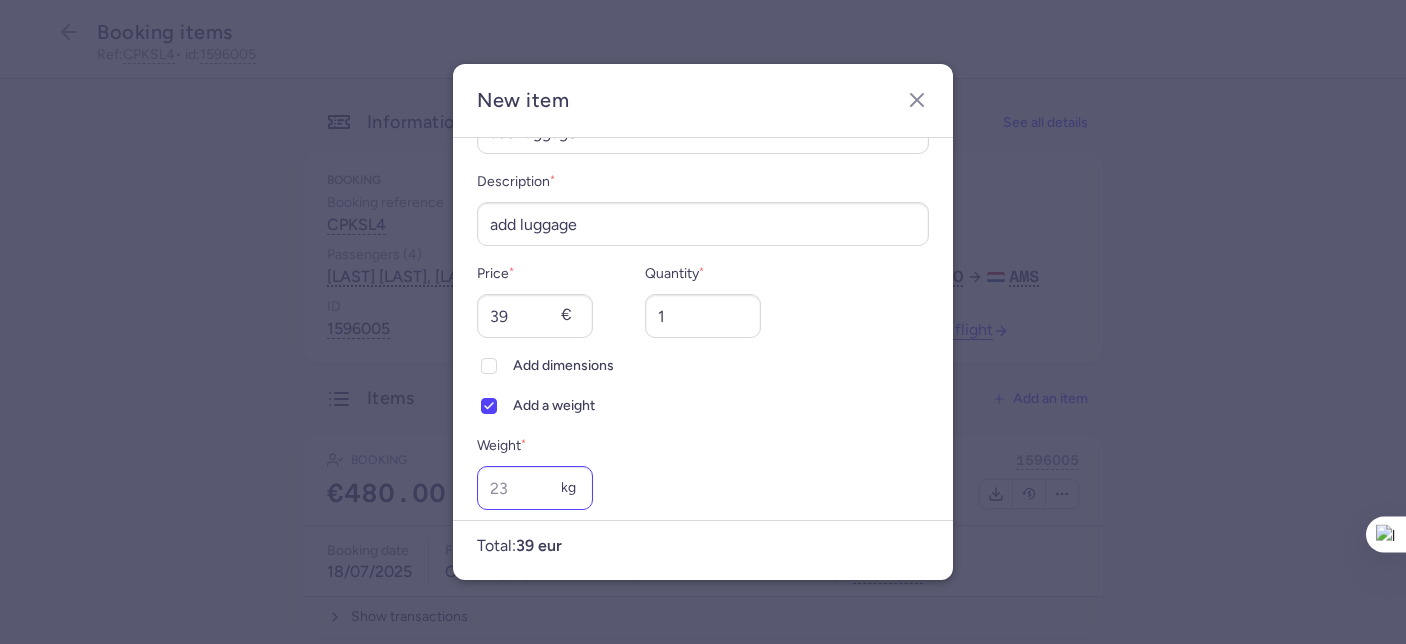 scroll, scrollTop: 0, scrollLeft: 0, axis: both 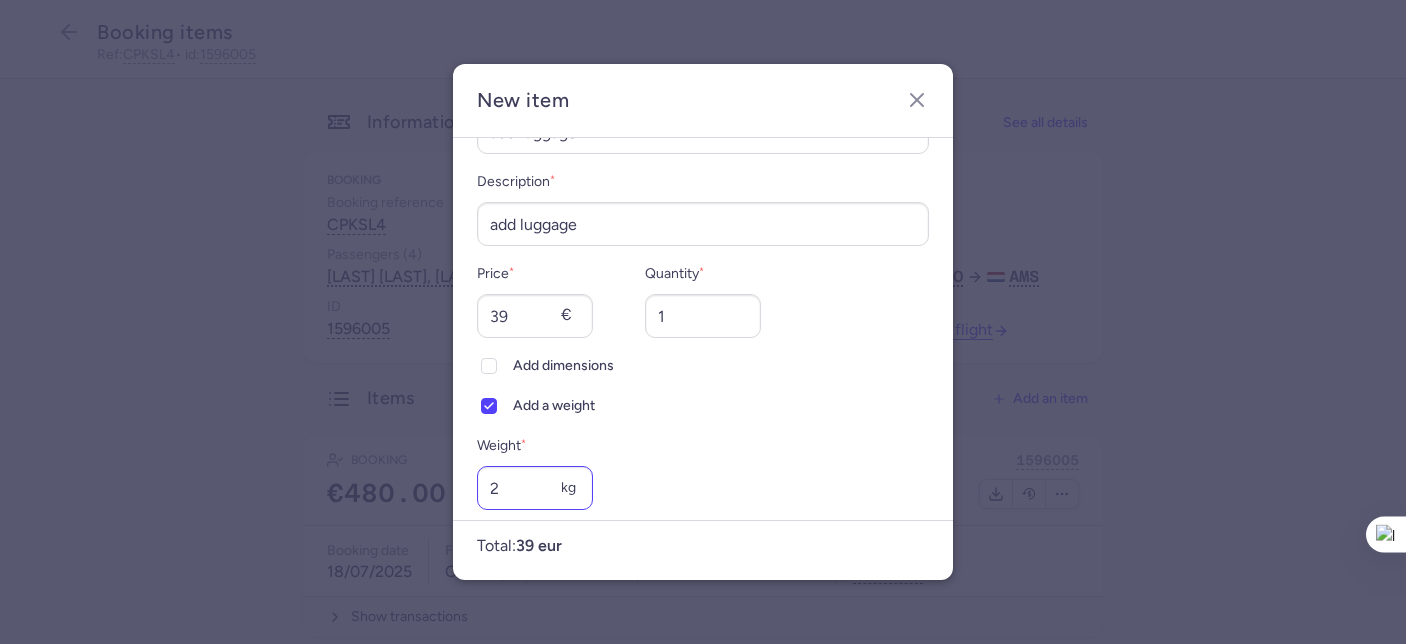 type on "20" 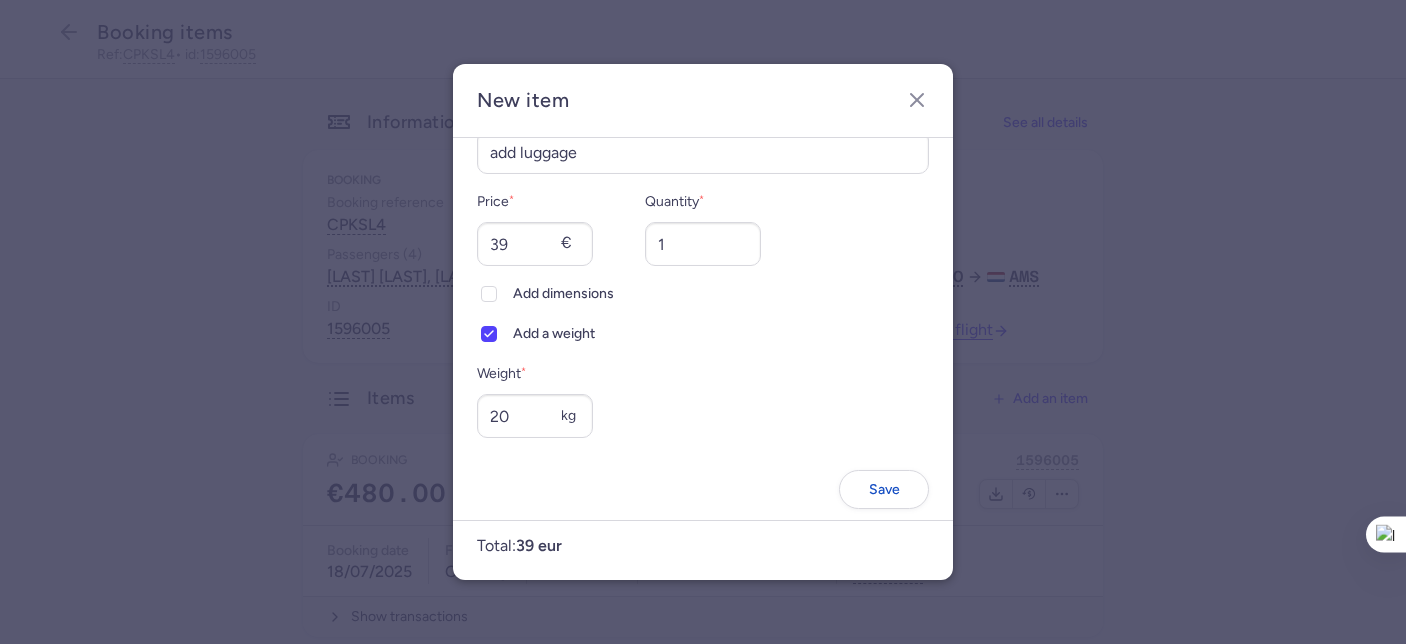 scroll, scrollTop: 184, scrollLeft: 0, axis: vertical 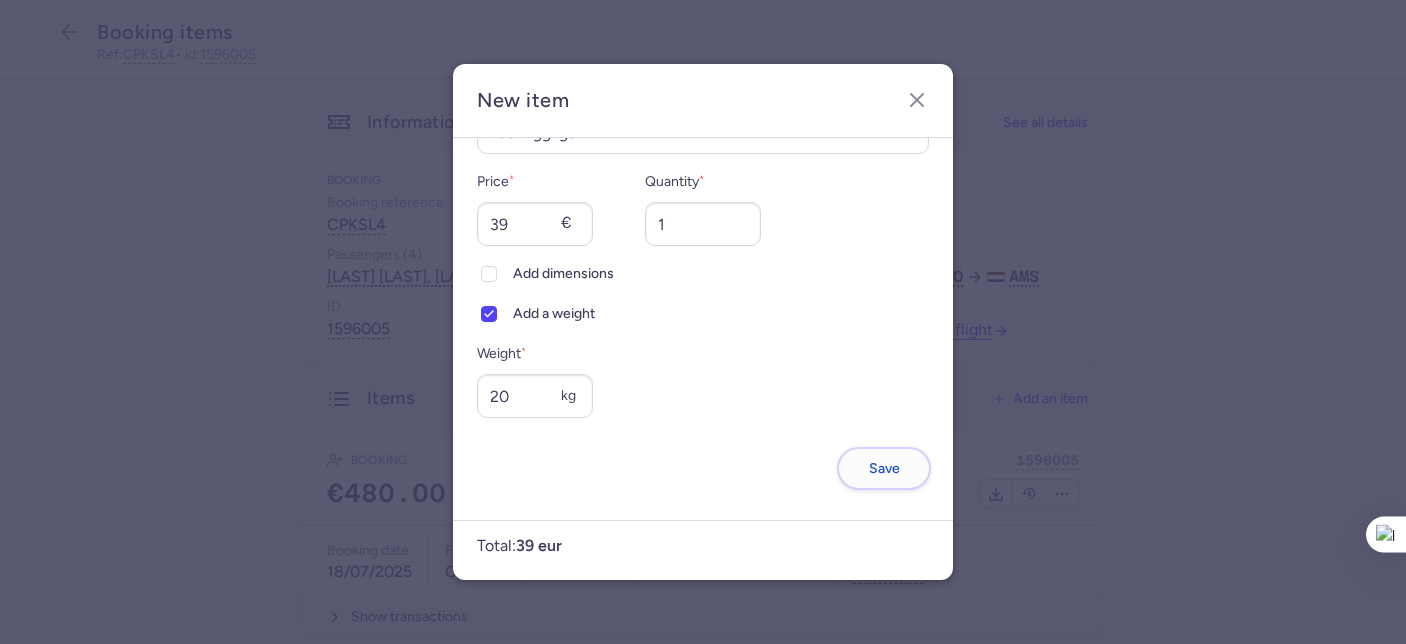 click on "Save" at bounding box center [884, 468] 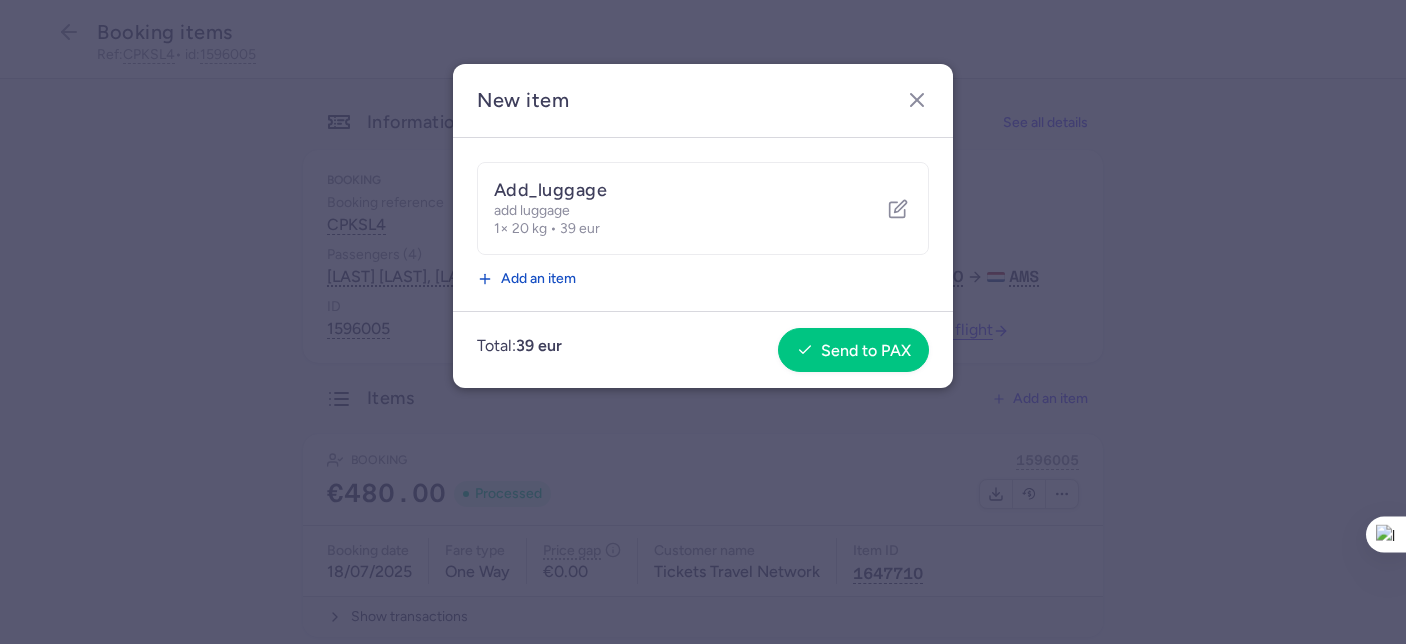 scroll, scrollTop: 0, scrollLeft: 0, axis: both 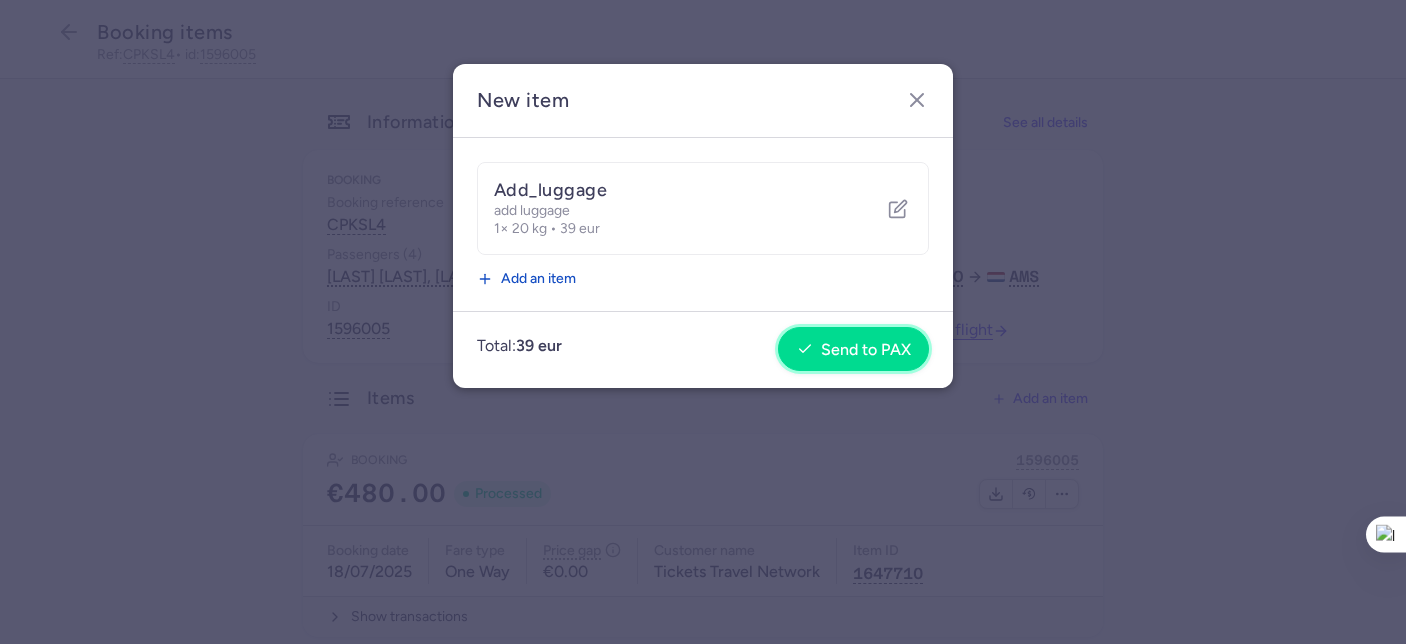 click on "Send to PAX" at bounding box center (866, 350) 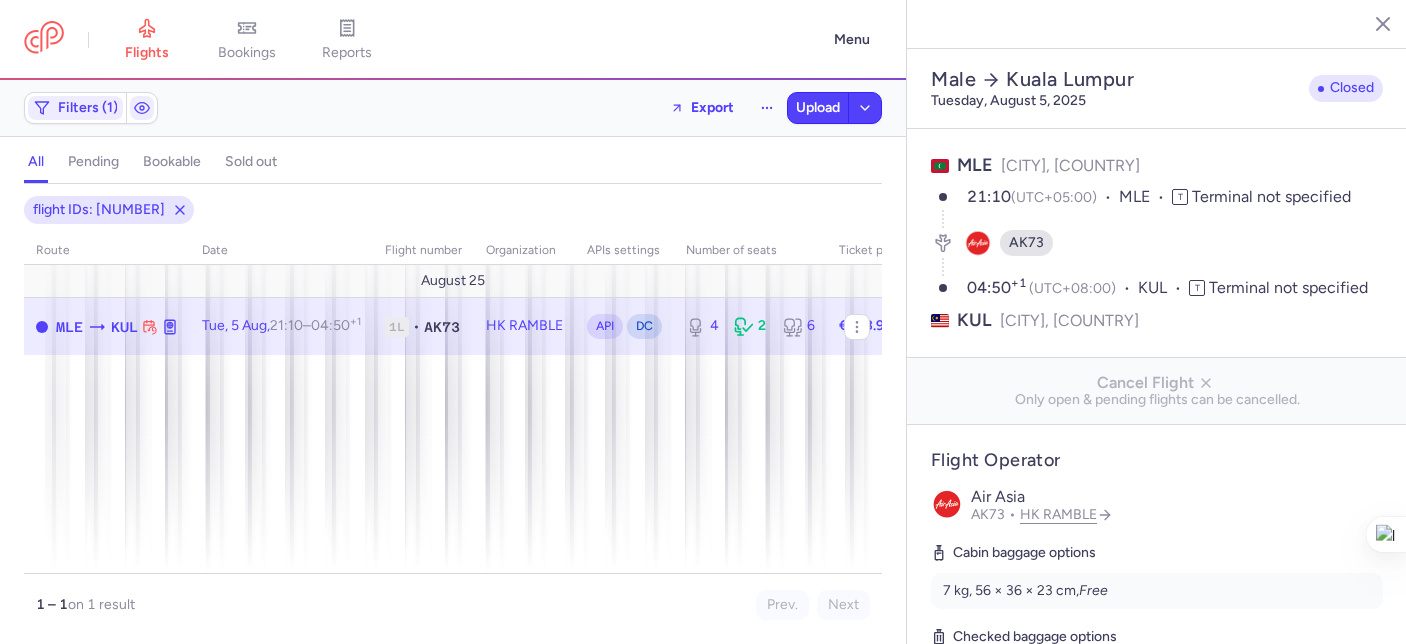 select on "days" 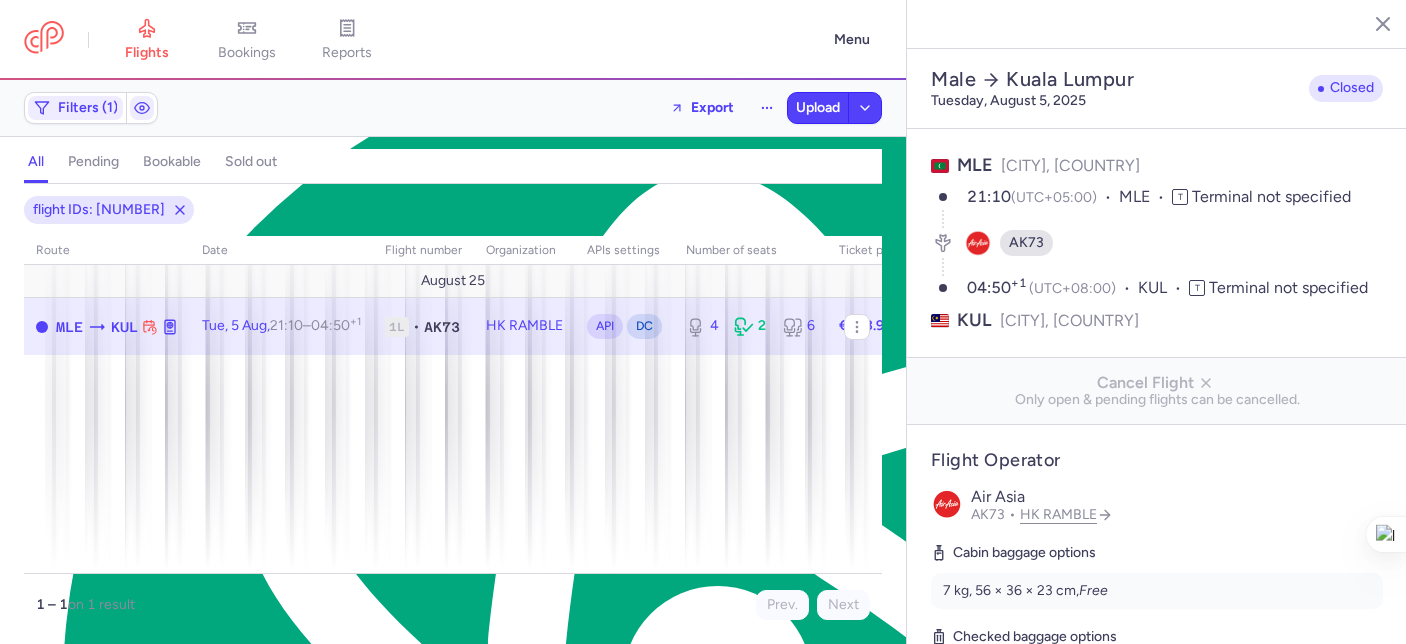 scroll, scrollTop: 1289, scrollLeft: 0, axis: vertical 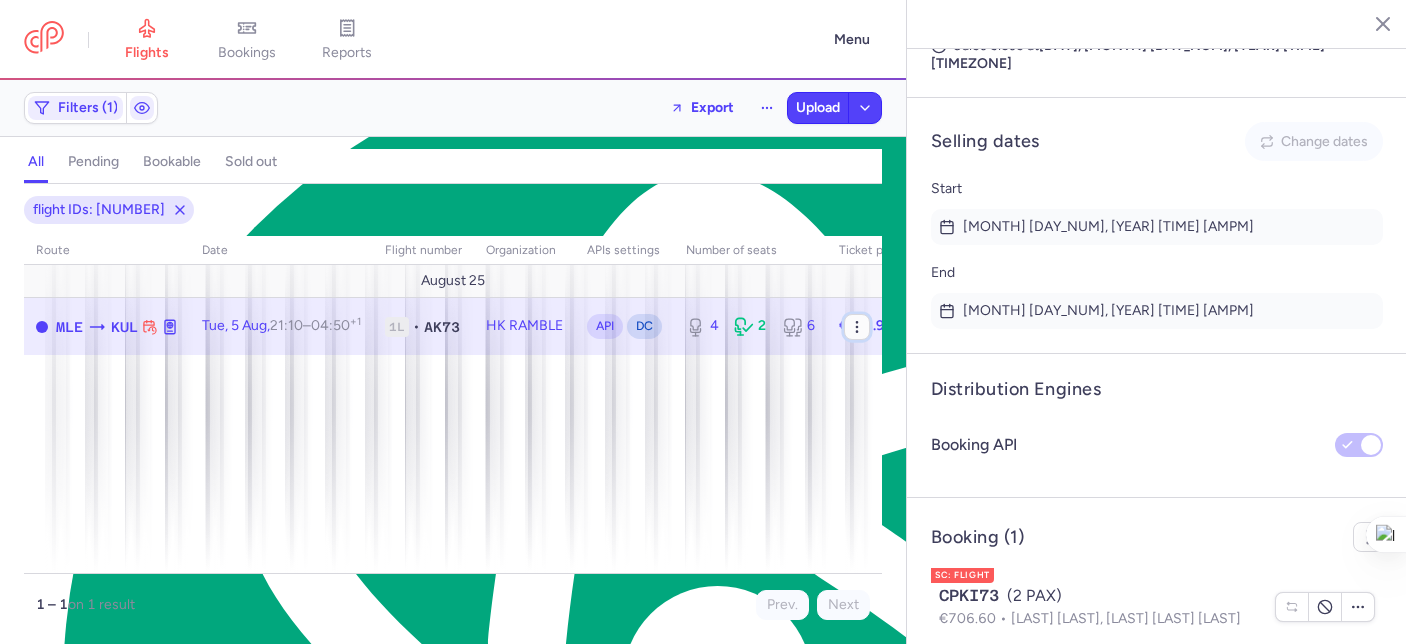 click 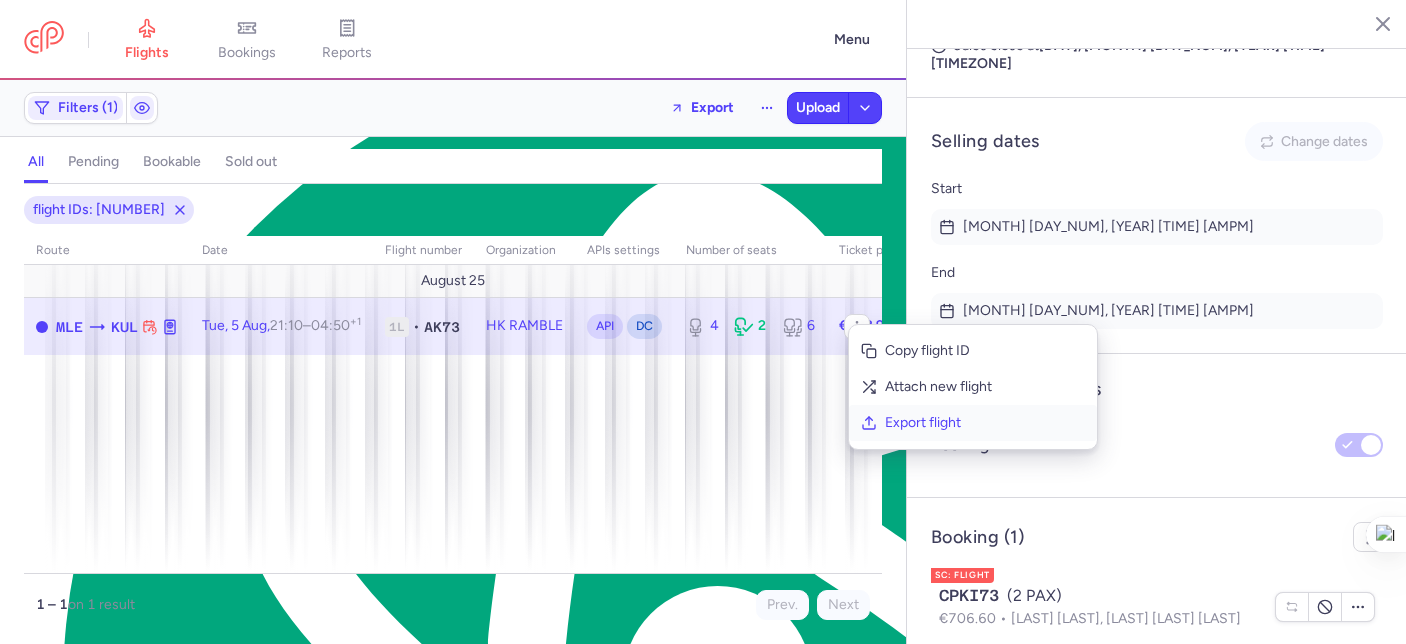click 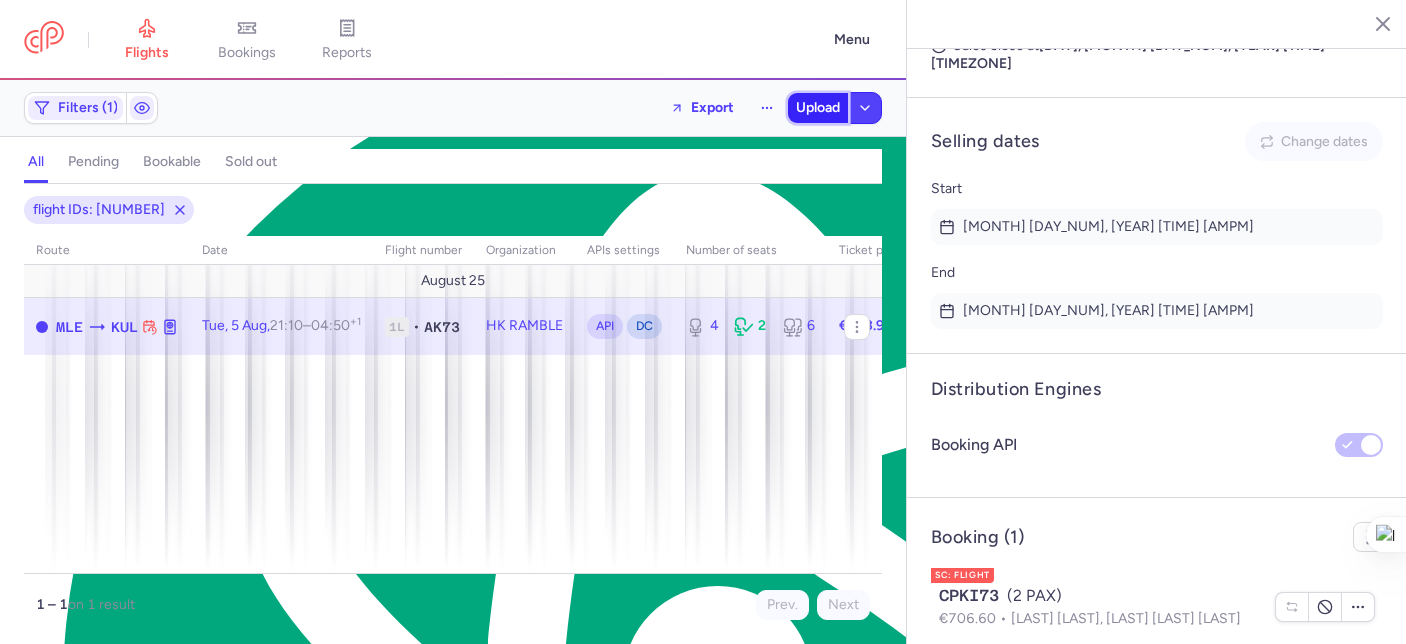 click on "Upload" at bounding box center (818, 108) 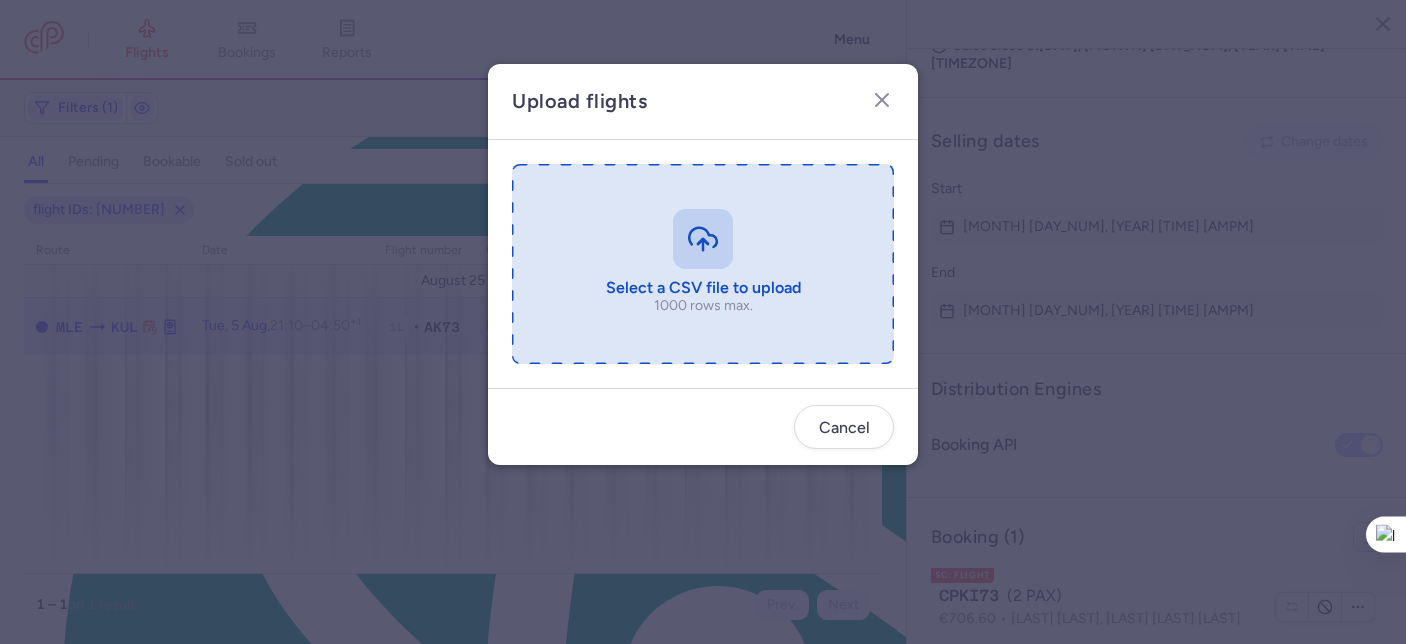 click at bounding box center (703, 264) 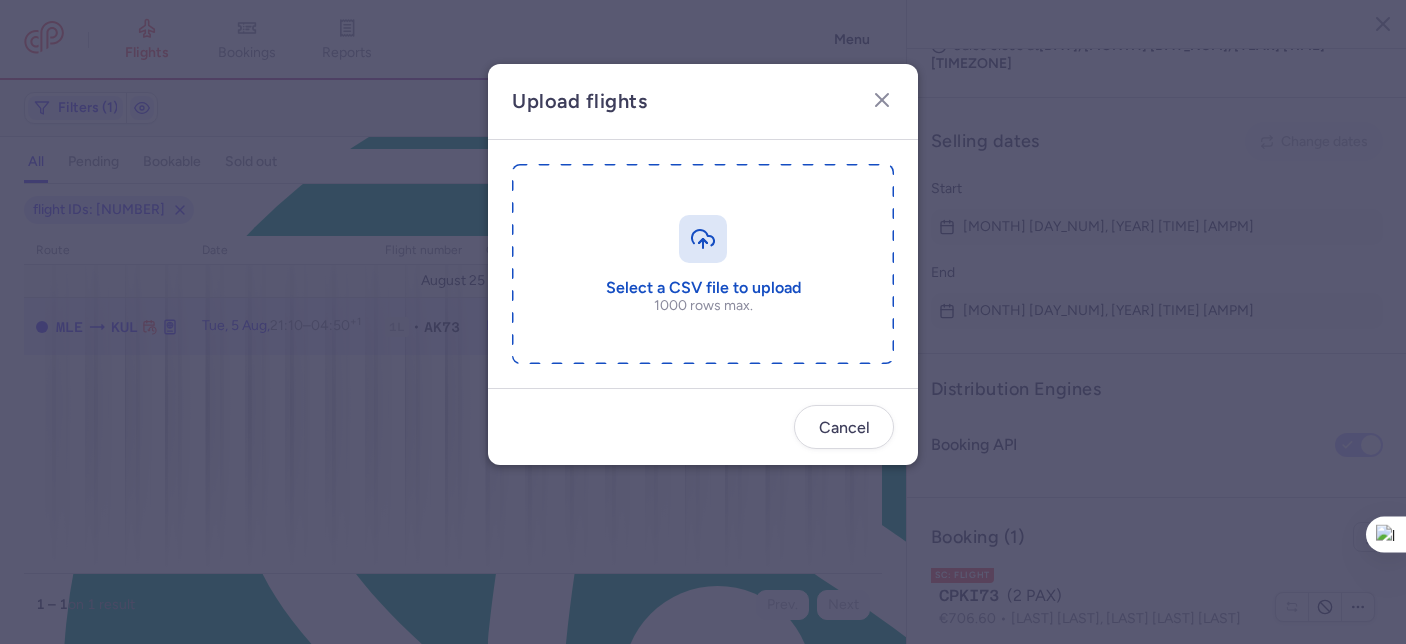 type on "C:\fakepath\export_flight_AK73_20250804,1913 2.csv" 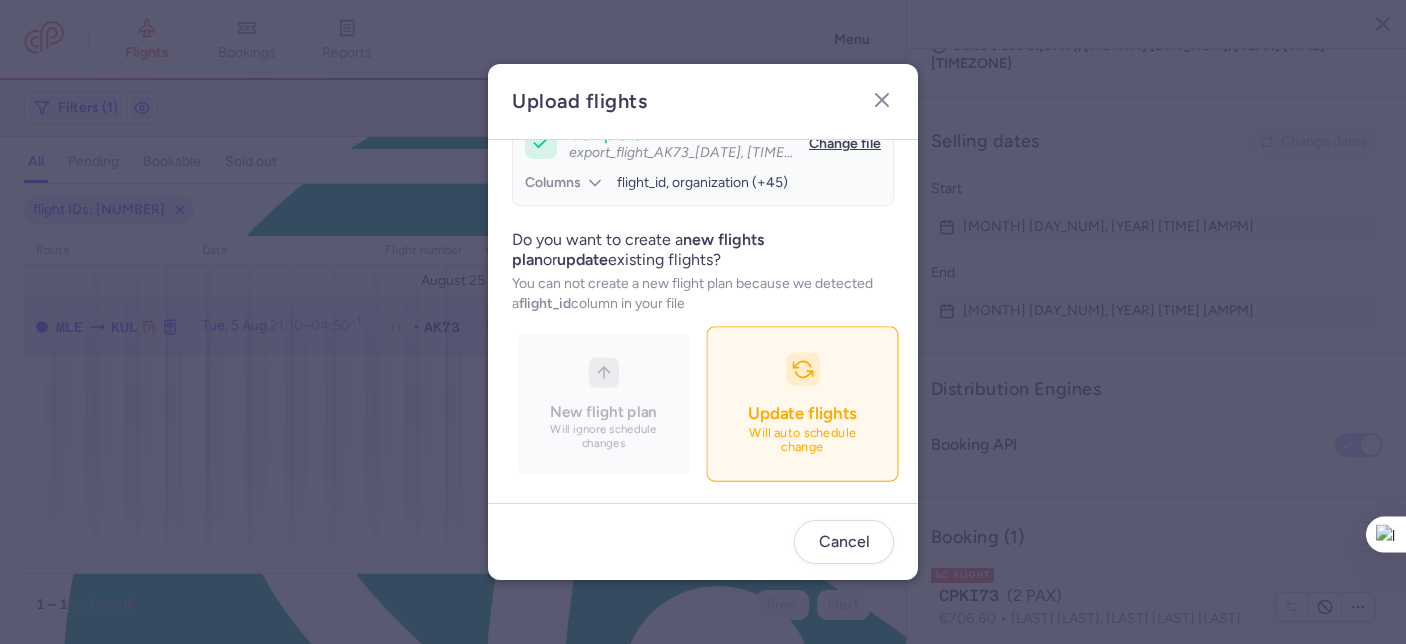 scroll, scrollTop: 215, scrollLeft: 0, axis: vertical 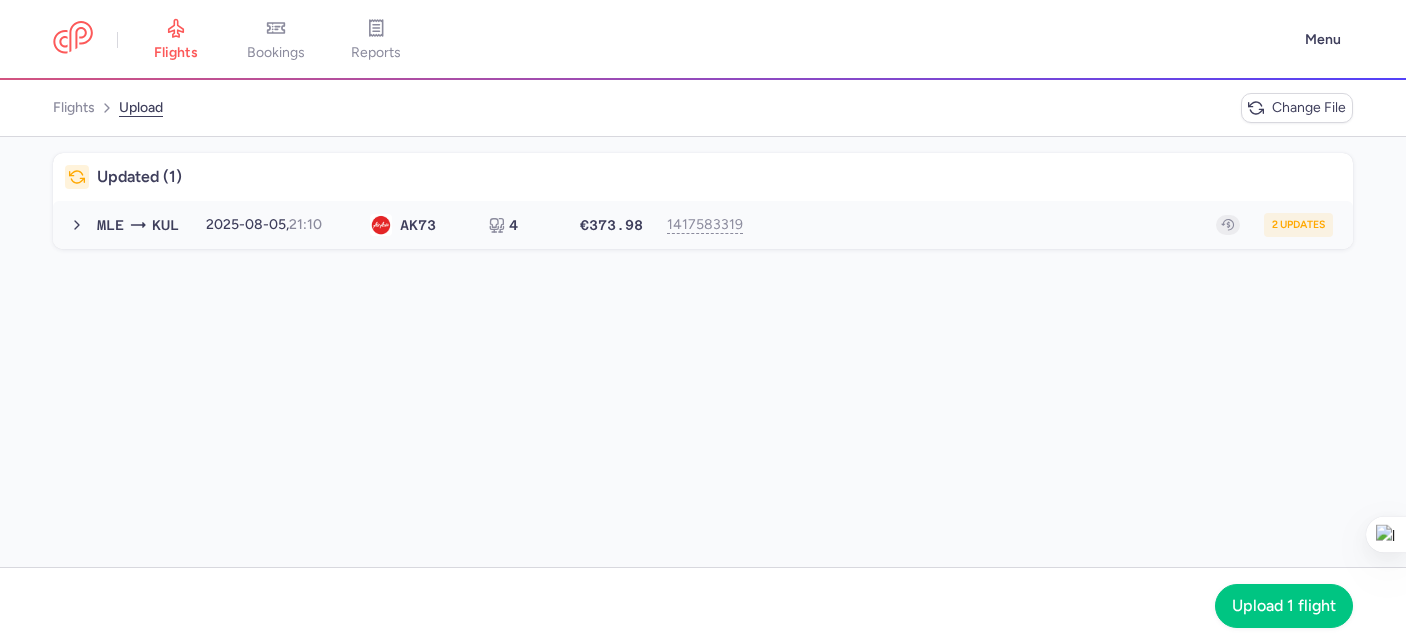 click on "2 updates" at bounding box center (1047, 225) 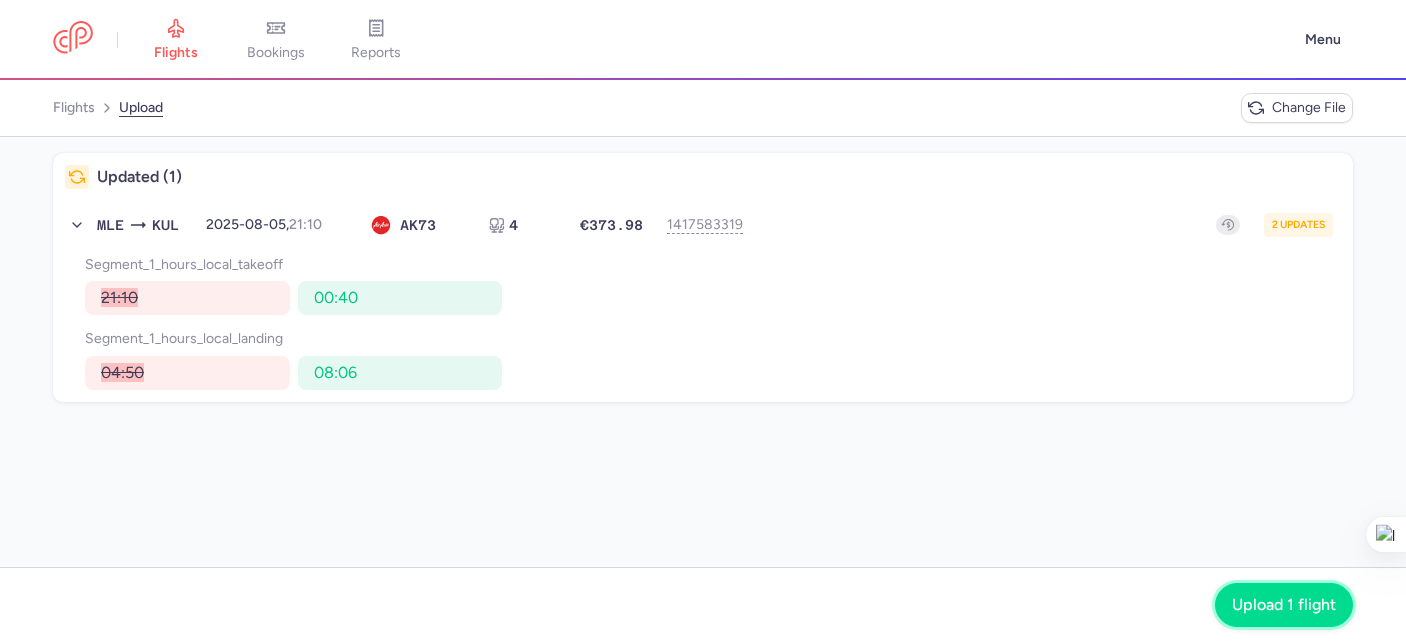 click on "Upload 1 flight" at bounding box center (1284, 605) 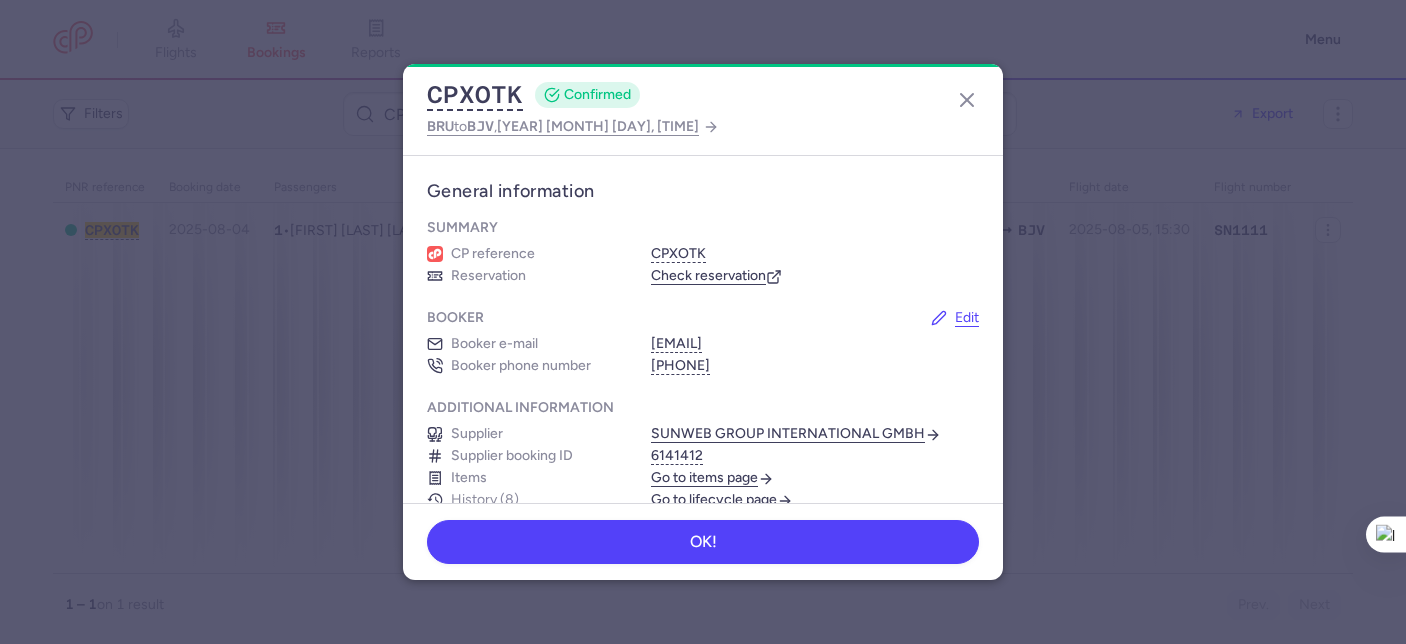 scroll, scrollTop: 0, scrollLeft: 0, axis: both 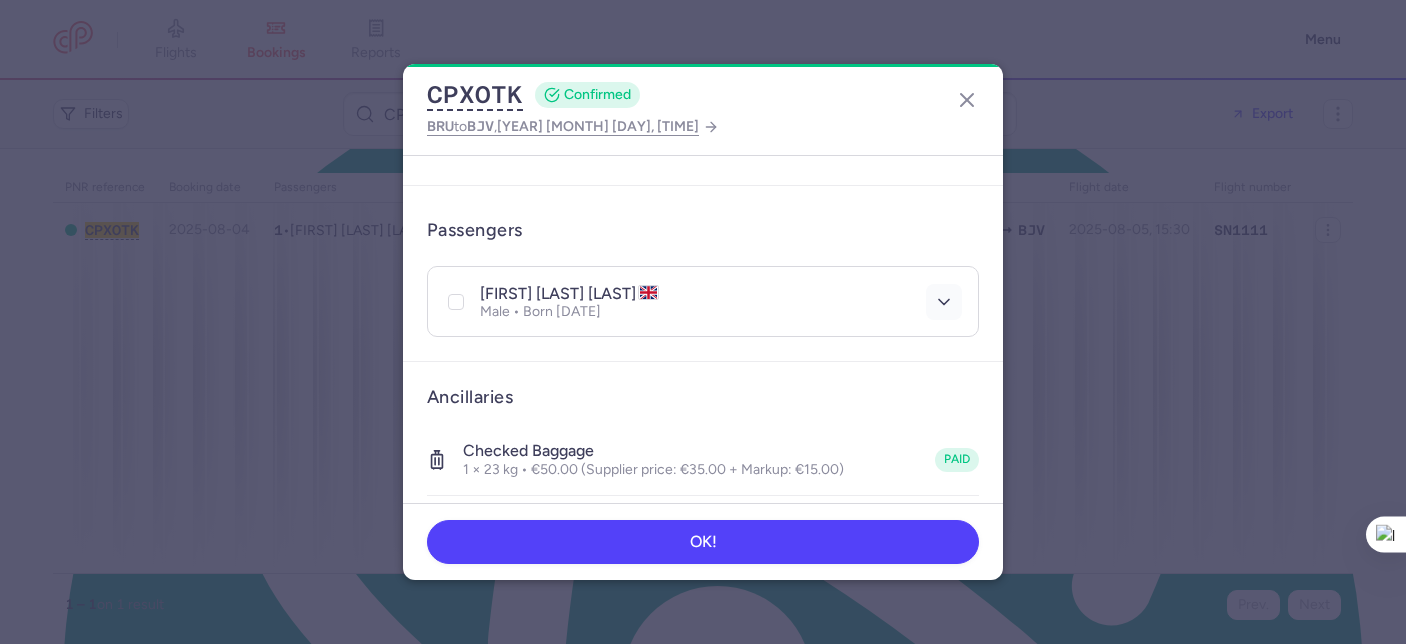 click 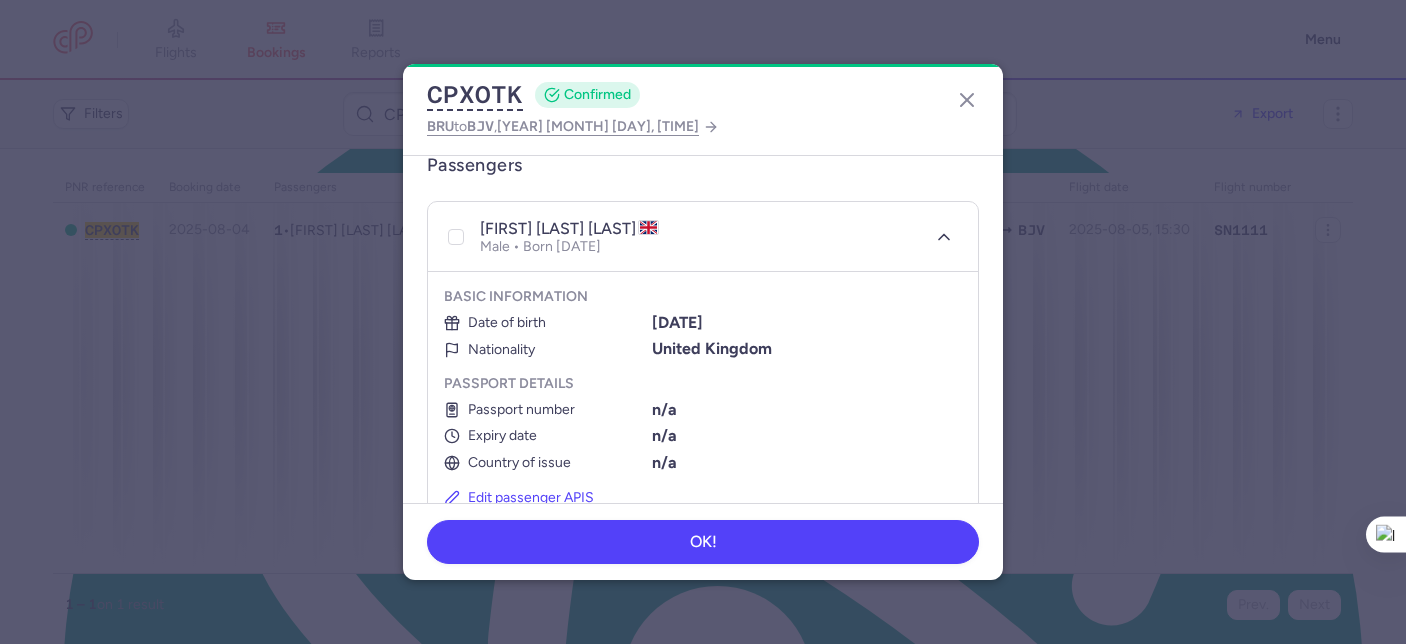scroll, scrollTop: 525, scrollLeft: 0, axis: vertical 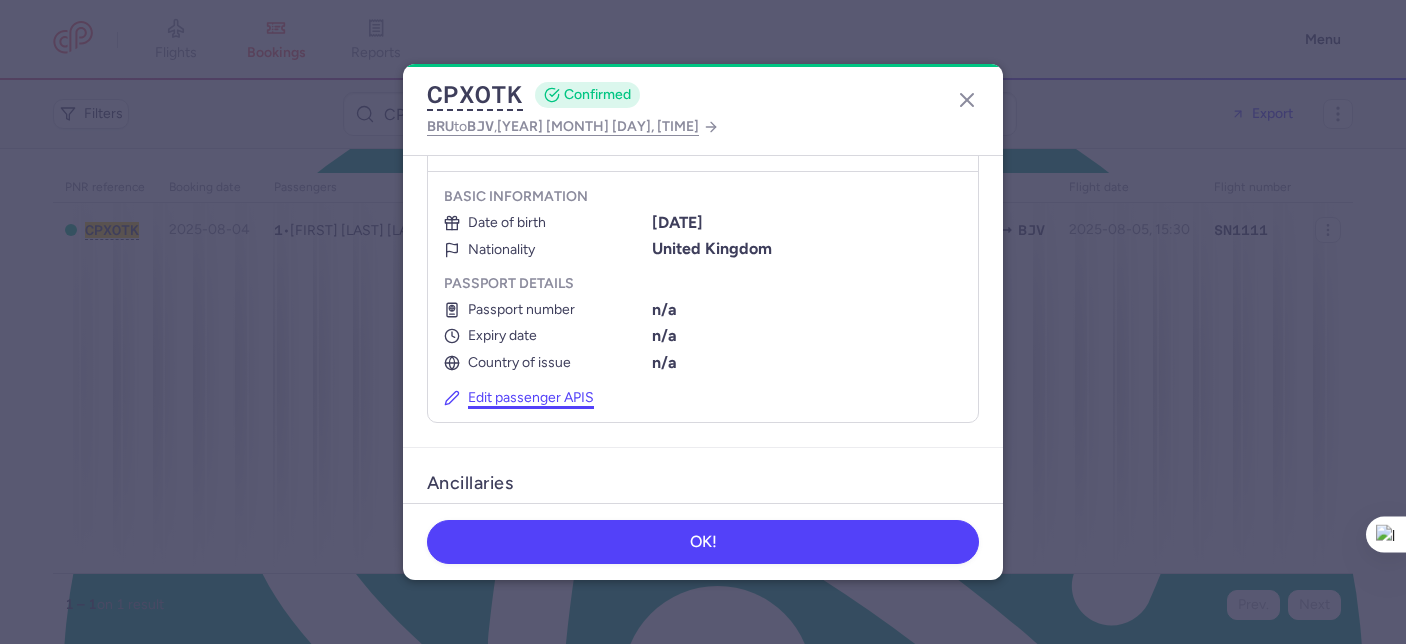 click on "Edit passenger APIS" at bounding box center (519, 398) 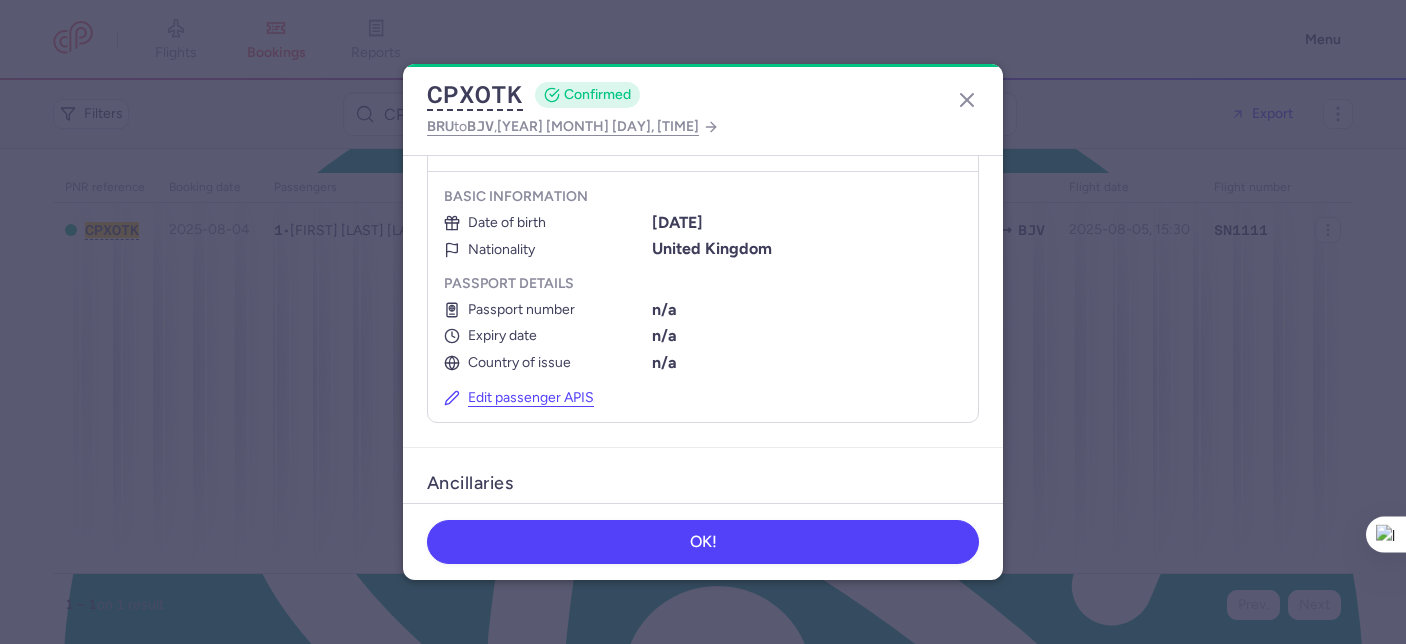 select on "gb" 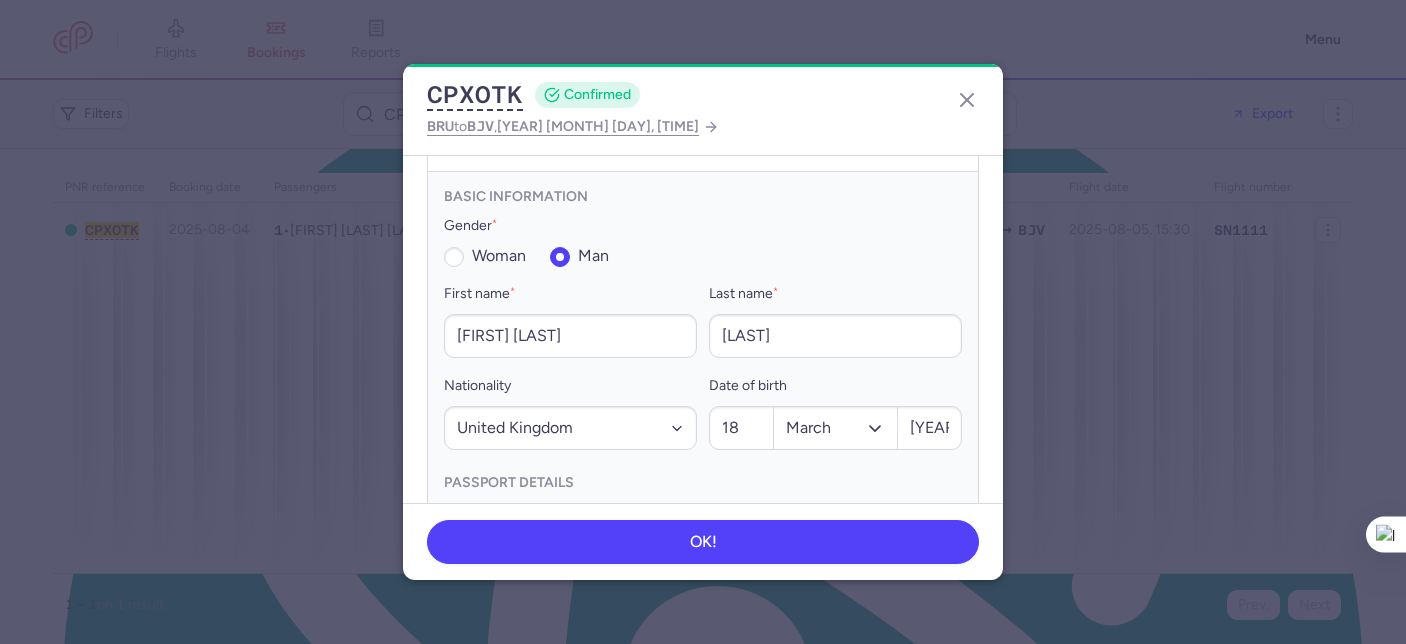 scroll, scrollTop: 542, scrollLeft: 0, axis: vertical 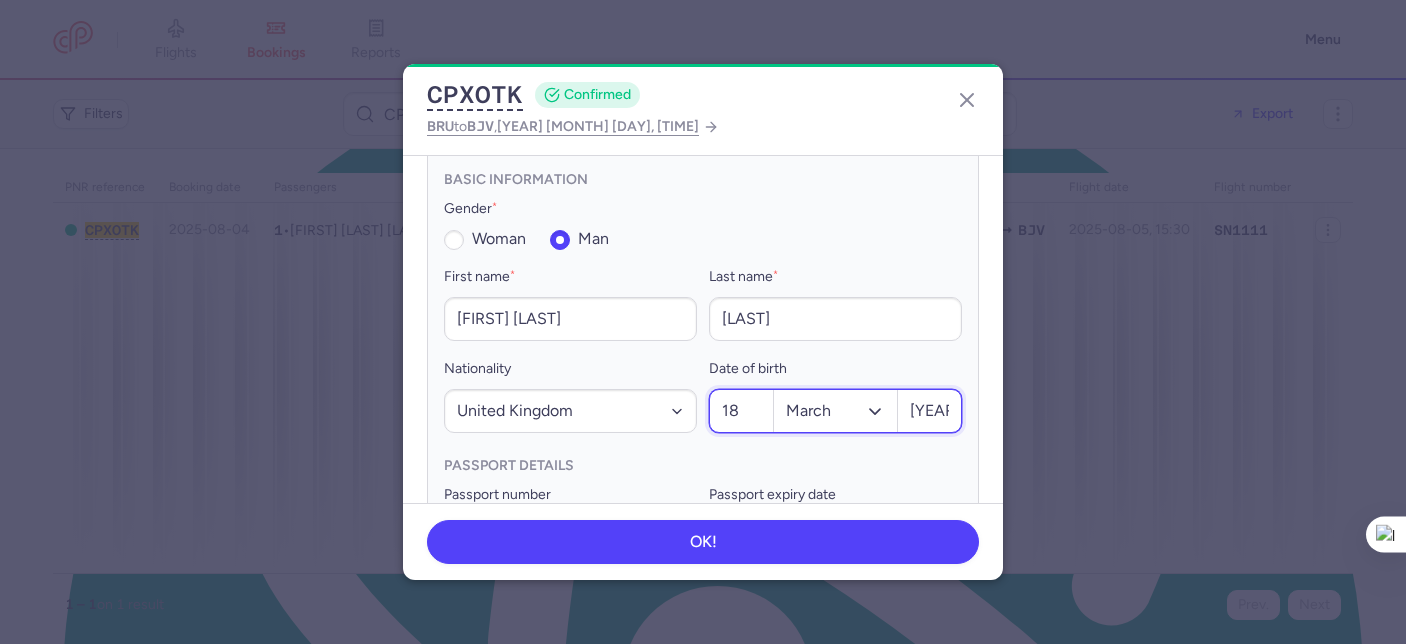 click on "Months January February March April May June July August September October November December" at bounding box center (836, 411) 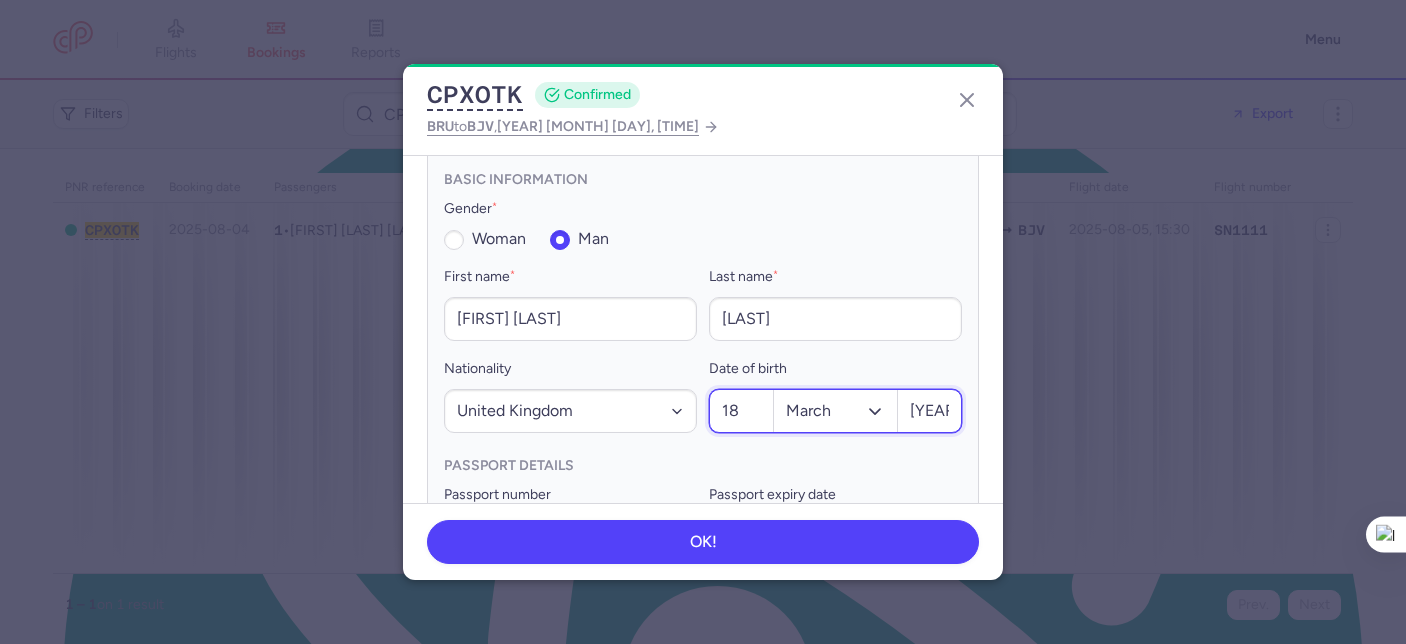 select on "4" 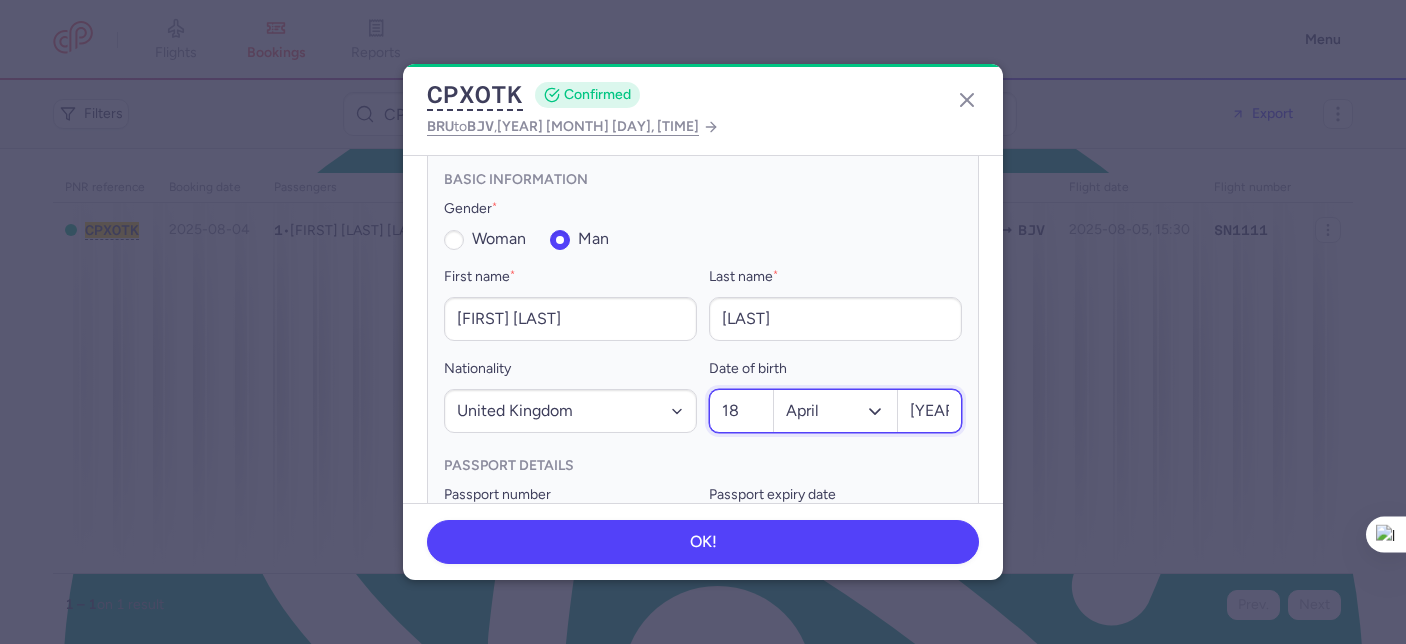 click on "Months January February March April May June July August September October November December" at bounding box center (836, 411) 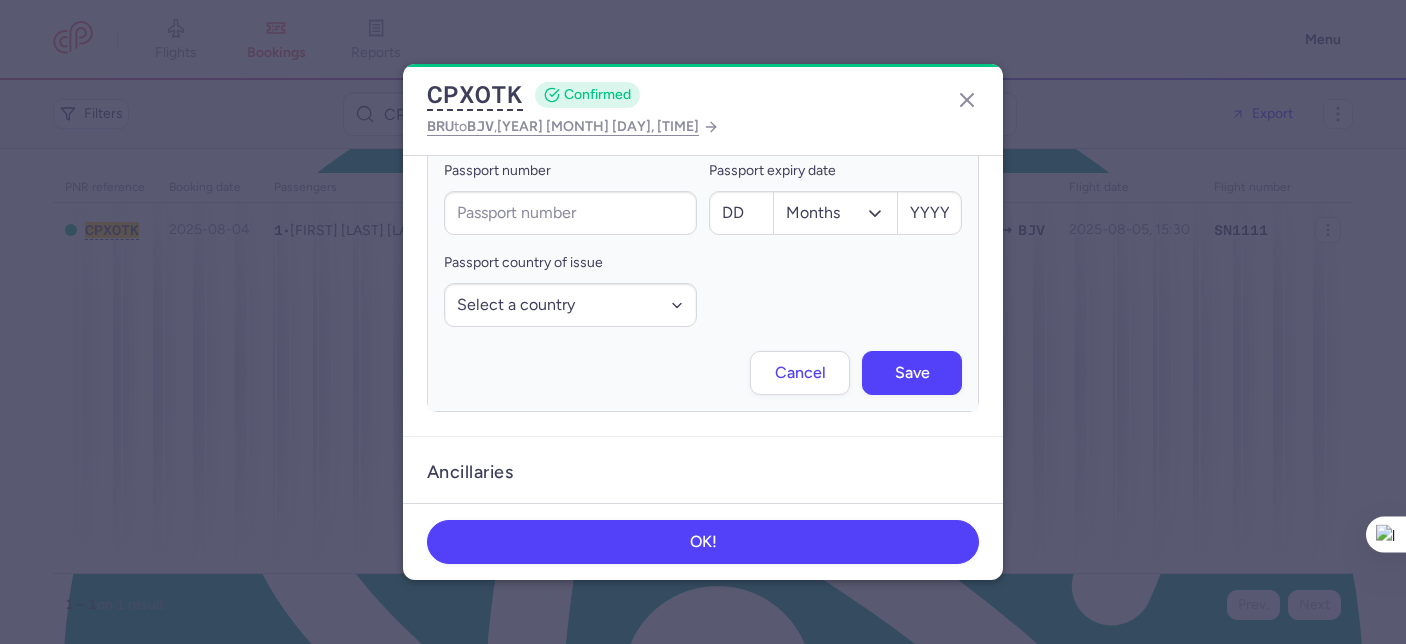 scroll, scrollTop: 1044, scrollLeft: 0, axis: vertical 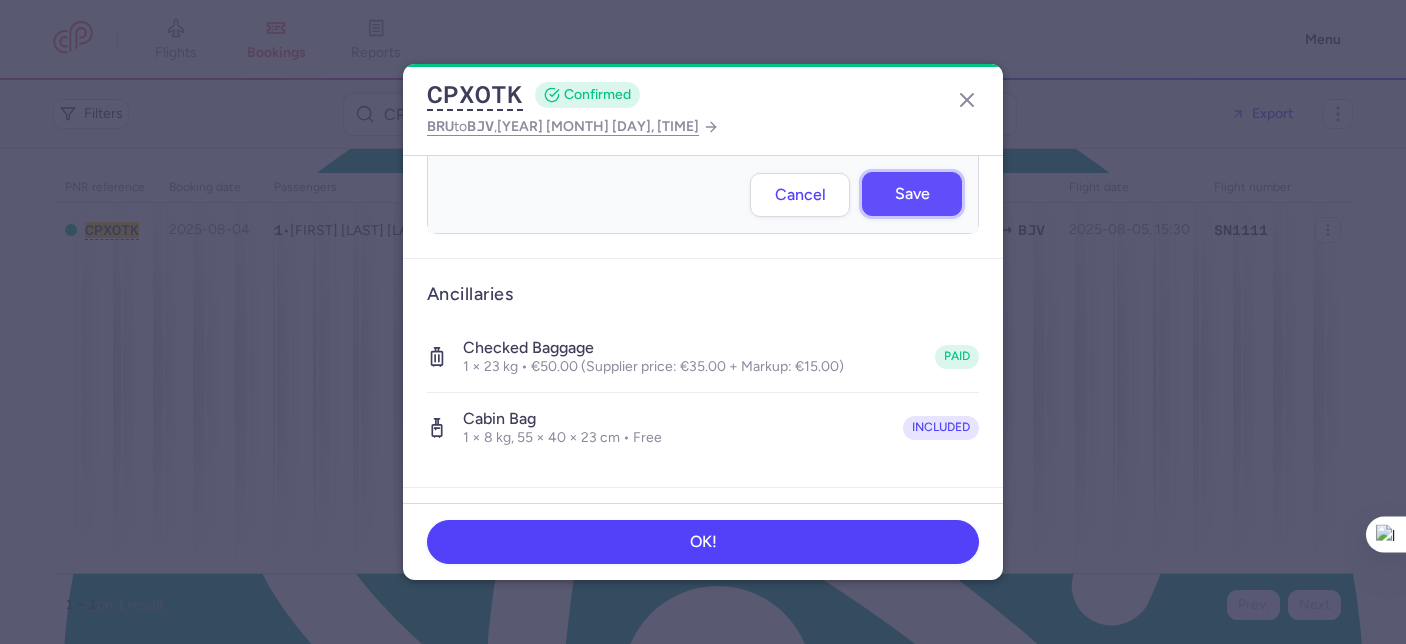 click on "Save" at bounding box center (912, 194) 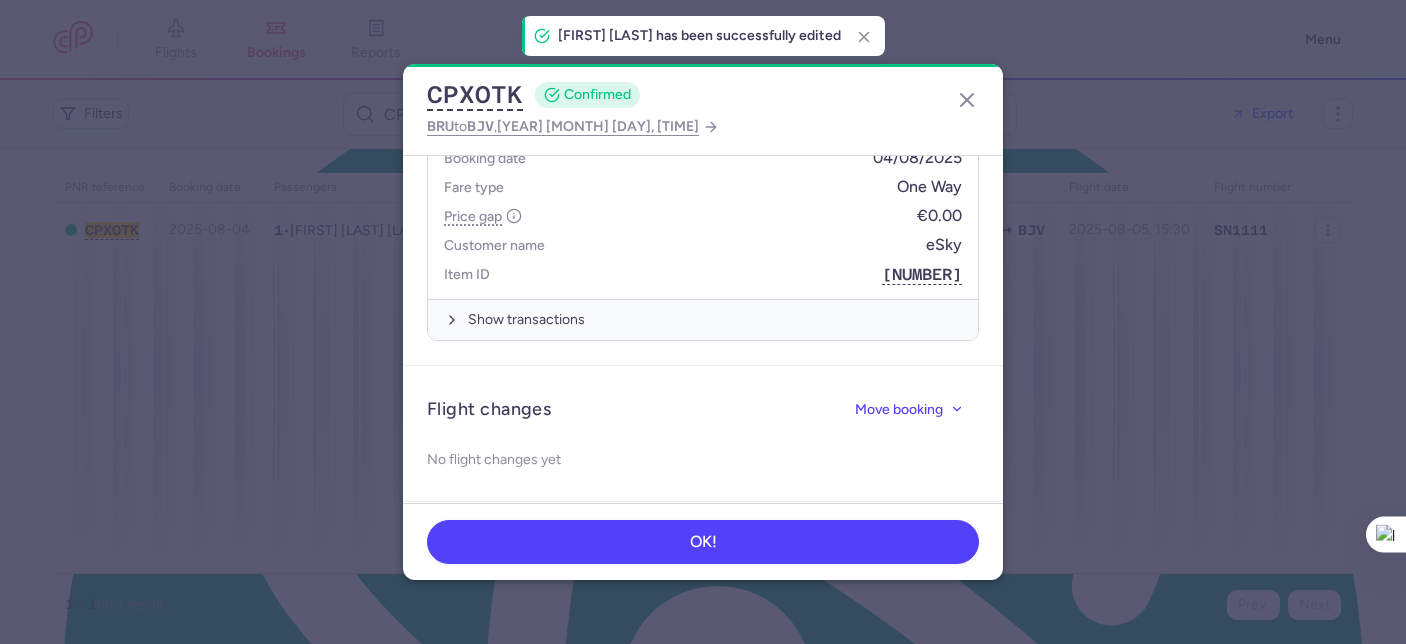 scroll, scrollTop: 1263, scrollLeft: 0, axis: vertical 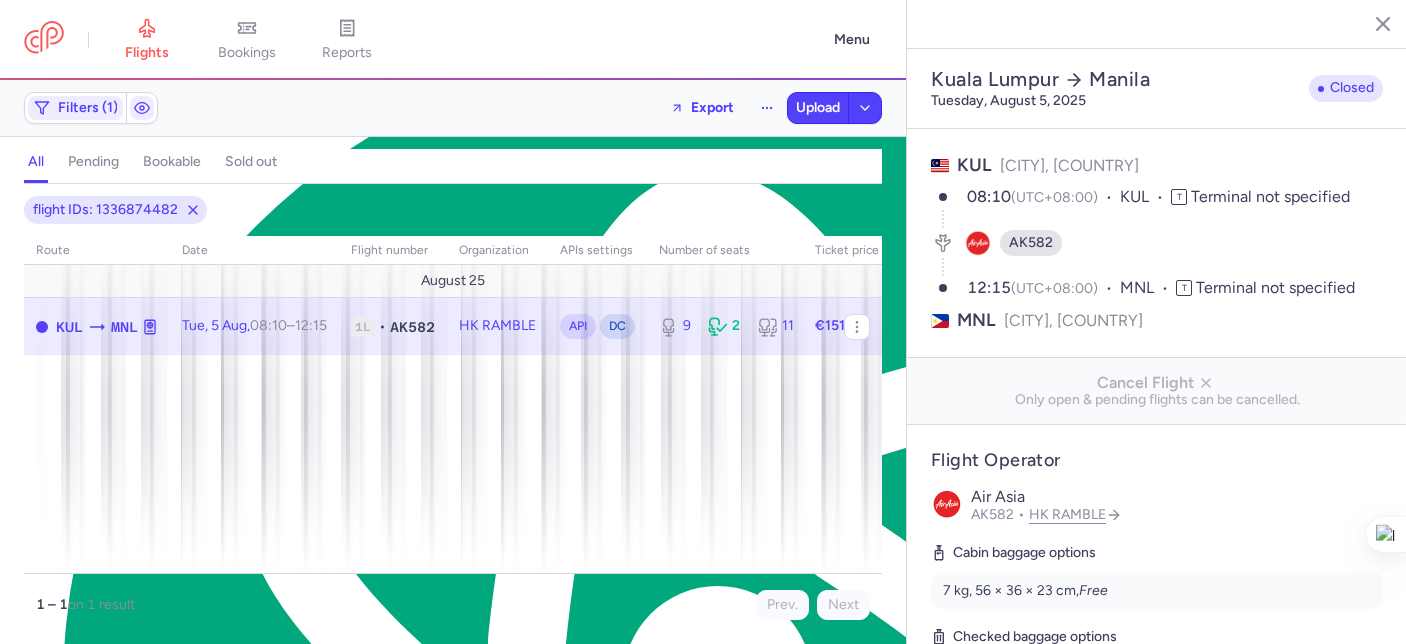 select on "days" 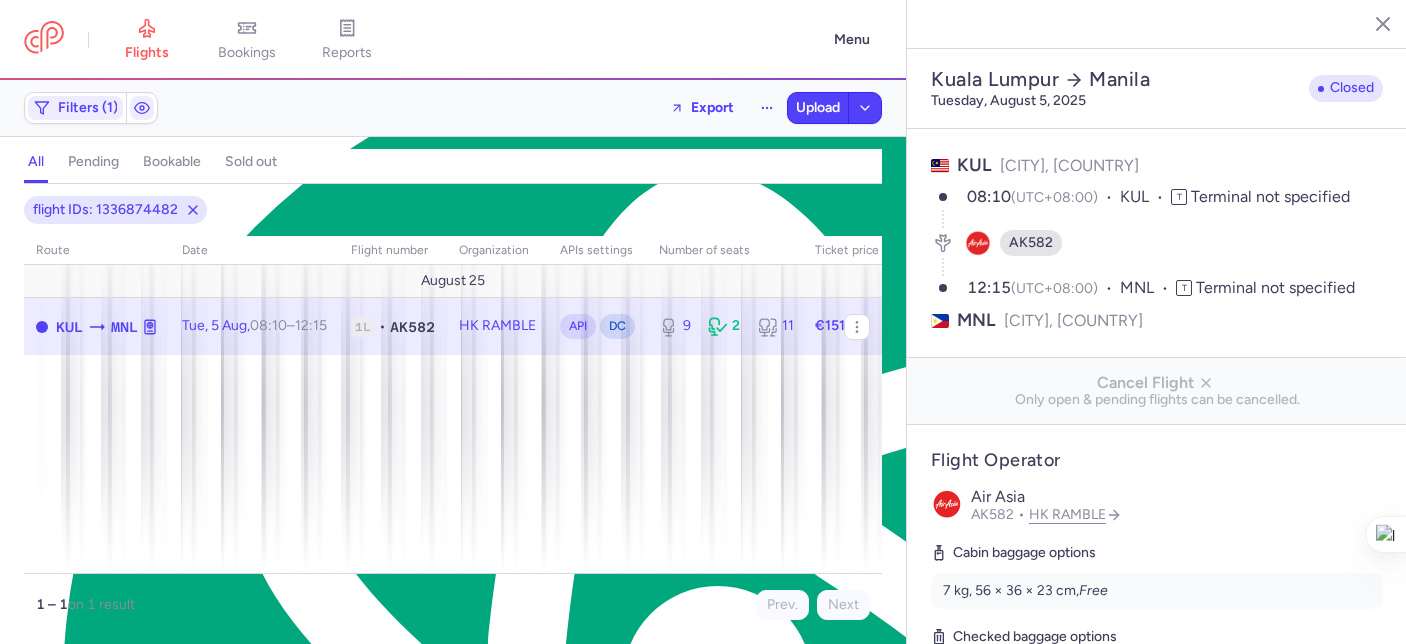 scroll, scrollTop: 0, scrollLeft: 0, axis: both 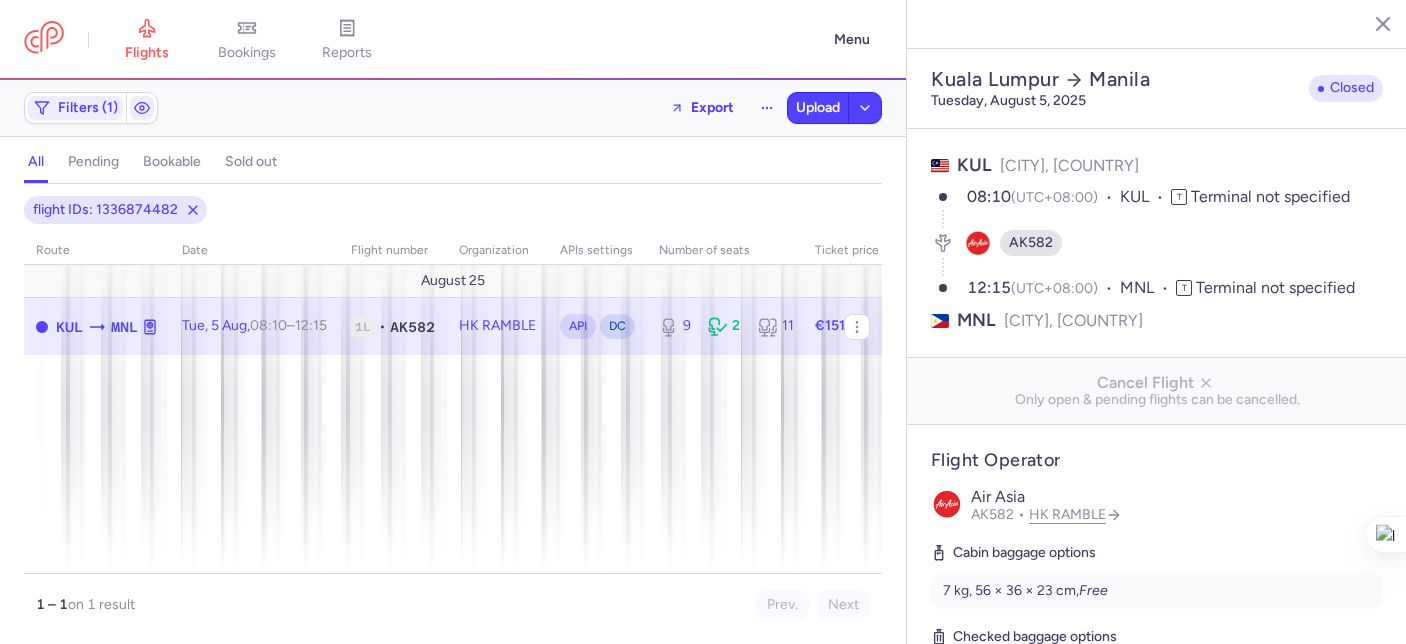 select on "days" 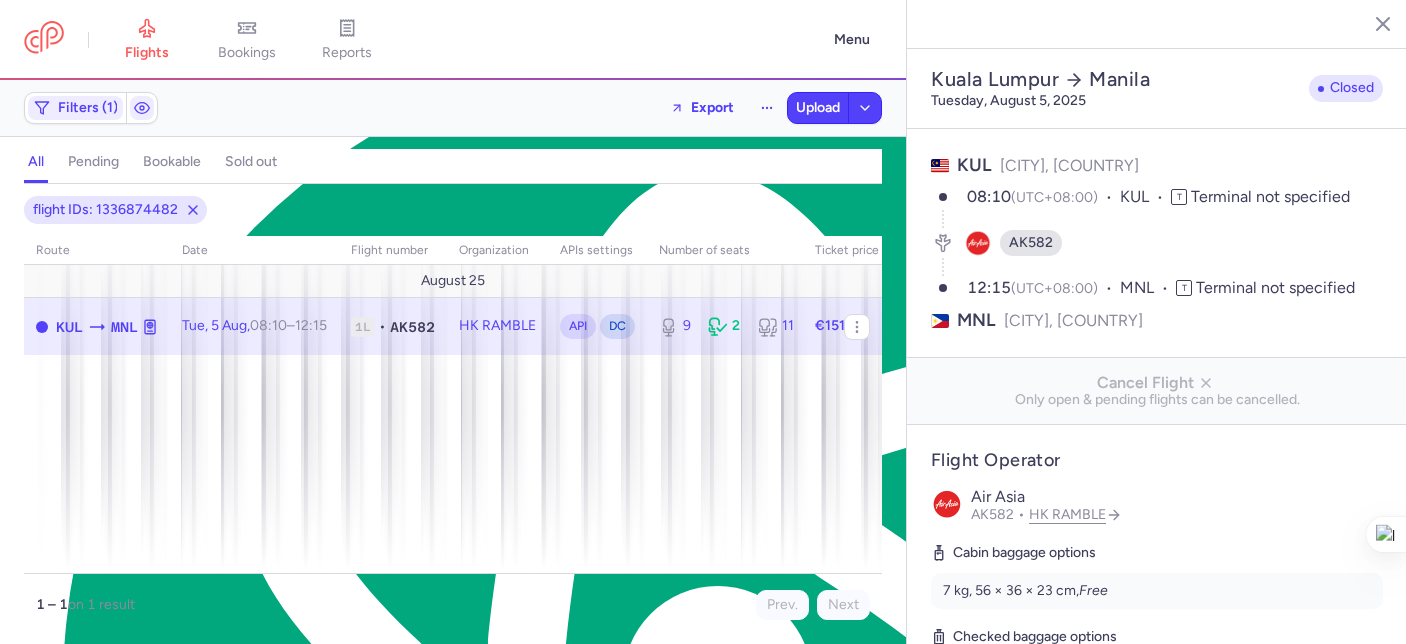 scroll, scrollTop: 34, scrollLeft: 0, axis: vertical 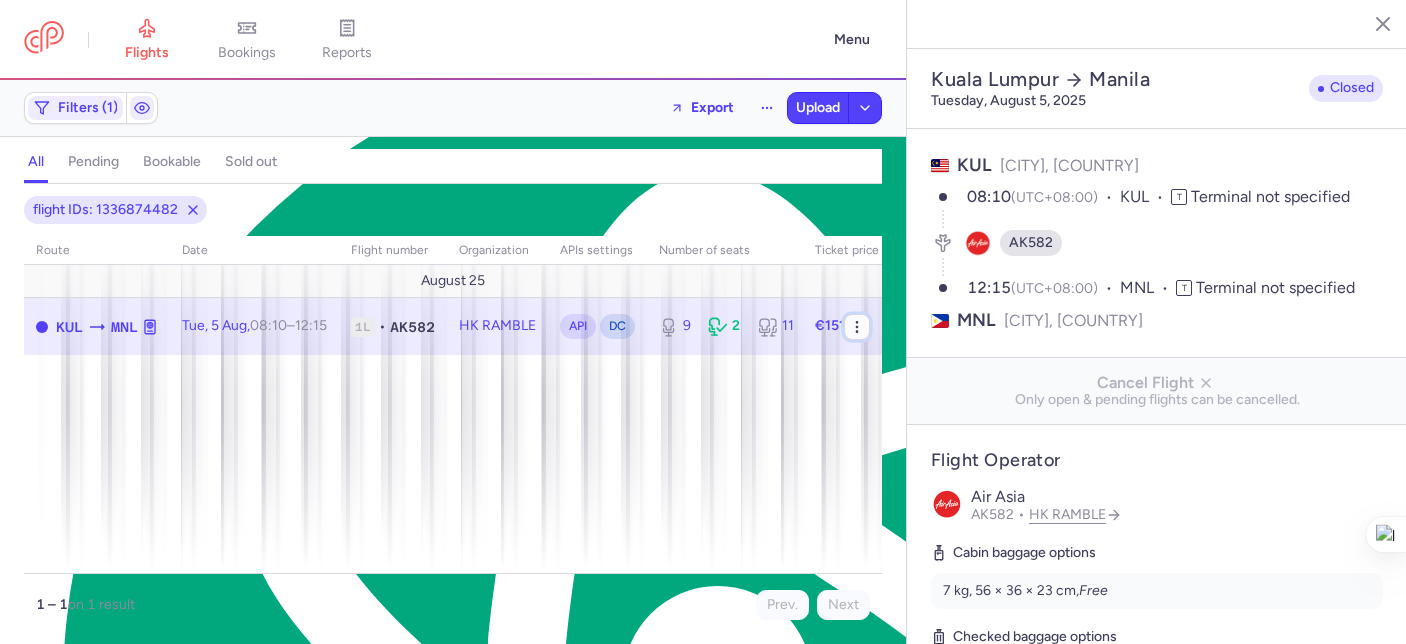 click at bounding box center (857, 327) 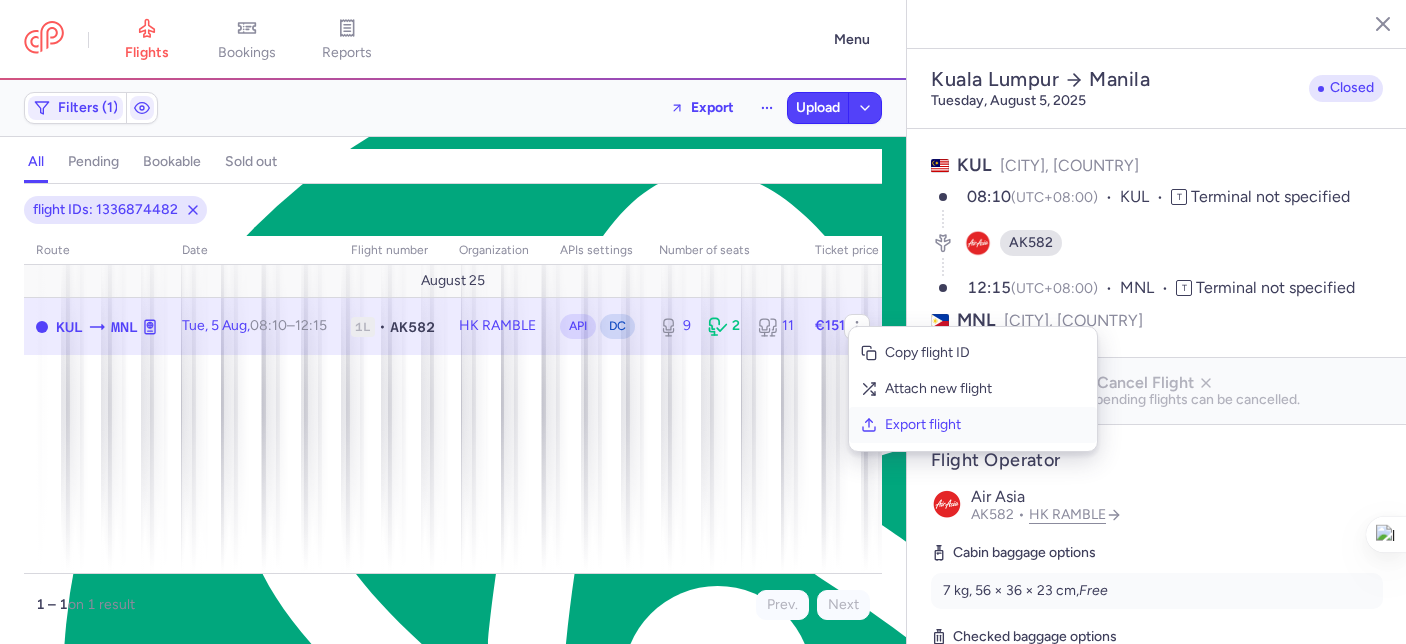 click on "Export flight" at bounding box center [985, 425] 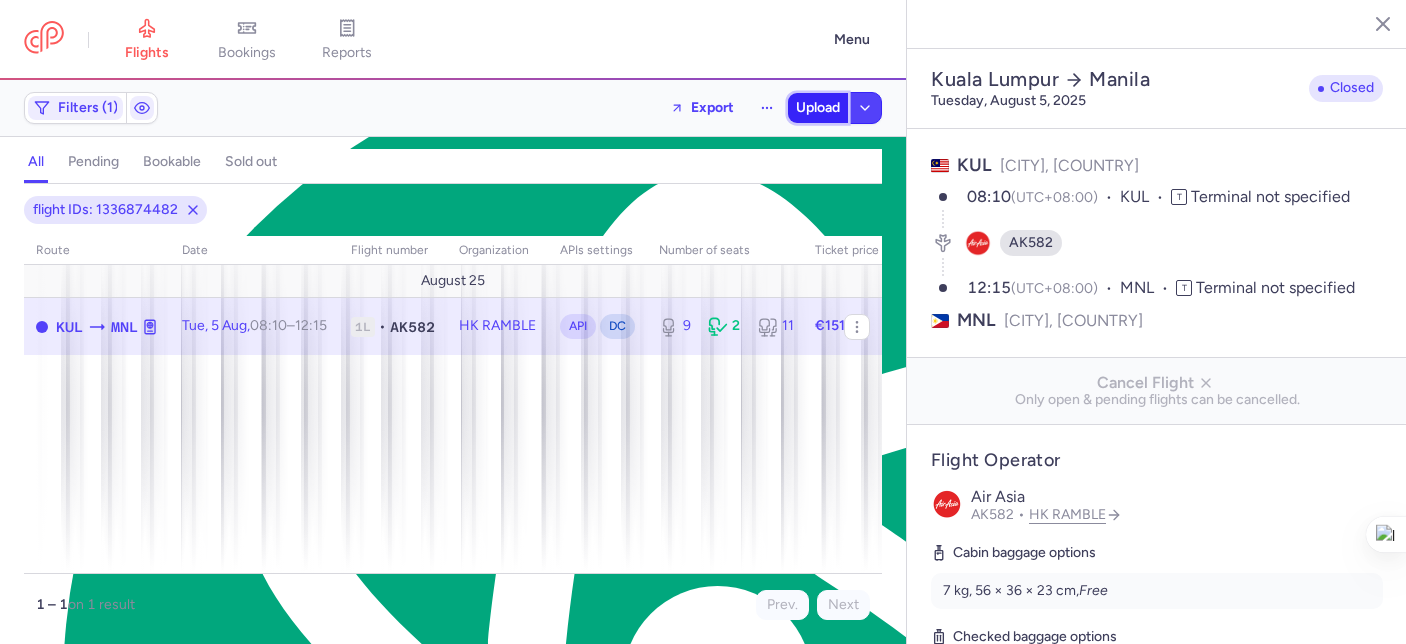 click on "Upload" at bounding box center (818, 108) 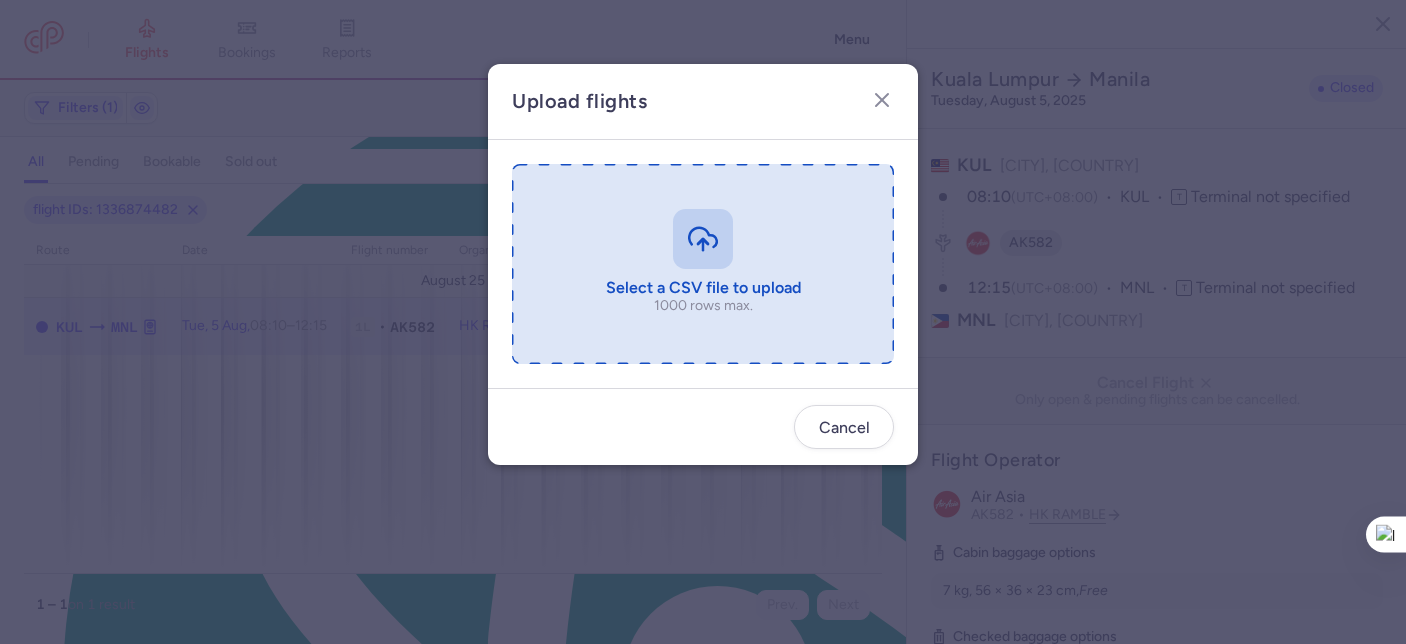 click at bounding box center [703, 264] 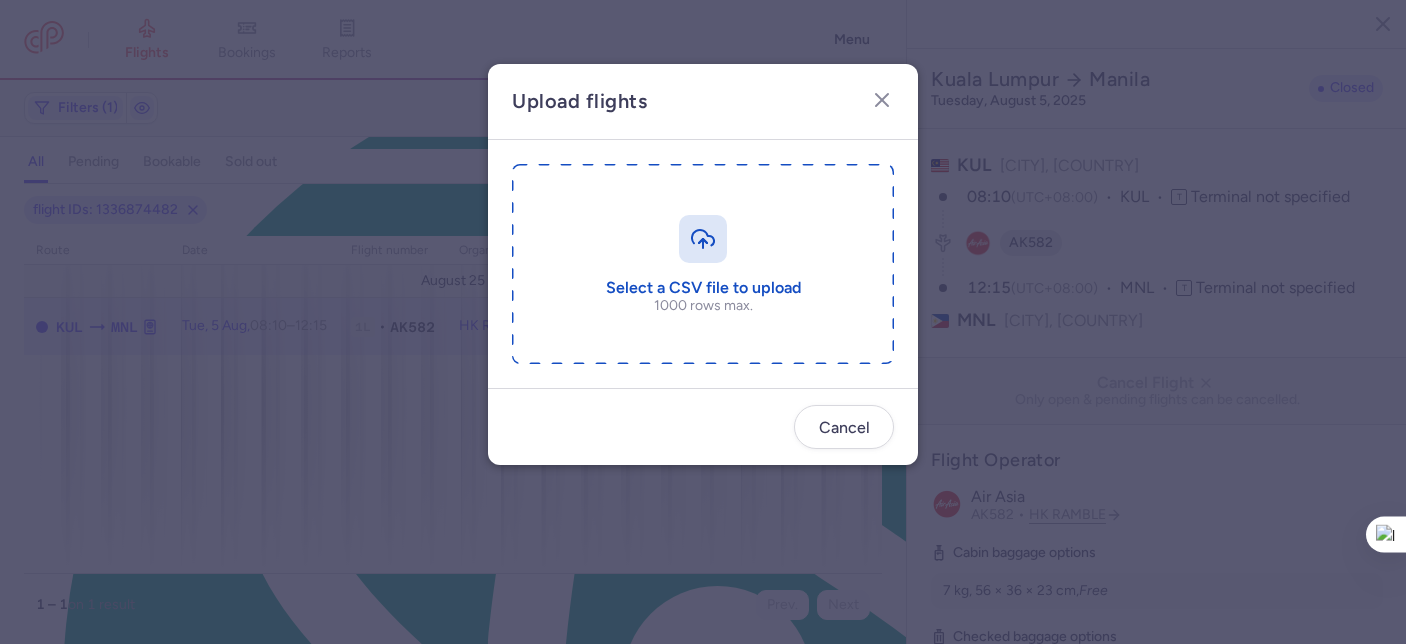 type on "C:\fakepath\export_flight_AK582_20250804,1925.csv" 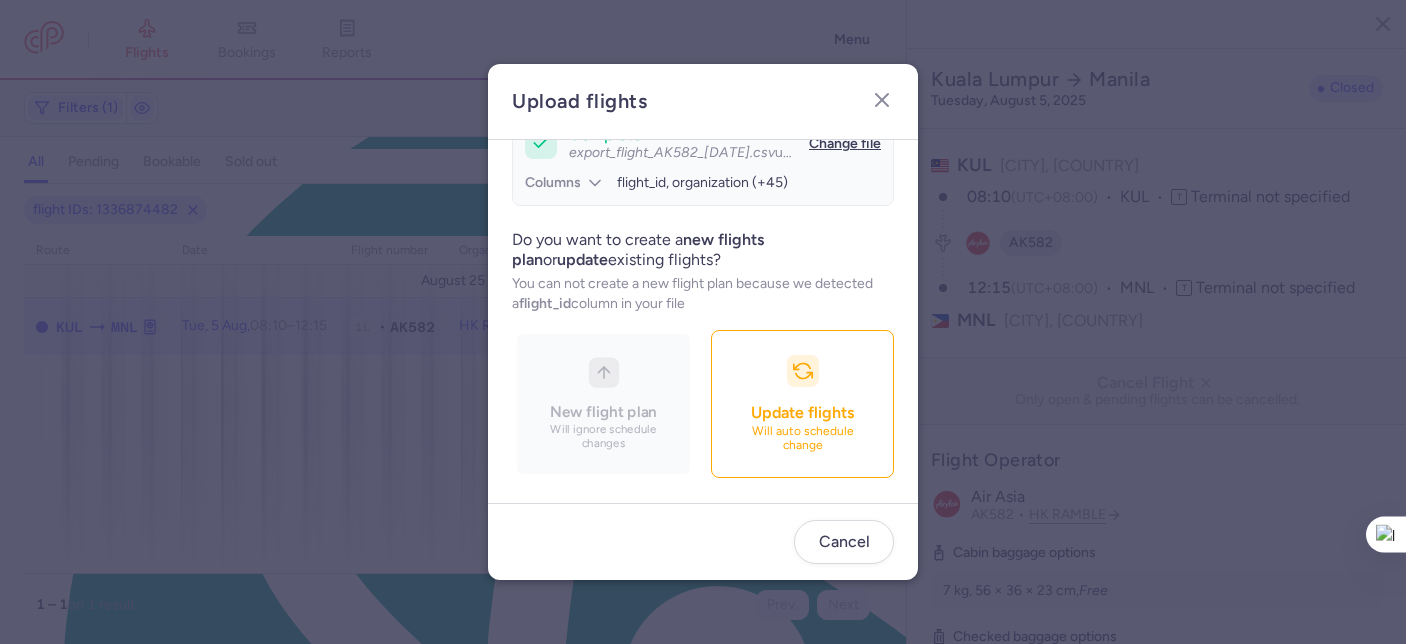 scroll, scrollTop: 215, scrollLeft: 0, axis: vertical 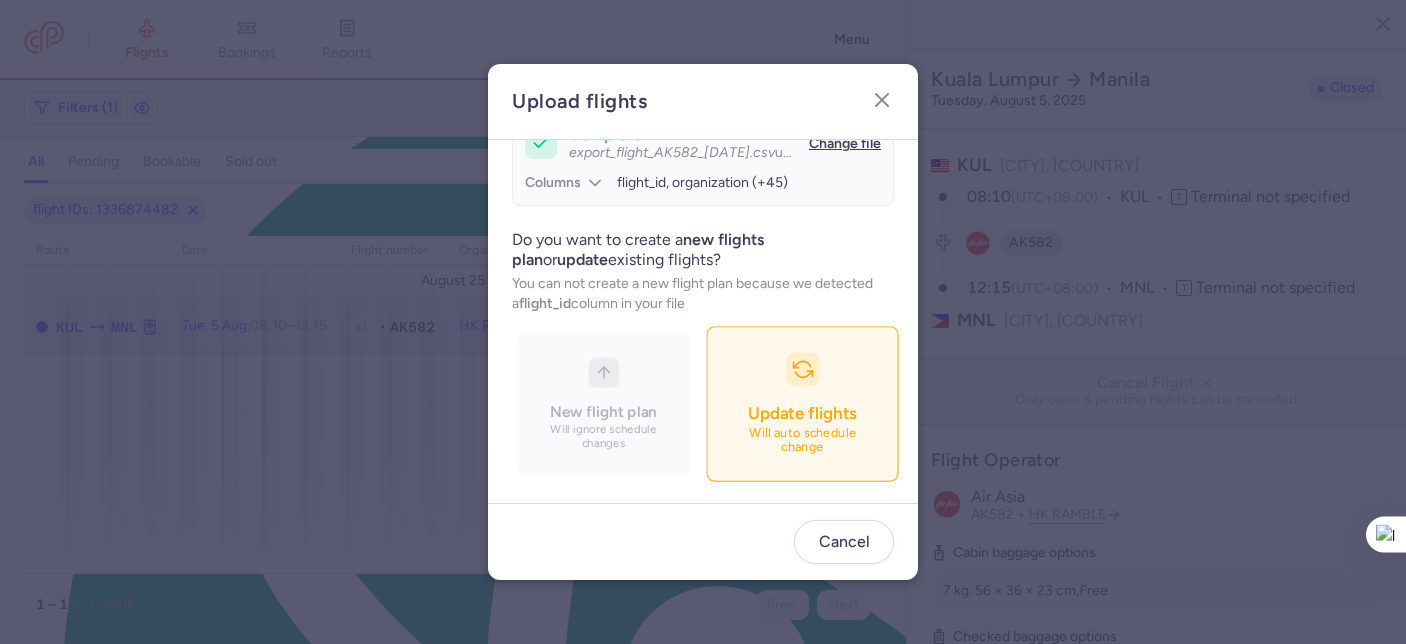 click on "Will auto schedule change" at bounding box center (803, 441) 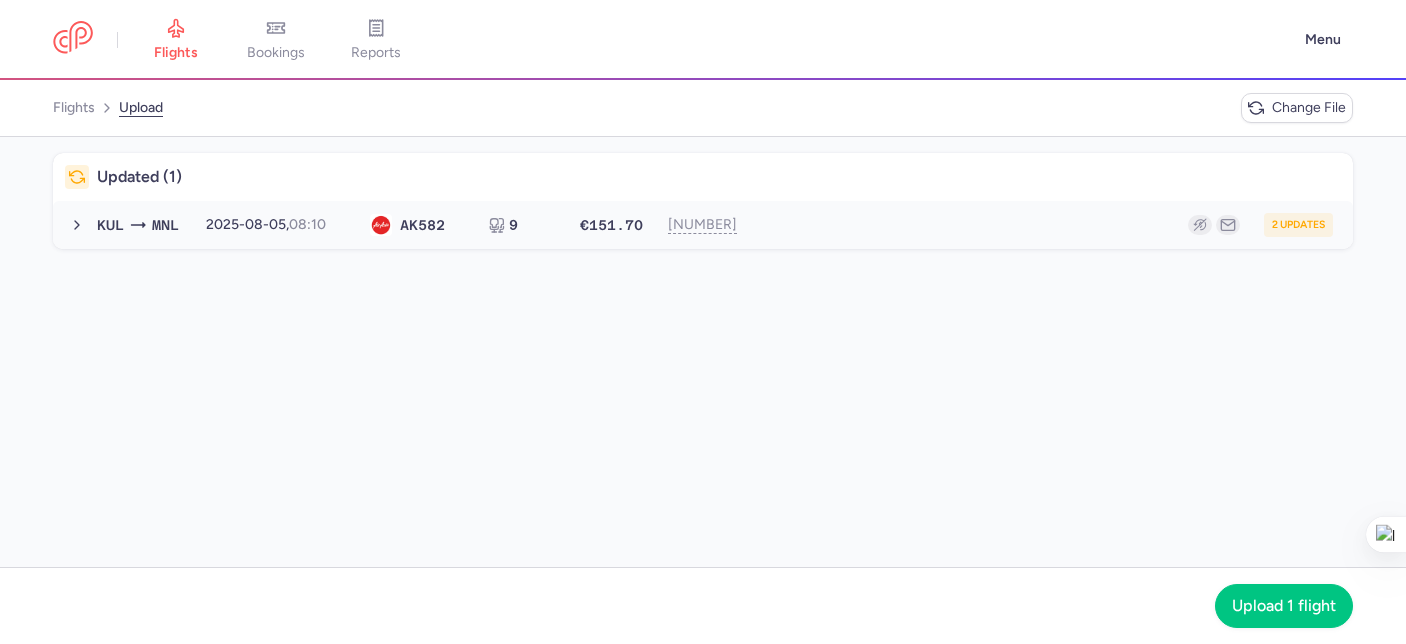 click on "2 updates" at bounding box center (1047, 225) 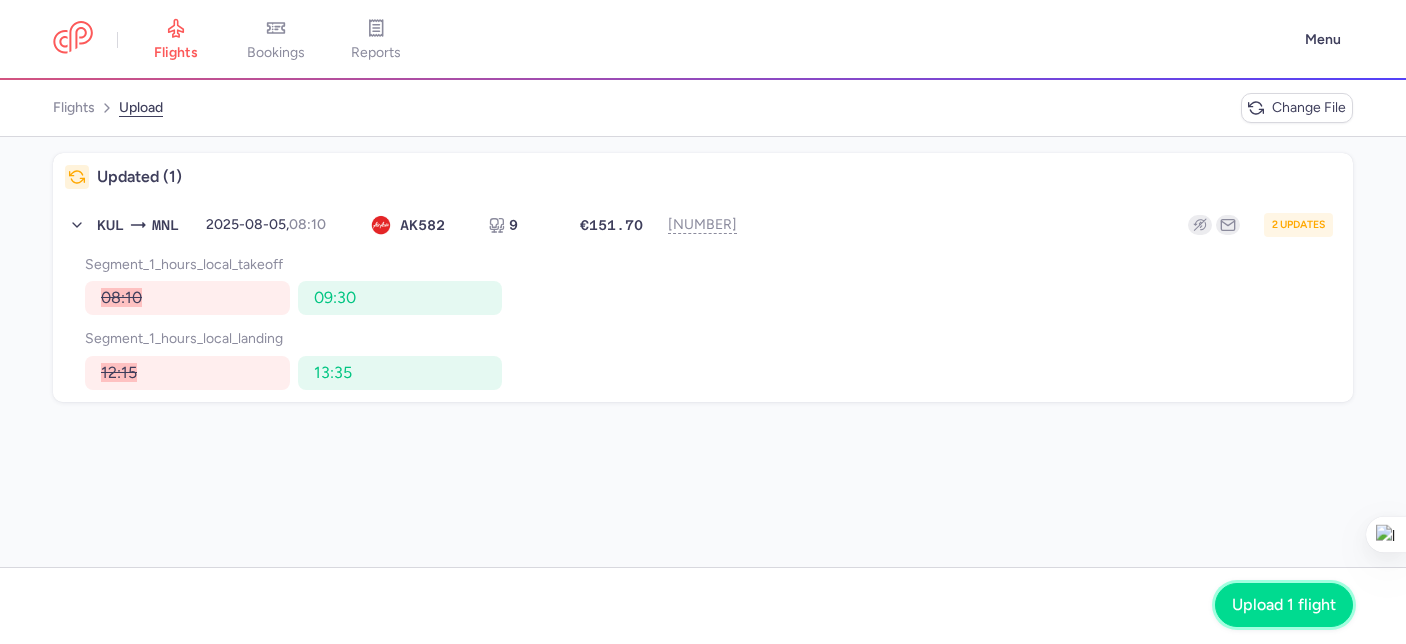 click on "Upload 1 flight" at bounding box center [1284, 605] 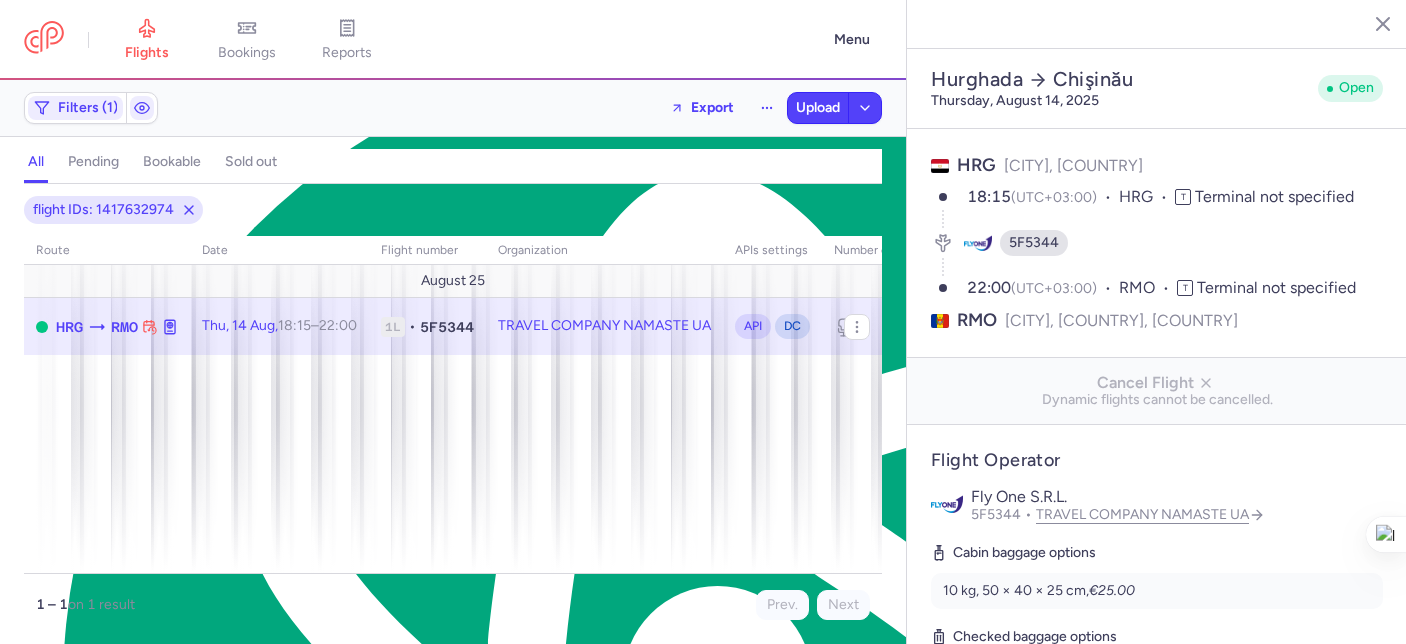select on "days" 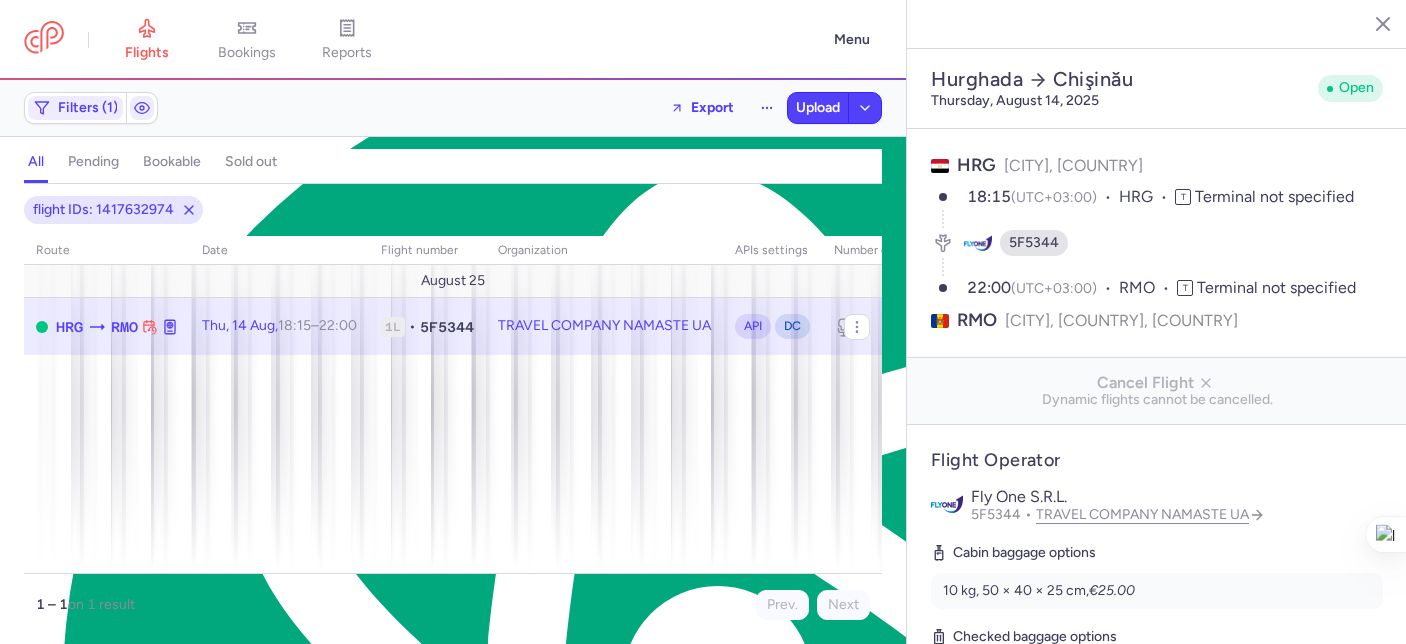 scroll, scrollTop: 0, scrollLeft: 0, axis: both 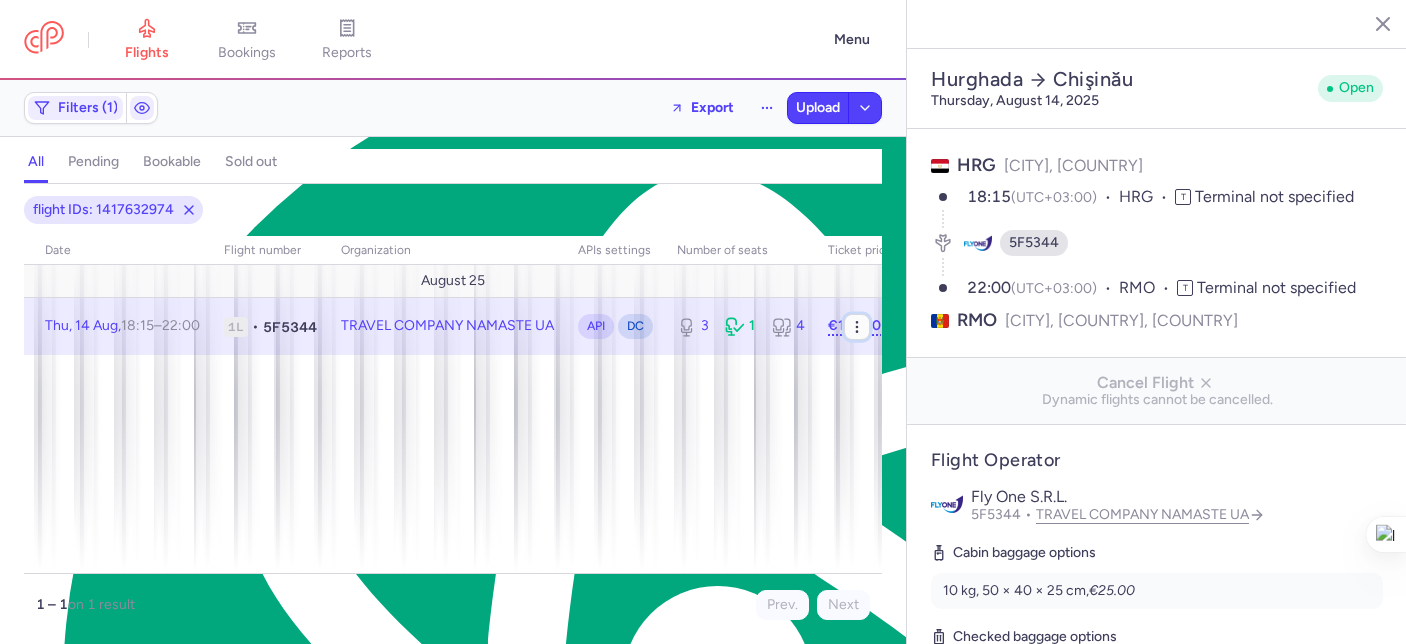 click 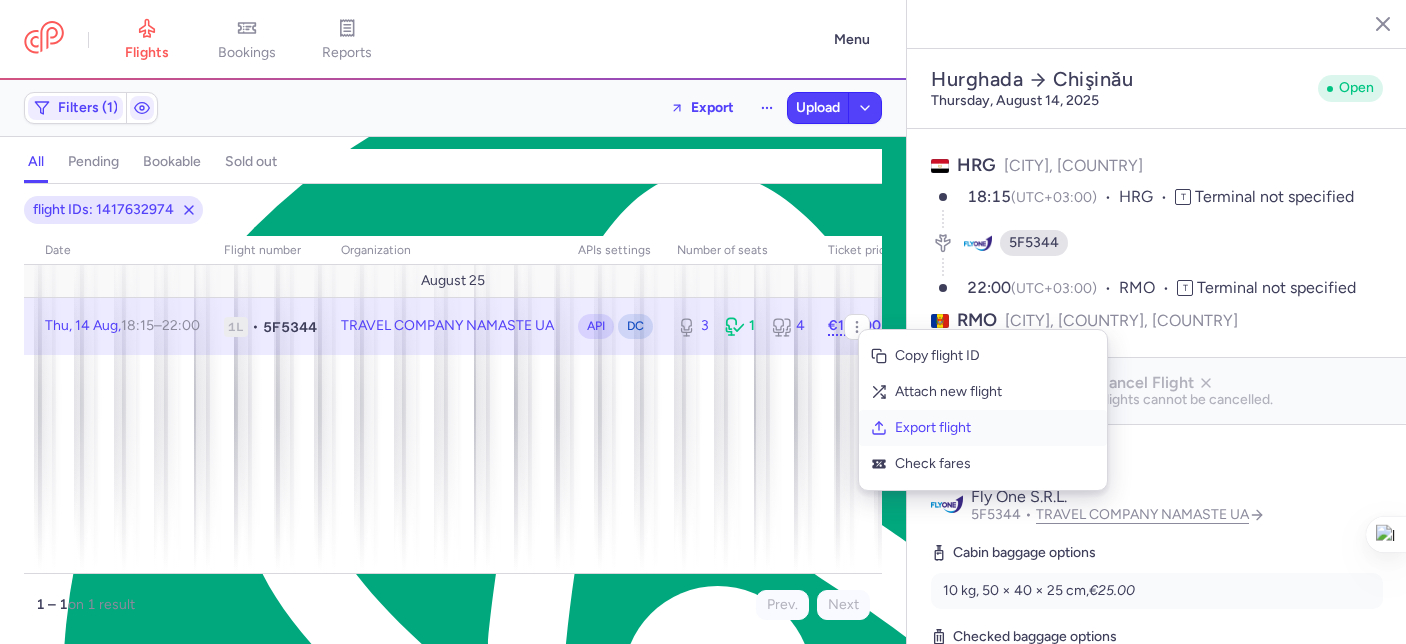 click on "Export flight" at bounding box center (983, 428) 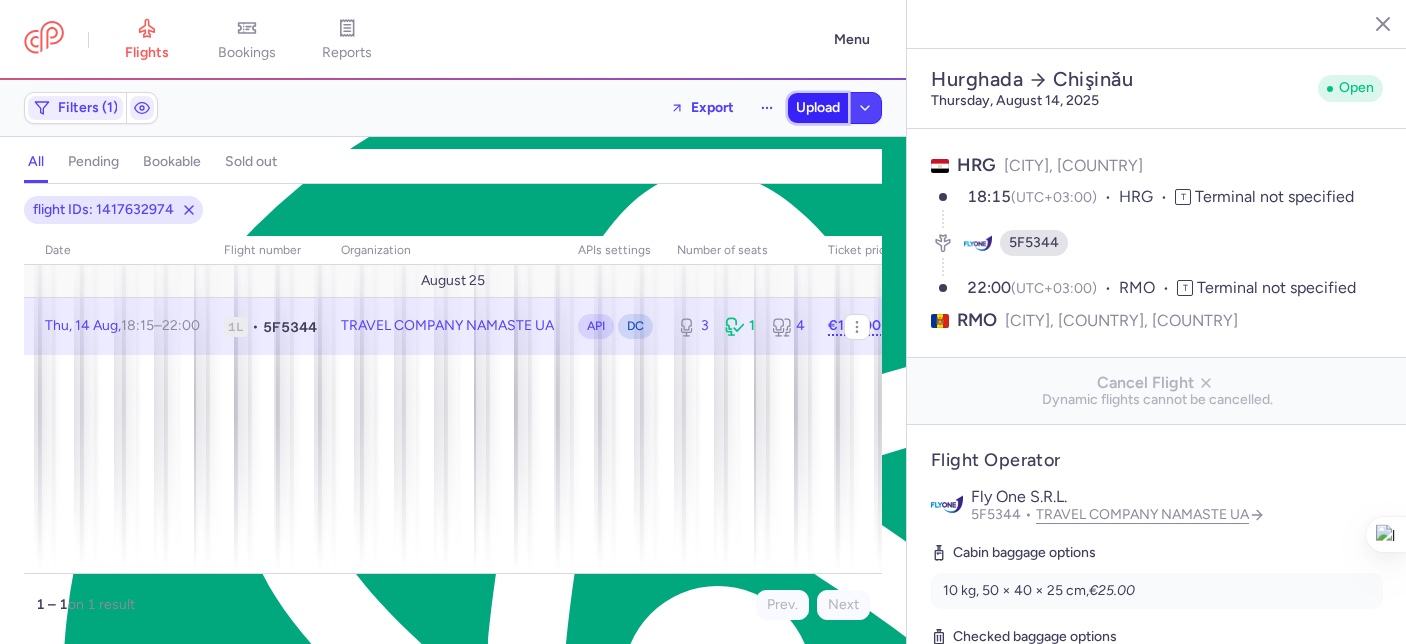 click on "Upload" at bounding box center (818, 108) 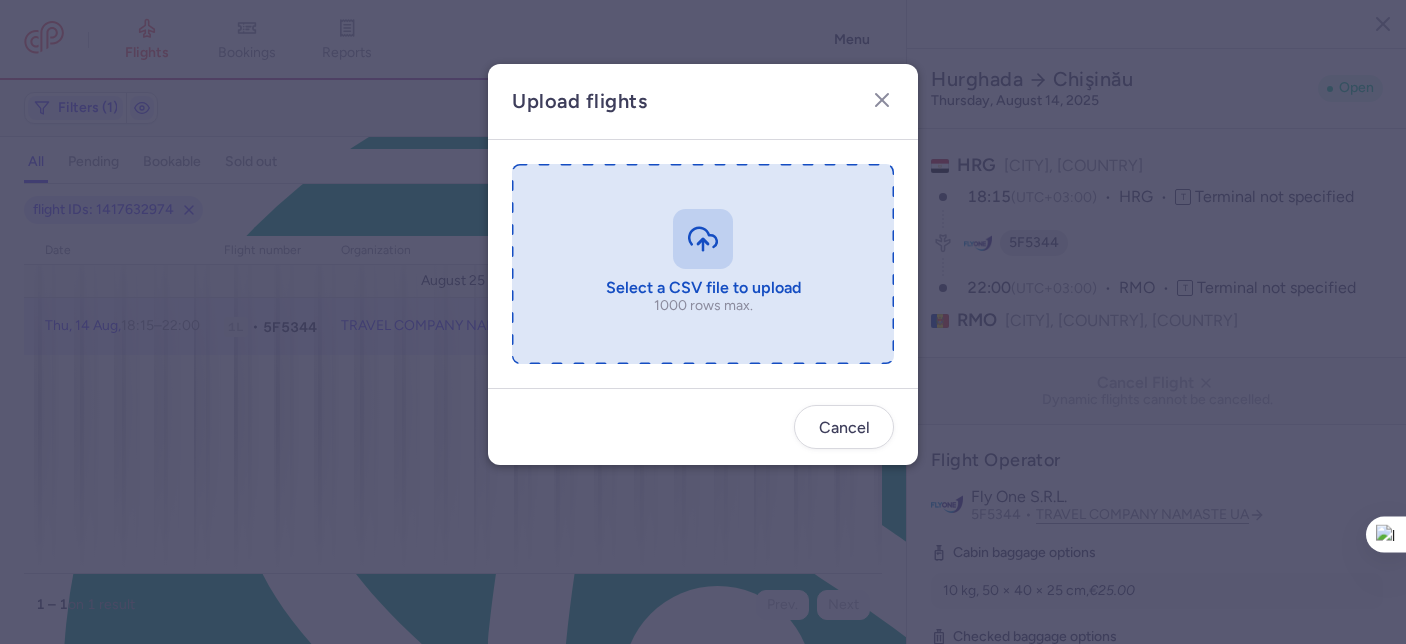 click at bounding box center (703, 264) 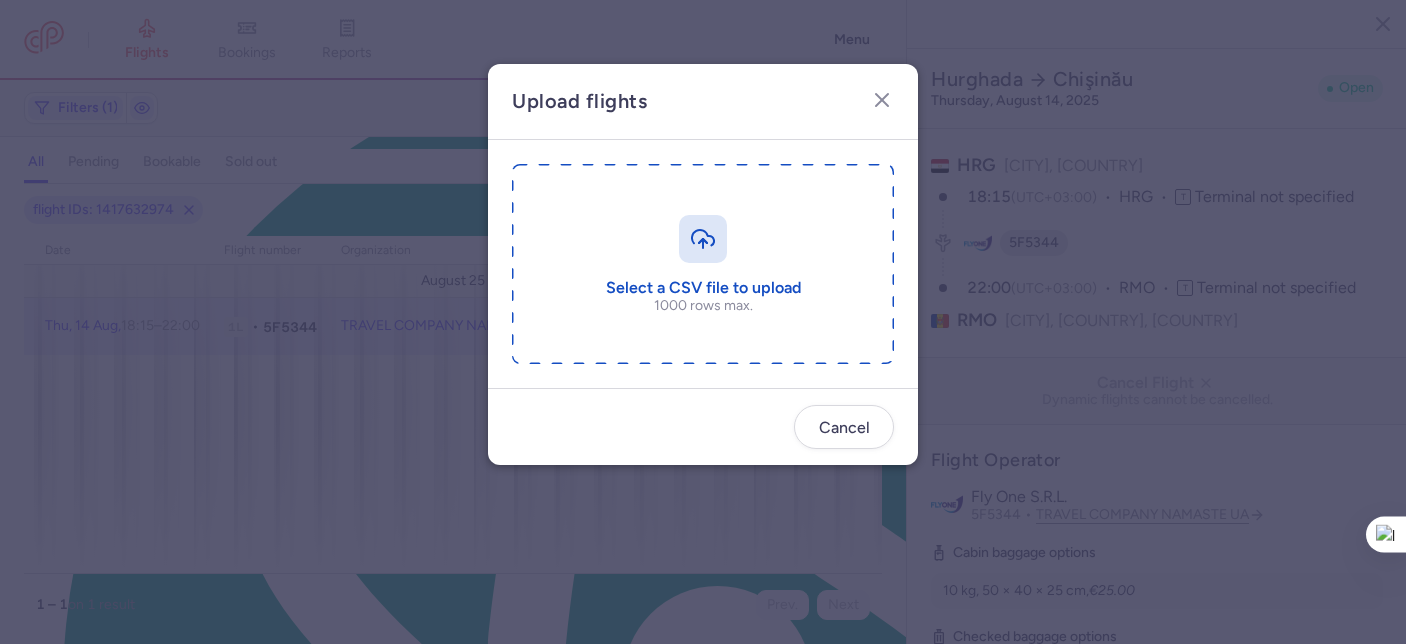 type on "C:\fakepath\export_flight_5F5344_20250804,1938.csv" 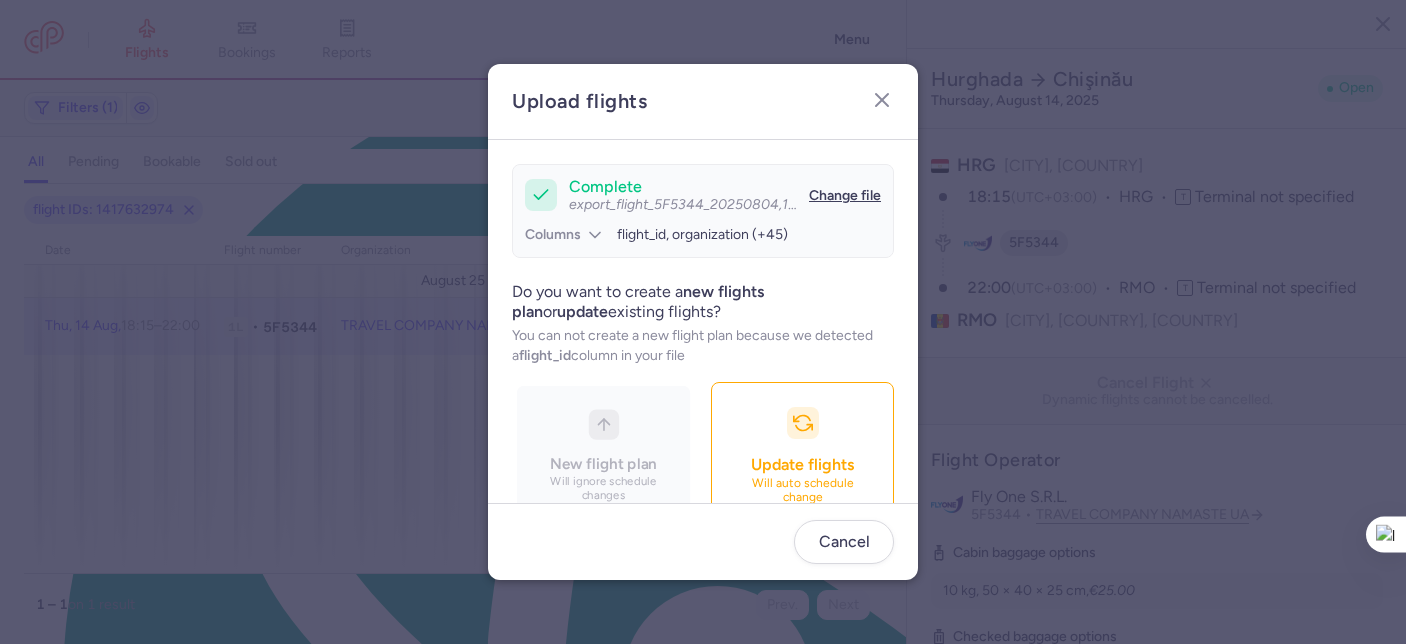 scroll, scrollTop: 215, scrollLeft: 0, axis: vertical 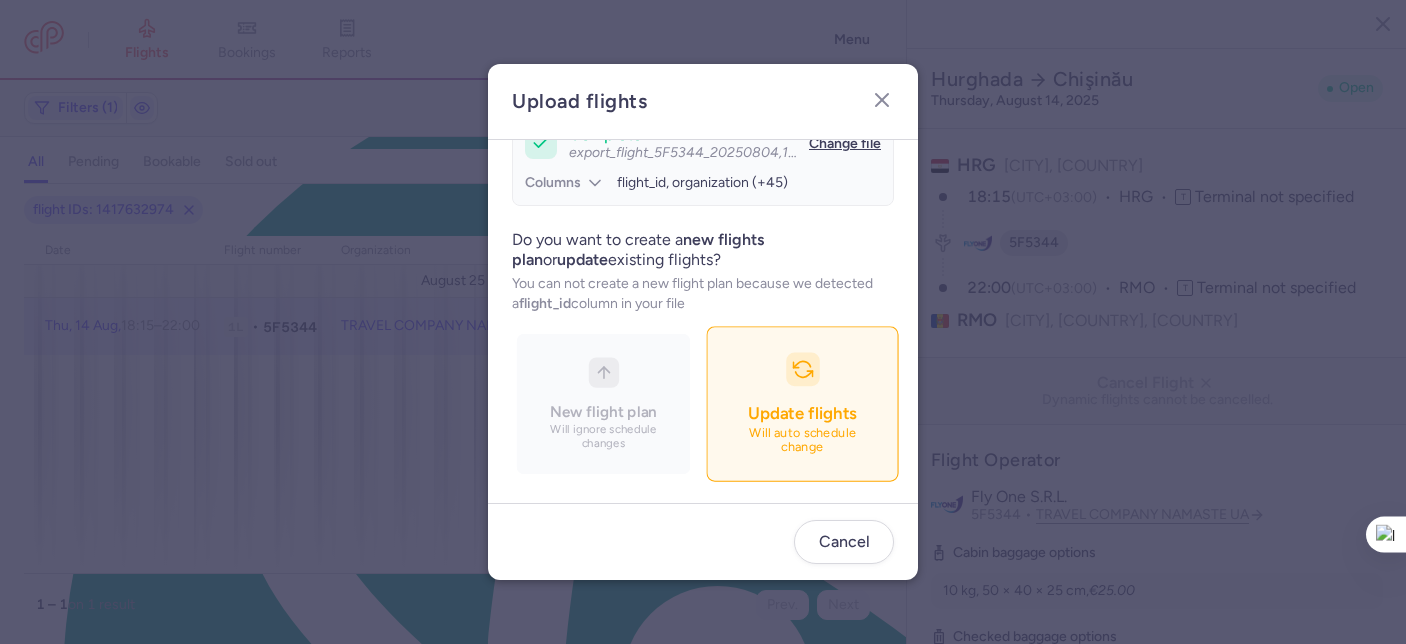 click on "Update flights" at bounding box center [802, 413] 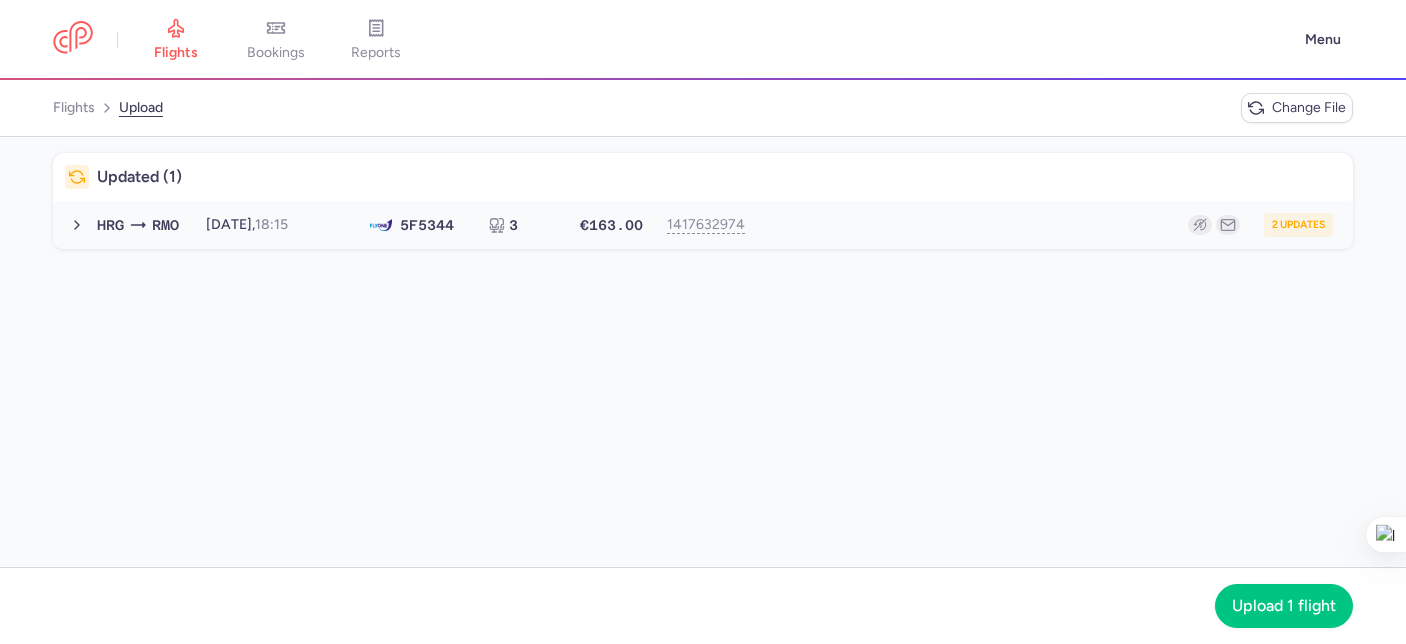 click on "2 updates" at bounding box center (1047, 225) 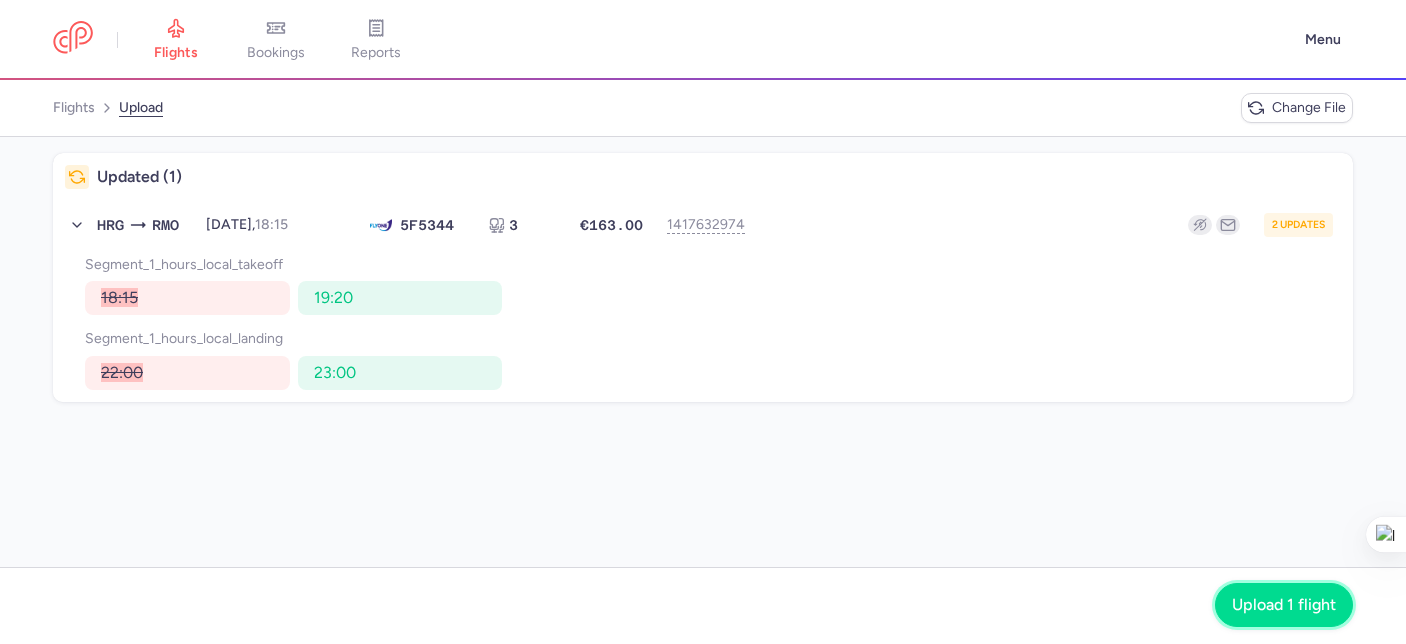 click on "Upload 1 flight" at bounding box center (1284, 605) 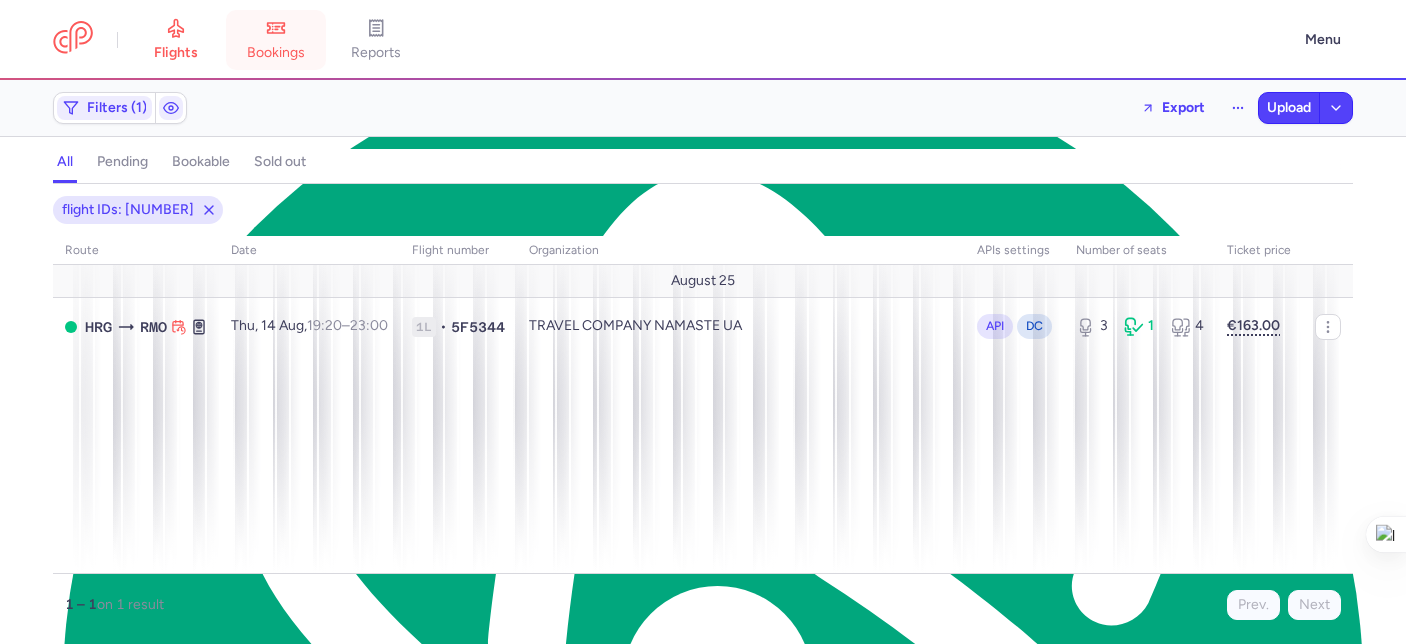 click on "bookings" at bounding box center [276, 40] 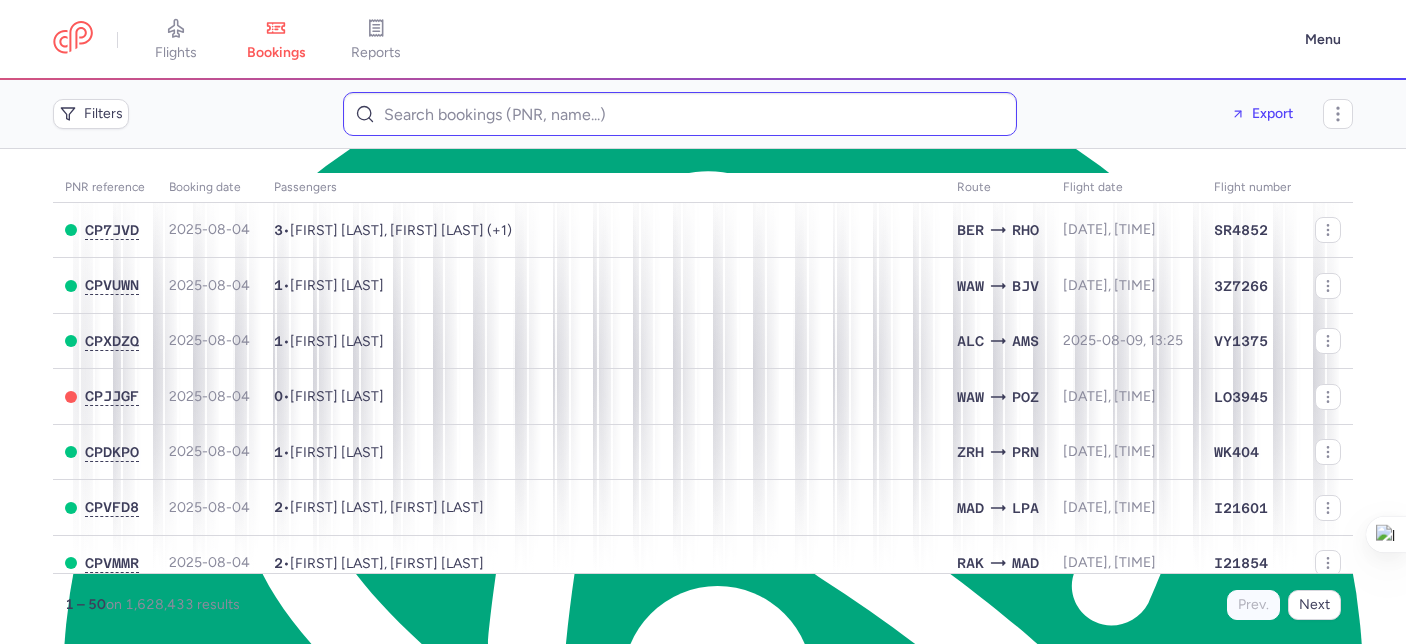 click at bounding box center [680, 114] 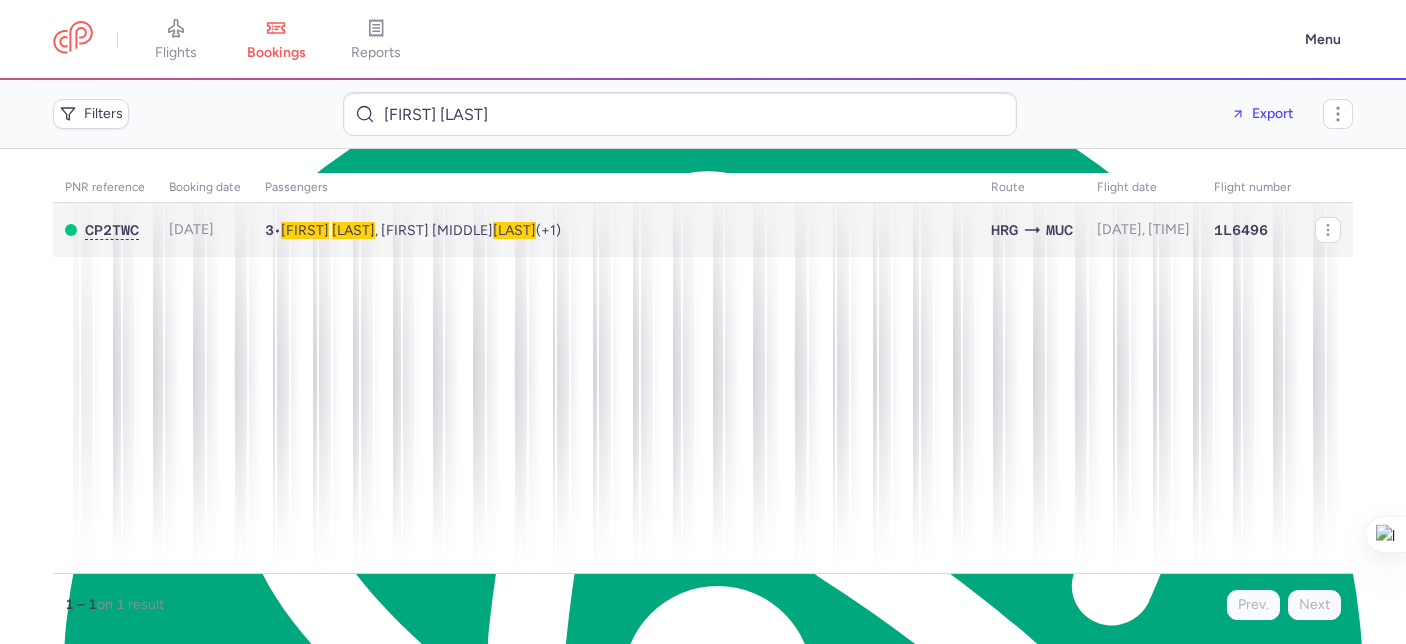 type on "[FIRST] [LAST]" 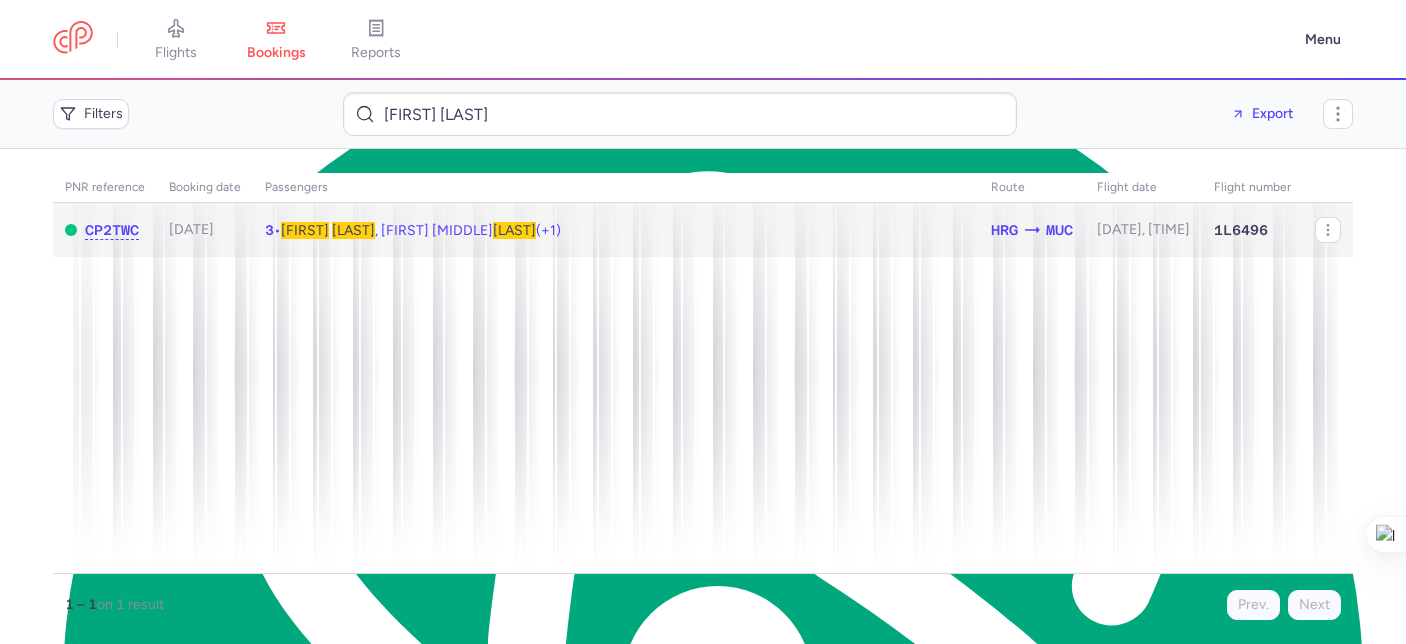 click on "3  •  Christian   ROTSCH , Andrea Michaela  ROTSCH  (+1)" 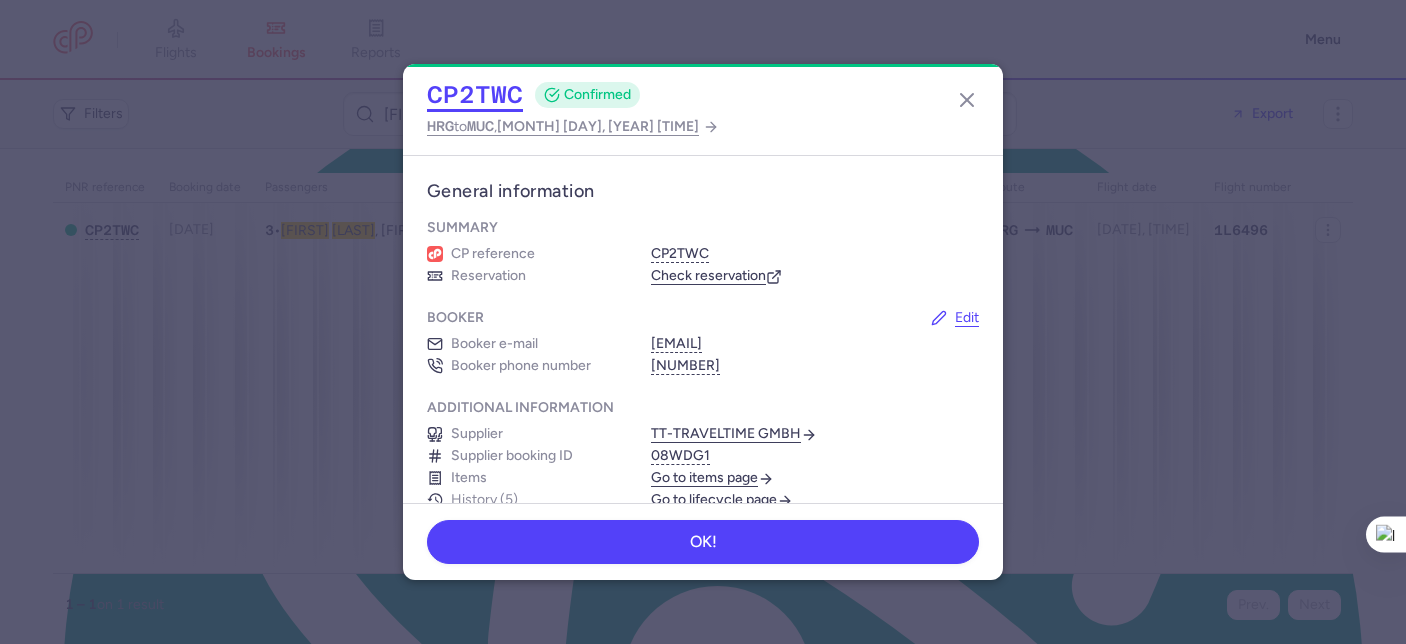 click on "CP2TWC" 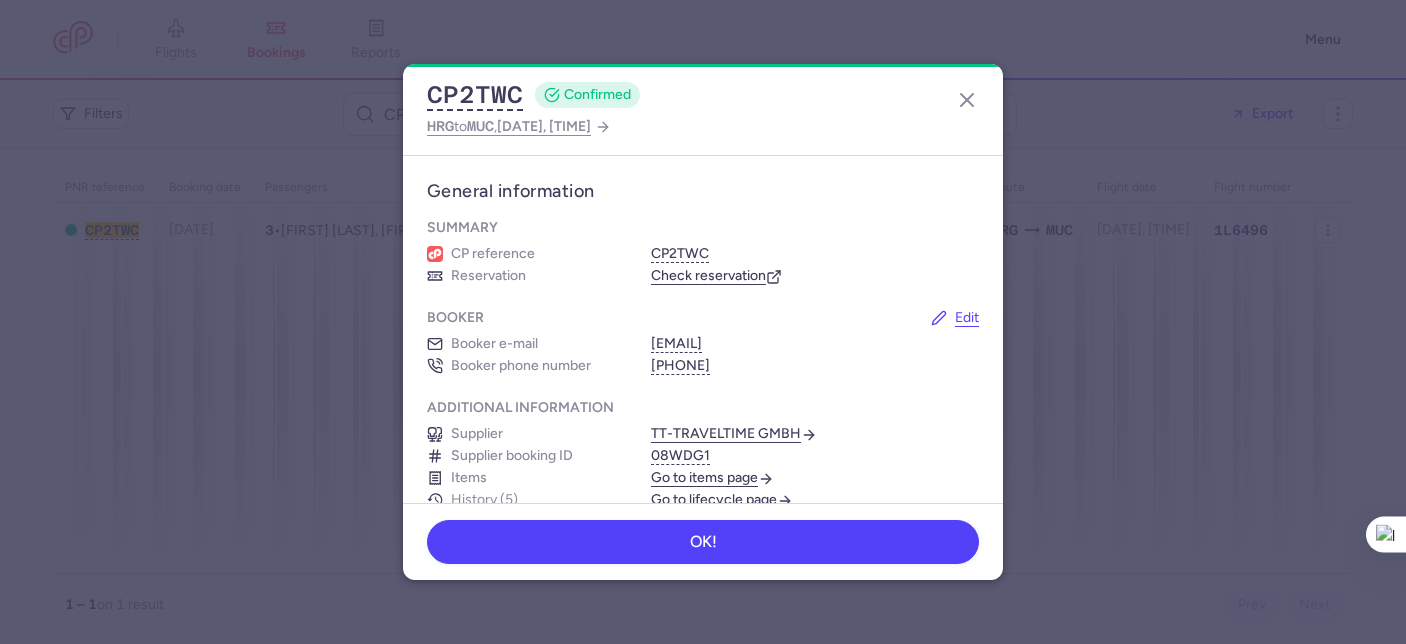 scroll, scrollTop: 0, scrollLeft: 0, axis: both 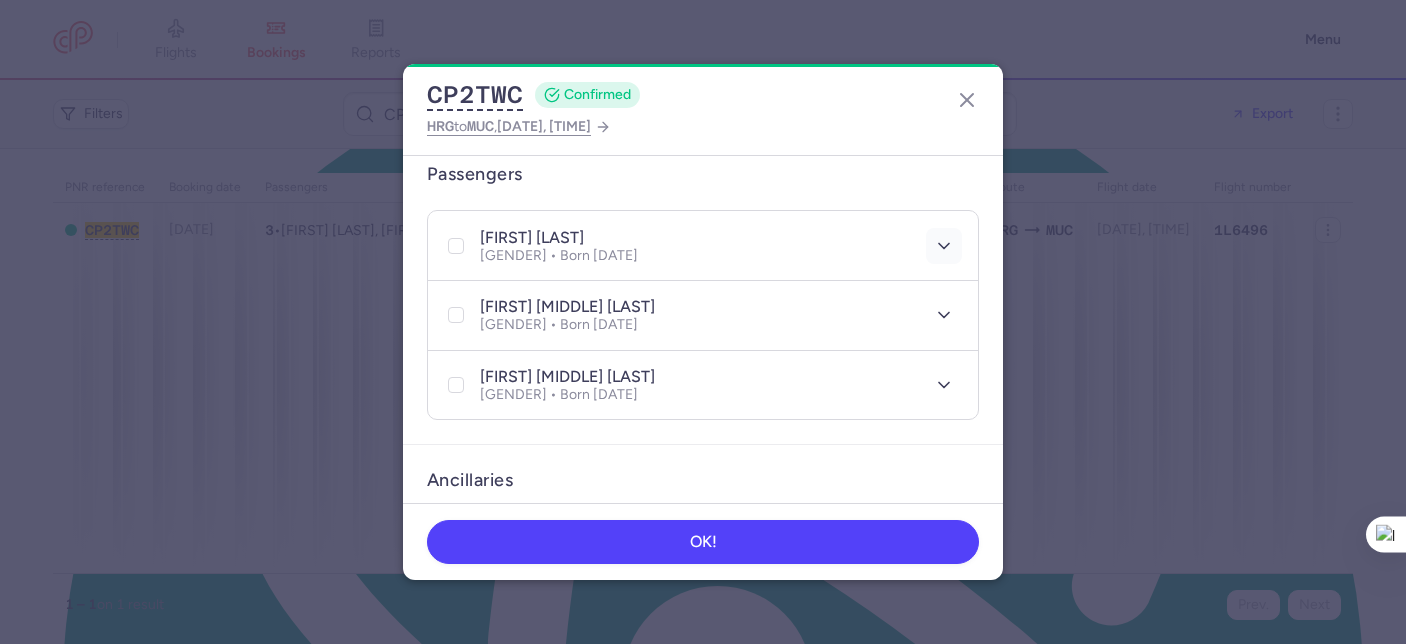 click 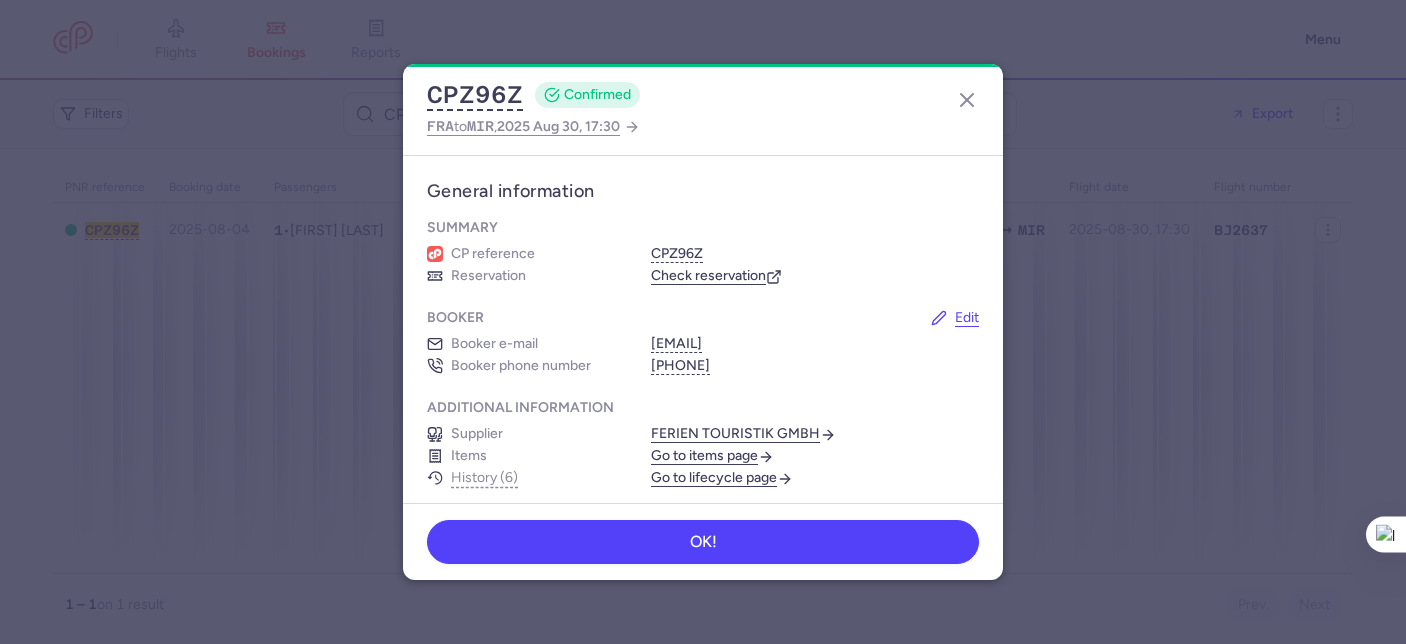 scroll, scrollTop: 0, scrollLeft: 0, axis: both 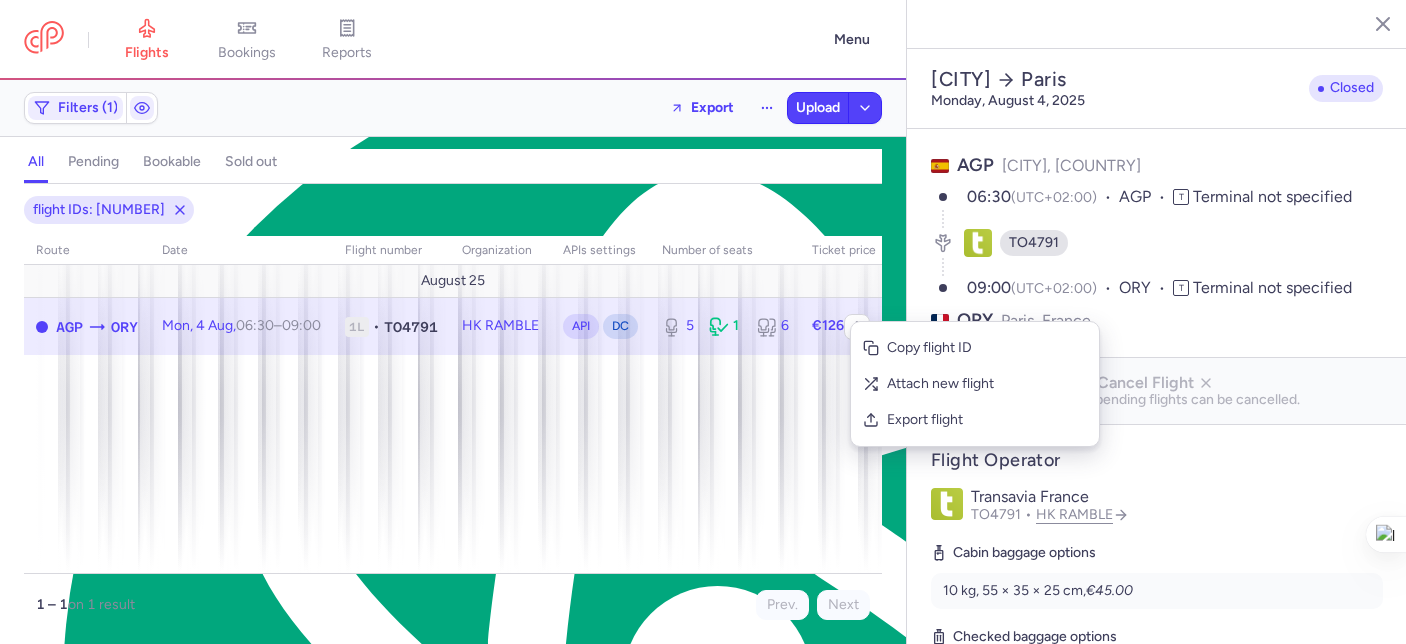 select on "days" 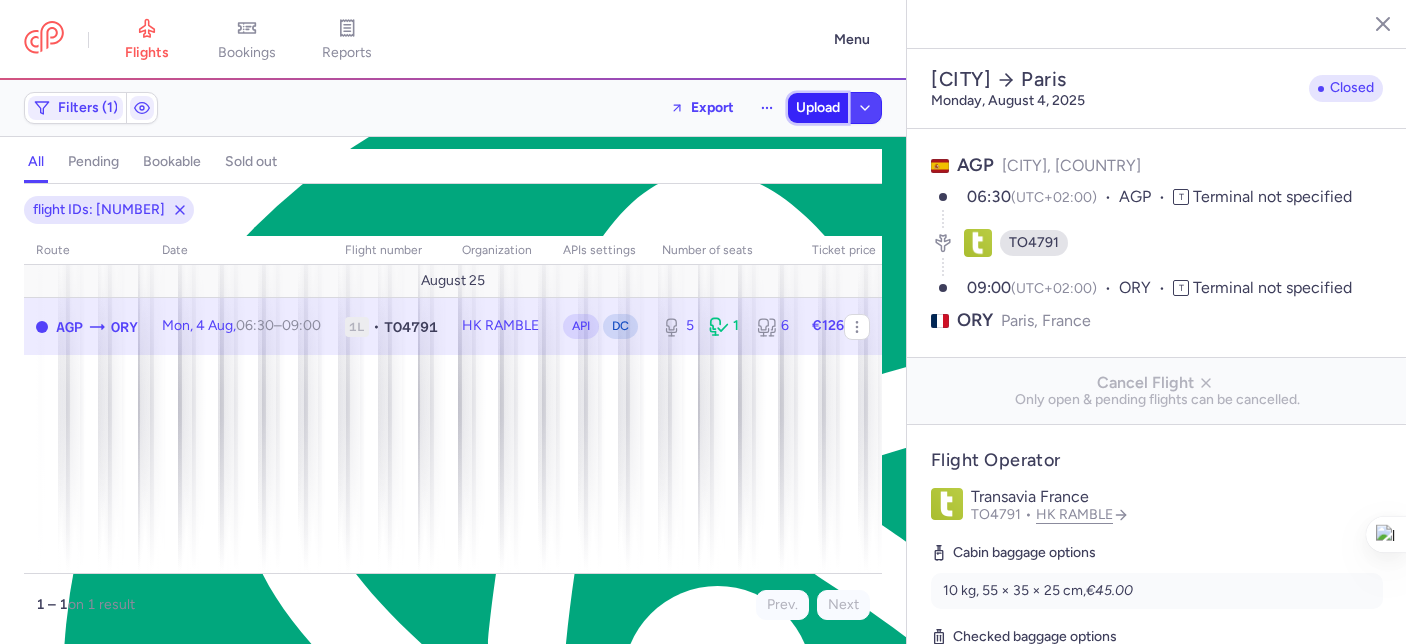 click on "Upload" at bounding box center [818, 108] 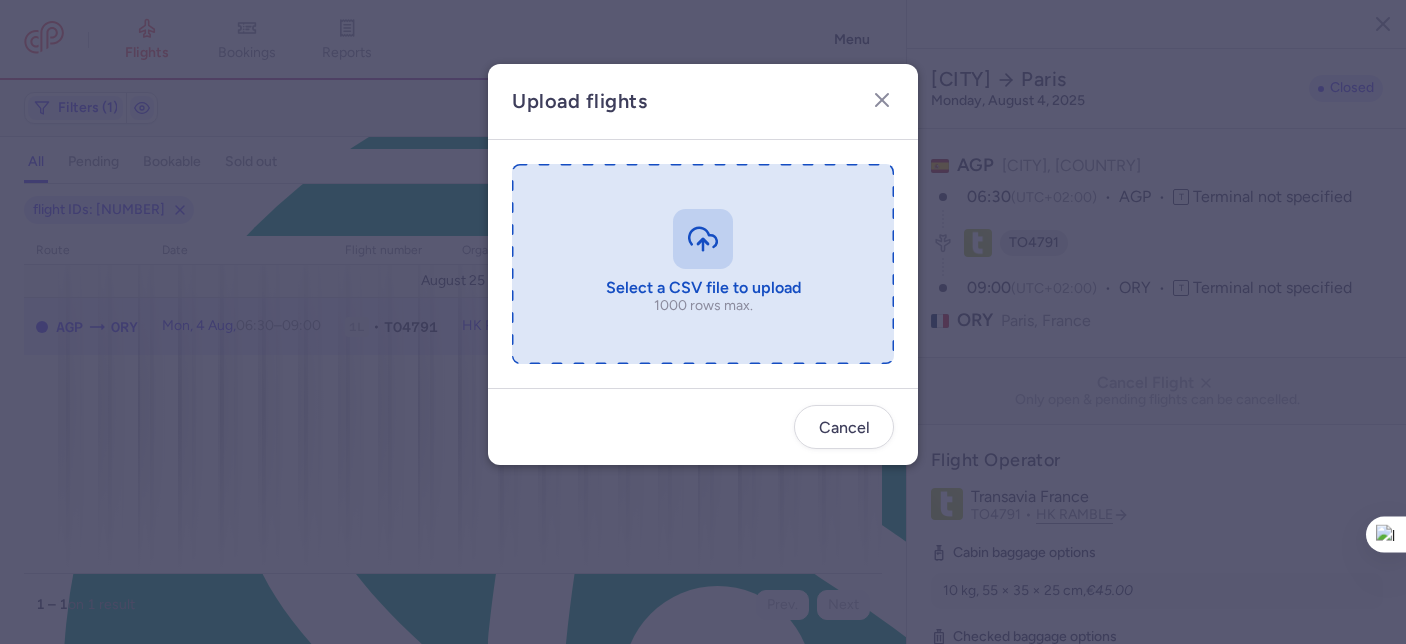 click at bounding box center [703, 264] 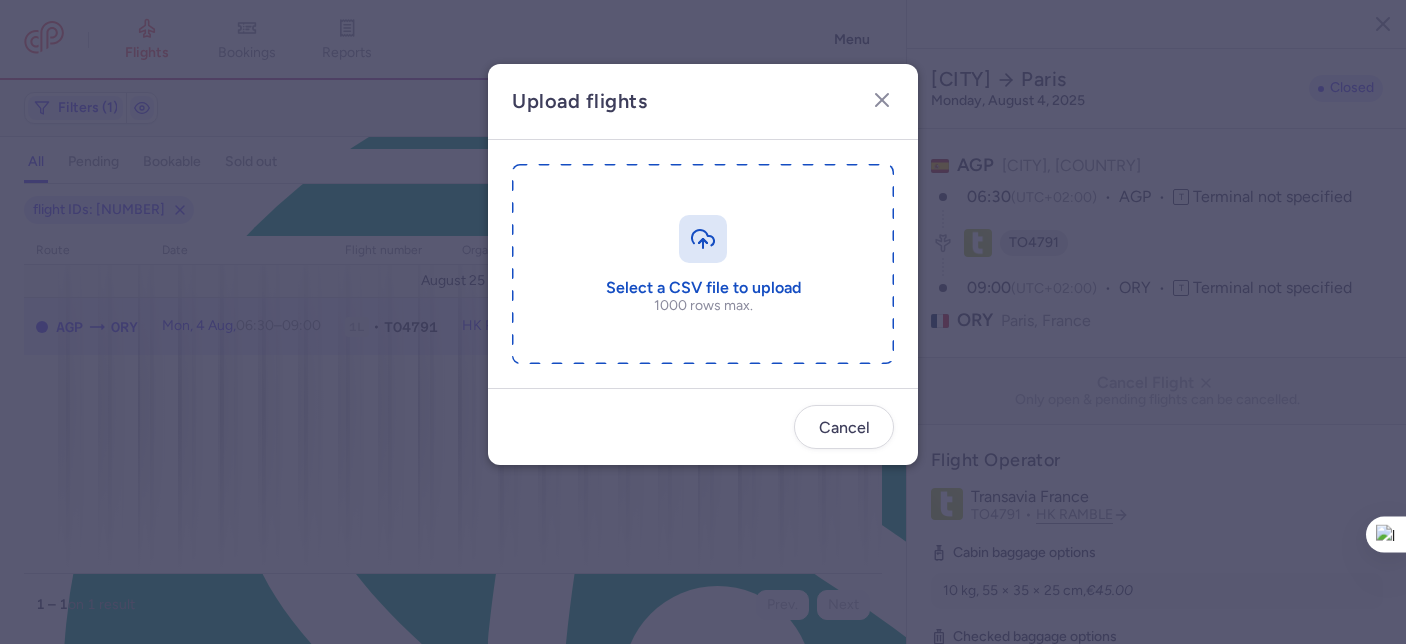 type on "C:\fakepath\export_flight_TO4791_20250804,1950.csv" 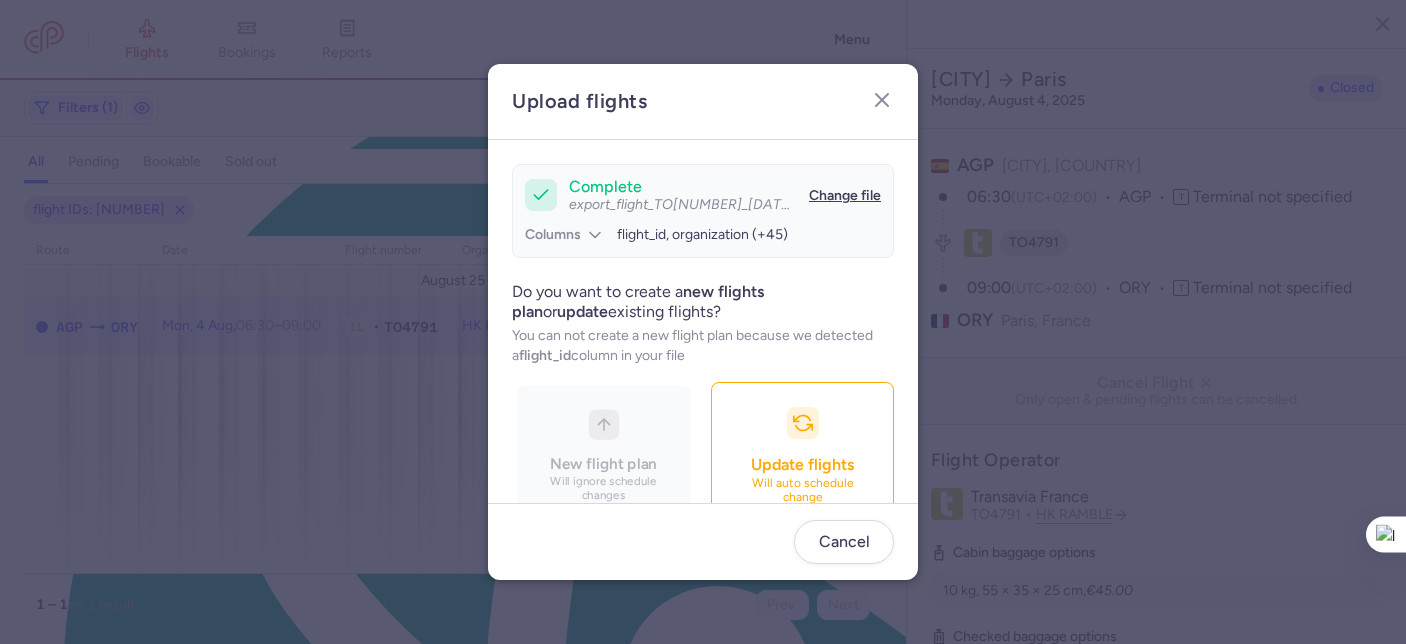 scroll, scrollTop: 215, scrollLeft: 0, axis: vertical 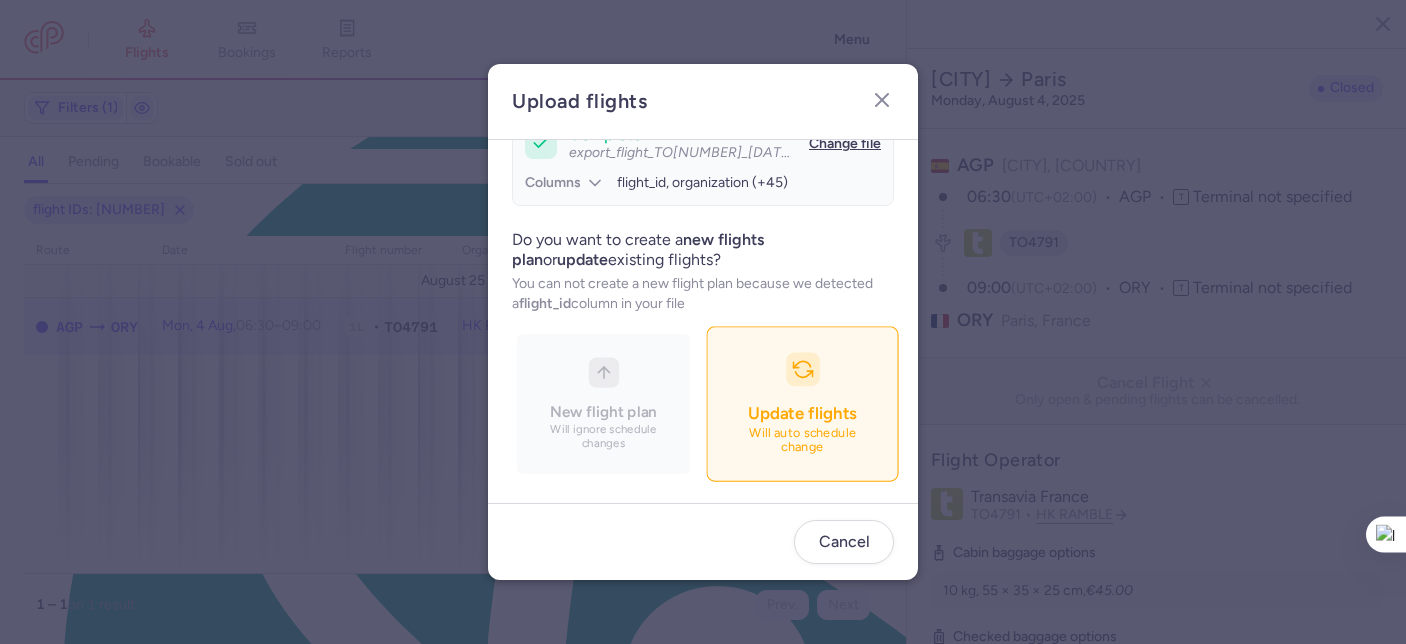 drag, startPoint x: 717, startPoint y: 424, endPoint x: 742, endPoint y: 431, distance: 25.96151 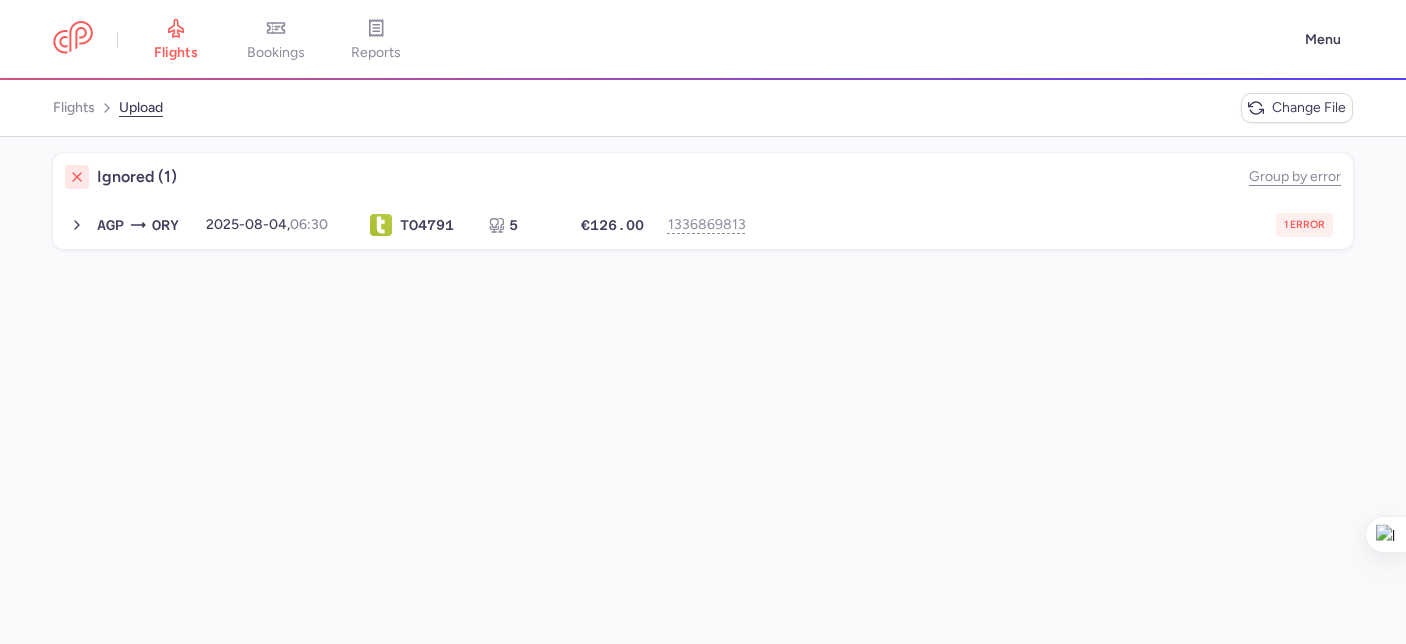 click on "Ignored (1)  Group by error  AGP  ORY 2025-08-04,  06:30 TO  4791 5 €126.00 1336869813 1 error 2025-08-04, 06:30 TO4791 5 seats €126.00" 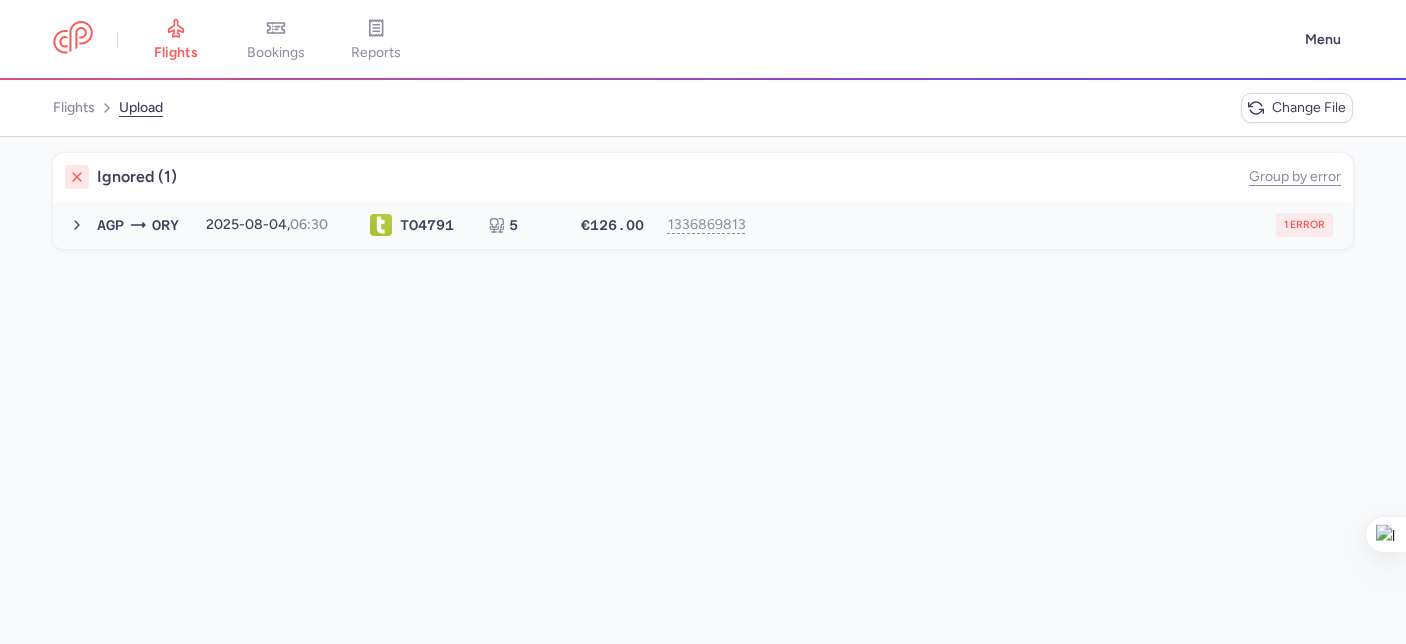 click on "AGP  ORY 2025-08-04,  06:30 TO  4791 5 €126.00 1336869813 1 error 2025-08-04, 06:30 TO4791 5 seats €126.00" at bounding box center [703, 225] 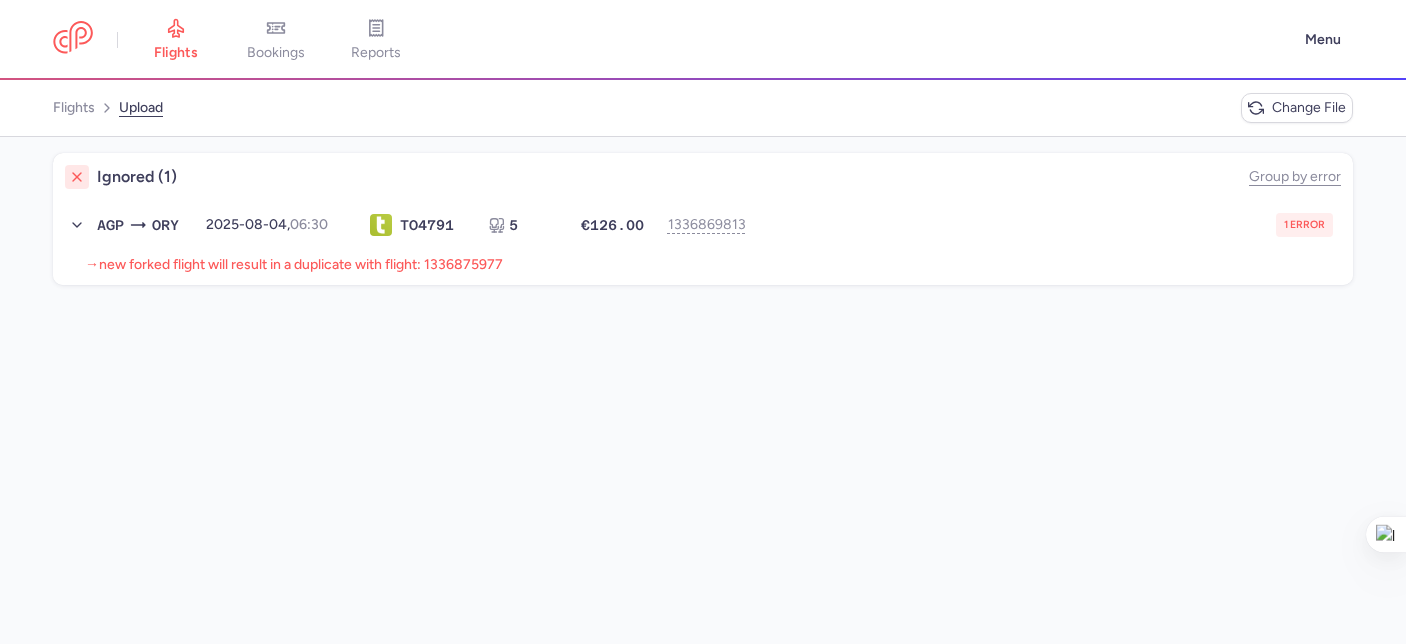 click on "new forked flight will result in a duplicate with flight: 1336875977" at bounding box center [301, 264] 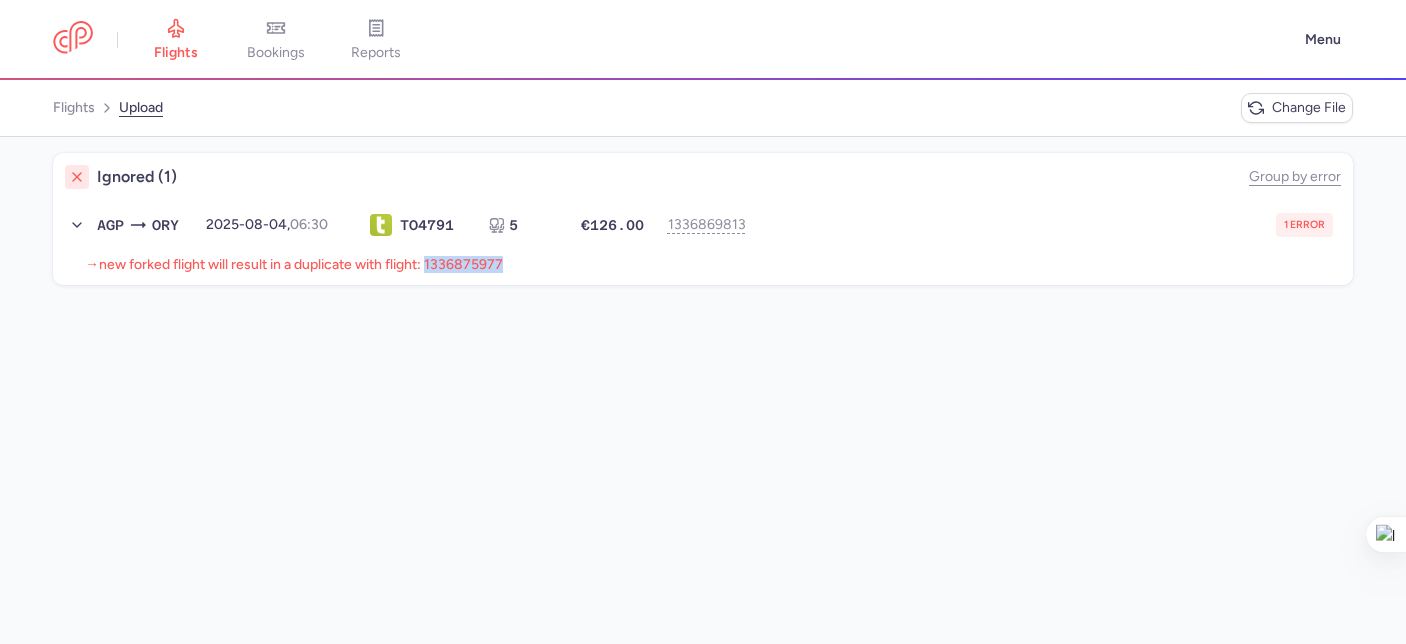 drag, startPoint x: 457, startPoint y: 269, endPoint x: 346, endPoint y: 181, distance: 141.65099 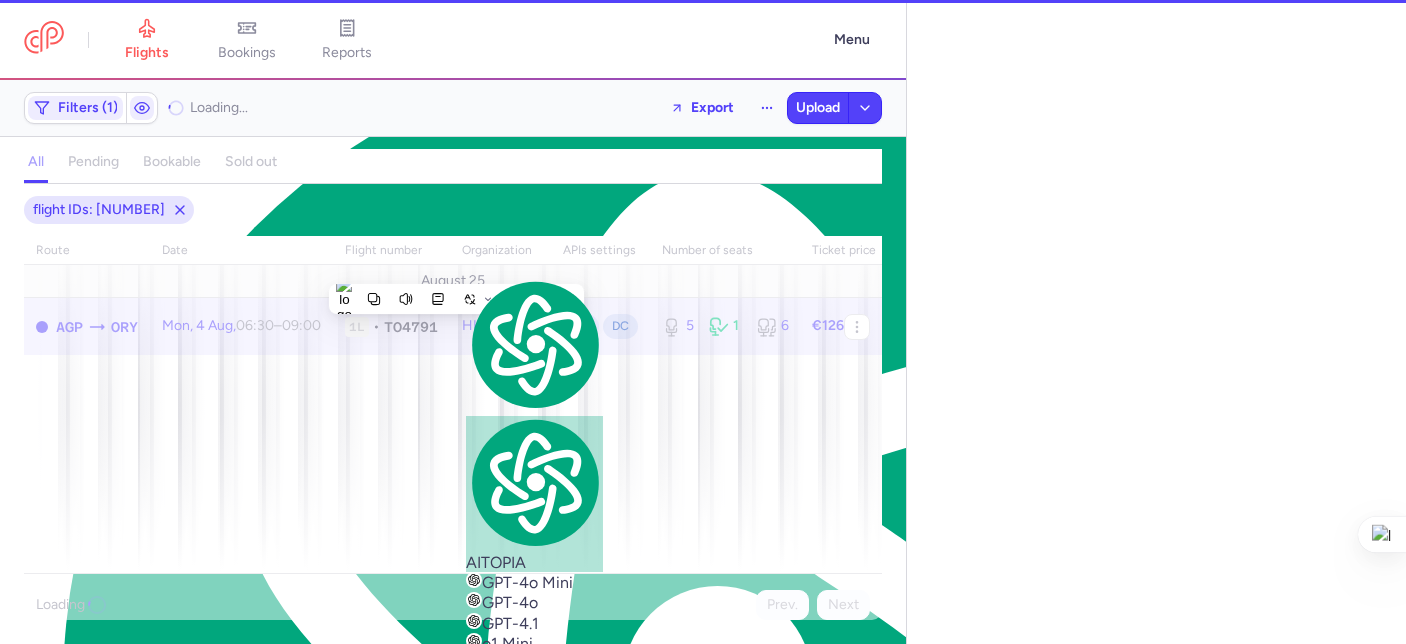 select on "days" 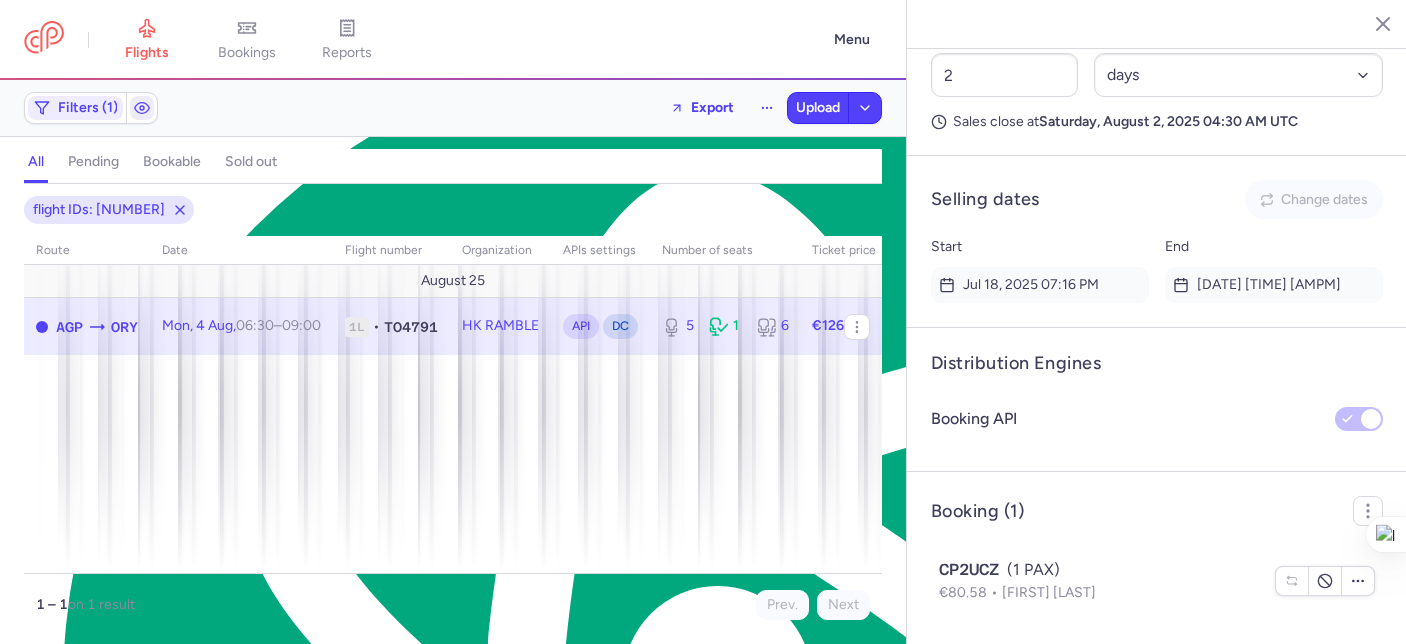 scroll, scrollTop: 1282, scrollLeft: 0, axis: vertical 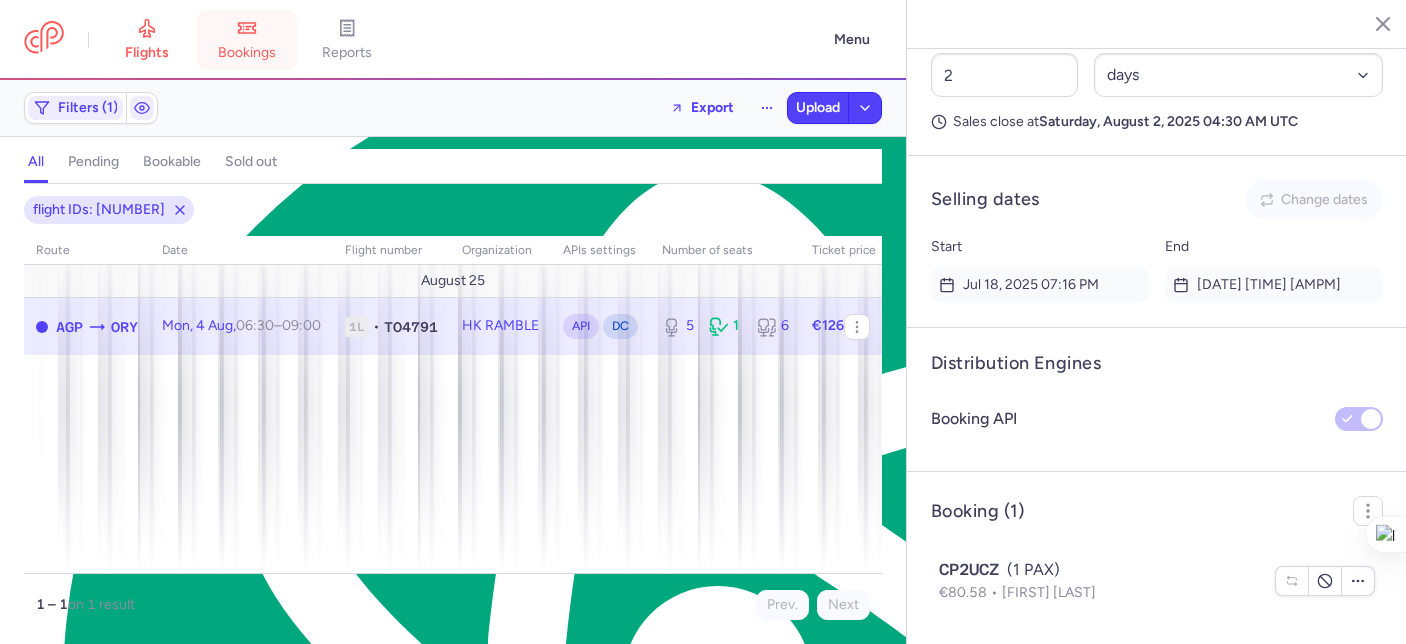 click on "bookings" at bounding box center (247, 40) 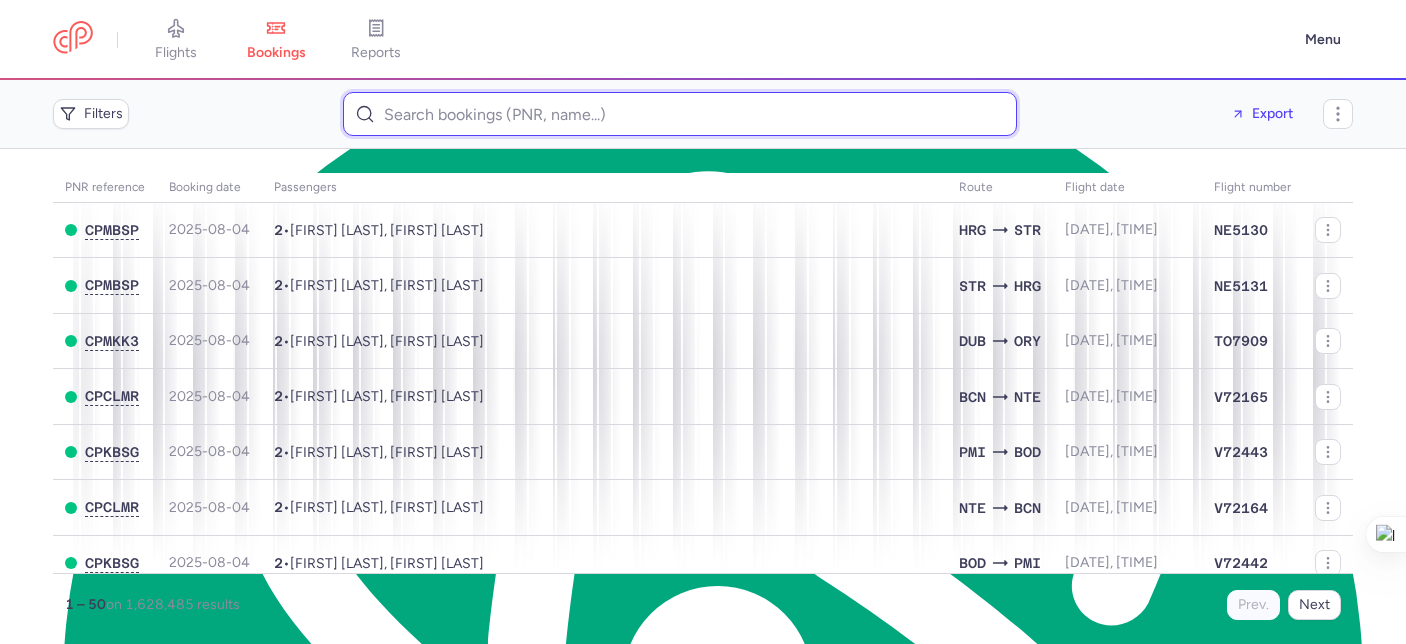 drag, startPoint x: 502, startPoint y: 96, endPoint x: 486, endPoint y: 123, distance: 31.38471 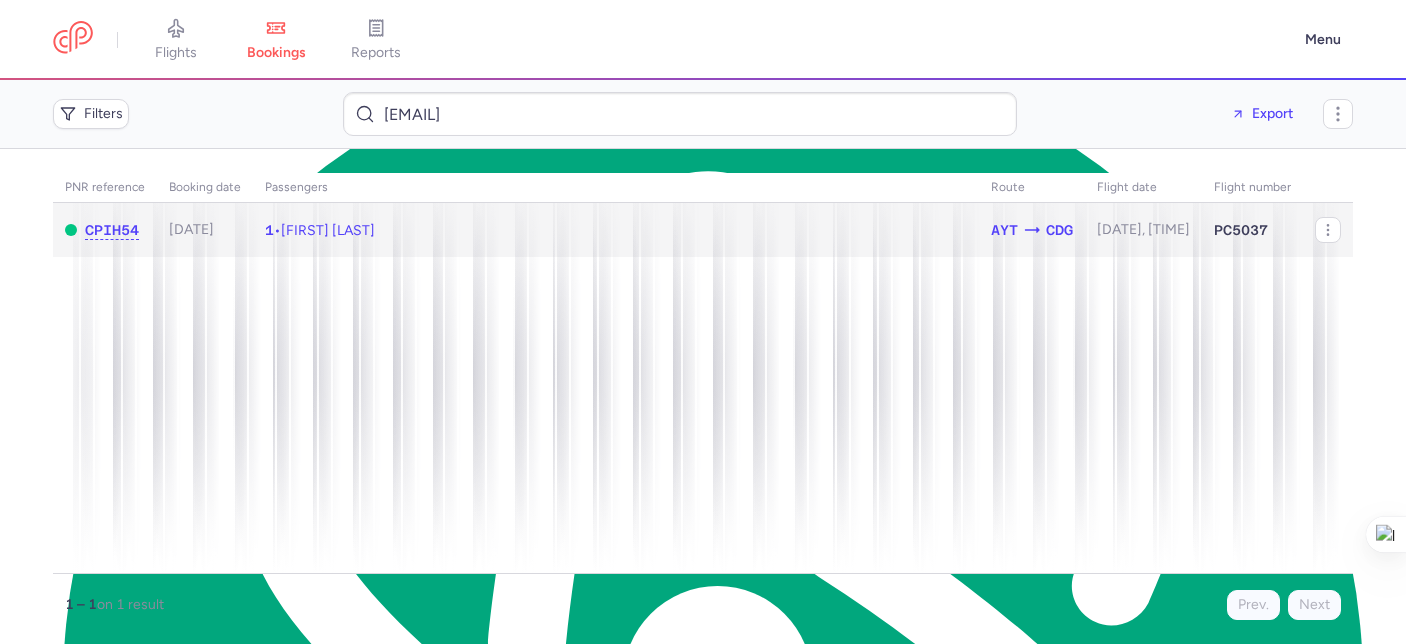 click on "1  •  Selin ALTINSOY" 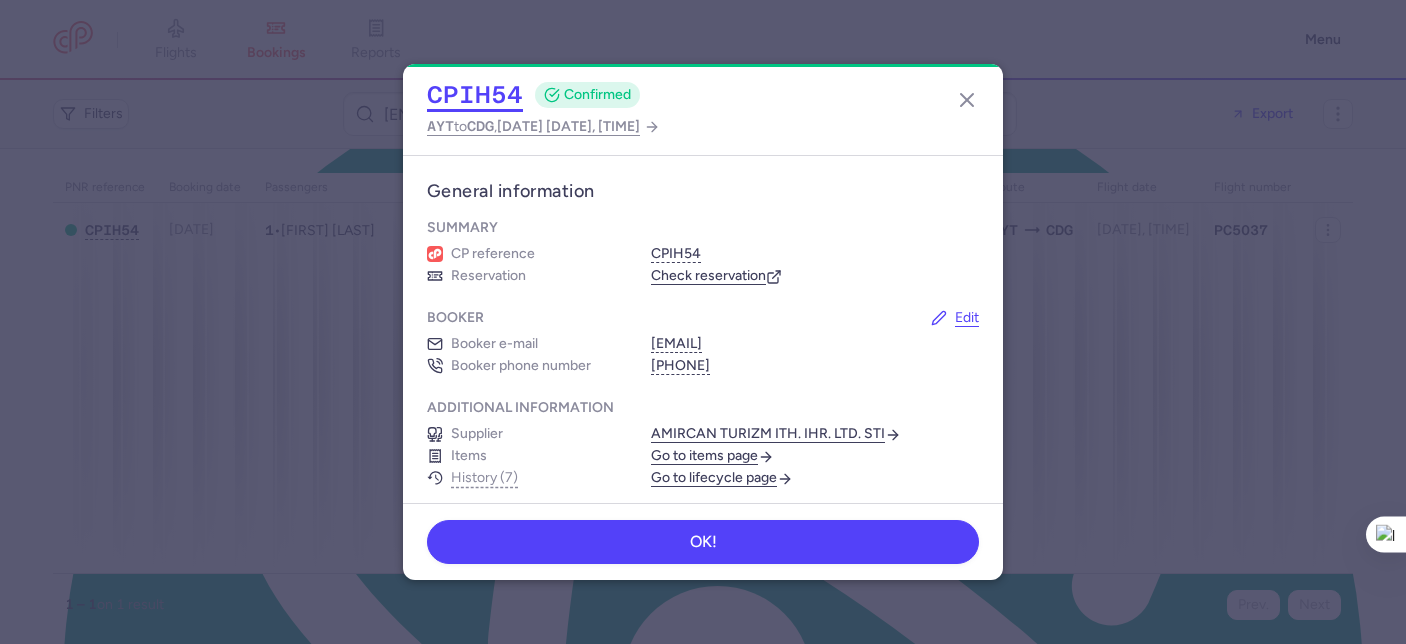 click on "CPIH54" 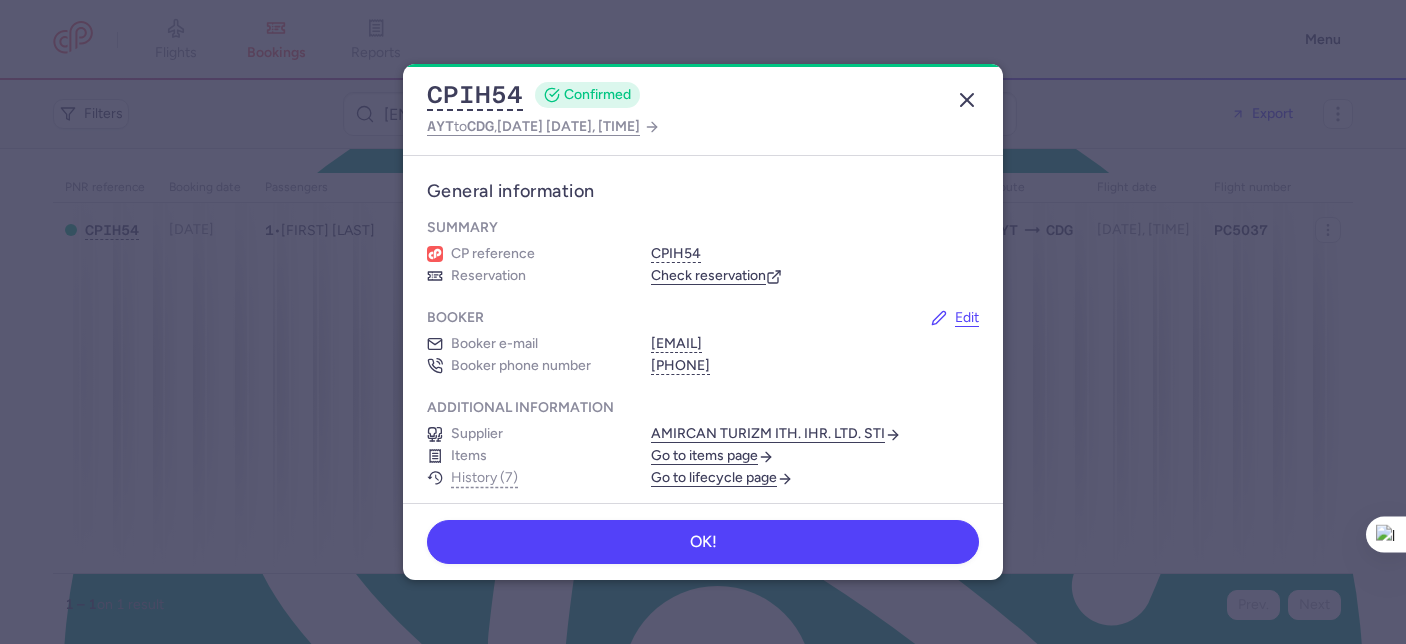 click 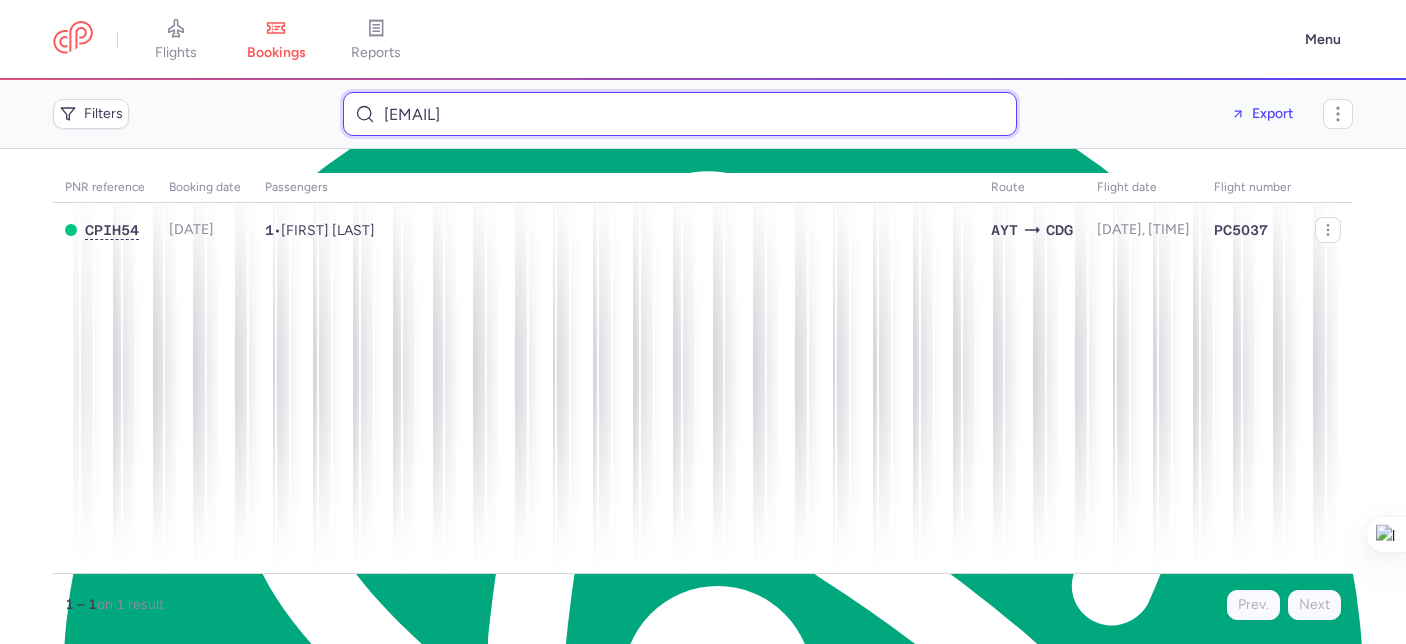 drag, startPoint x: 617, startPoint y: 117, endPoint x: 392, endPoint y: 92, distance: 226.38463 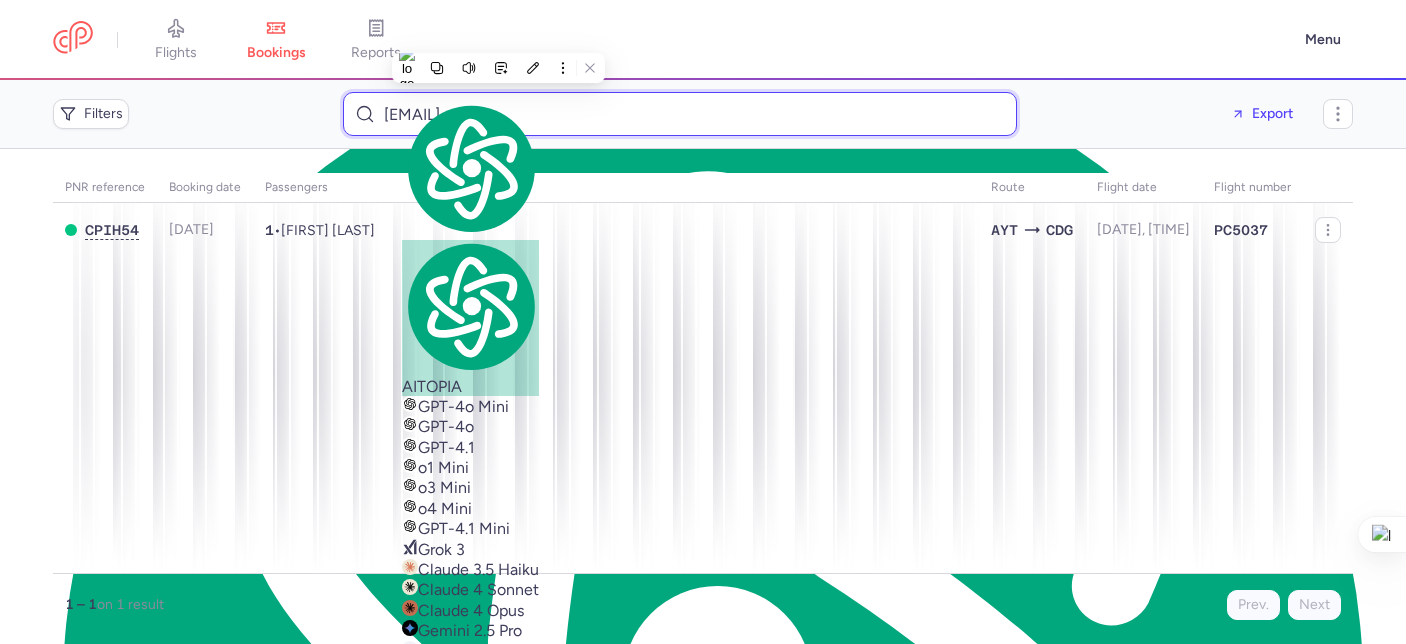 paste on "booking.ctat@gmail.com" 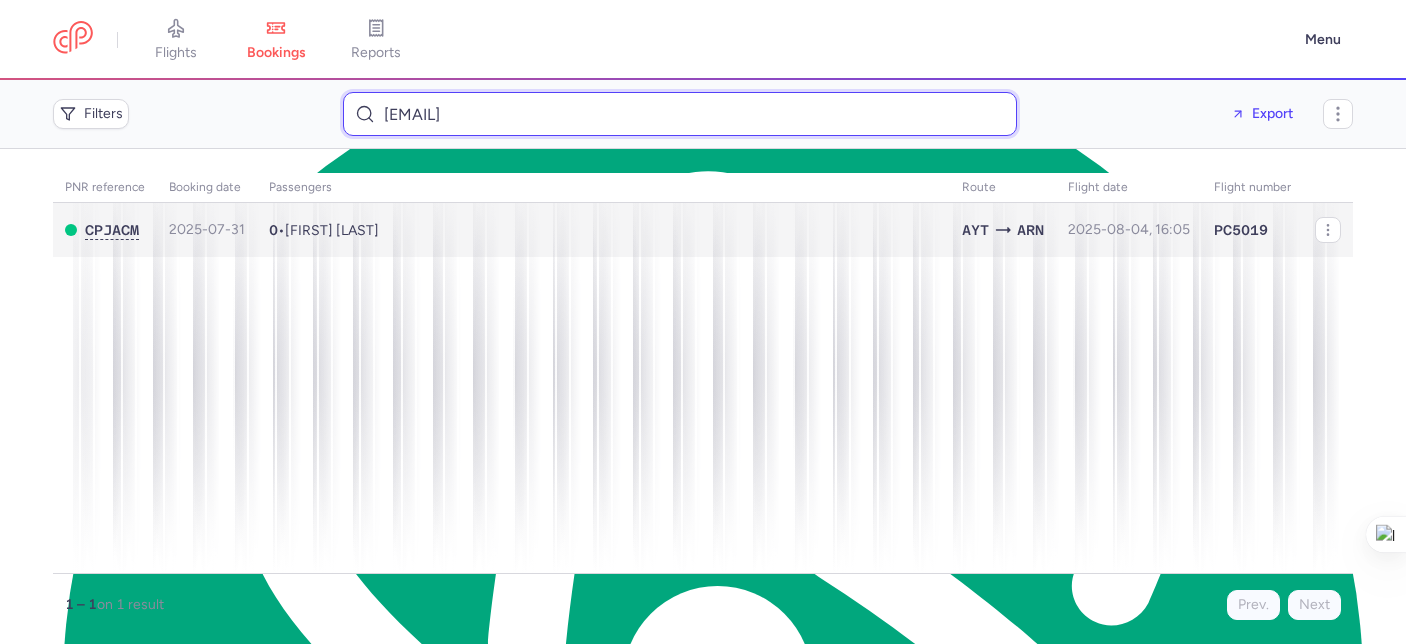 type on "booking.ctat@gmail.com" 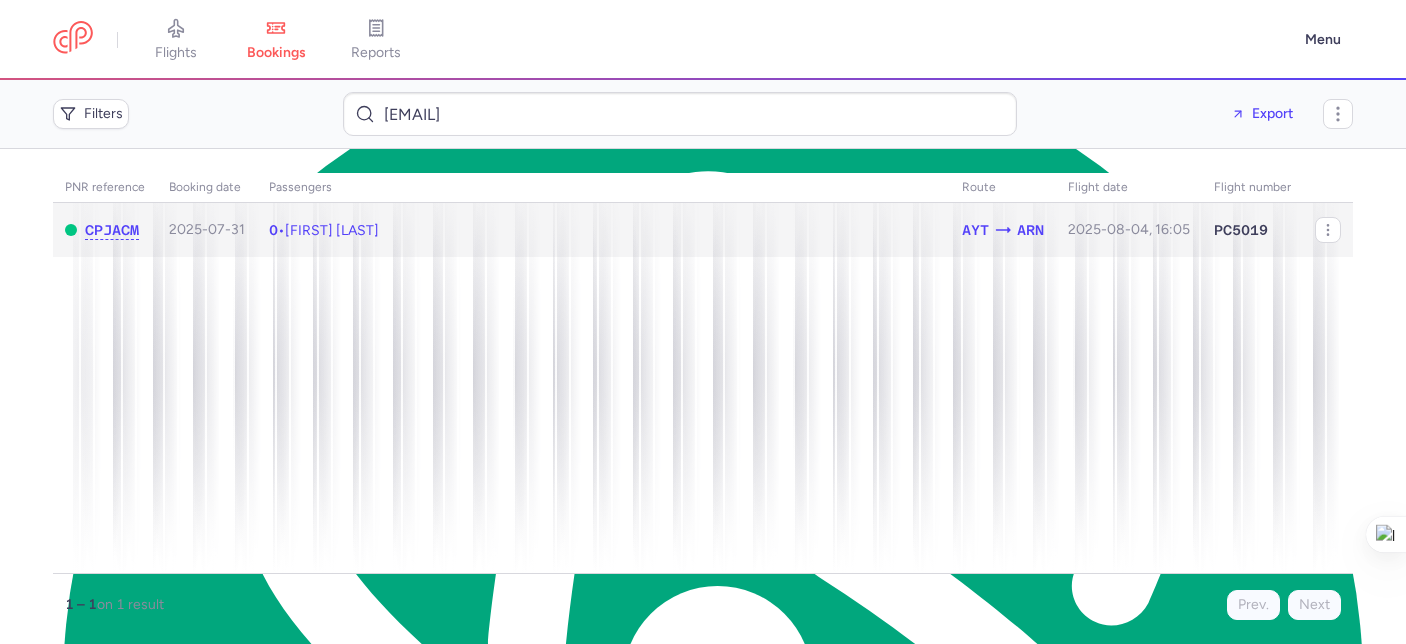 click on "0  •  Dogukan Ozan SOYULMAZ" 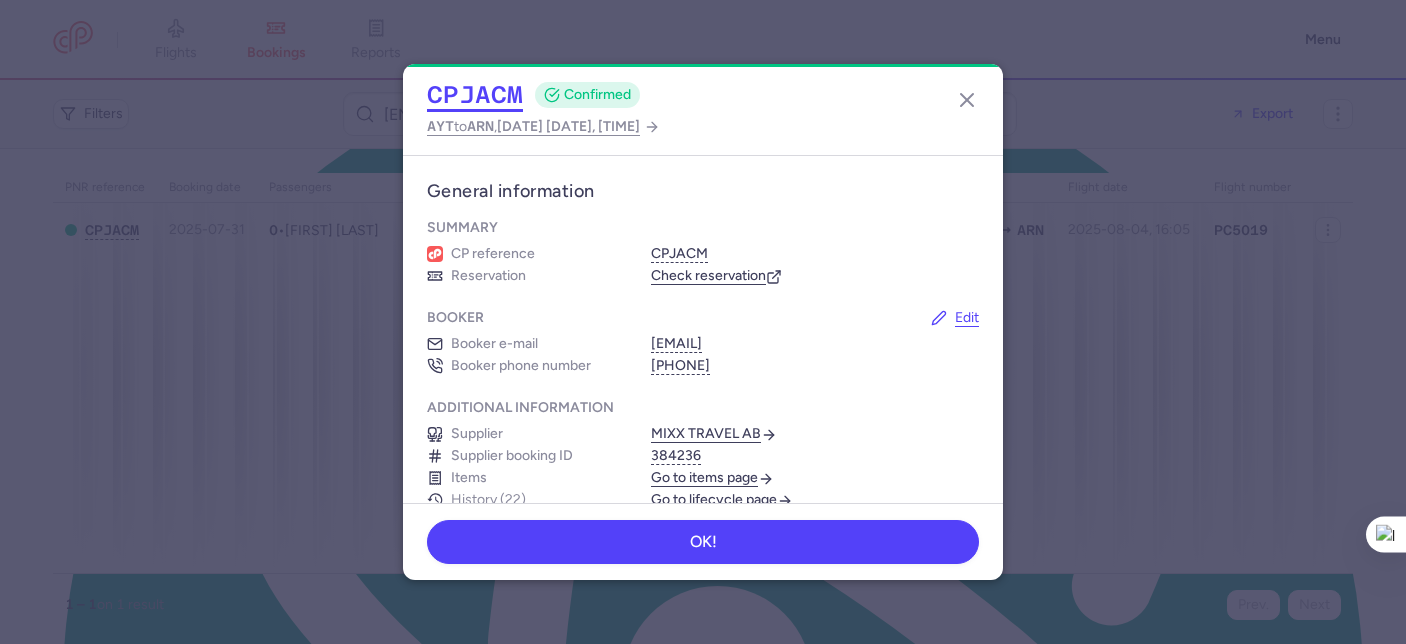 click on "CPJACM" 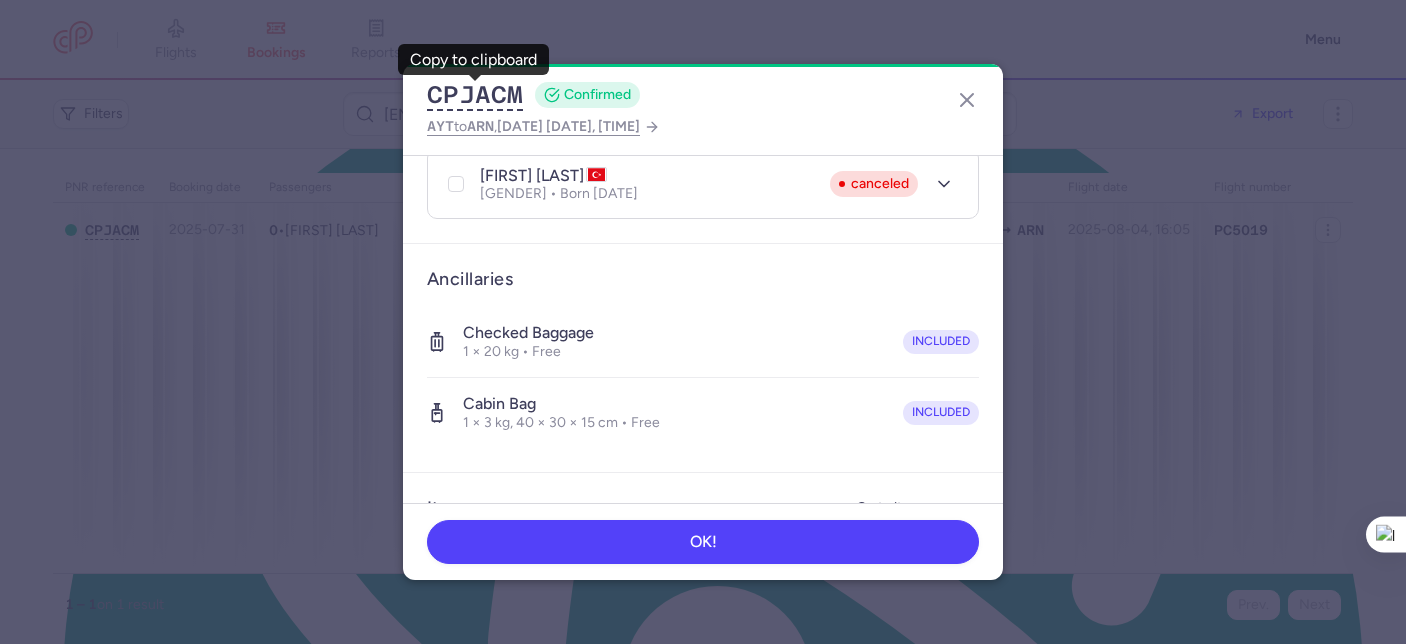 scroll, scrollTop: 982, scrollLeft: 0, axis: vertical 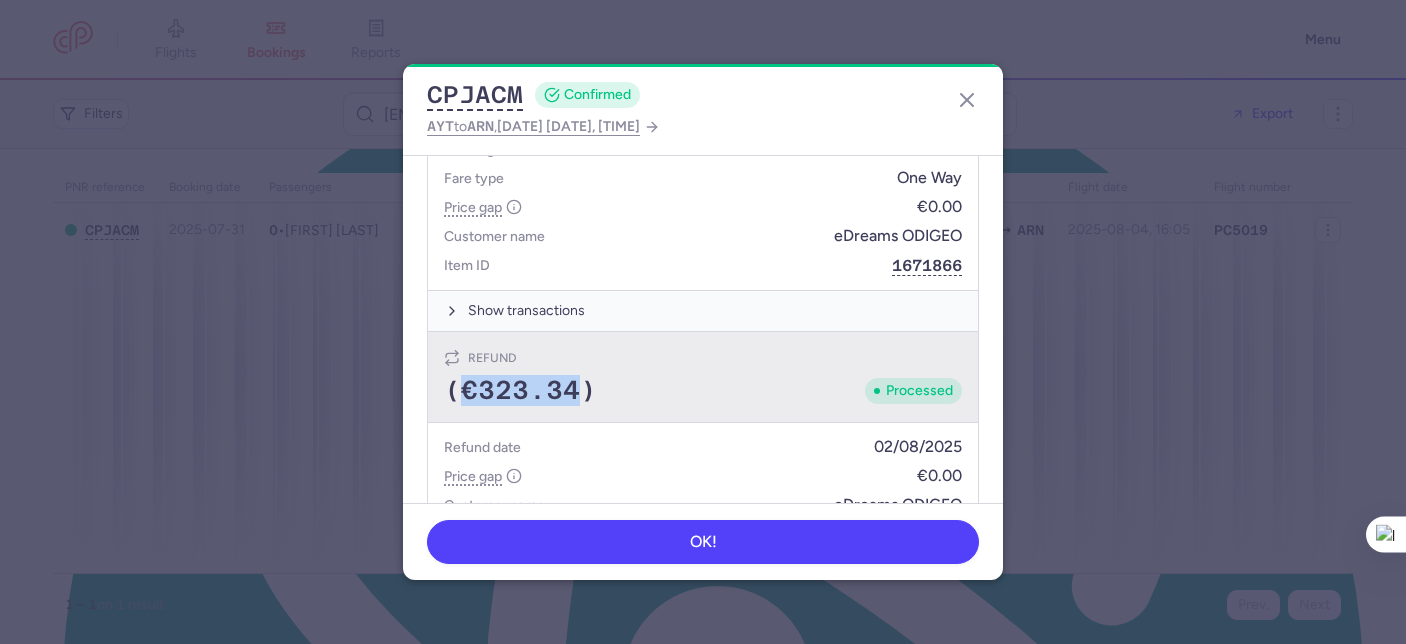 drag, startPoint x: 585, startPoint y: 391, endPoint x: 458, endPoint y: 390, distance: 127.00394 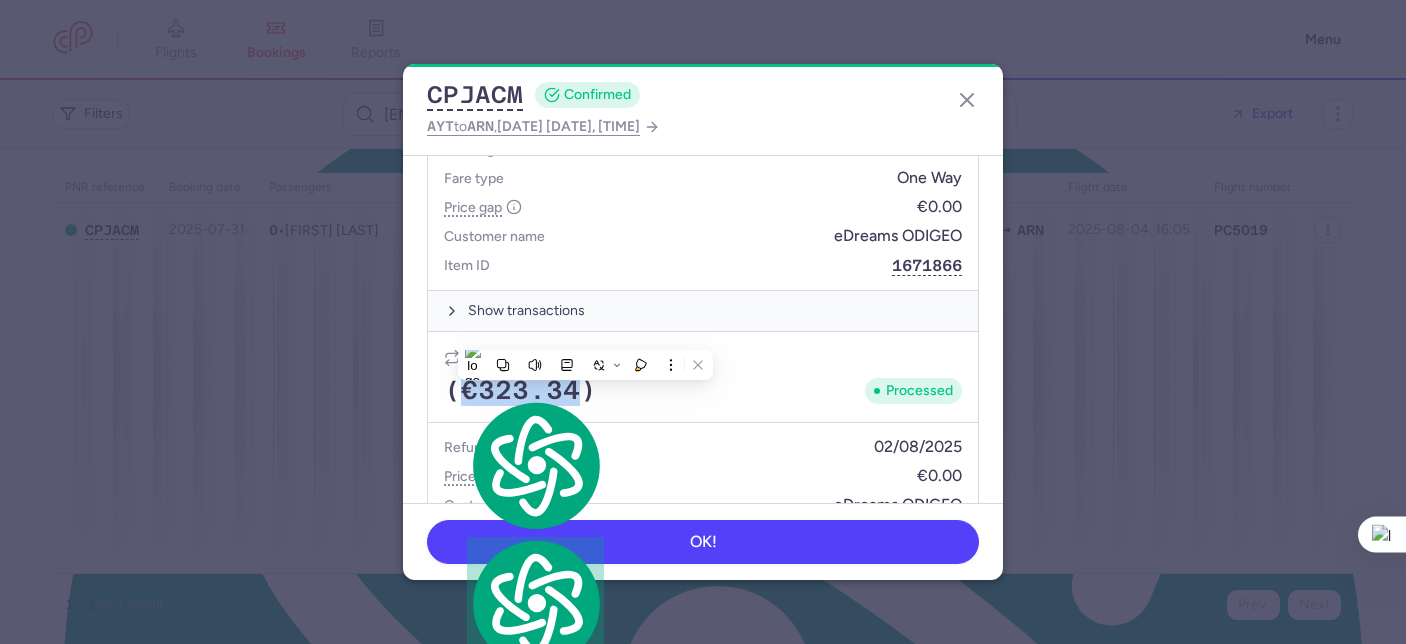 copy on "€323.34" 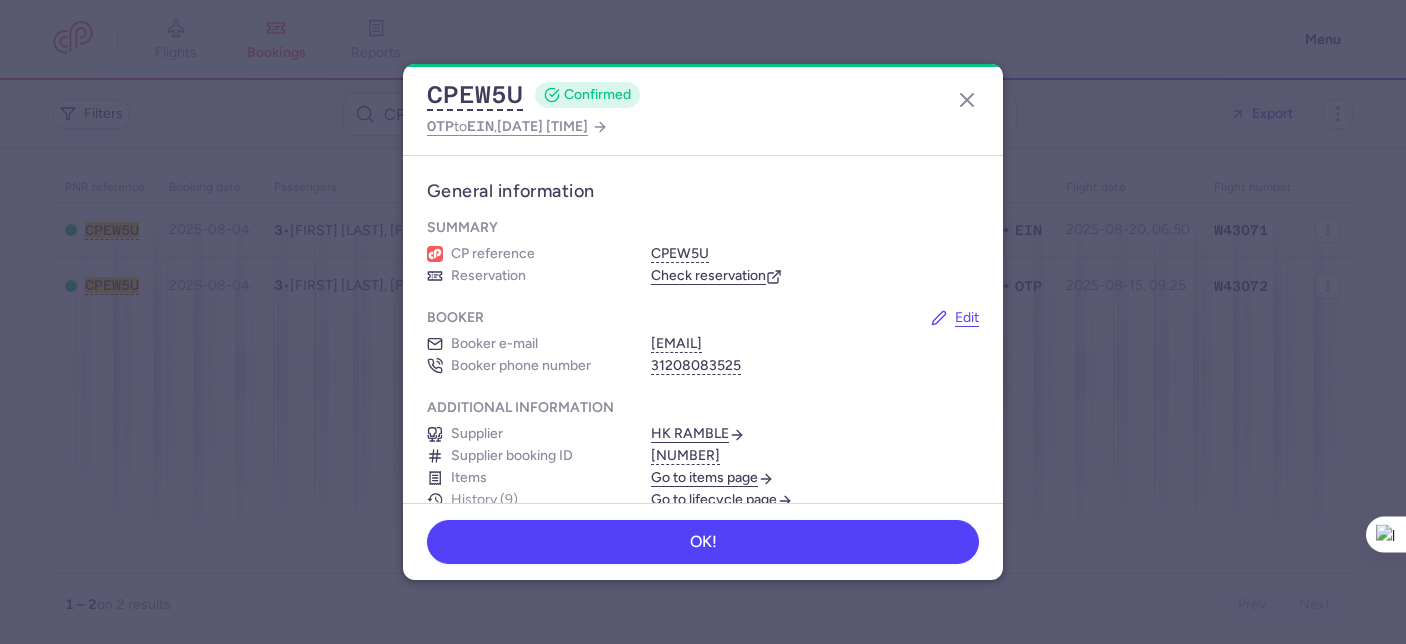 scroll, scrollTop: 0, scrollLeft: 0, axis: both 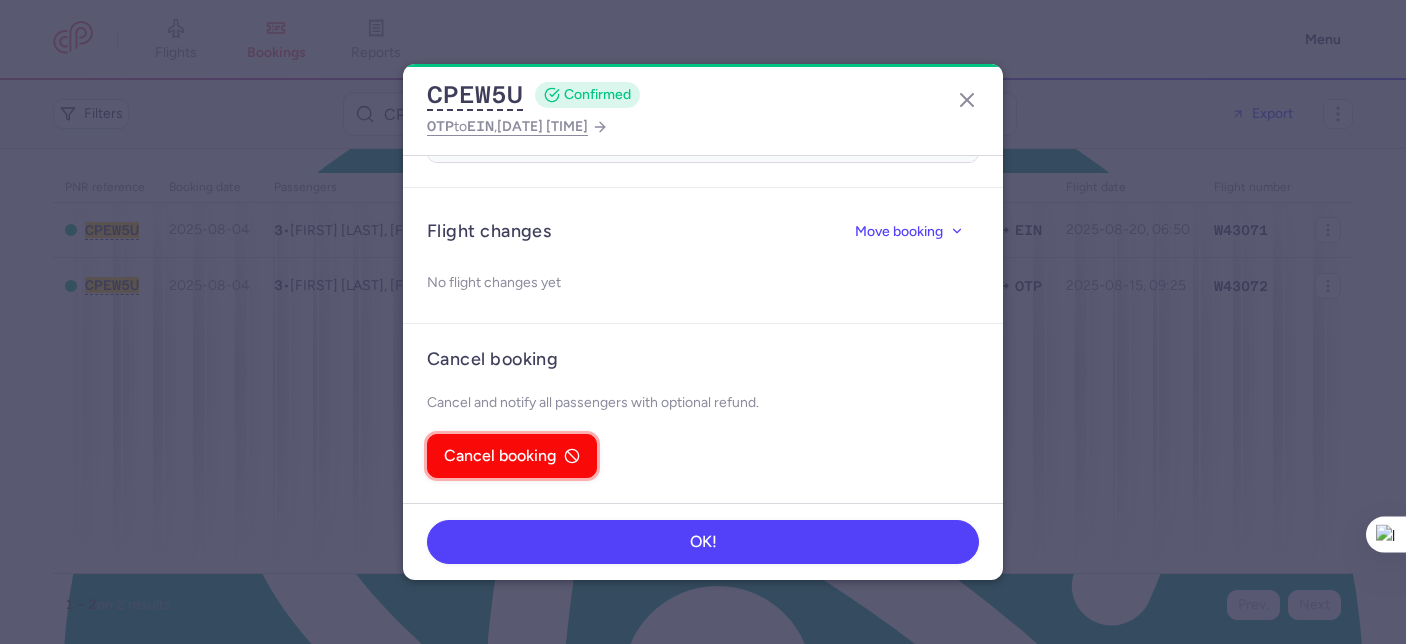 click on "Cancel booking" at bounding box center [512, 456] 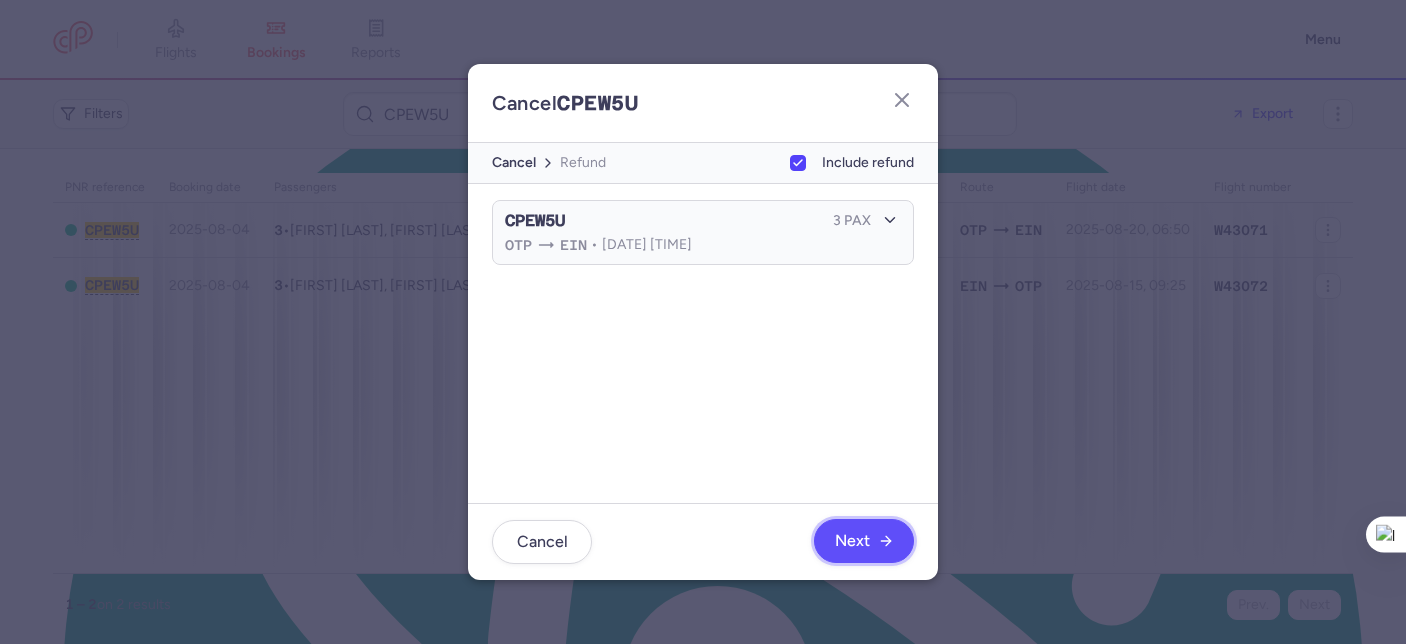 click on "Next" 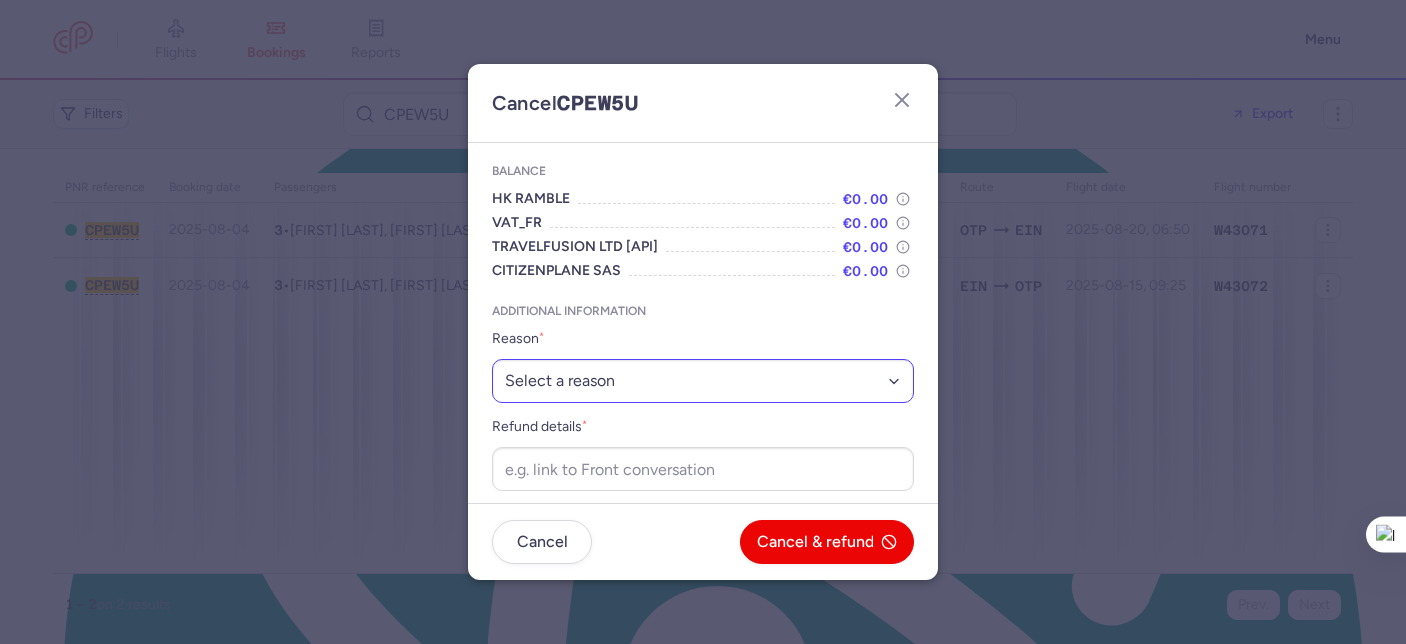 scroll, scrollTop: 106, scrollLeft: 0, axis: vertical 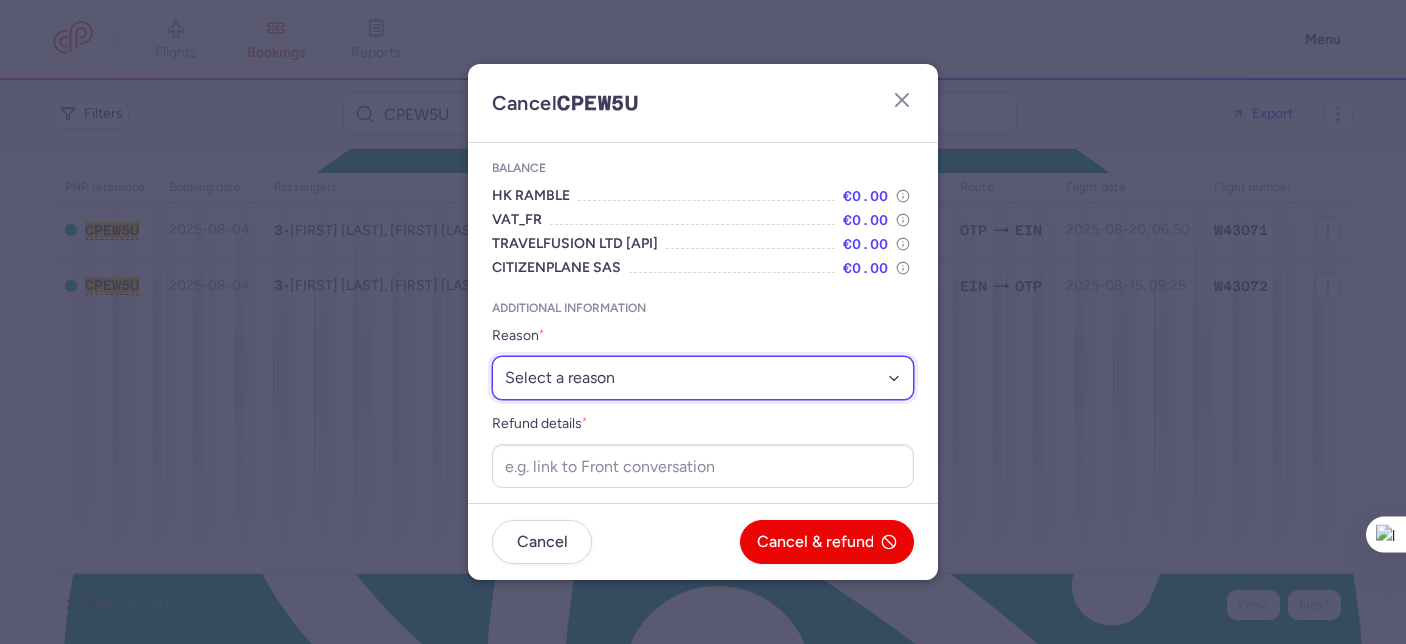 click on "Select a reason ⛔️ Unconfirmed booking ❌ Flight canceled 🙅 Schedule change not accepted" at bounding box center (703, 378) 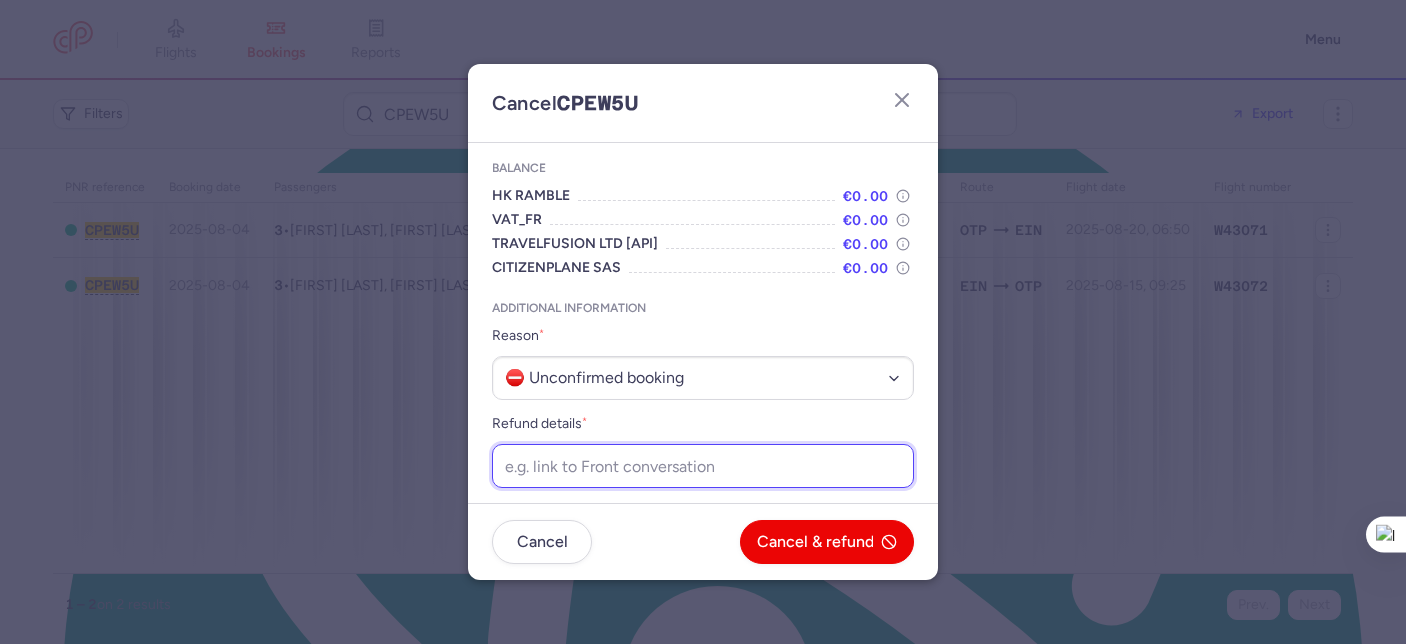 click on "Refund details  *" at bounding box center (703, 466) 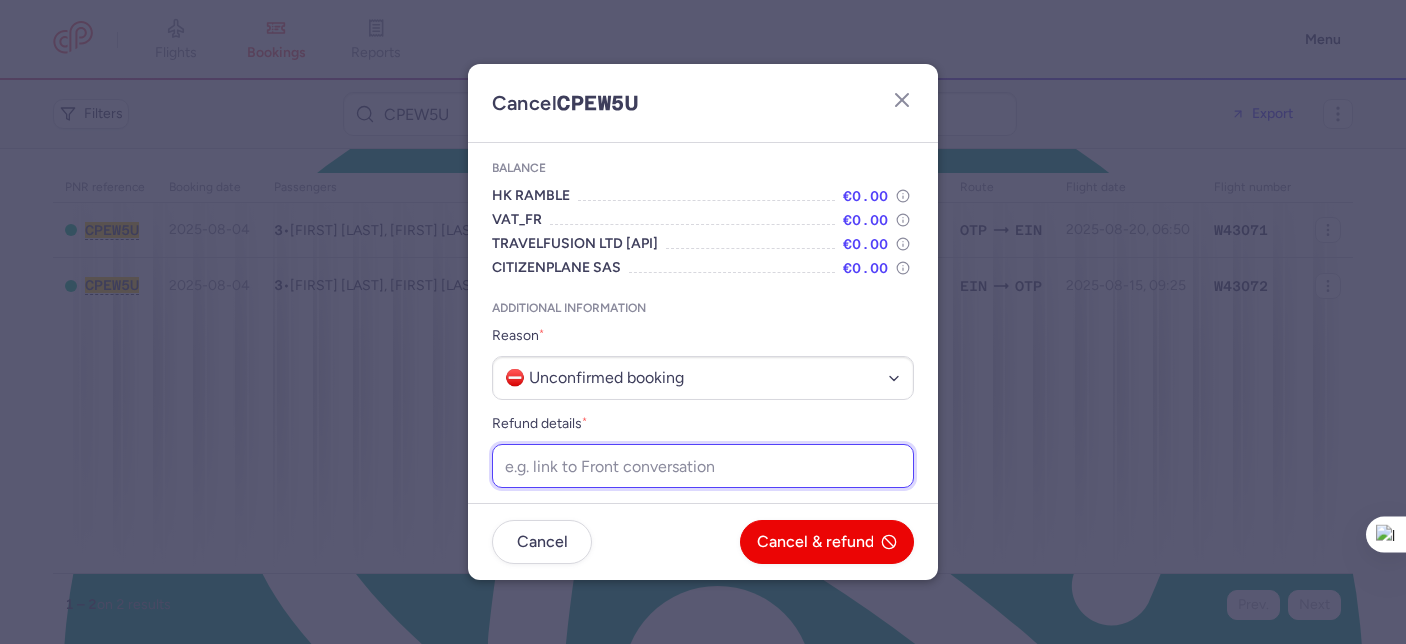 paste on "https://app.frontapp.com/open/cnv_f17dwua?key=2Cs9lFQTu1AbHi1Yz91jrQVvvwOagMbX" 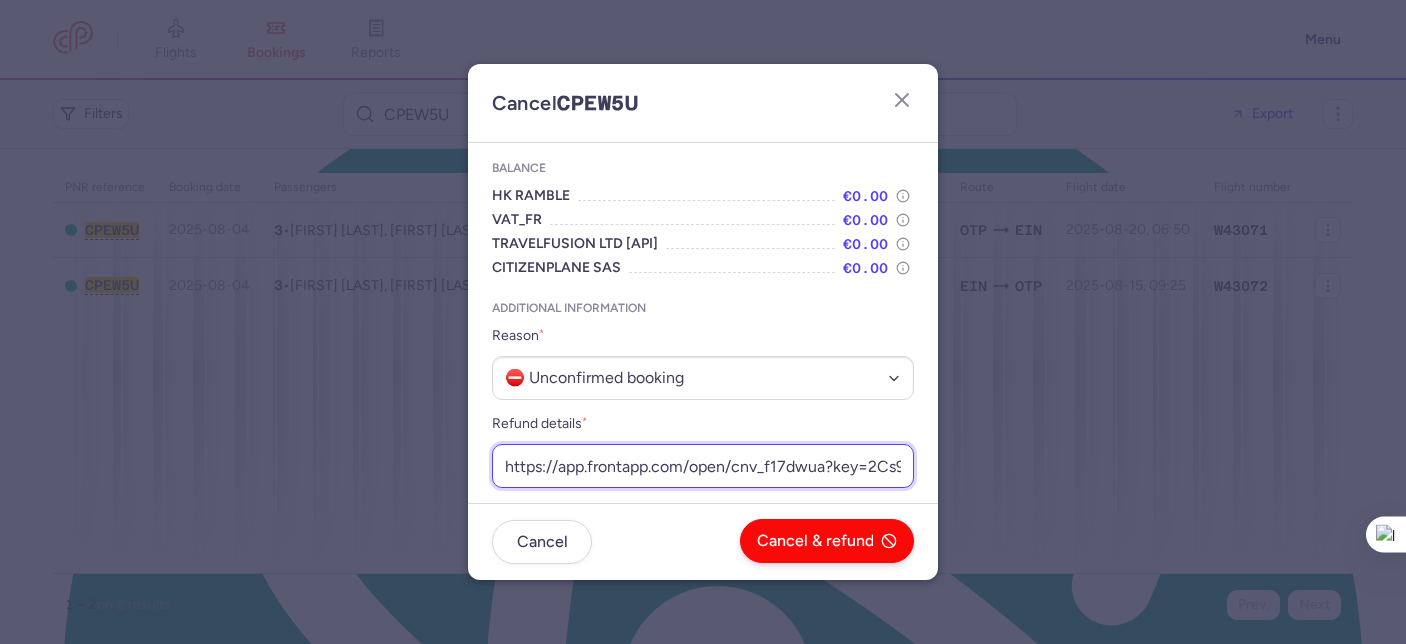 scroll, scrollTop: 0, scrollLeft: 271, axis: horizontal 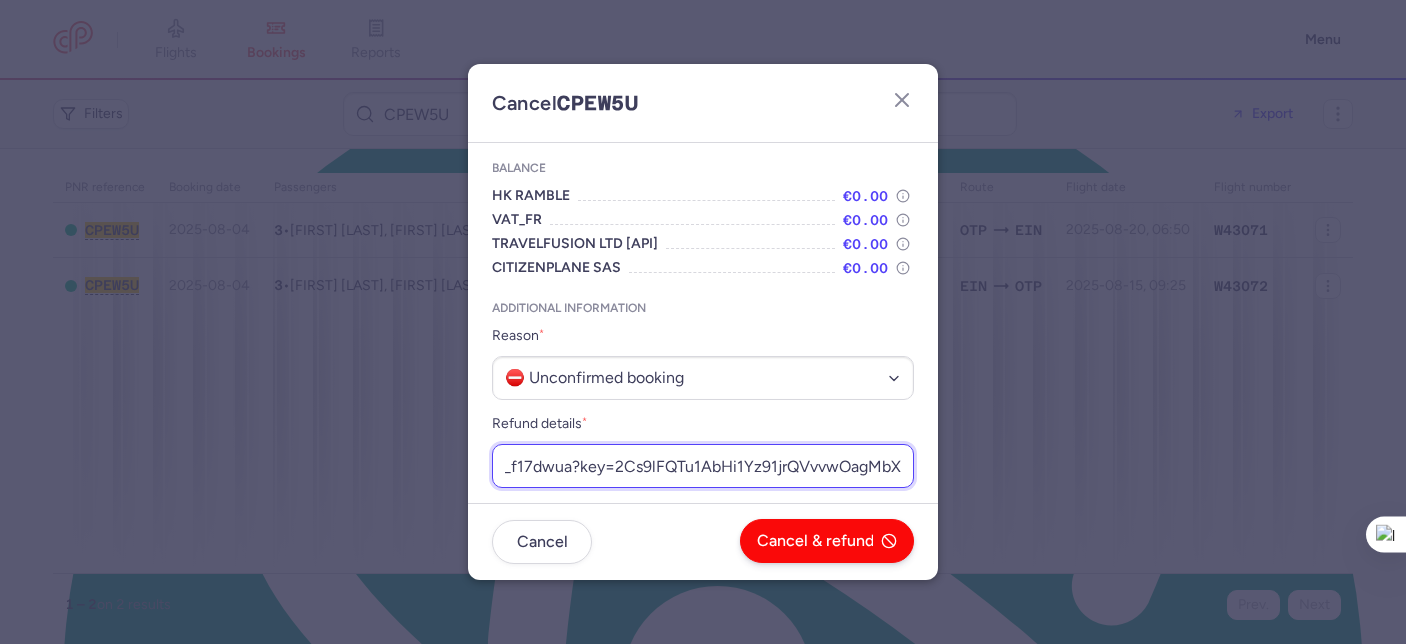 type on "https://app.frontapp.com/open/cnv_f17dwua?key=2Cs9lFQTu1AbHi1Yz91jrQVvvwOagMbX" 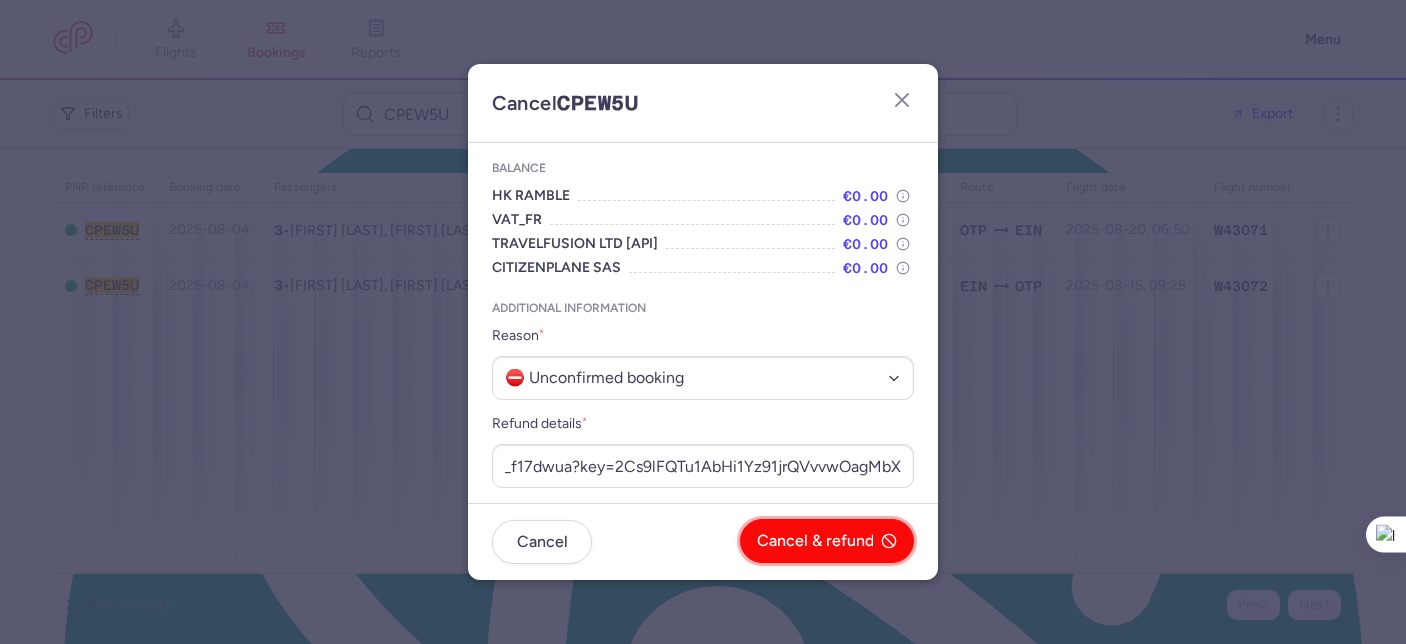 click on "Cancel & refund" 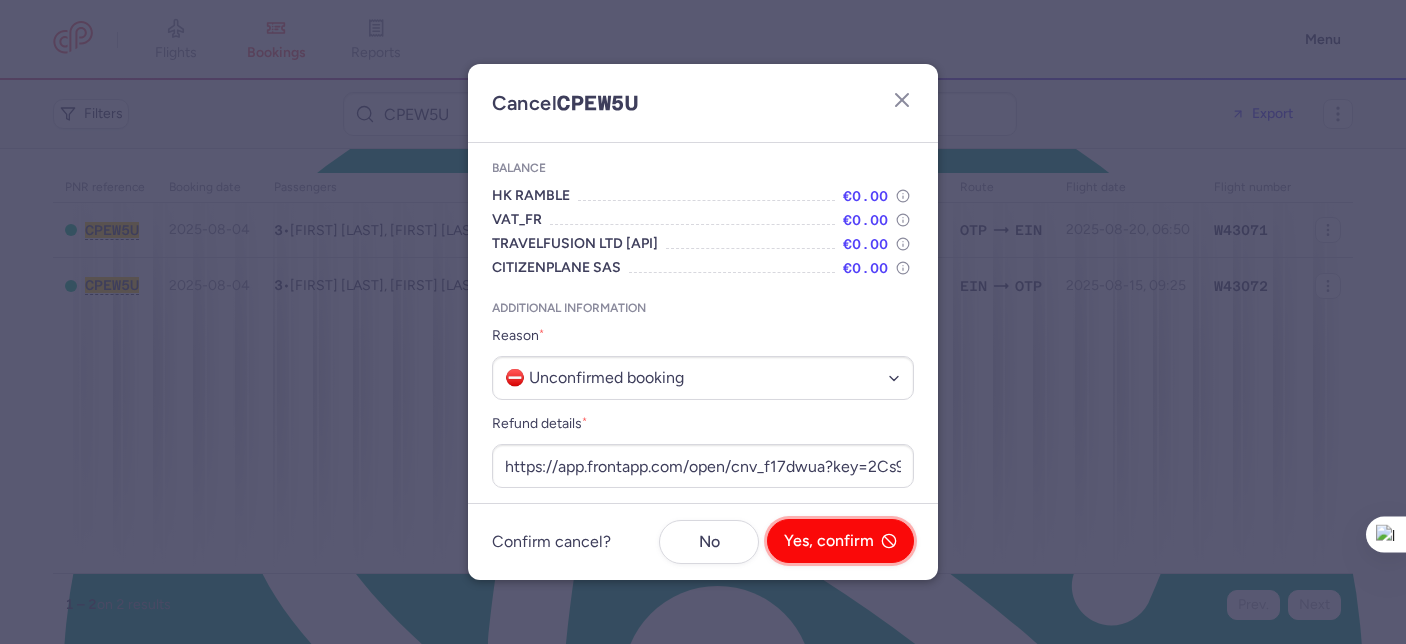 click on "Yes, confirm" 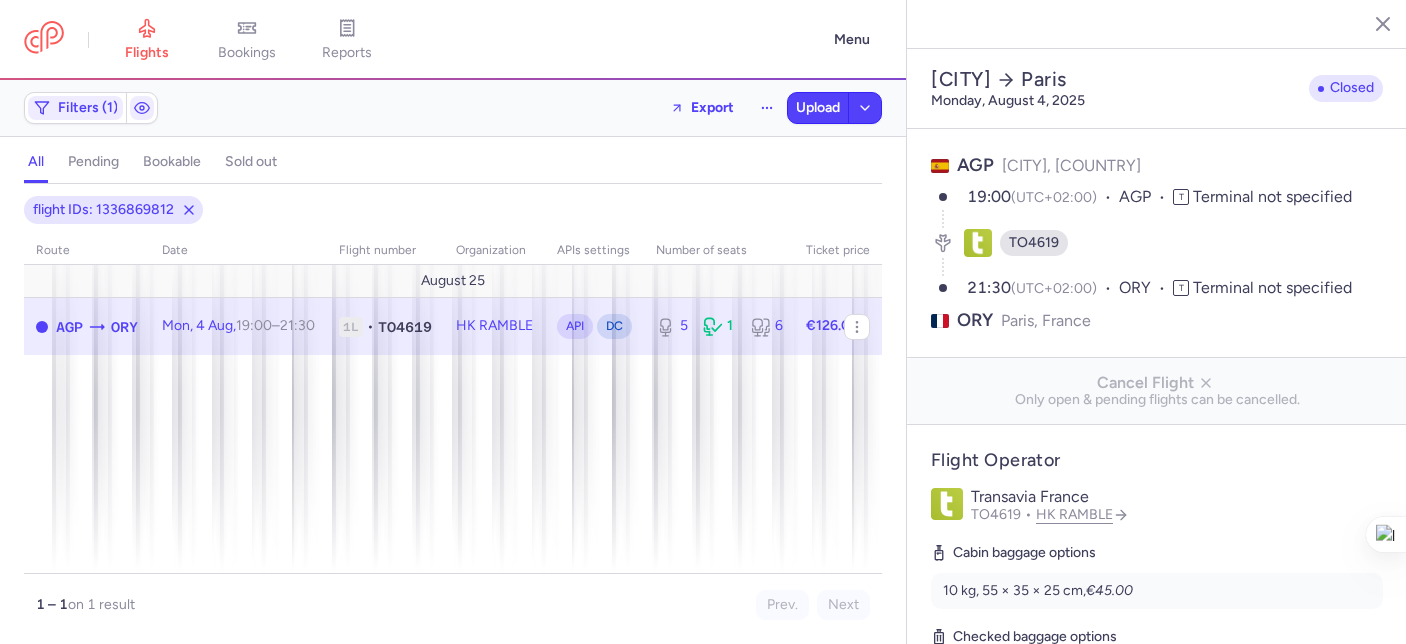select on "days" 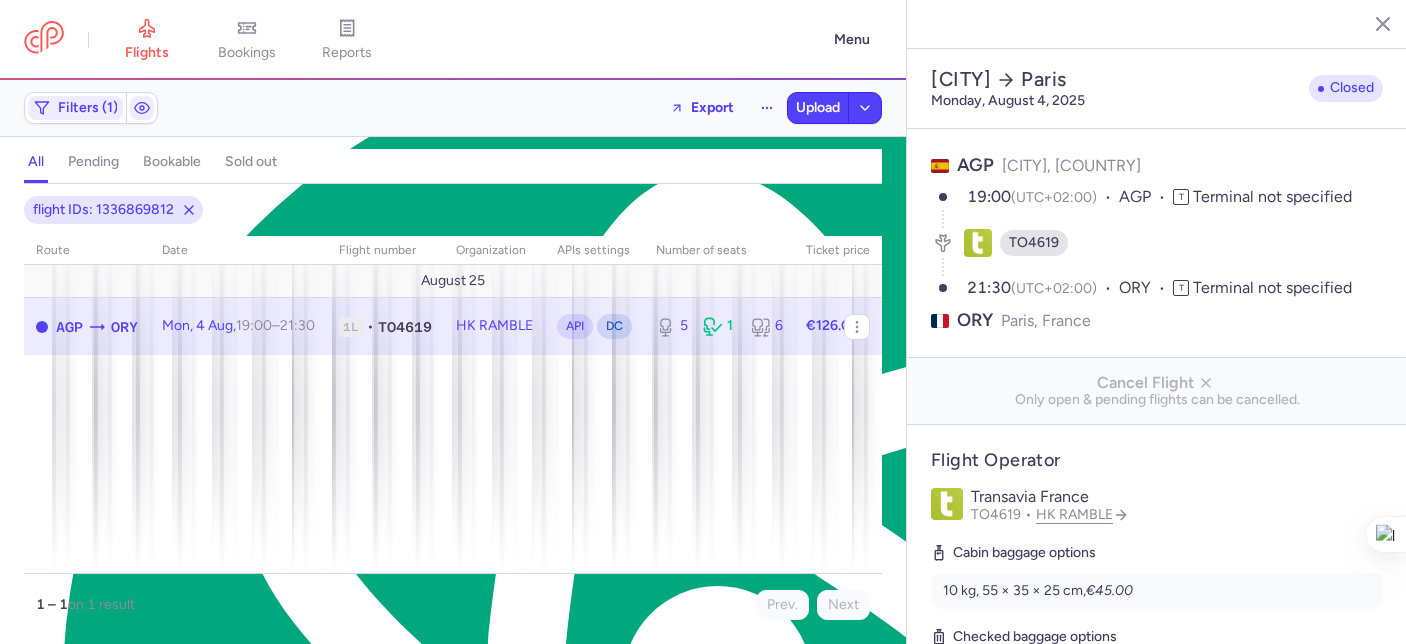 scroll, scrollTop: 34, scrollLeft: 0, axis: vertical 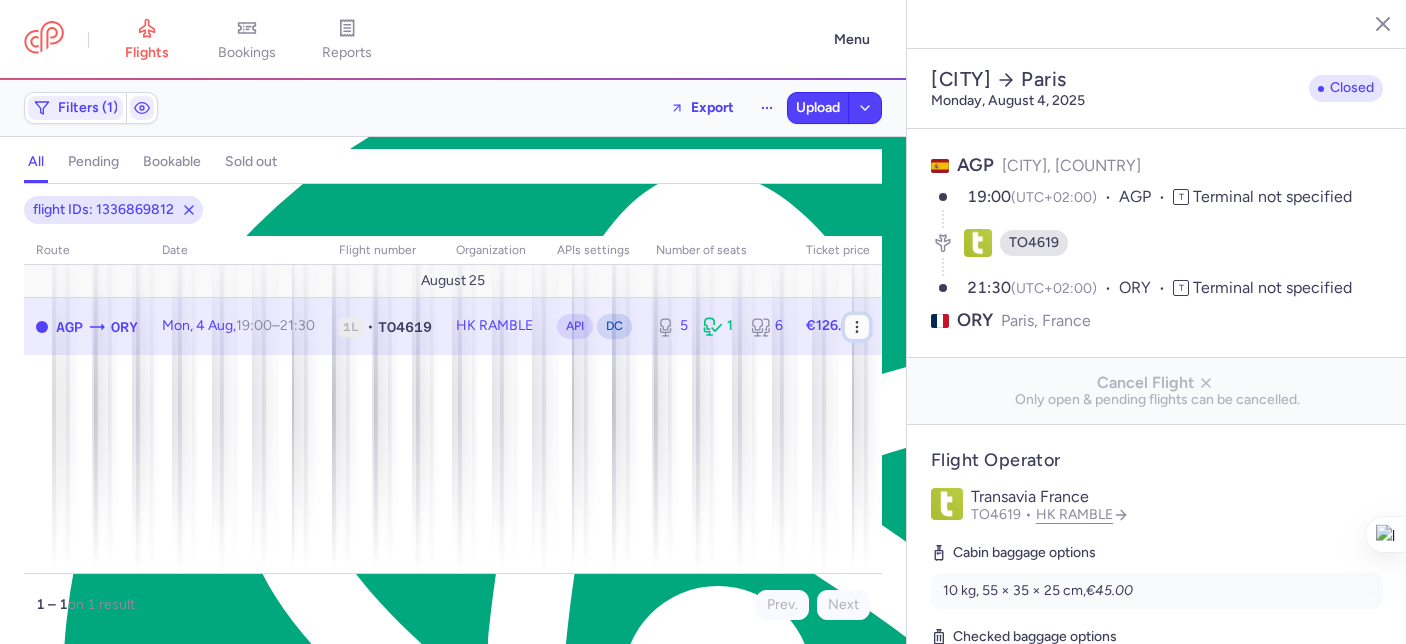 click 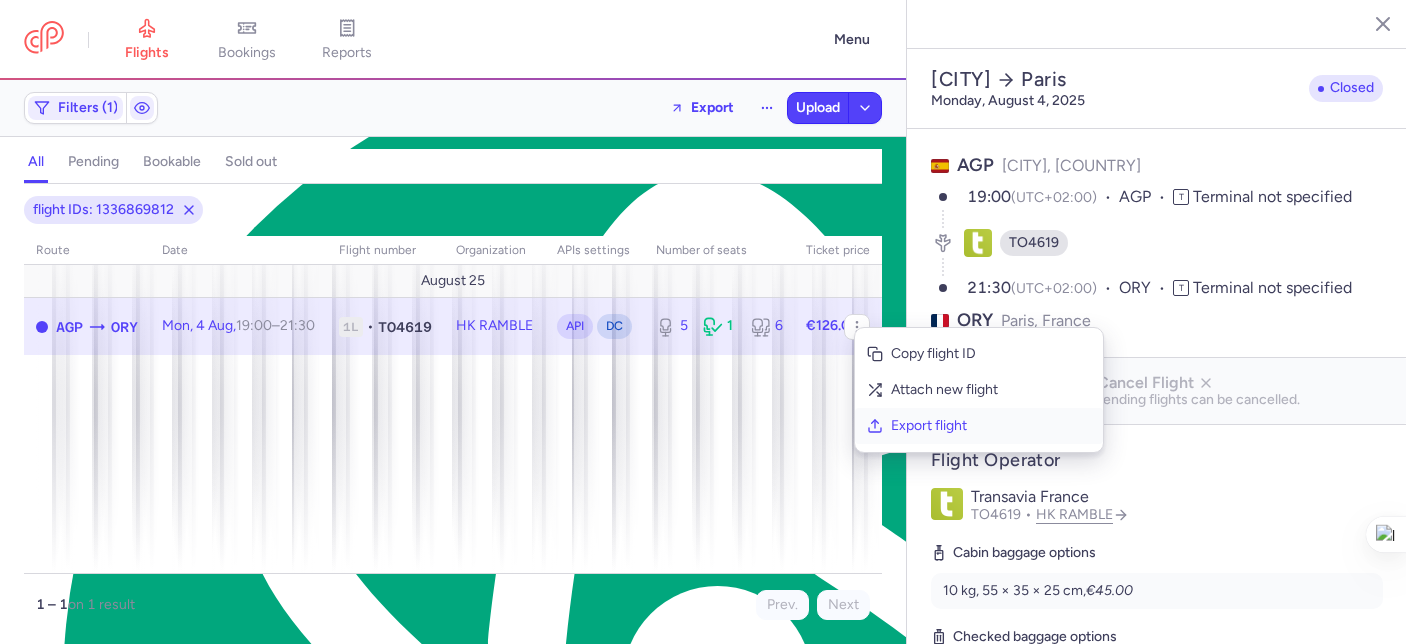 click on "Export flight" at bounding box center [991, 426] 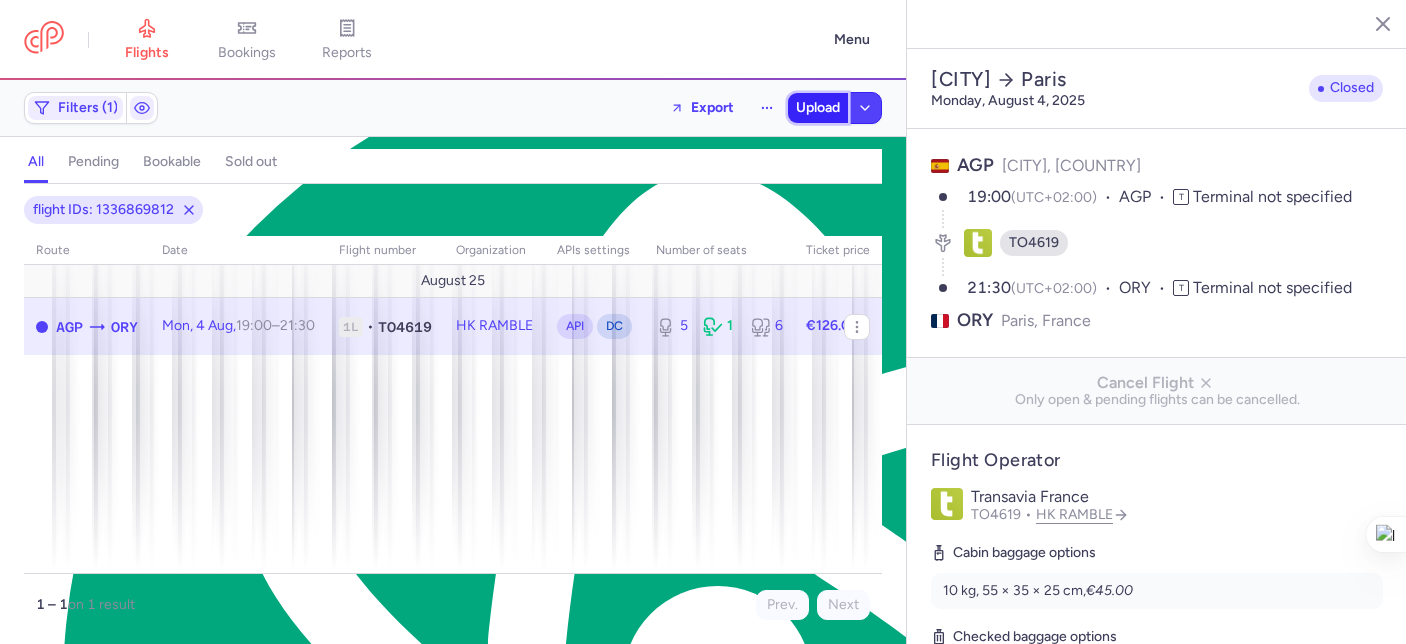 click on "Upload" at bounding box center [818, 108] 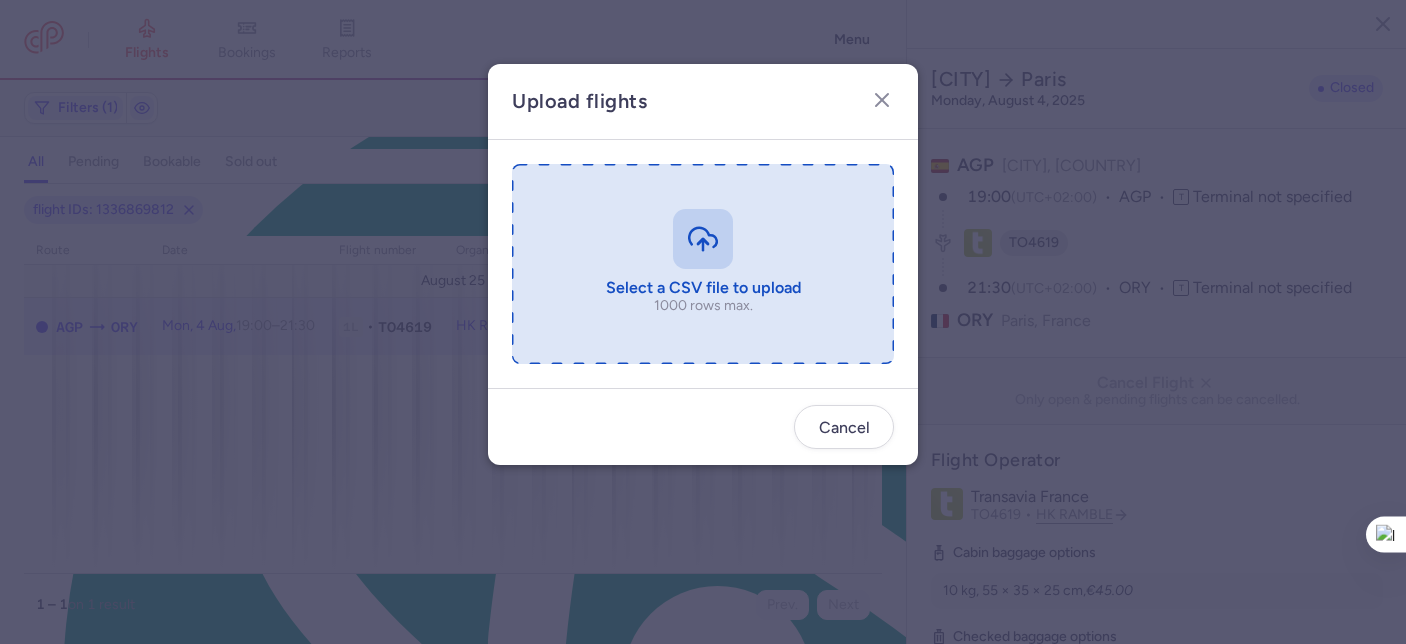 click at bounding box center (703, 264) 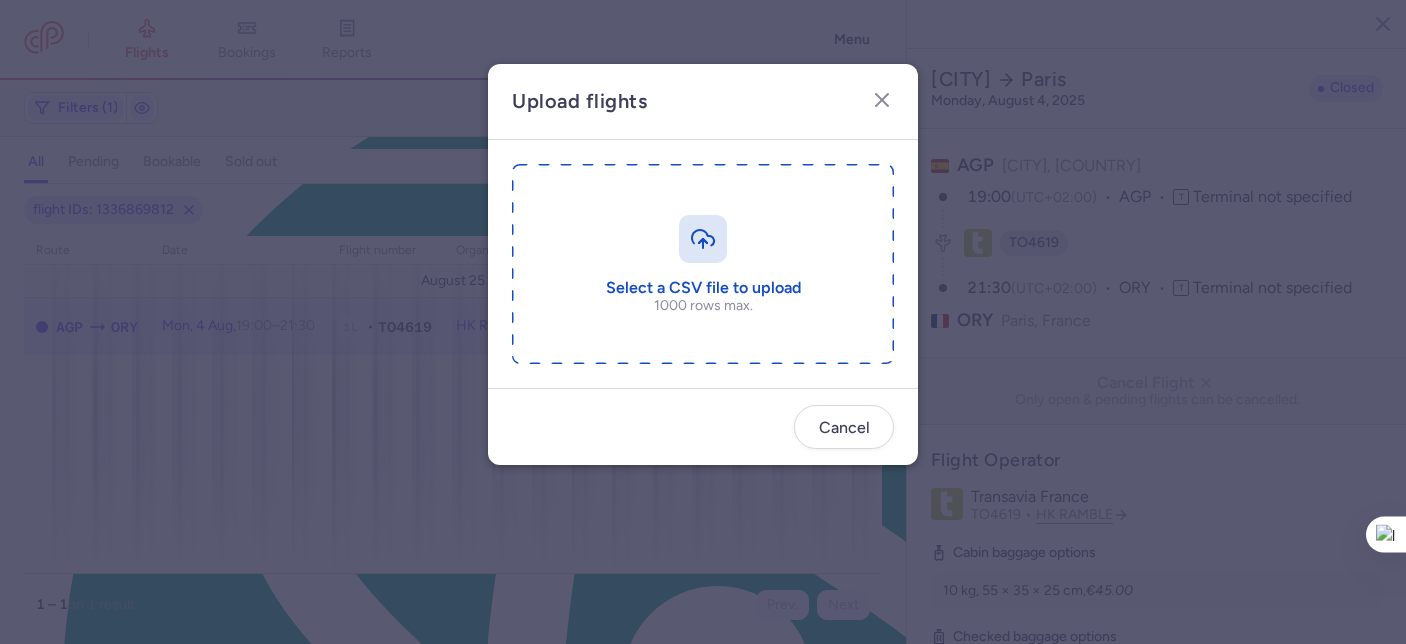type on "C:\fakepath\export_flight_[FLIGHT_ID]_[DATE],[TIME].csv" 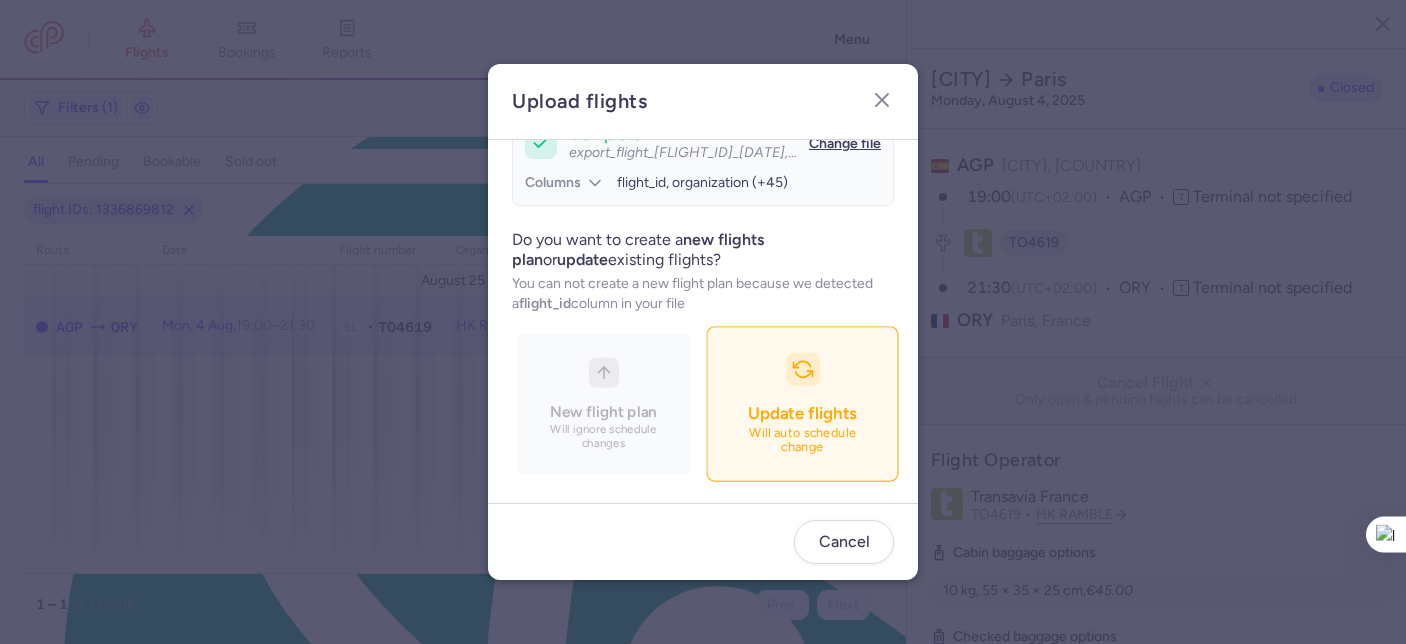 scroll, scrollTop: 215, scrollLeft: 0, axis: vertical 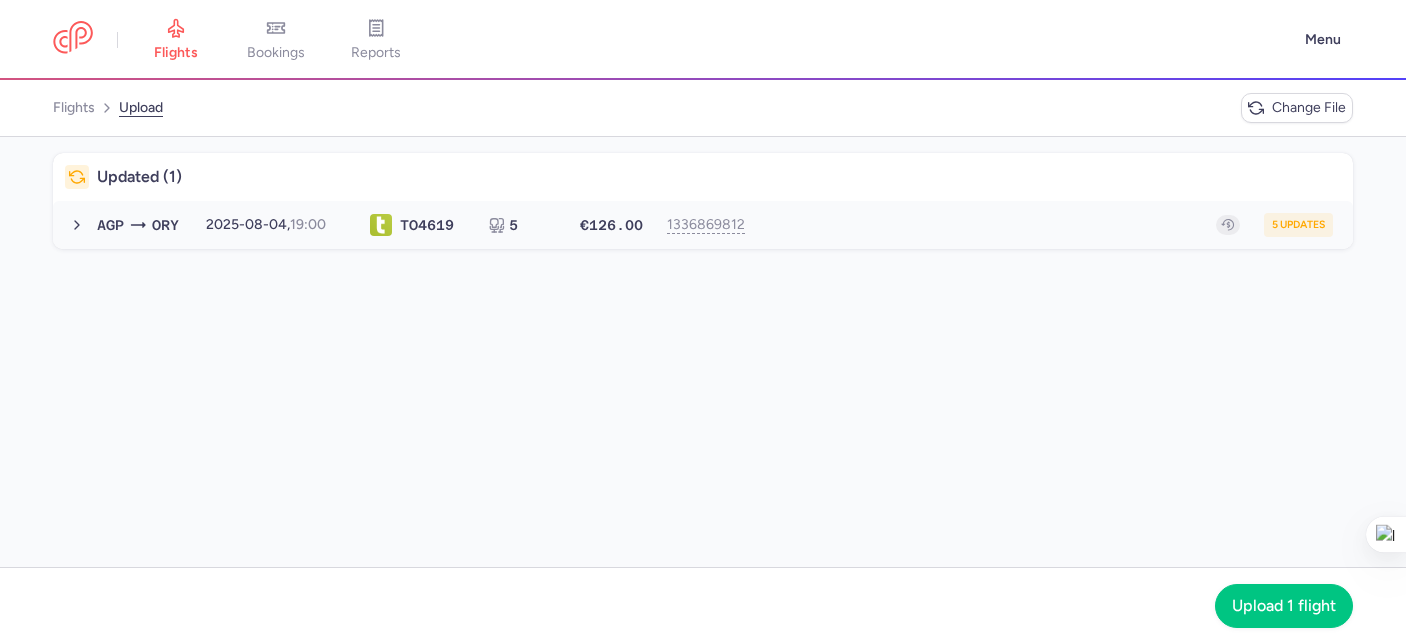 click on "[AIRPORT_CODE] [AIRPORT_CODE] [DATE], [TIME] [AIRPORT_CODE] [SEATS] [CURRENCY] [FLIGHT_ID] [UPDATES] [DATE], [TIME] [AIRPORT_CODE] [SEATS] [CURRENCY]" at bounding box center (703, 225) 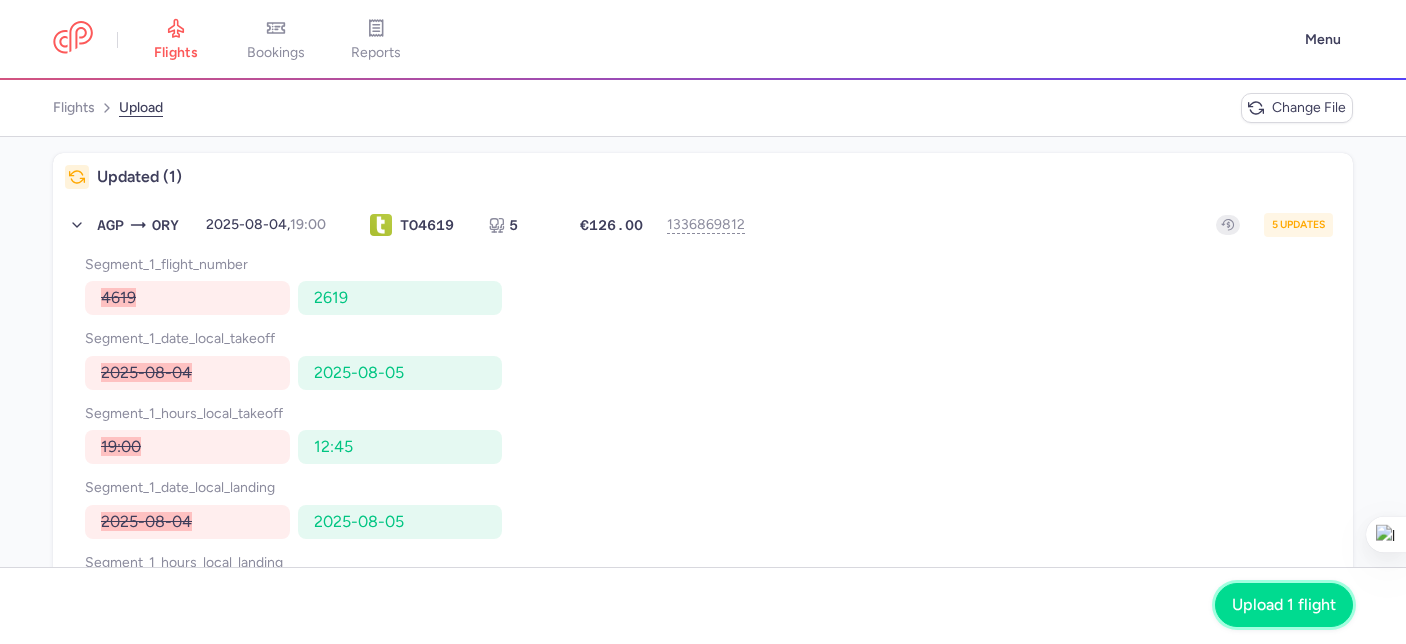 click on "Upload 1 flight" 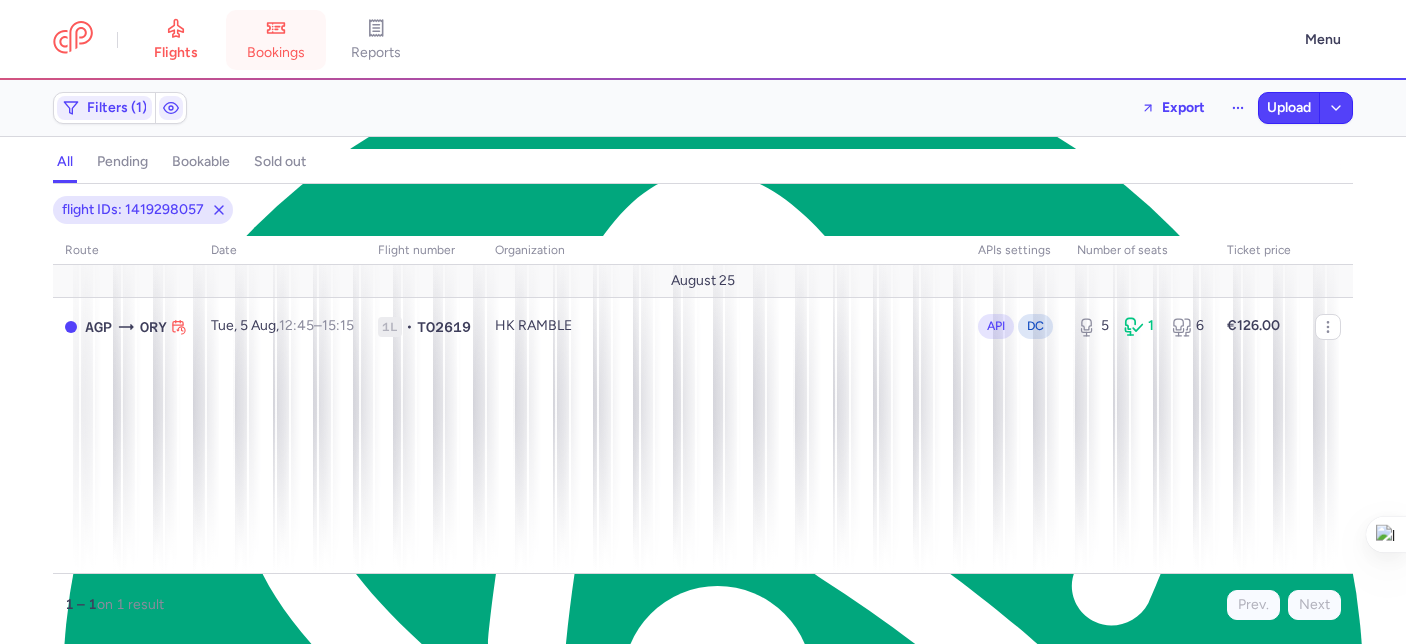 click on "bookings" at bounding box center [276, 40] 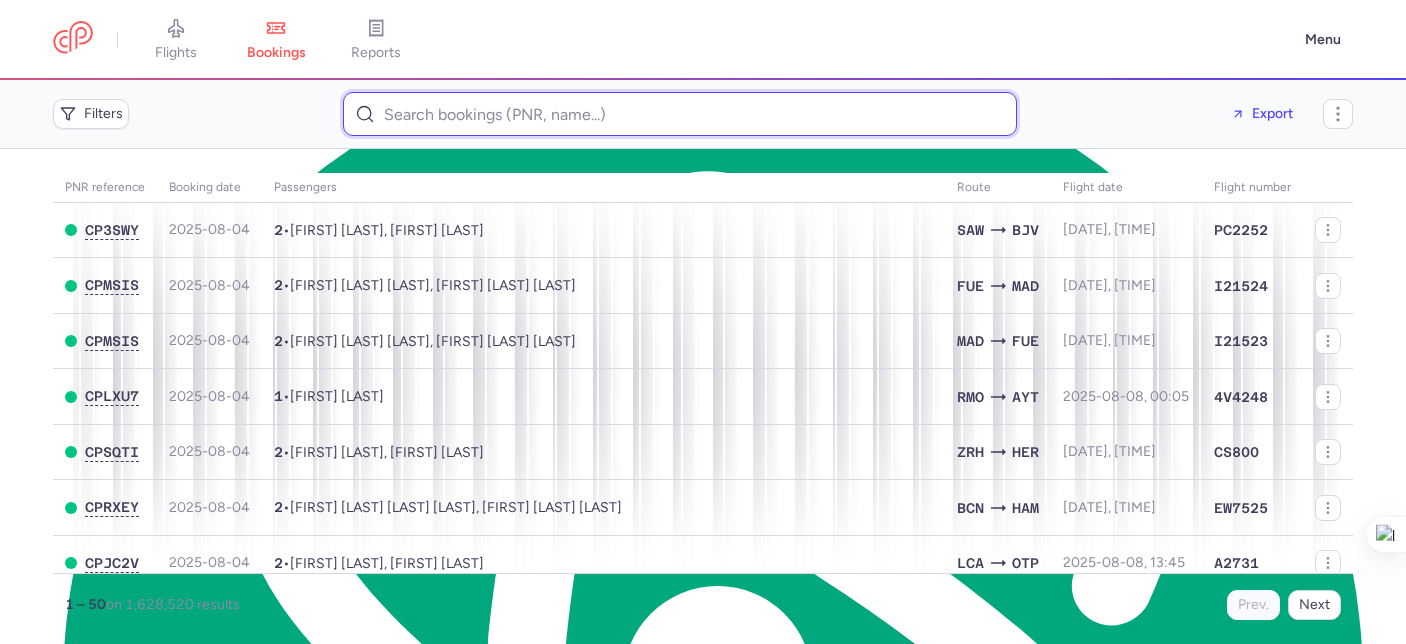click at bounding box center (680, 114) 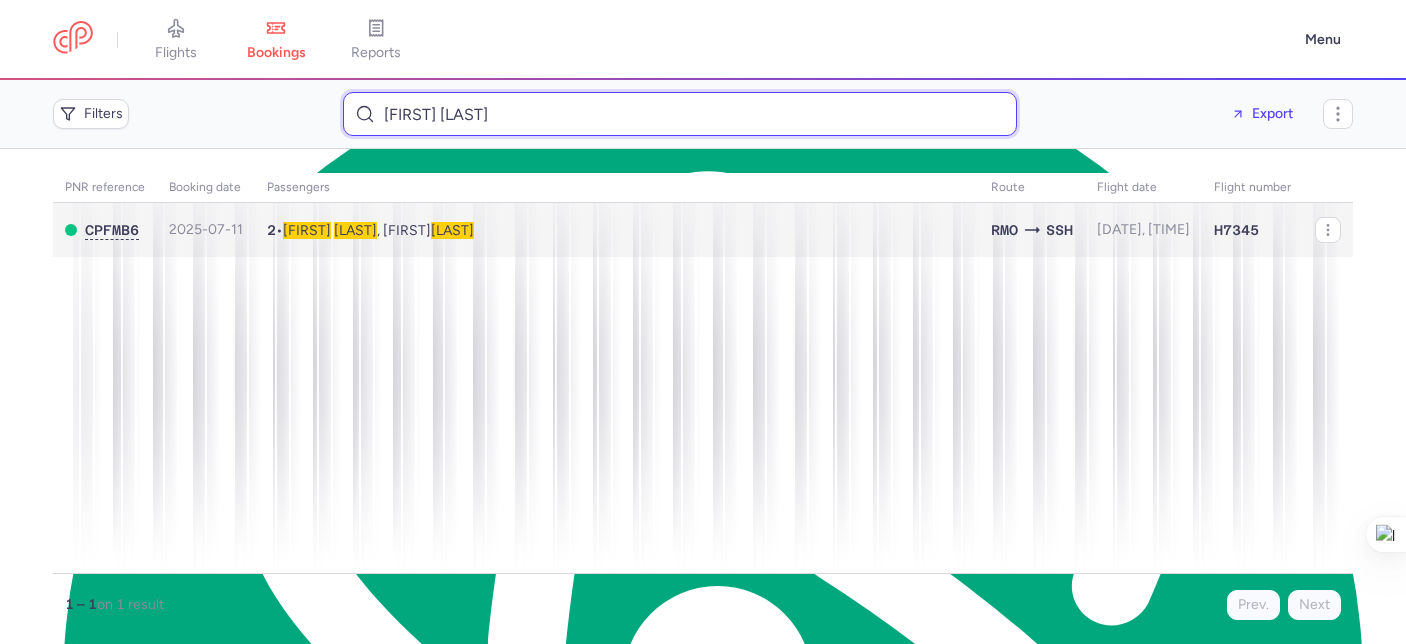 type on "Andrii Heliuta" 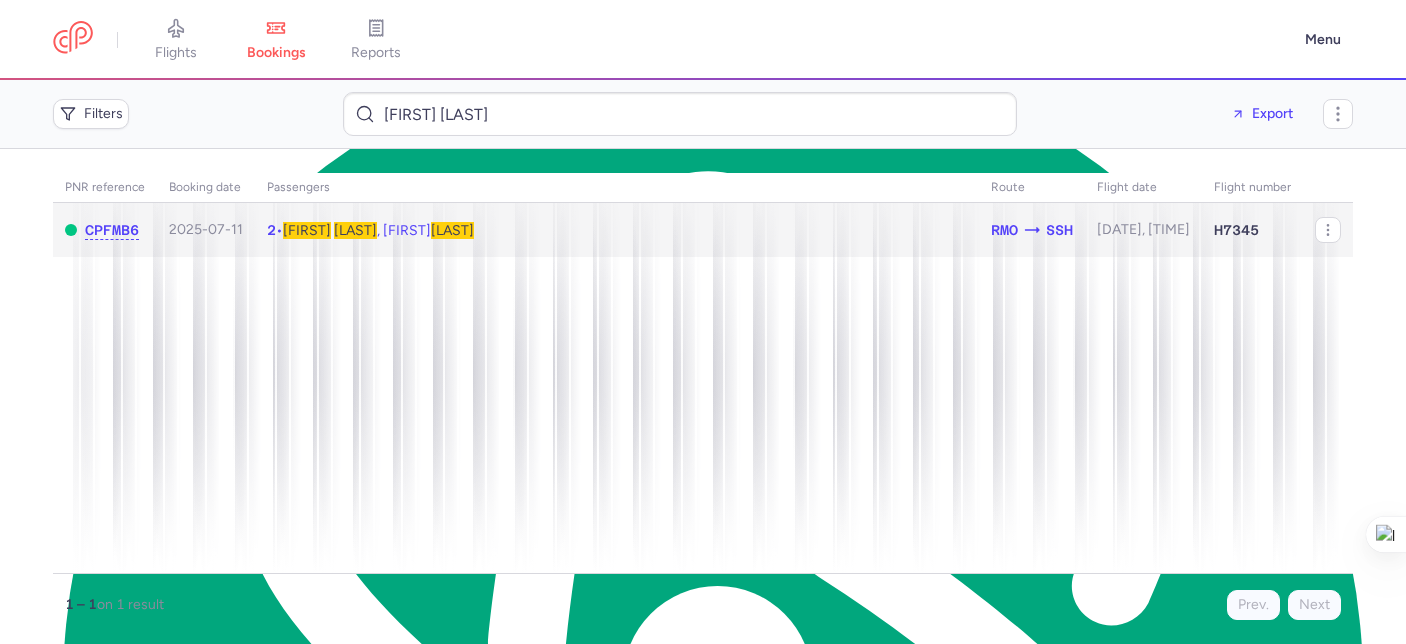 click on "2  •  Andrii   HELIUTA , Olha  HELIUTA" 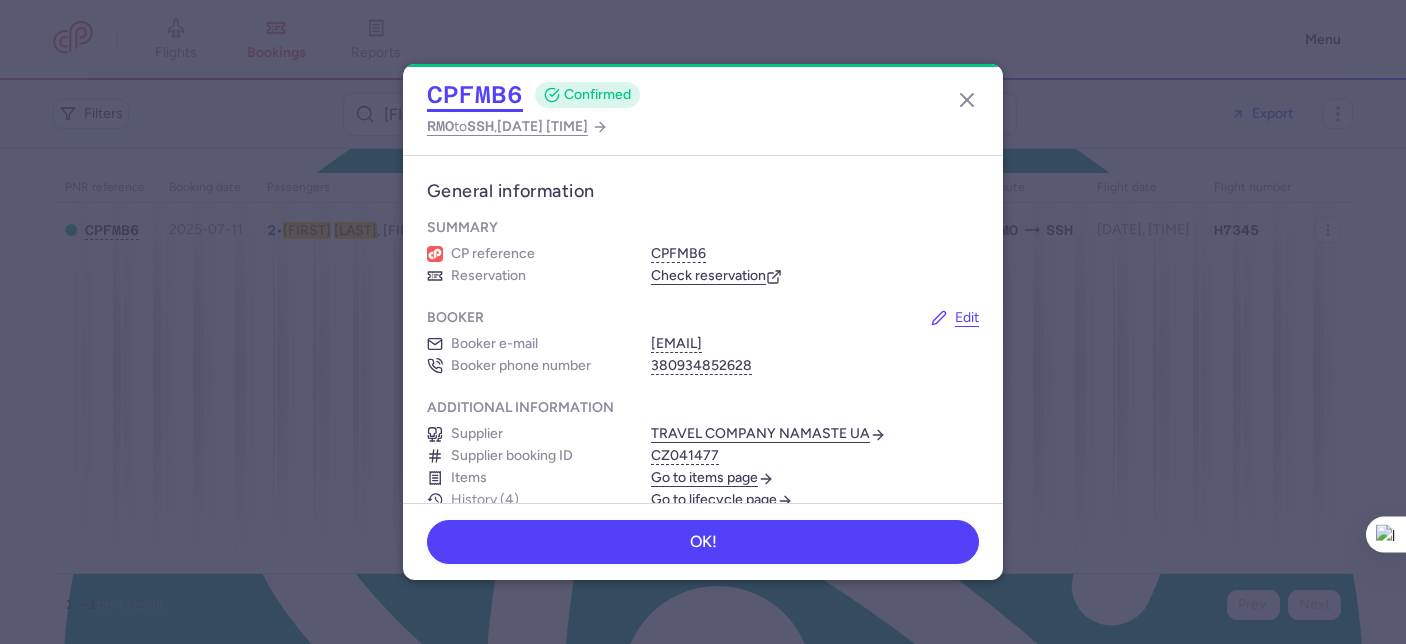 click on "CPFMB6" 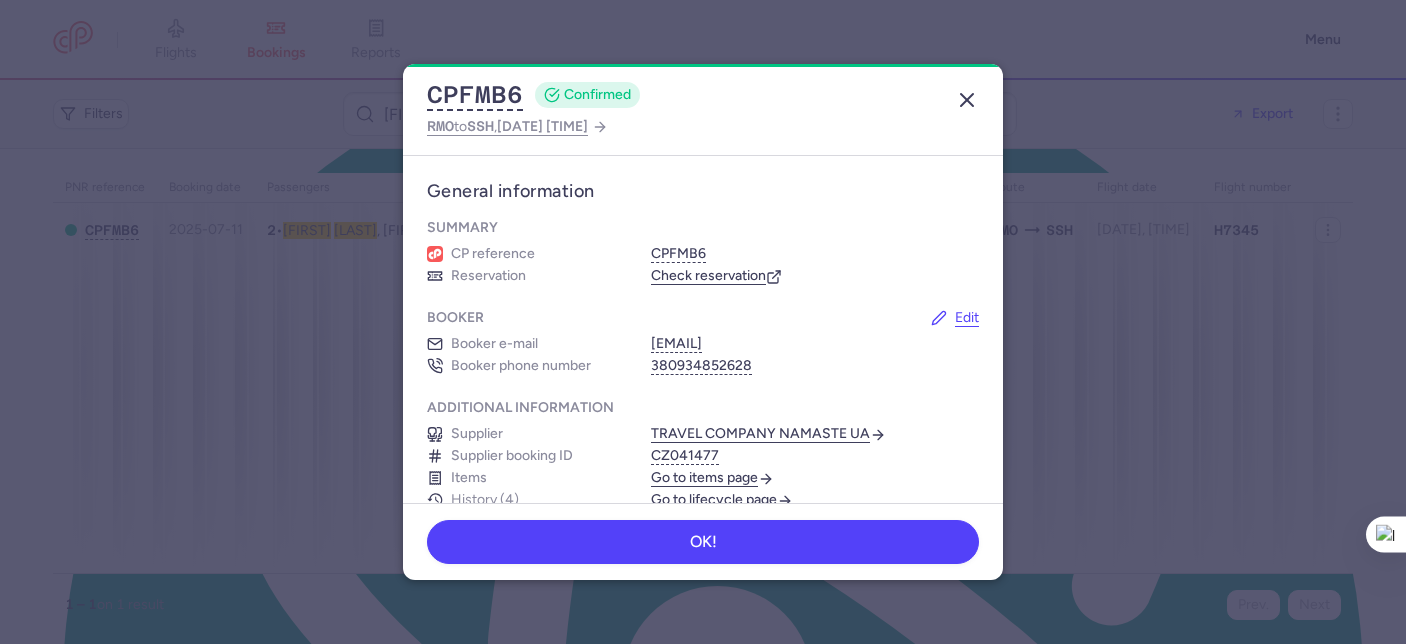 click 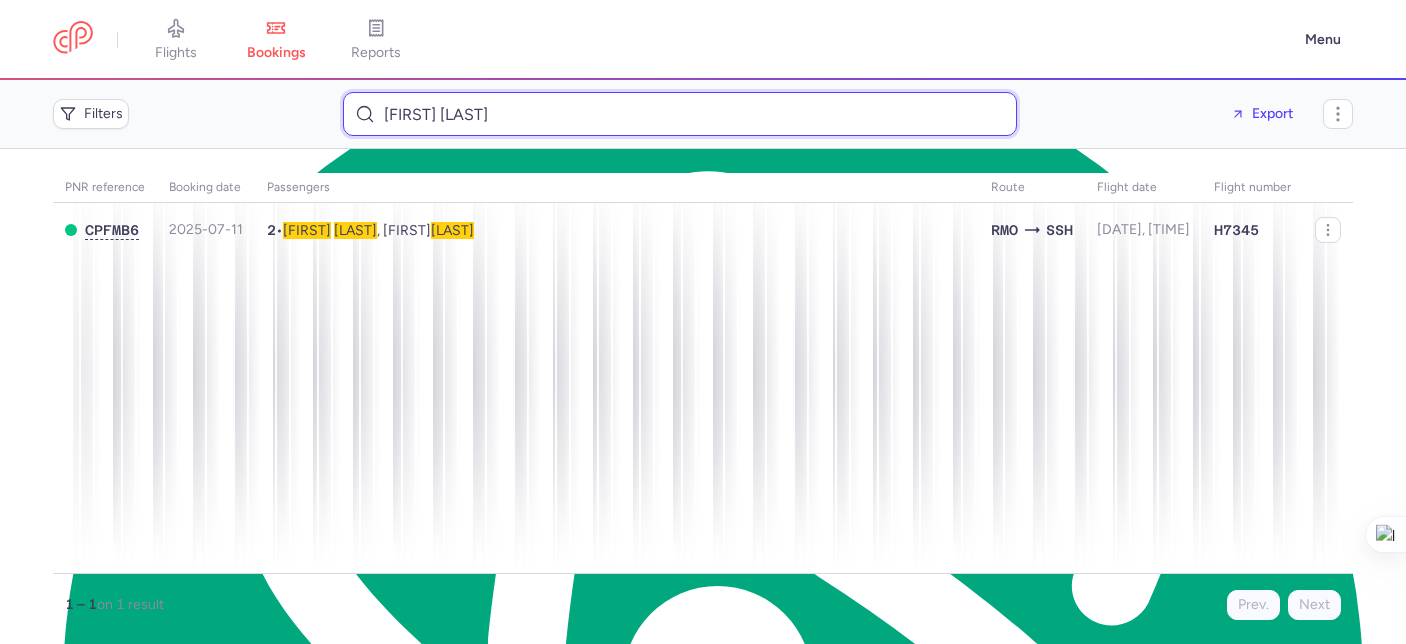 type on "uta" 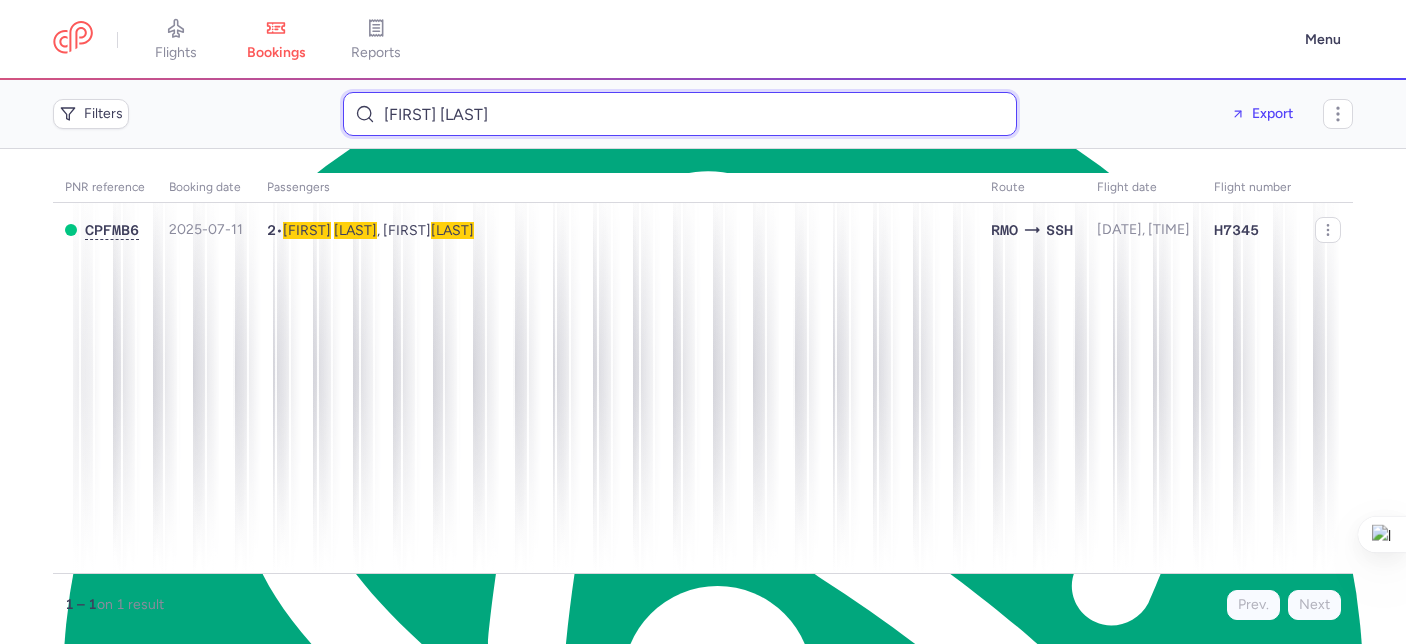 paste on "h.klingmann@web.de" 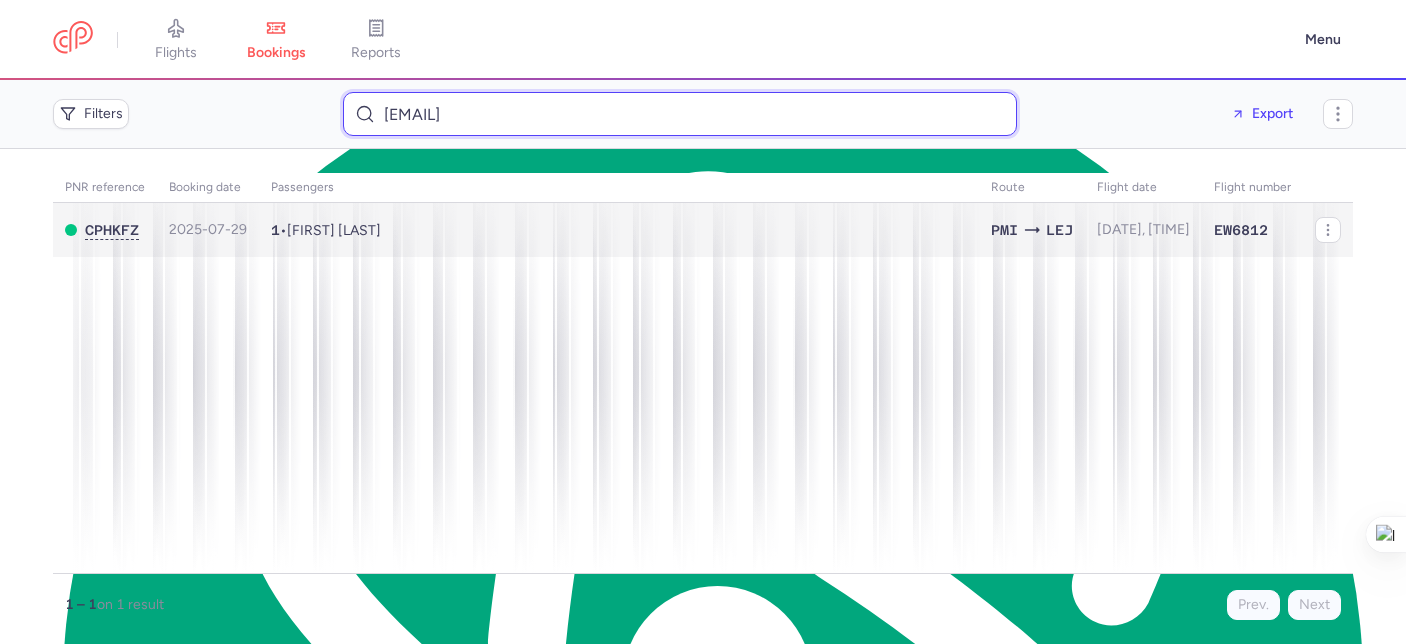 type on "h.klingmann@web.de" 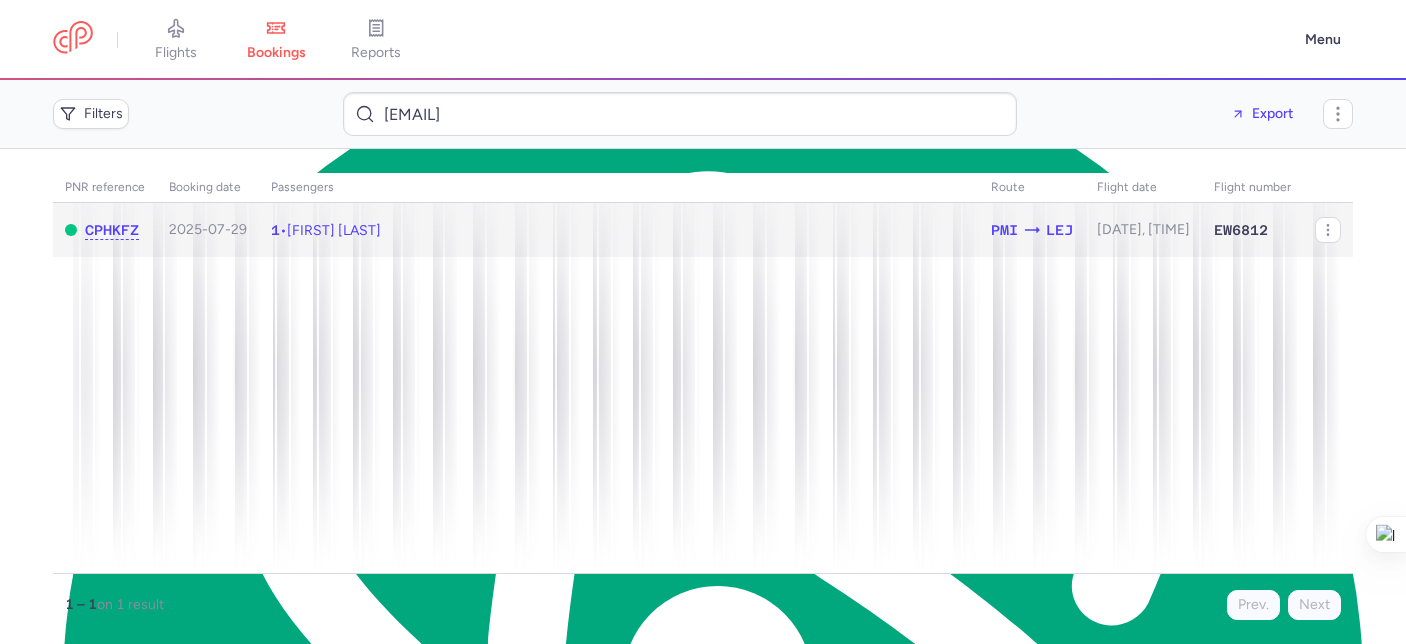 click on "1  •  Hanna KLINGMANN" 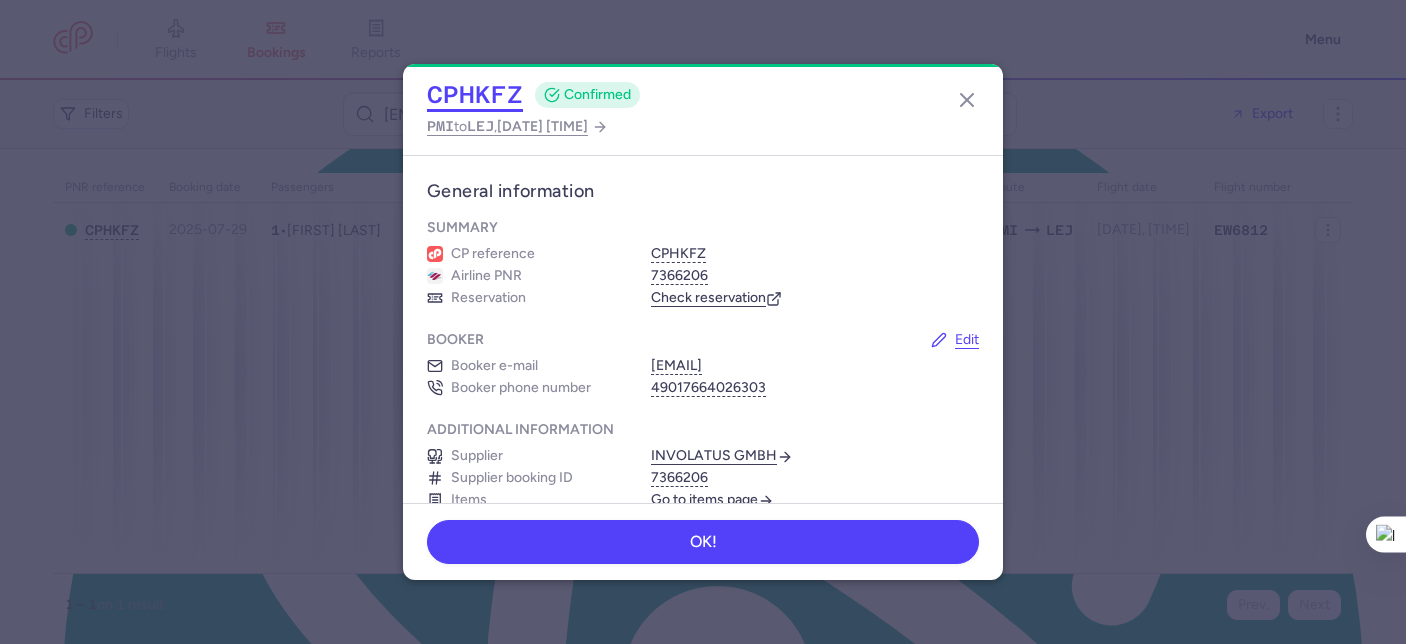 click on "CPHKFZ" 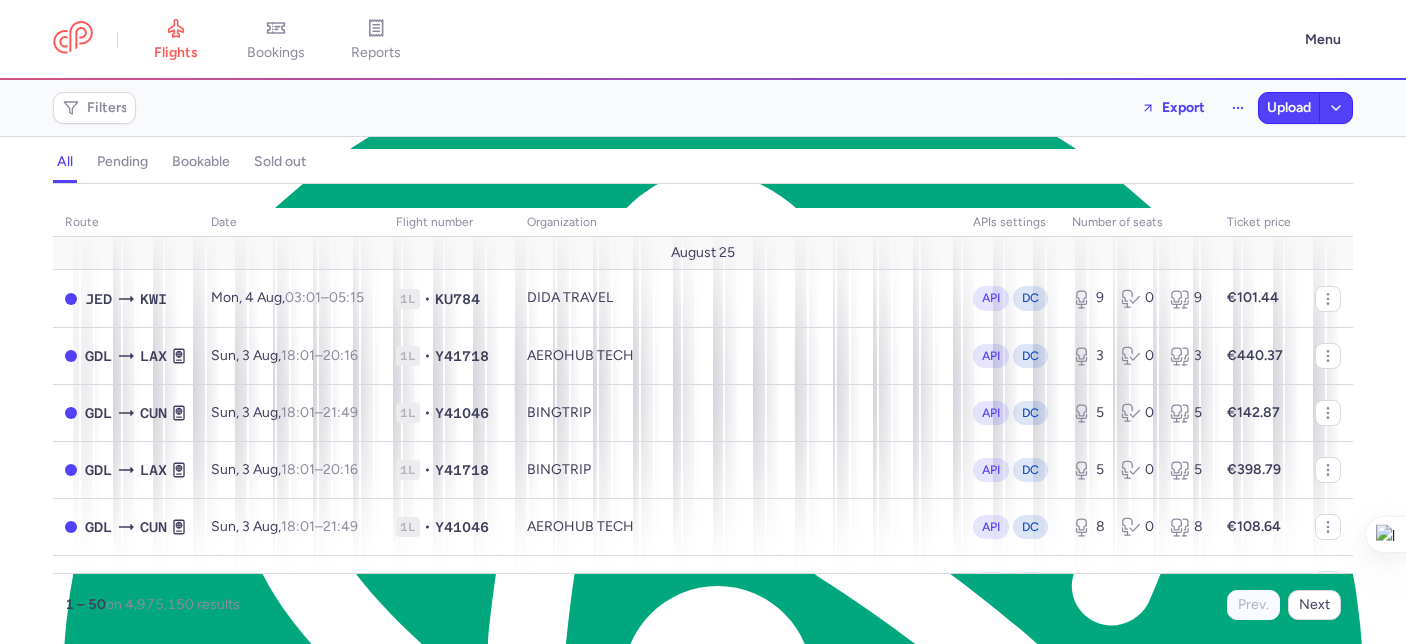 scroll, scrollTop: 0, scrollLeft: 0, axis: both 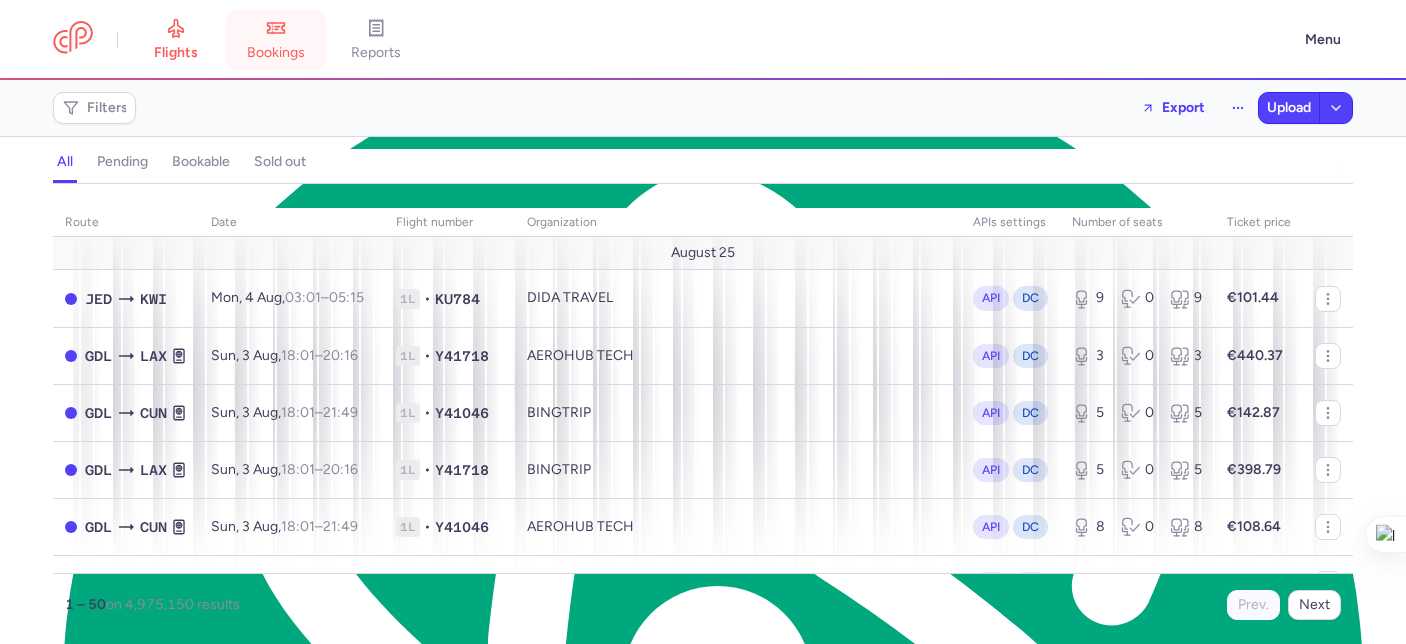 click on "bookings" at bounding box center [276, 40] 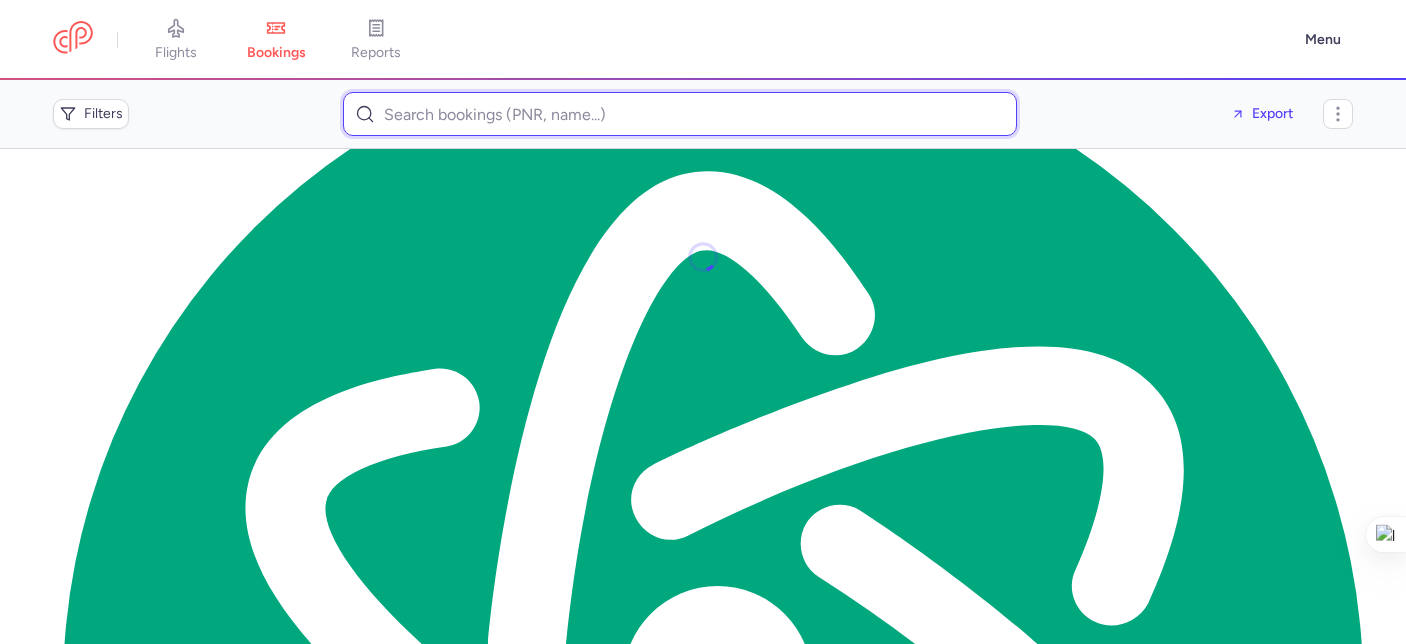 click at bounding box center [680, 114] 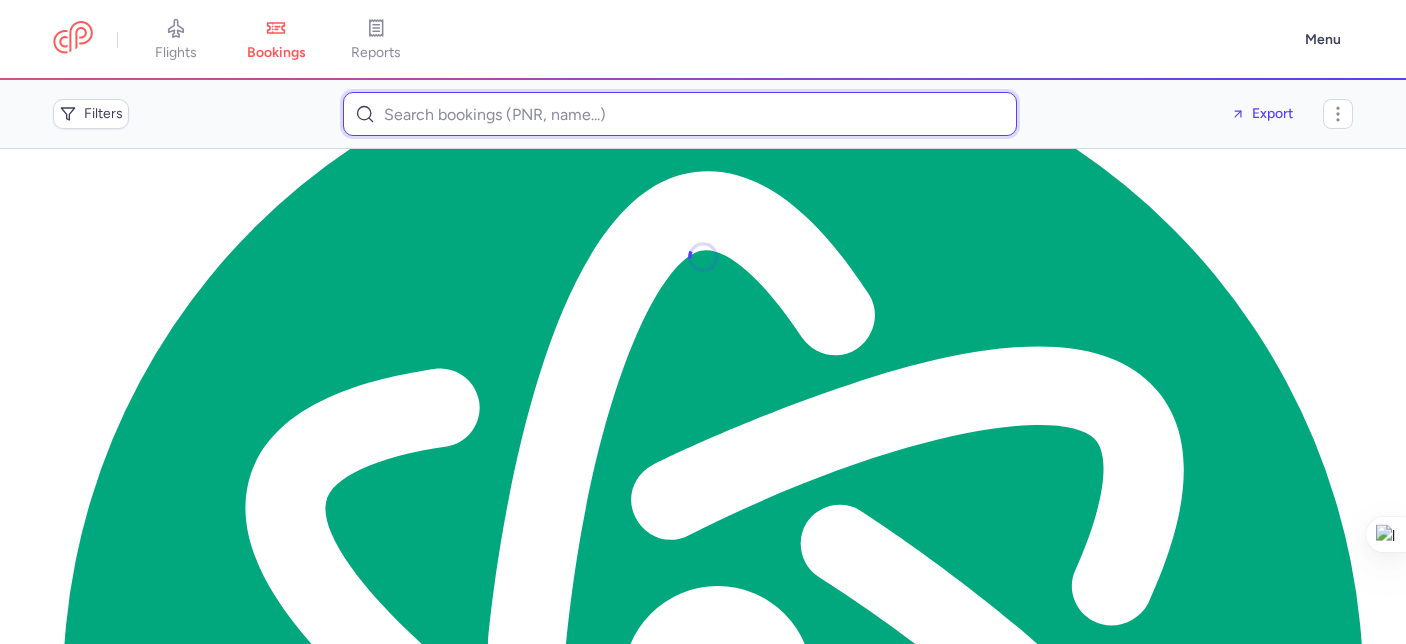 paste on "romany.armanyous@[EXAMPLE]" 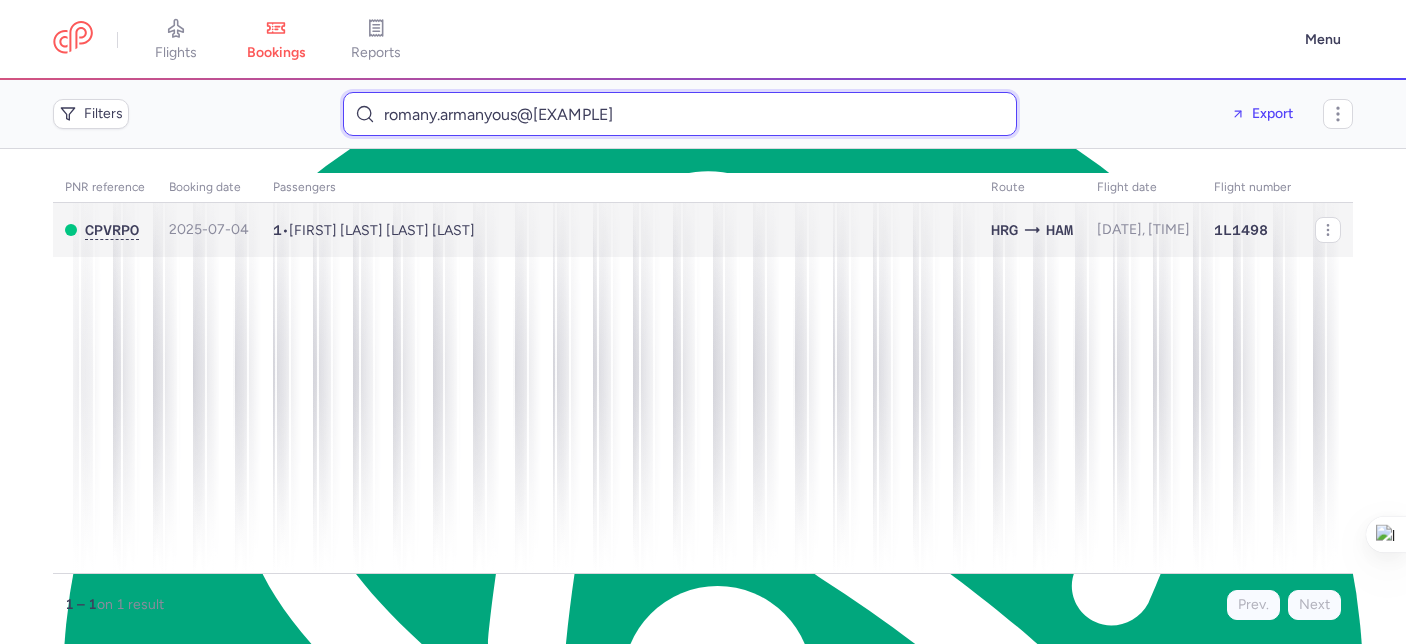 type on "romany.armanyous@[EXAMPLE]" 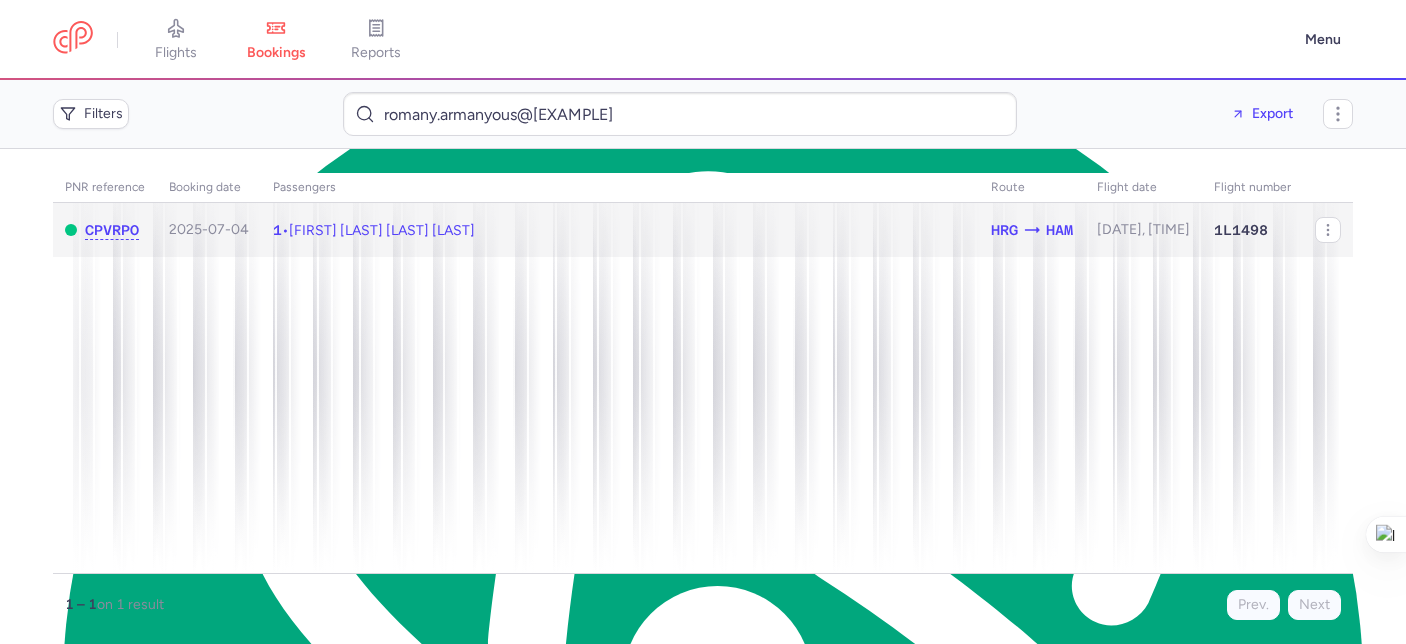 click on "1  •  [FIRST] [LAST] [LAST] [LAST]" 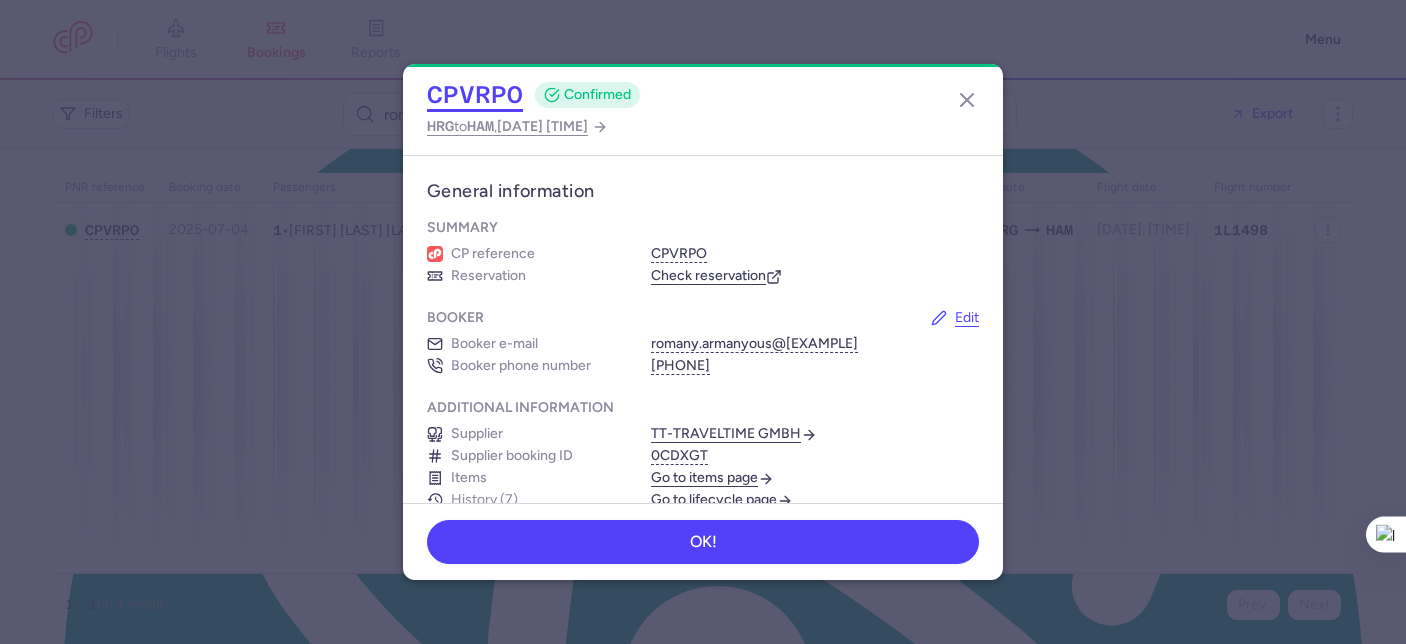 click on "CPVRPO" 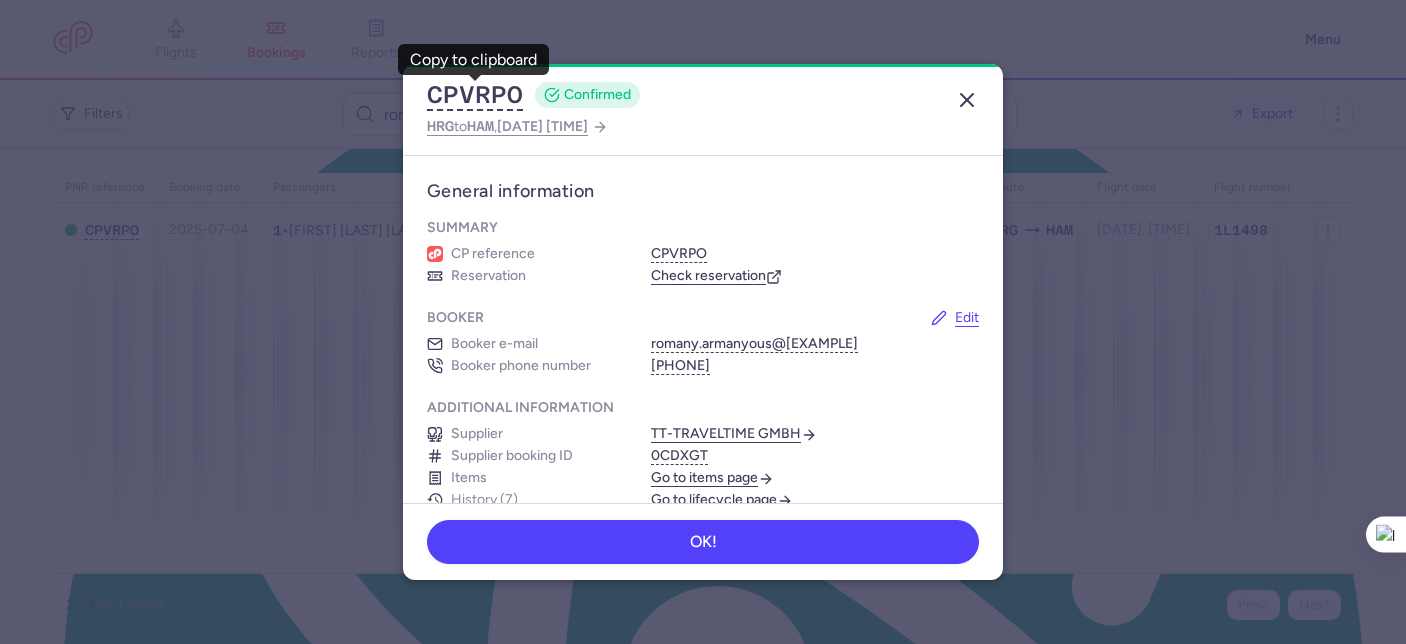 click 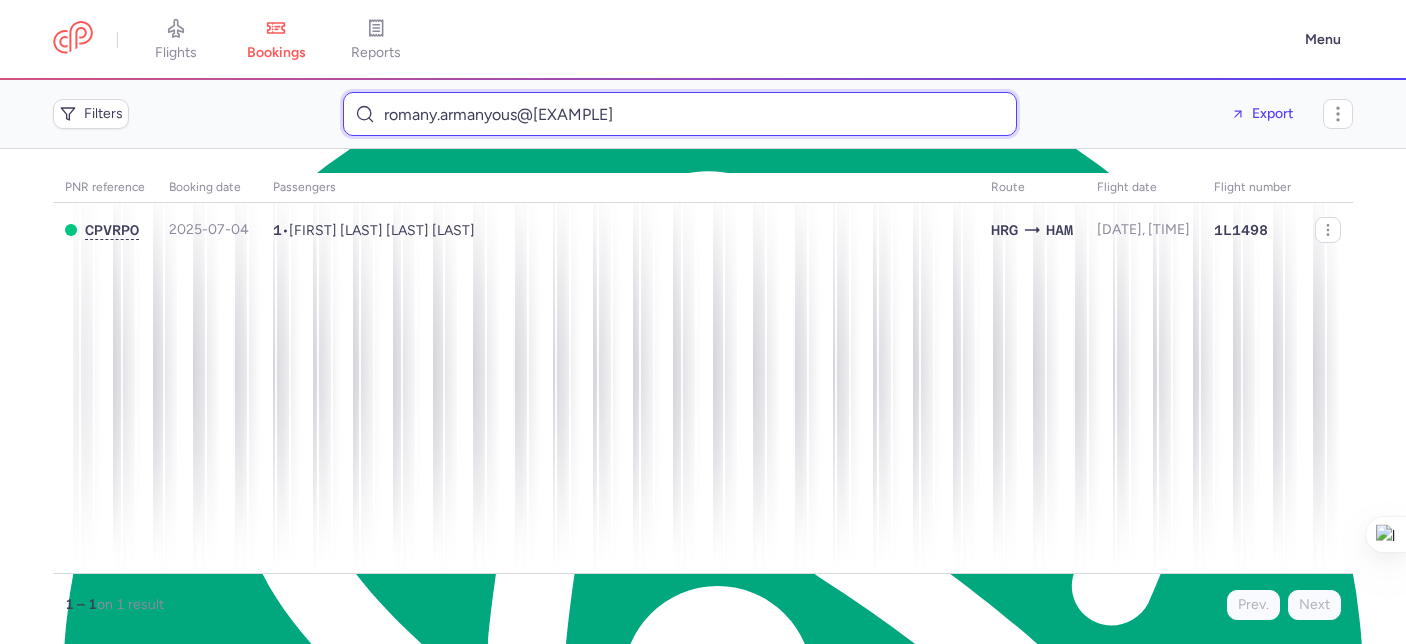 type on "om" 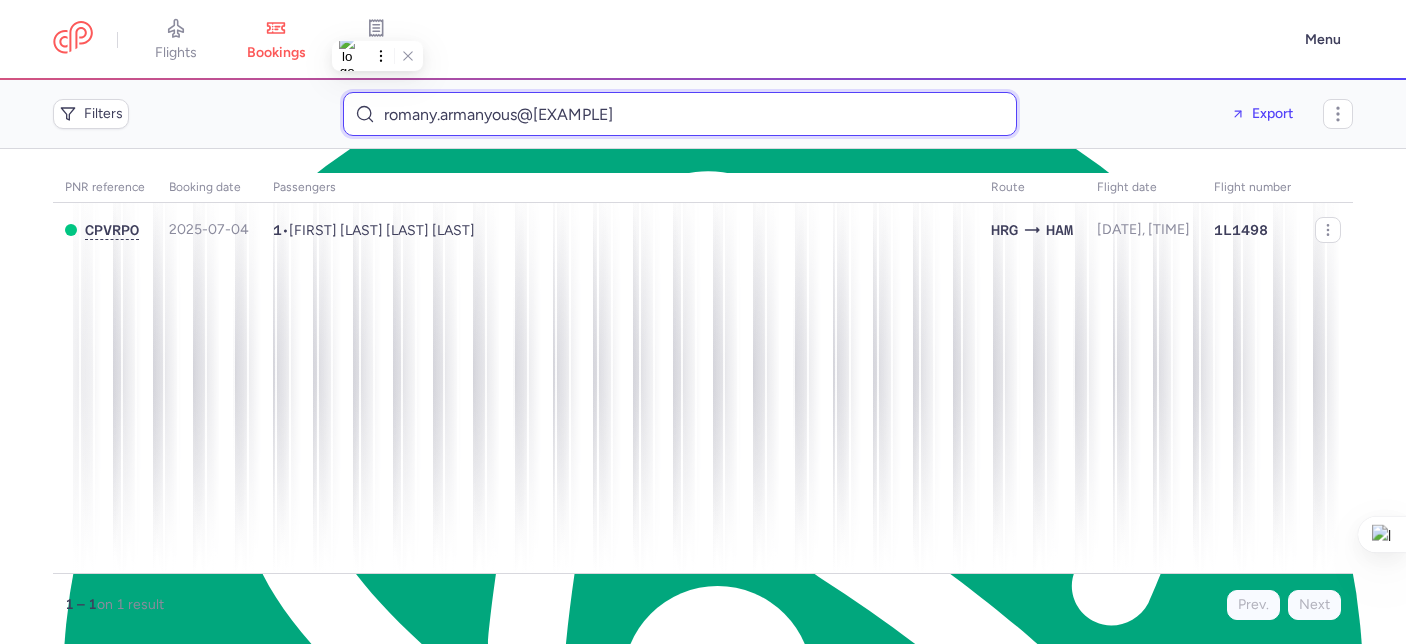 paste on "steffiekremer@icloud" 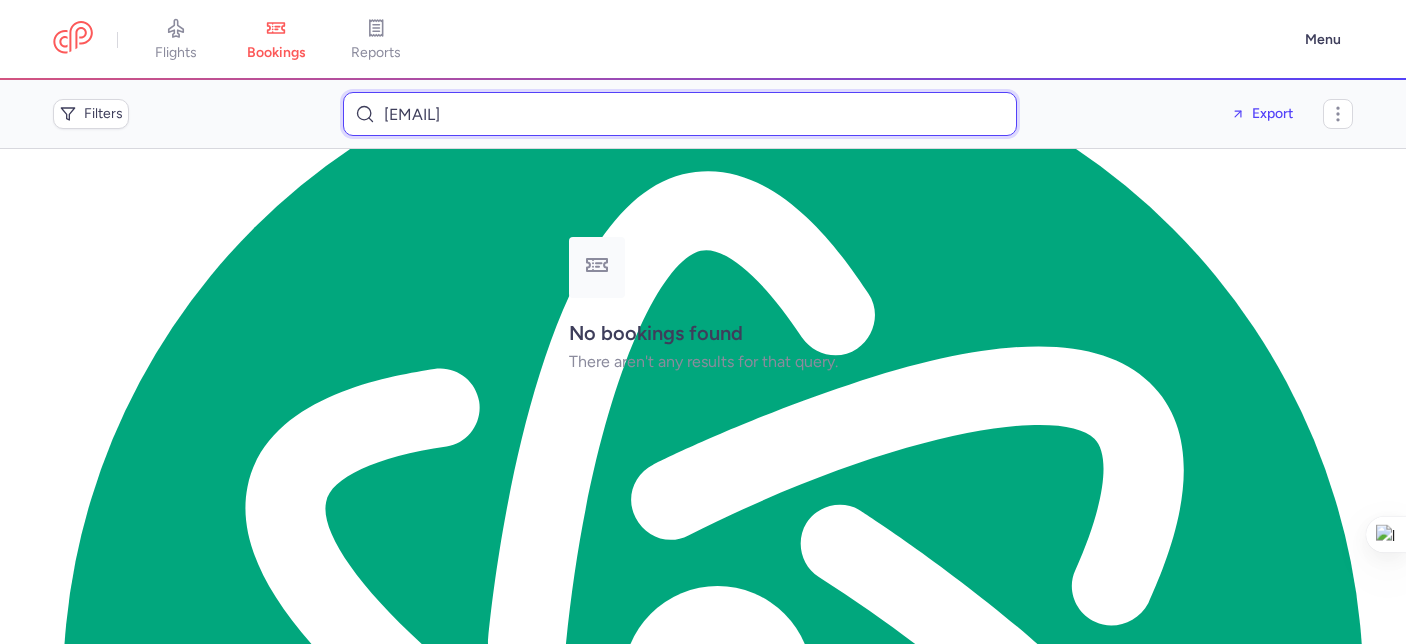 drag, startPoint x: 599, startPoint y: 118, endPoint x: 352, endPoint y: 109, distance: 247.16391 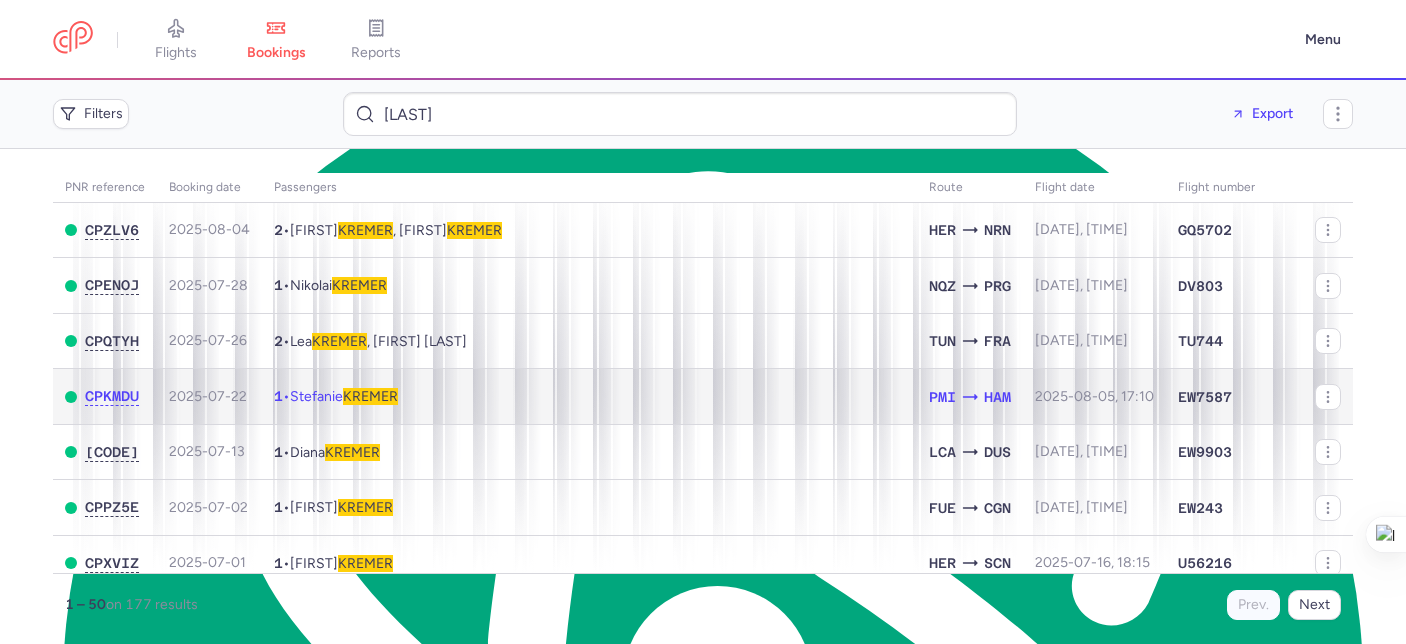 click on "1  •  Stefanie  KREMER" 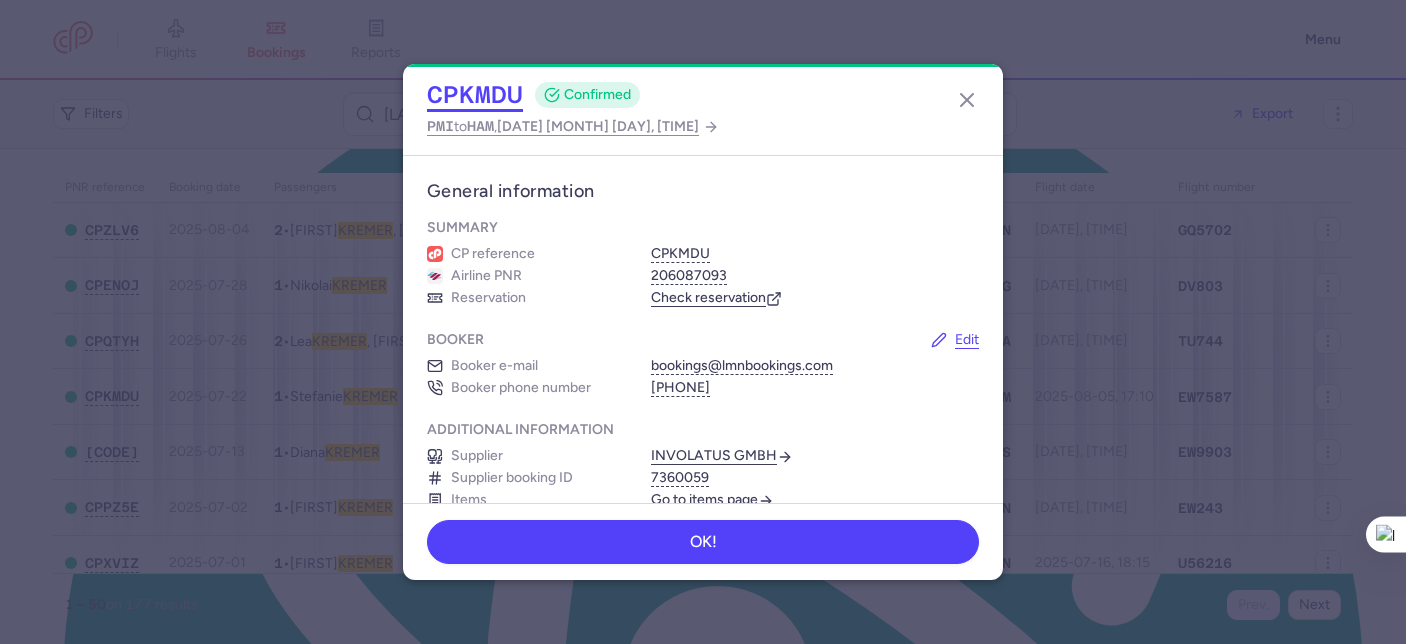 click on "CPKMDU" 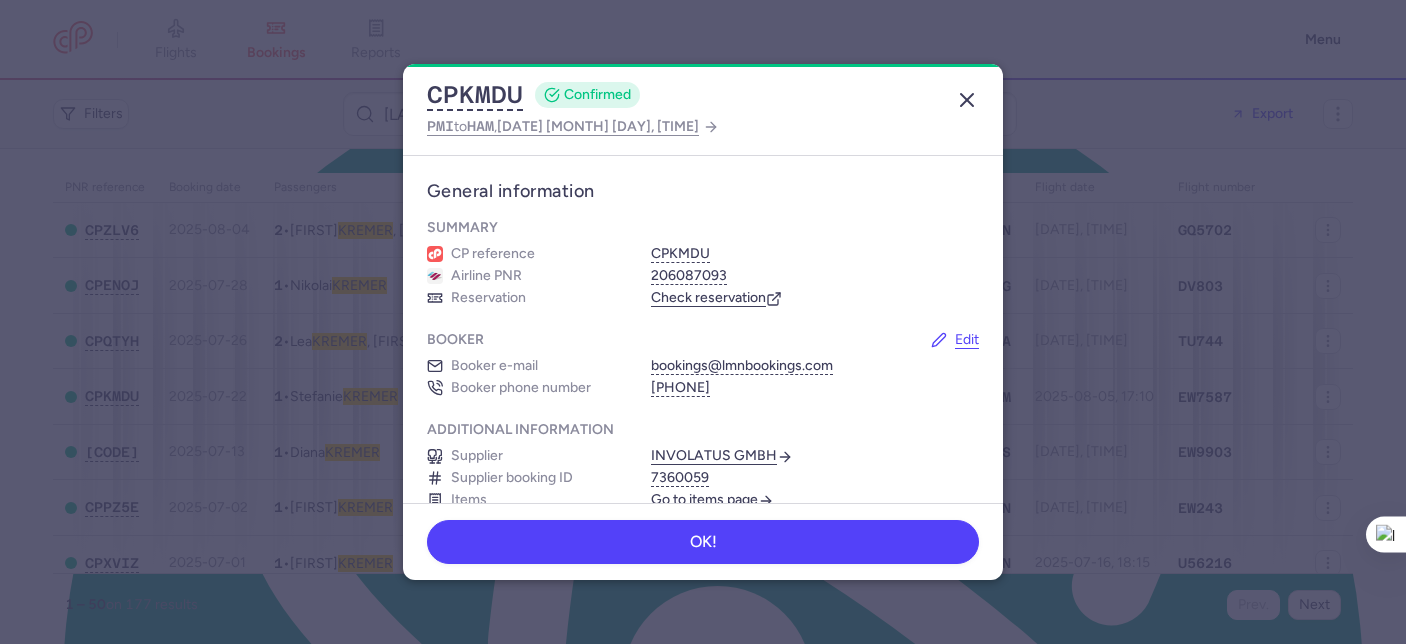 click 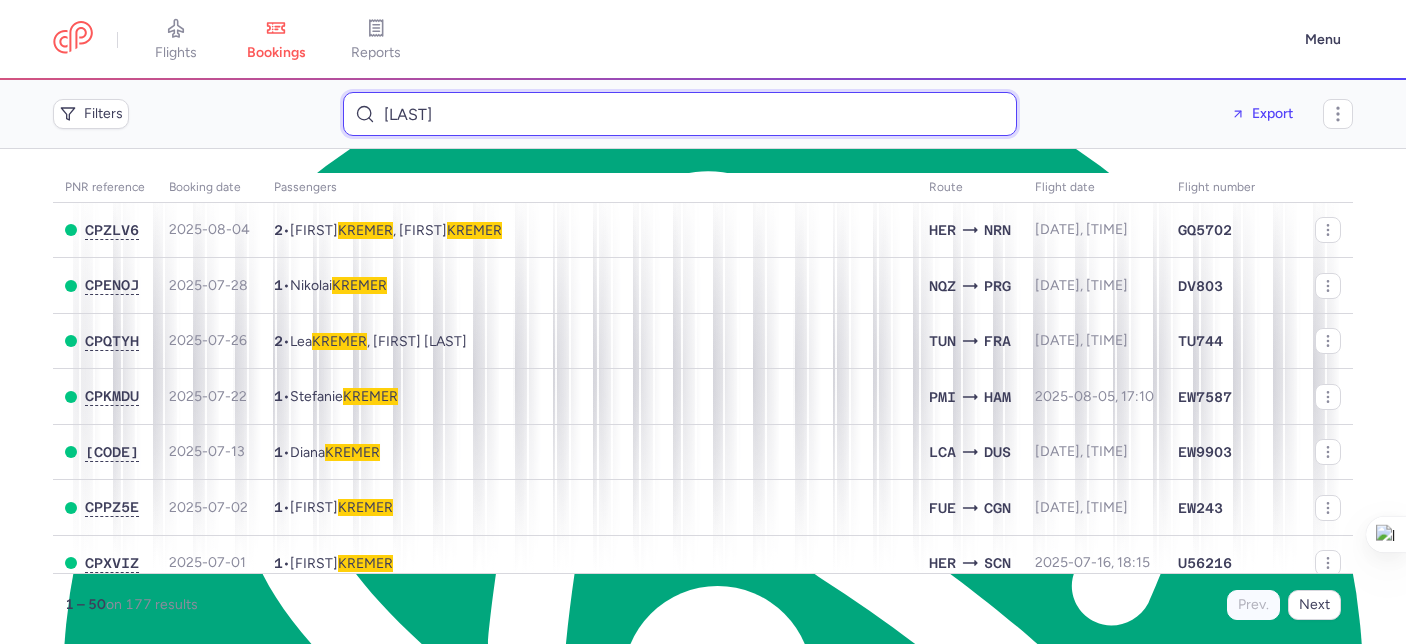 drag, startPoint x: 559, startPoint y: 120, endPoint x: 312, endPoint y: 91, distance: 248.69661 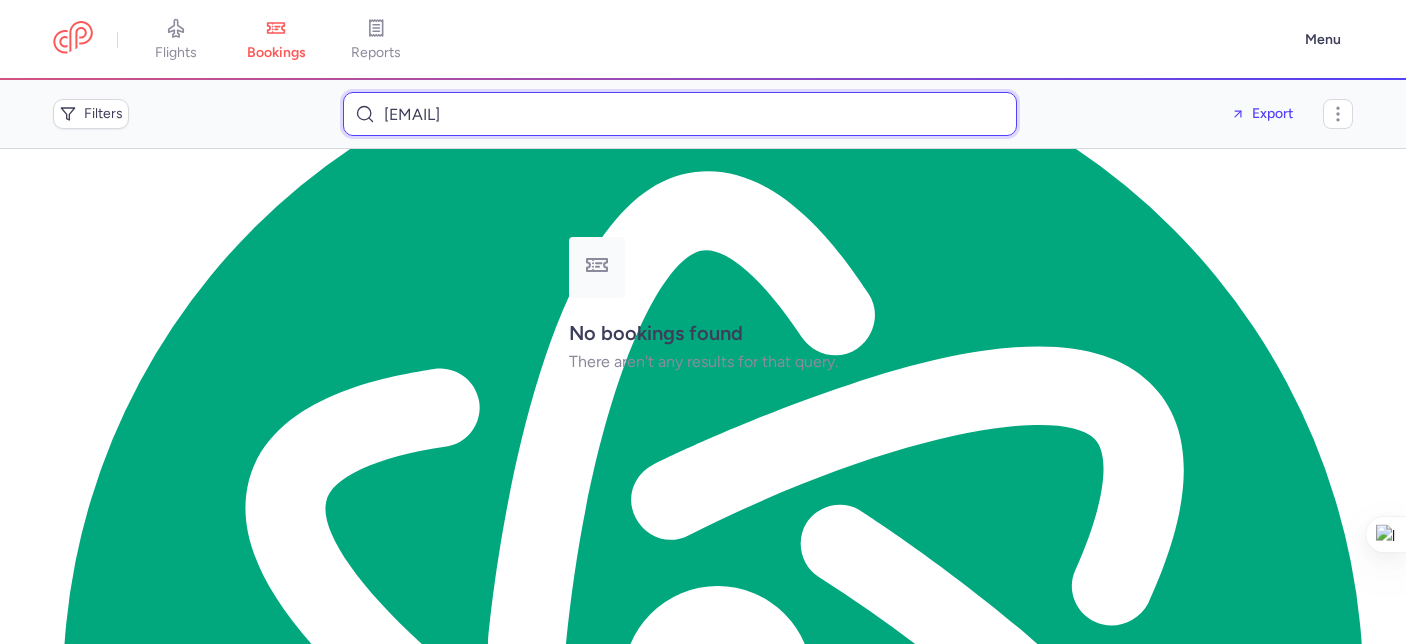 drag, startPoint x: 542, startPoint y: 110, endPoint x: 325, endPoint y: 101, distance: 217.18655 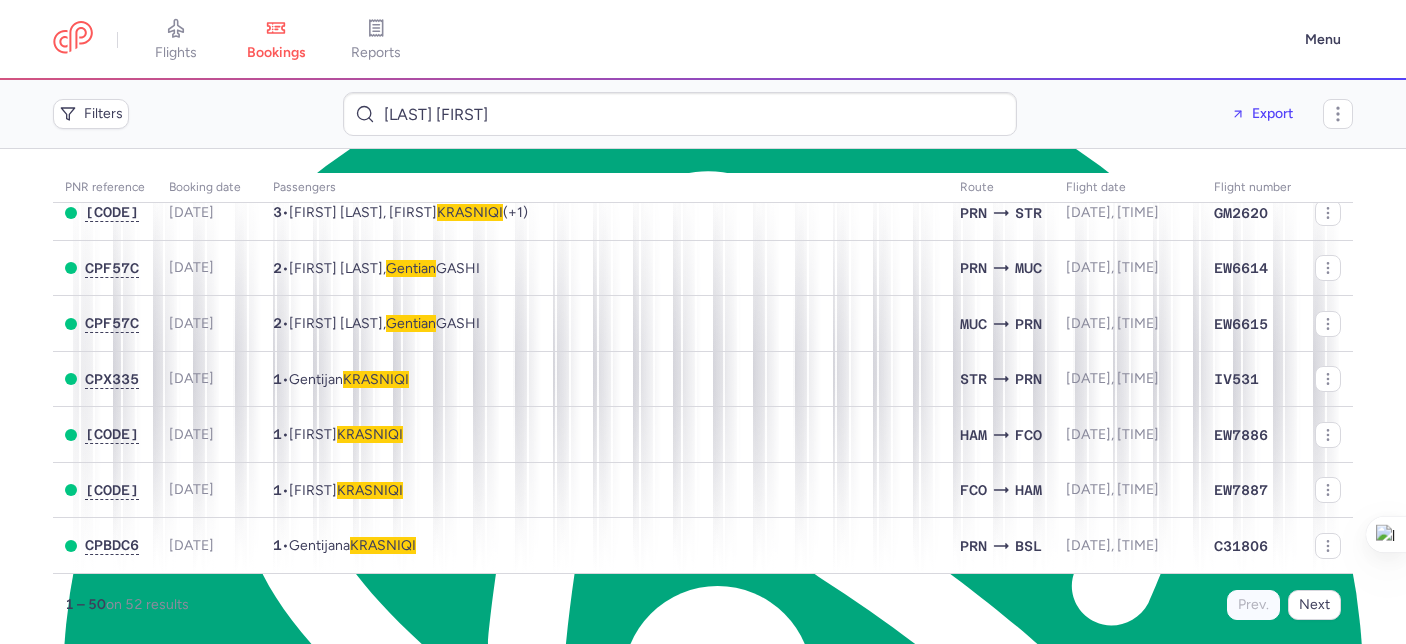 scroll, scrollTop: 2454, scrollLeft: 0, axis: vertical 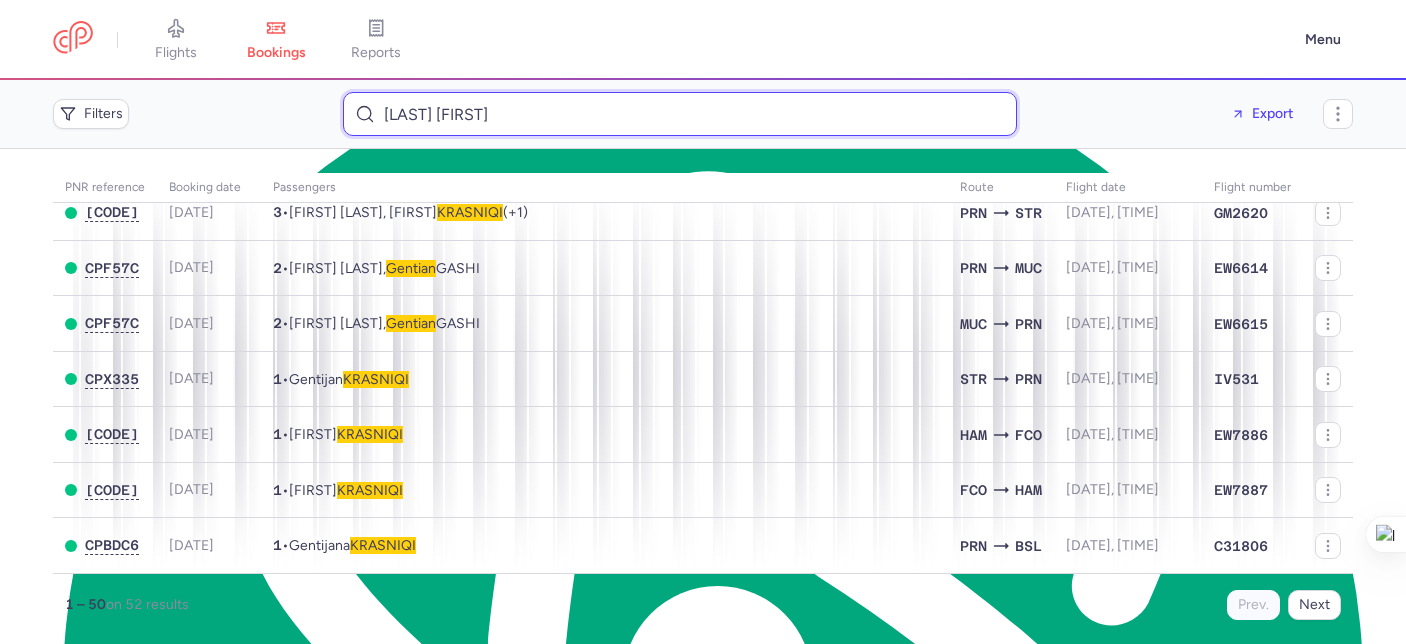 drag, startPoint x: 507, startPoint y: 114, endPoint x: 340, endPoint y: 97, distance: 167.86304 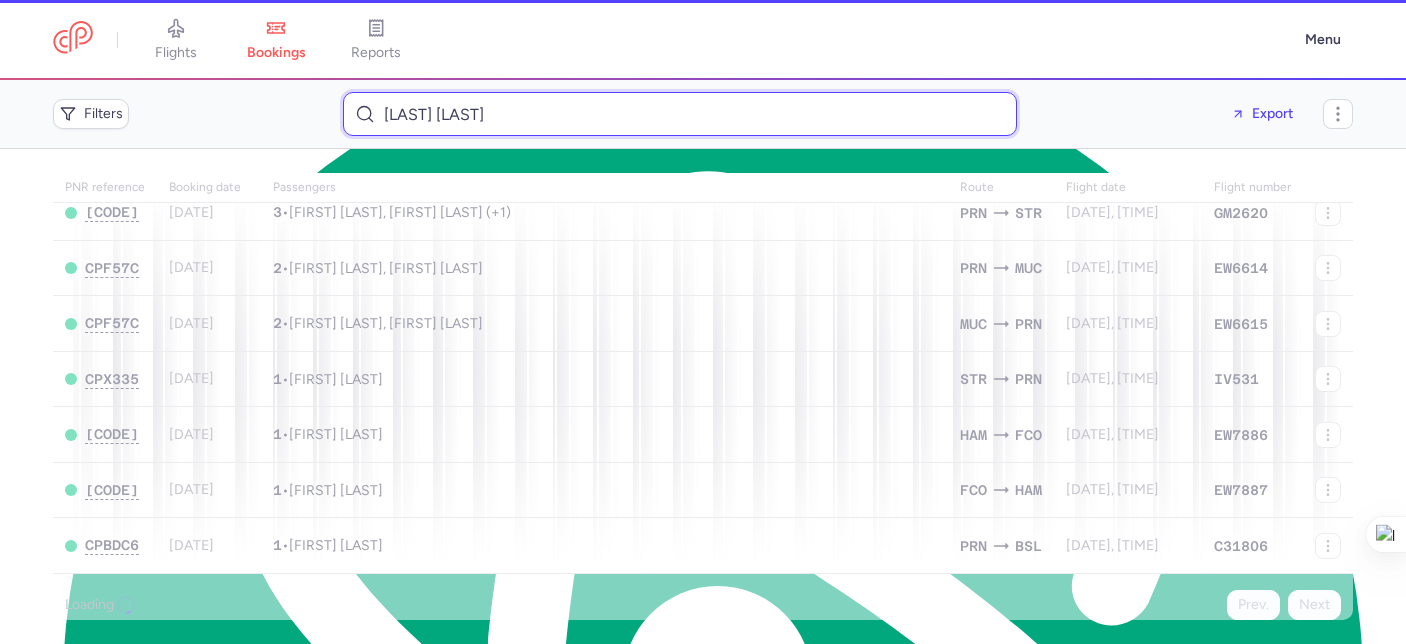scroll, scrollTop: 0, scrollLeft: 0, axis: both 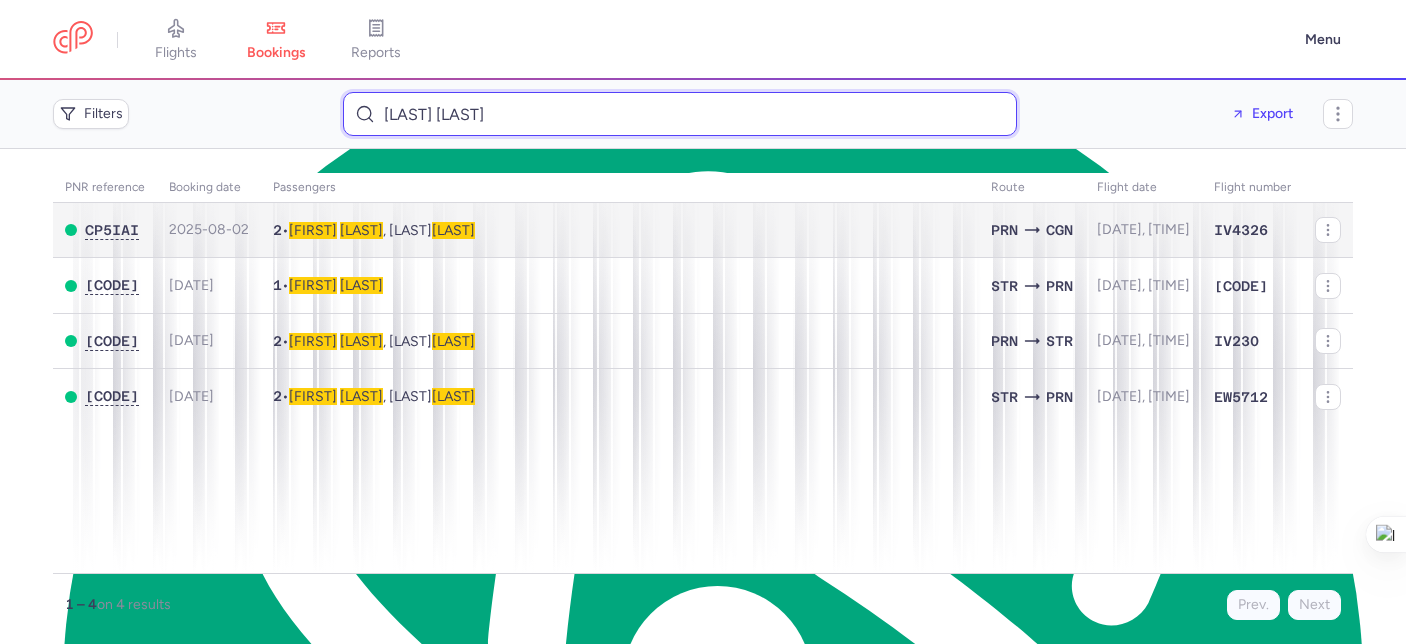 type on "Osman Avdija" 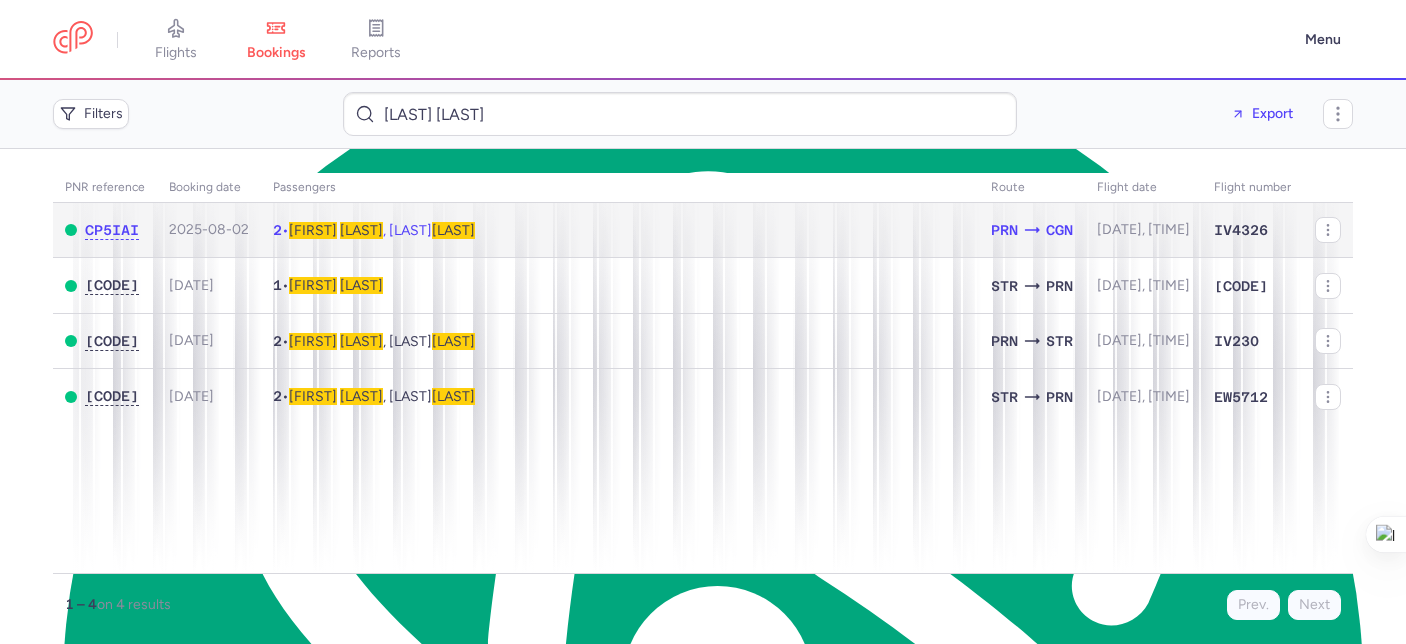 click on "2  •  Osman   AVDIJA , Igbala  AVDIJA" 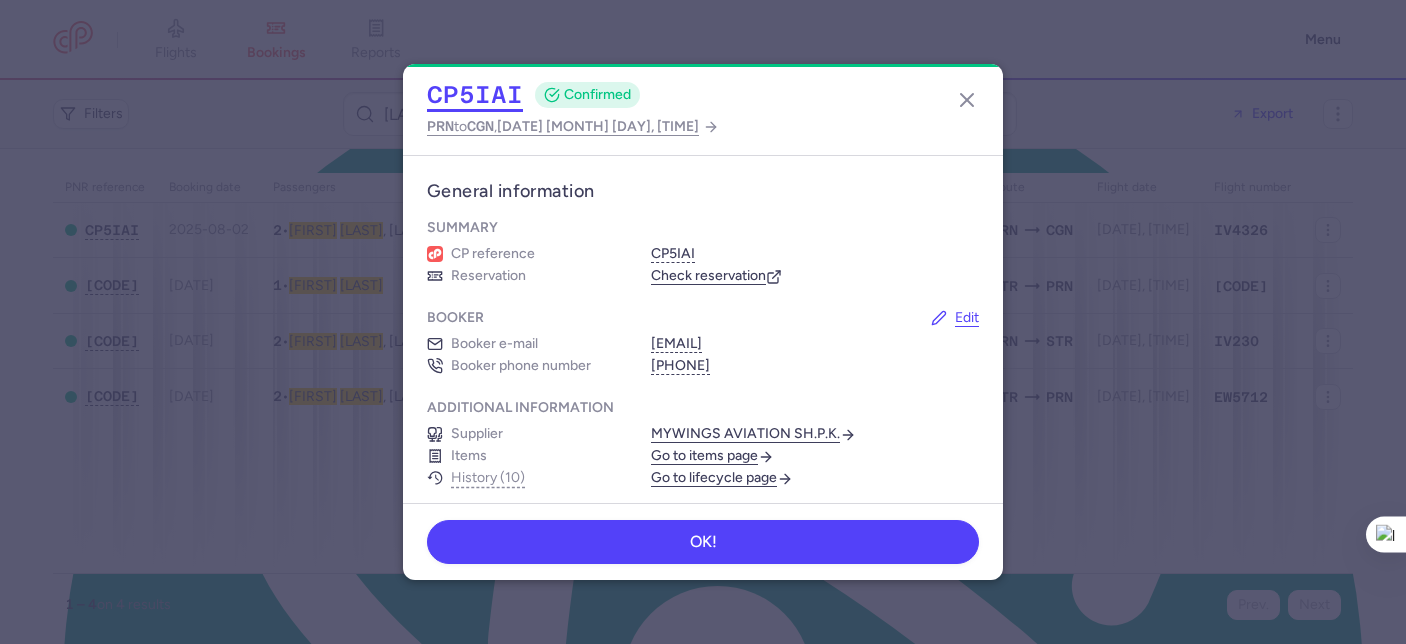 click on "CP5IAI" 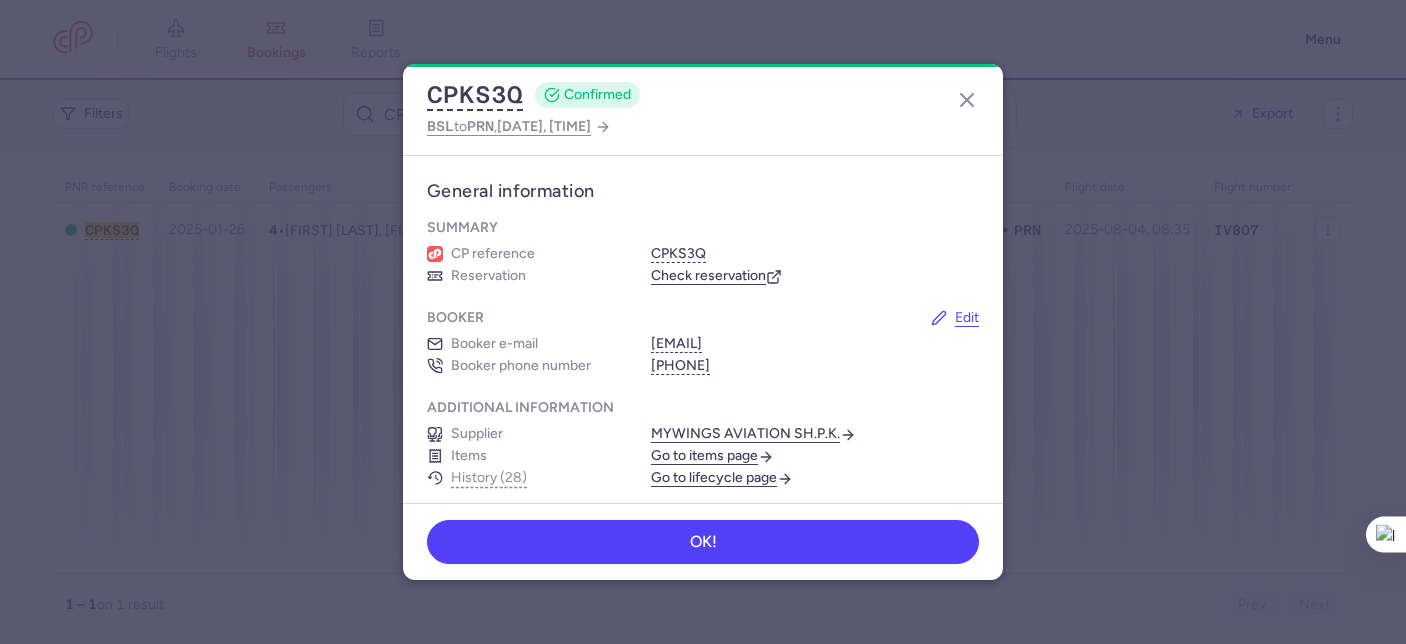 scroll, scrollTop: 0, scrollLeft: 0, axis: both 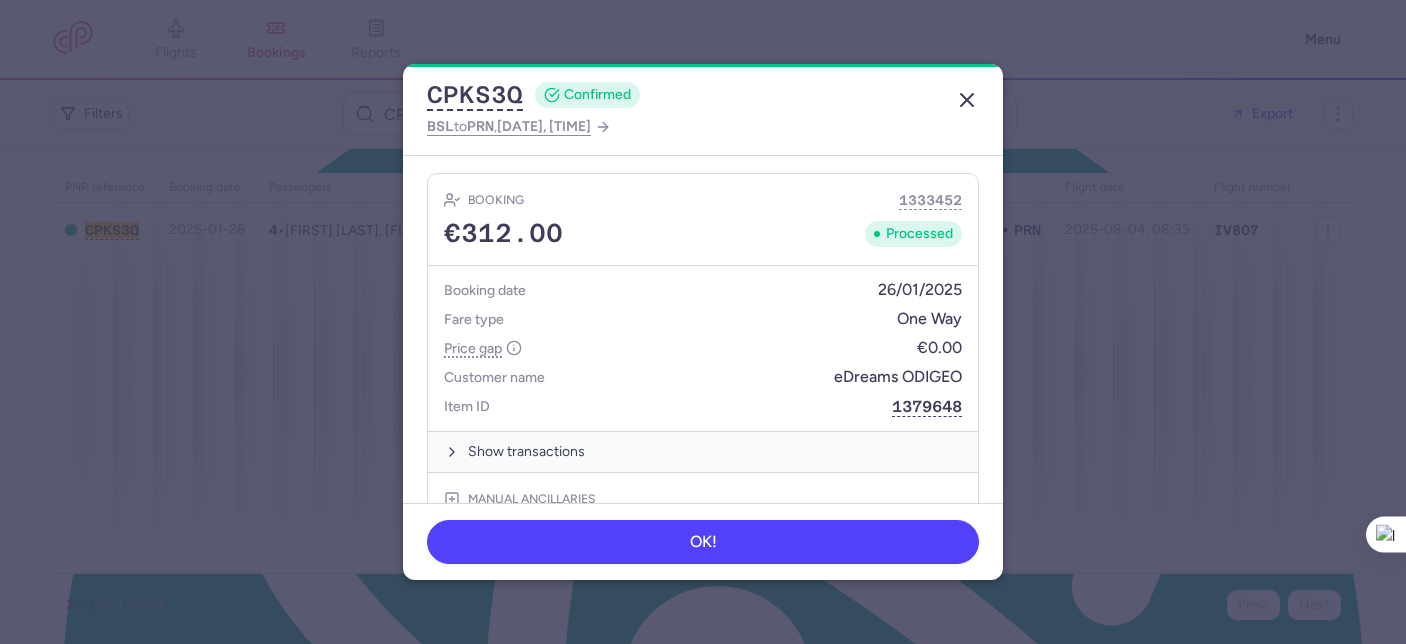 click 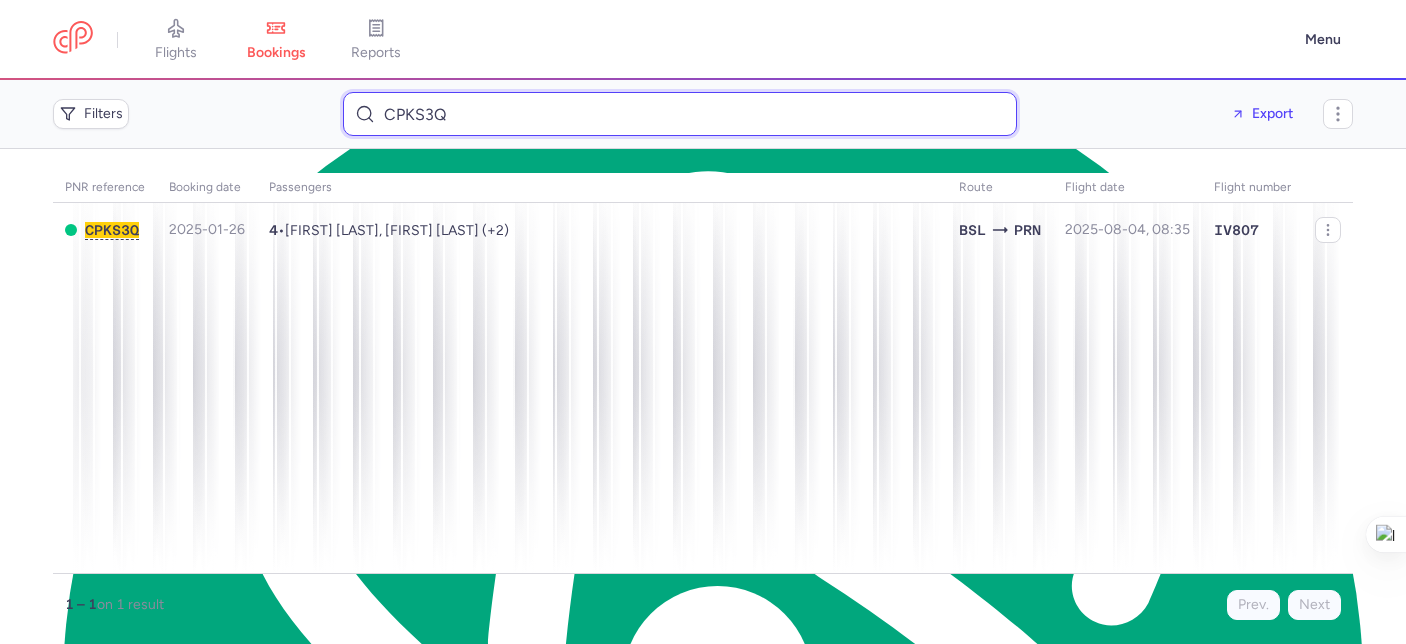 drag, startPoint x: 587, startPoint y: 117, endPoint x: 326, endPoint y: 90, distance: 262.39282 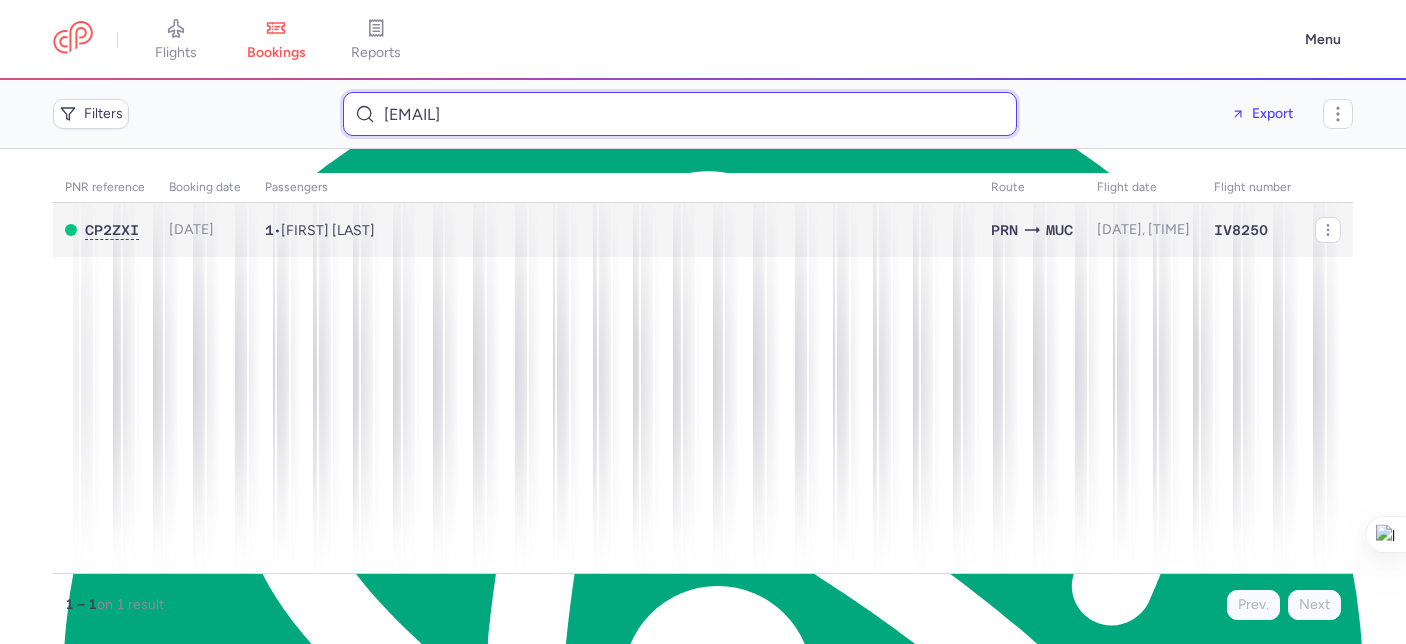 type on "[EMAIL]" 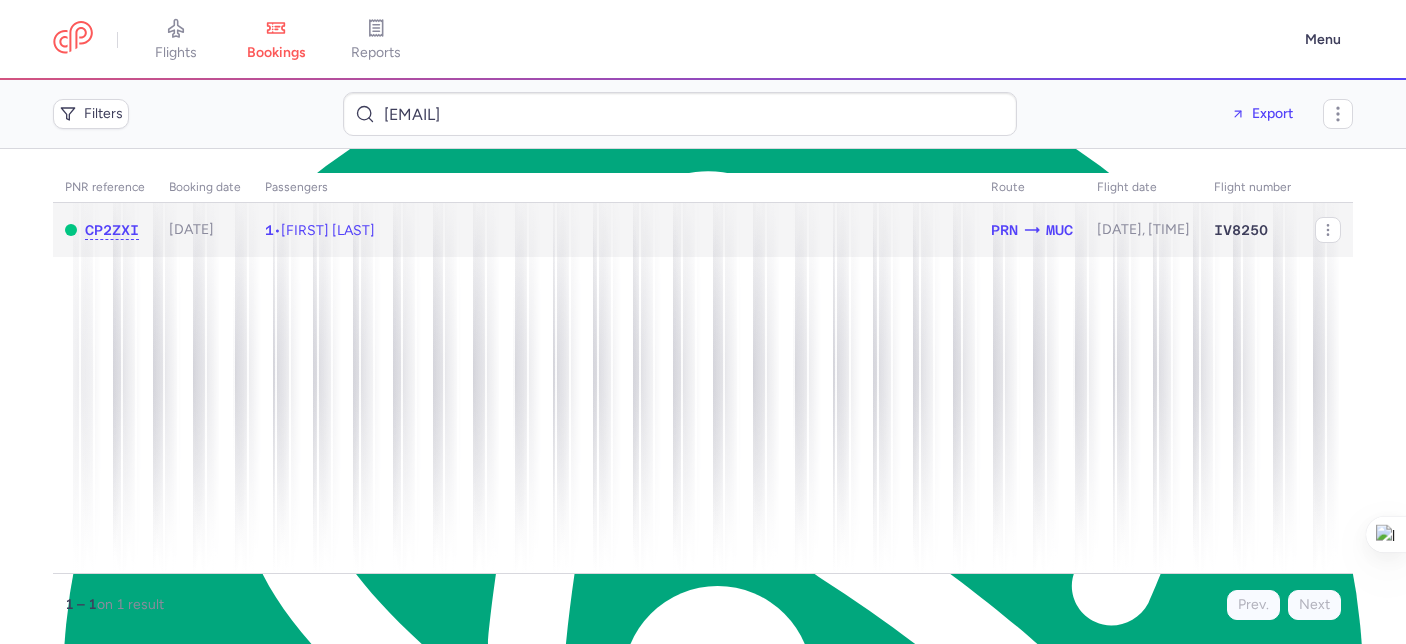 click on "1  •  [FIRST] [LAST]" at bounding box center (616, 230) 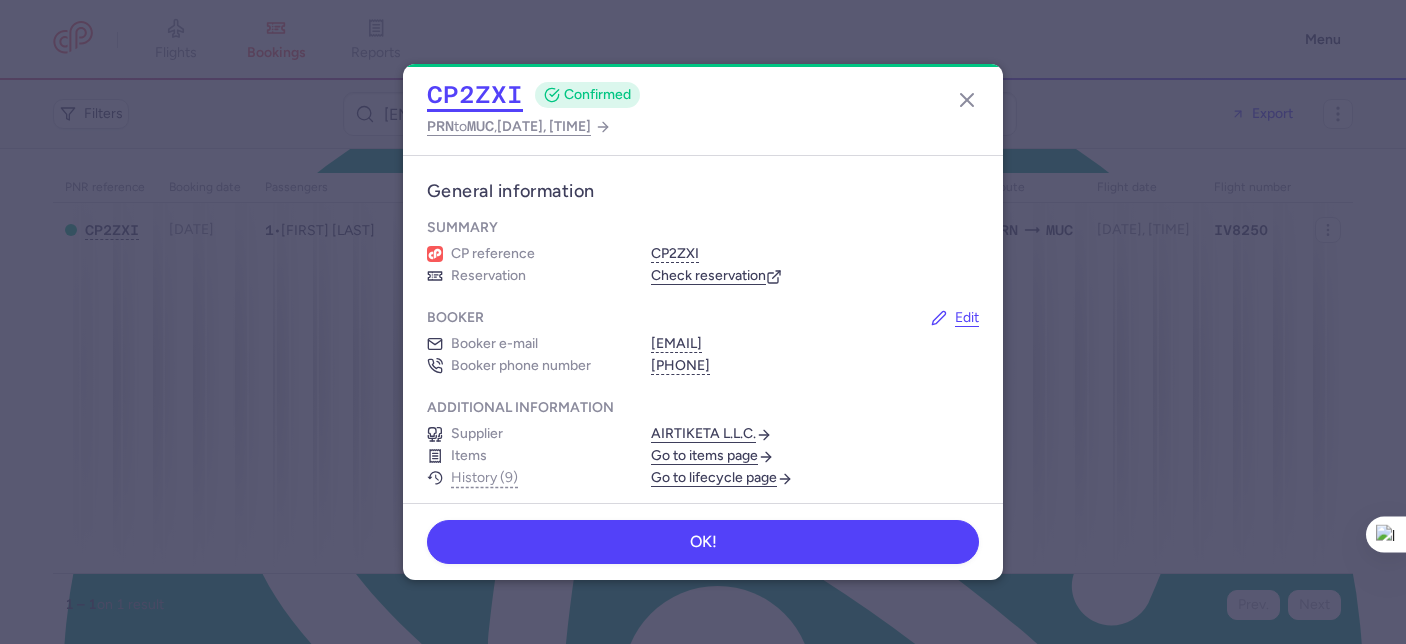 click on "CP2ZXI" 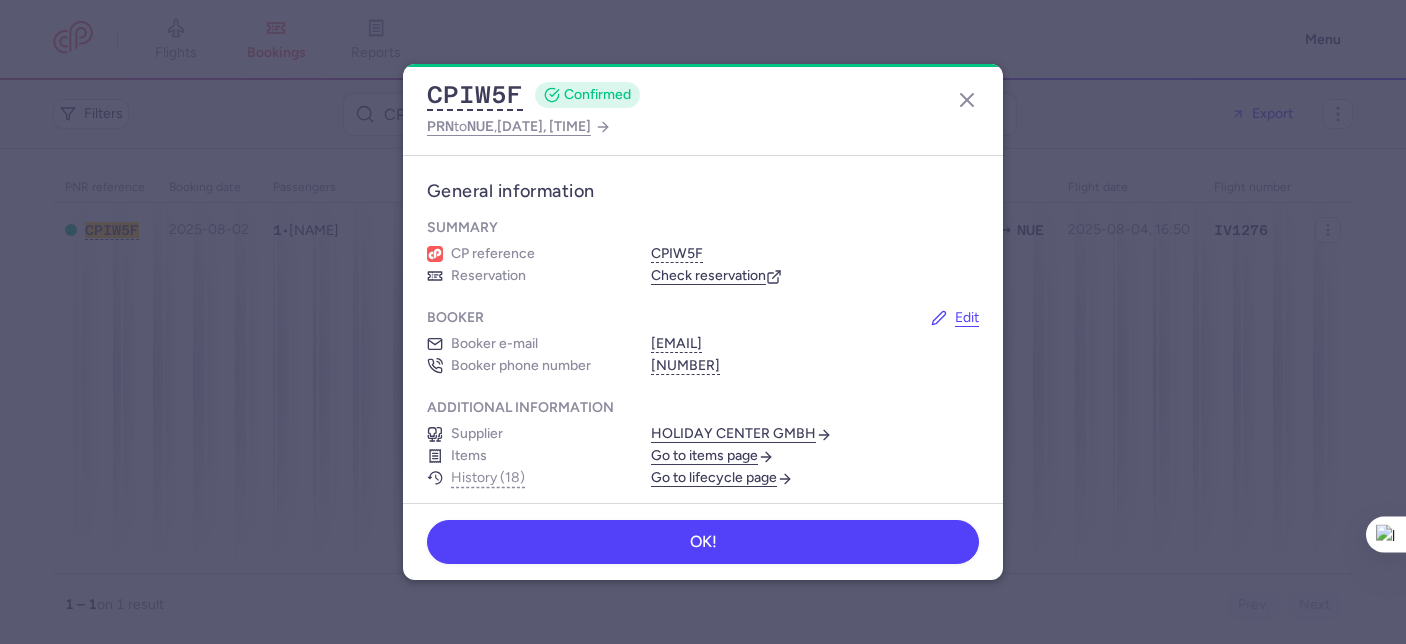 scroll, scrollTop: 0, scrollLeft: 0, axis: both 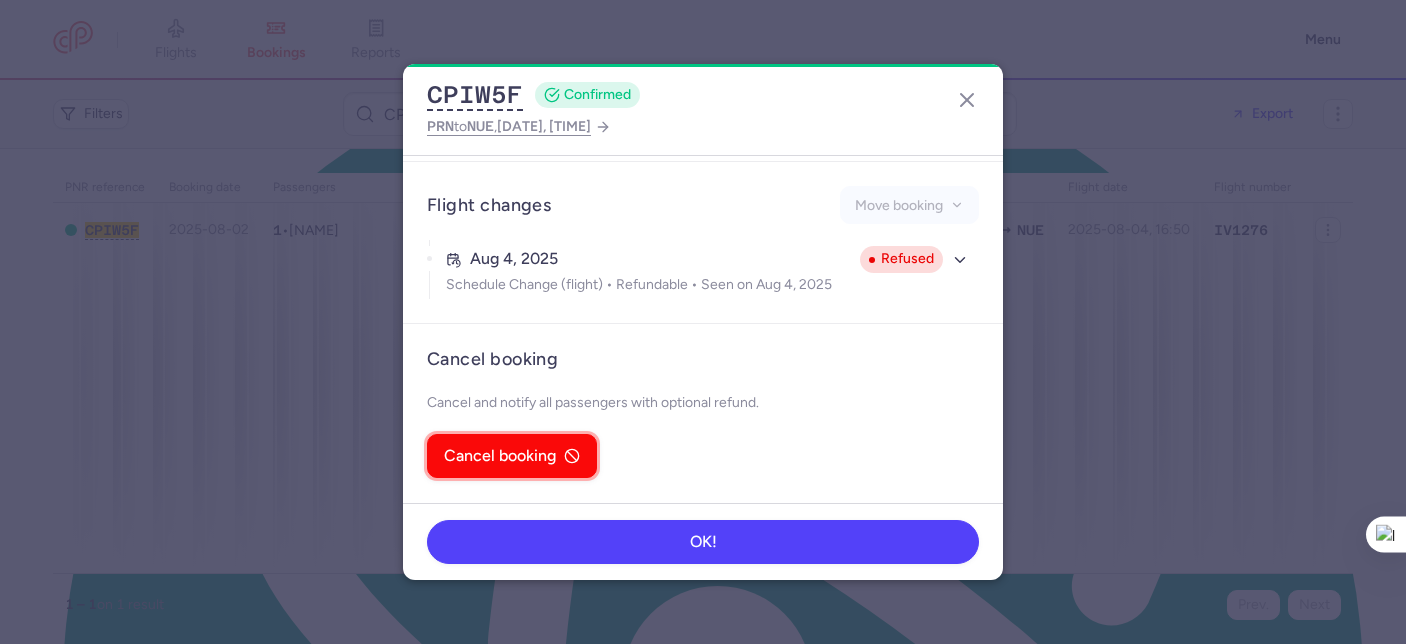click on "Cancel booking" at bounding box center [512, 456] 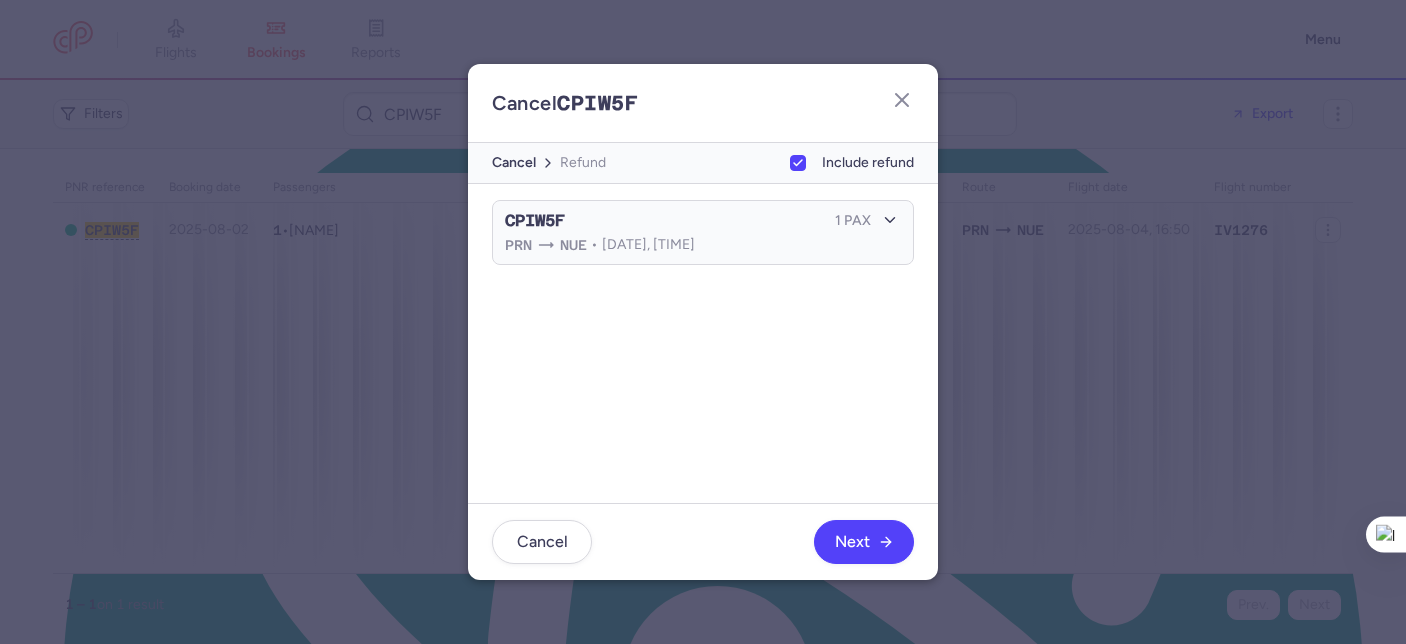 click on "[DATE], [TIME]" 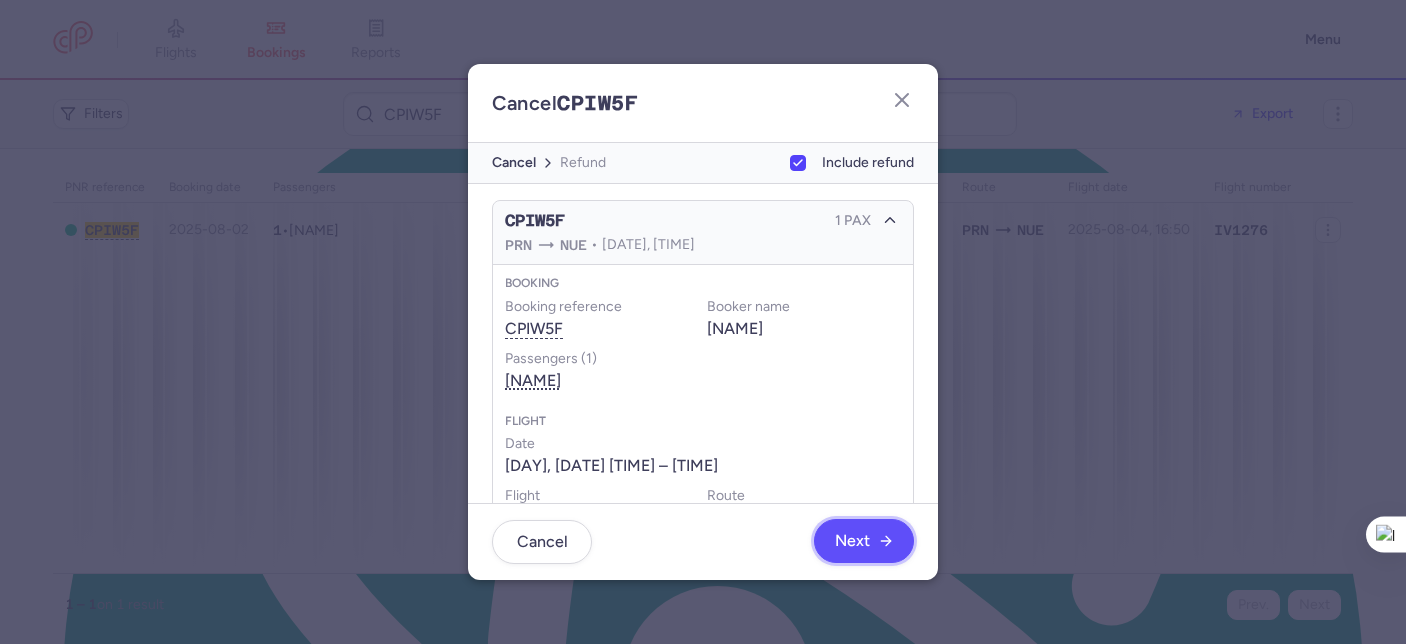 click on "Next" at bounding box center (864, 541) 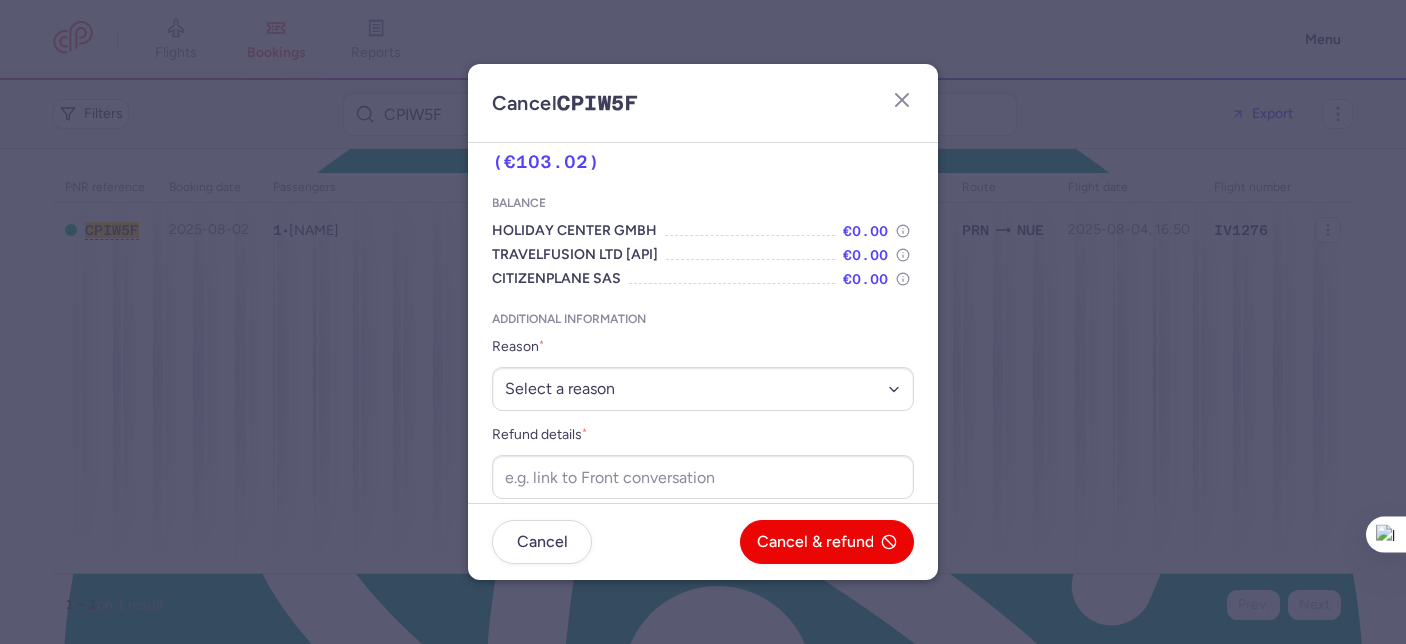 scroll, scrollTop: 84, scrollLeft: 0, axis: vertical 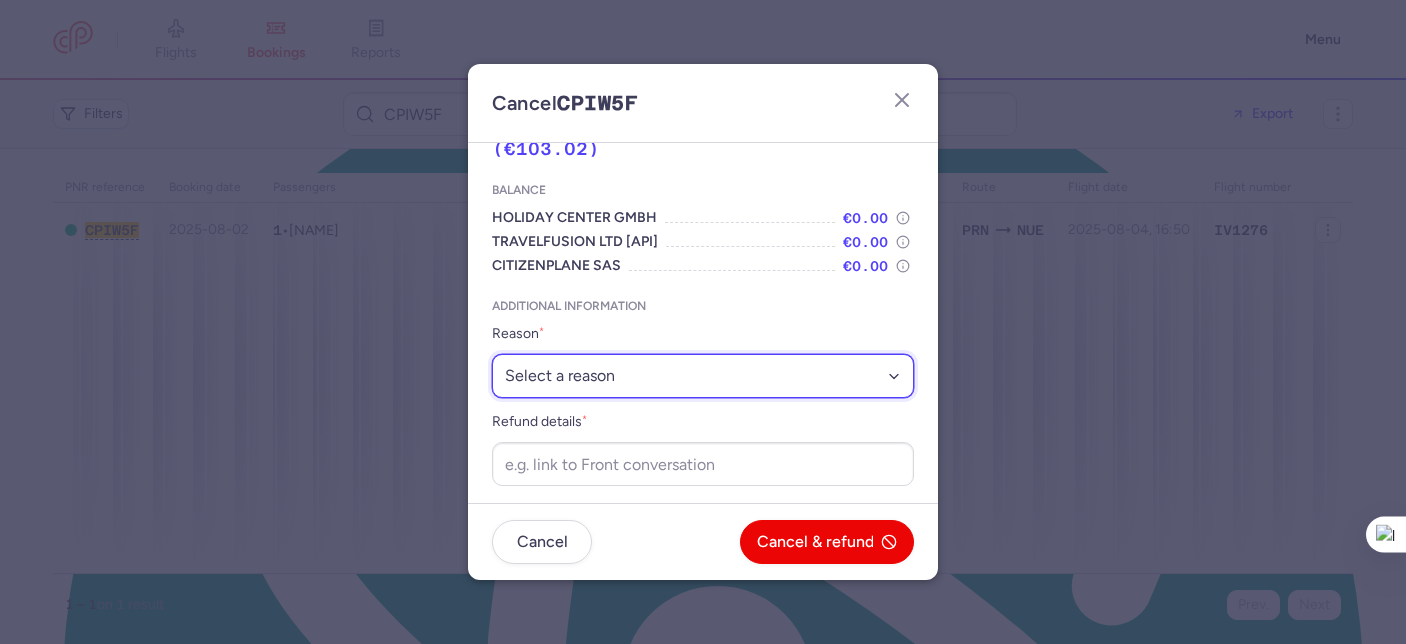 click on "Select a reason ⛔️ Unconfirmed booking ❌ Flight canceled 🙅 Schedule change not accepted" at bounding box center (703, 376) 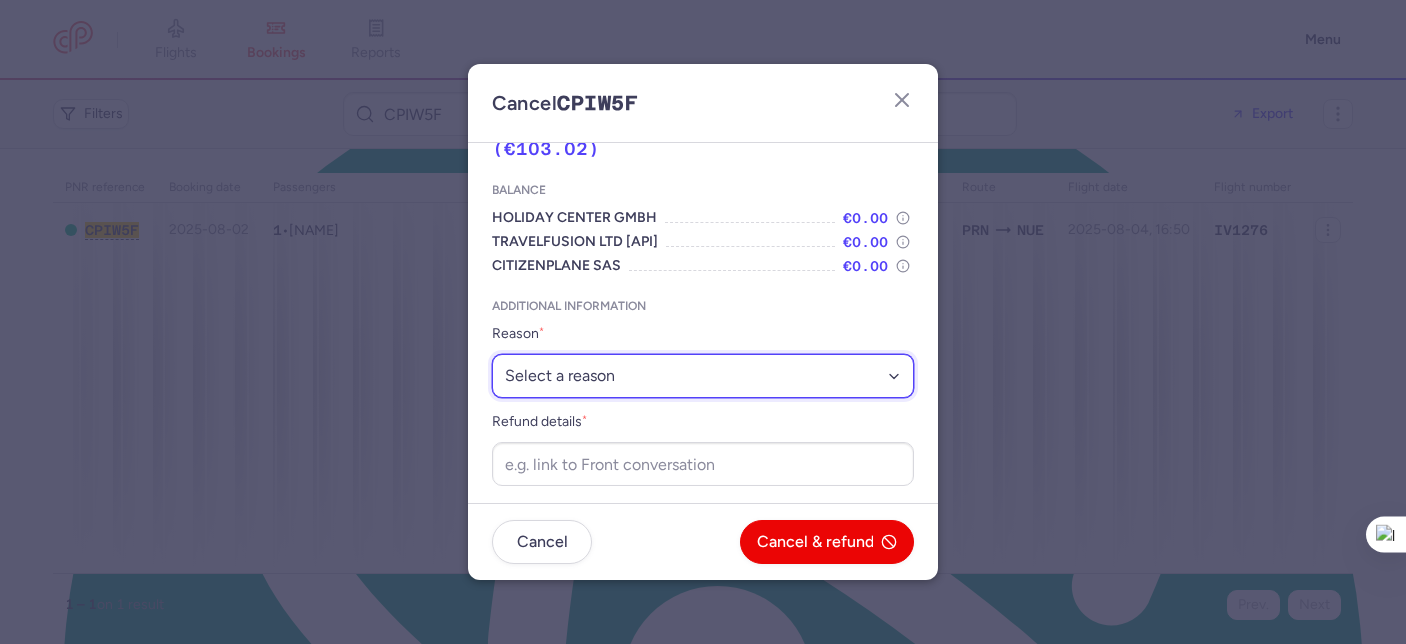 select on "refused_sc" 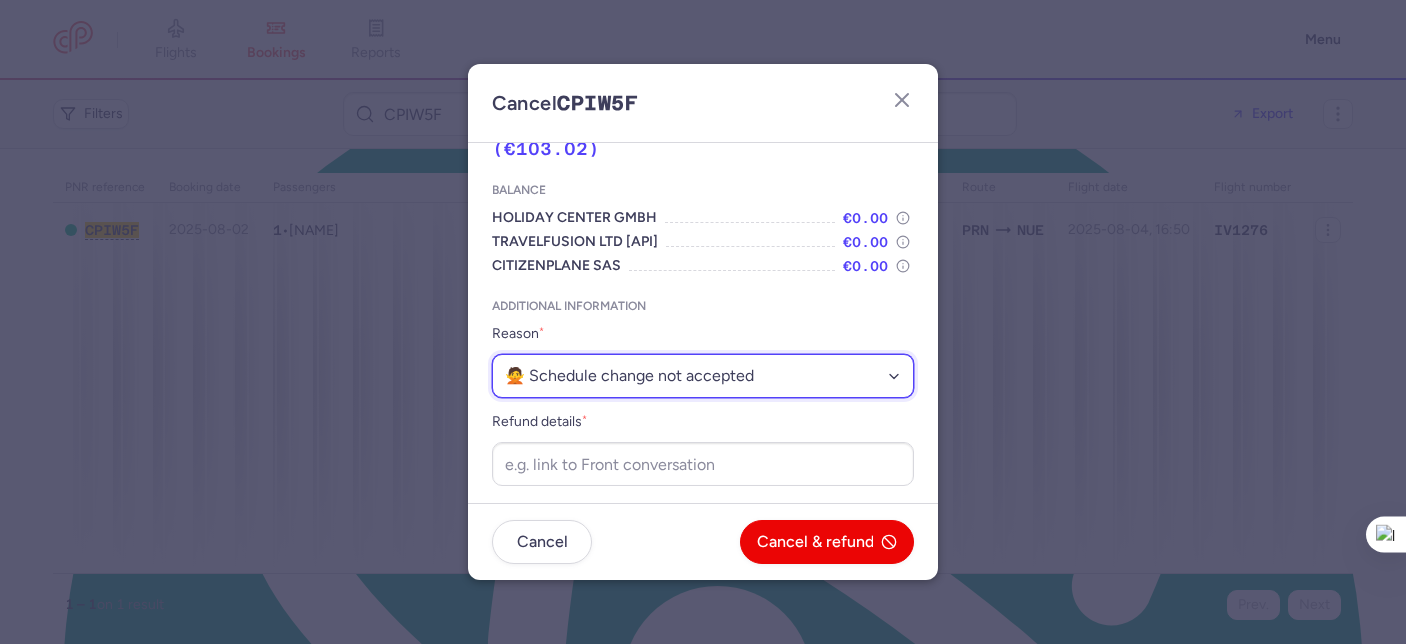 click on "Select a reason ⛔️ Unconfirmed booking ❌ Flight canceled 🙅 Schedule change not accepted" at bounding box center [703, 376] 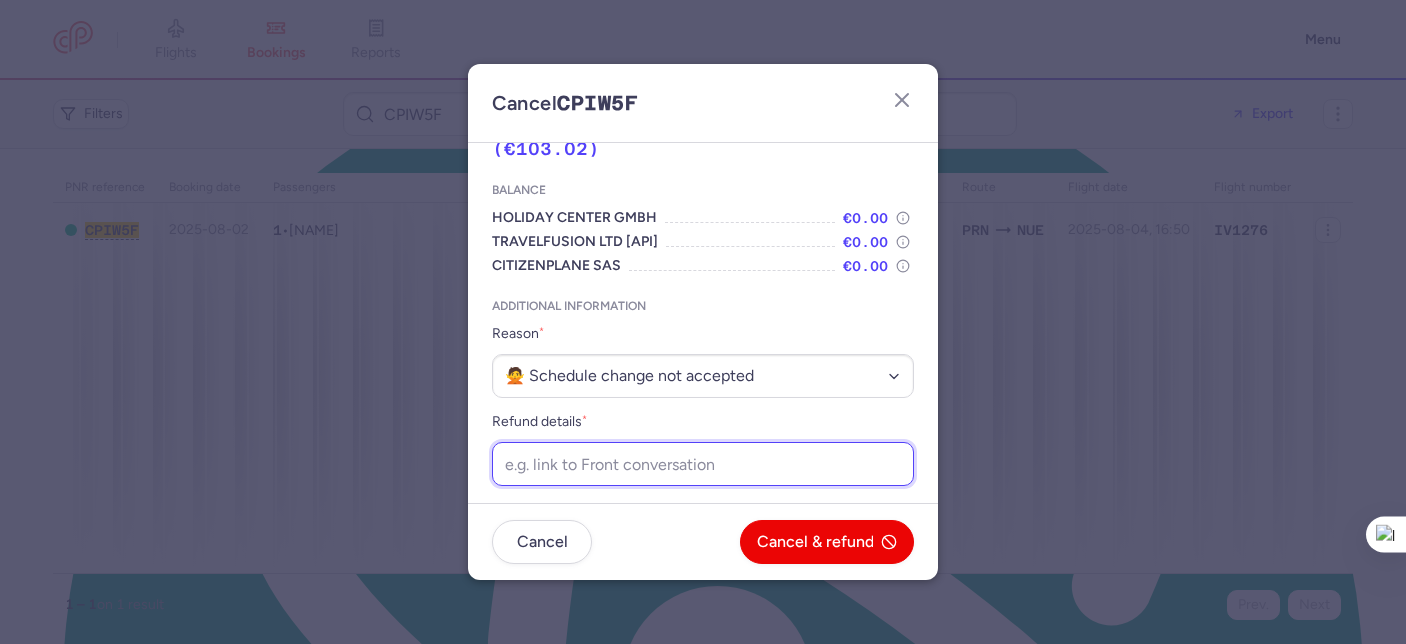 click on "Refund details  *" at bounding box center (703, 464) 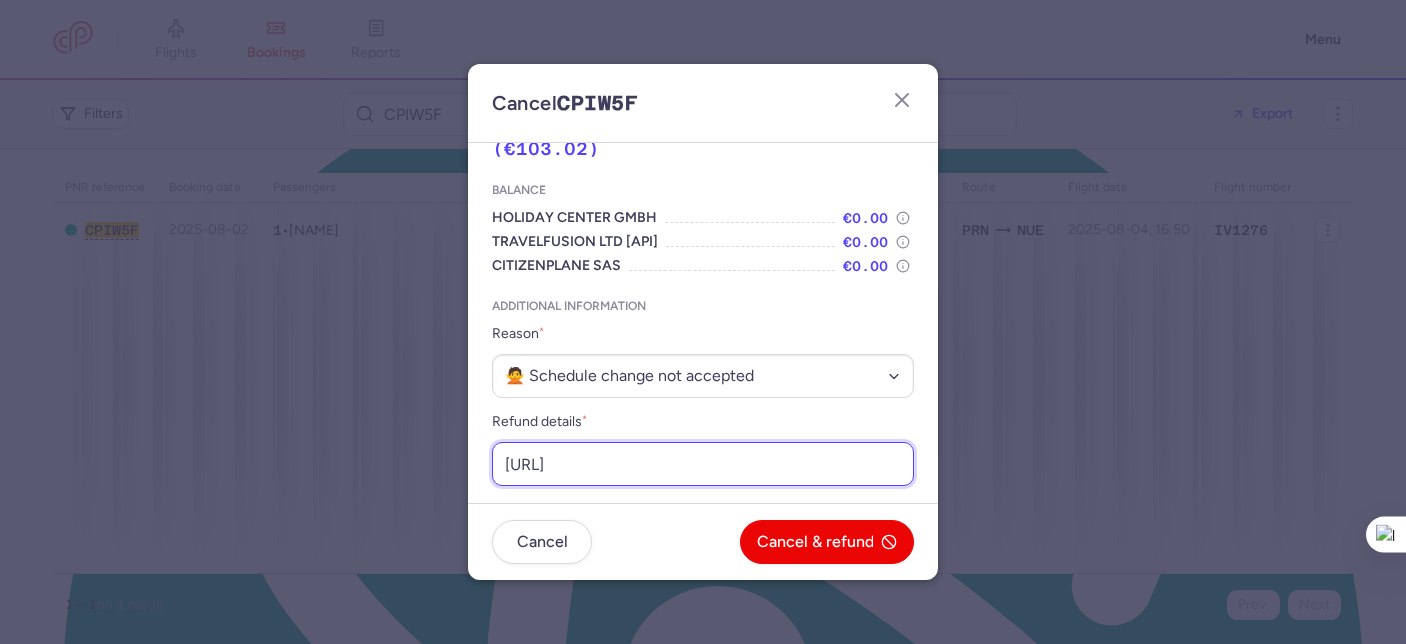 scroll, scrollTop: 0, scrollLeft: 259, axis: horizontal 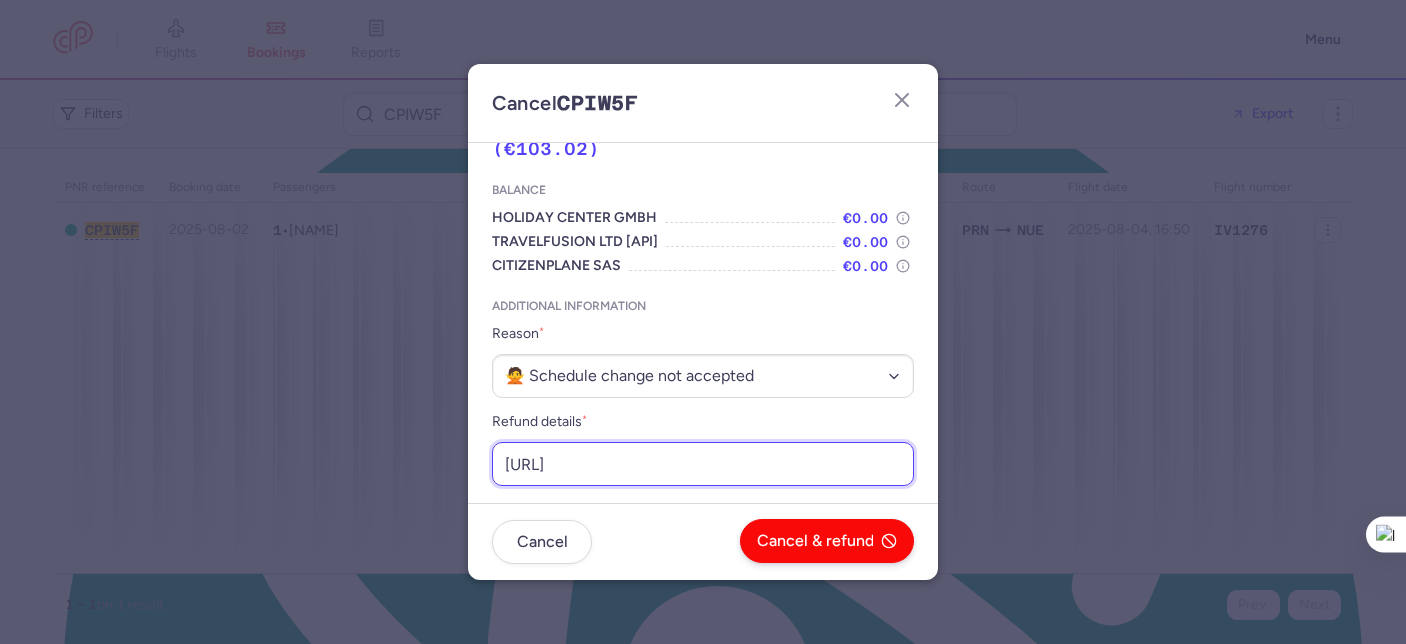 type on "[URL]" 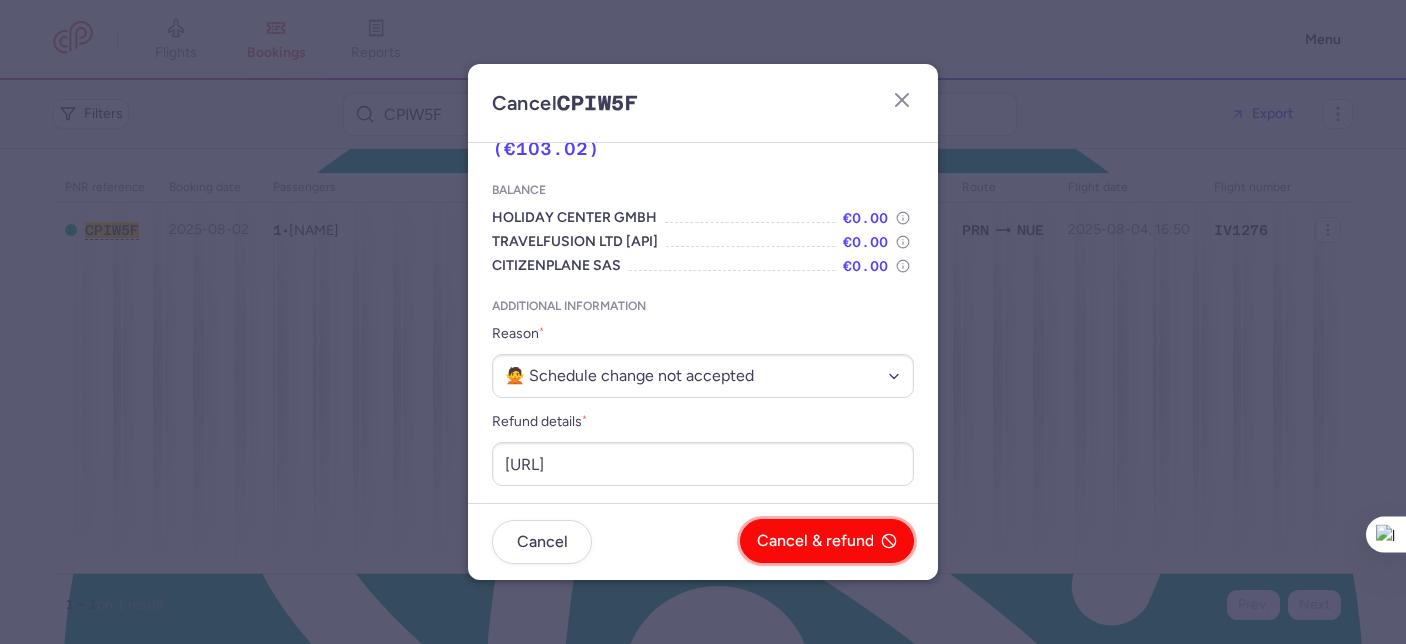 click on "Cancel & refund" 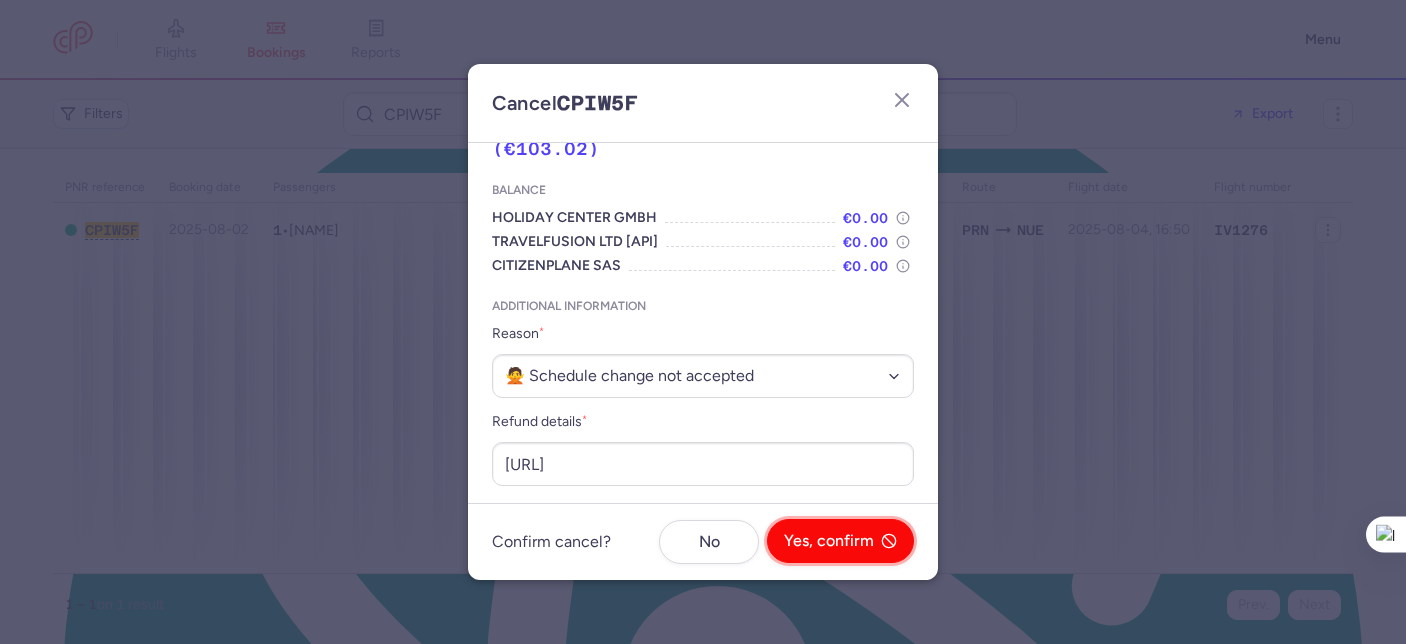 click on "Yes, confirm" 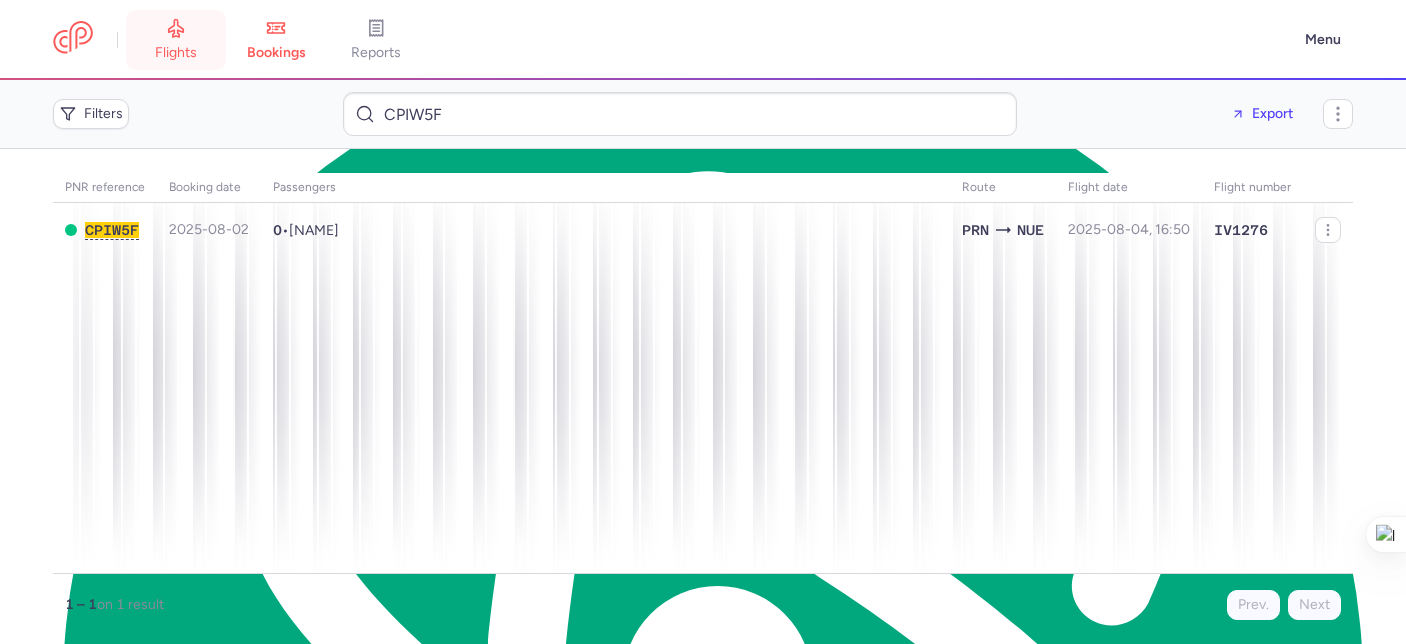 click on "flights" at bounding box center [176, 40] 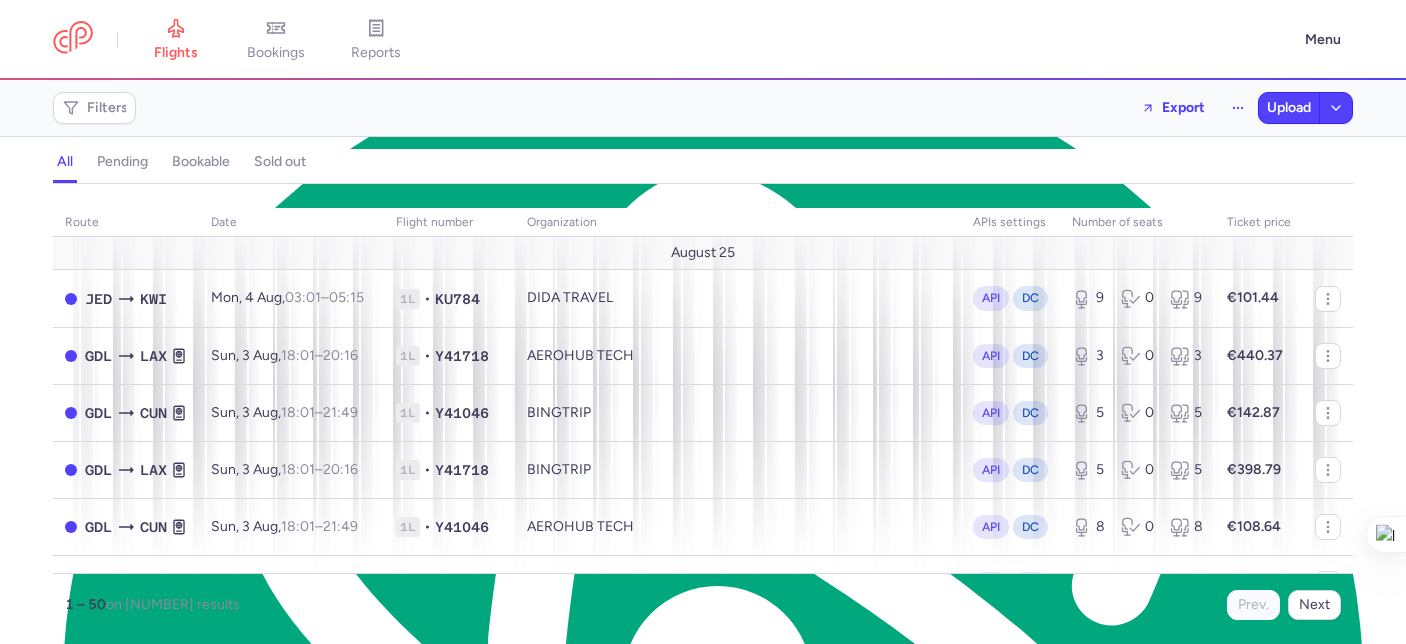 click on "pending" 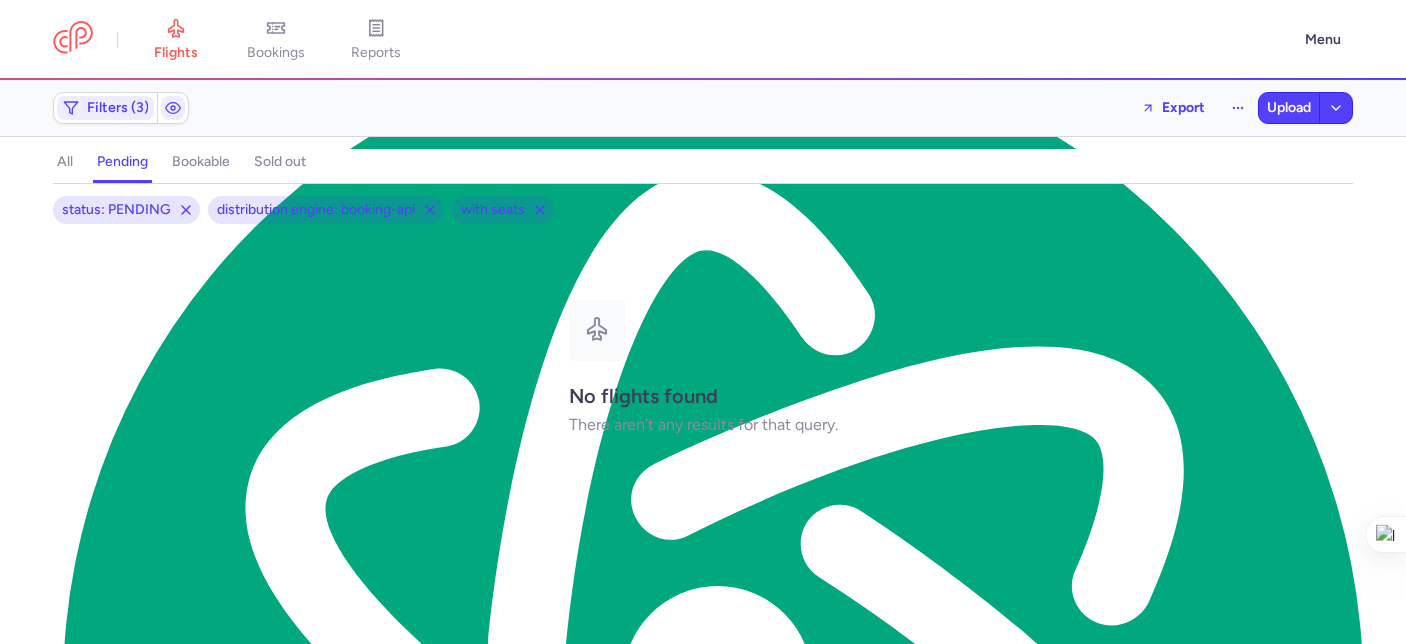 click on "all" at bounding box center [65, 162] 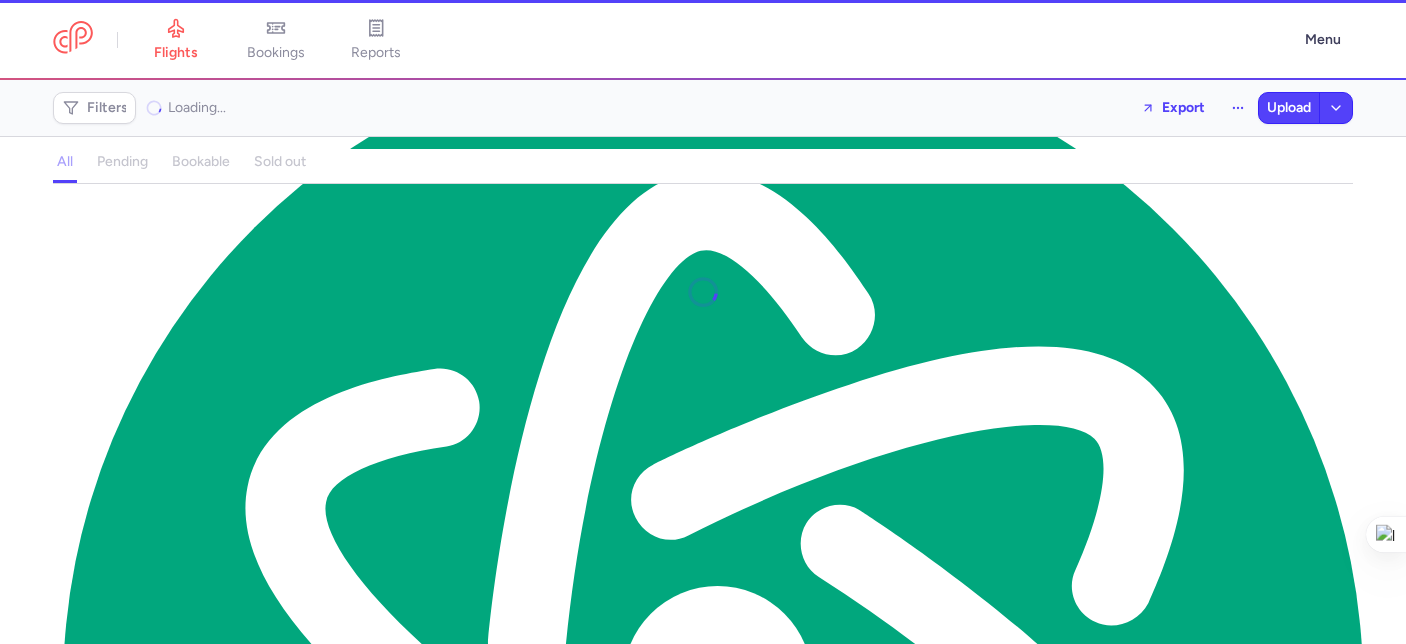 click on "Filters" 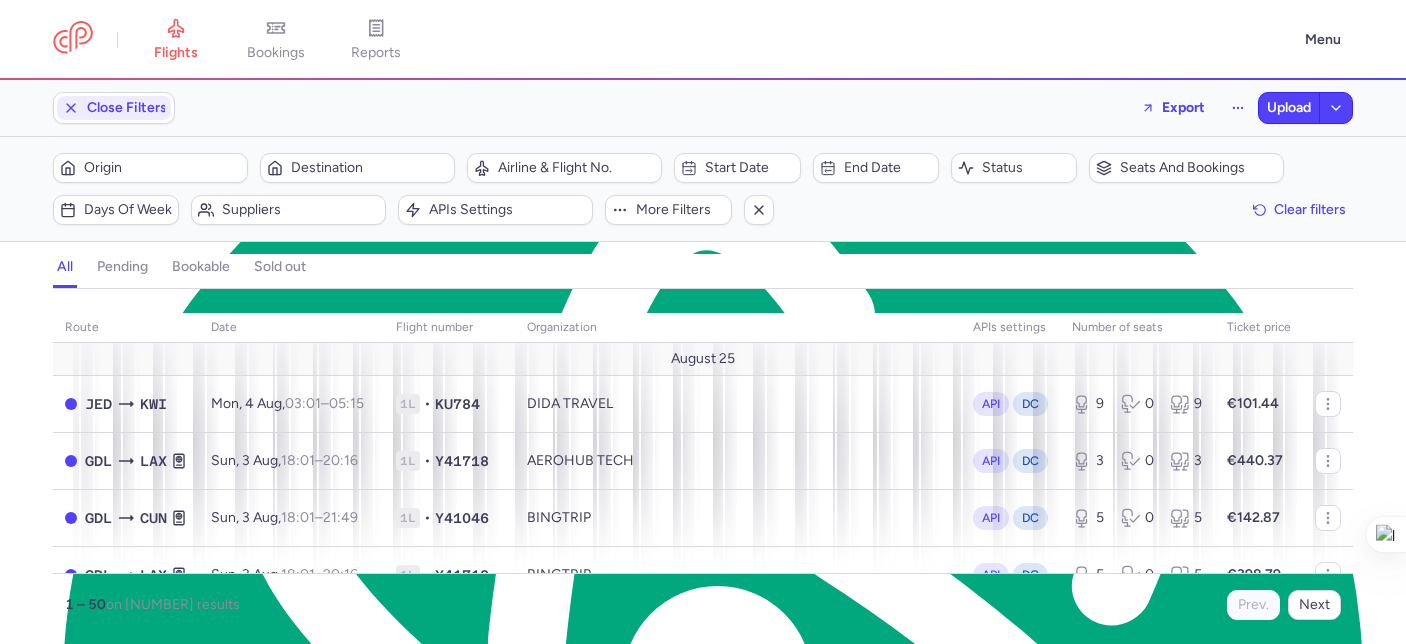scroll, scrollTop: 0, scrollLeft: 0, axis: both 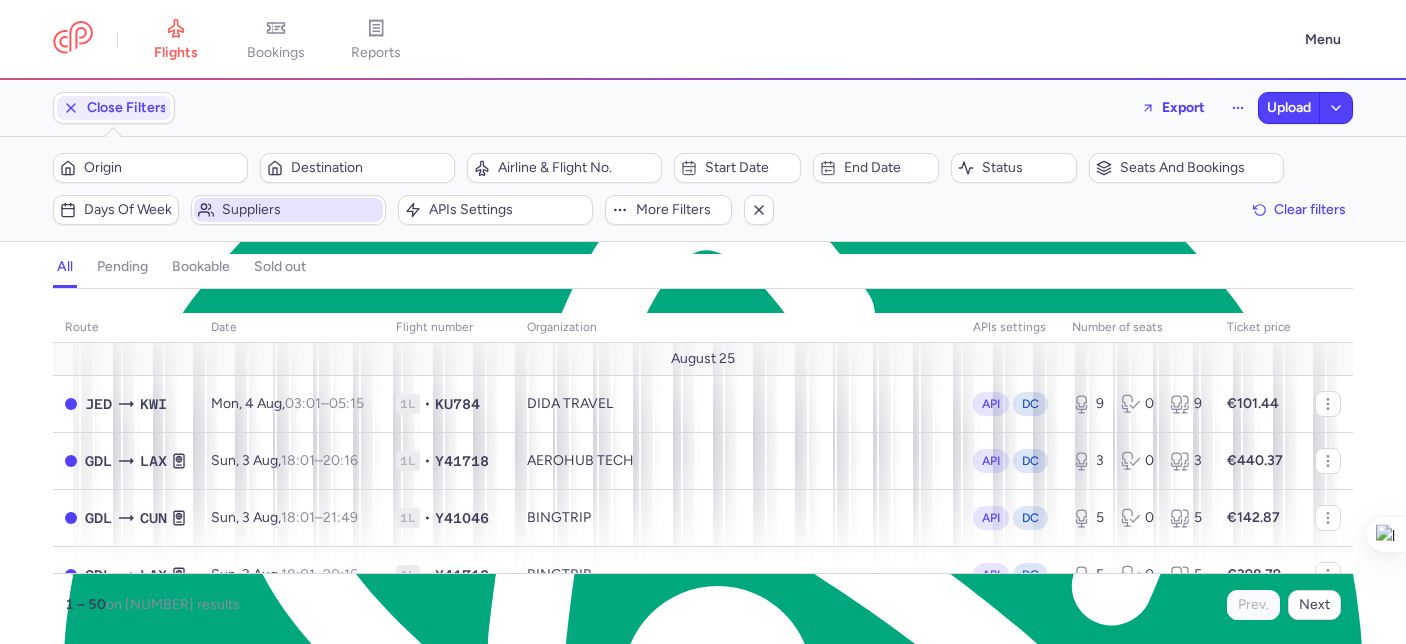 click on "Suppliers" at bounding box center (300, 210) 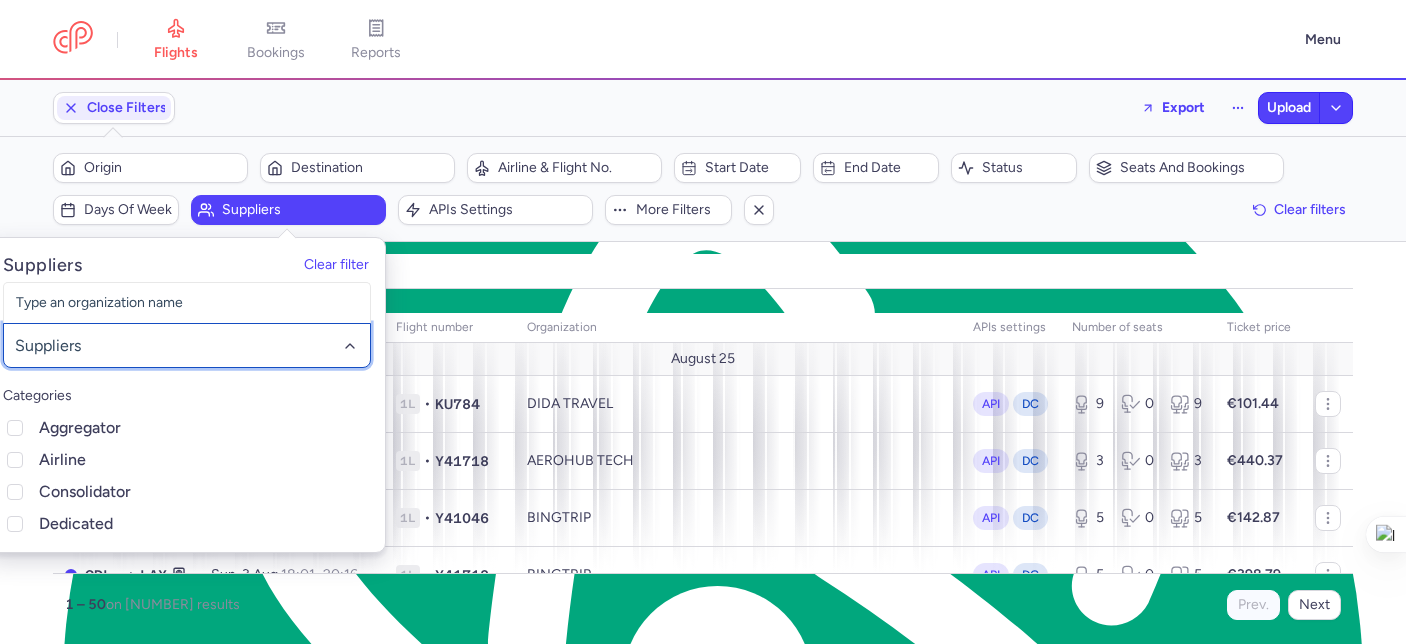 click 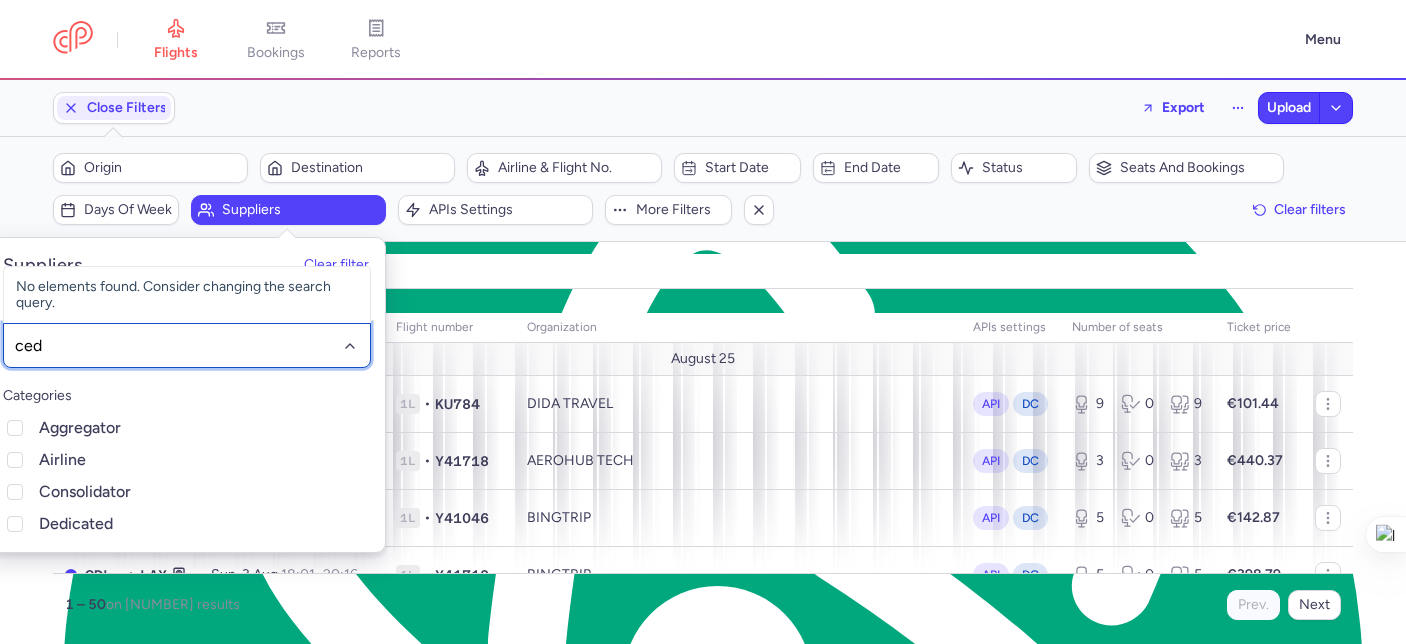 type on "cedo" 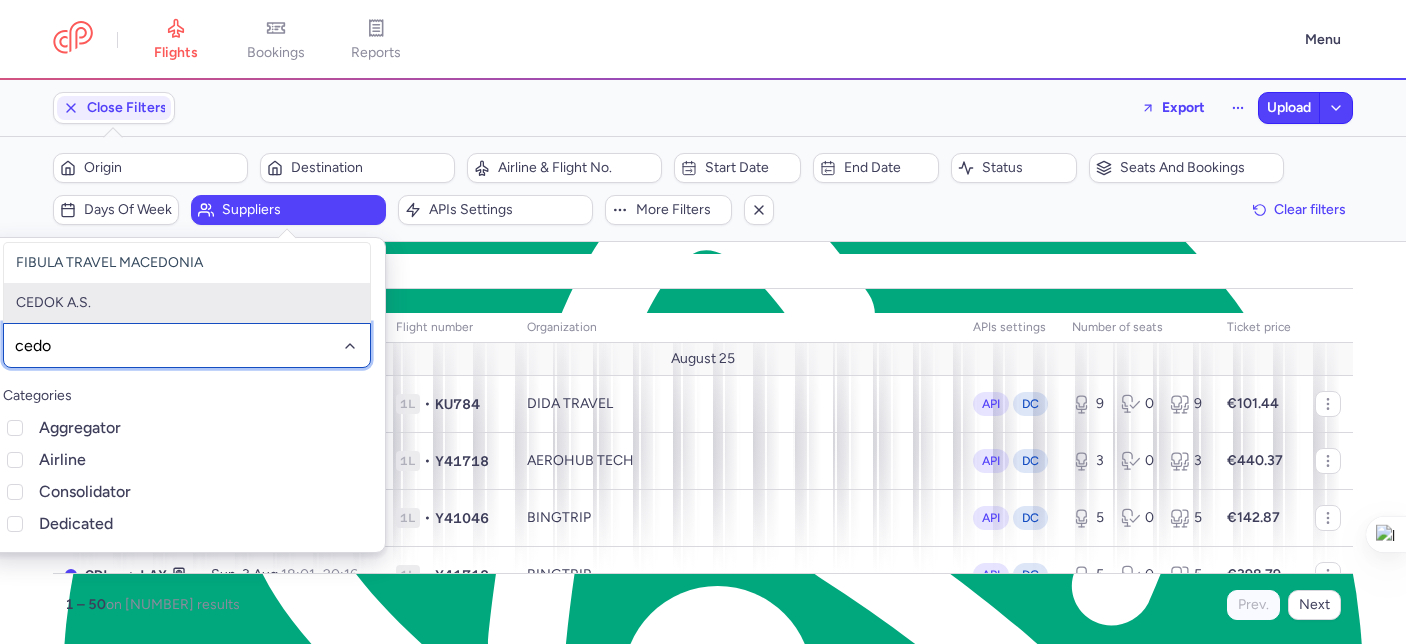 click on "CEDOK A.S." at bounding box center (187, 303) 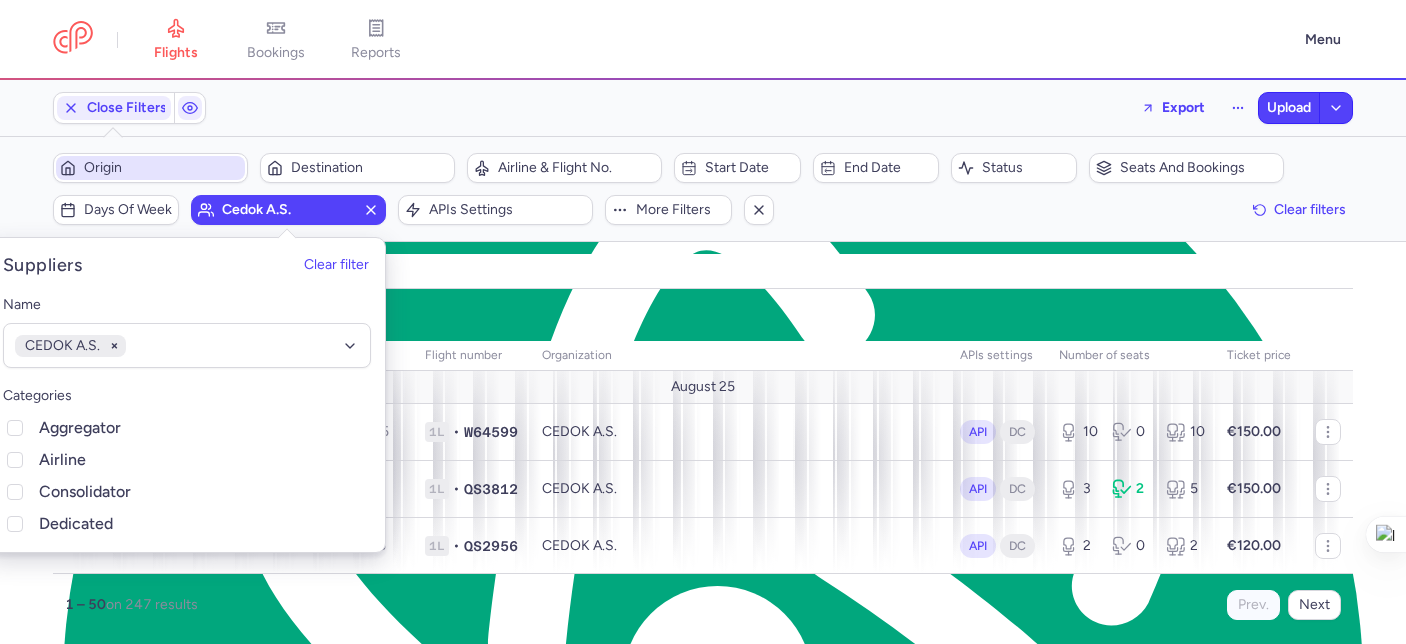 click on "Origin" at bounding box center [162, 168] 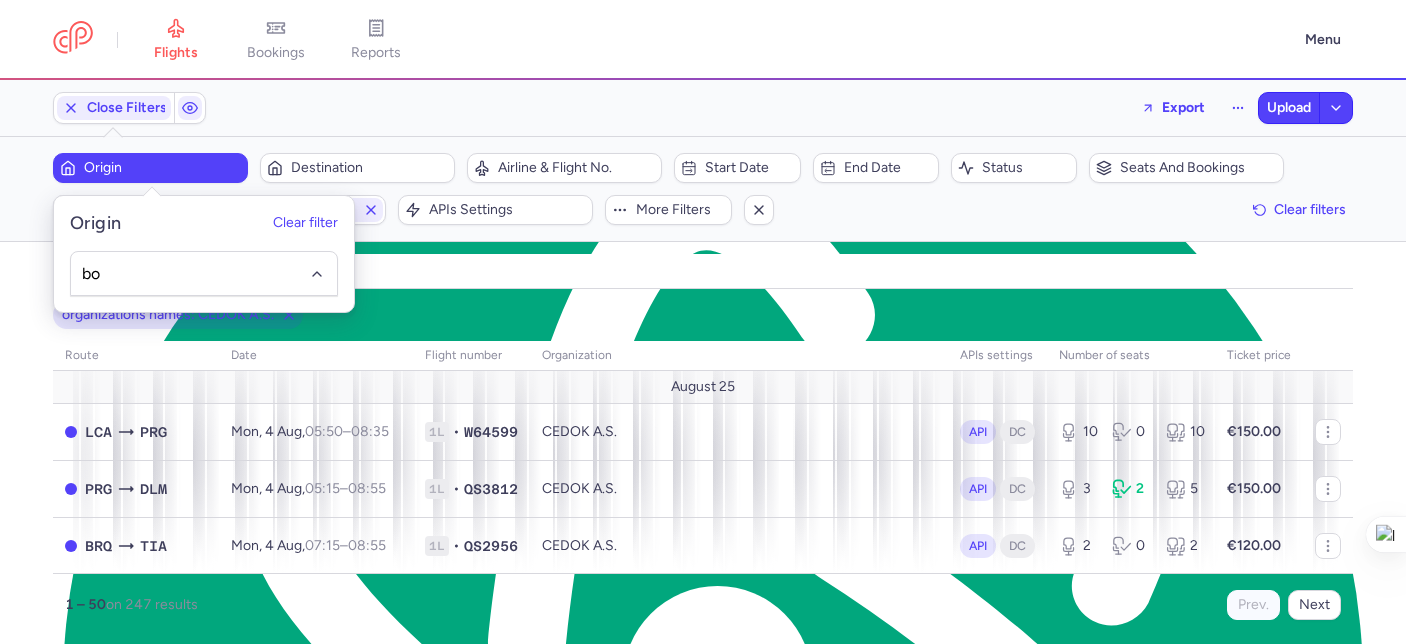 type on "b" 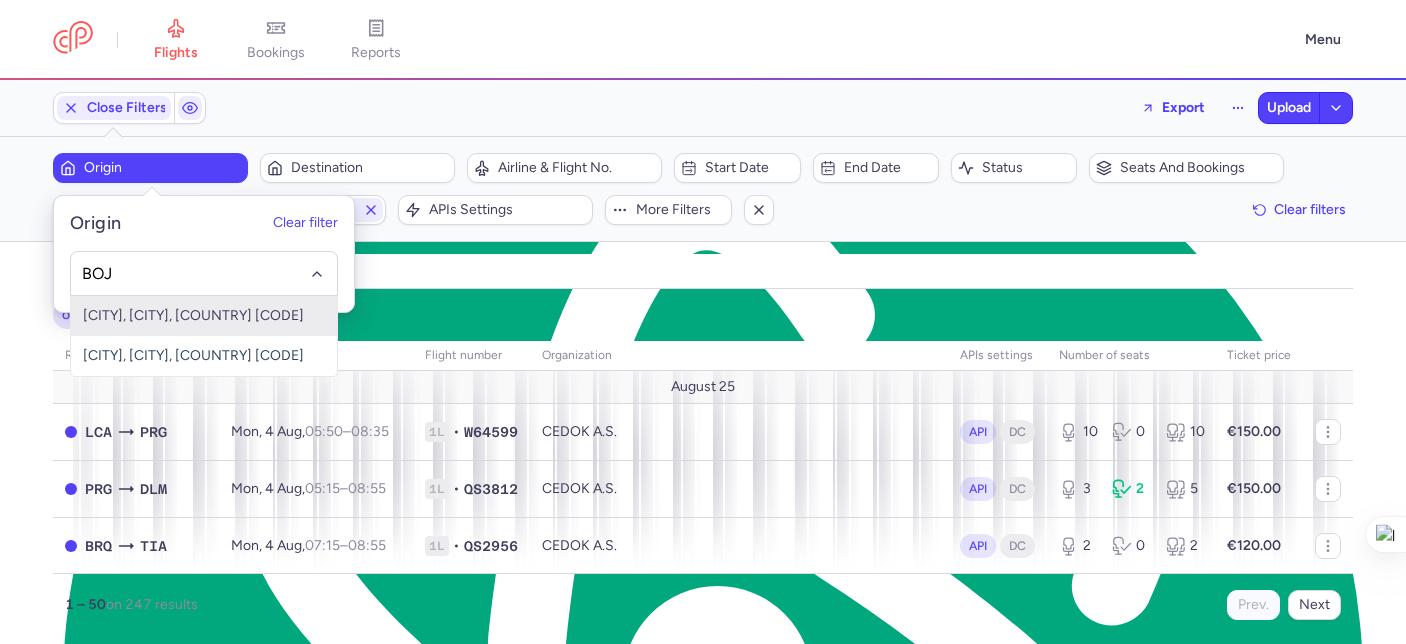 click on "Bourgas, Burgas, Bulgaria BOJ" at bounding box center [204, 316] 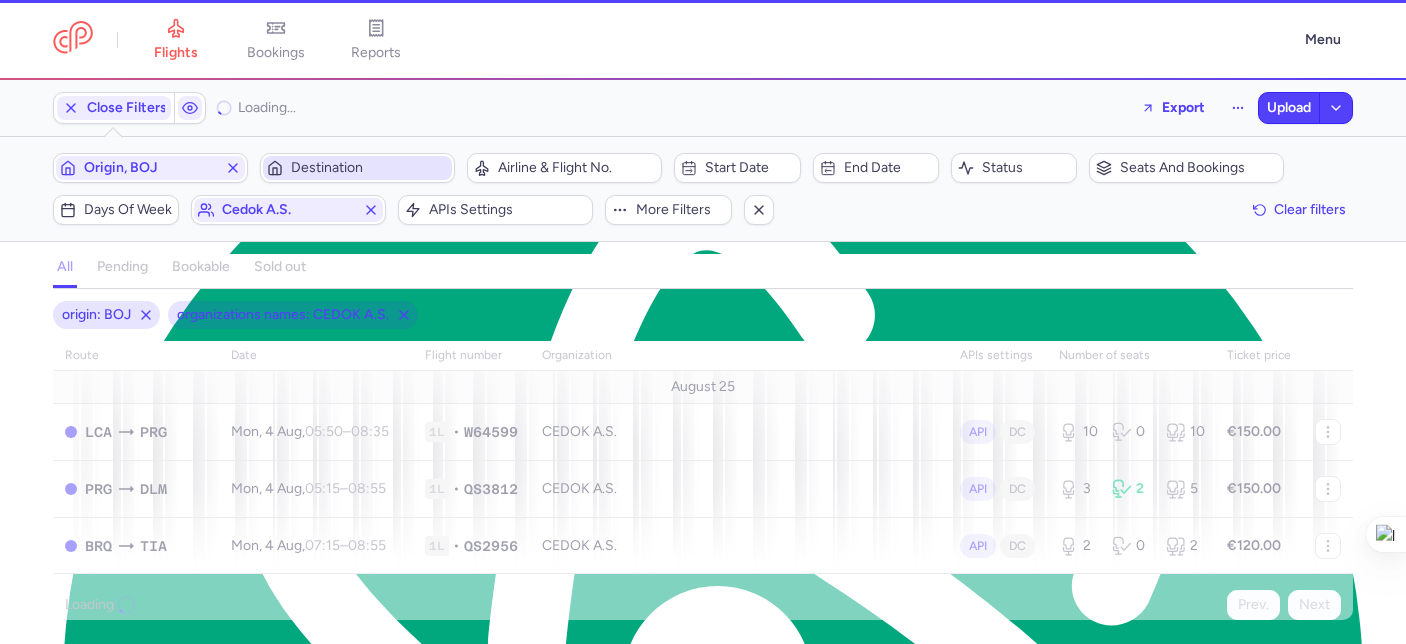 click on "Destination" at bounding box center [369, 168] 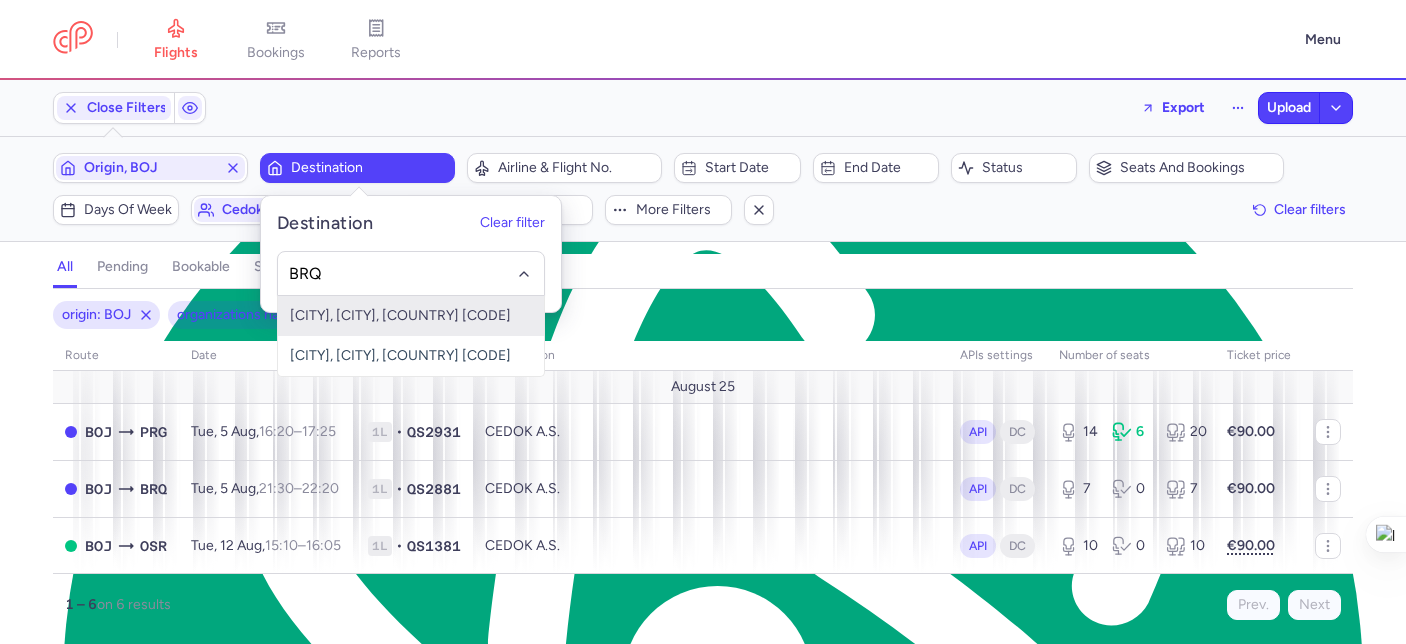 click on "Turany, Brno, Czech Republic BRQ" at bounding box center (411, 316) 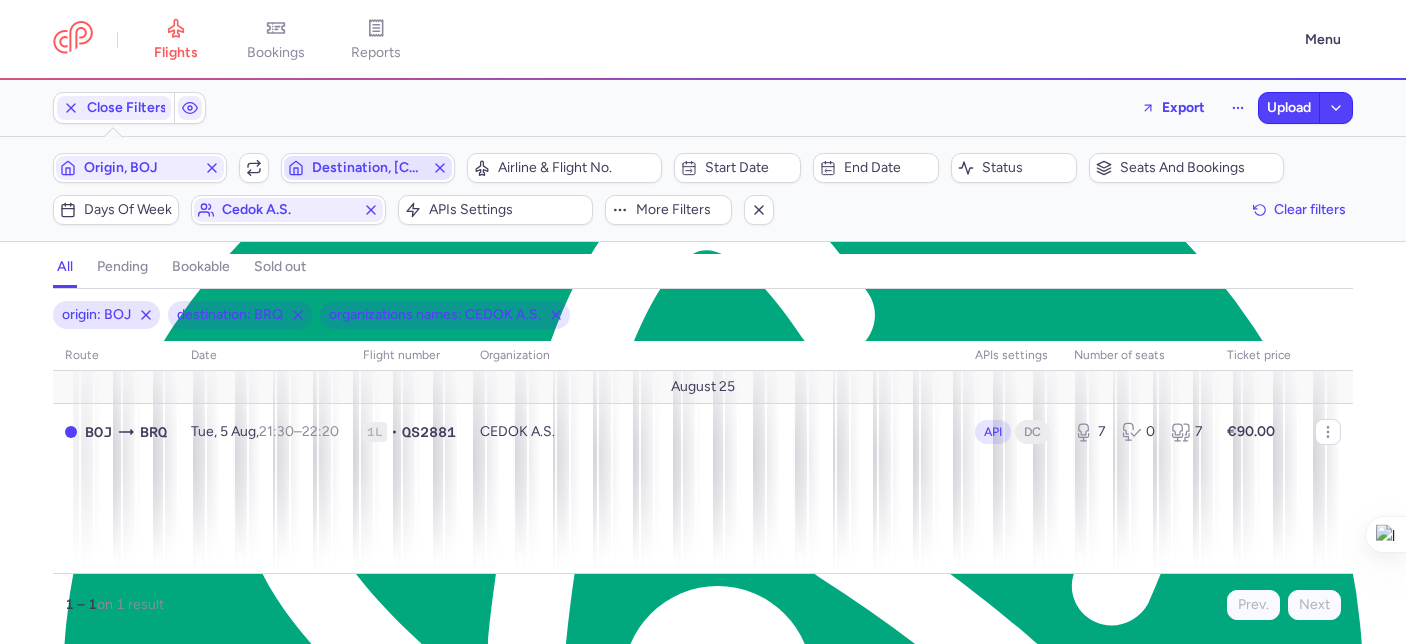 click 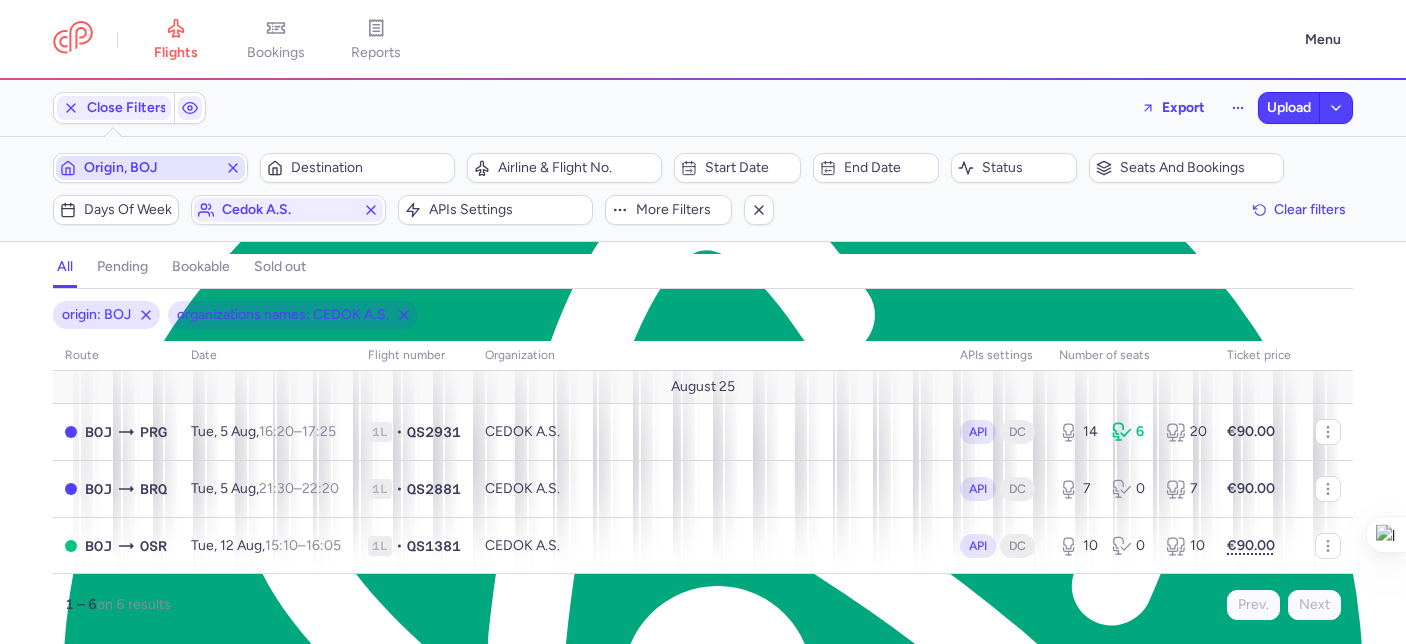 click 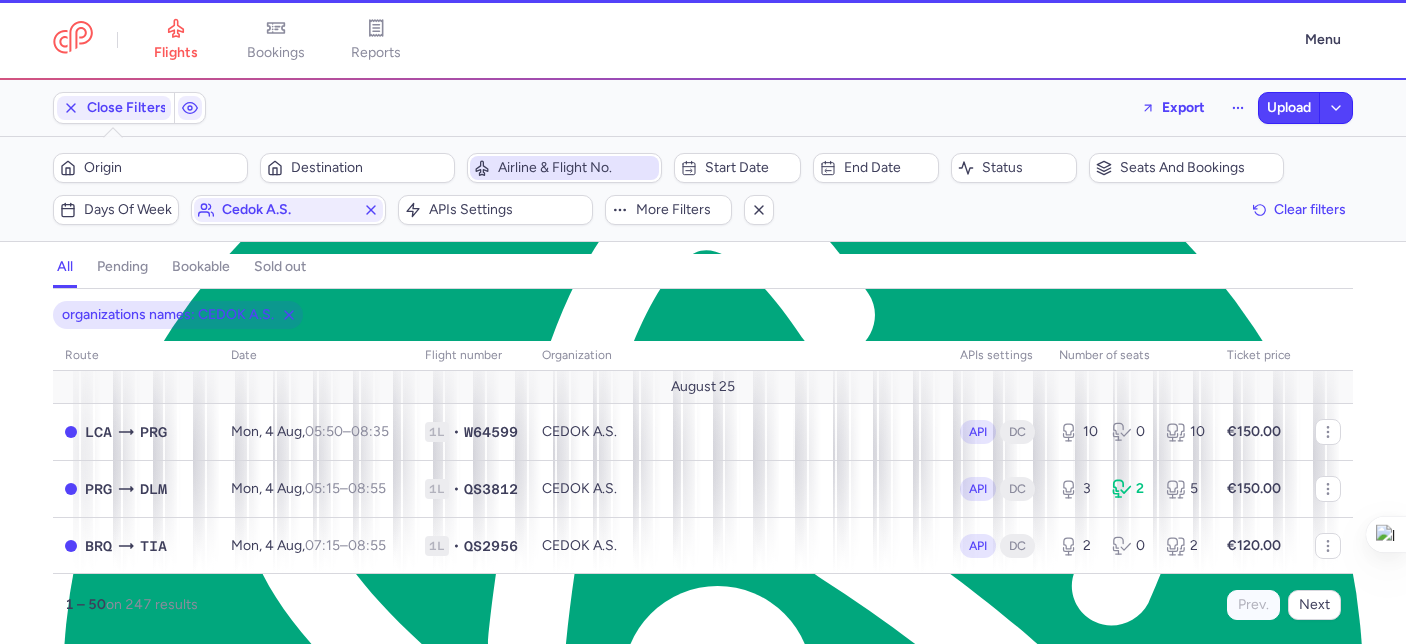 click on "Airline & Flight No." at bounding box center [576, 168] 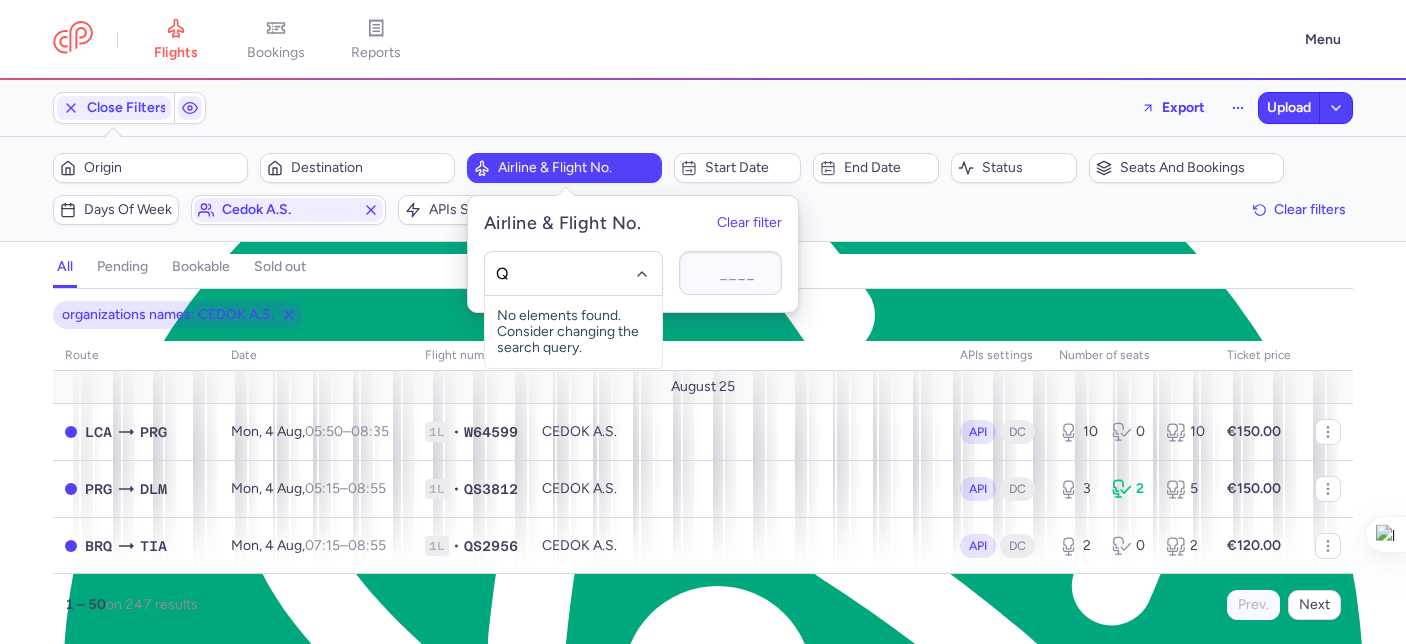 type on "QS" 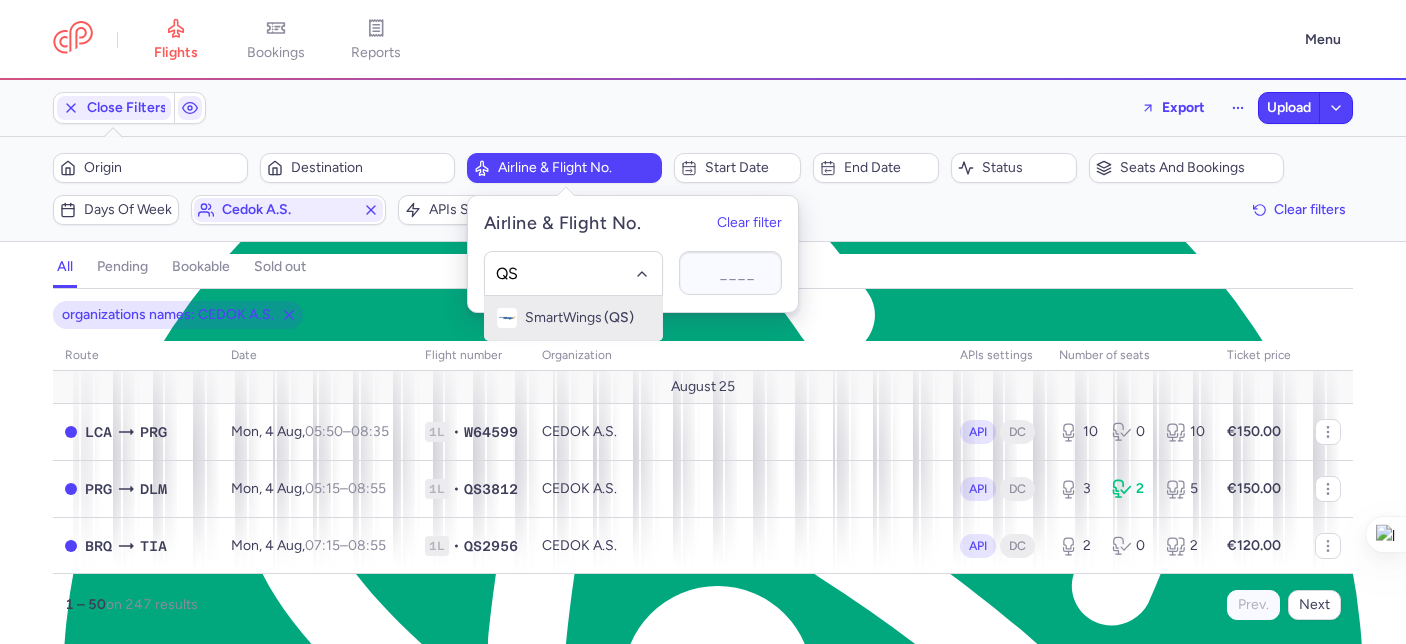 click on "SmartWings (QS)" at bounding box center (573, 318) 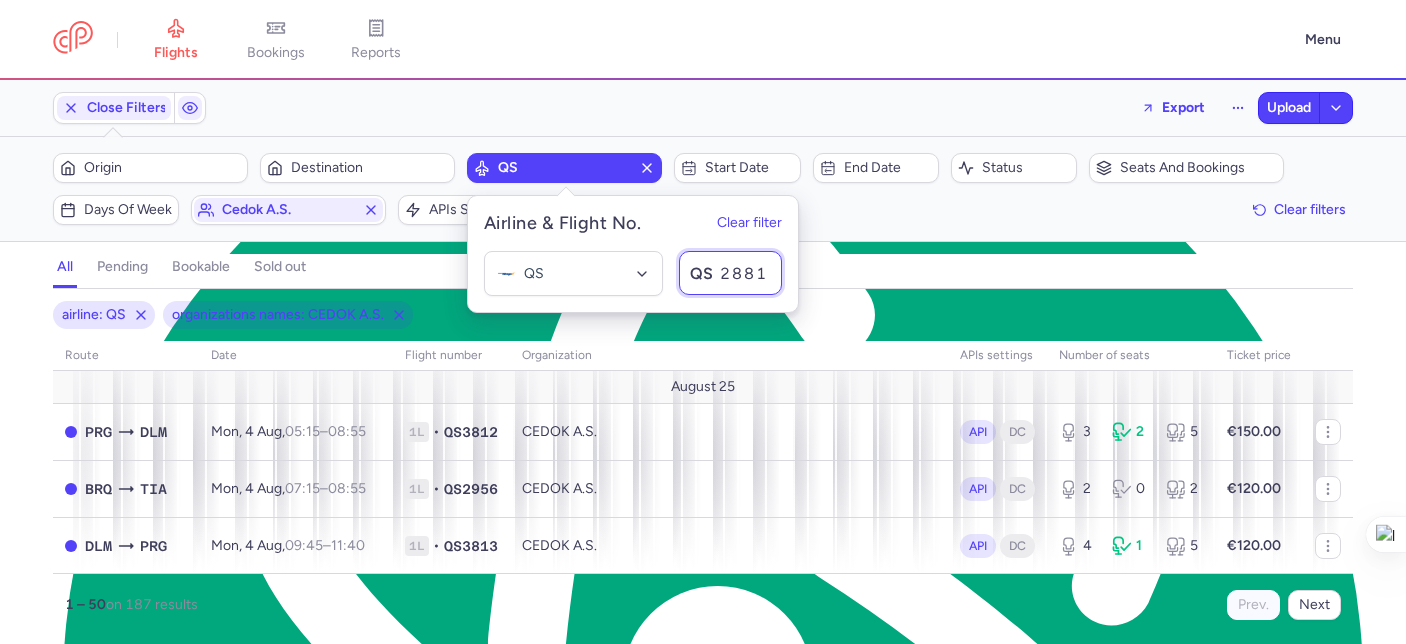 type on "2881" 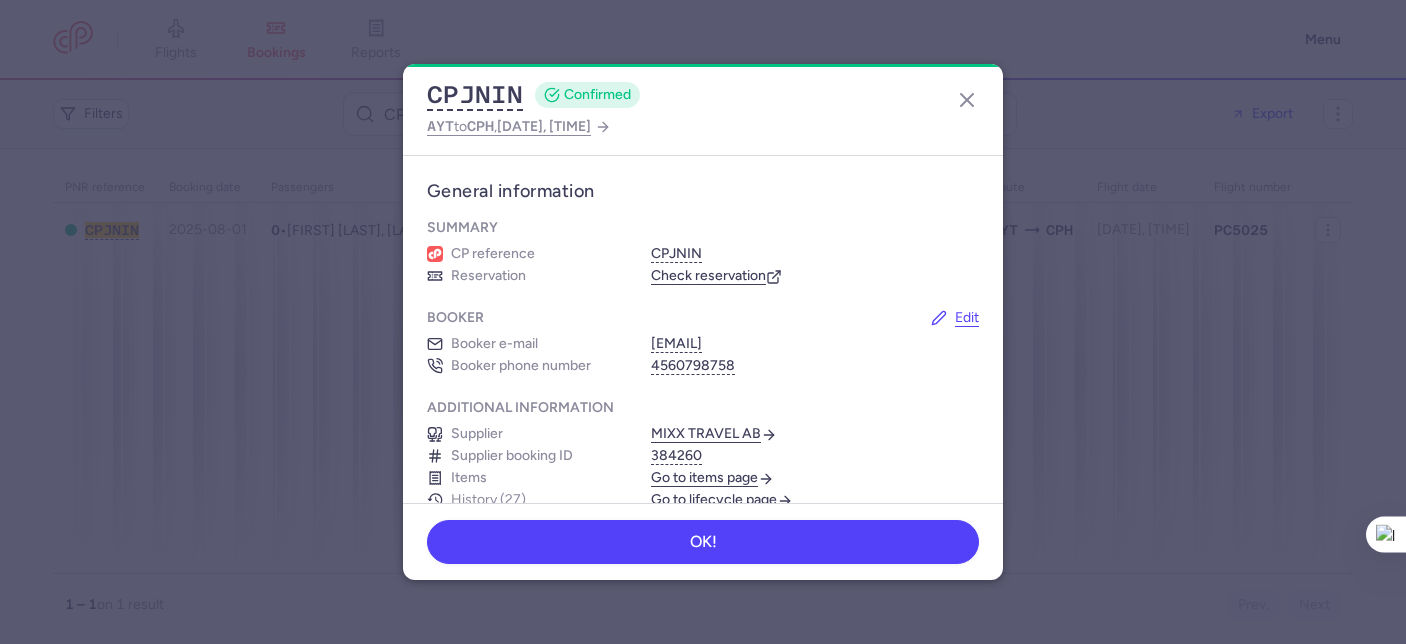 scroll, scrollTop: 0, scrollLeft: 0, axis: both 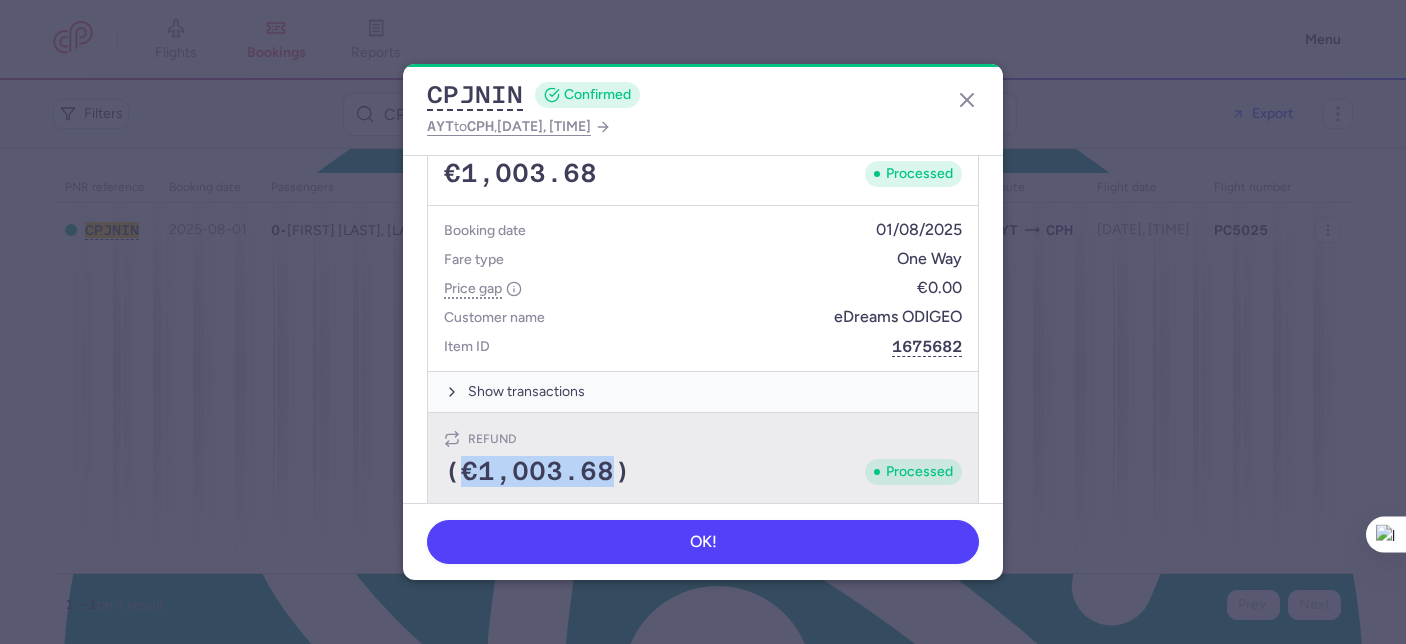 drag, startPoint x: 609, startPoint y: 471, endPoint x: 468, endPoint y: 478, distance: 141.17365 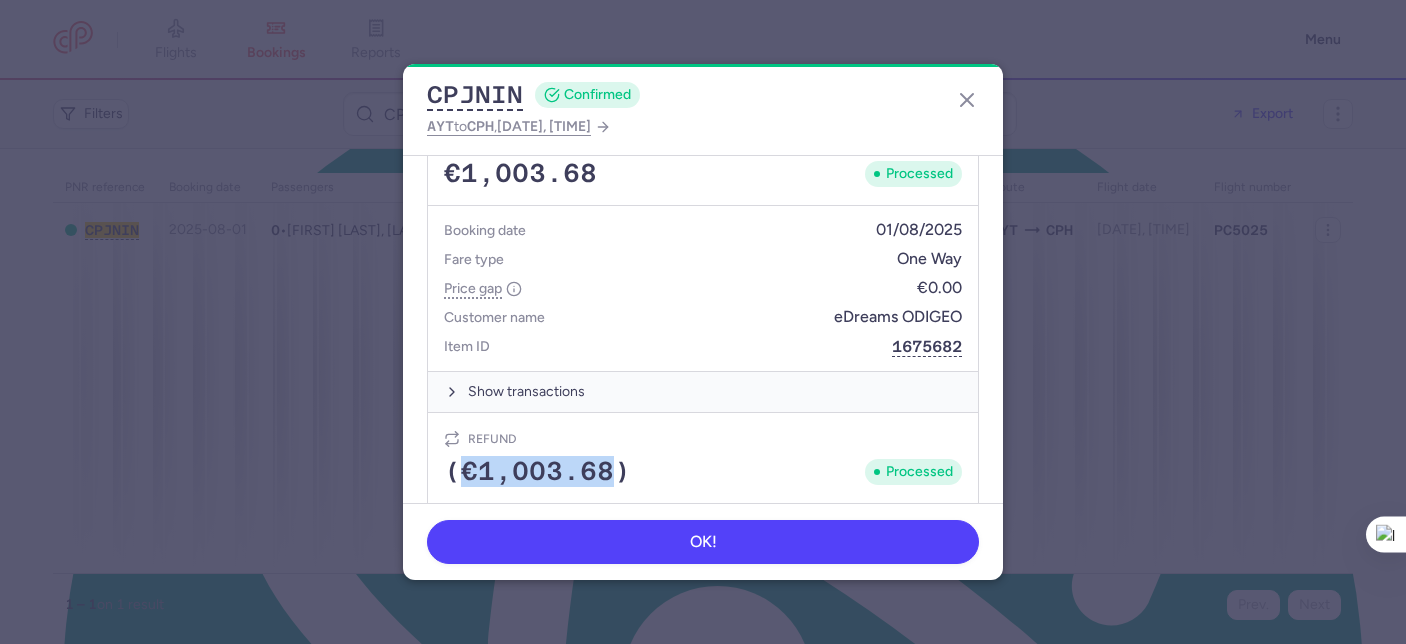copy on "€1,003.68" 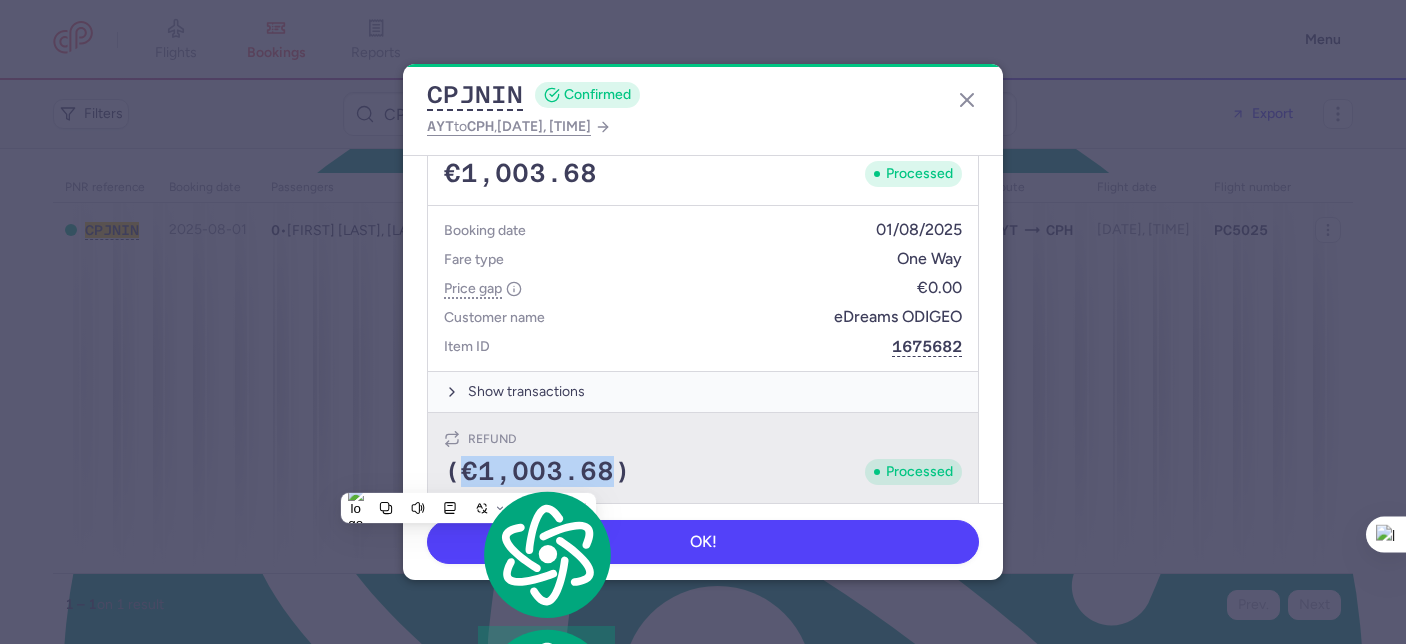 click on "(€1,003.68)" at bounding box center [537, 472] 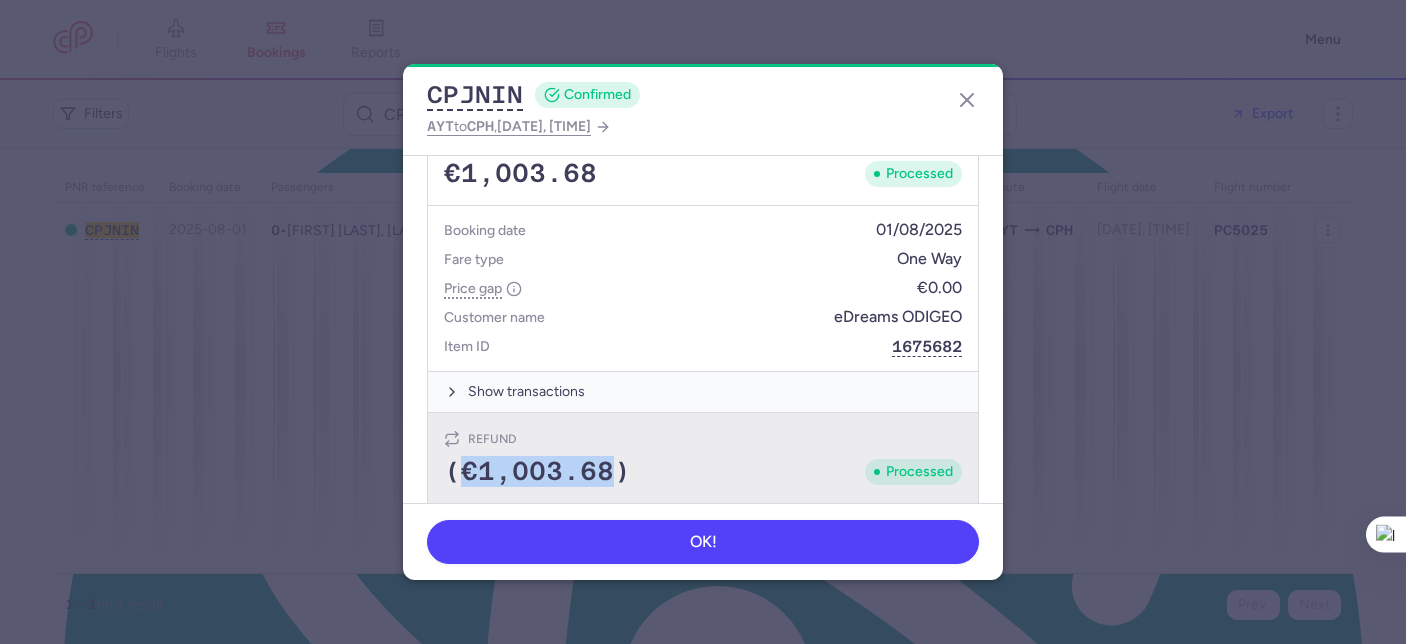 drag, startPoint x: 612, startPoint y: 471, endPoint x: 462, endPoint y: 473, distance: 150.01334 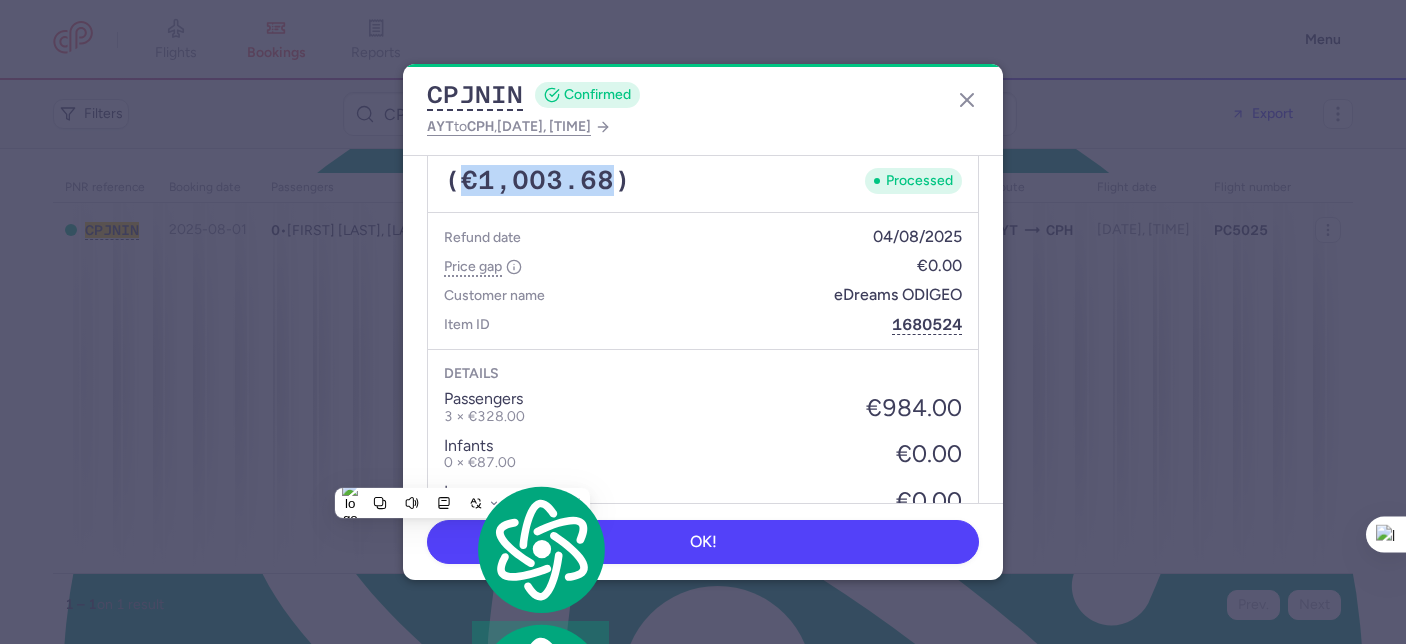 scroll, scrollTop: 1335, scrollLeft: 0, axis: vertical 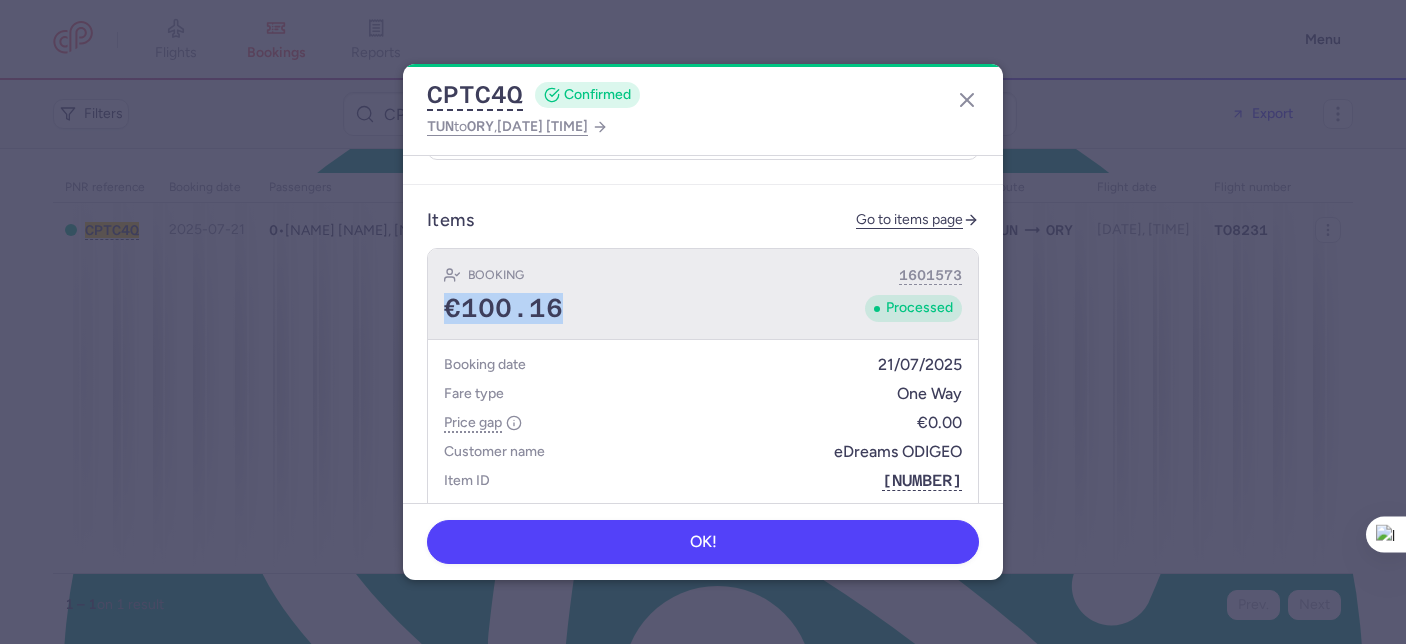 drag, startPoint x: 567, startPoint y: 305, endPoint x: 432, endPoint y: 312, distance: 135.18137 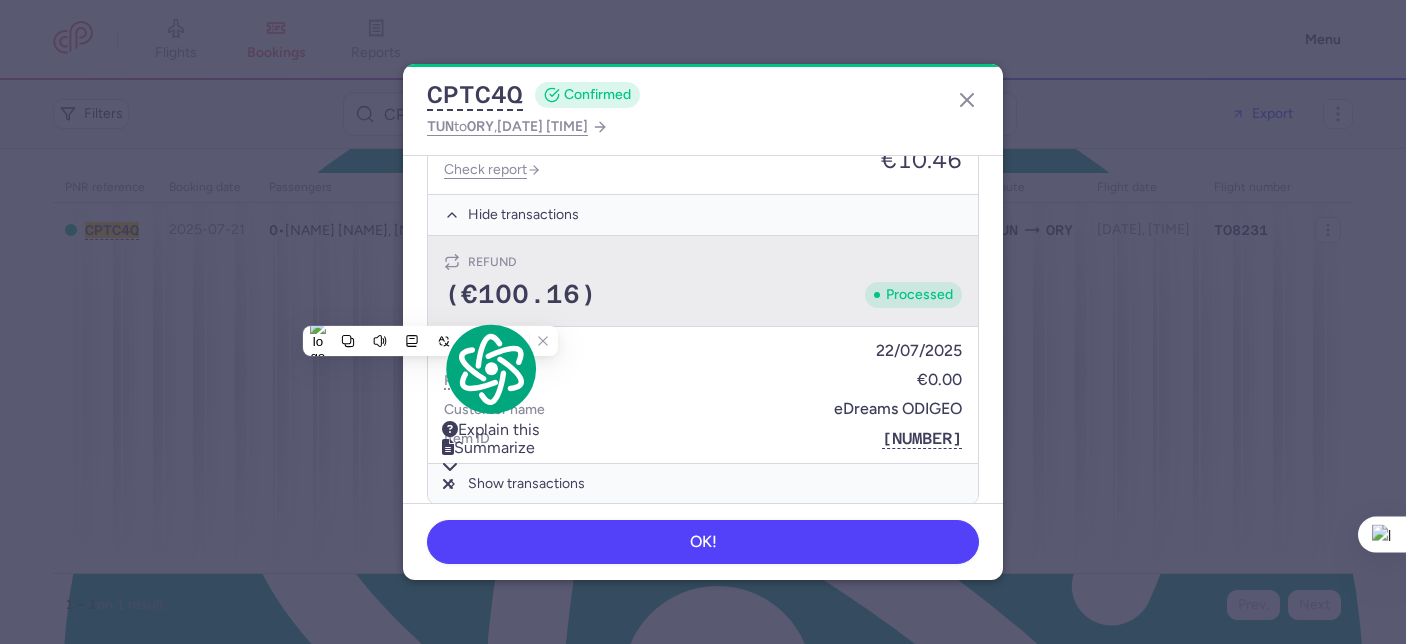 scroll, scrollTop: 1345, scrollLeft: 0, axis: vertical 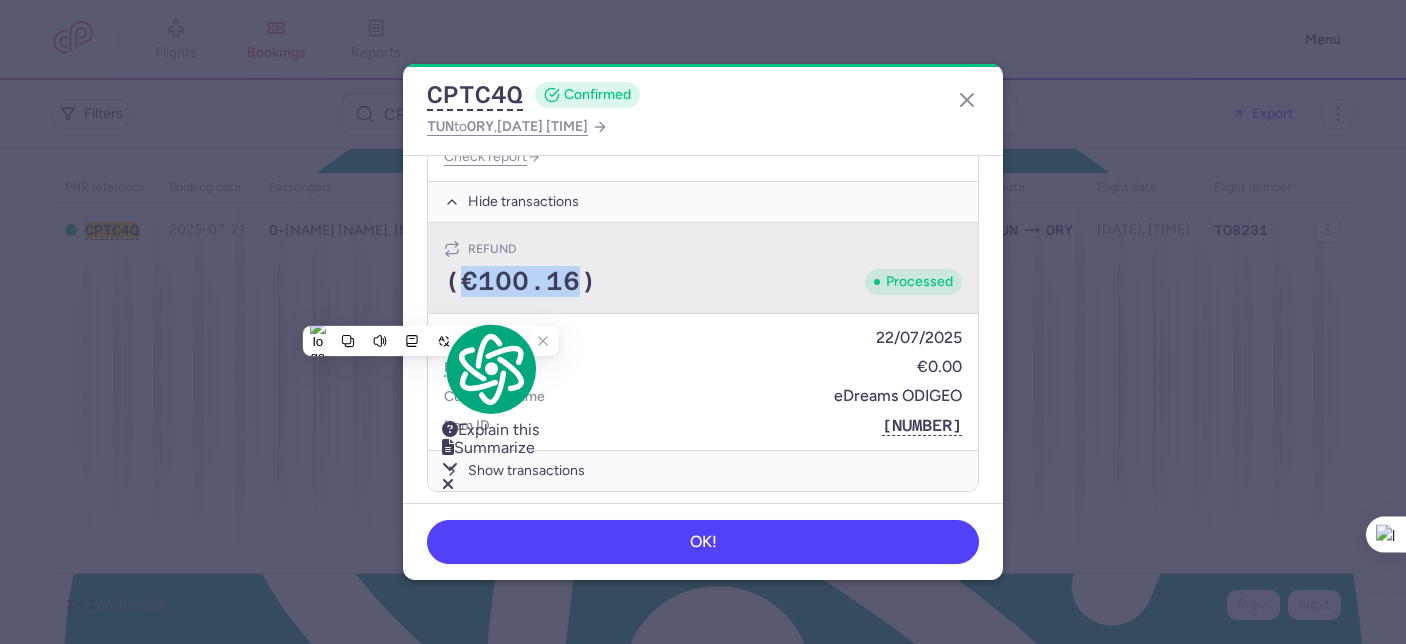 drag, startPoint x: 468, startPoint y: 271, endPoint x: 571, endPoint y: 280, distance: 103.392456 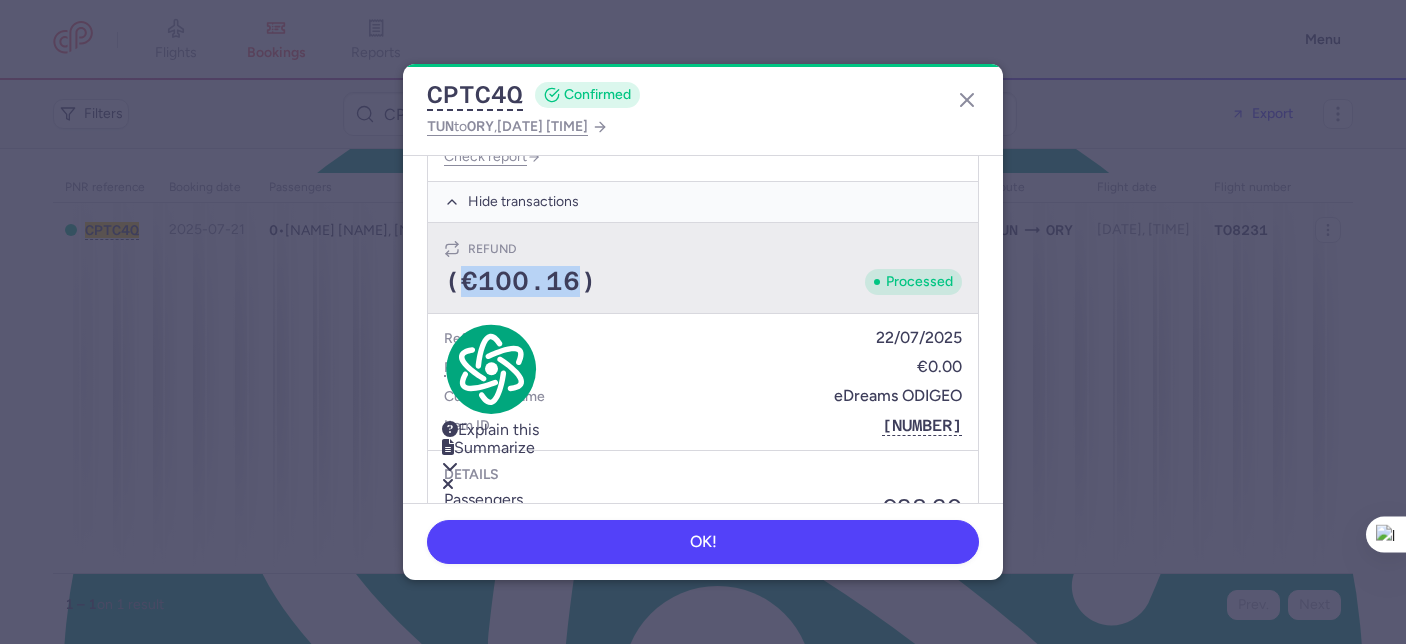 copy on "€100.16" 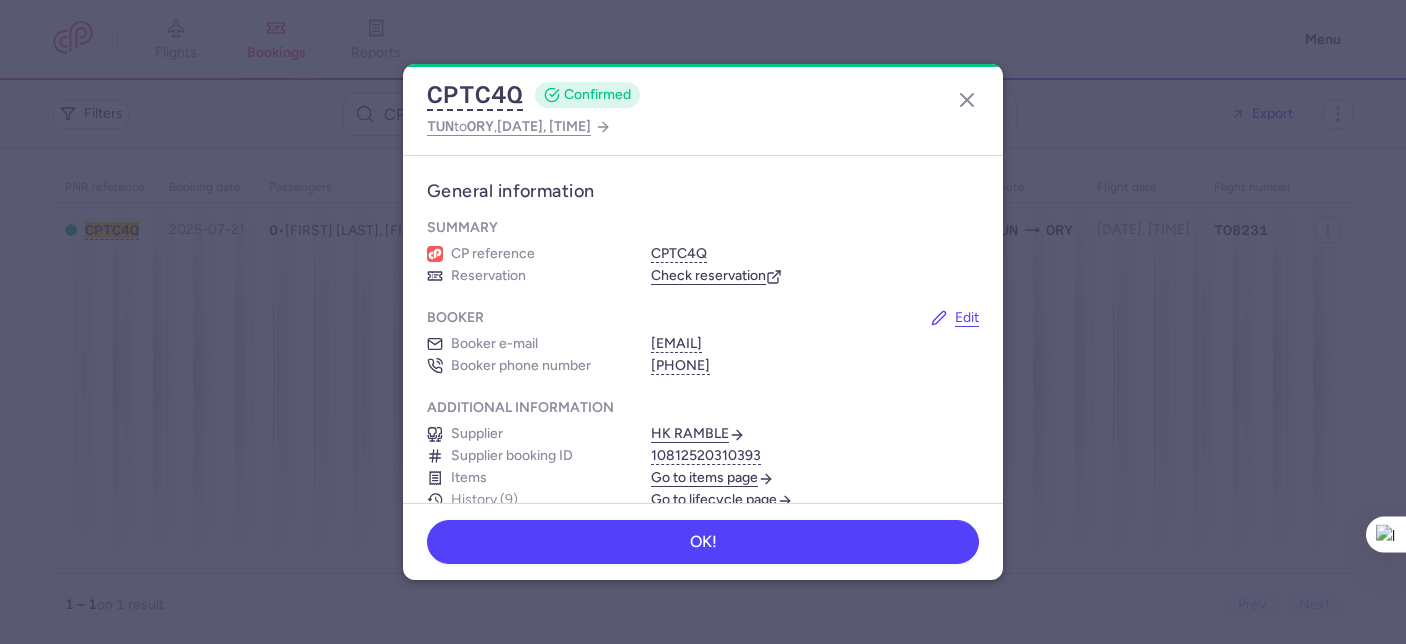 scroll, scrollTop: 0, scrollLeft: 0, axis: both 